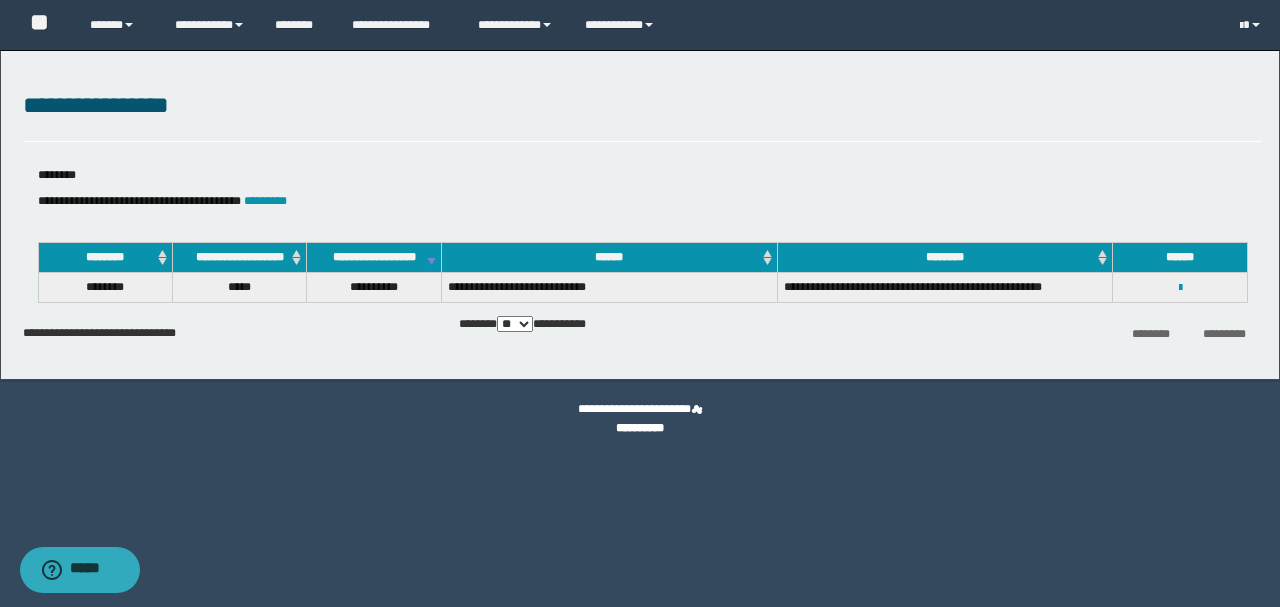 scroll, scrollTop: 0, scrollLeft: 0, axis: both 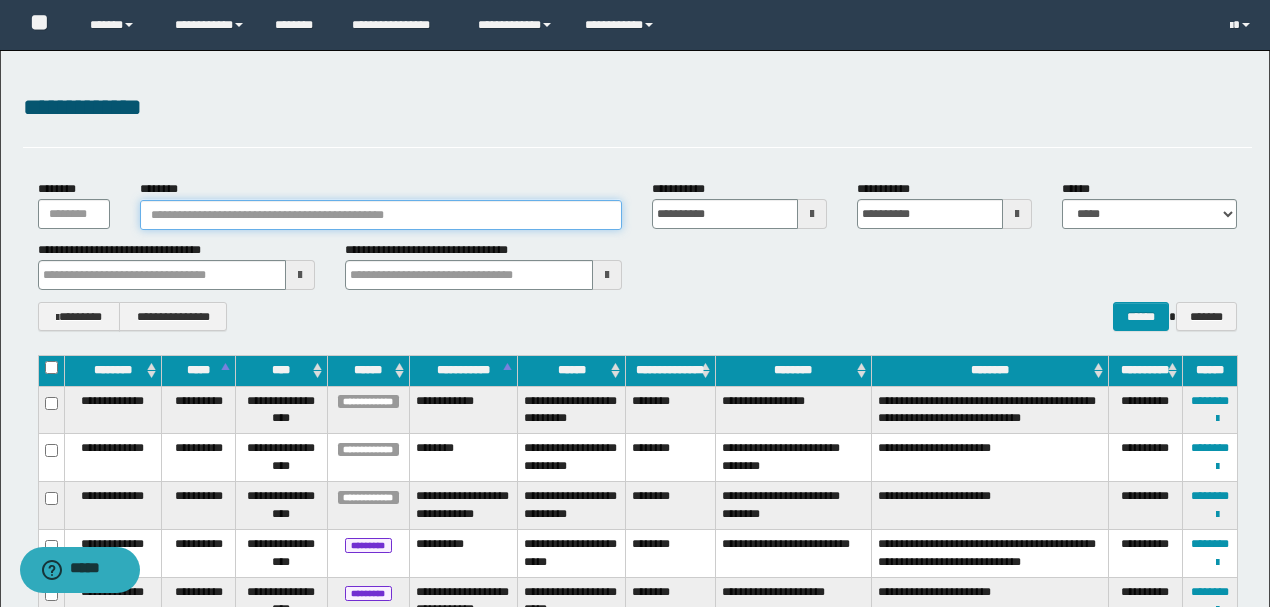click on "********" at bounding box center (381, 215) 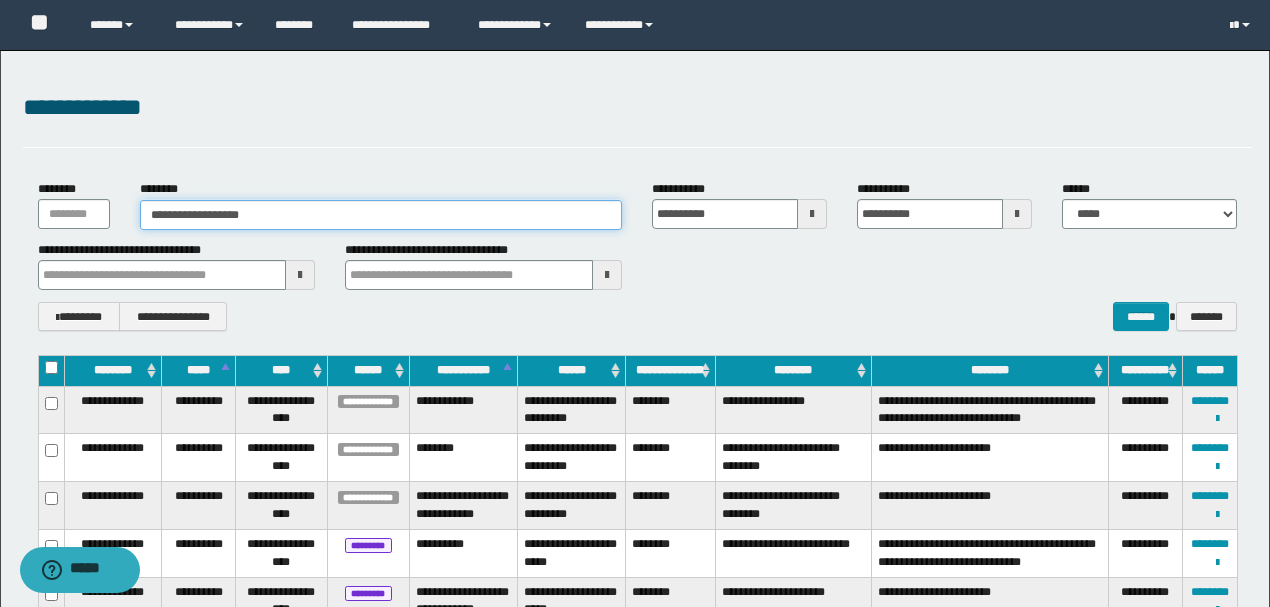 type on "**********" 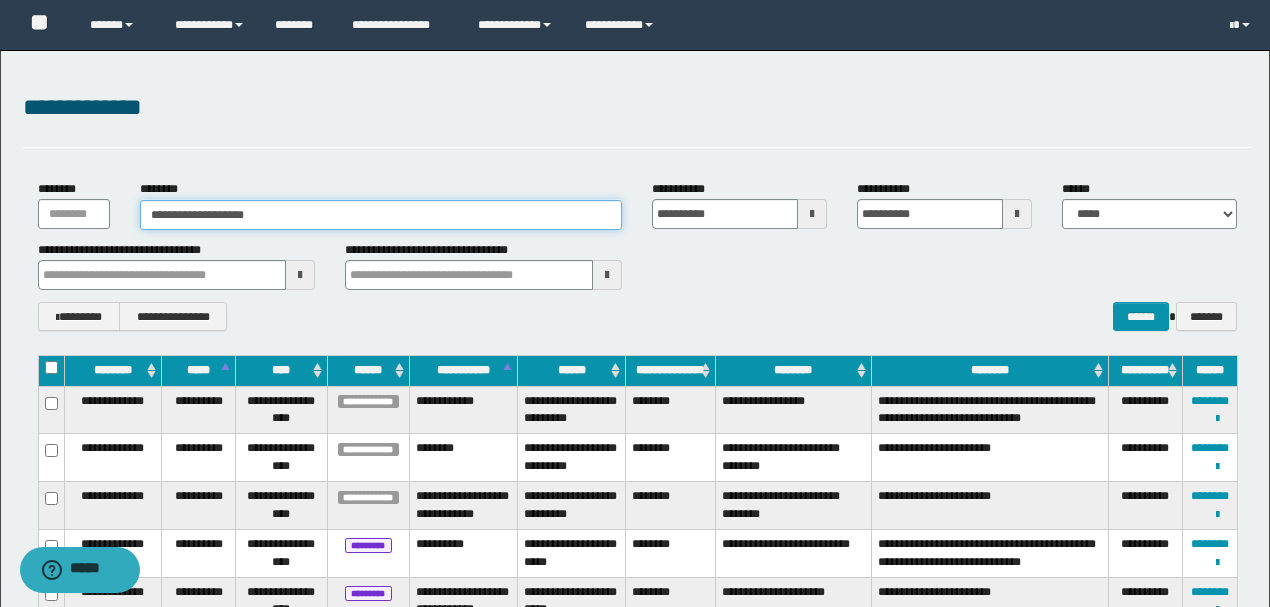 type on "**********" 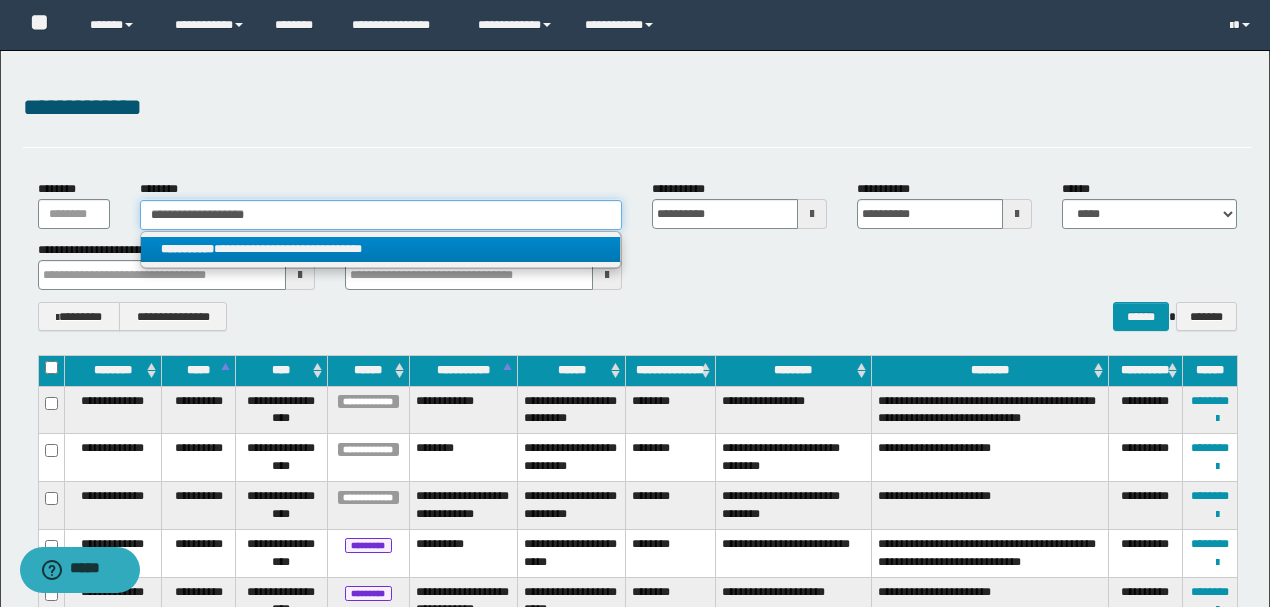 type on "**********" 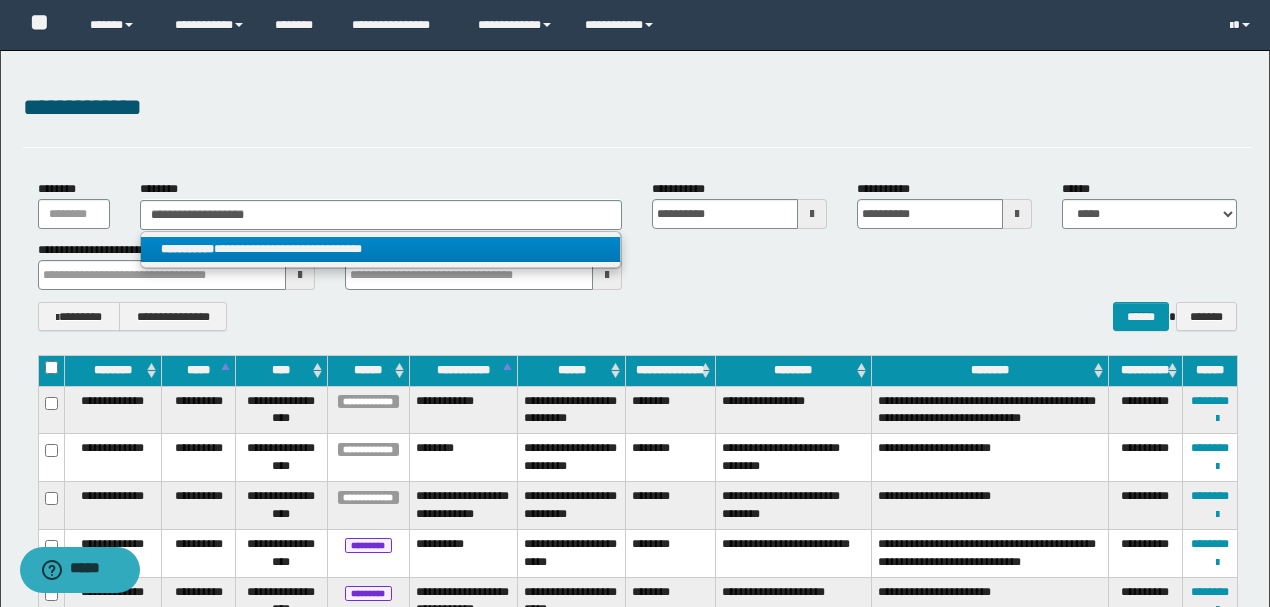 click on "**********" at bounding box center (380, 249) 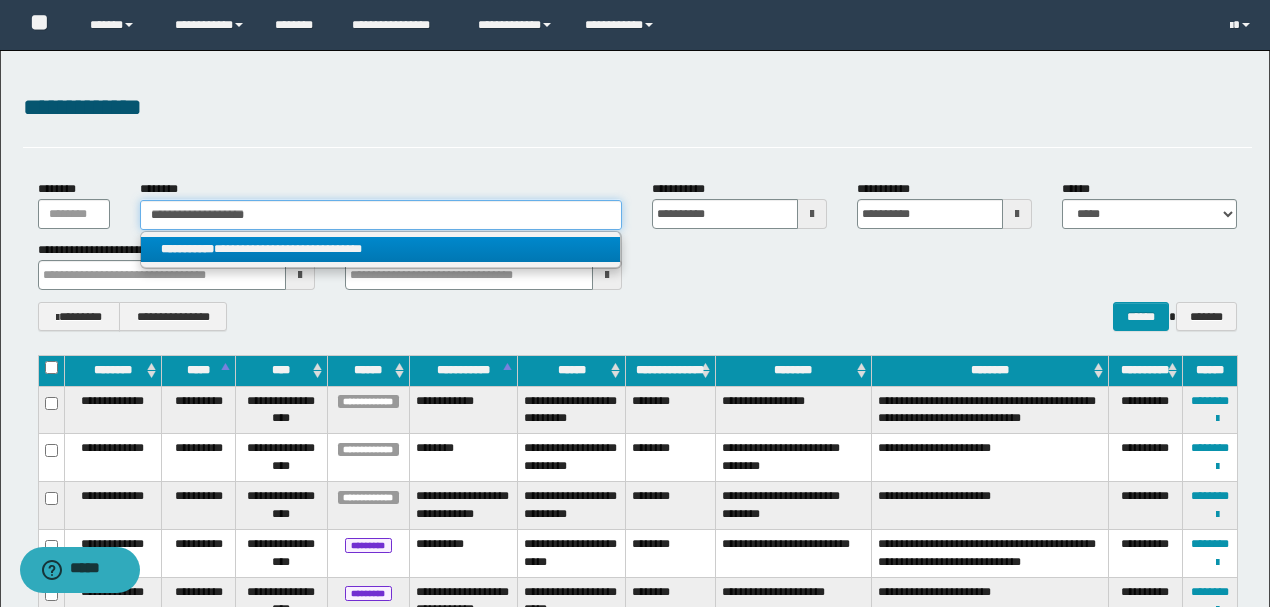 type 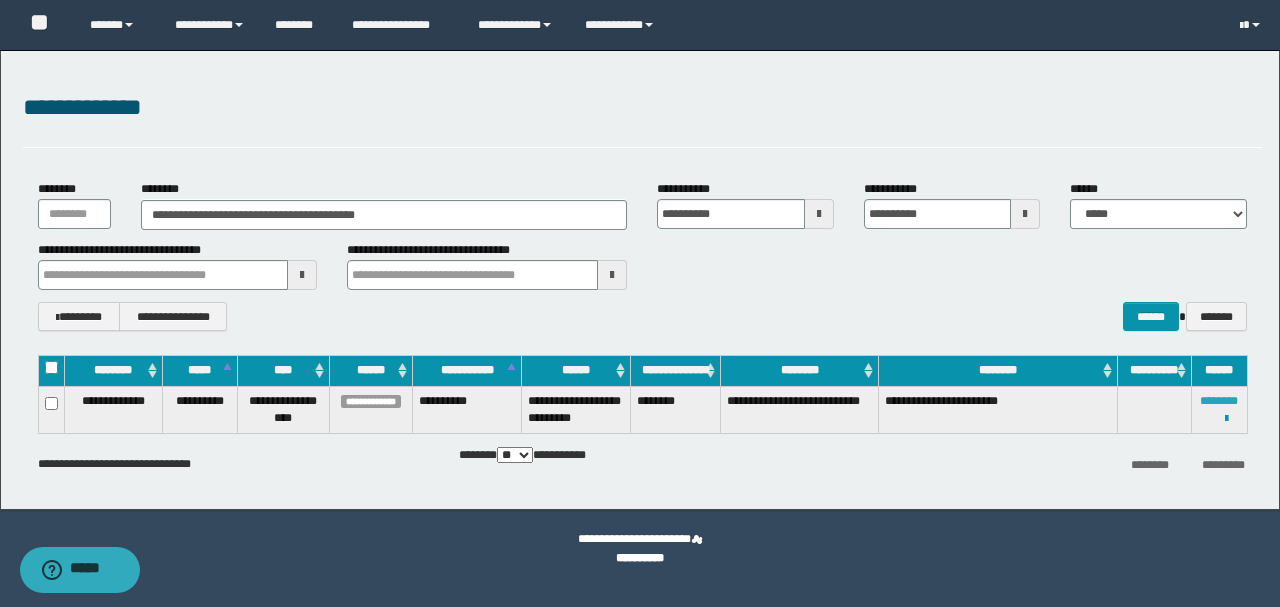 click on "********" at bounding box center [1219, 401] 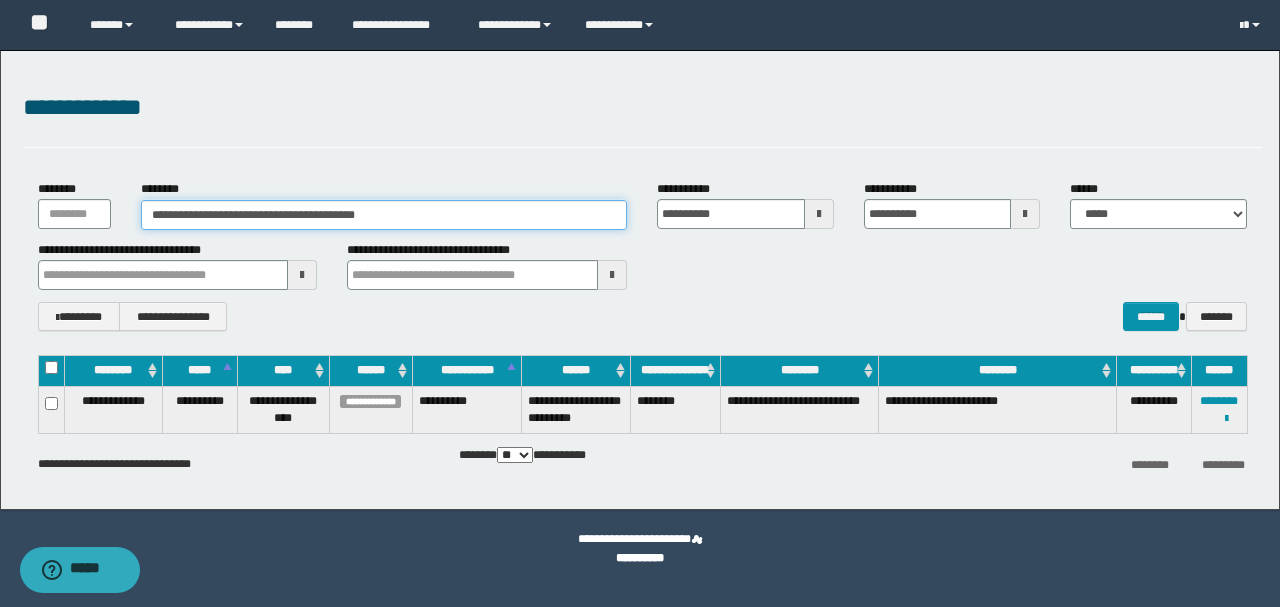 drag, startPoint x: 492, startPoint y: 218, endPoint x: 28, endPoint y: 197, distance: 464.47498 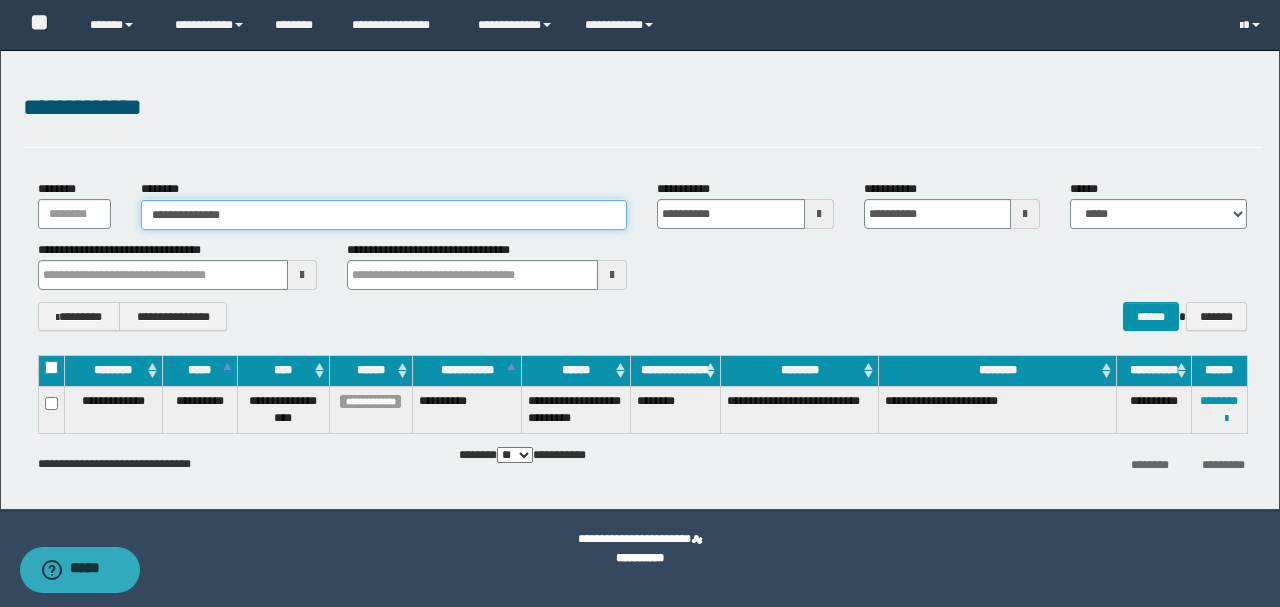 type on "**********" 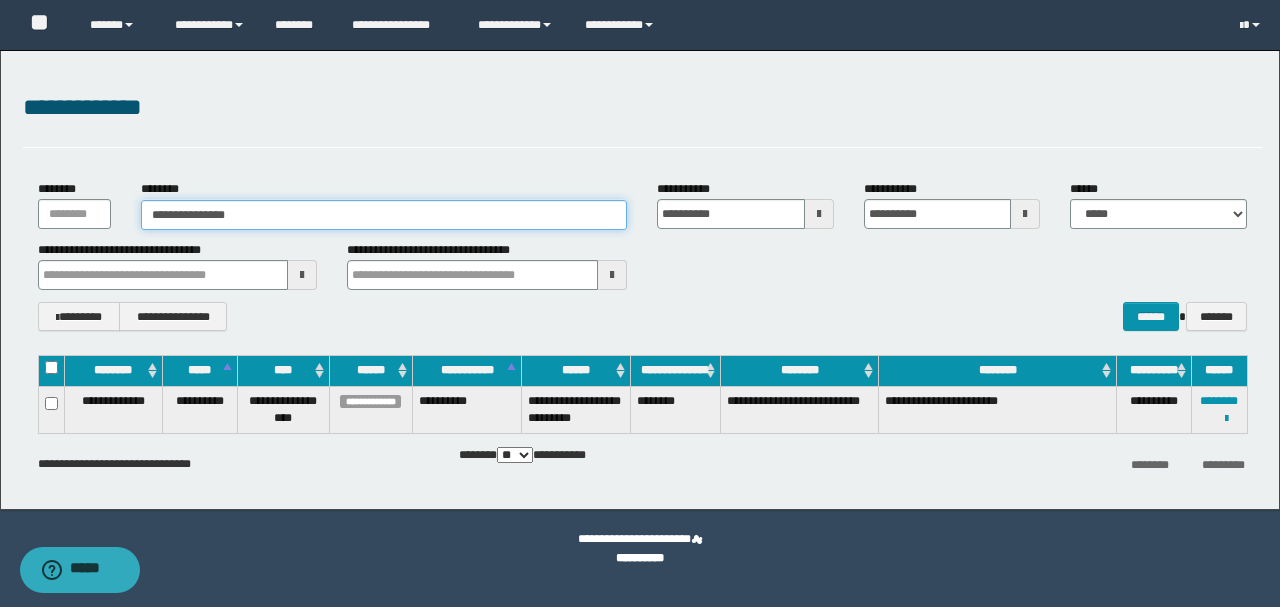 type on "**********" 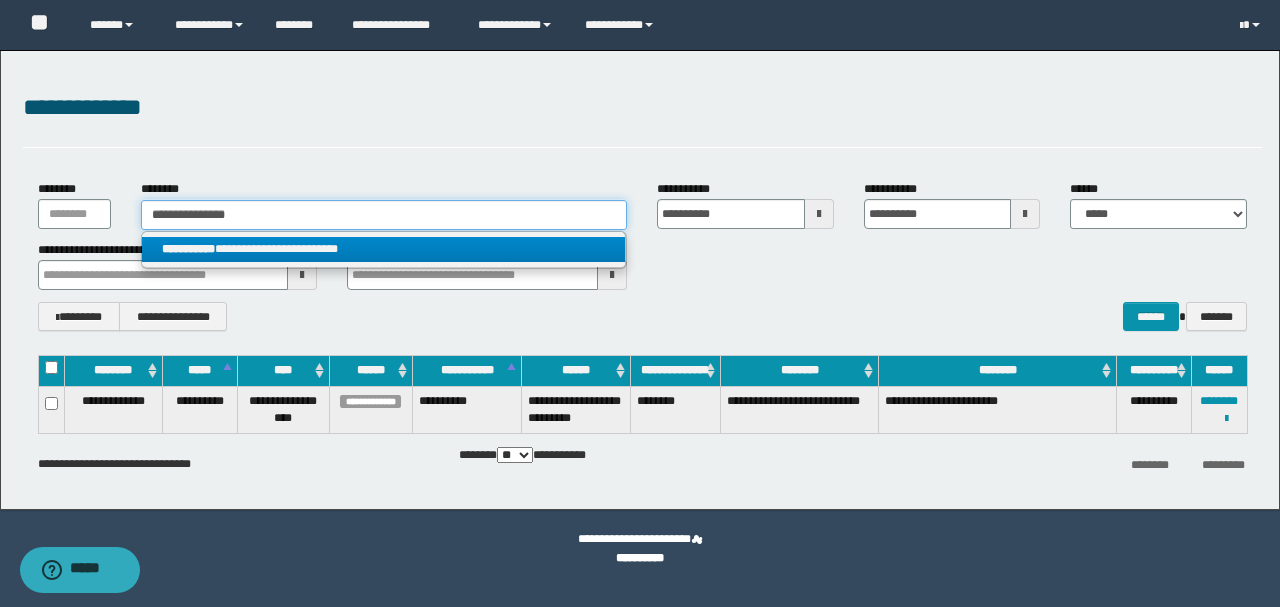 type on "**********" 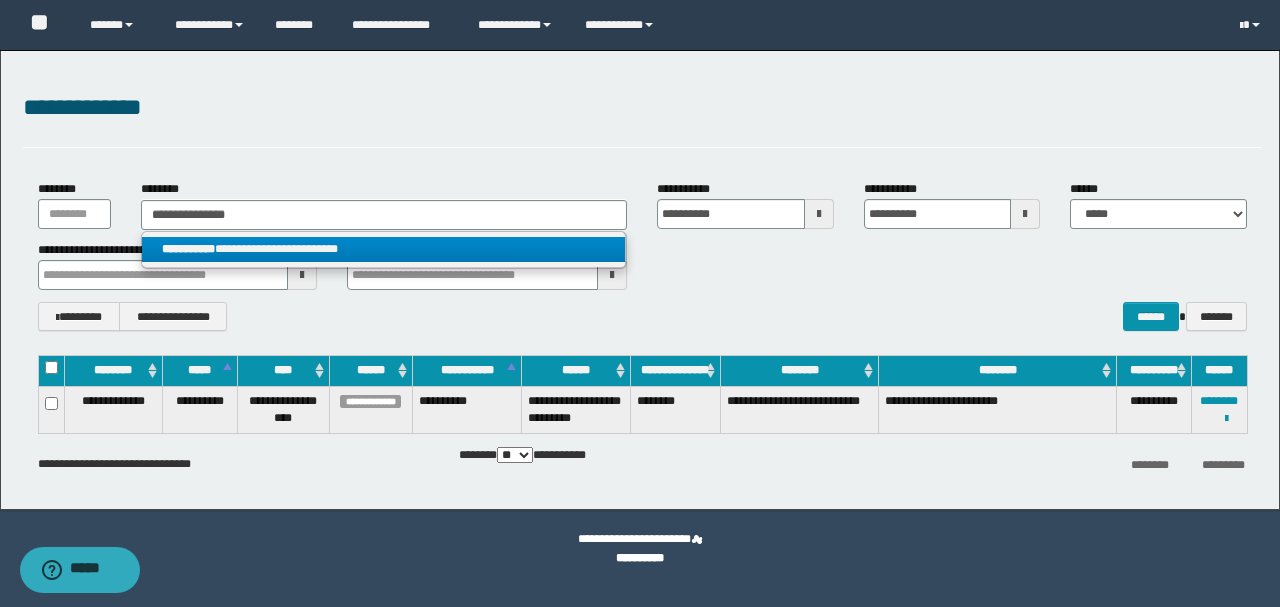click on "**********" at bounding box center [384, 249] 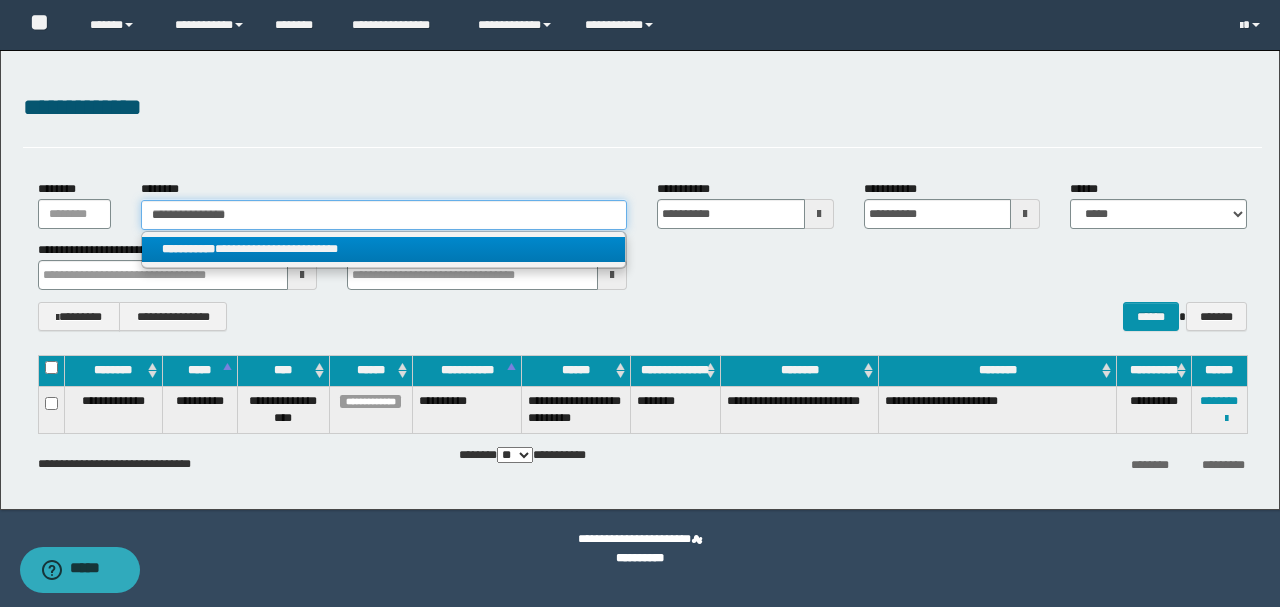 type 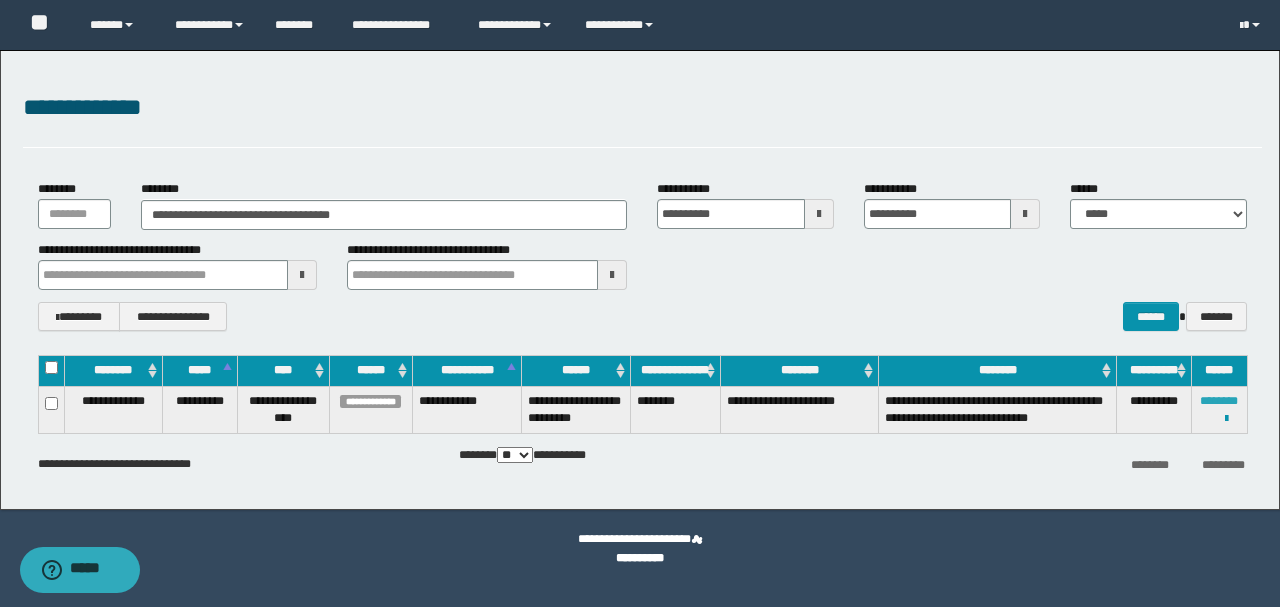 click on "********" at bounding box center [1219, 401] 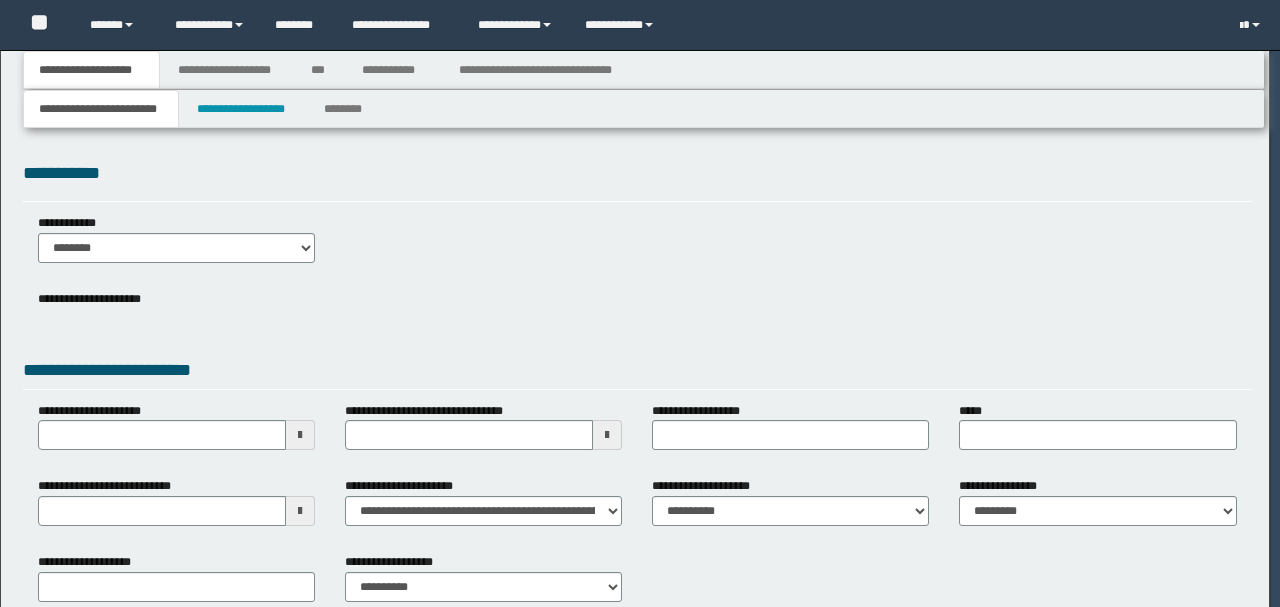scroll, scrollTop: 0, scrollLeft: 0, axis: both 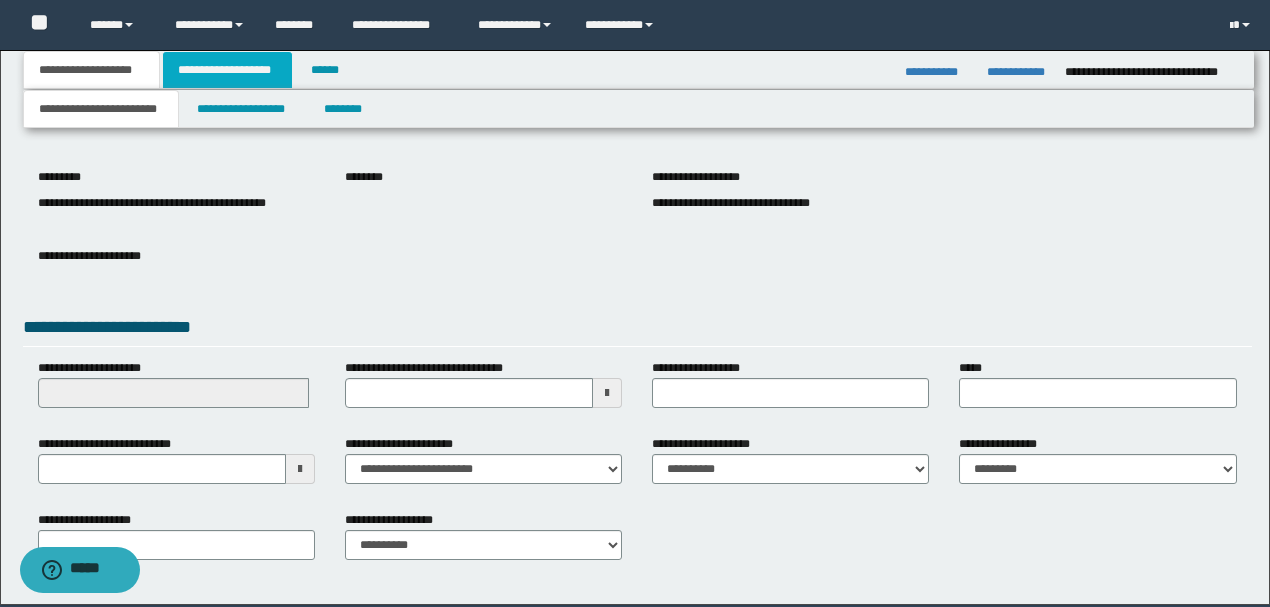click on "**********" at bounding box center (227, 70) 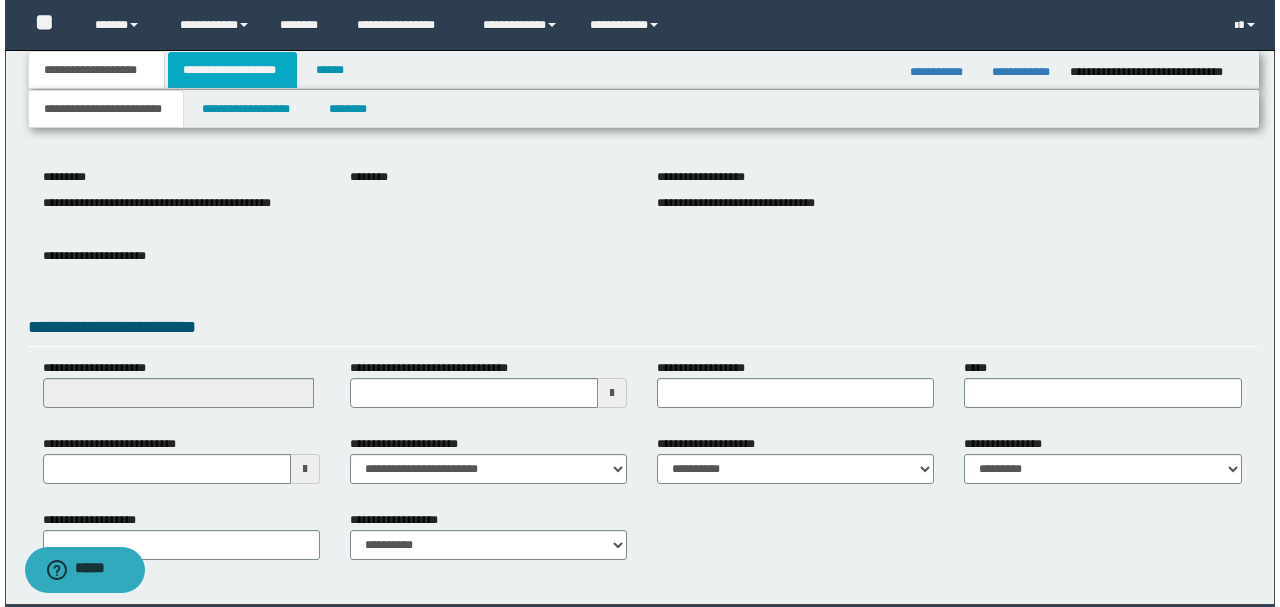 scroll, scrollTop: 0, scrollLeft: 0, axis: both 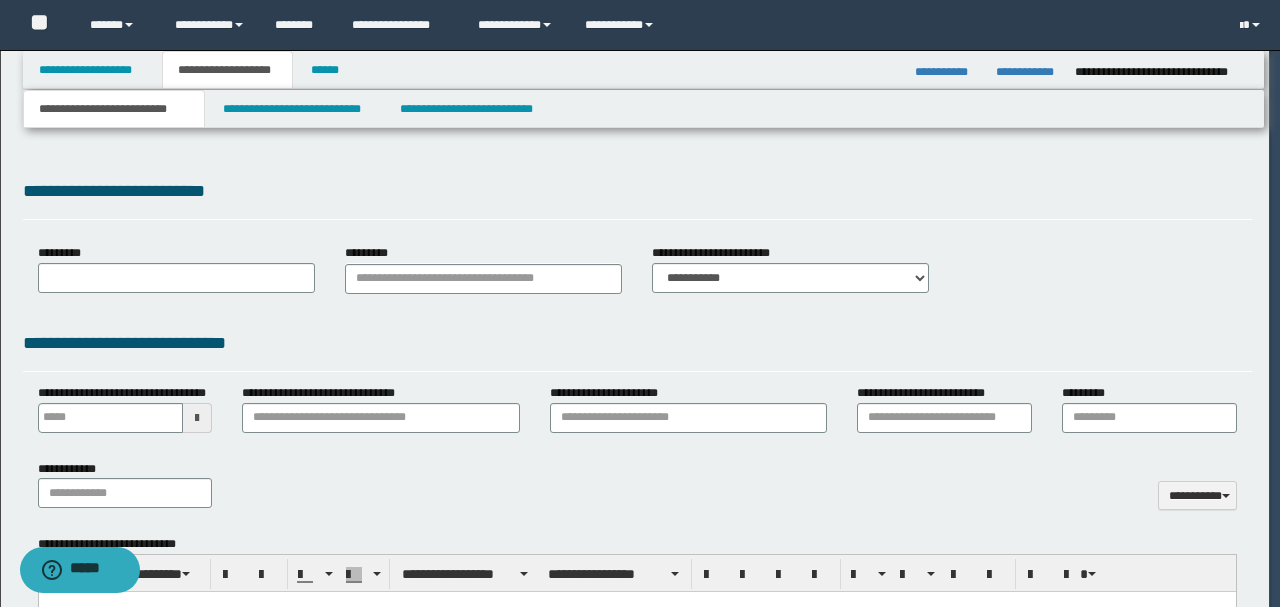 type 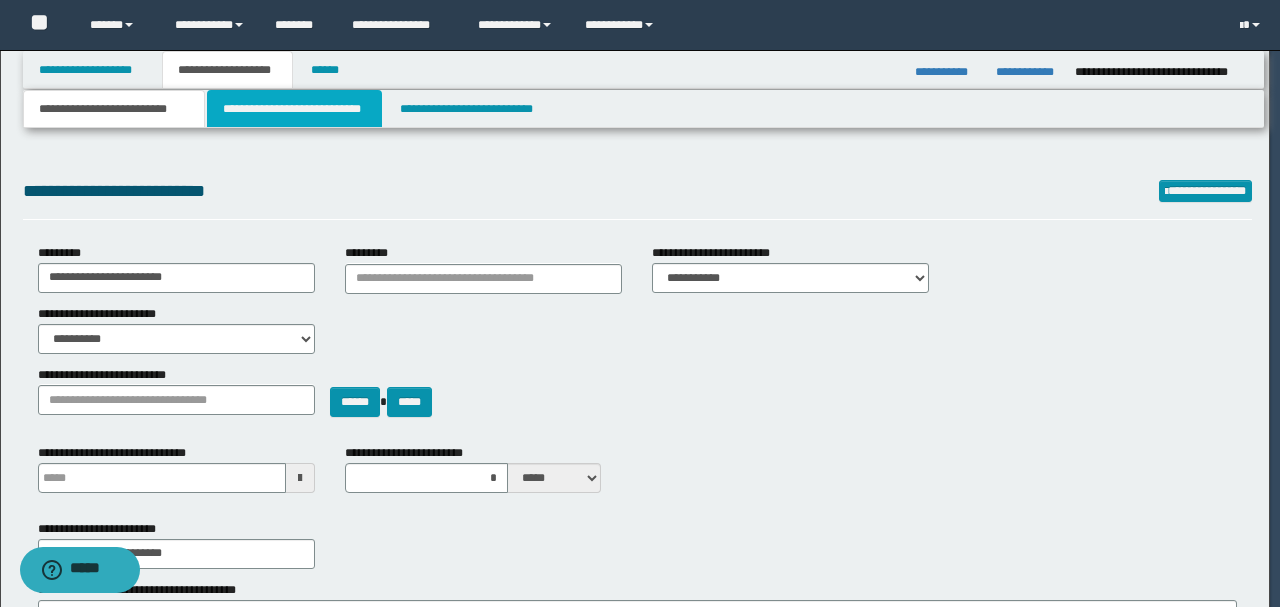 click on "**********" at bounding box center (294, 109) 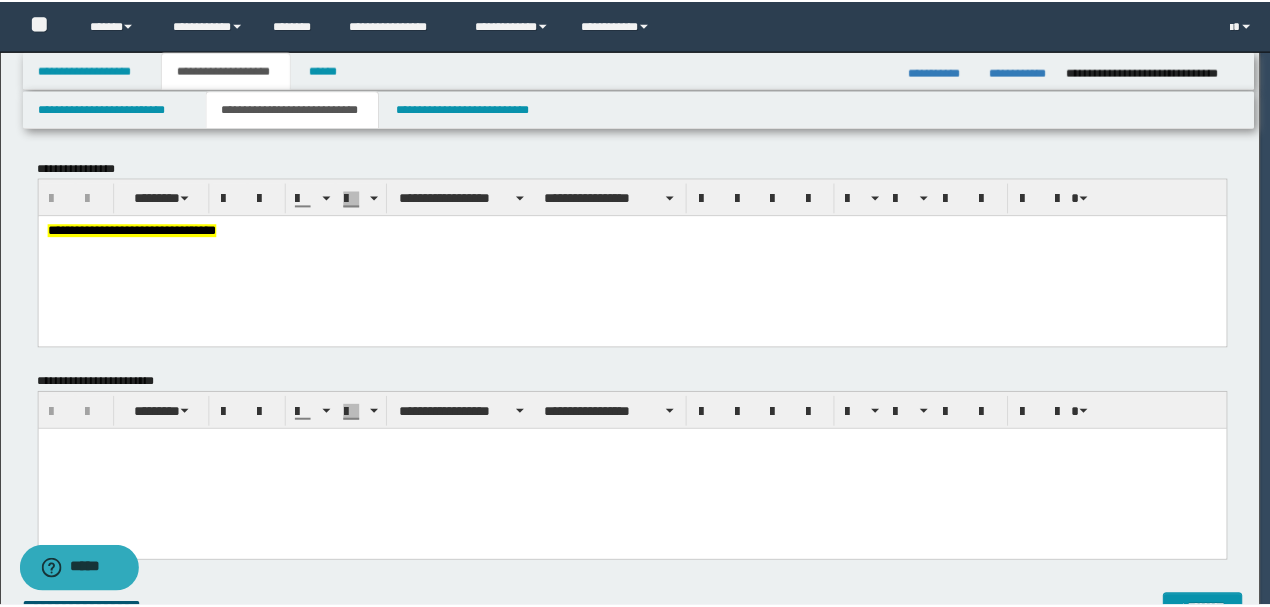 scroll, scrollTop: 0, scrollLeft: 0, axis: both 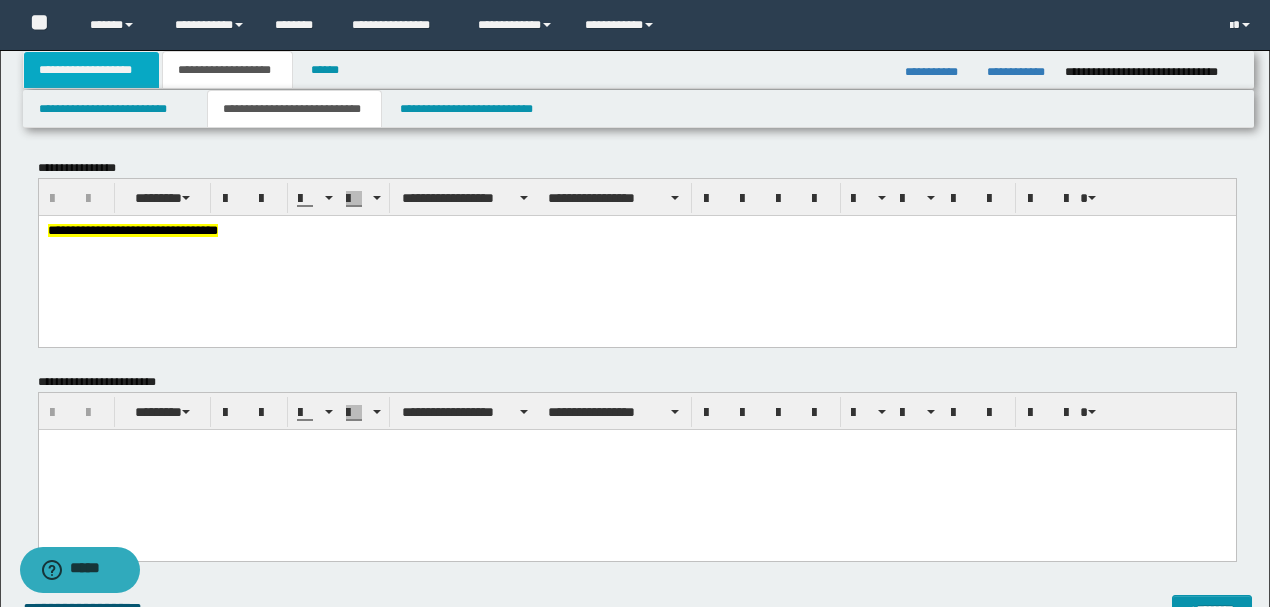 click on "**********" at bounding box center [92, 70] 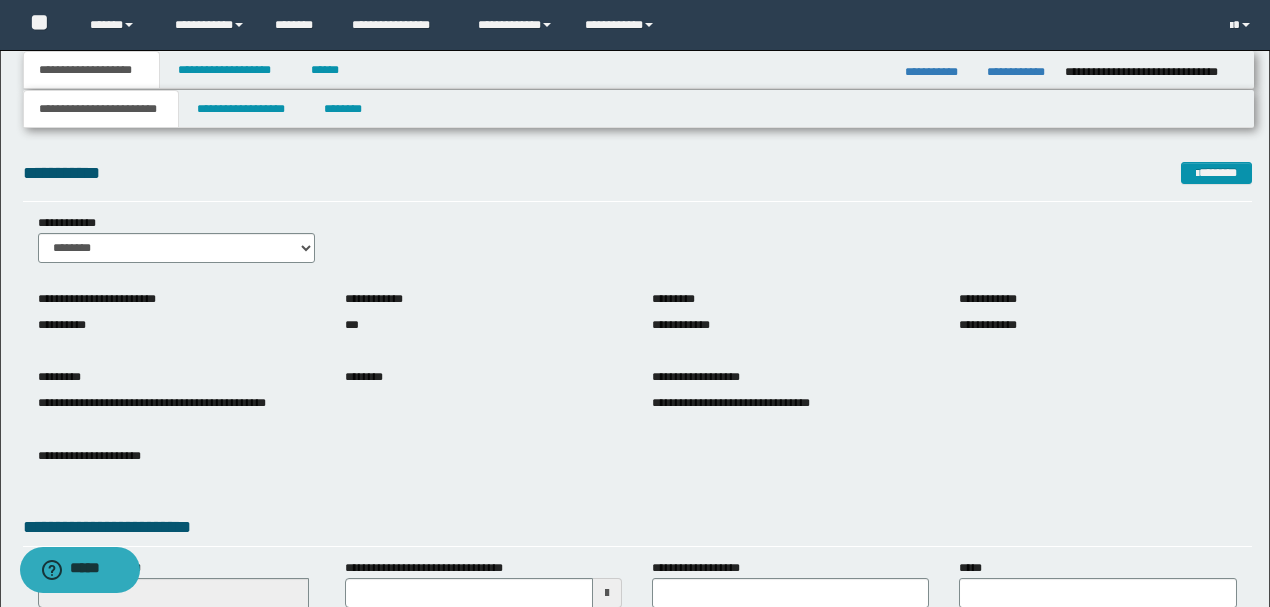 scroll, scrollTop: 275, scrollLeft: 0, axis: vertical 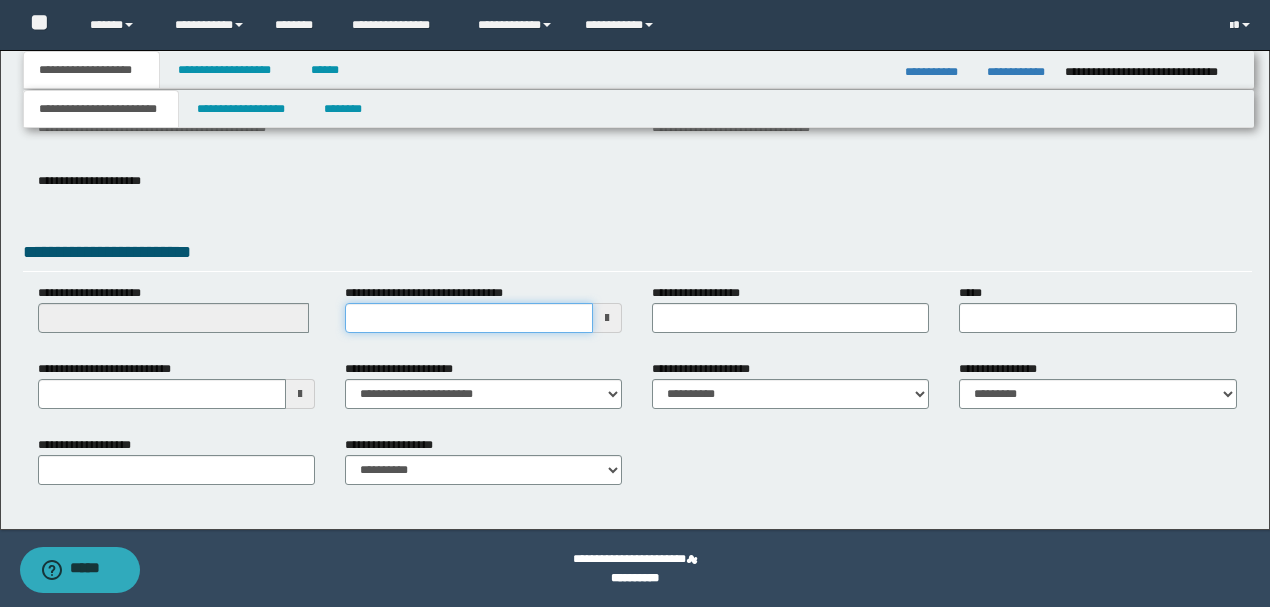 click on "**********" at bounding box center (469, 318) 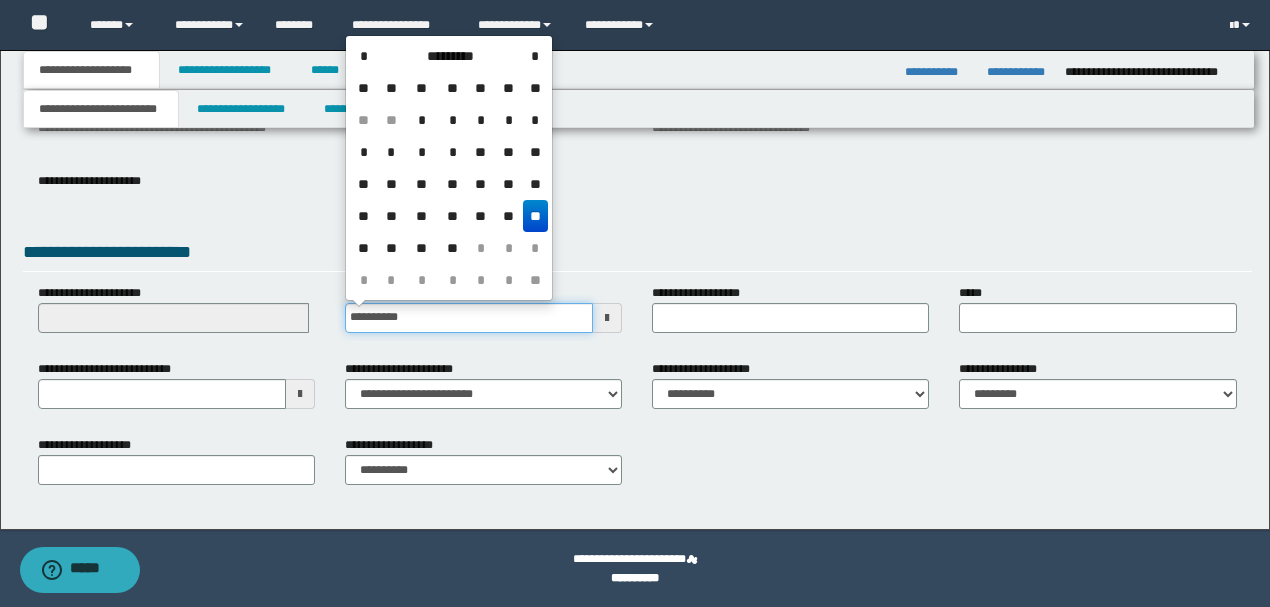 type on "**********" 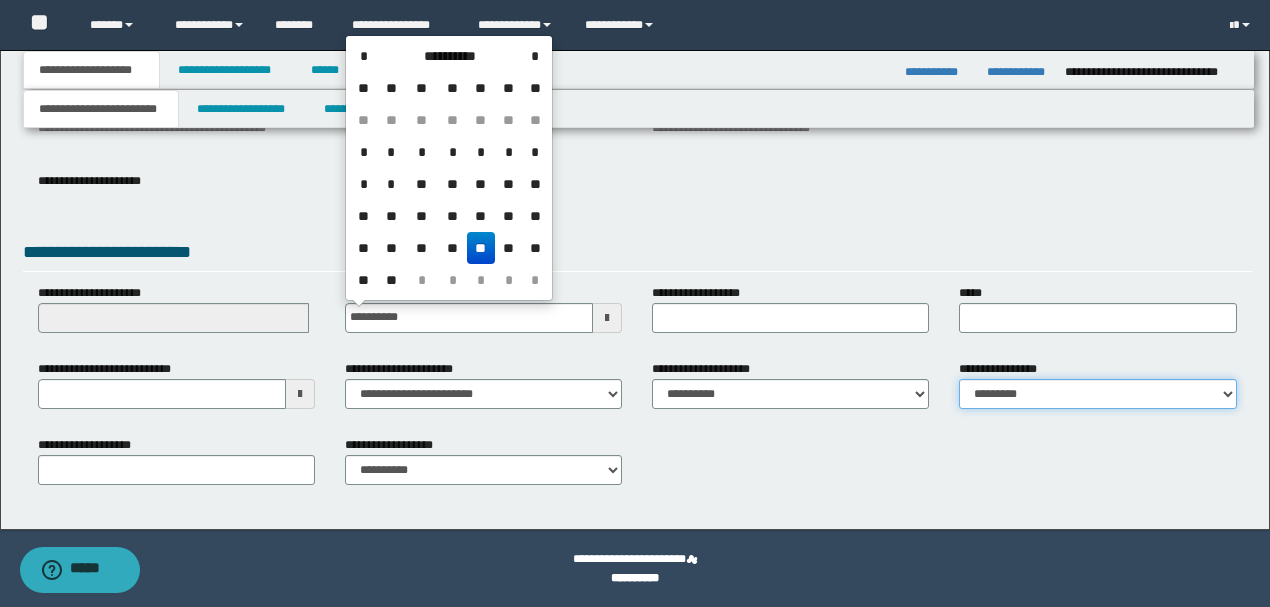 click on "**********" at bounding box center (1097, 394) 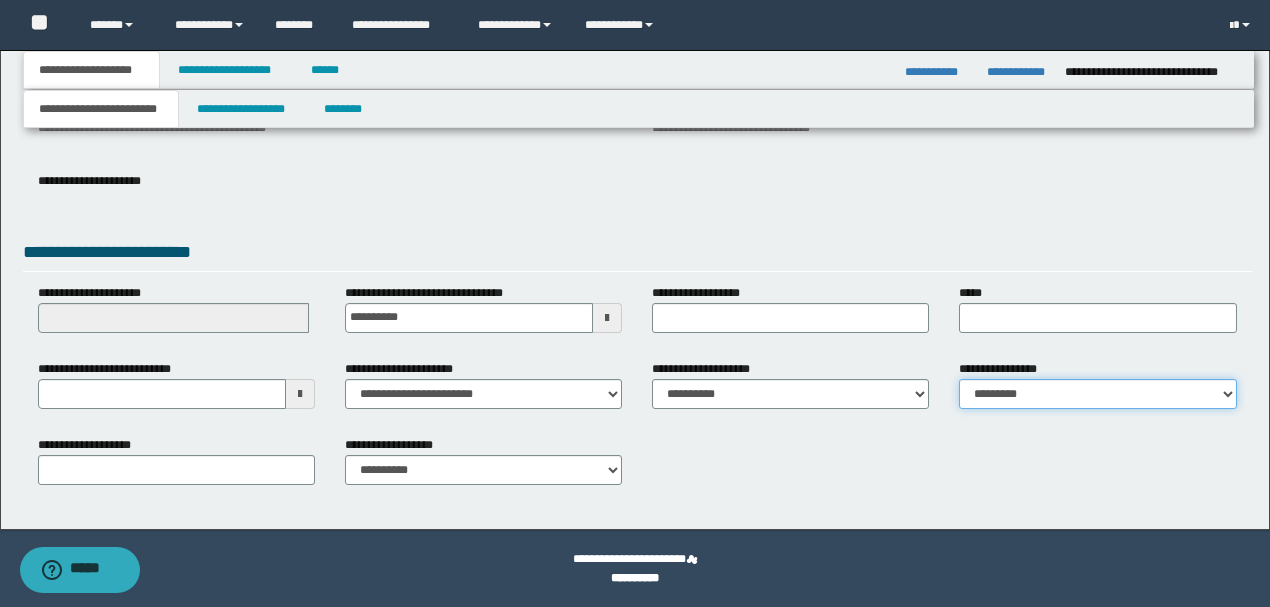 select on "*" 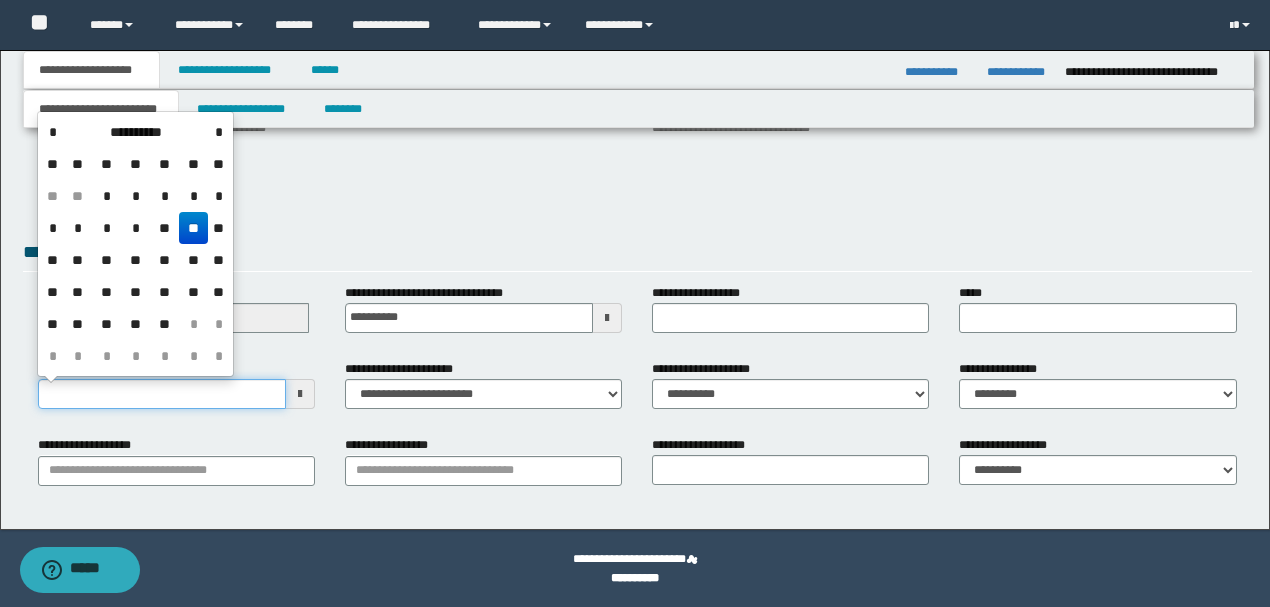 click on "**********" at bounding box center [162, 394] 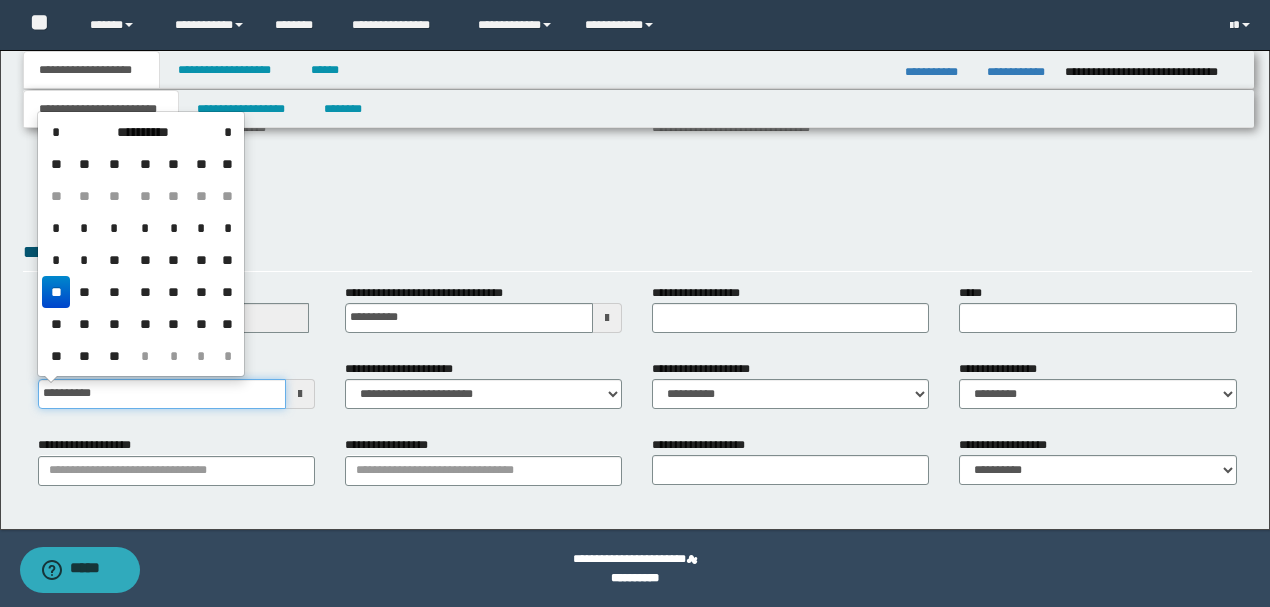 type on "**********" 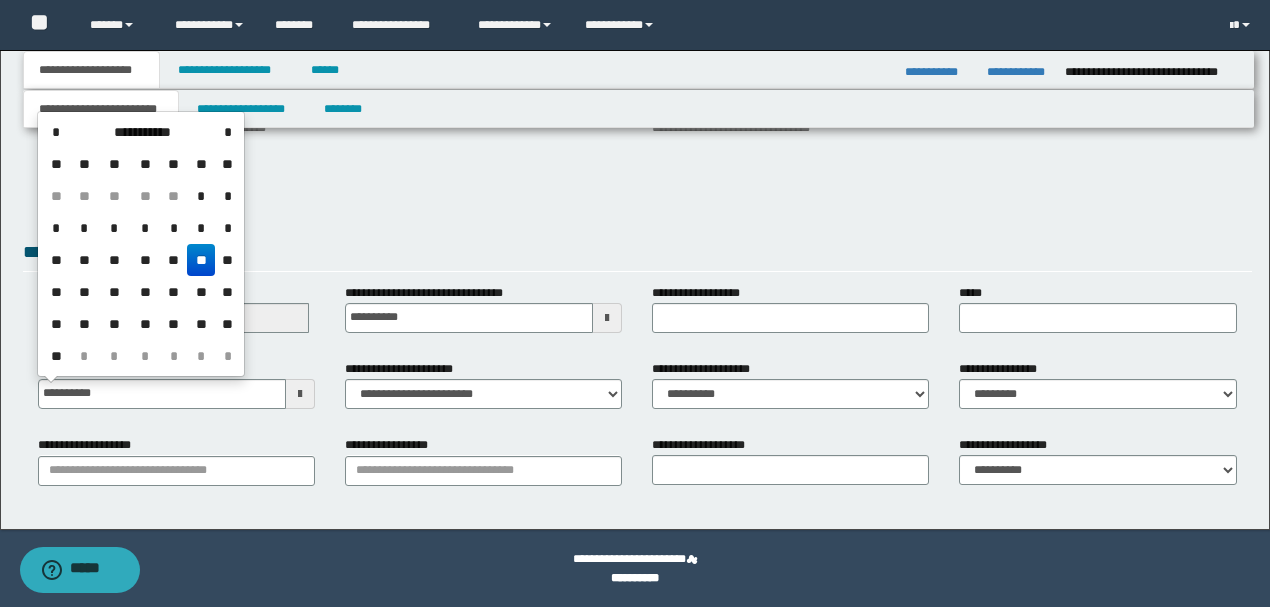 click on "**********" at bounding box center [637, 255] 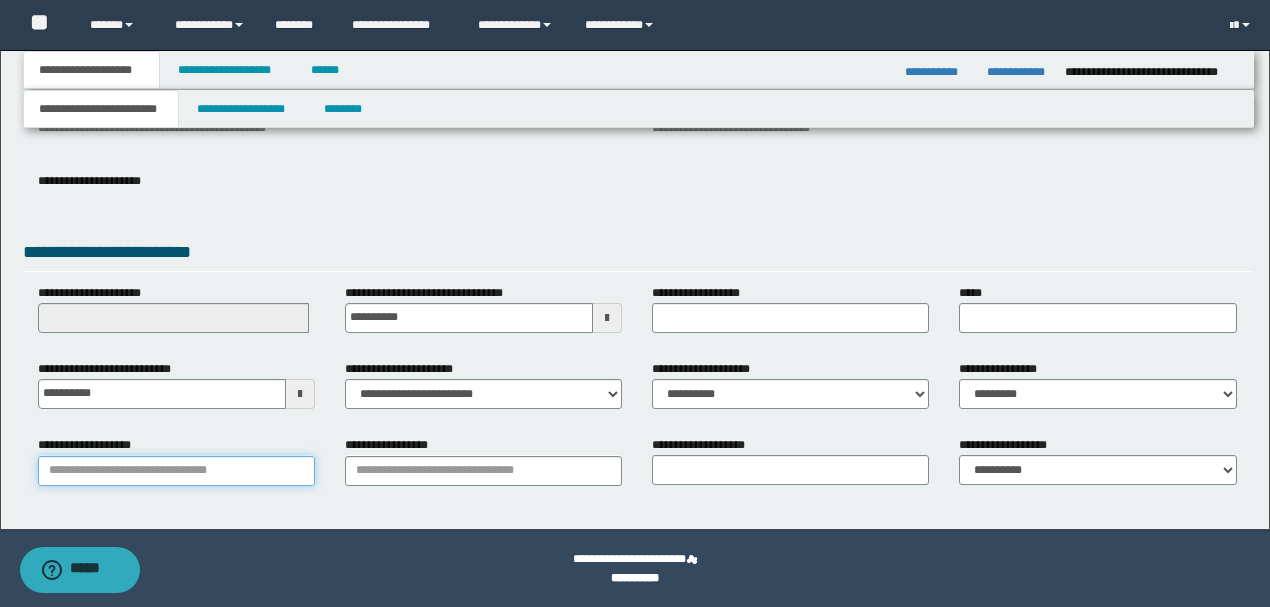 click on "**********" at bounding box center [176, 471] 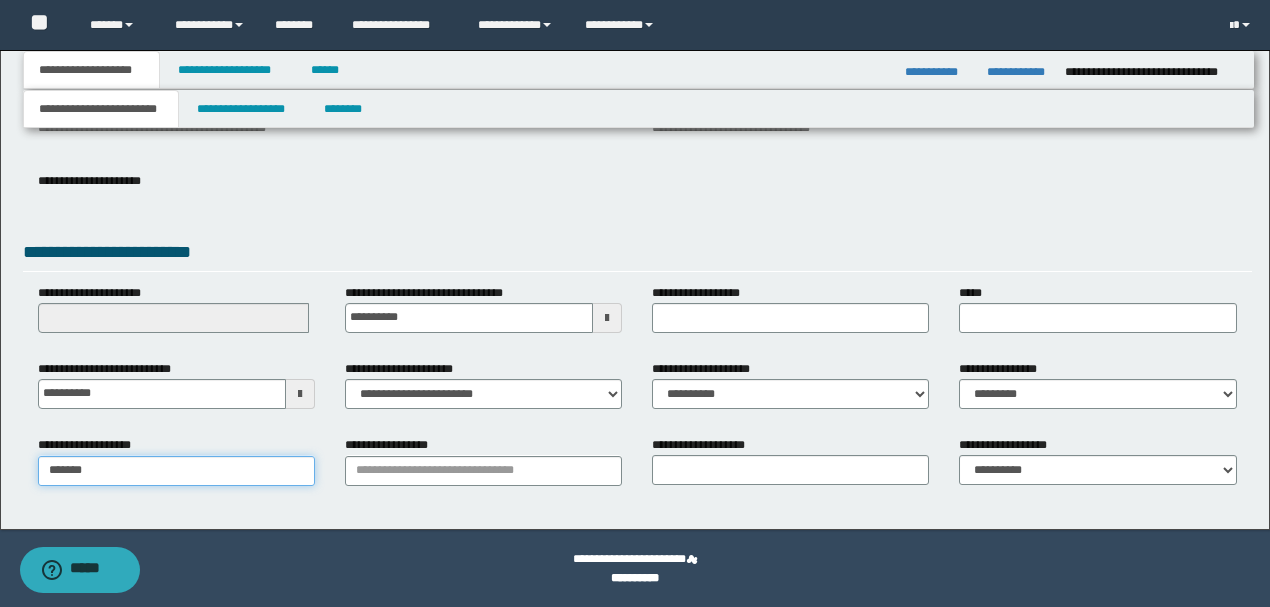 type on "********" 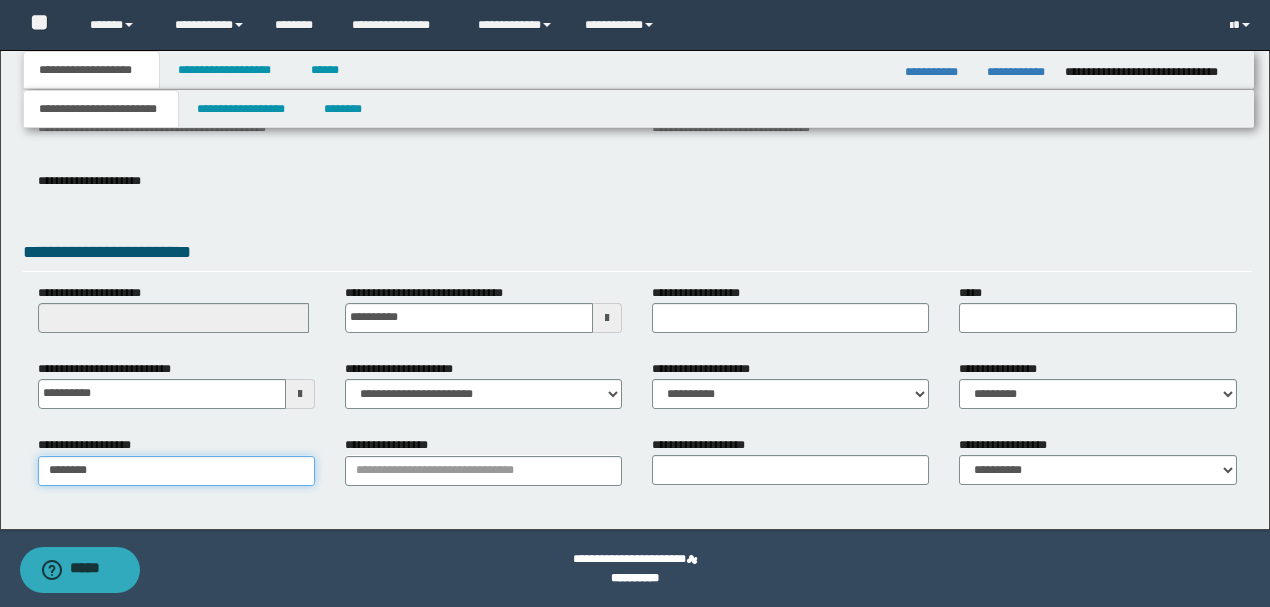 type on "********" 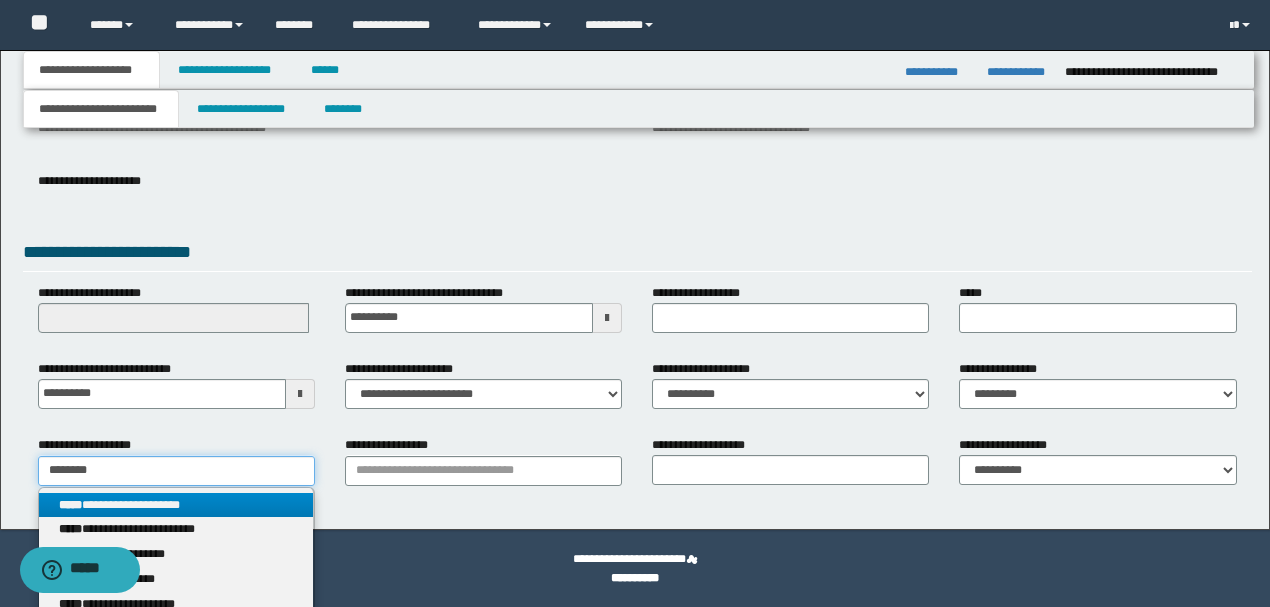 type on "********" 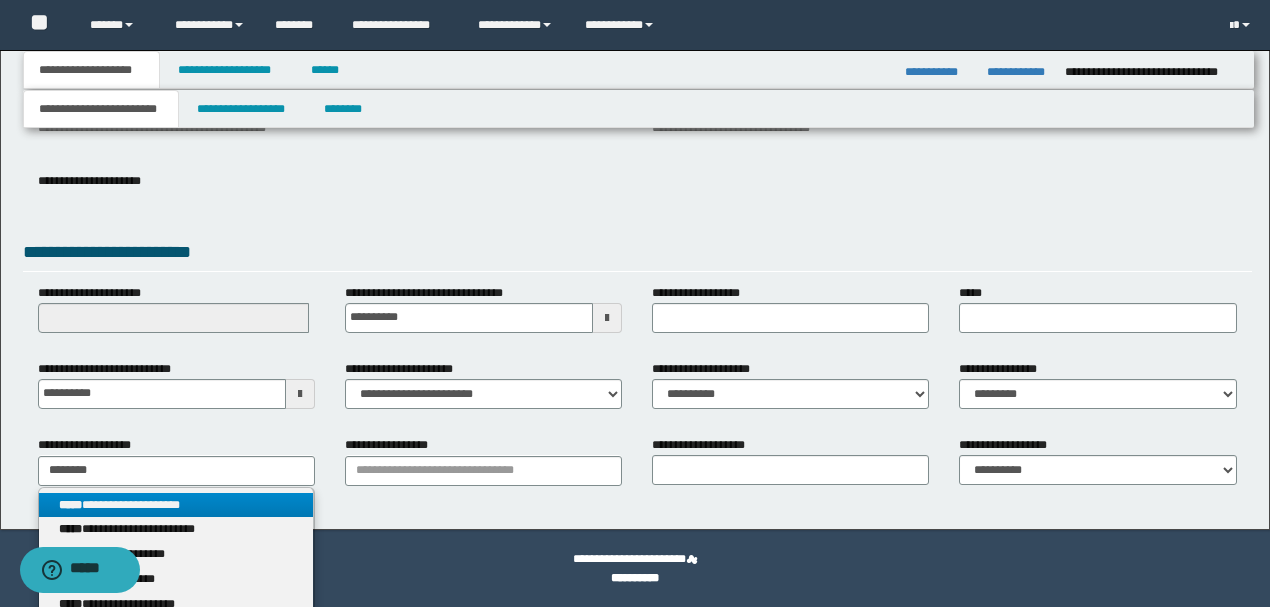 click on "**********" at bounding box center [176, 505] 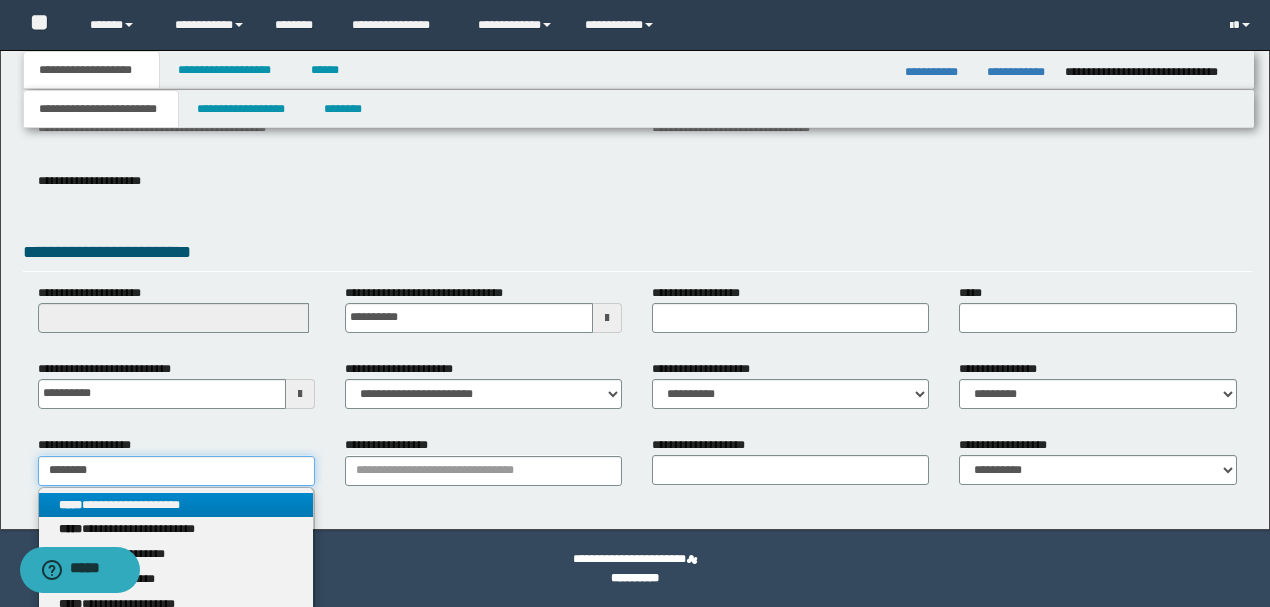 type 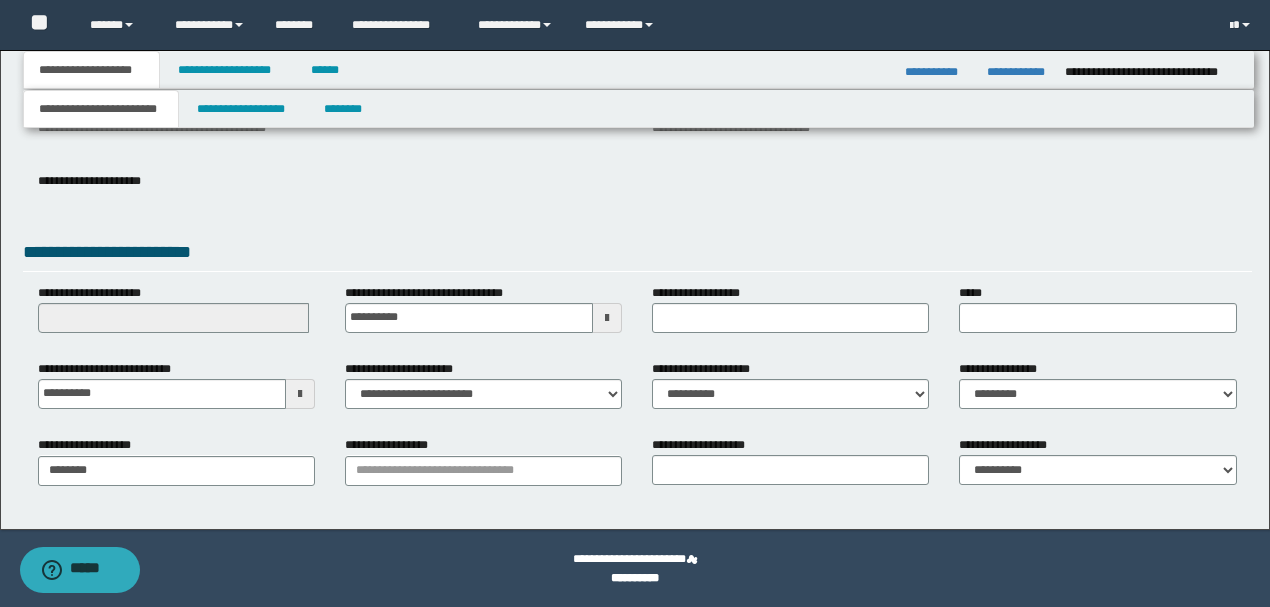 click on "**********" at bounding box center [483, 468] 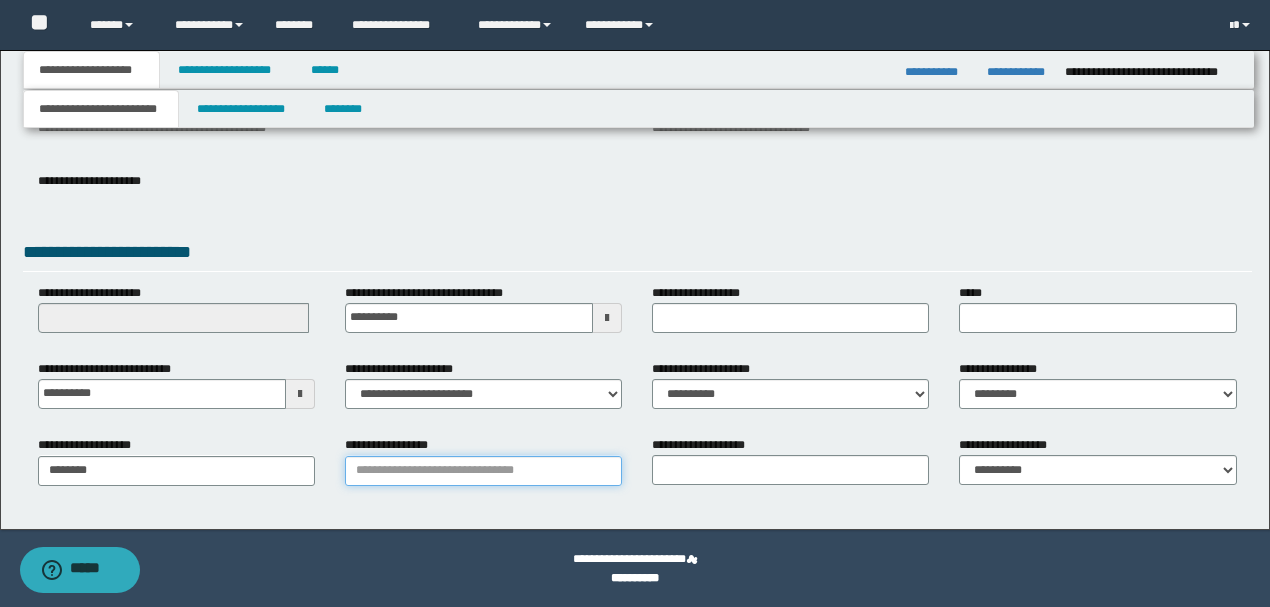 click on "**********" at bounding box center [483, 471] 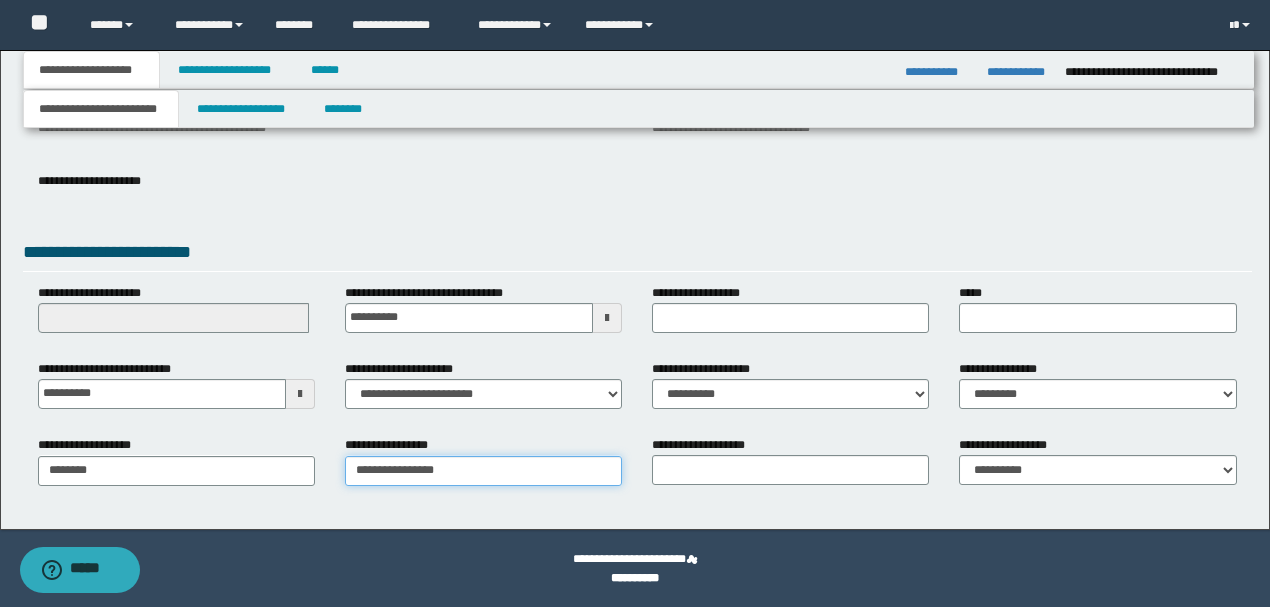 type on "**********" 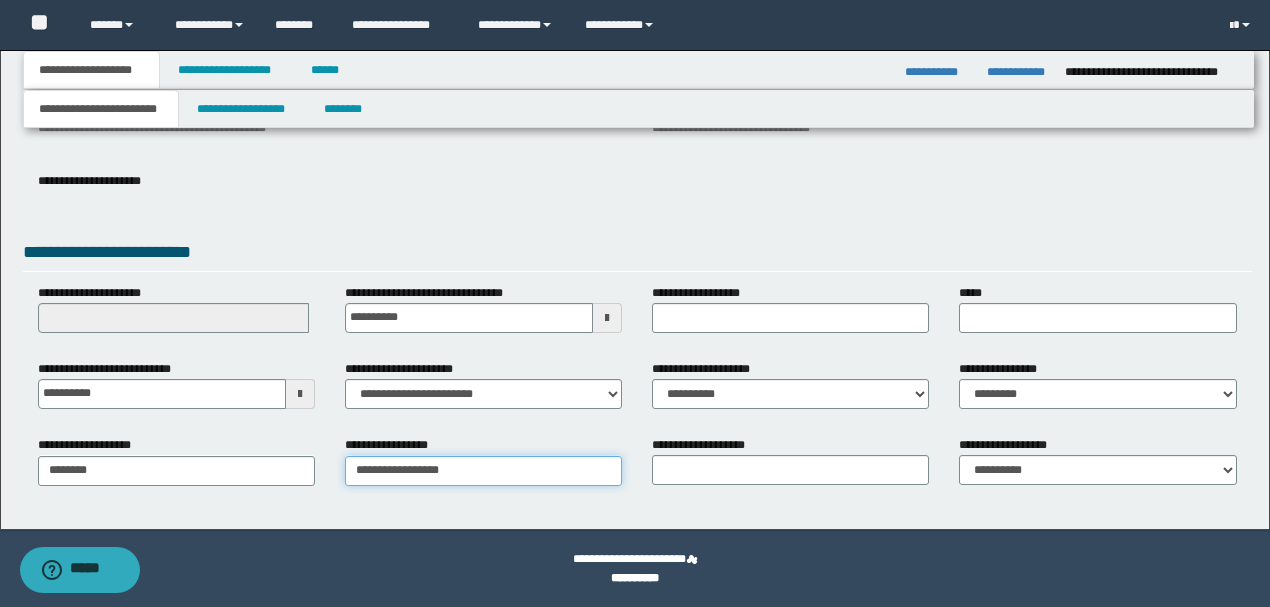 type on "**********" 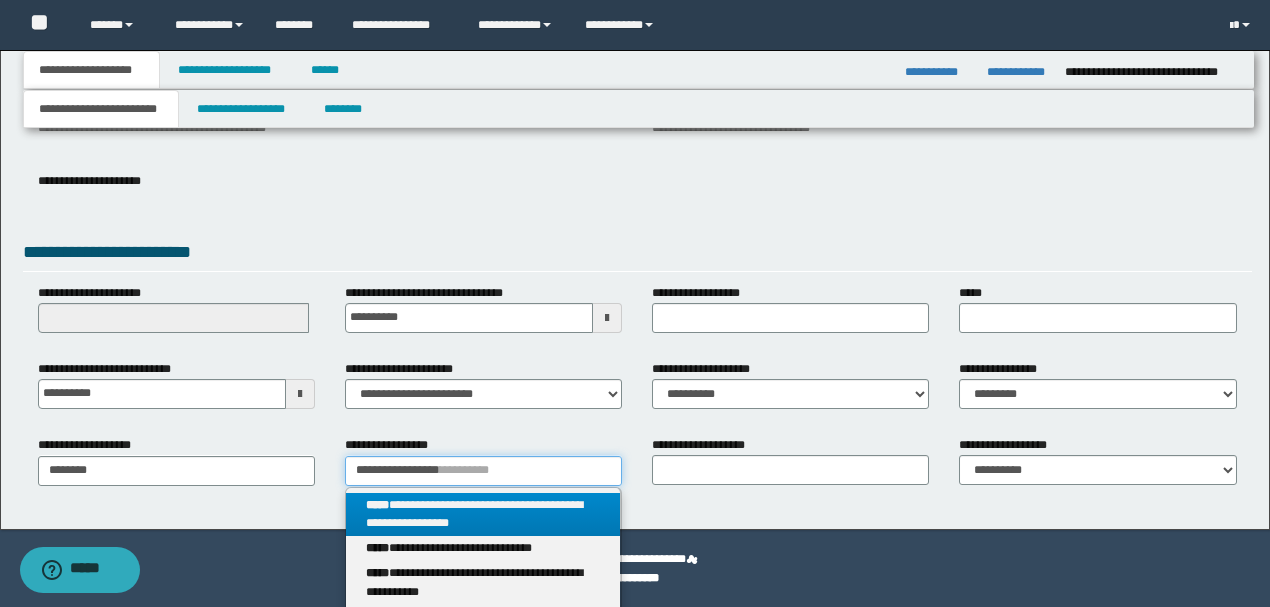 type on "**********" 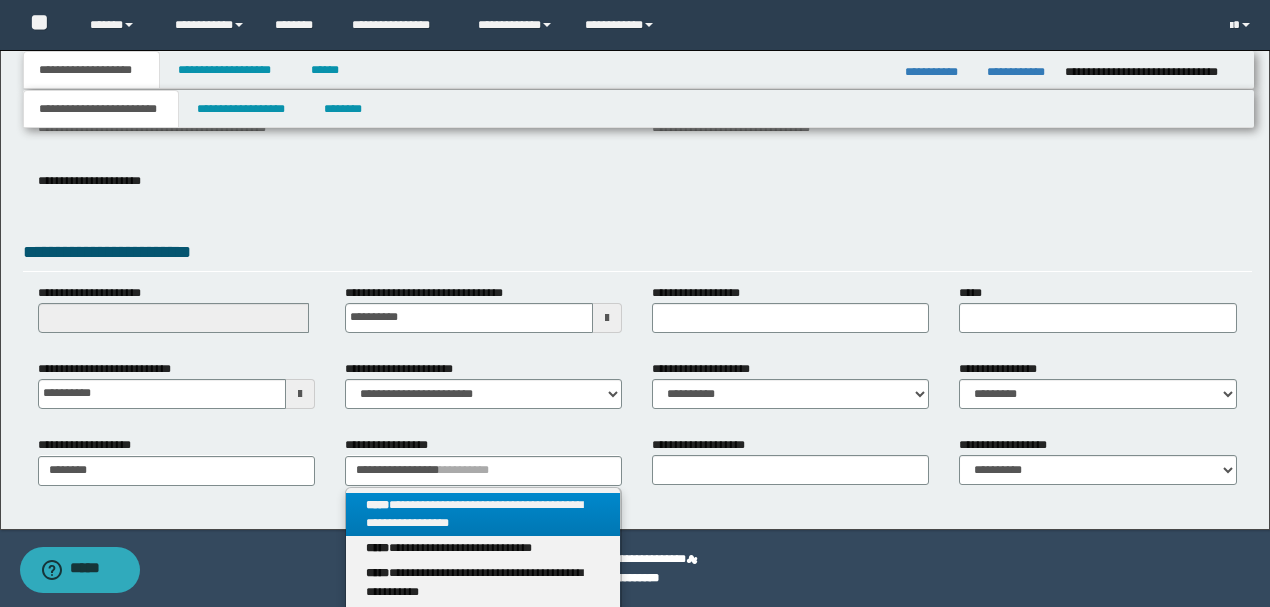 click on "**********" at bounding box center (483, 515) 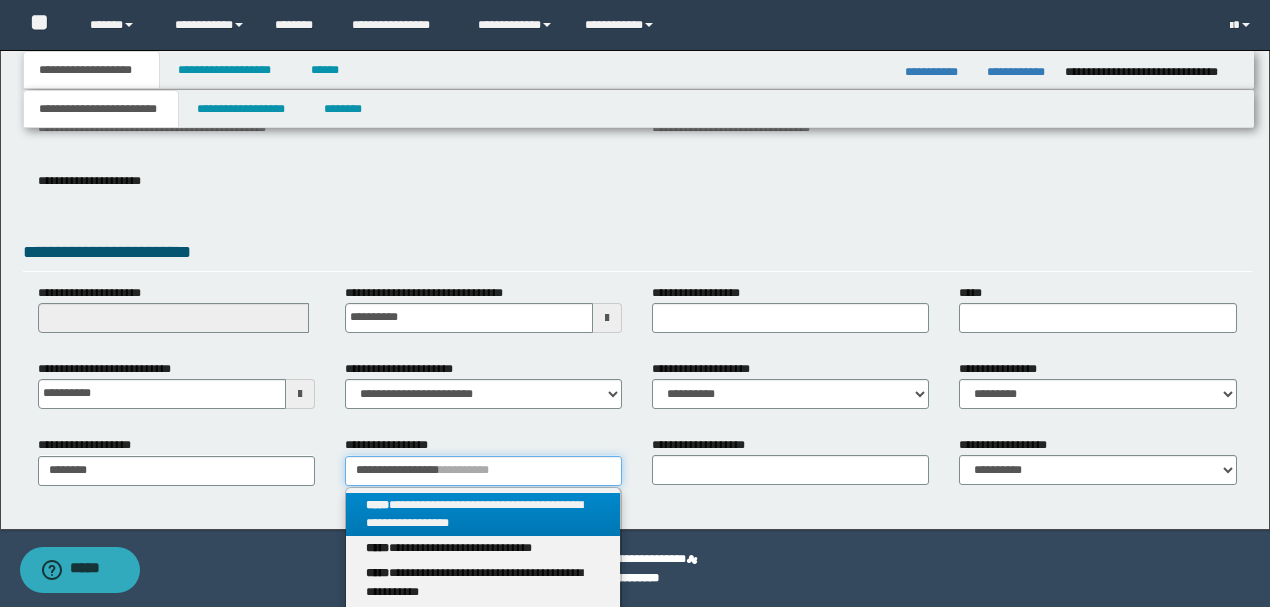 type 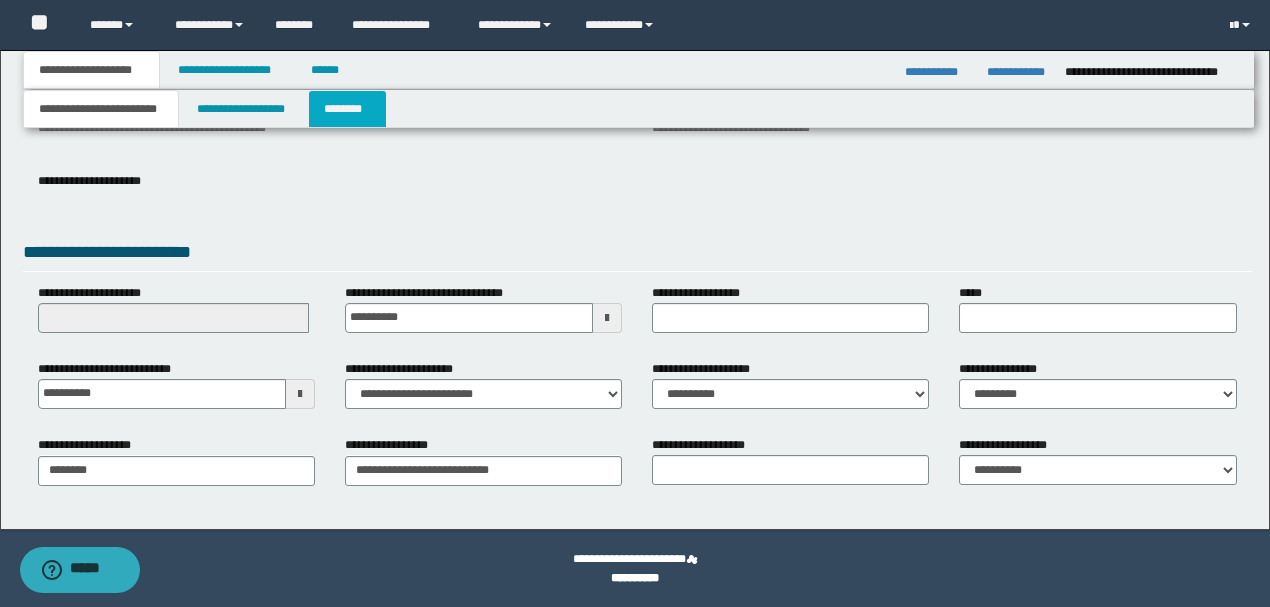 click on "********" at bounding box center (347, 109) 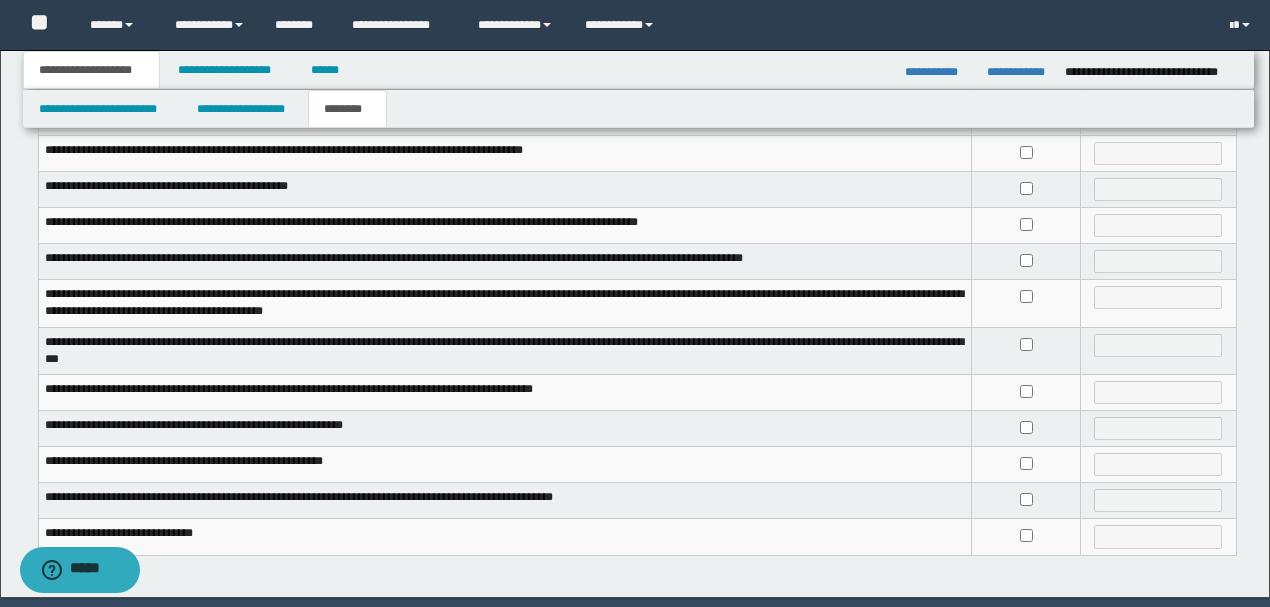 scroll, scrollTop: 537, scrollLeft: 0, axis: vertical 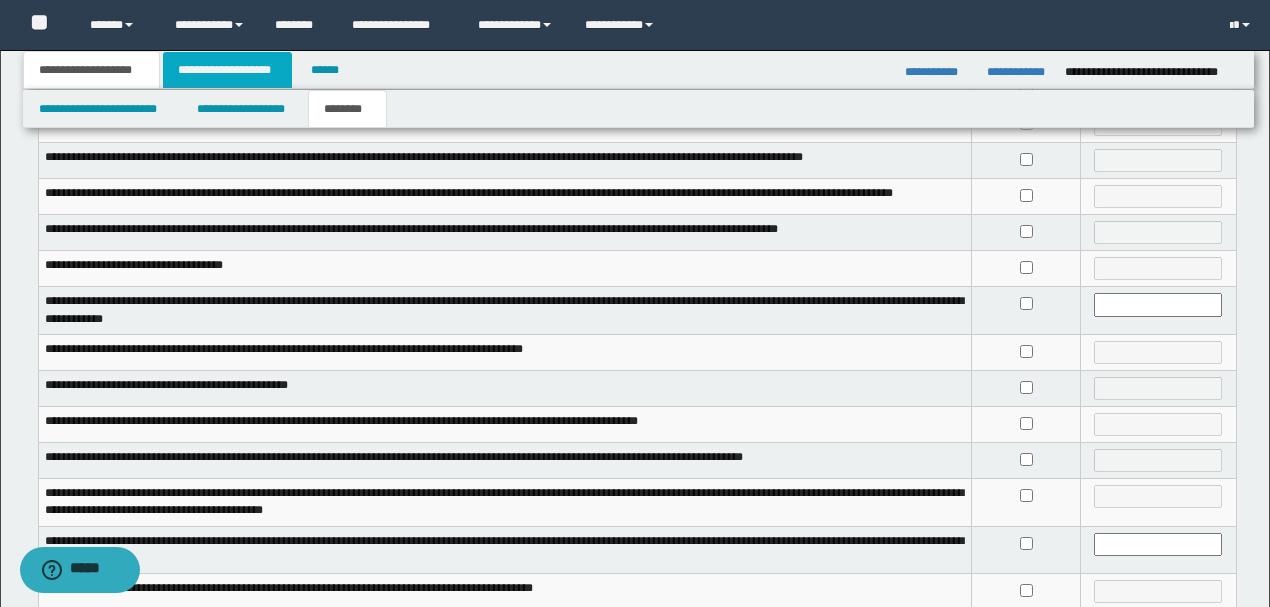 click on "**********" at bounding box center (227, 70) 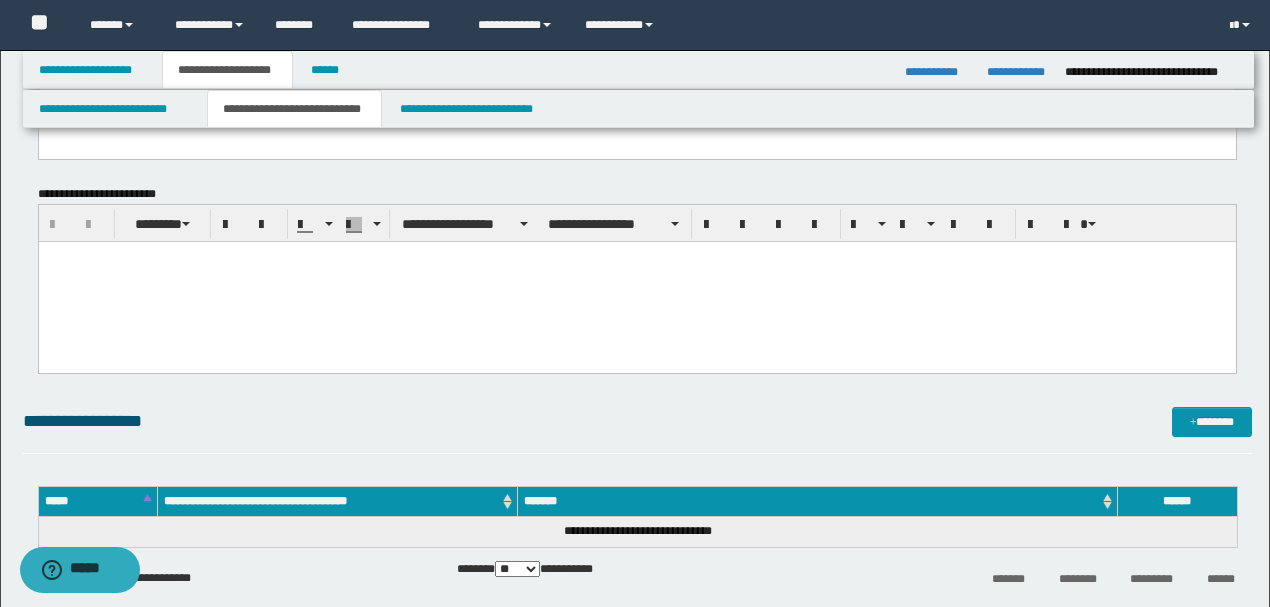 scroll, scrollTop: 70, scrollLeft: 0, axis: vertical 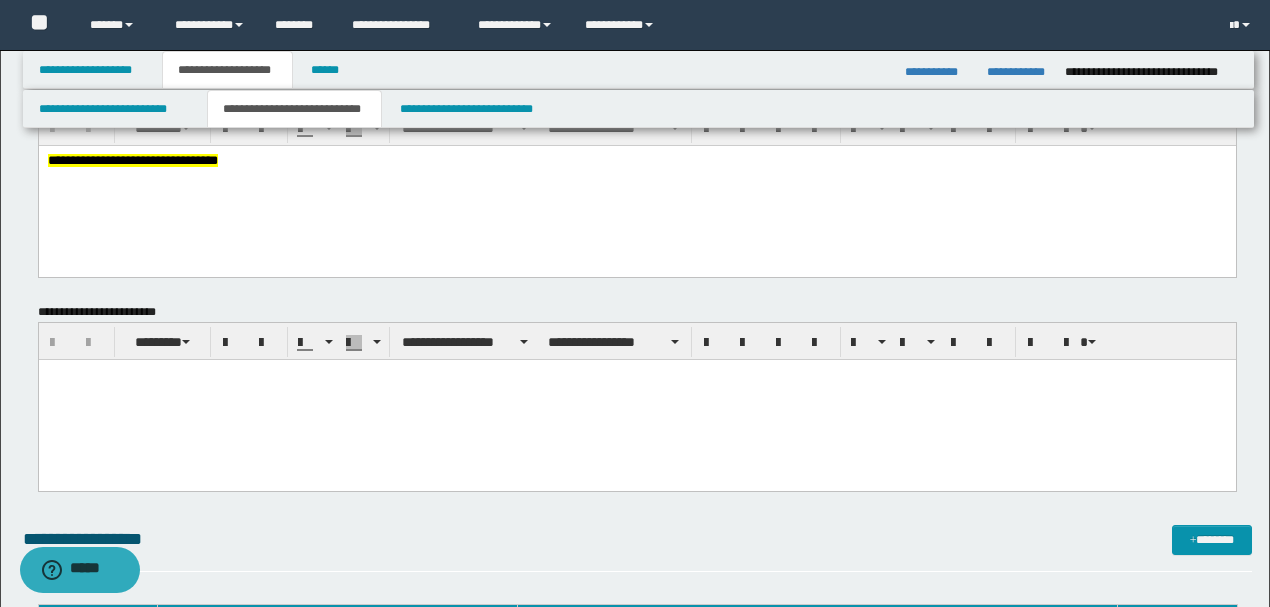 click on "**********" at bounding box center [636, 185] 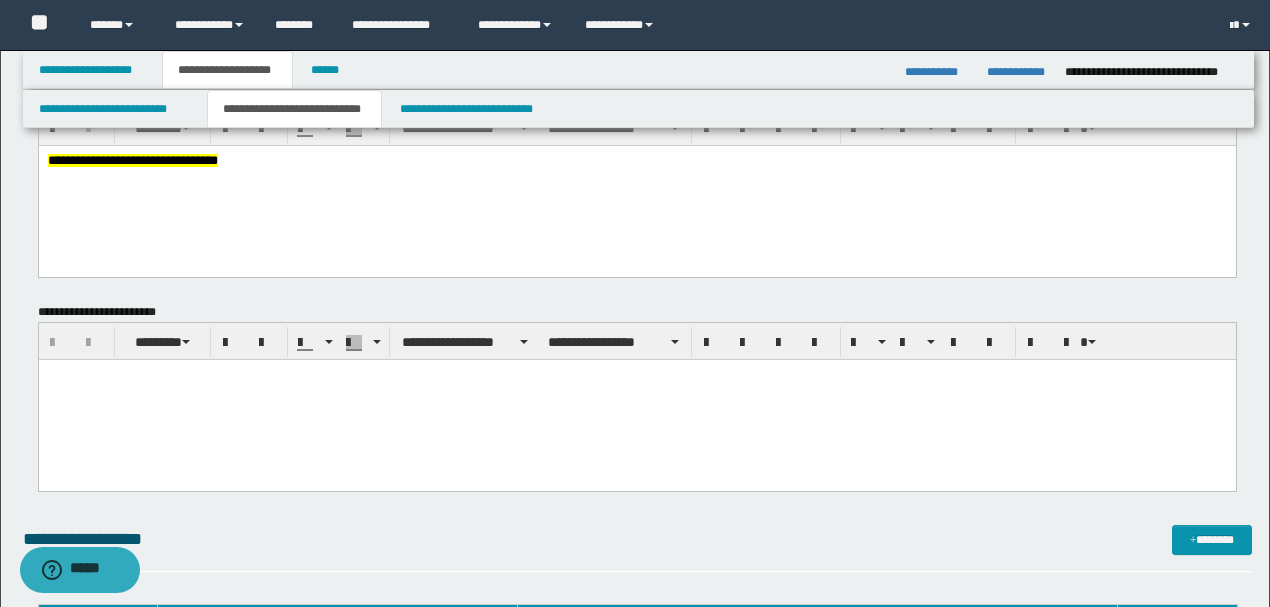 paste 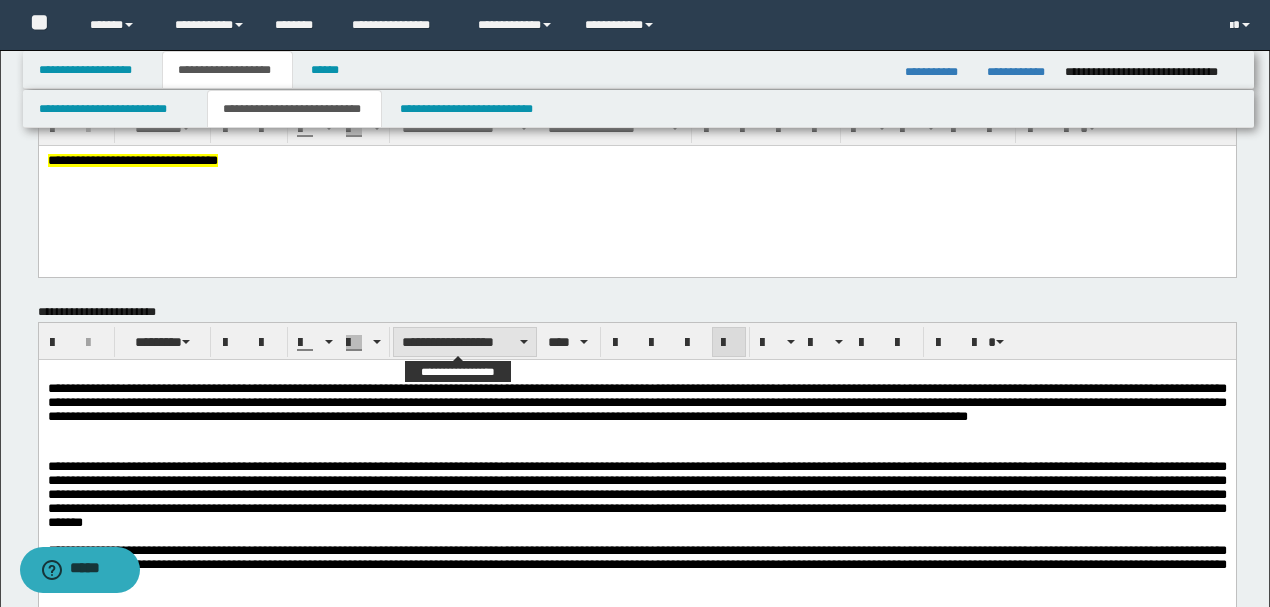 scroll, scrollTop: 4, scrollLeft: 0, axis: vertical 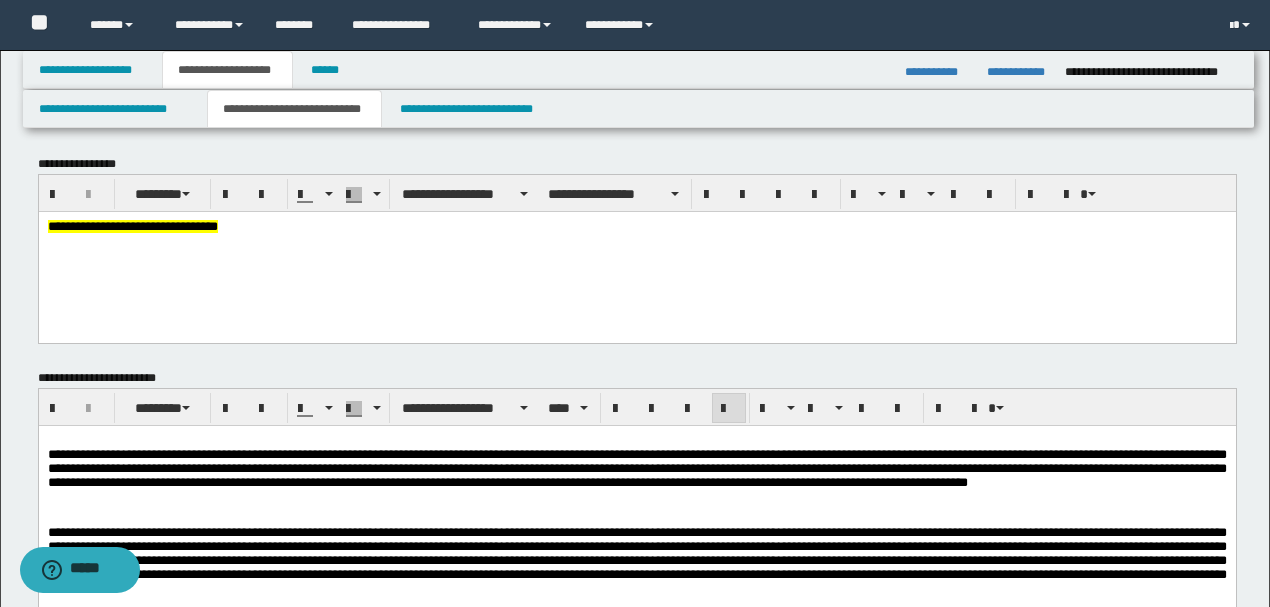 click on "**********" at bounding box center [636, 226] 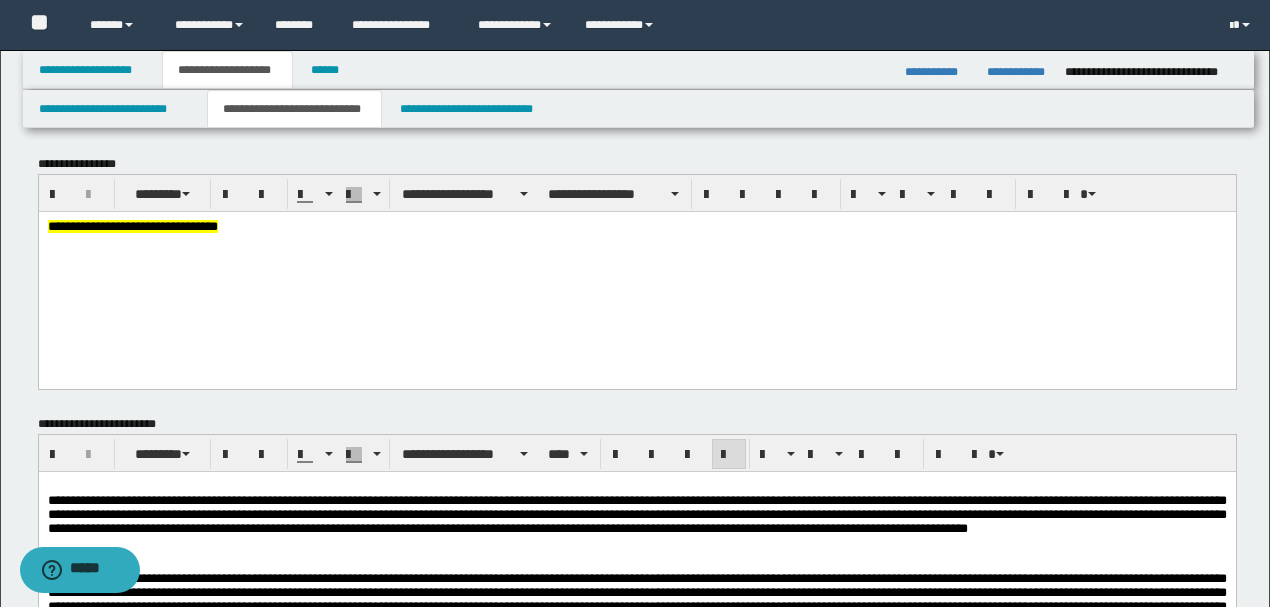 type 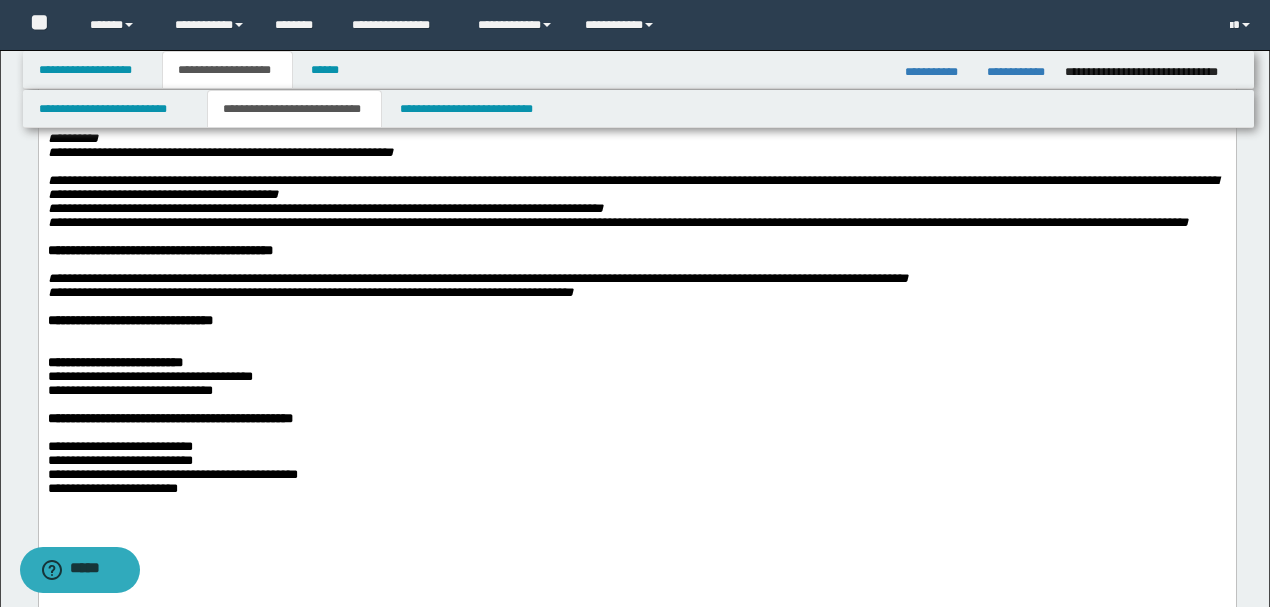 scroll, scrollTop: 870, scrollLeft: 0, axis: vertical 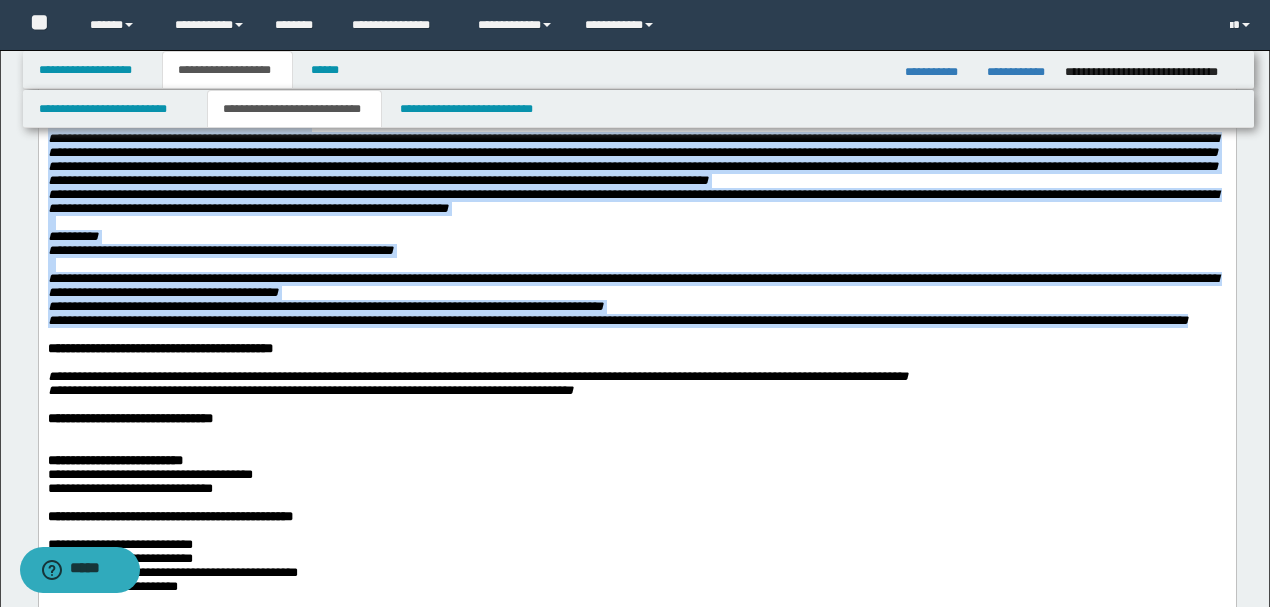 drag, startPoint x: 1131, startPoint y: 179, endPoint x: 1210, endPoint y: 446, distance: 278.4421 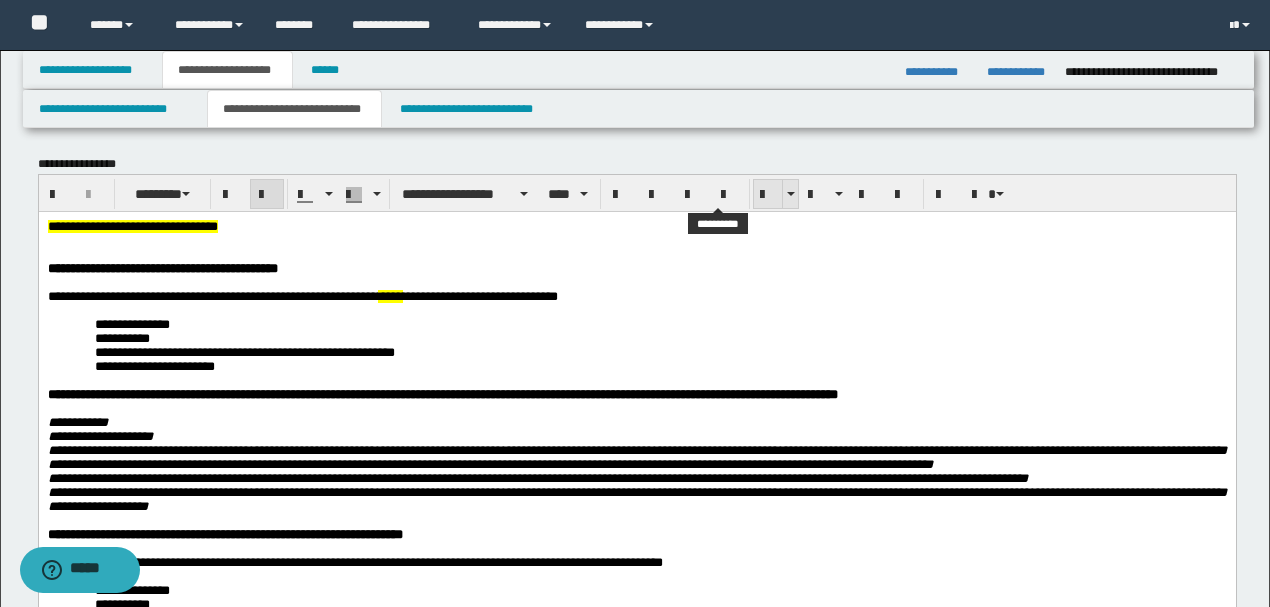 drag, startPoint x: 714, startPoint y: 189, endPoint x: 750, endPoint y: 206, distance: 39.812057 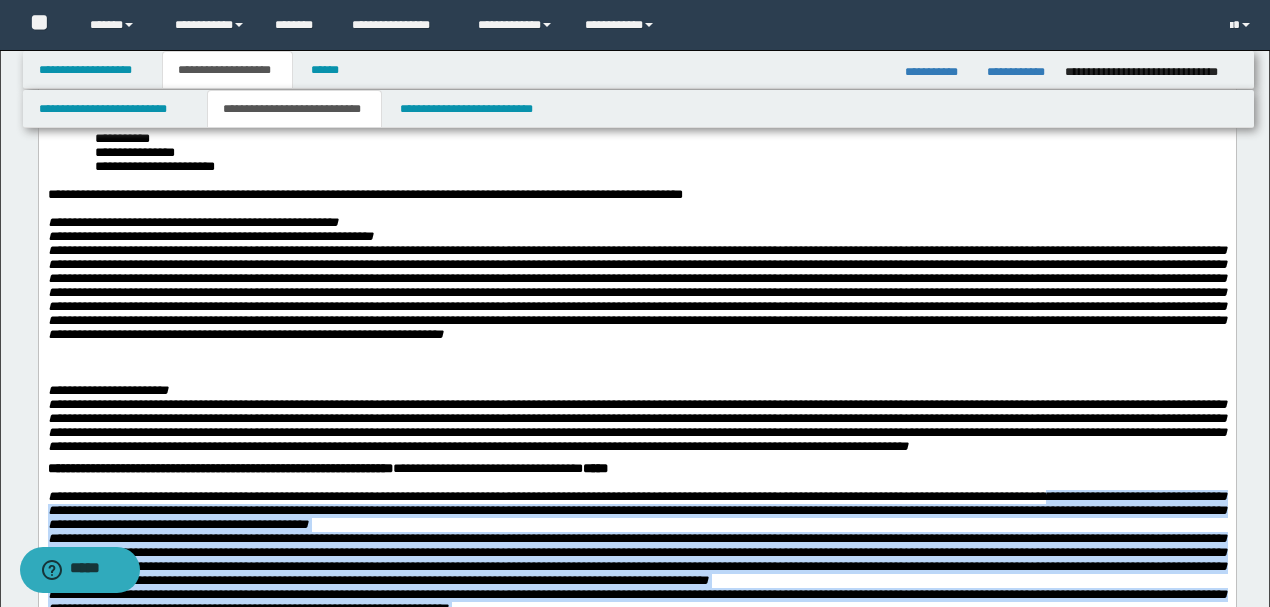 scroll, scrollTop: 870, scrollLeft: 0, axis: vertical 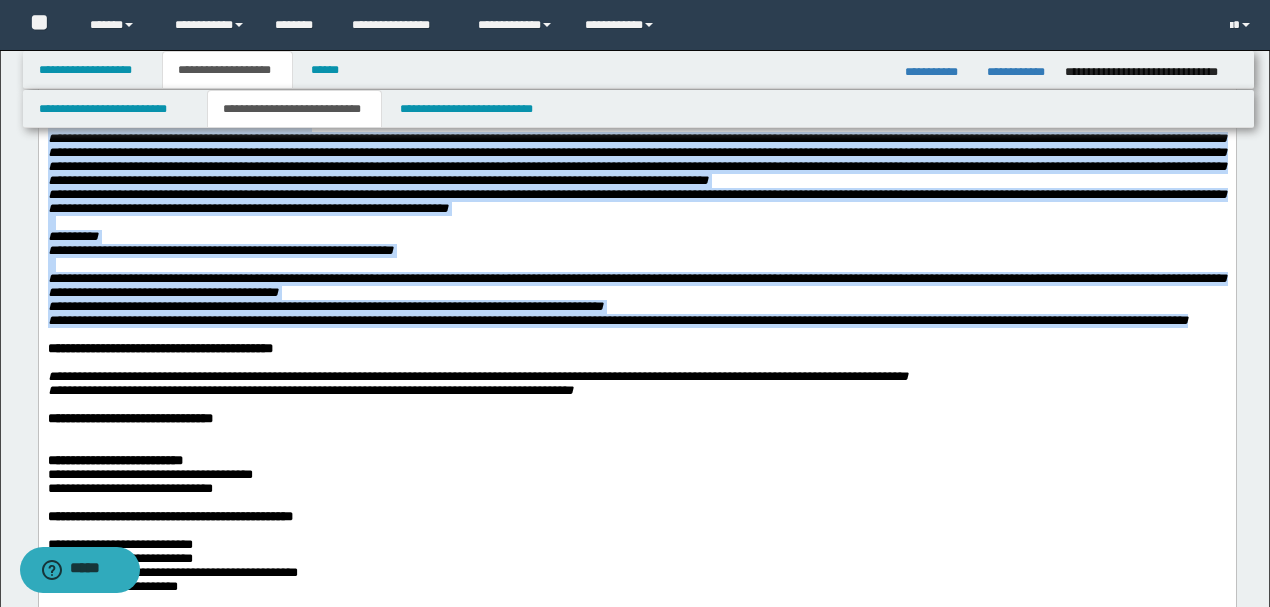 click on "**********" at bounding box center (636, 321) 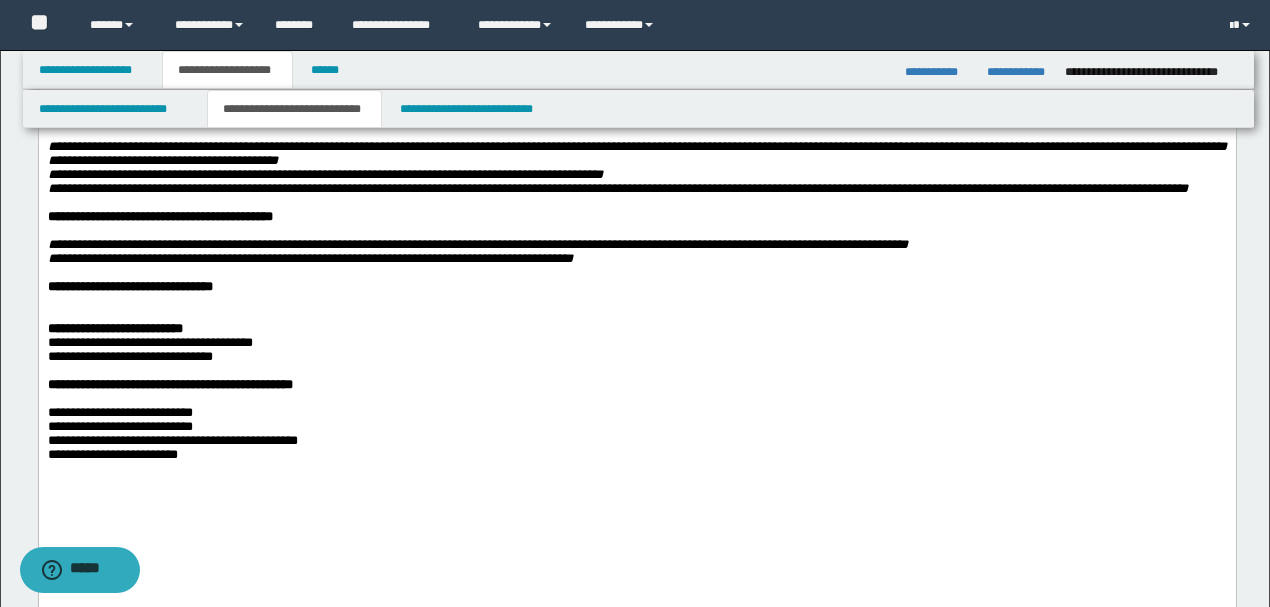 scroll, scrollTop: 1204, scrollLeft: 0, axis: vertical 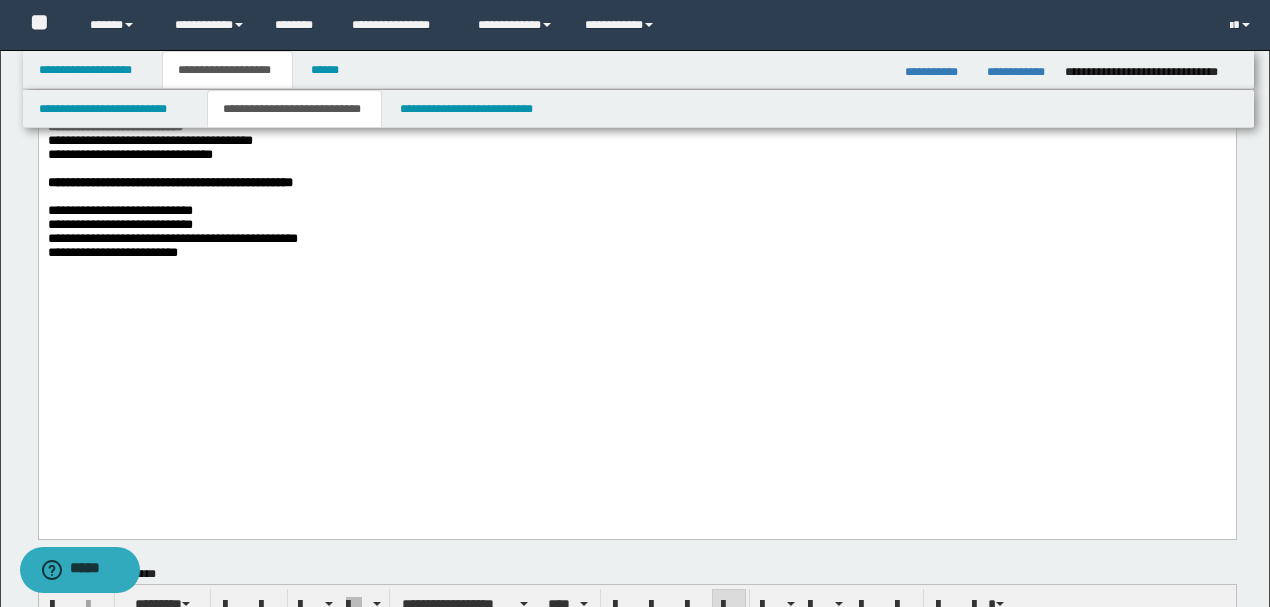 click on "**********" at bounding box center [636, 43] 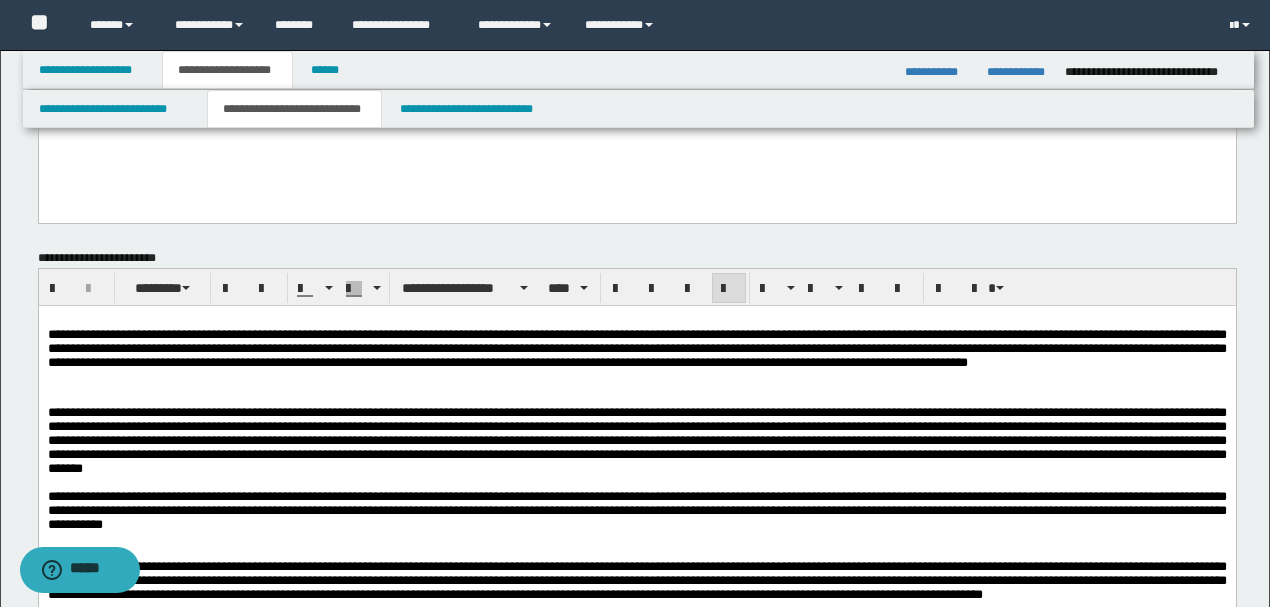 scroll, scrollTop: 1604, scrollLeft: 0, axis: vertical 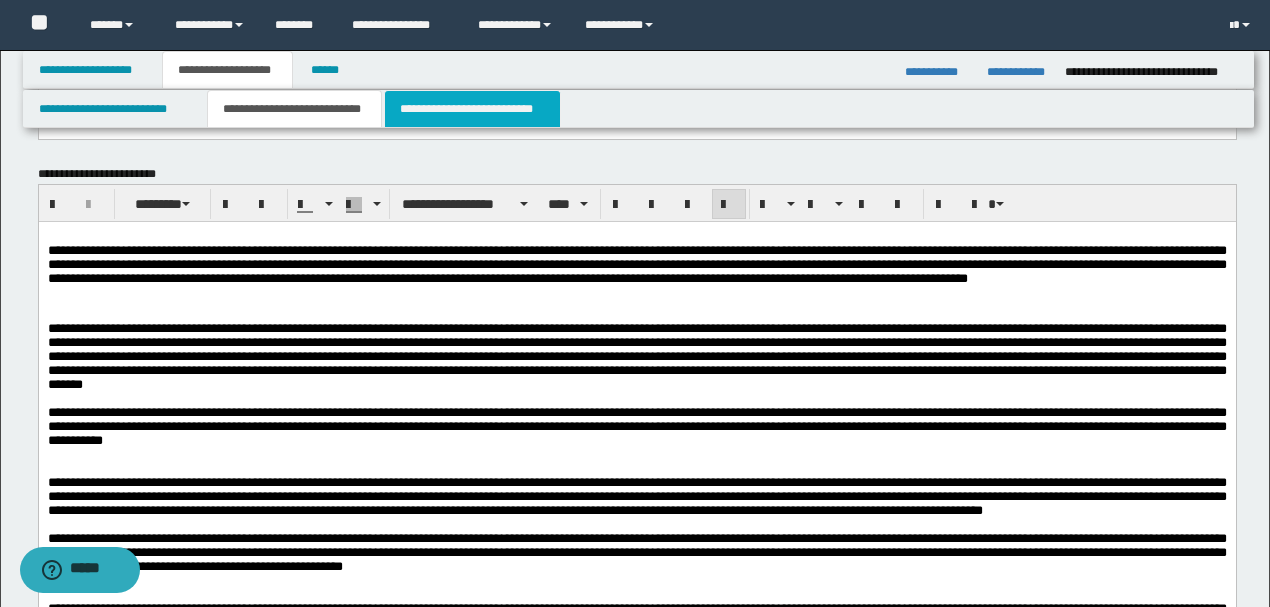 click on "**********" at bounding box center [472, 109] 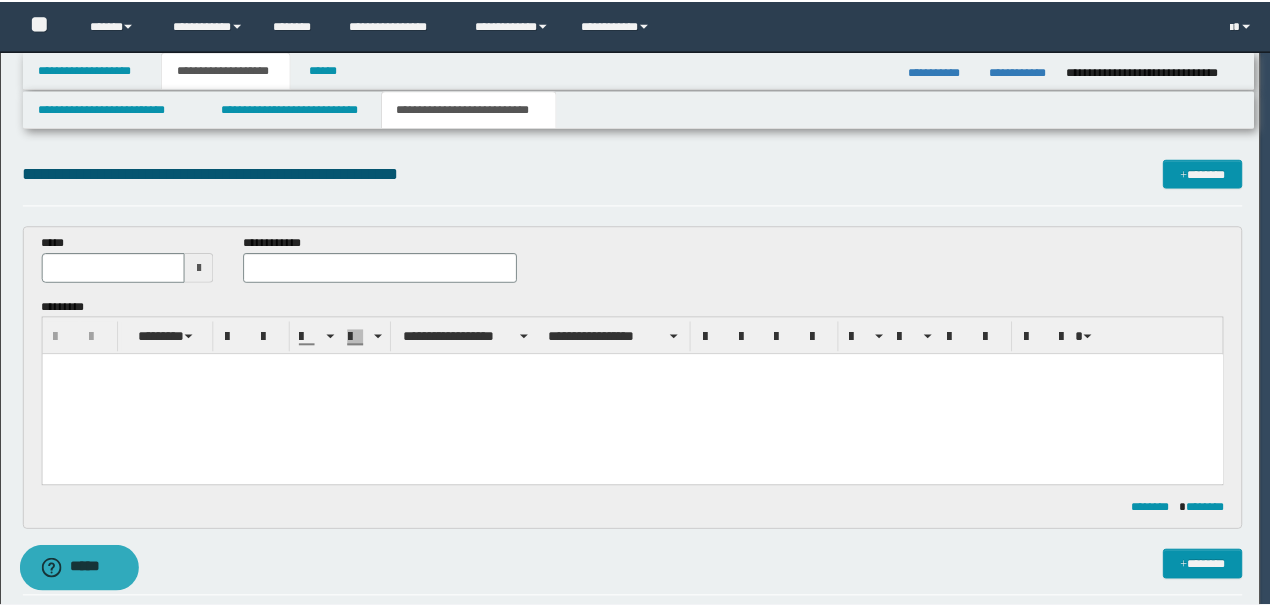 scroll, scrollTop: 0, scrollLeft: 0, axis: both 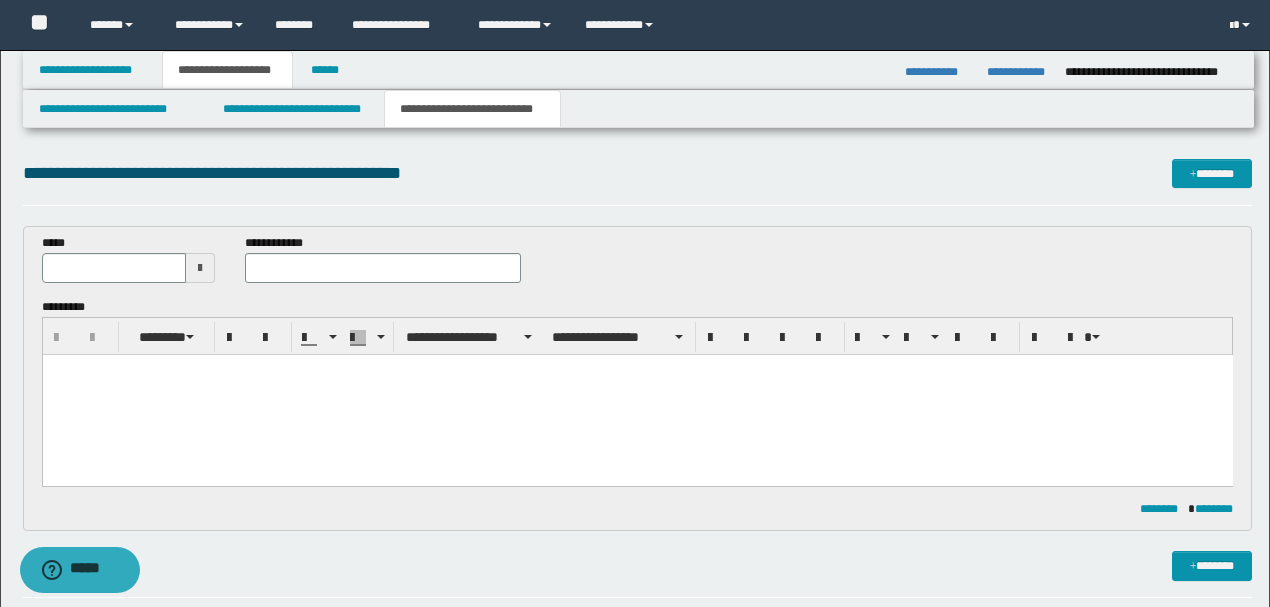 drag, startPoint x: 210, startPoint y: 278, endPoint x: 220, endPoint y: 280, distance: 10.198039 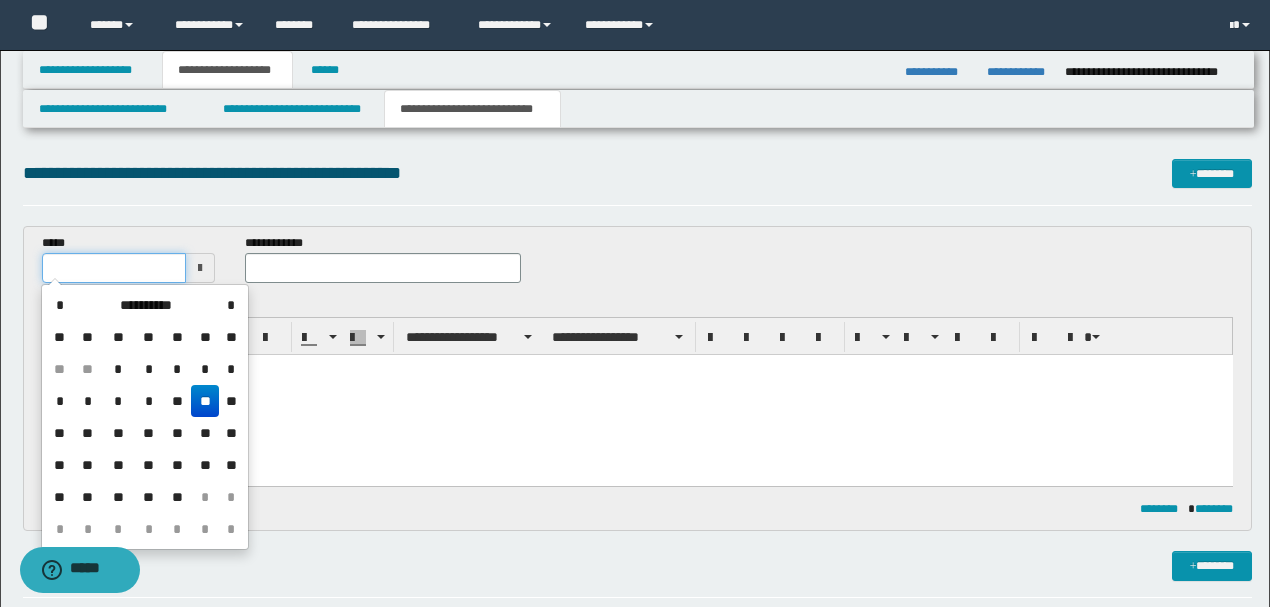 click at bounding box center (114, 268) 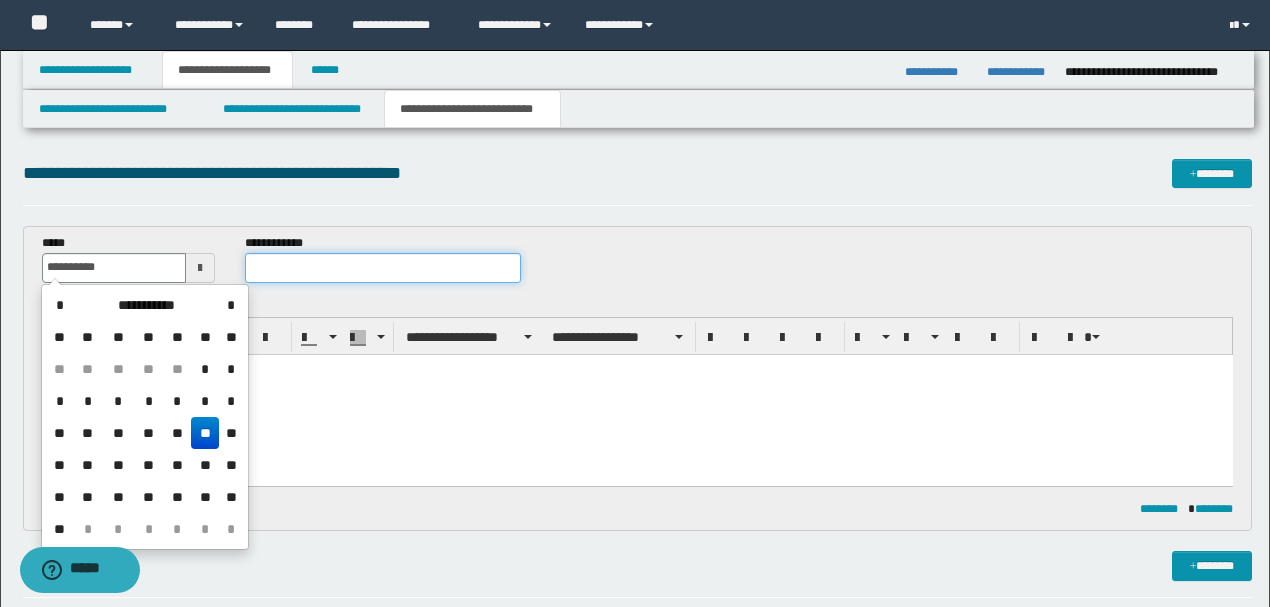 type on "**********" 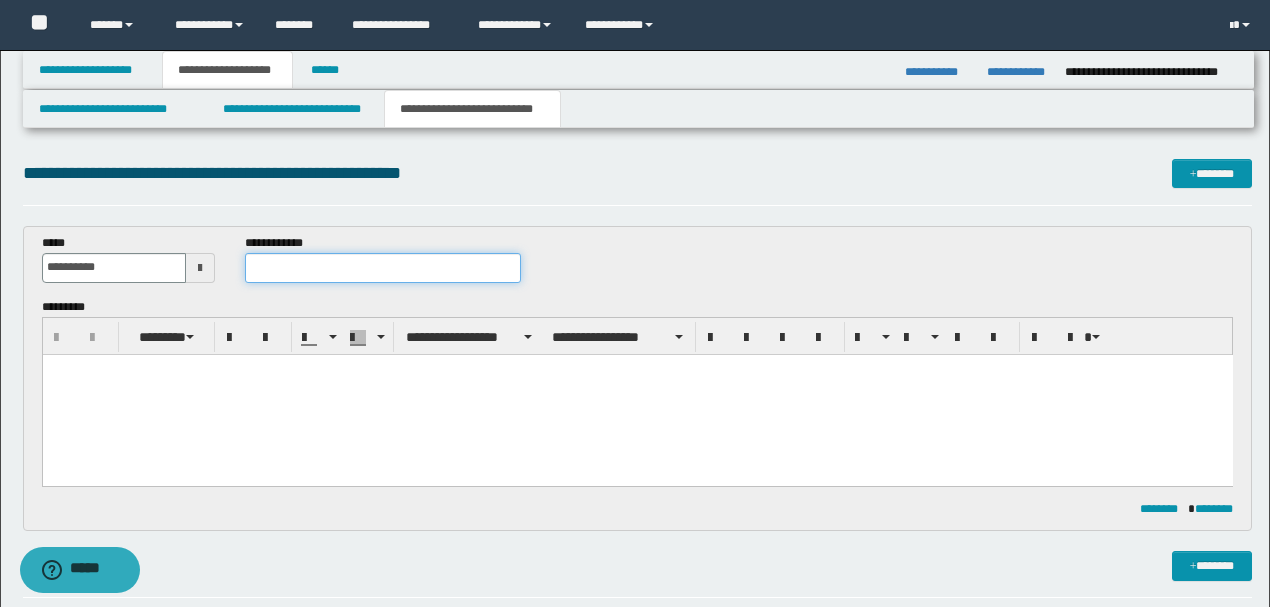 click at bounding box center [382, 268] 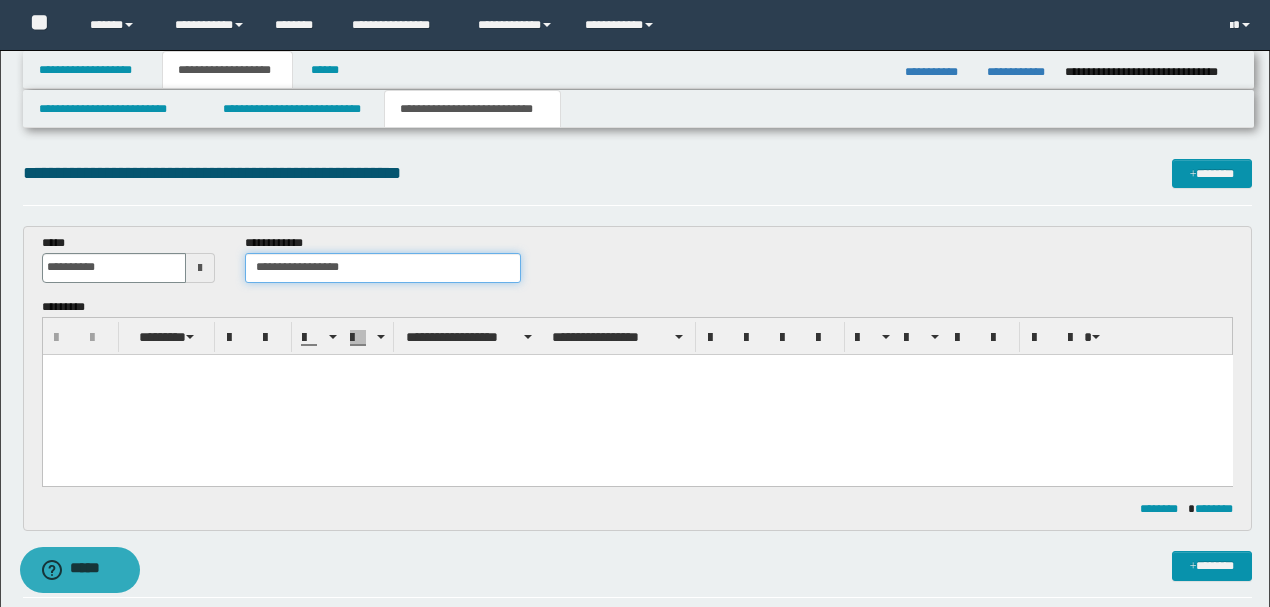 drag, startPoint x: 407, startPoint y: 269, endPoint x: 262, endPoint y: 270, distance: 145.00345 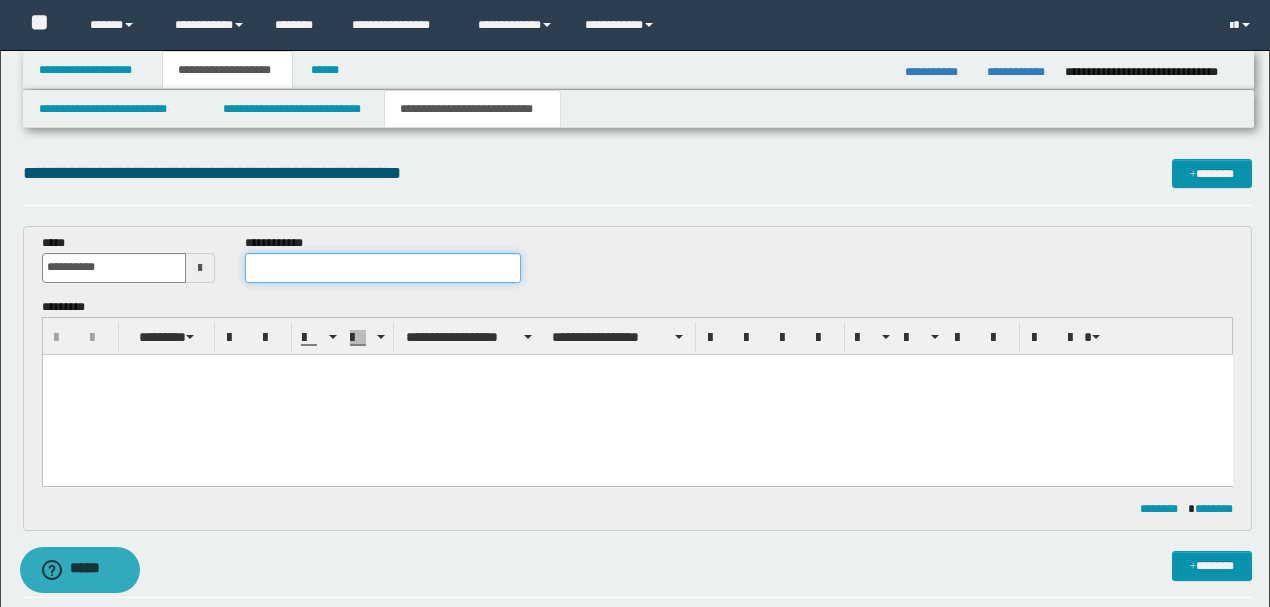 type on "*" 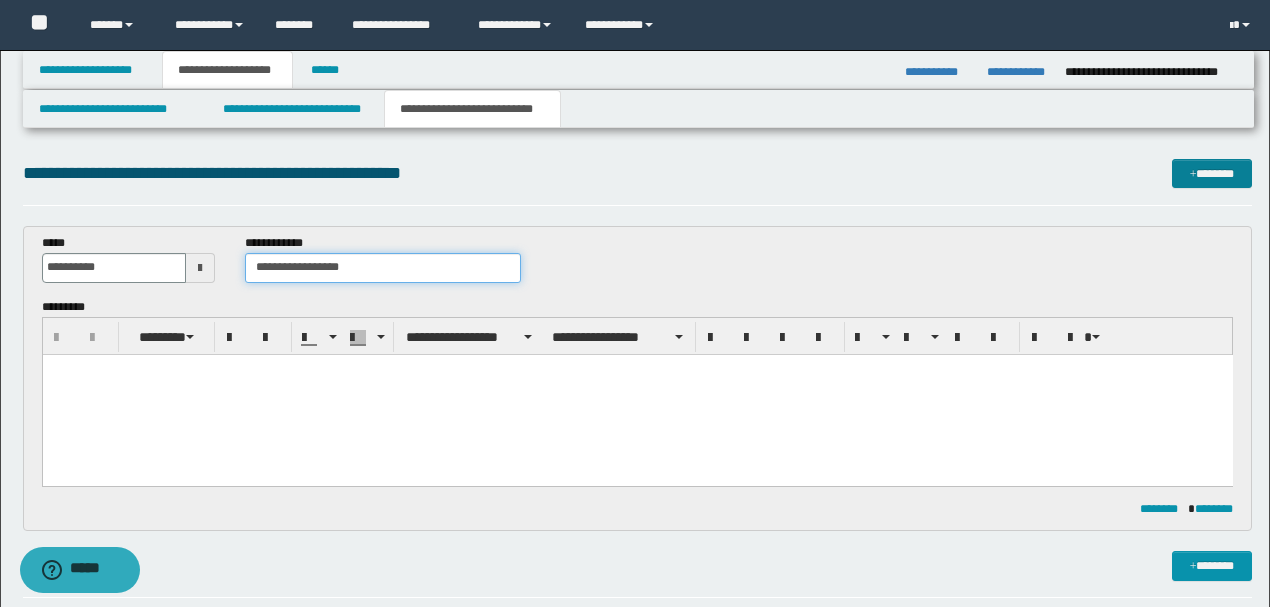 type on "**********" 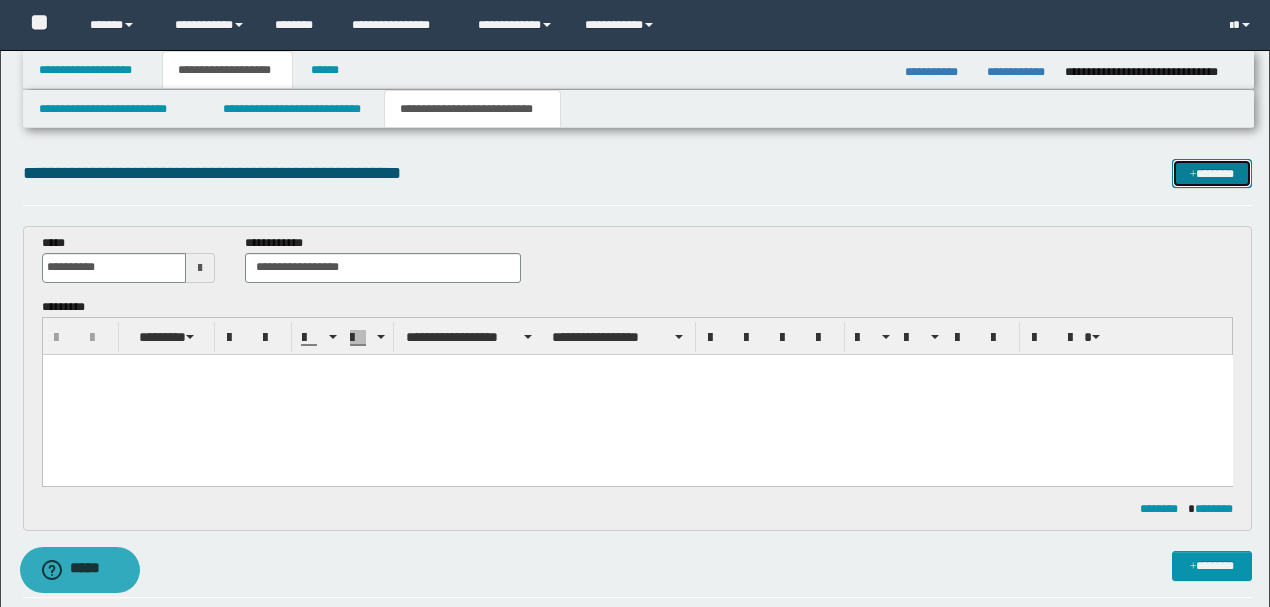 click on "*******" at bounding box center (1211, 173) 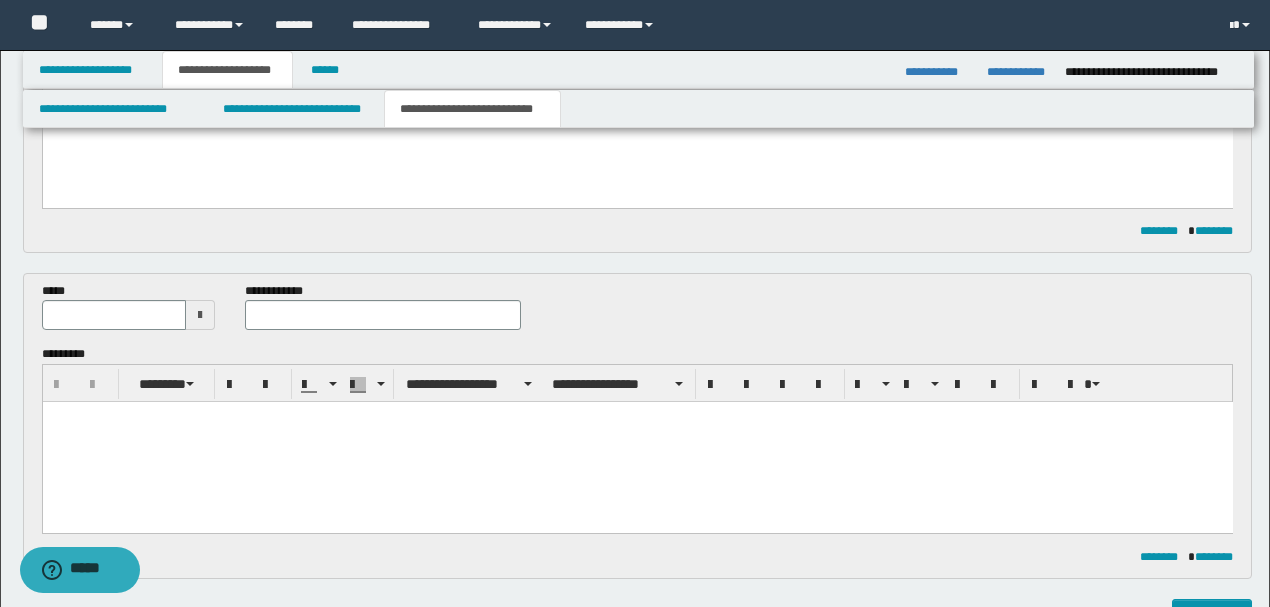 scroll, scrollTop: 278, scrollLeft: 0, axis: vertical 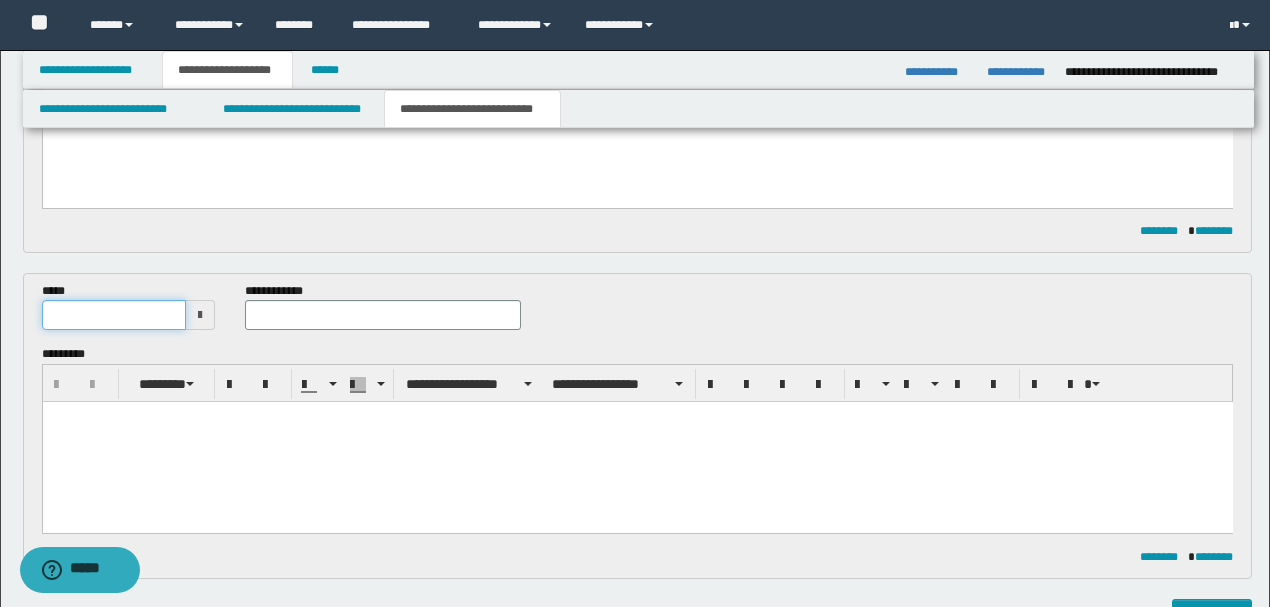 click at bounding box center (114, 315) 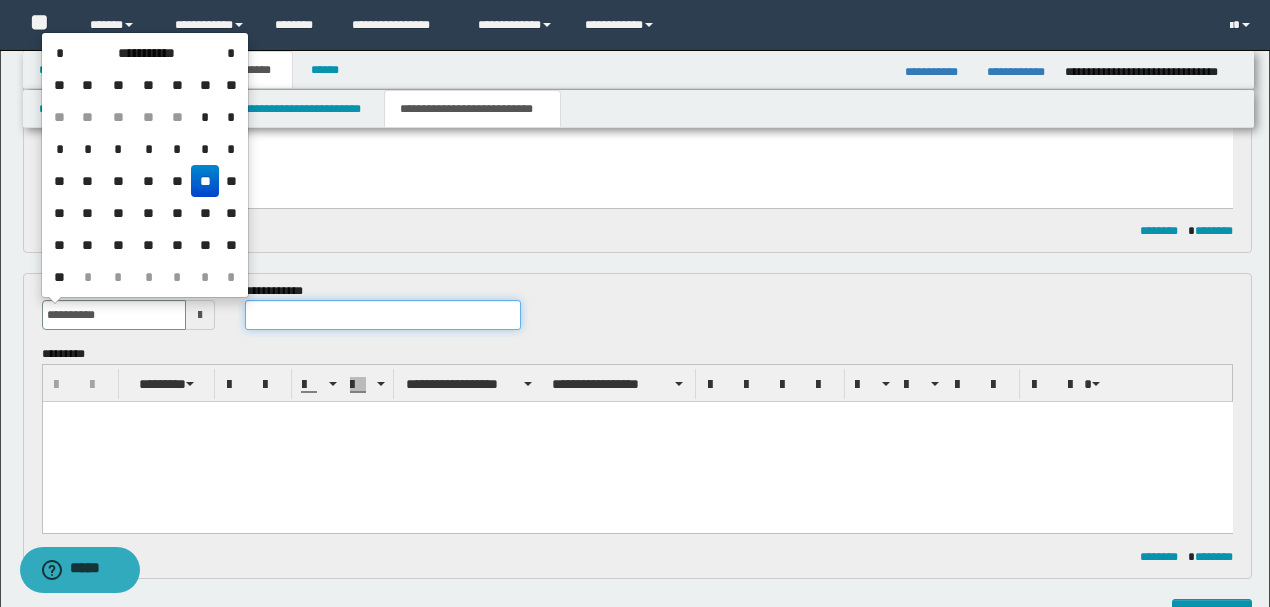 type on "**********" 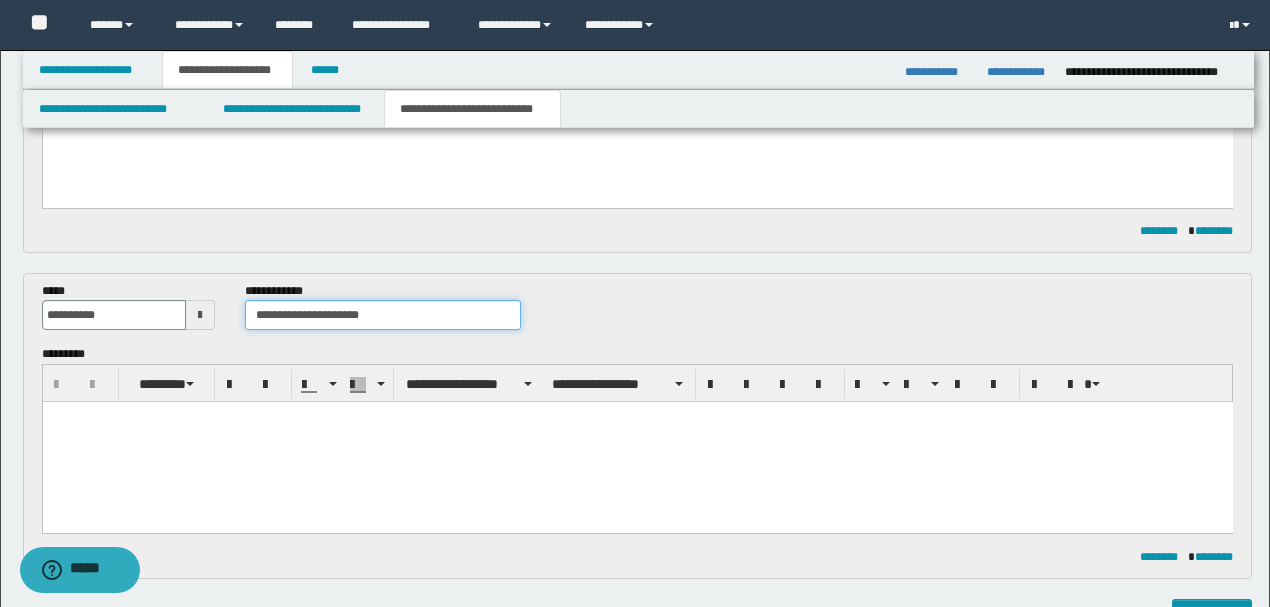 click on "**********" at bounding box center (382, 315) 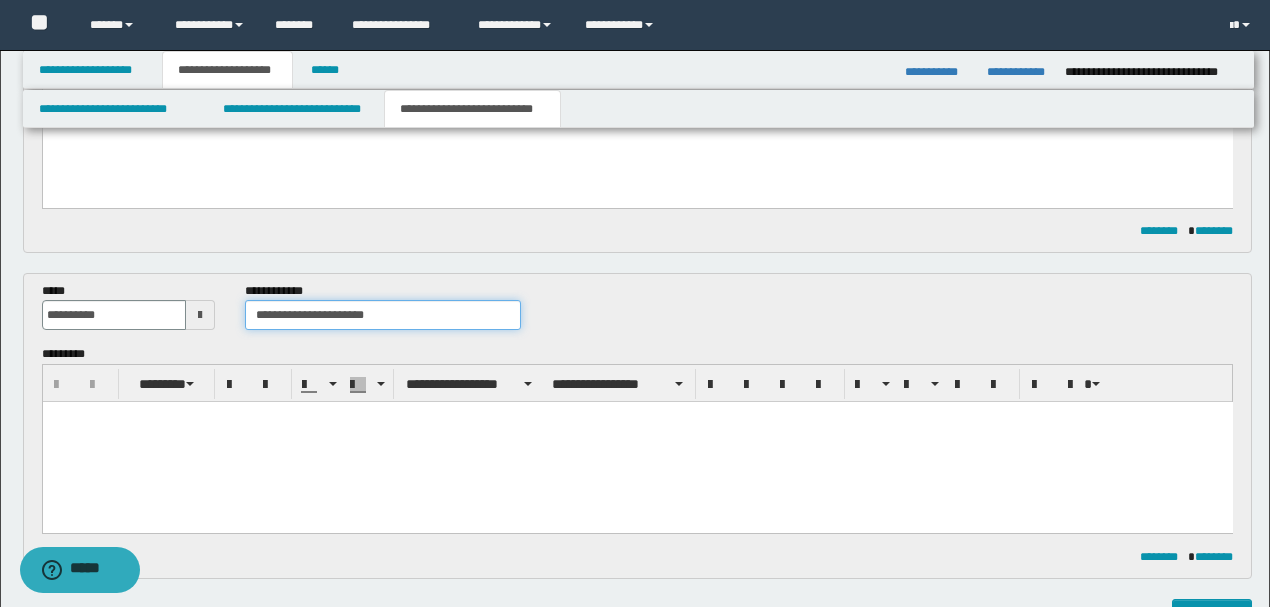 click on "**********" at bounding box center (382, 315) 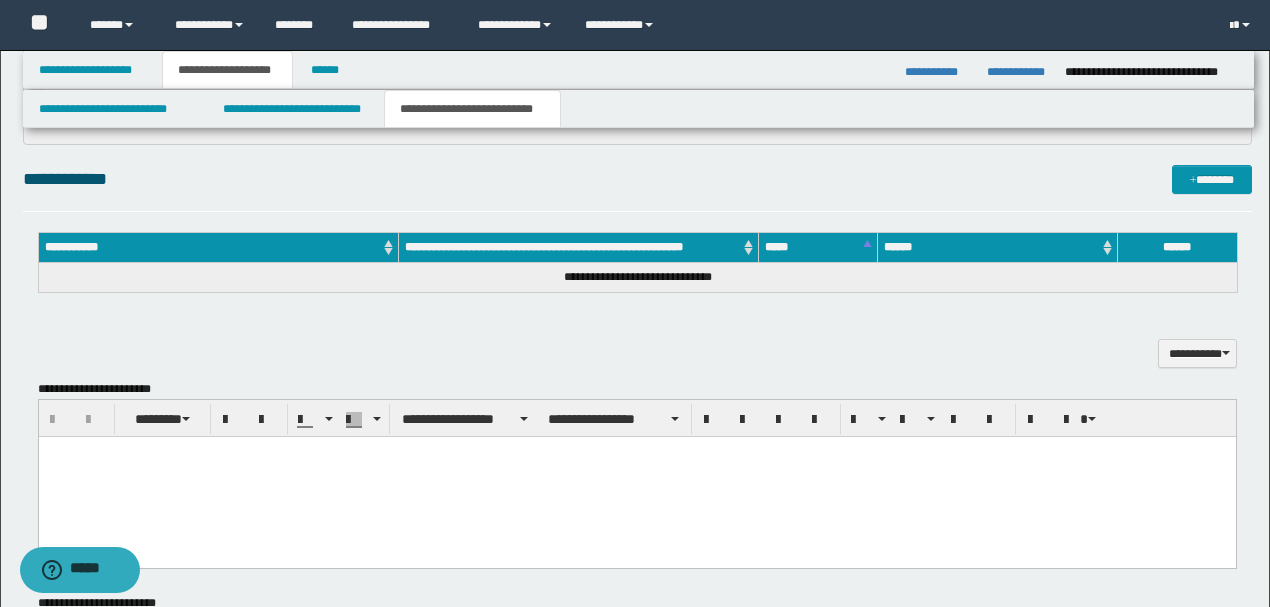 scroll, scrollTop: 744, scrollLeft: 0, axis: vertical 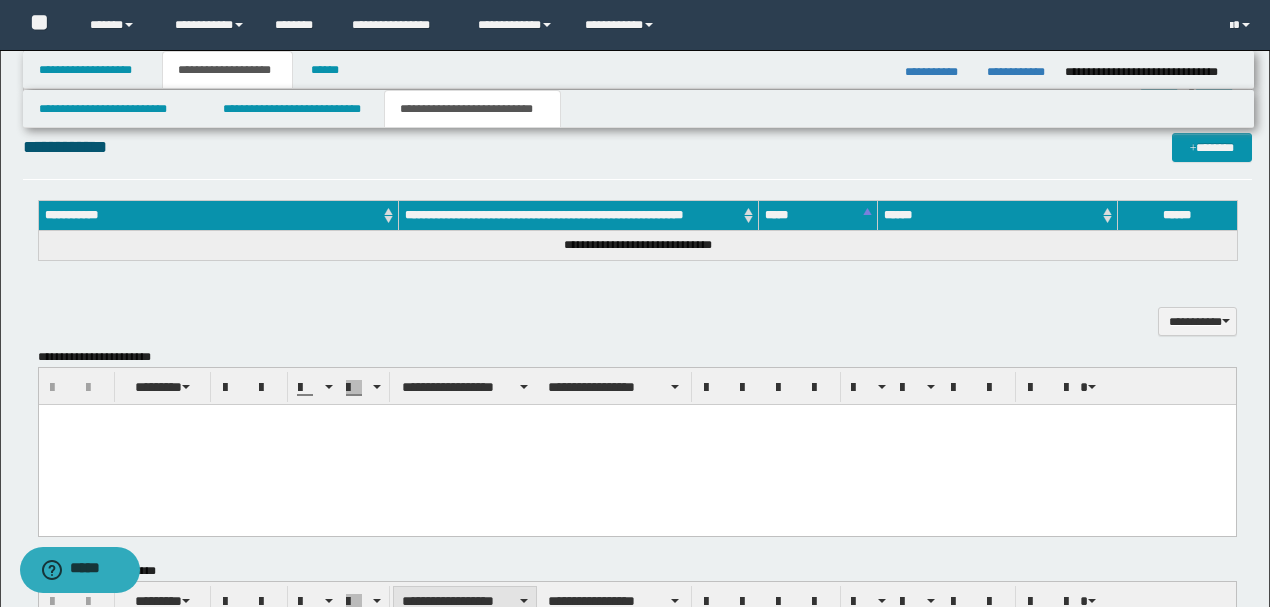 type on "**********" 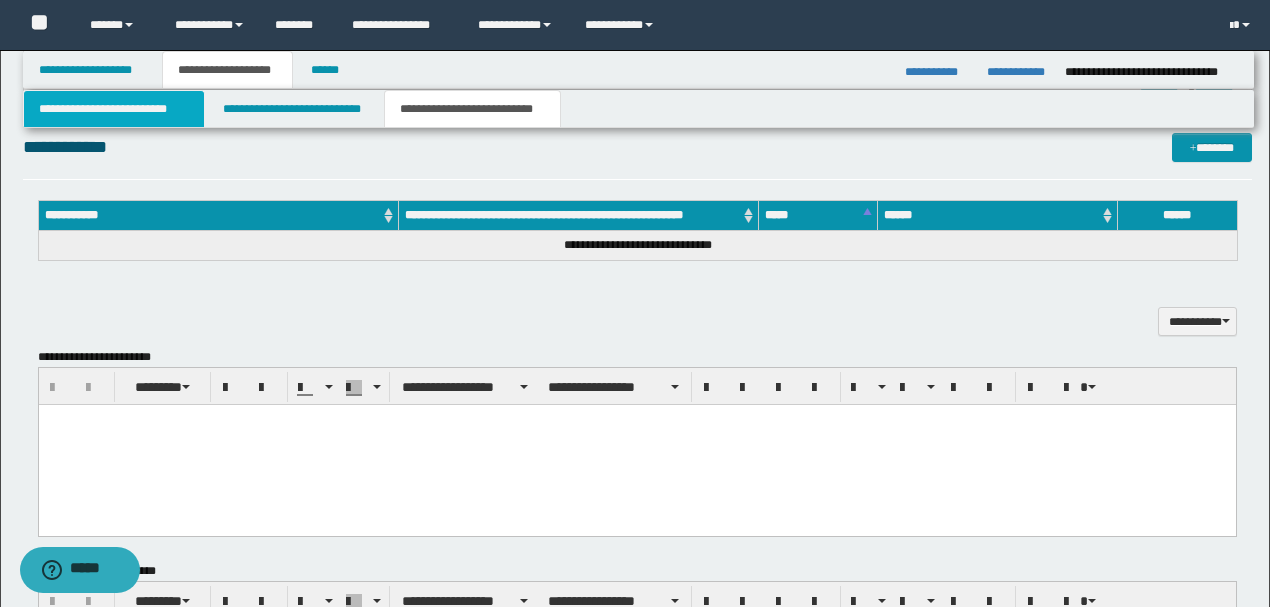 click on "**********" at bounding box center (114, 109) 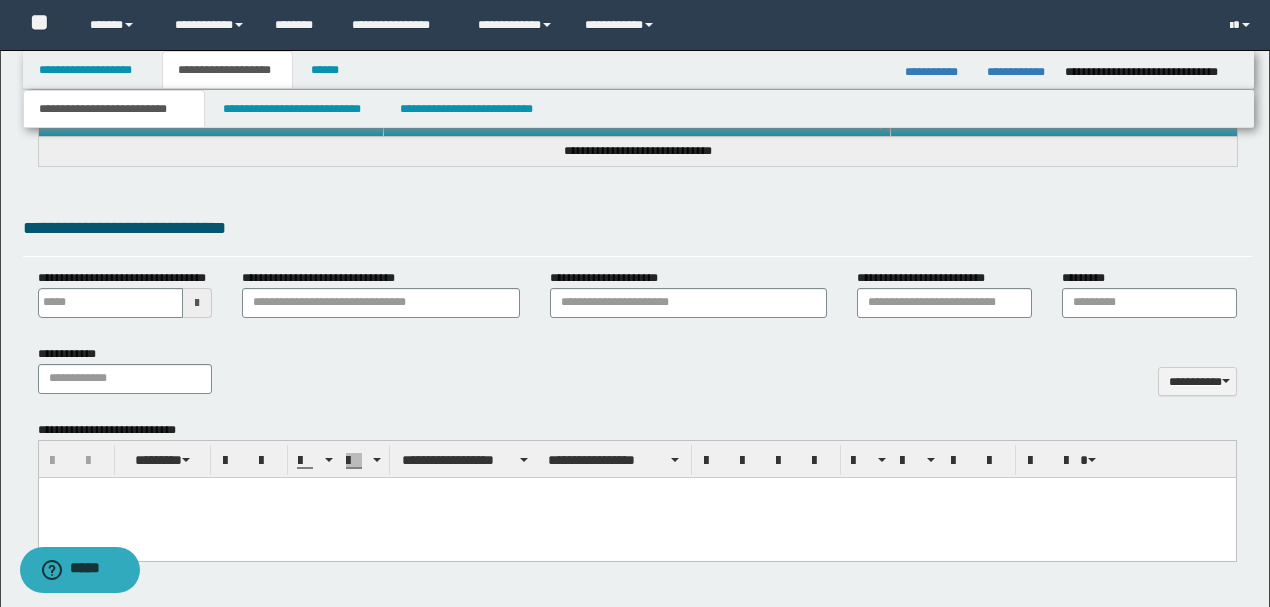 click at bounding box center (636, 492) 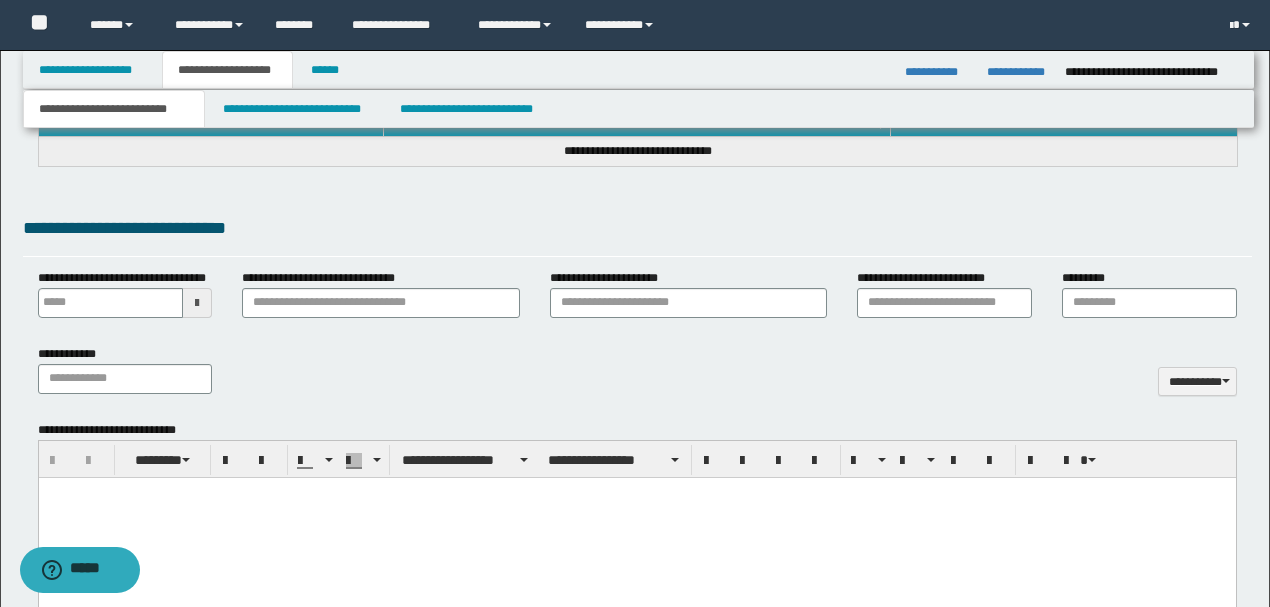 type 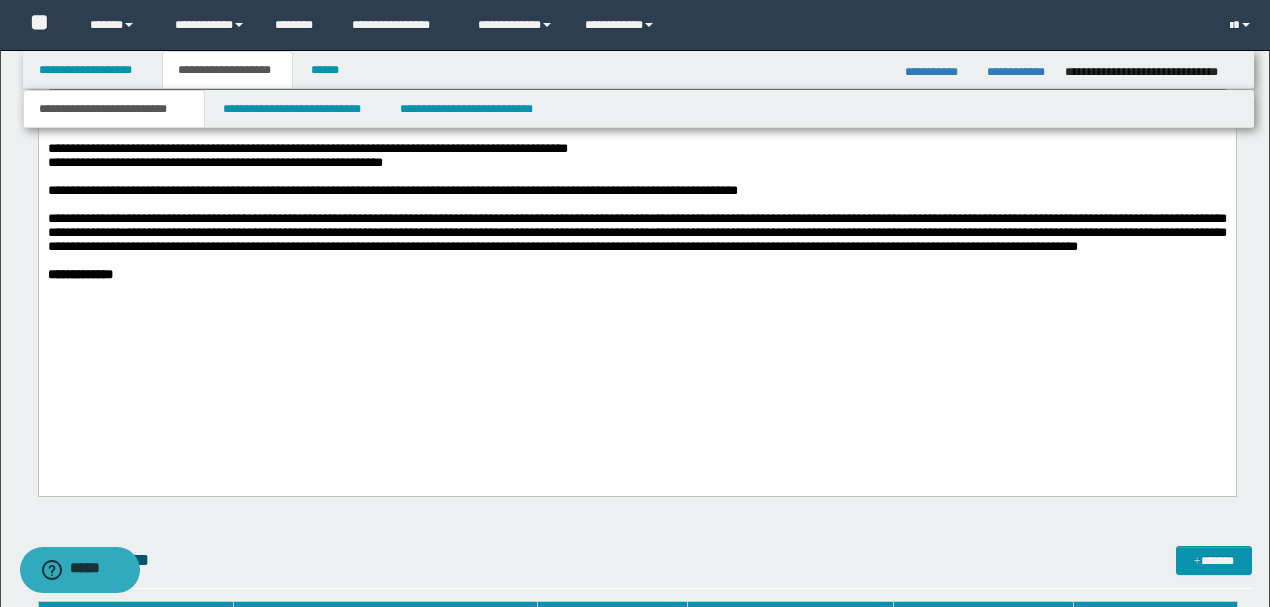 scroll, scrollTop: 2011, scrollLeft: 0, axis: vertical 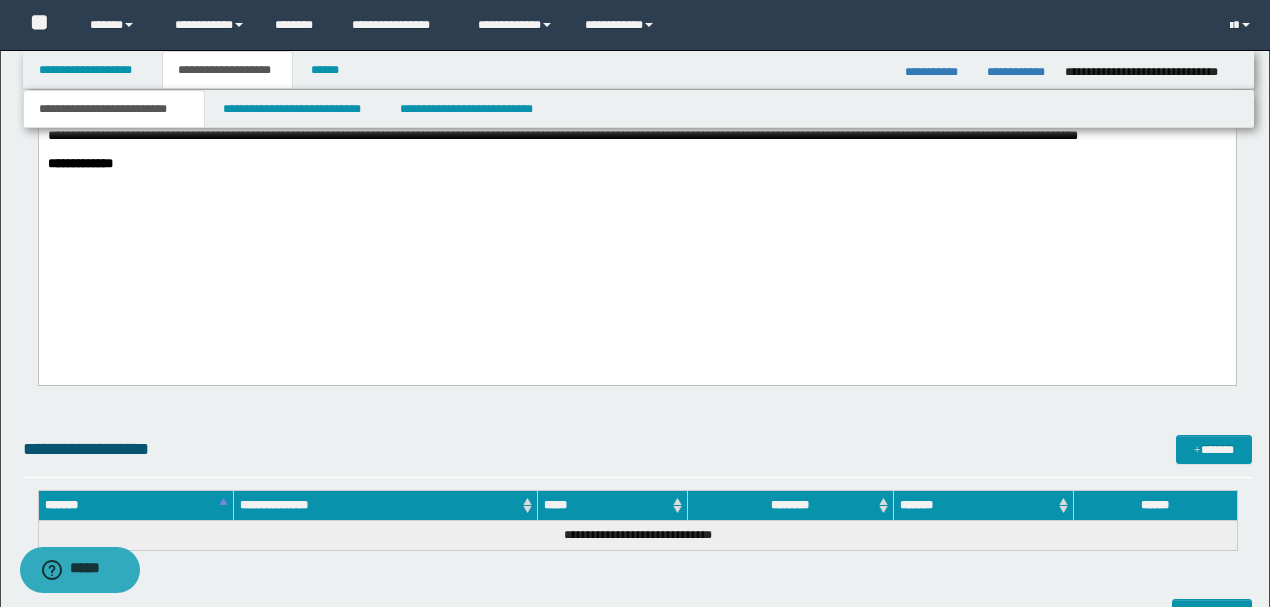 drag, startPoint x: 124, startPoint y: 163, endPoint x: 404, endPoint y: 136, distance: 281.29877 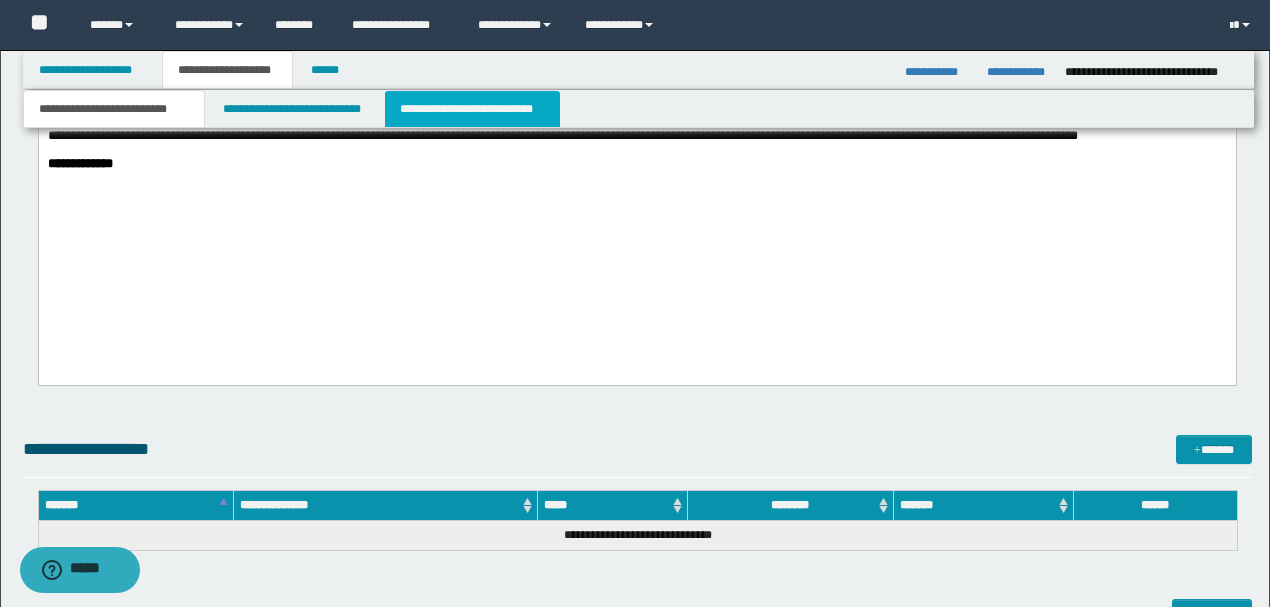 click on "**********" at bounding box center [472, 109] 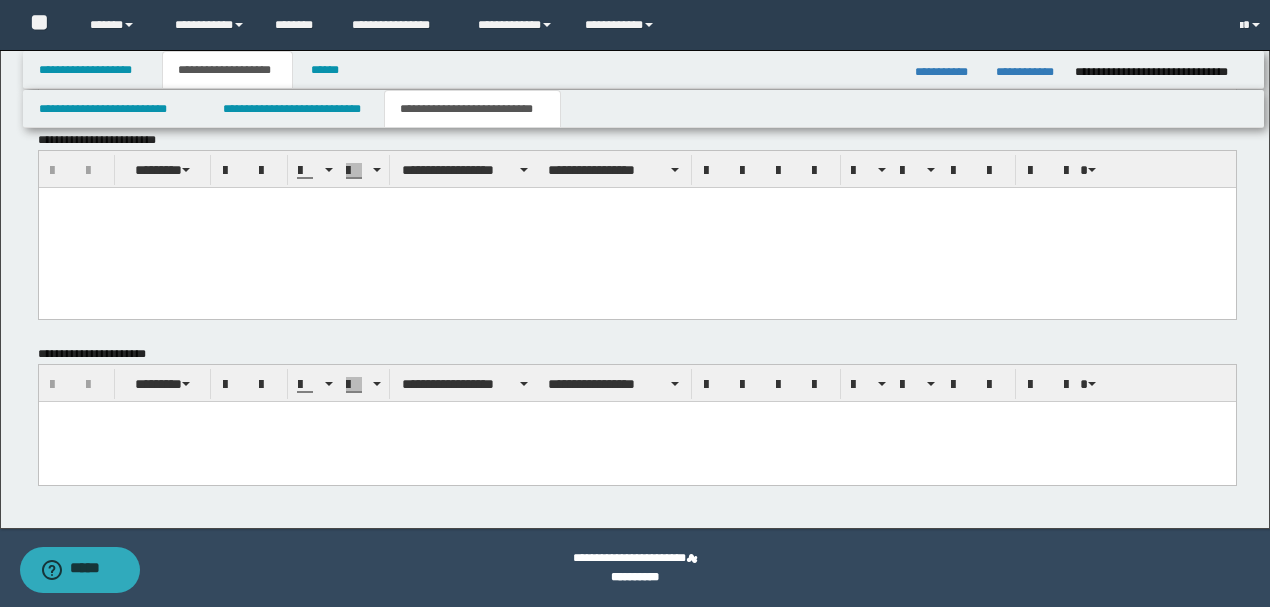 scroll, scrollTop: 1174, scrollLeft: 0, axis: vertical 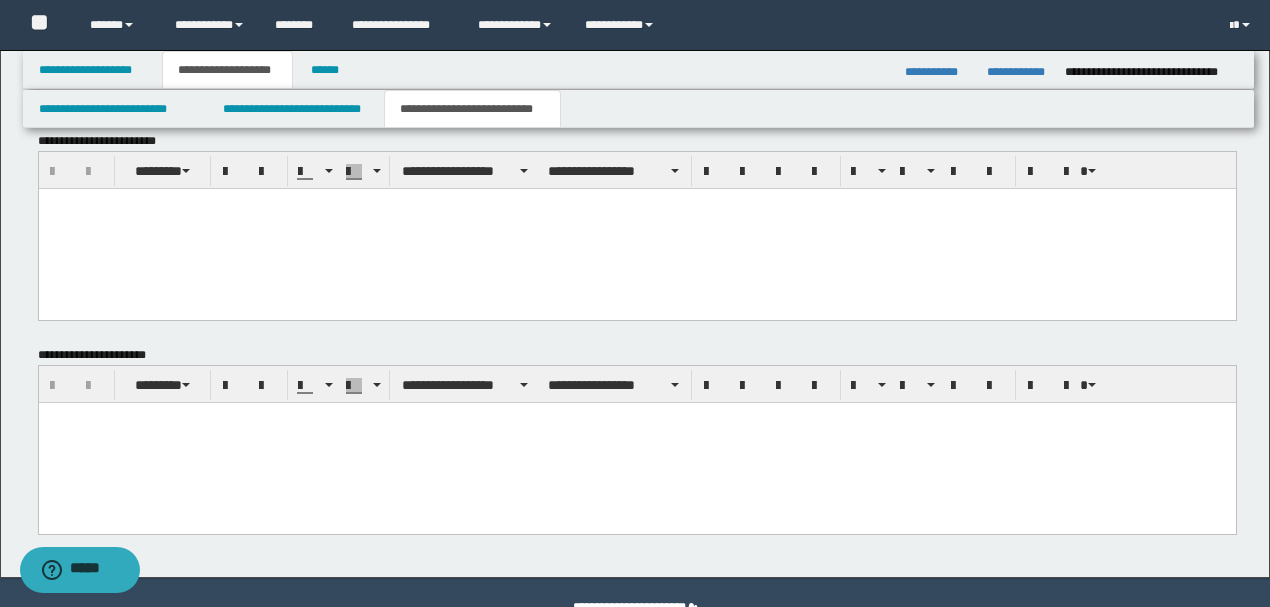 click at bounding box center [636, 418] 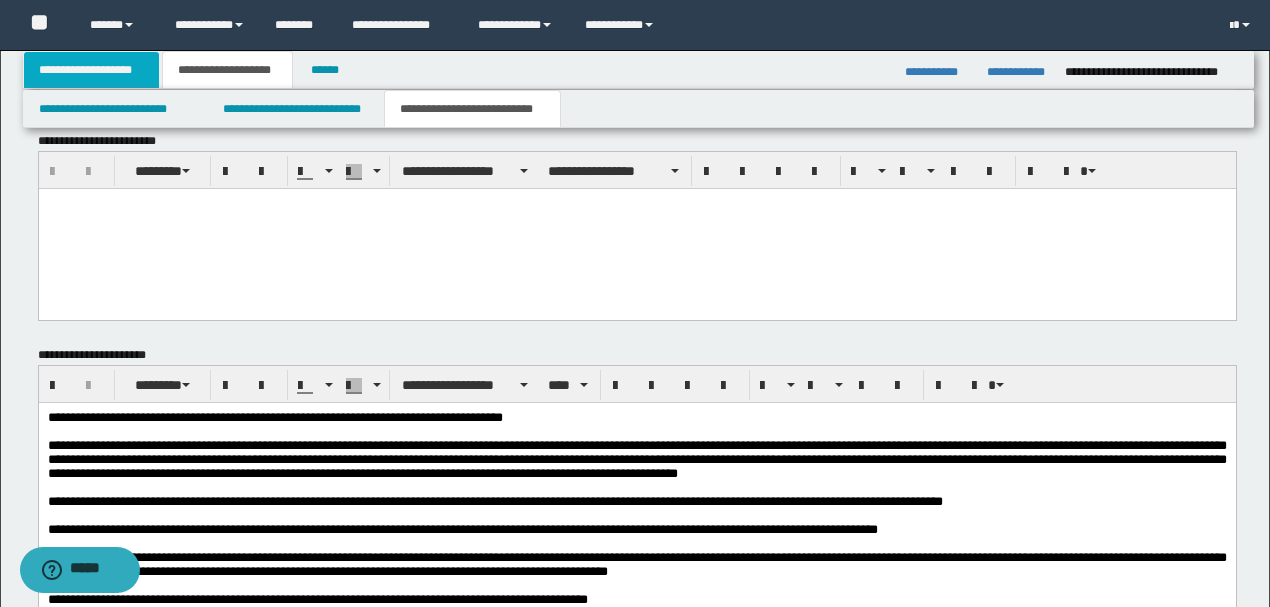 click on "**********" at bounding box center [92, 70] 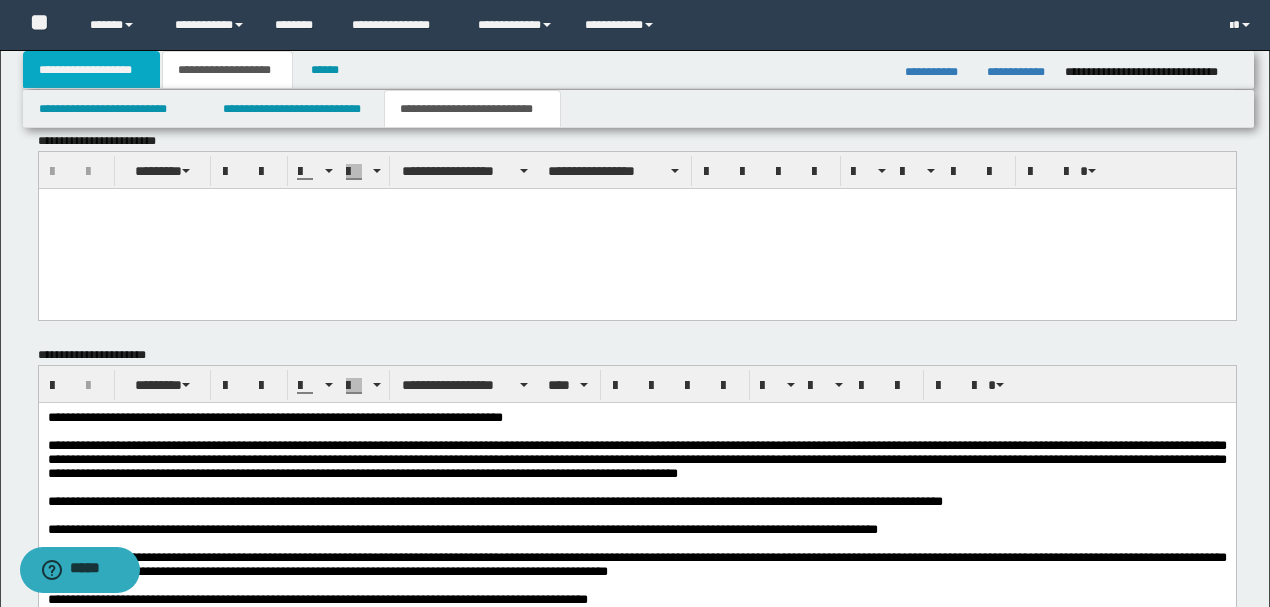 scroll, scrollTop: 537, scrollLeft: 0, axis: vertical 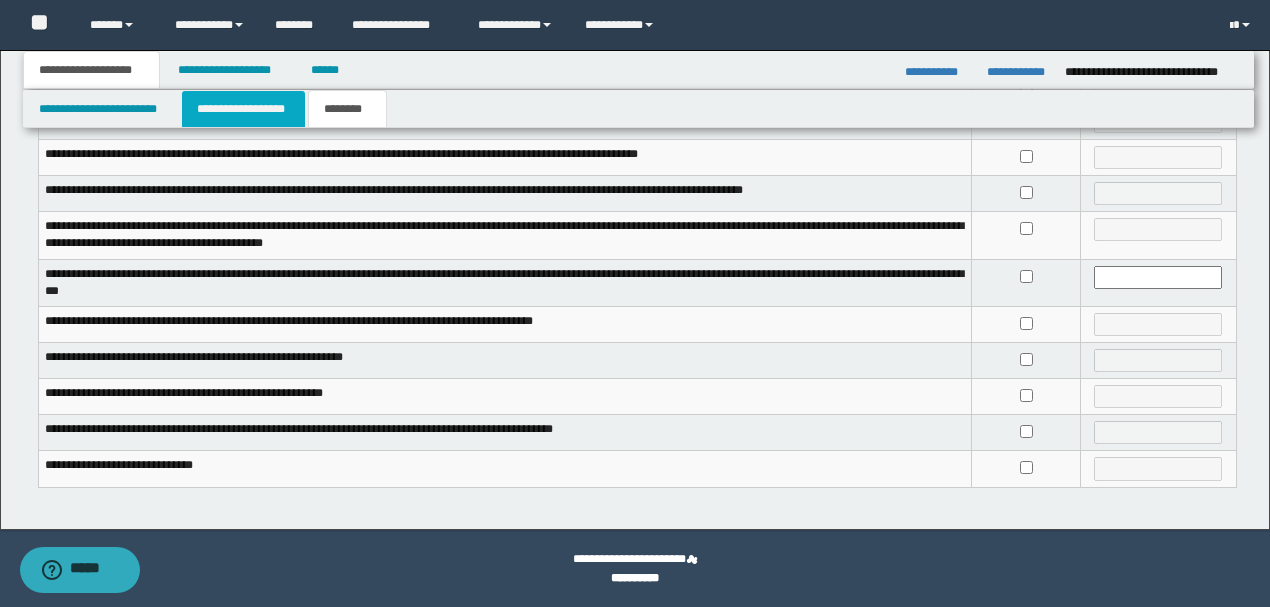 click on "**********" at bounding box center (243, 109) 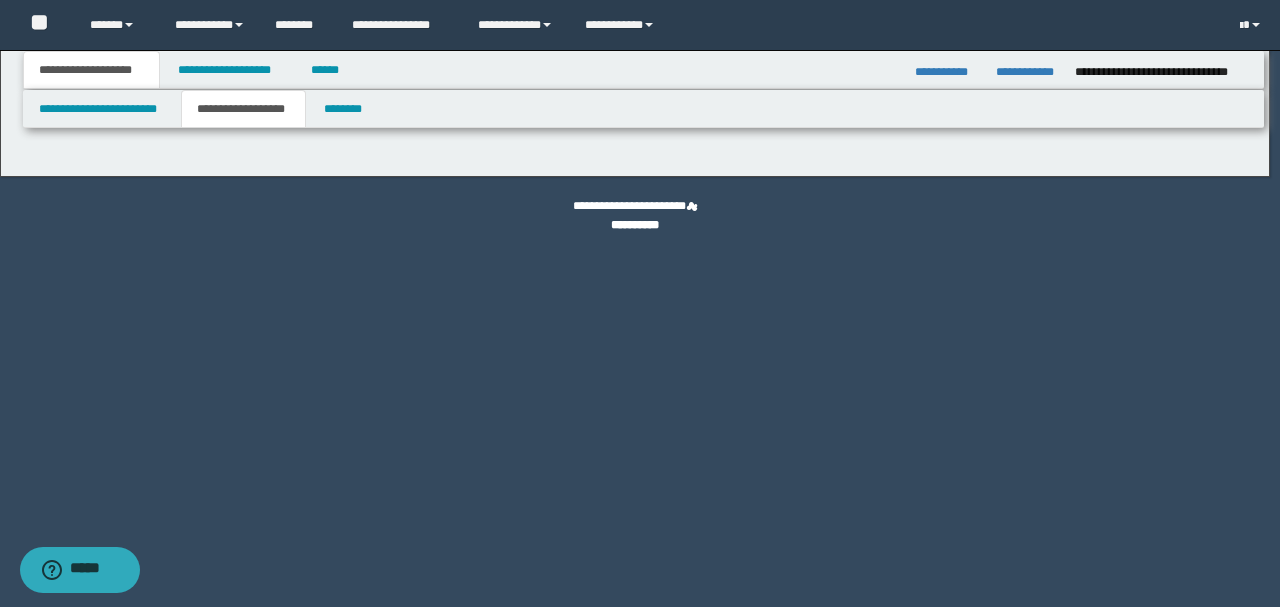 type on "********" 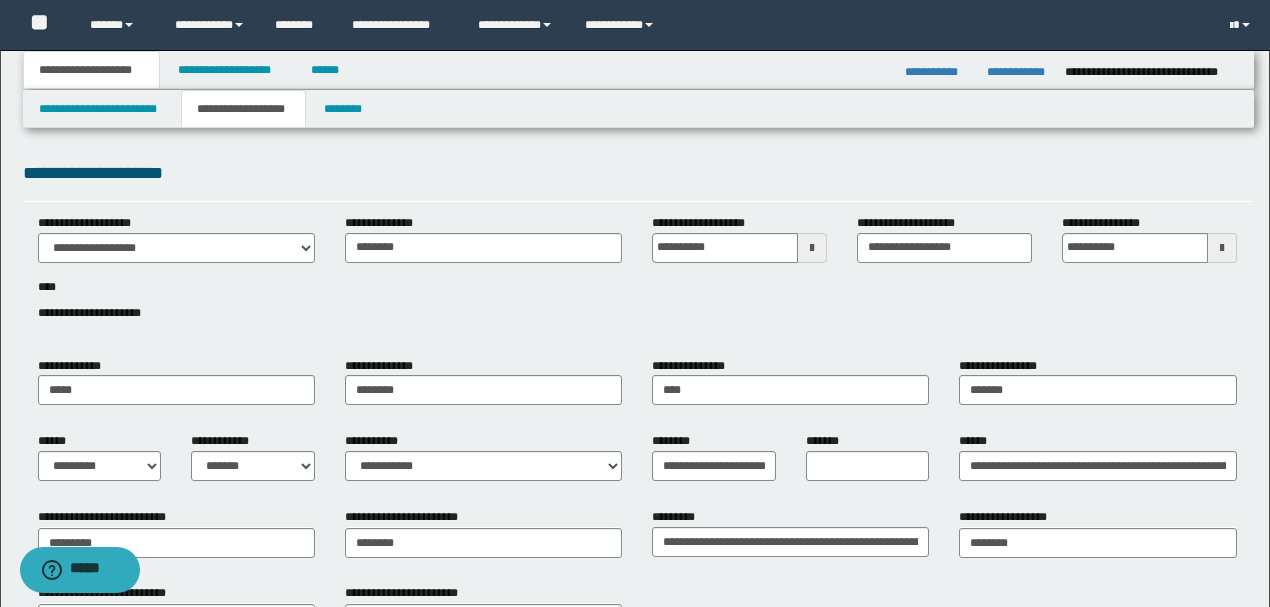click on "**********" at bounding box center [637, 180] 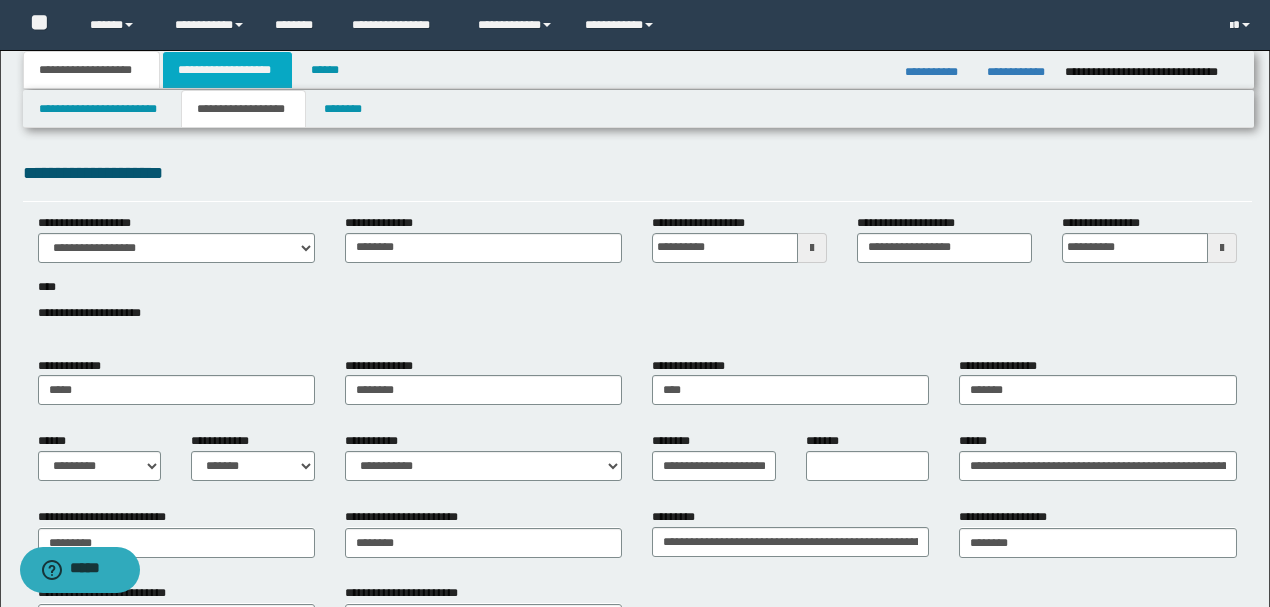 click on "**********" at bounding box center [227, 70] 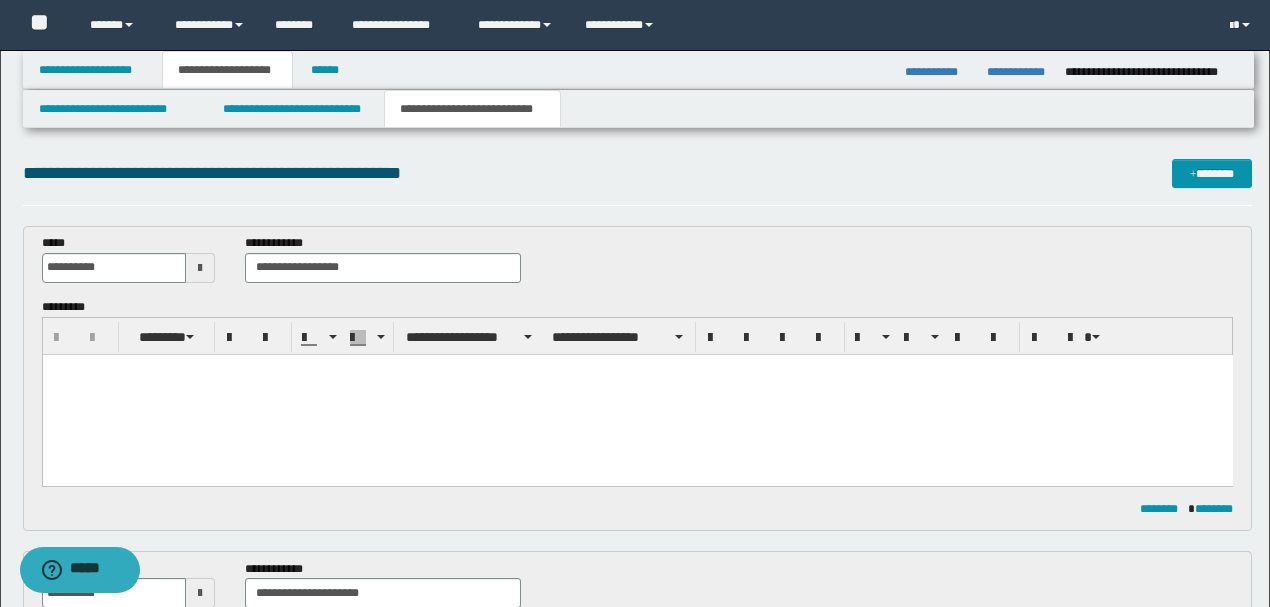 click at bounding box center (637, 394) 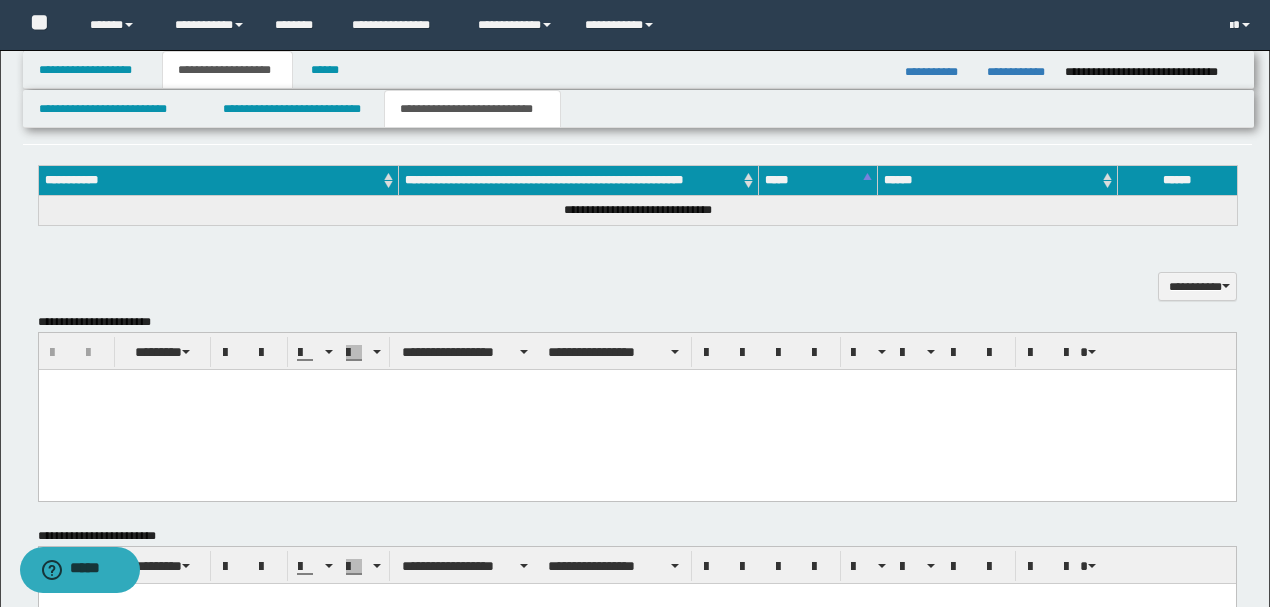 scroll, scrollTop: 800, scrollLeft: 0, axis: vertical 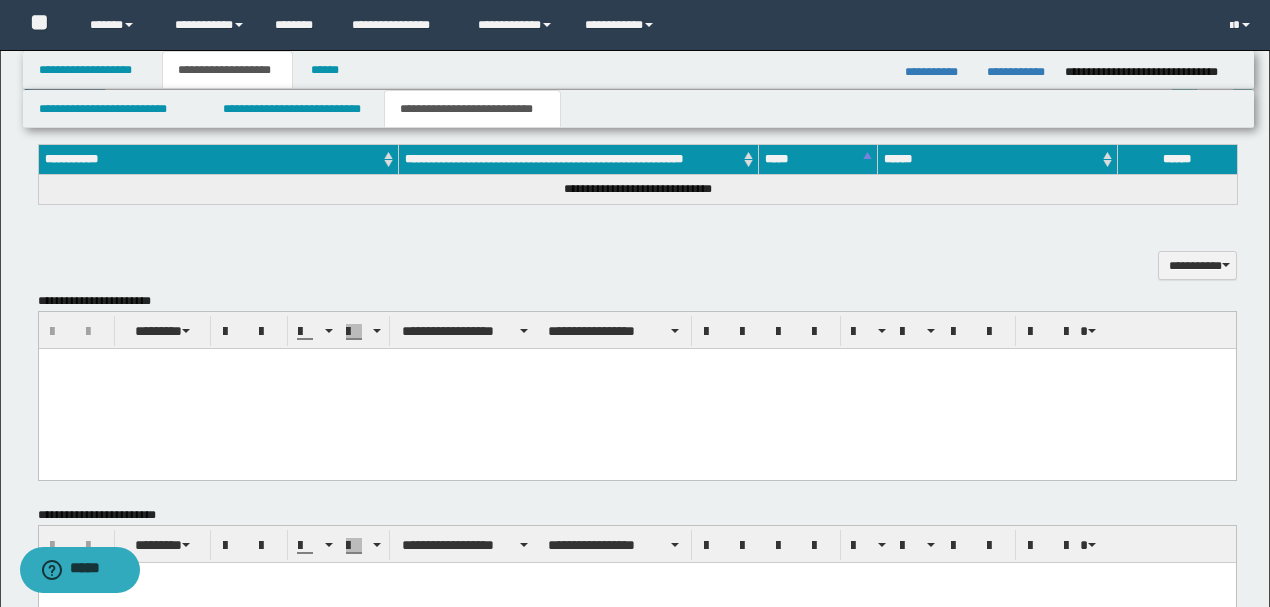 click at bounding box center [636, 388] 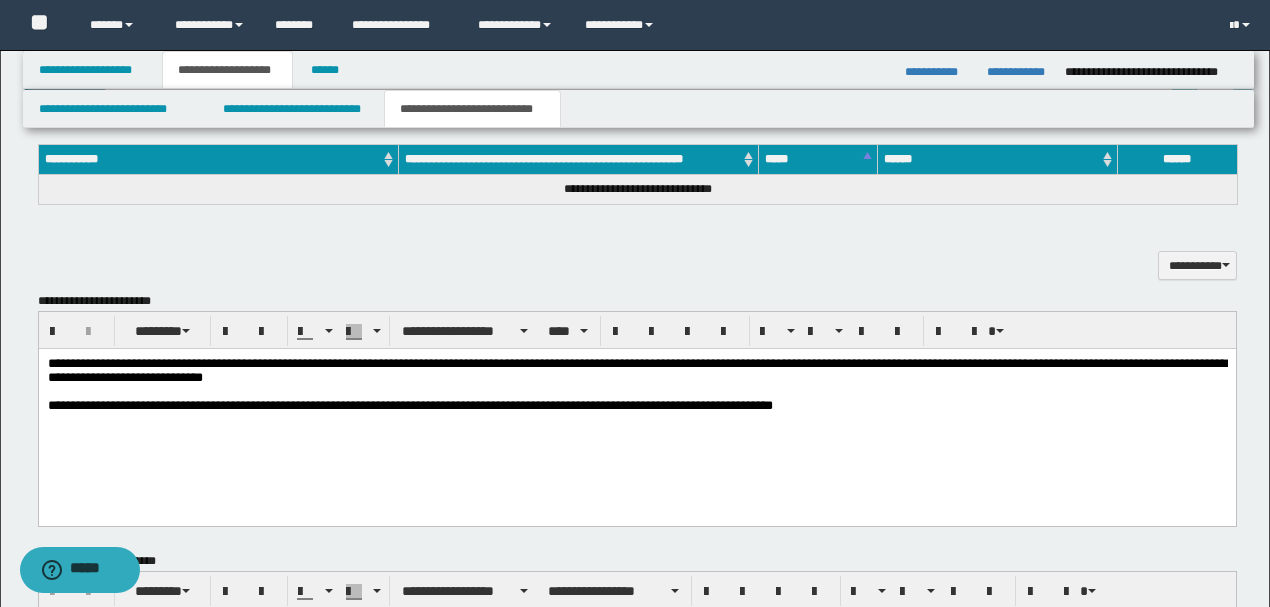 click at bounding box center [636, 391] 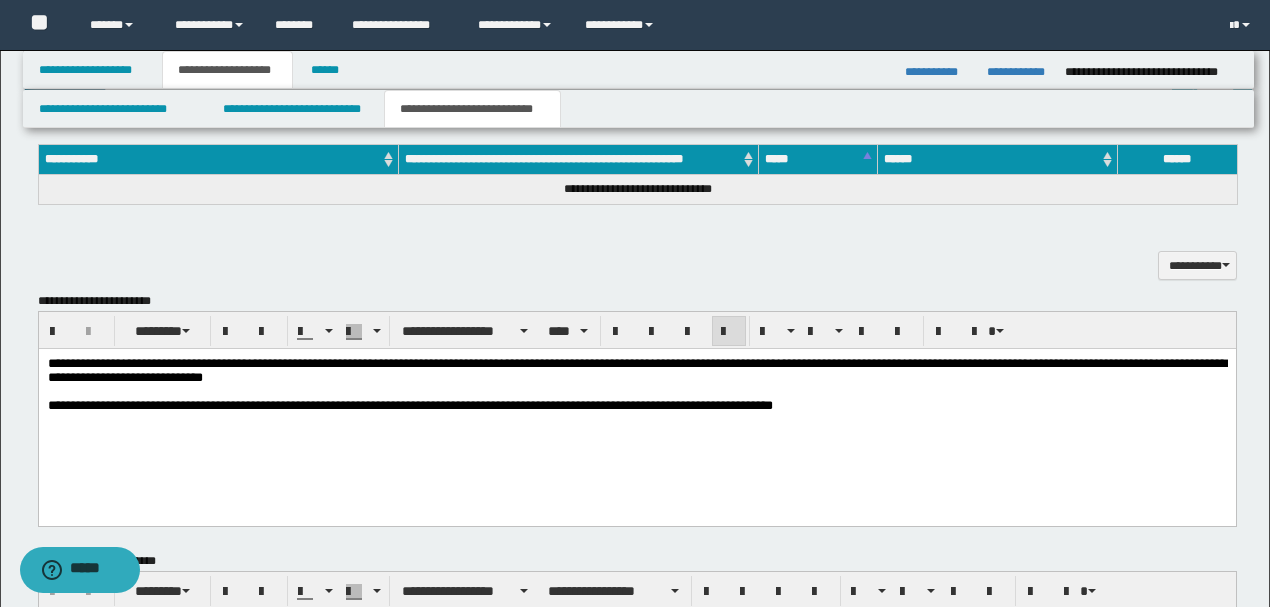 click on "**********" at bounding box center [364, 404] 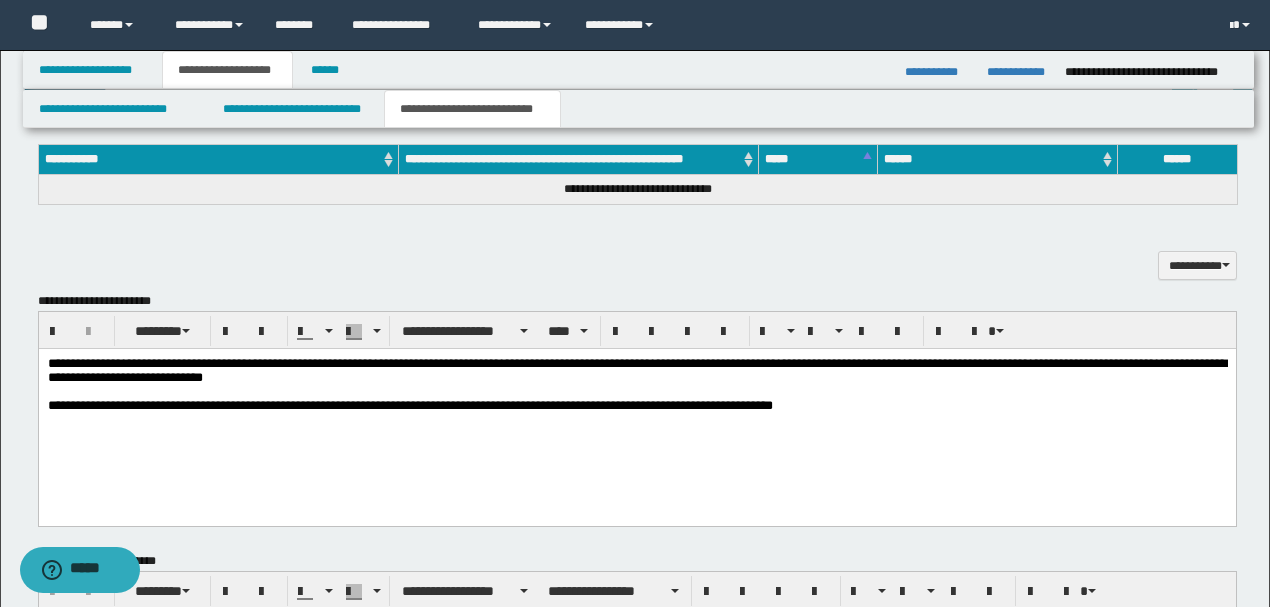 click on "**********" at bounding box center (652, 404) 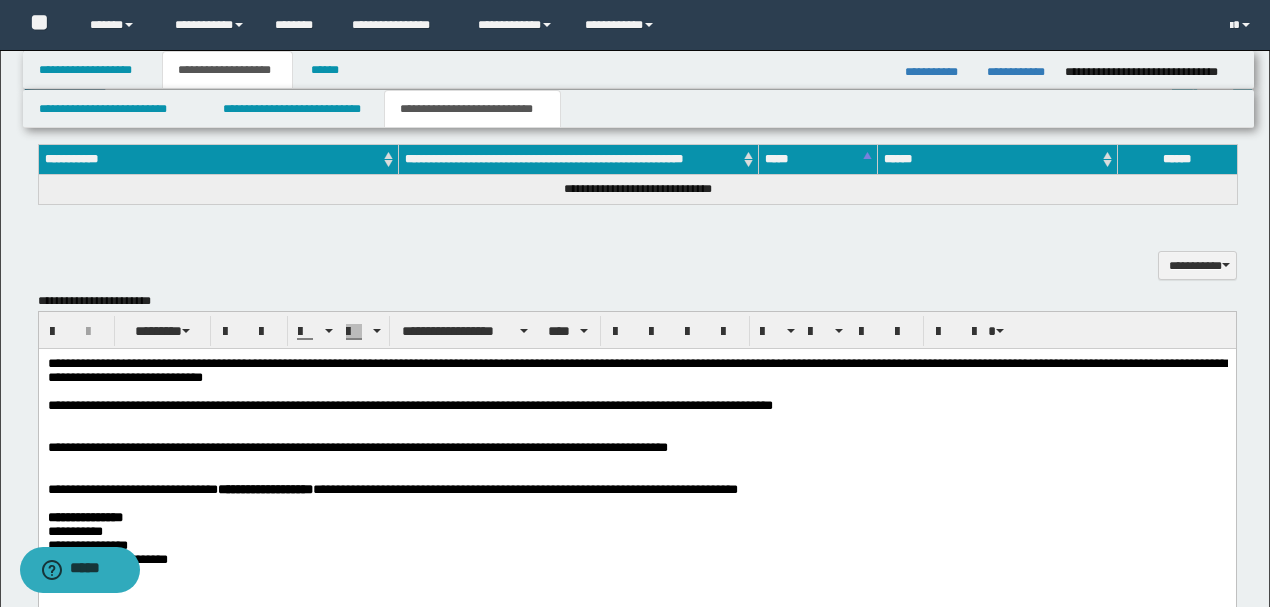 click at bounding box center (636, 419) 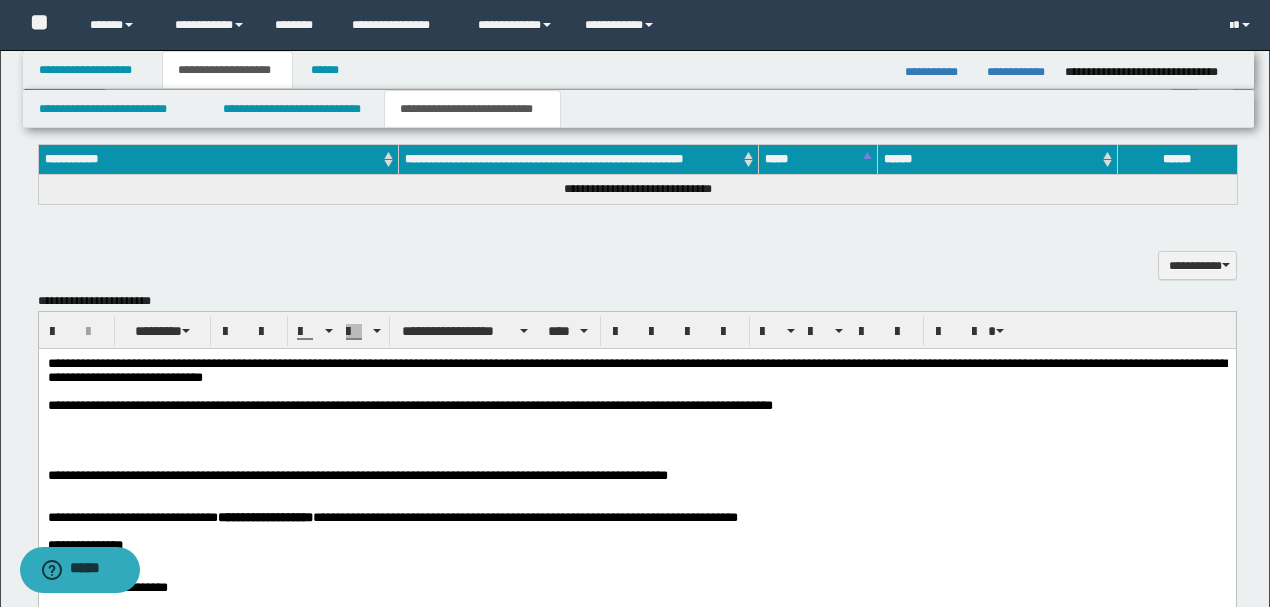 click at bounding box center (636, 447) 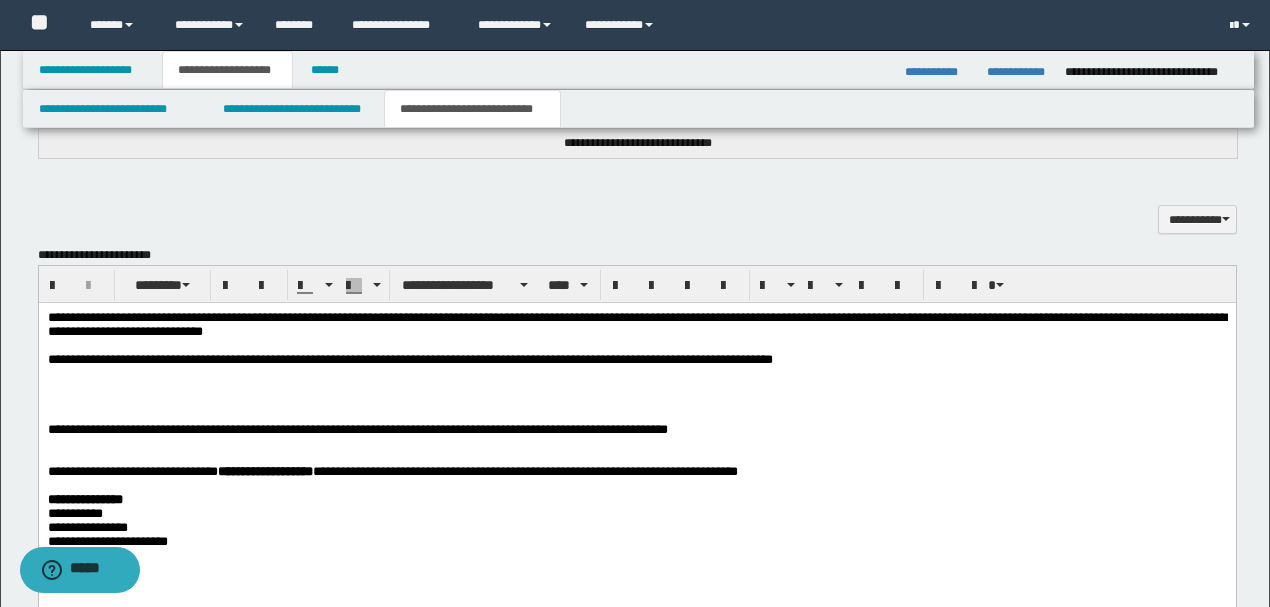 scroll, scrollTop: 933, scrollLeft: 0, axis: vertical 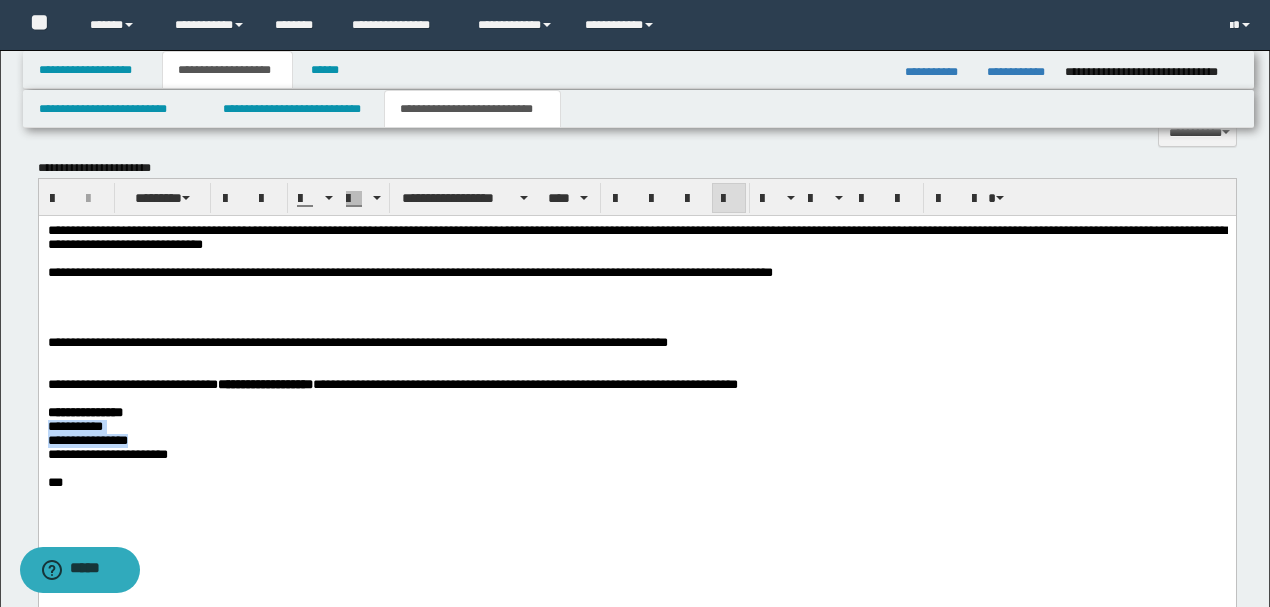 drag, startPoint x: 214, startPoint y: 458, endPoint x: 5, endPoint y: 446, distance: 209.34421 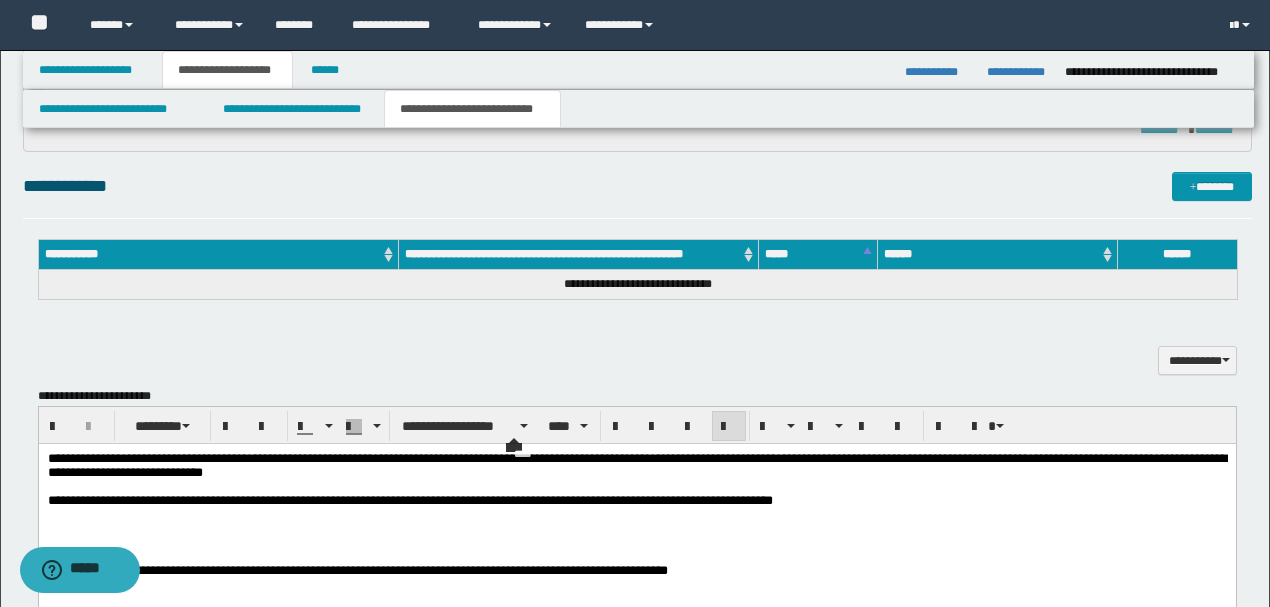 scroll, scrollTop: 666, scrollLeft: 0, axis: vertical 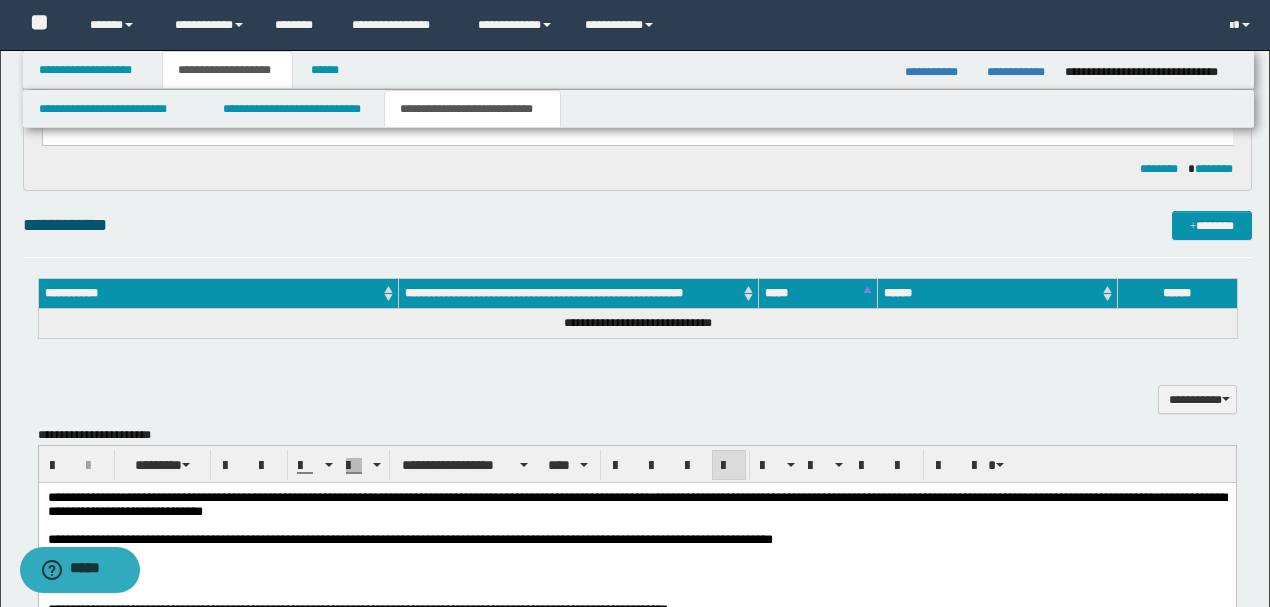 click on "**********" at bounding box center (637, 706) 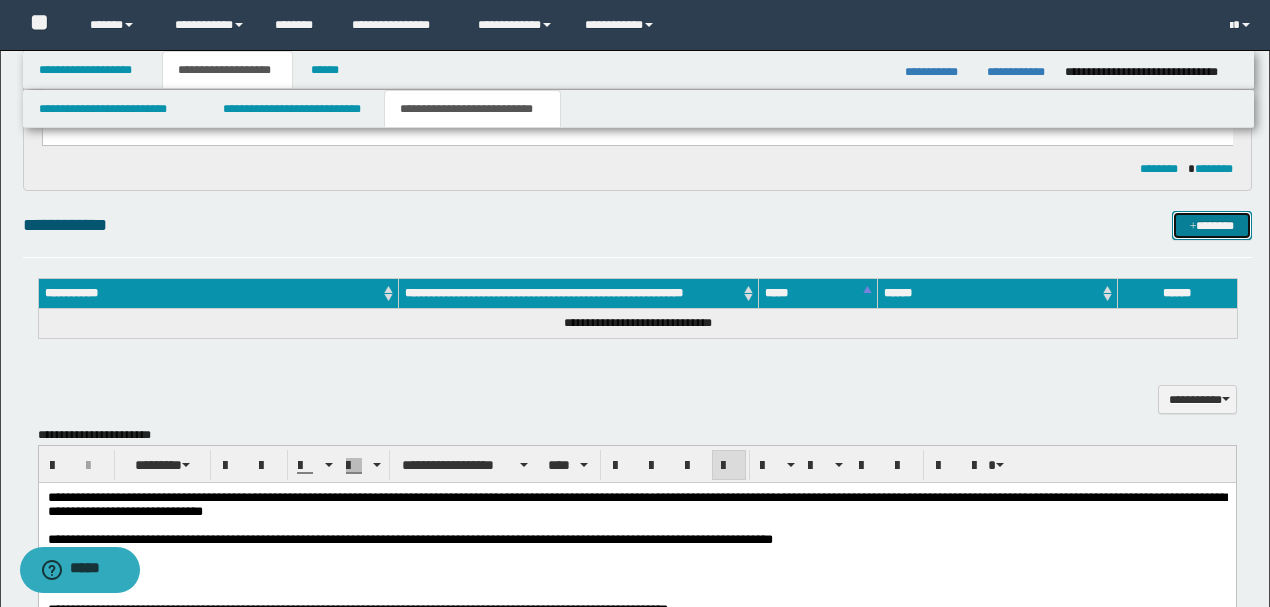 click on "*******" at bounding box center (1211, 225) 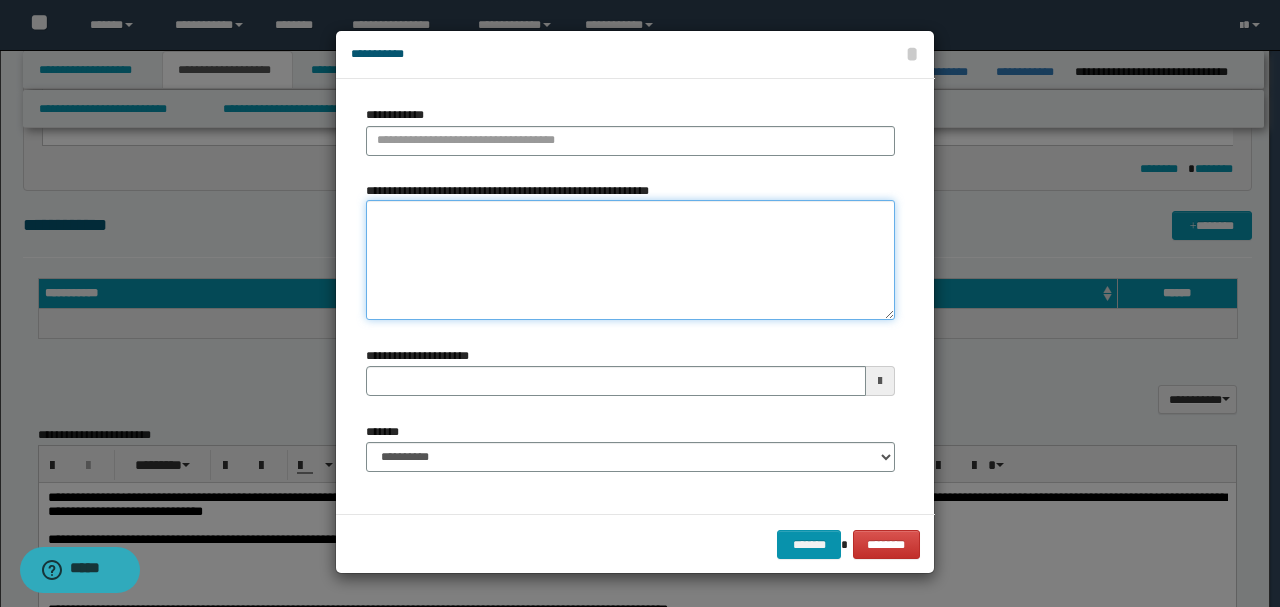 click on "**********" at bounding box center (630, 260) 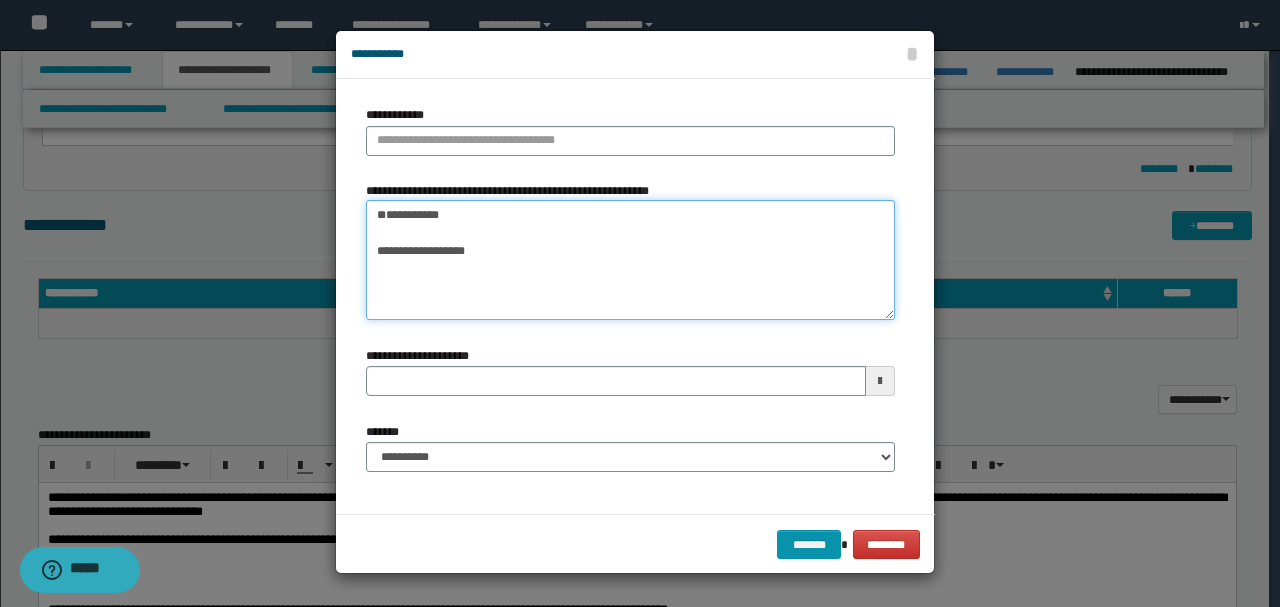drag, startPoint x: 492, startPoint y: 210, endPoint x: 332, endPoint y: 206, distance: 160.04999 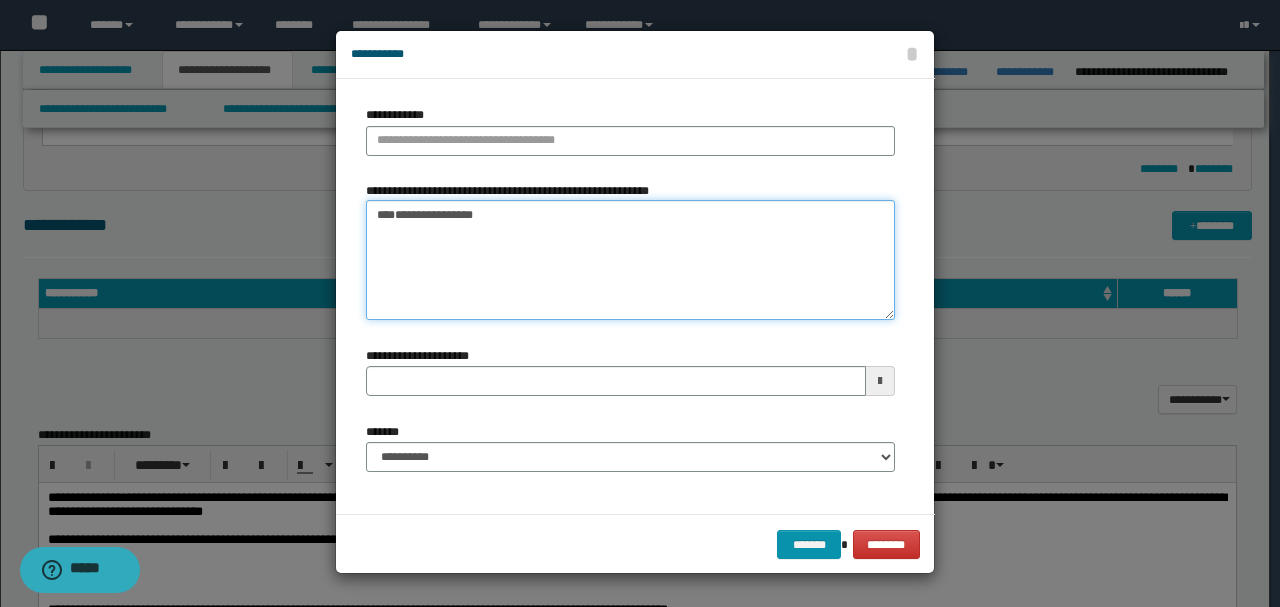 type on "**********" 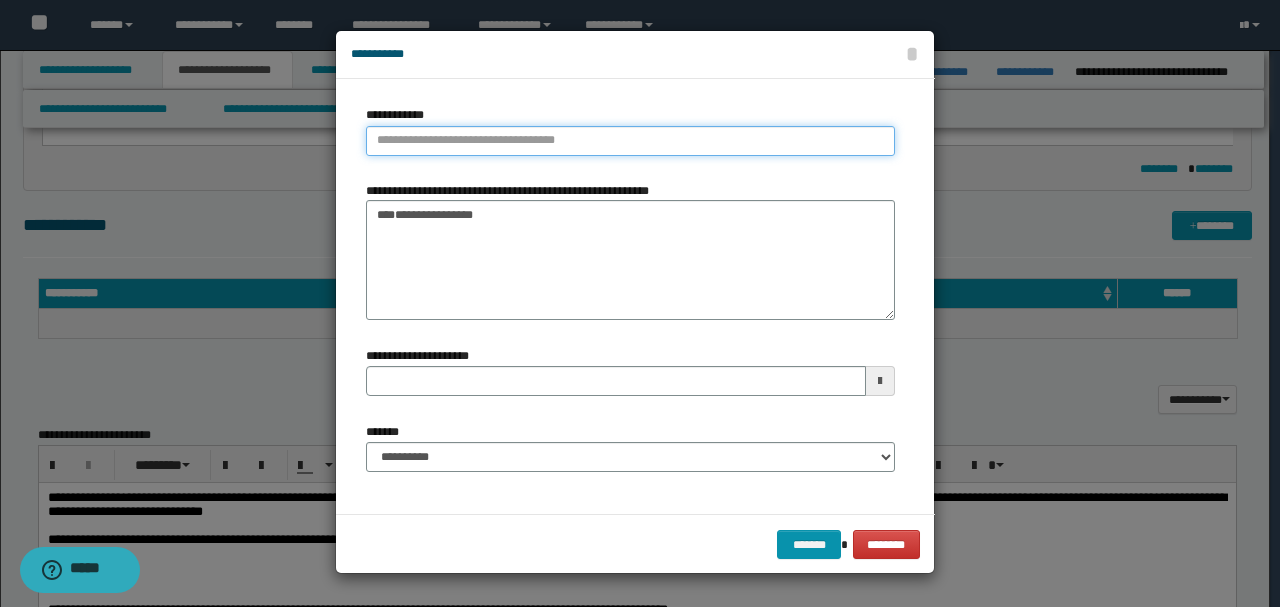 click on "**********" at bounding box center (630, 141) 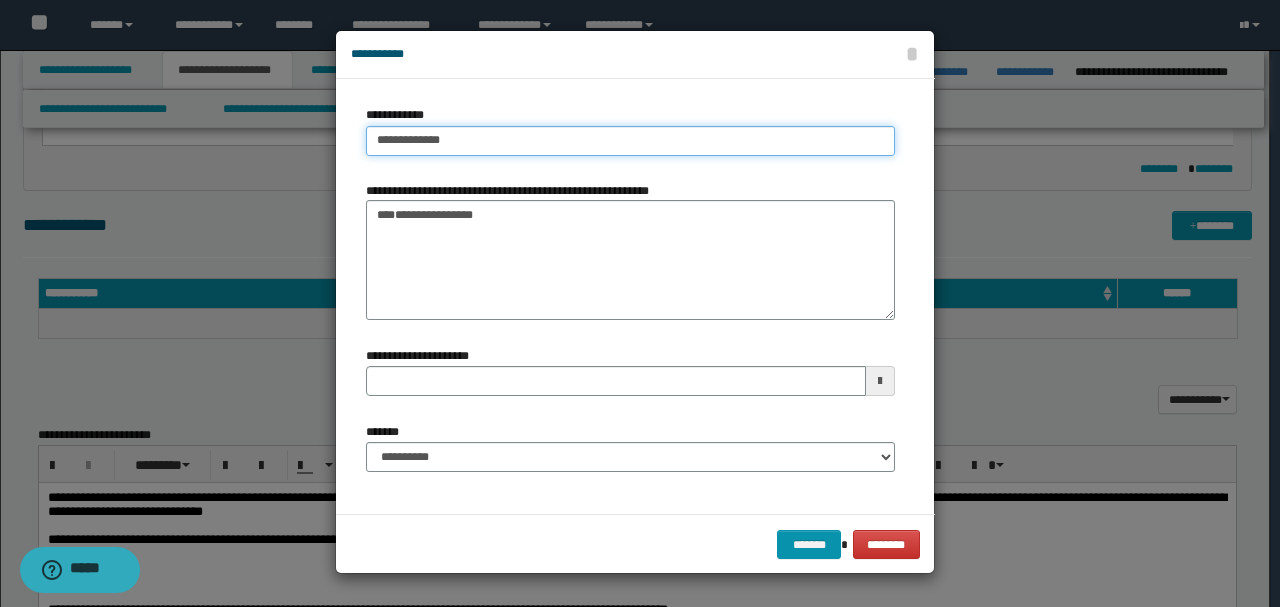 type on "**********" 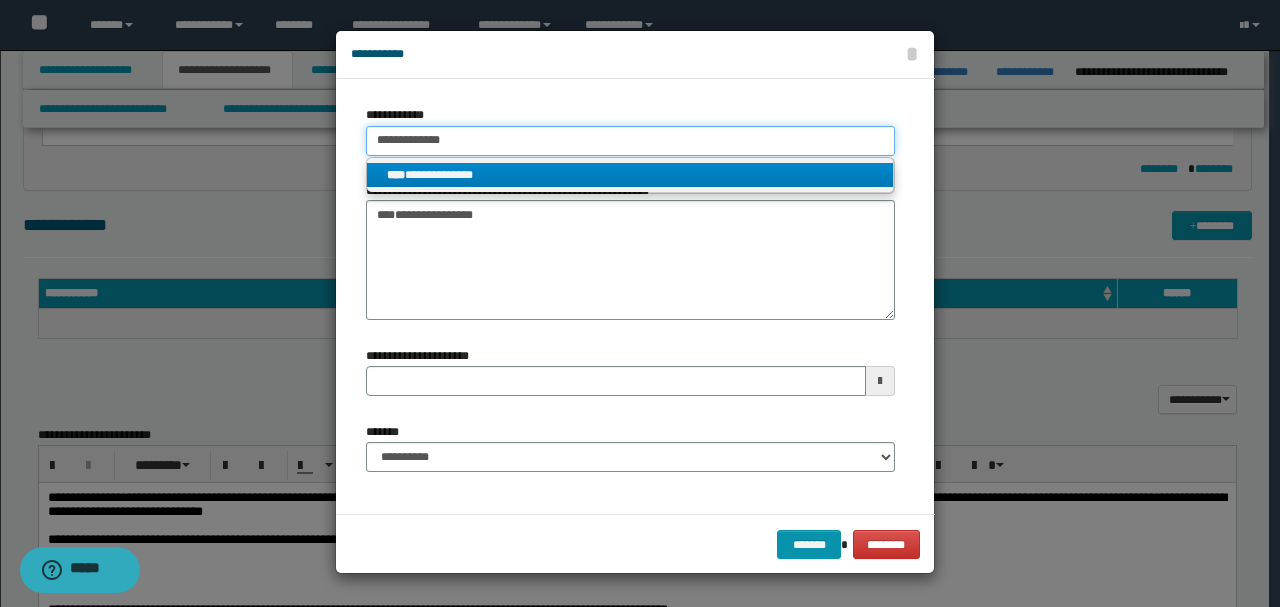 type on "**********" 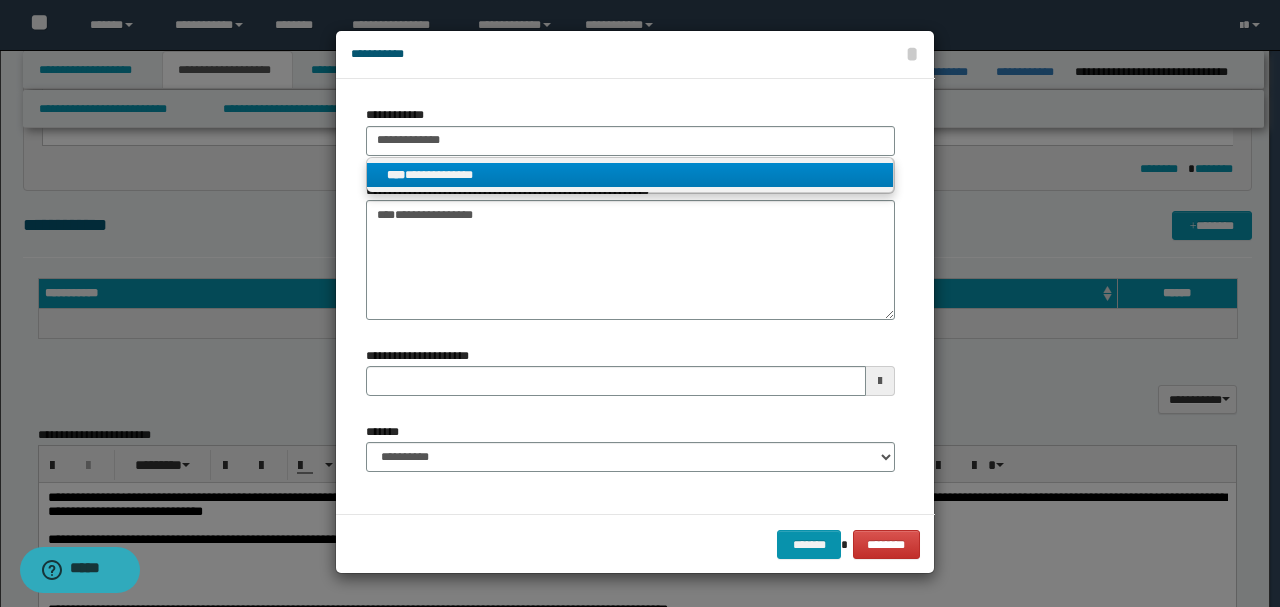click on "**********" at bounding box center (630, 175) 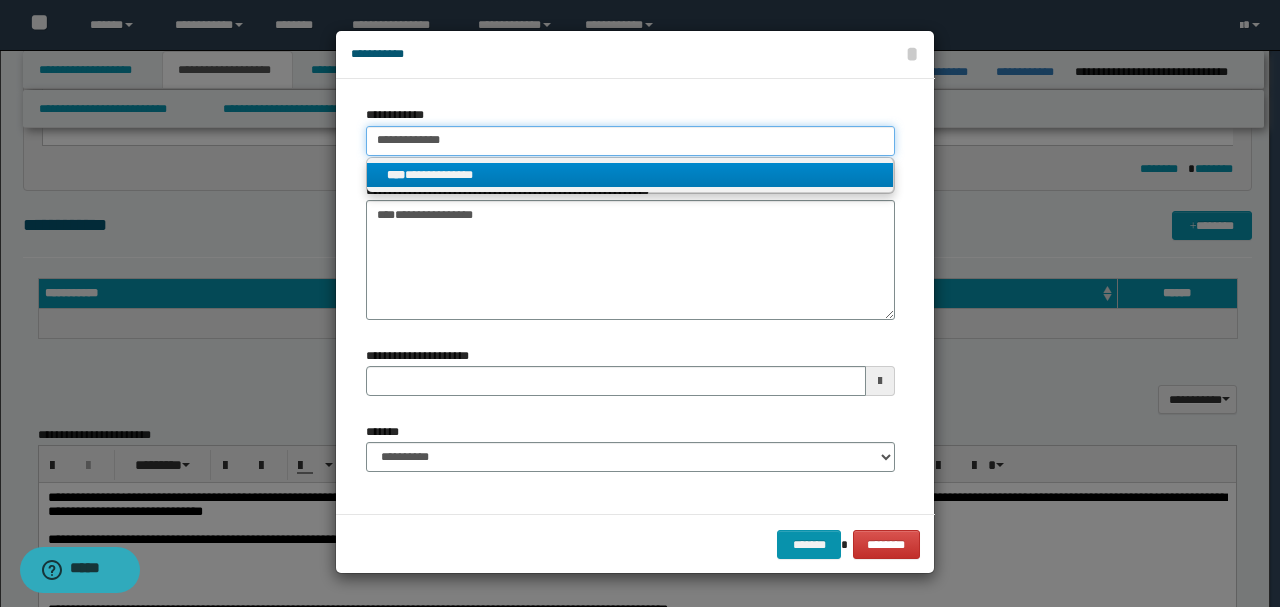 type 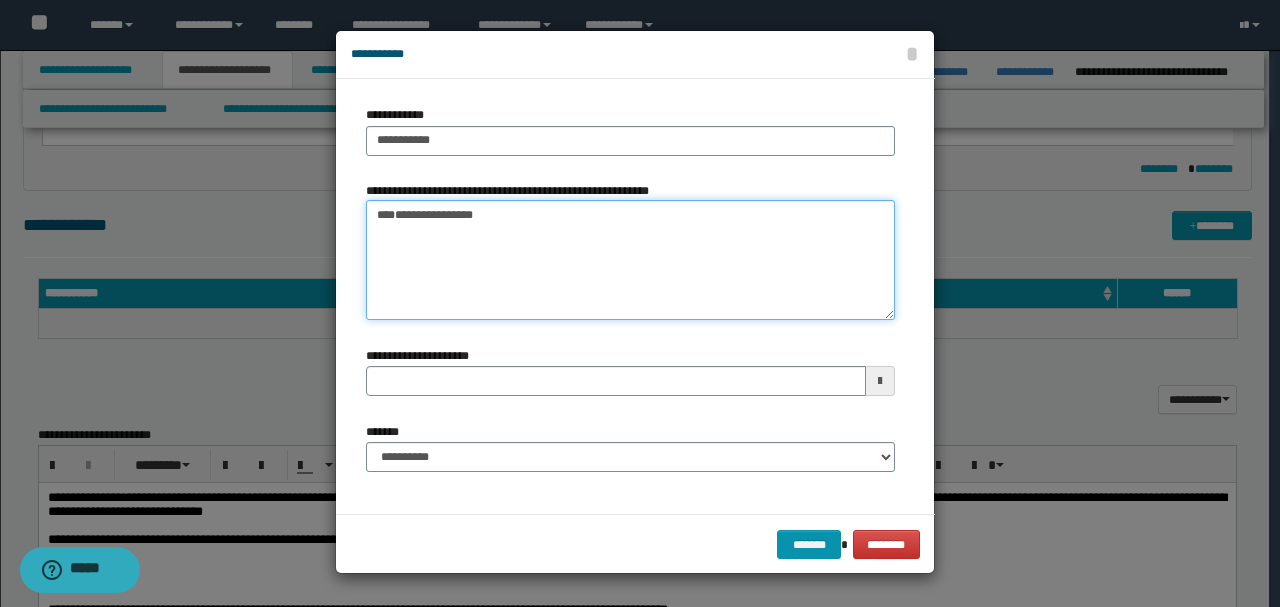 drag, startPoint x: 515, startPoint y: 264, endPoint x: 276, endPoint y: 208, distance: 245.473 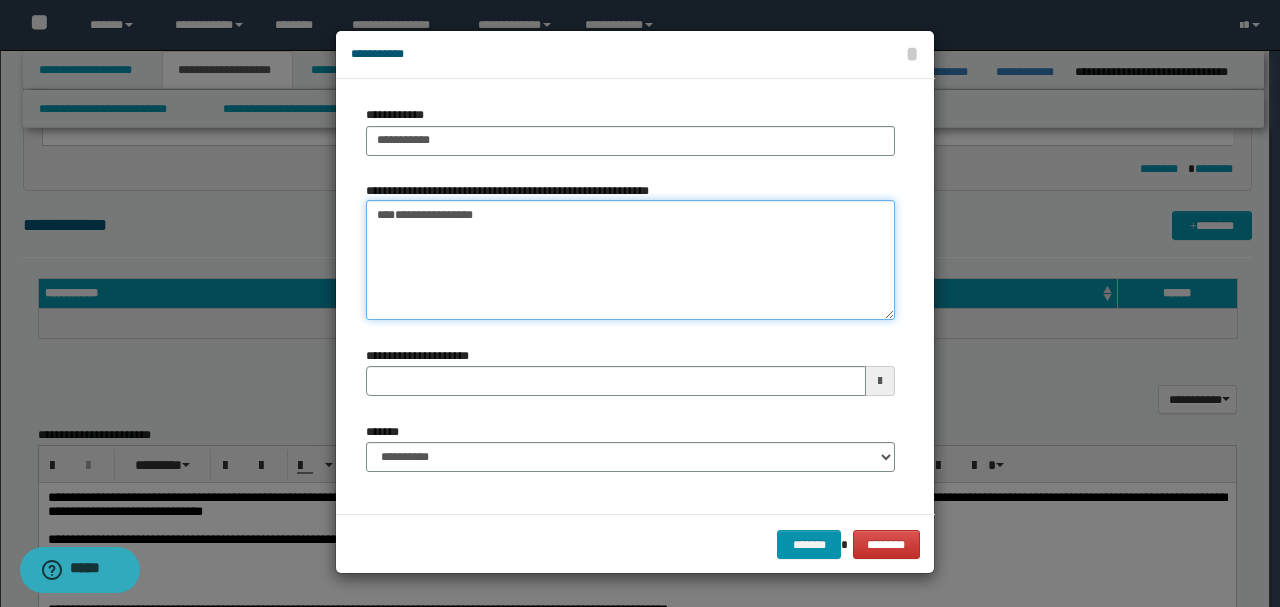 type 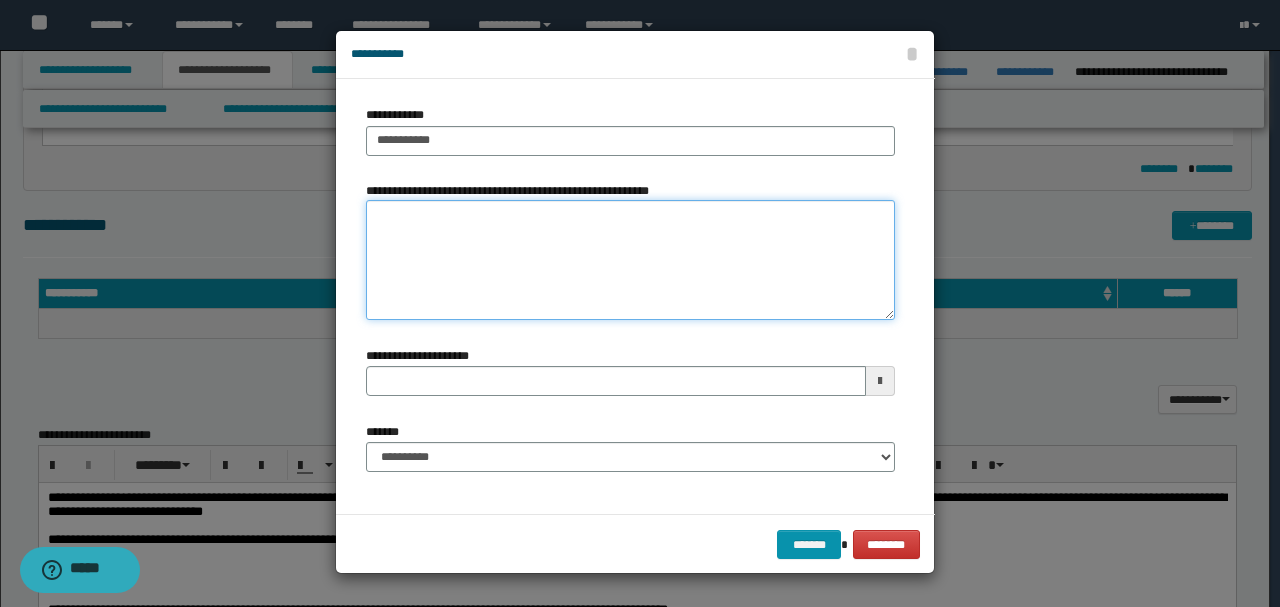 type 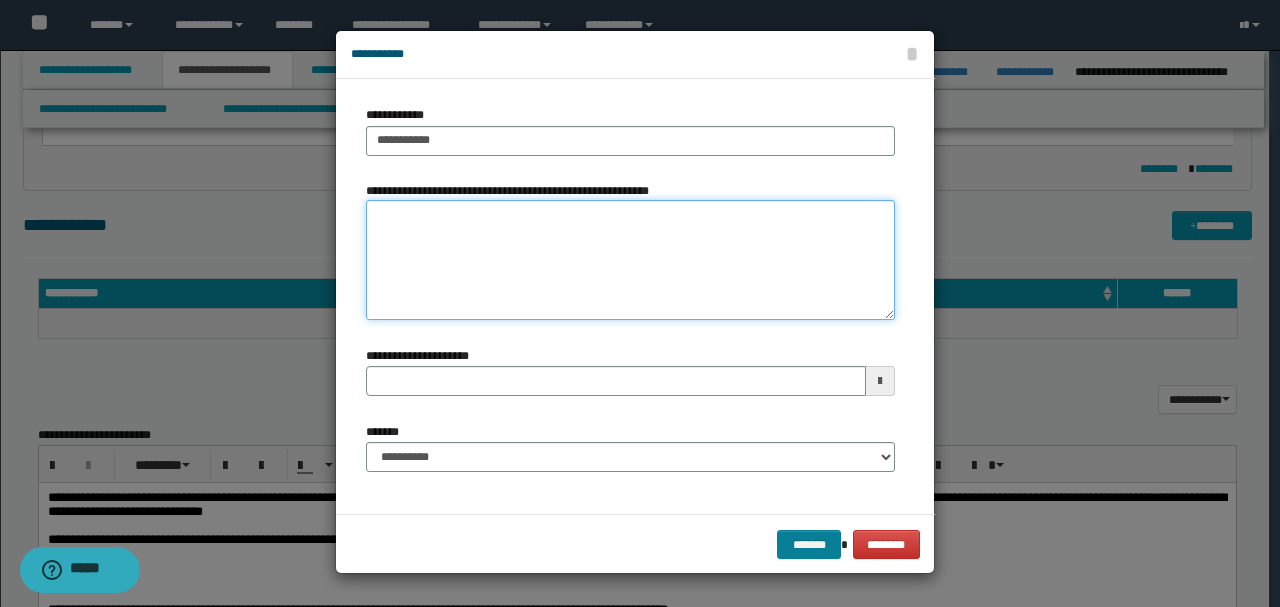 type 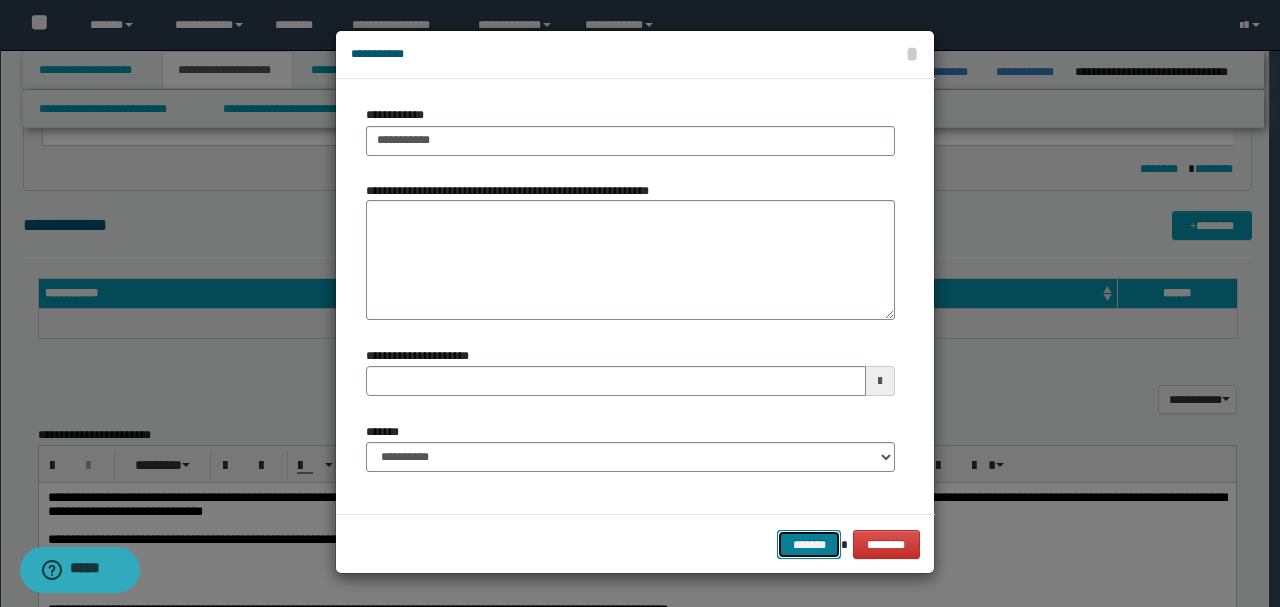click on "*******" at bounding box center (809, 544) 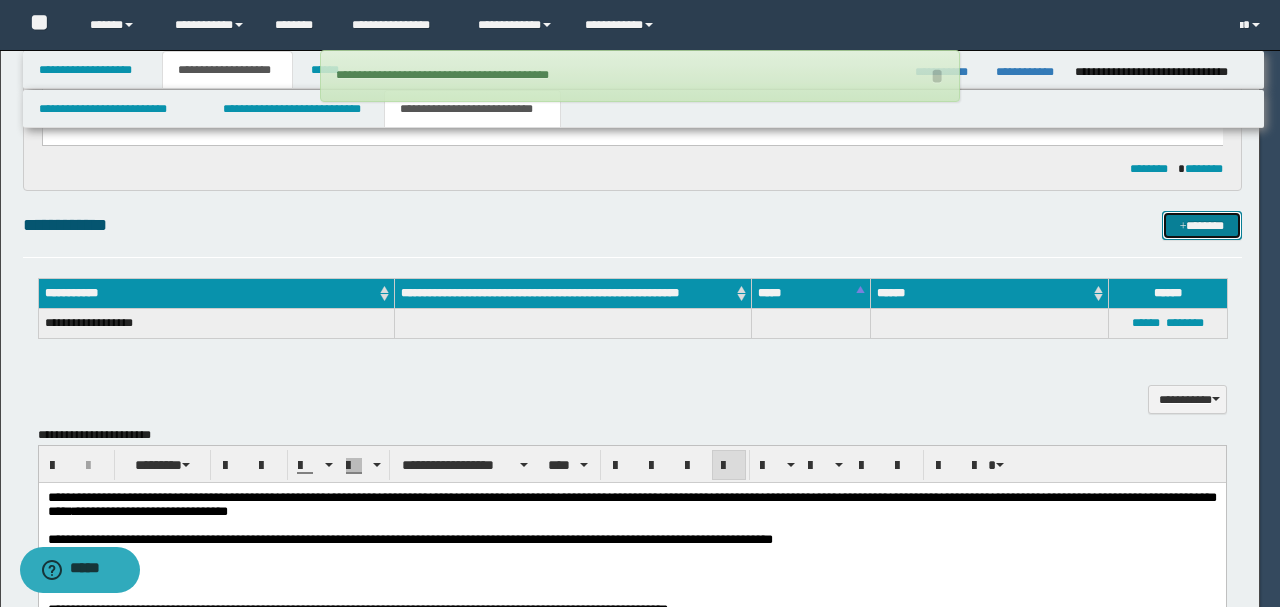 type 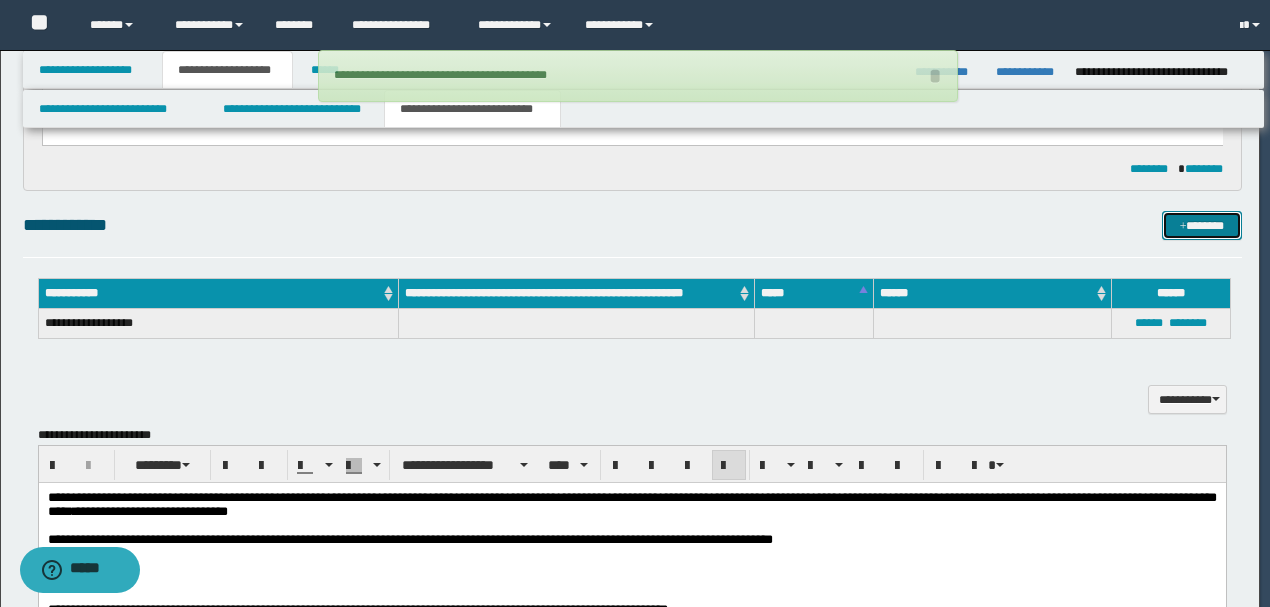 click on "*******" at bounding box center (1201, 225) 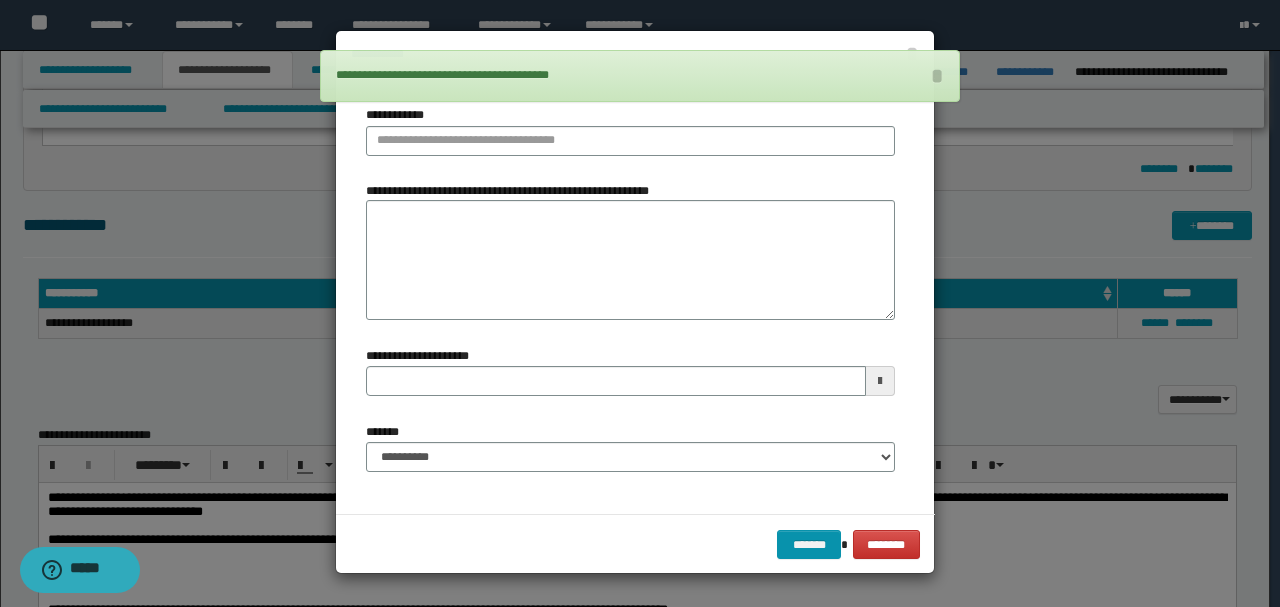 drag, startPoint x: 549, startPoint y: 192, endPoint x: 508, endPoint y: 151, distance: 57.982758 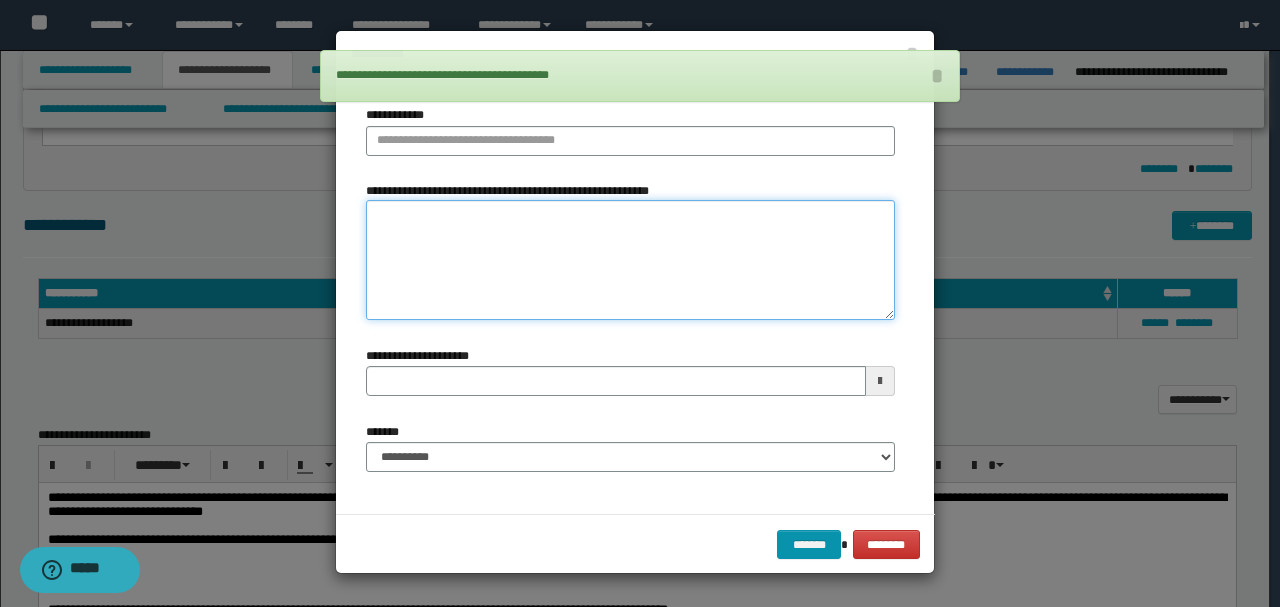 click on "**********" at bounding box center [630, 260] 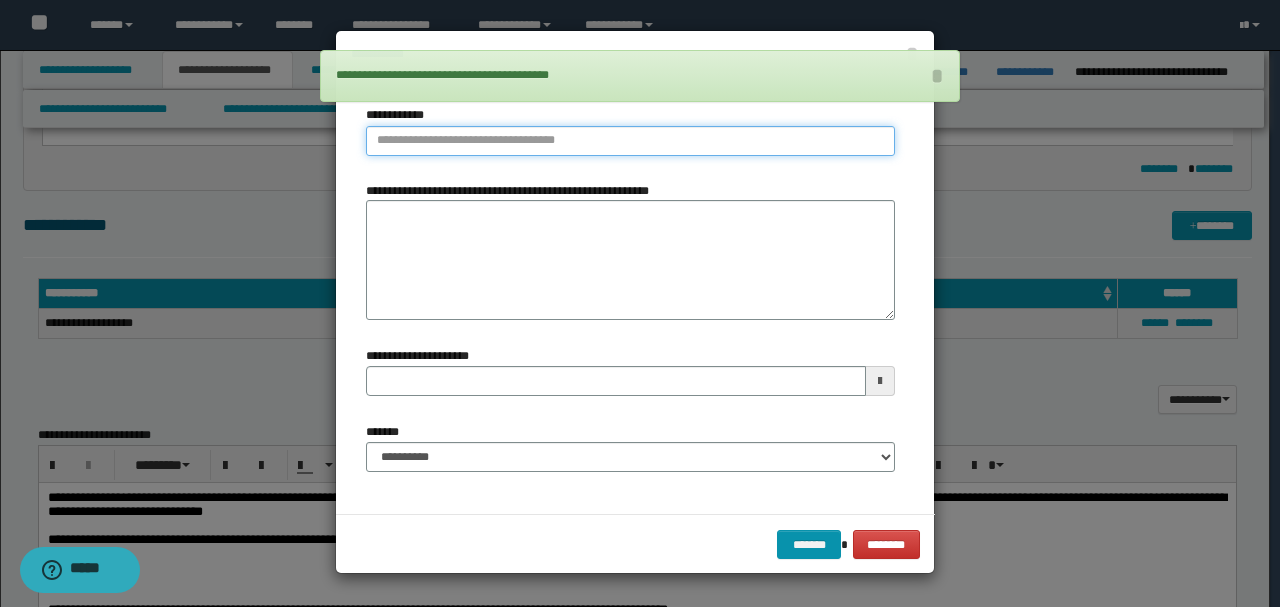 type on "**********" 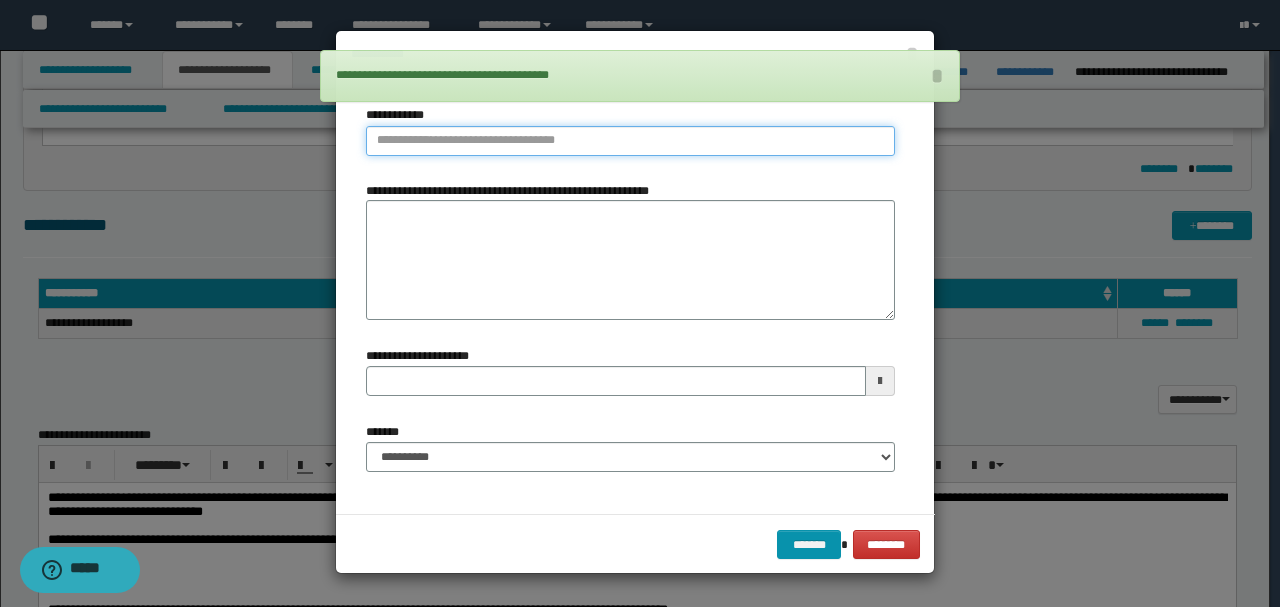 click on "**********" at bounding box center (630, 141) 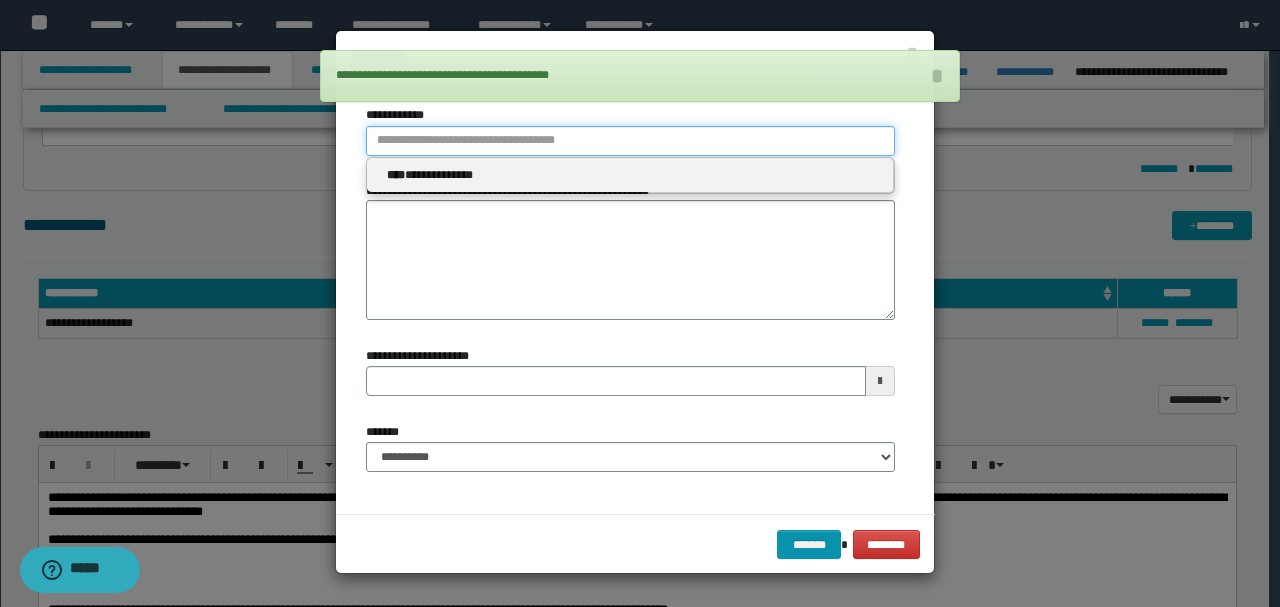 paste on "**********" 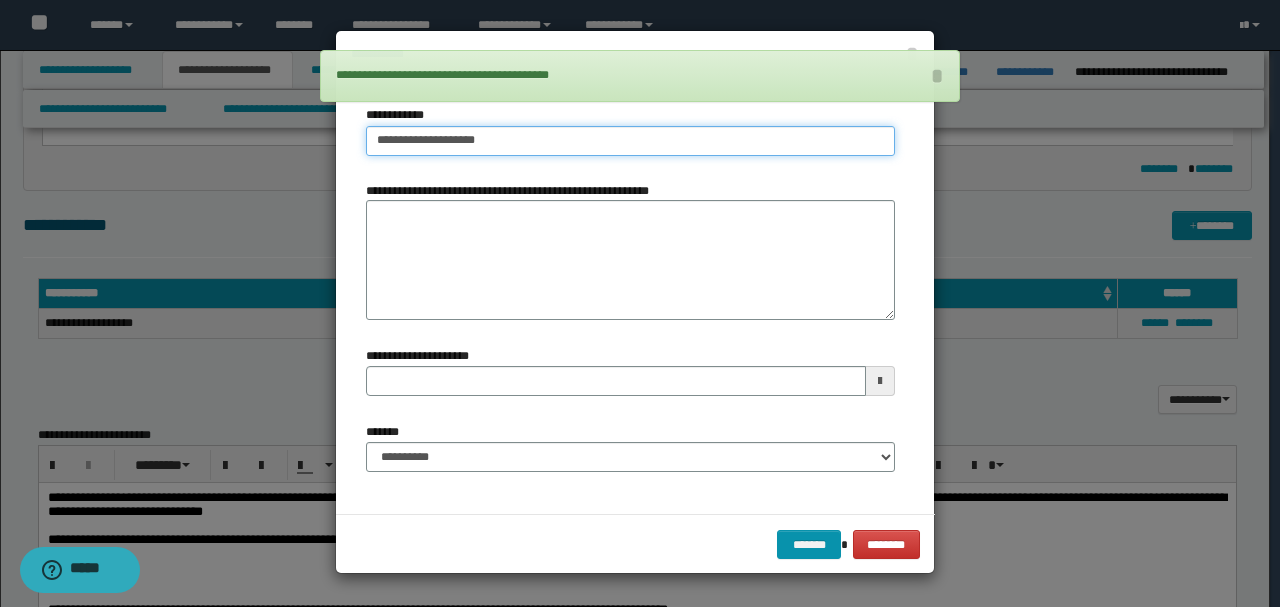 type on "**********" 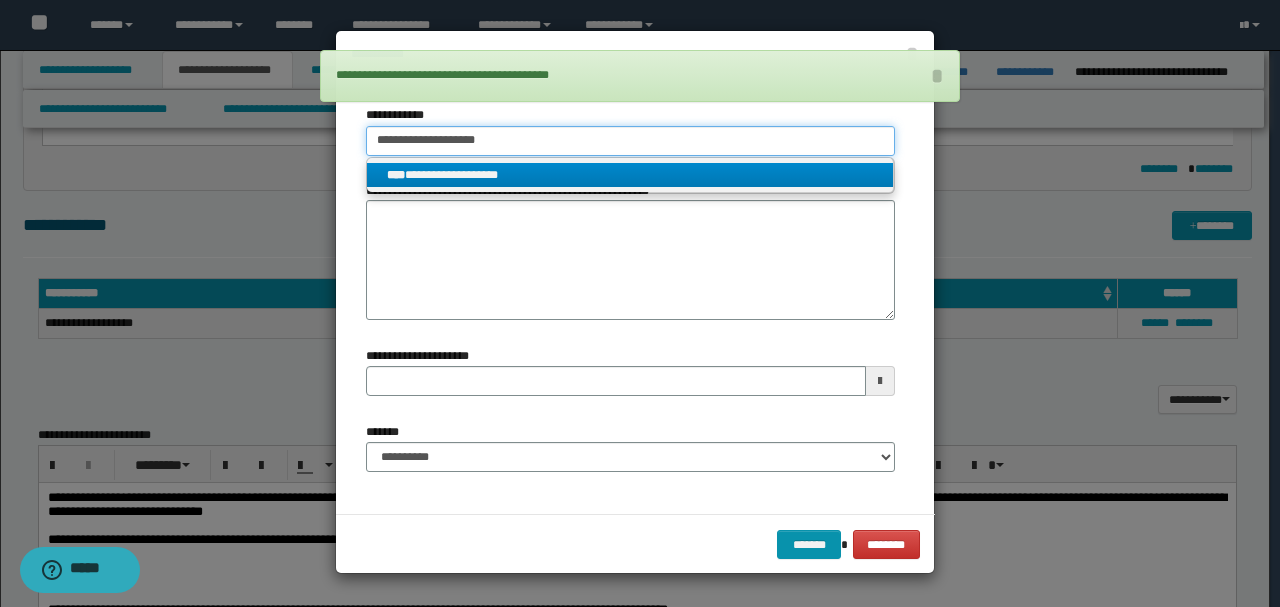 type on "**********" 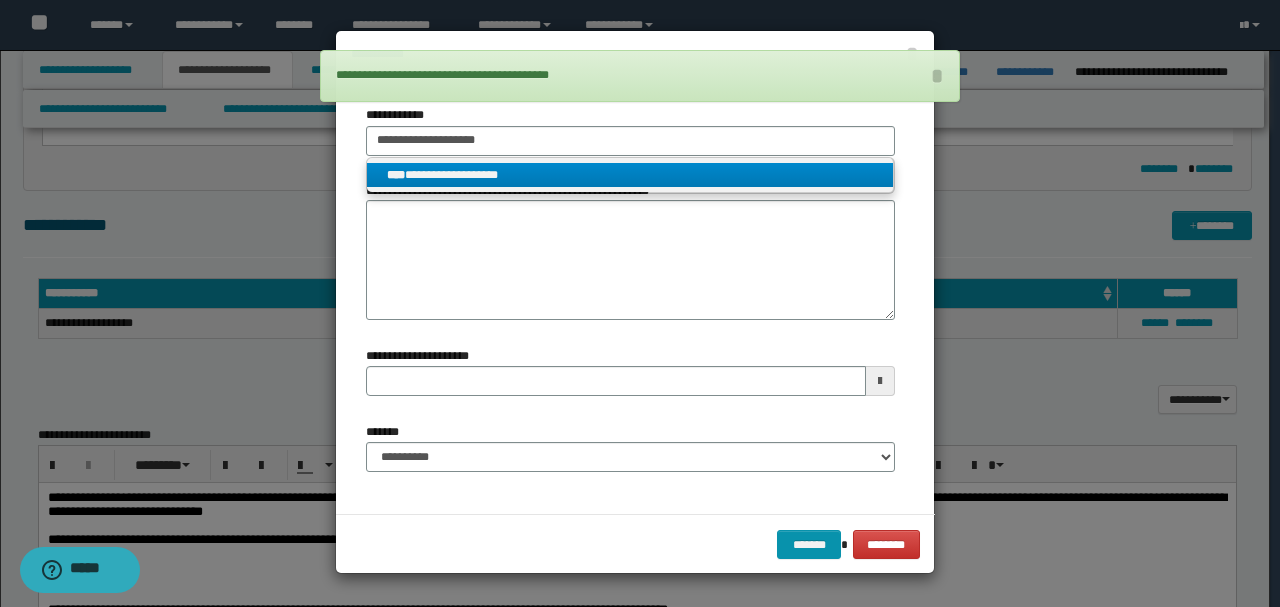 click on "**********" at bounding box center (630, 175) 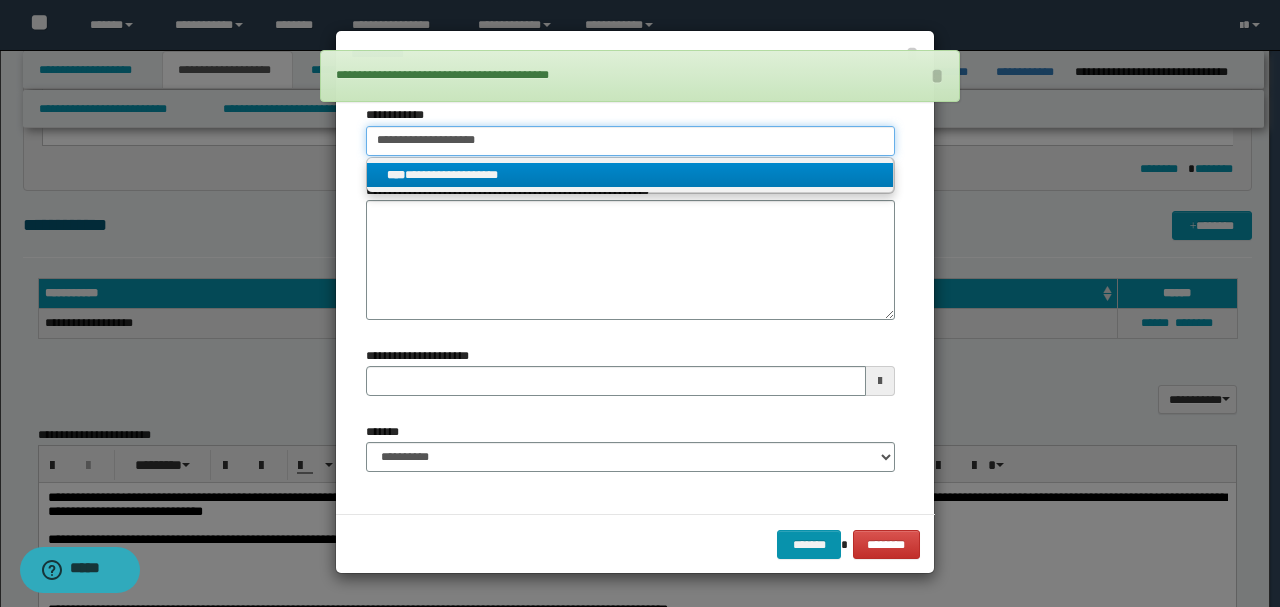 type 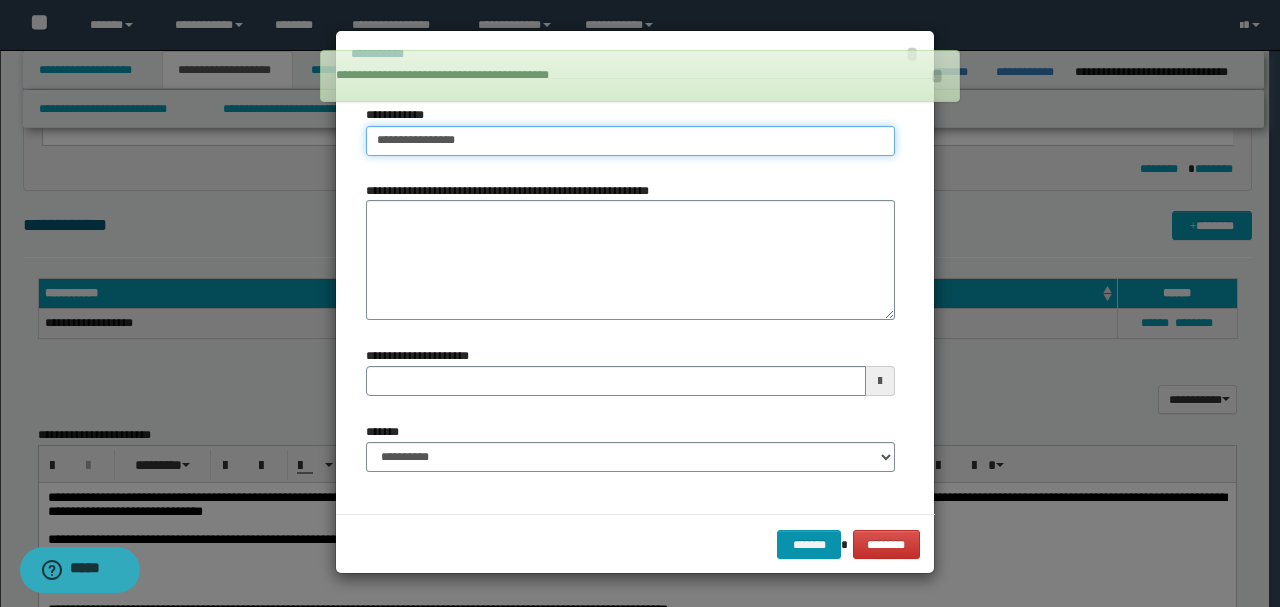 type 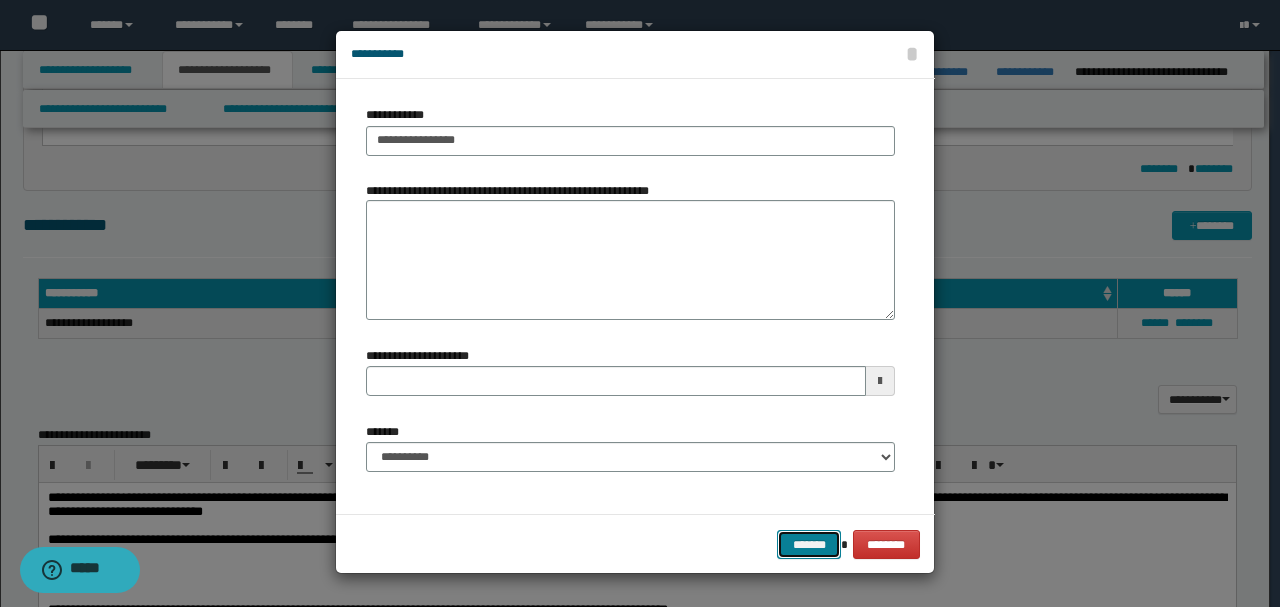 click on "*******" at bounding box center (809, 544) 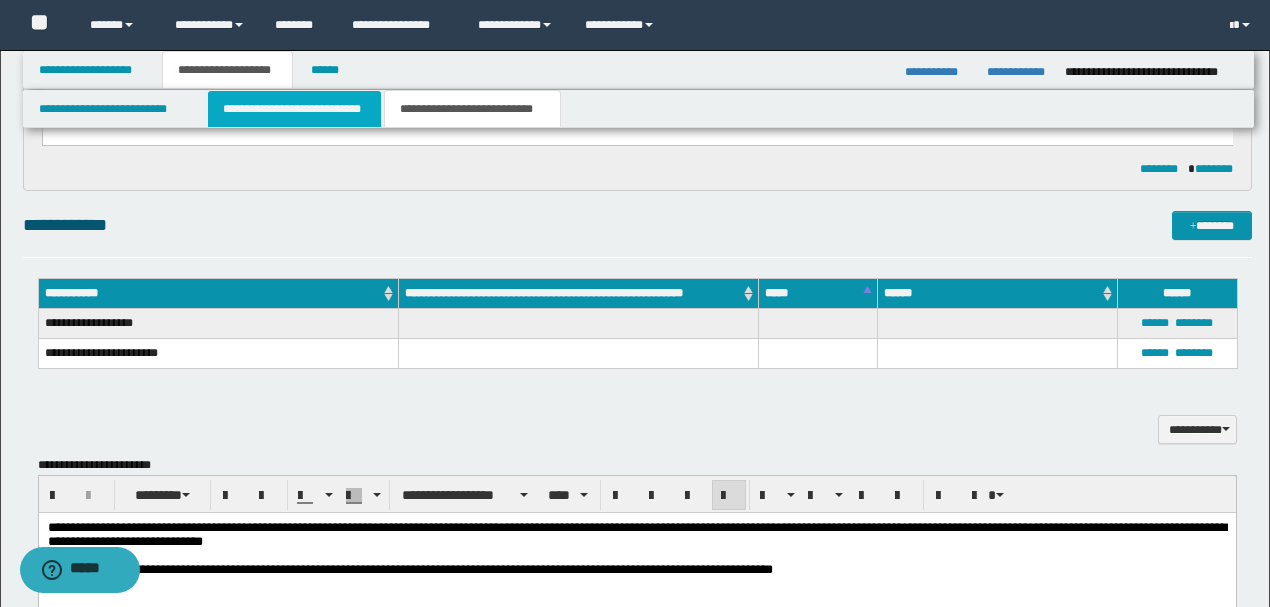 click on "**********" at bounding box center (294, 109) 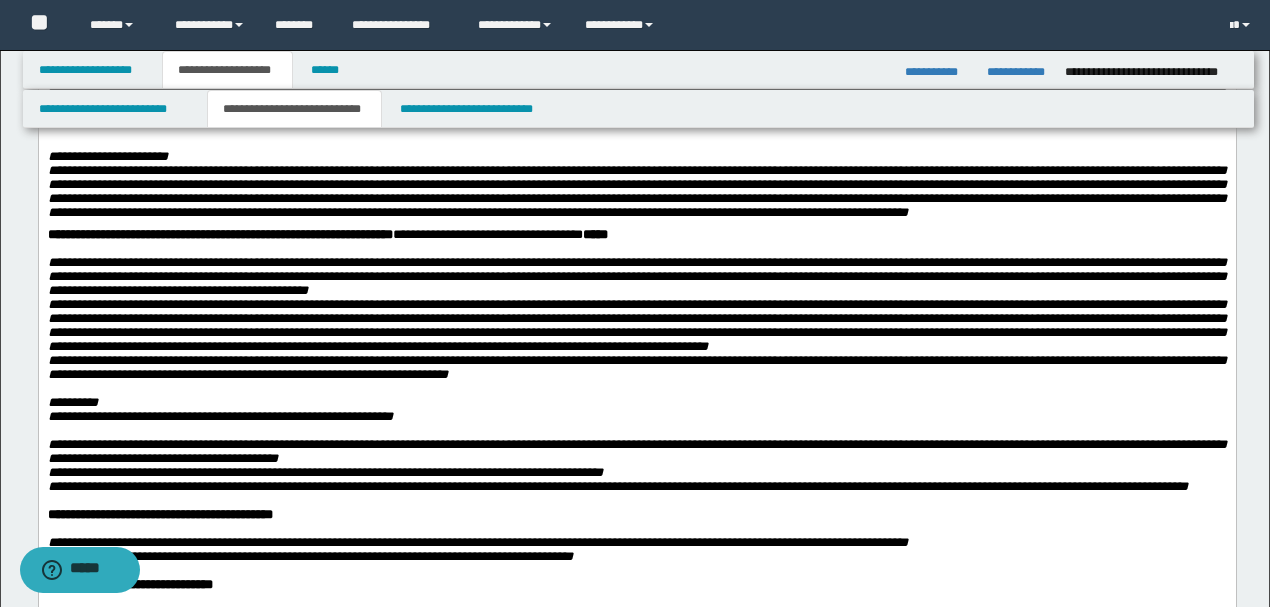 scroll, scrollTop: 544, scrollLeft: 0, axis: vertical 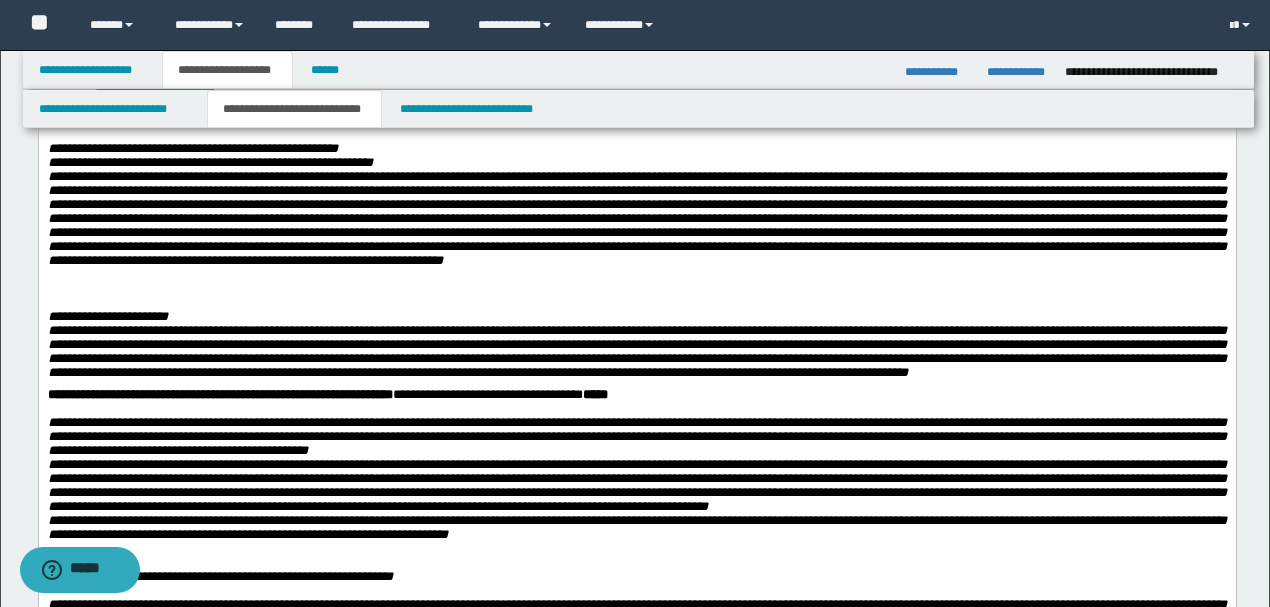 click at bounding box center (636, 275) 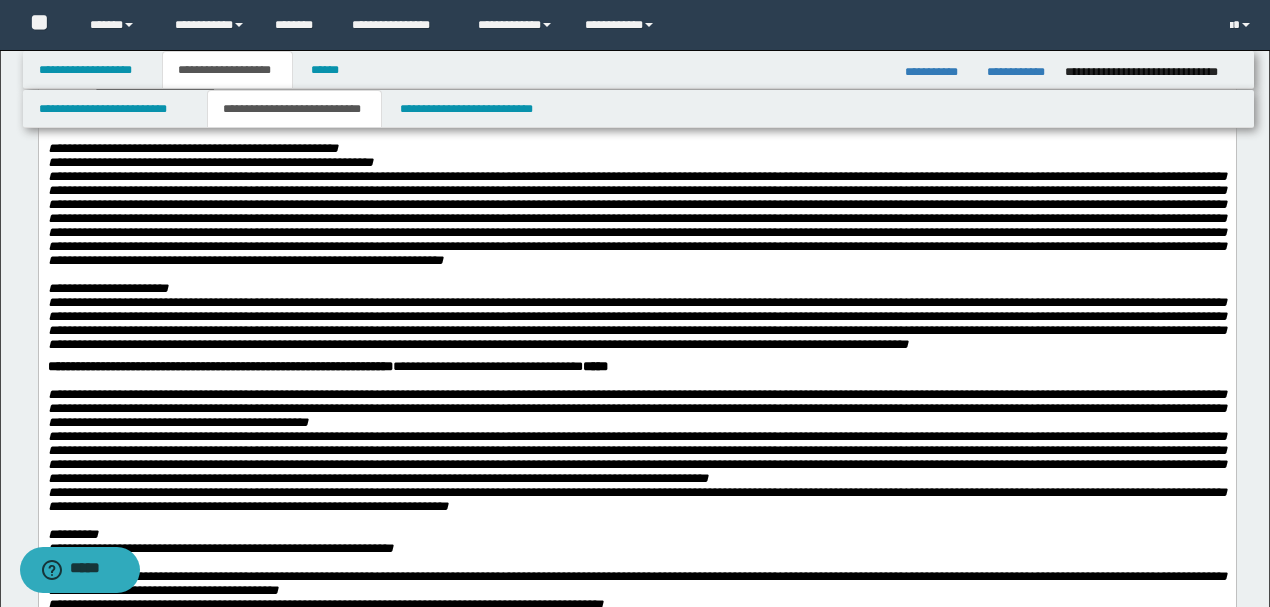click on "**********" at bounding box center (636, 324) 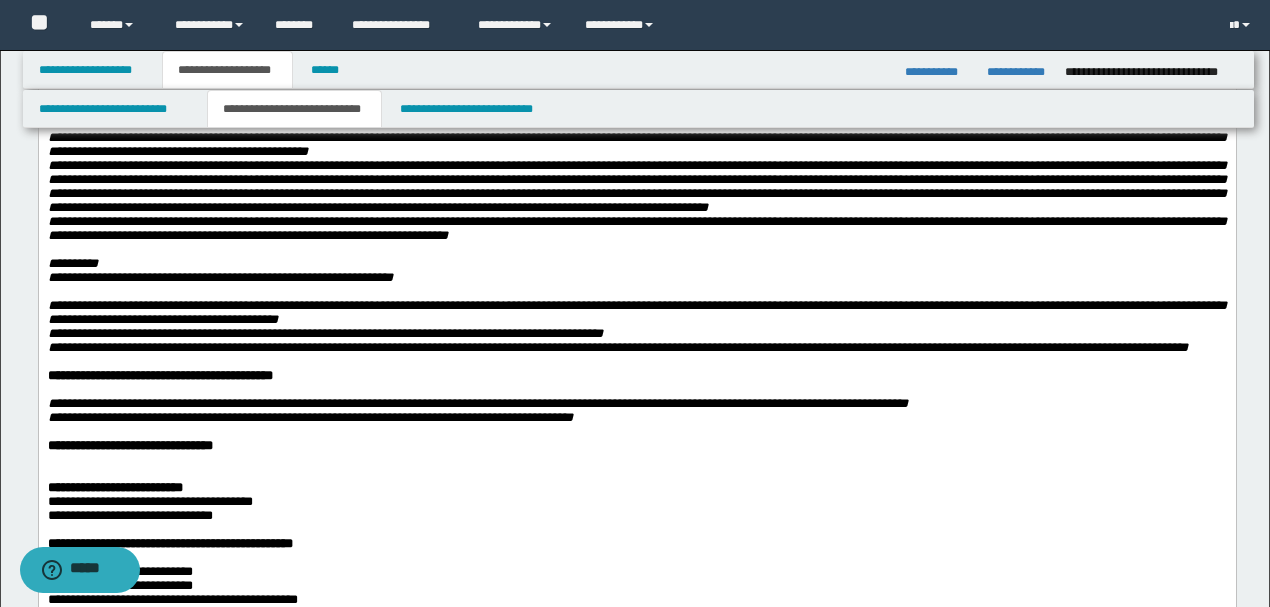 scroll, scrollTop: 810, scrollLeft: 0, axis: vertical 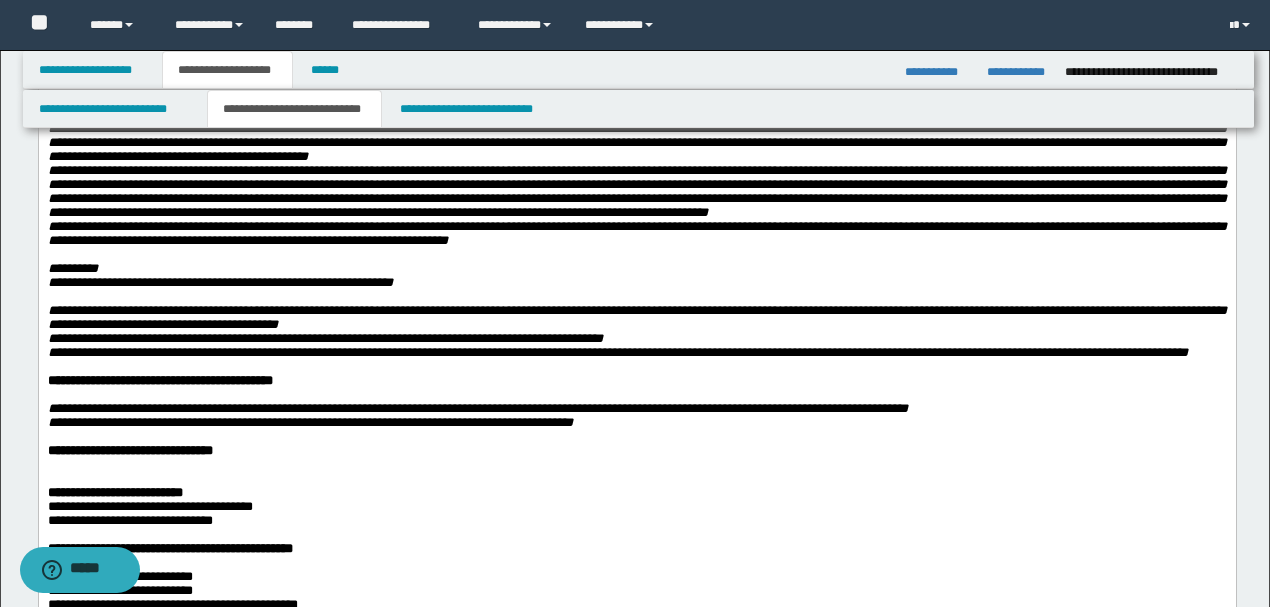 click on "**********" at bounding box center [636, 101] 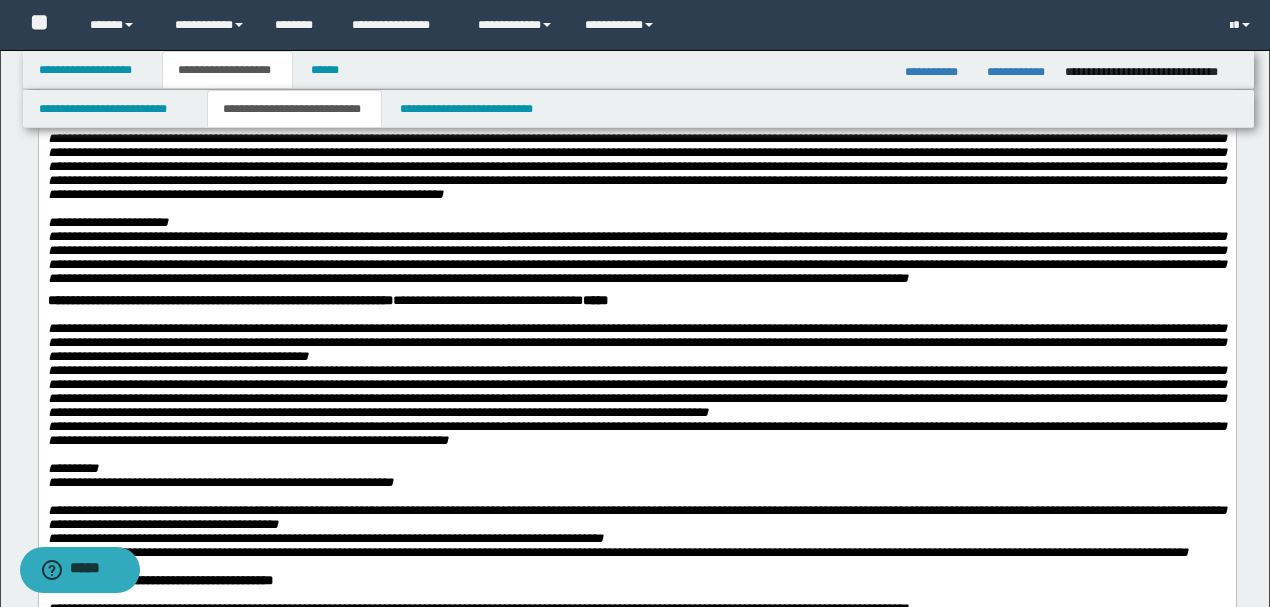 scroll, scrollTop: 677, scrollLeft: 0, axis: vertical 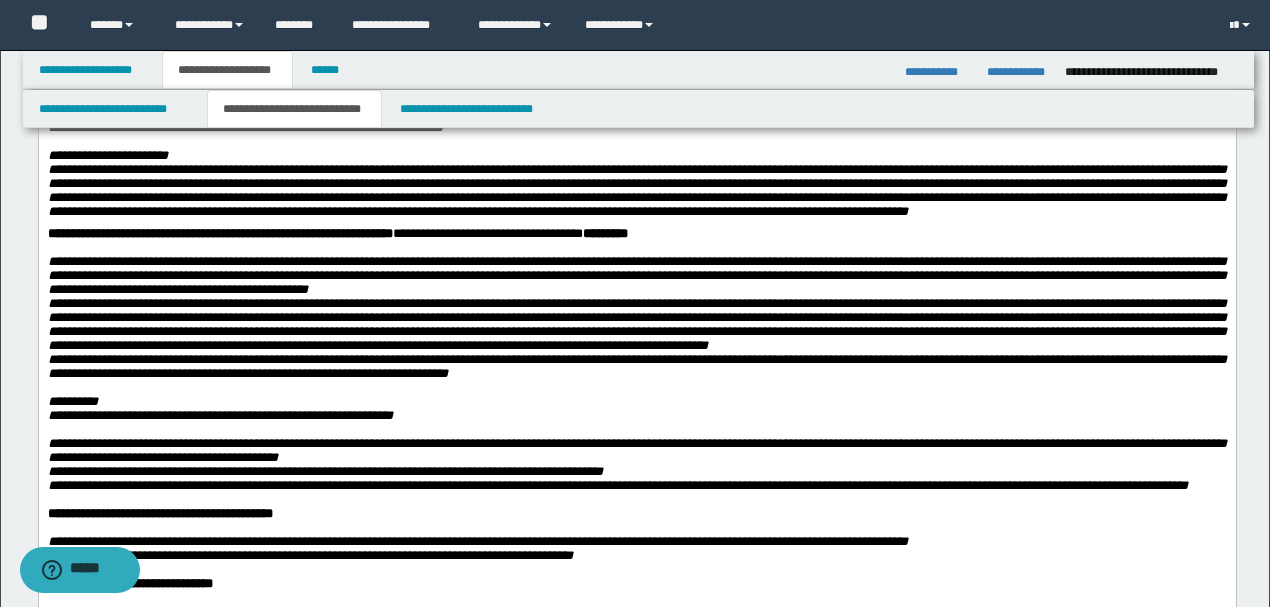 click at bounding box center (636, 248) 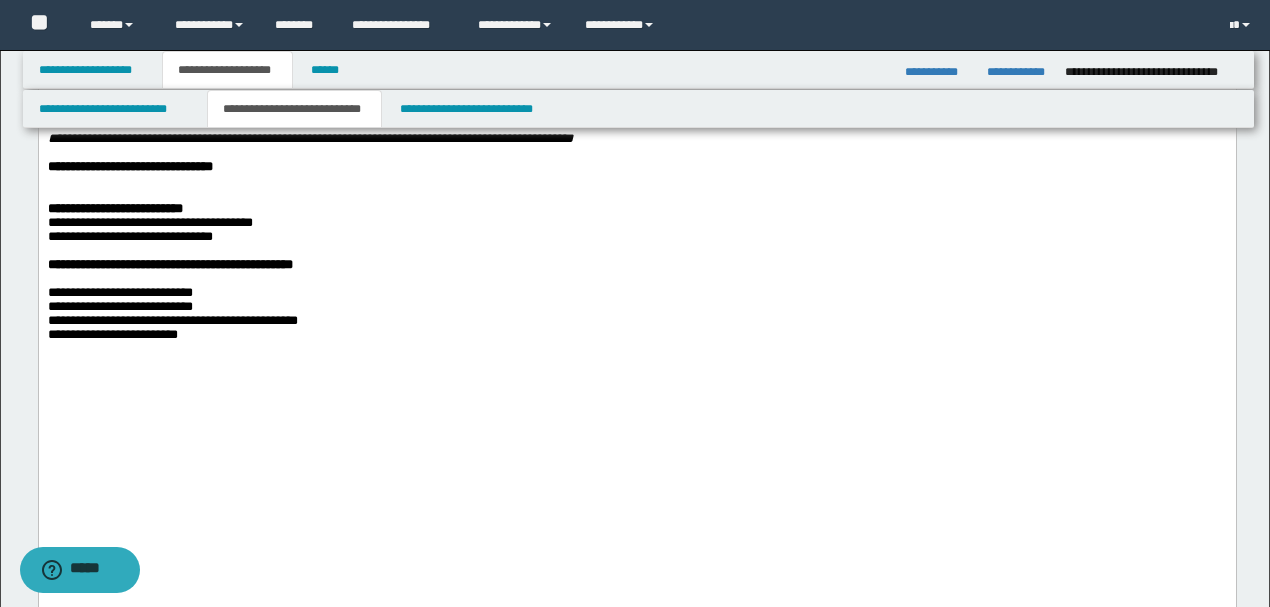 scroll, scrollTop: 1077, scrollLeft: 0, axis: vertical 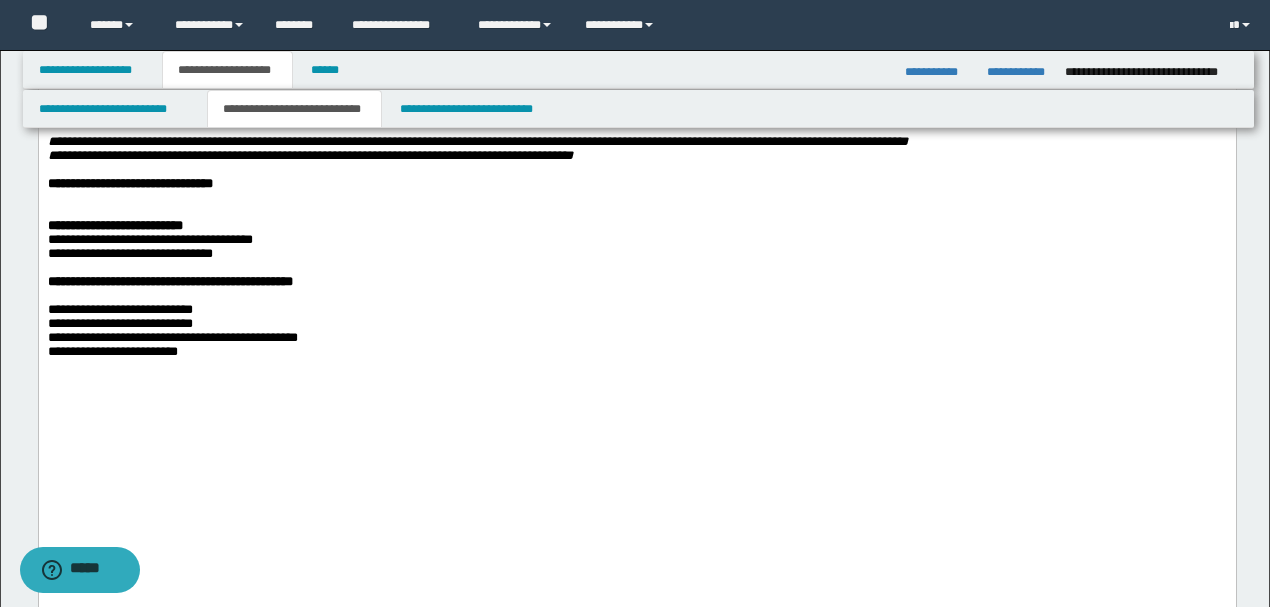 click at bounding box center (636, 198) 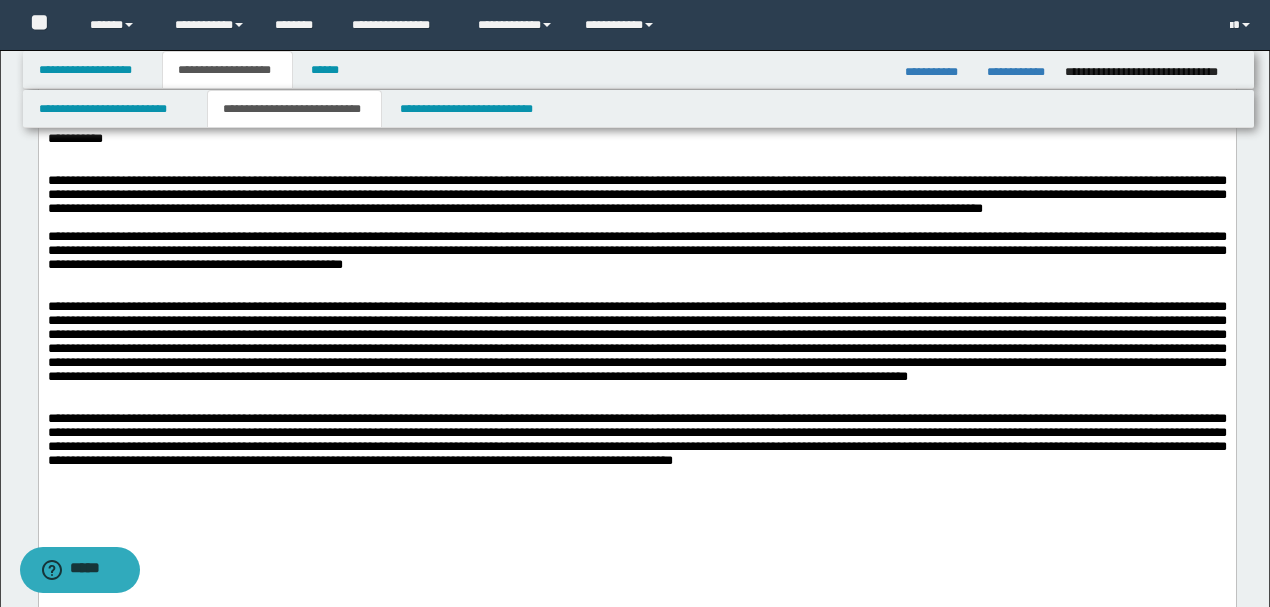 scroll, scrollTop: 2010, scrollLeft: 0, axis: vertical 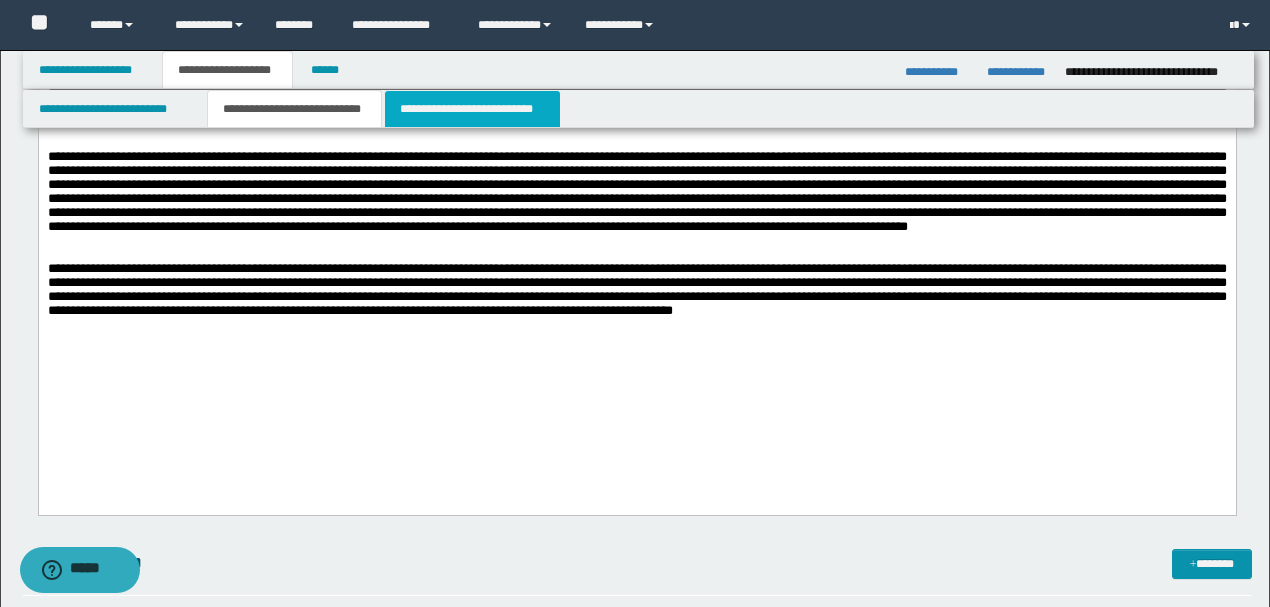 click on "**********" at bounding box center [472, 109] 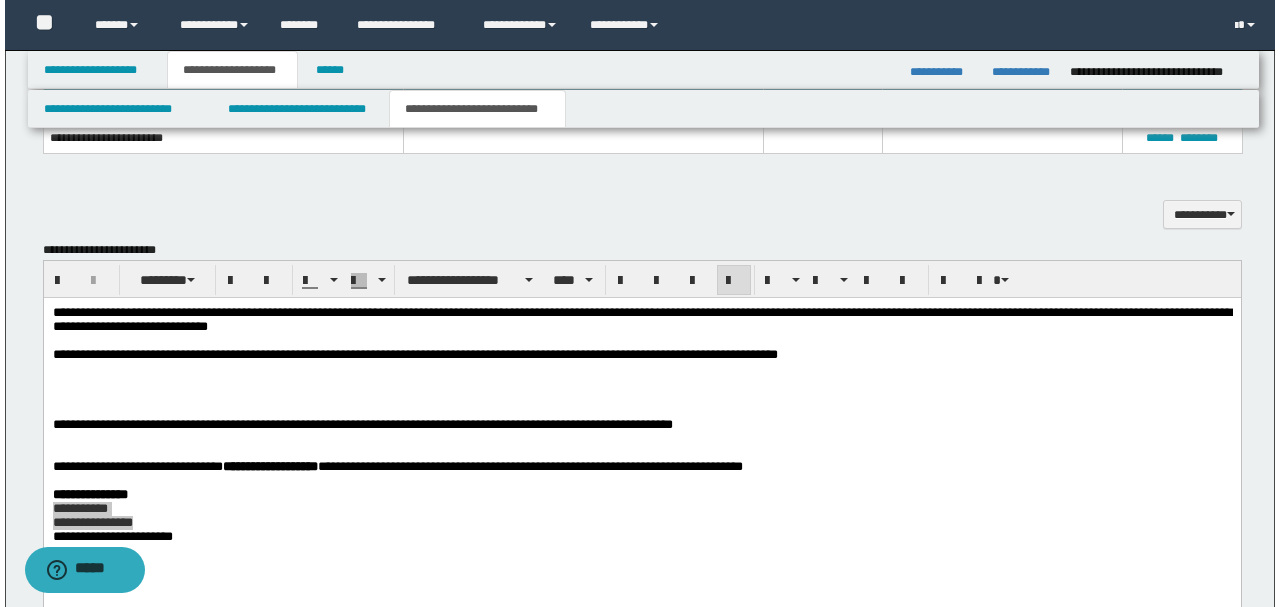 scroll, scrollTop: 880, scrollLeft: 0, axis: vertical 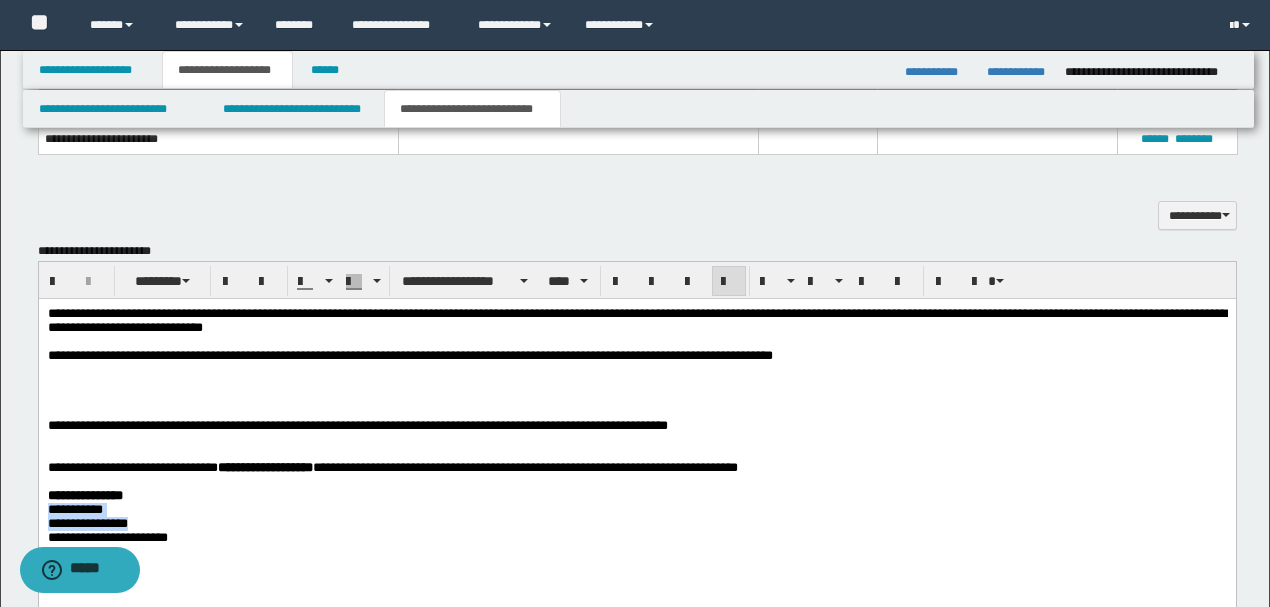 click at bounding box center (636, 383) 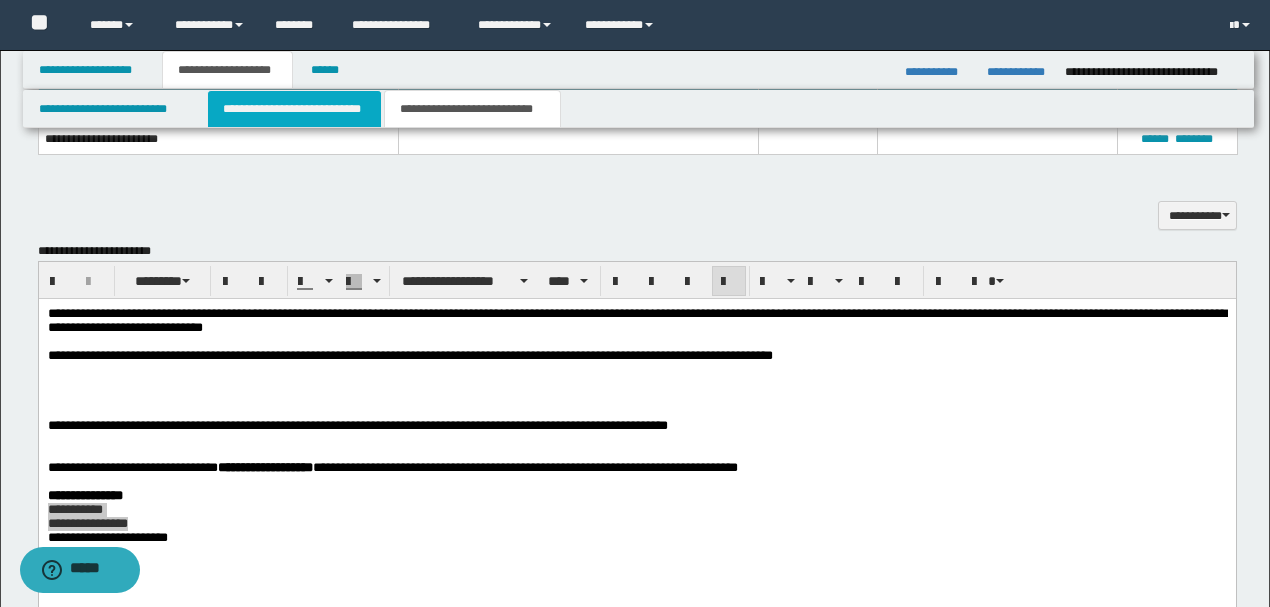 click on "**********" at bounding box center (294, 109) 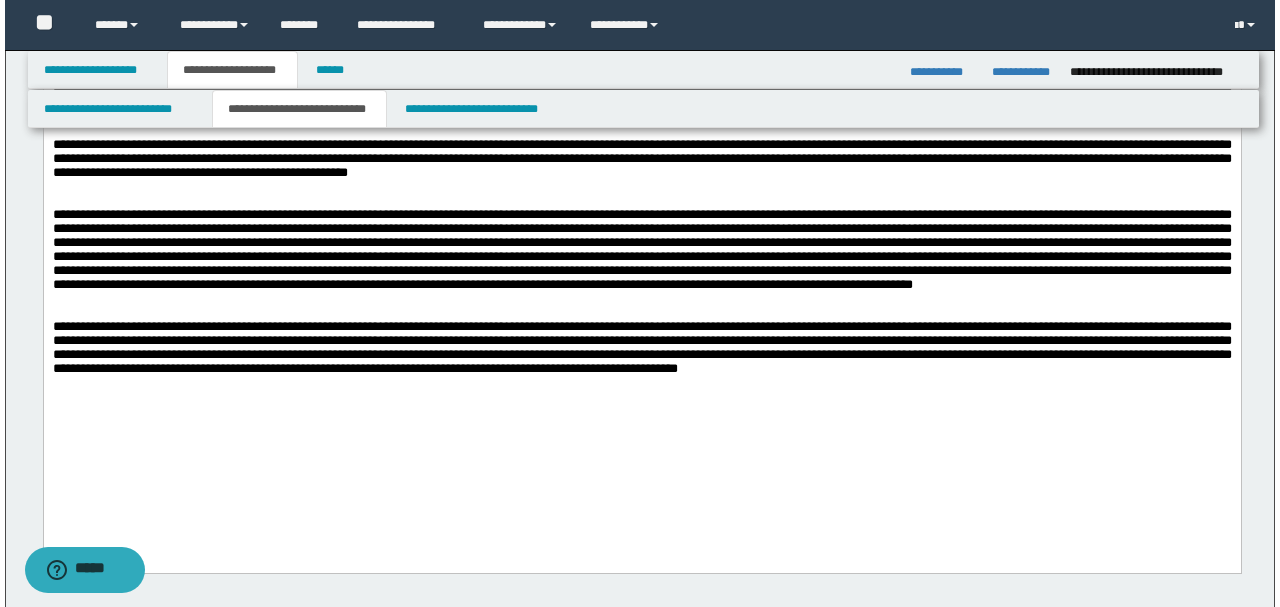 scroll, scrollTop: 2080, scrollLeft: 0, axis: vertical 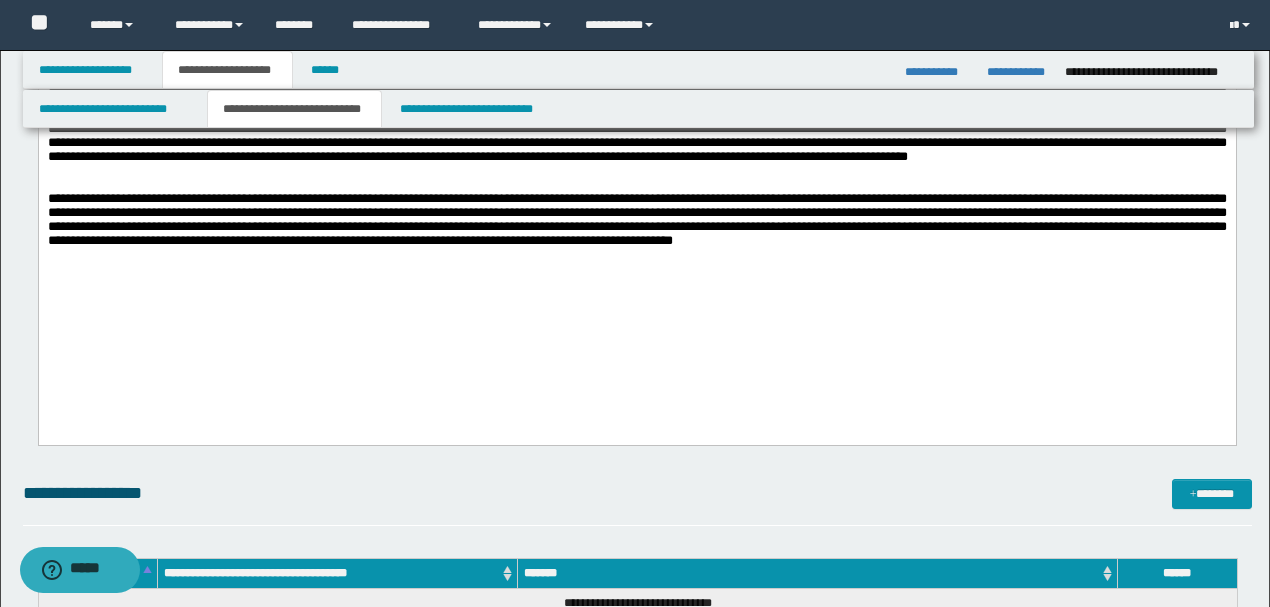 click on "**********" at bounding box center (636, 8) 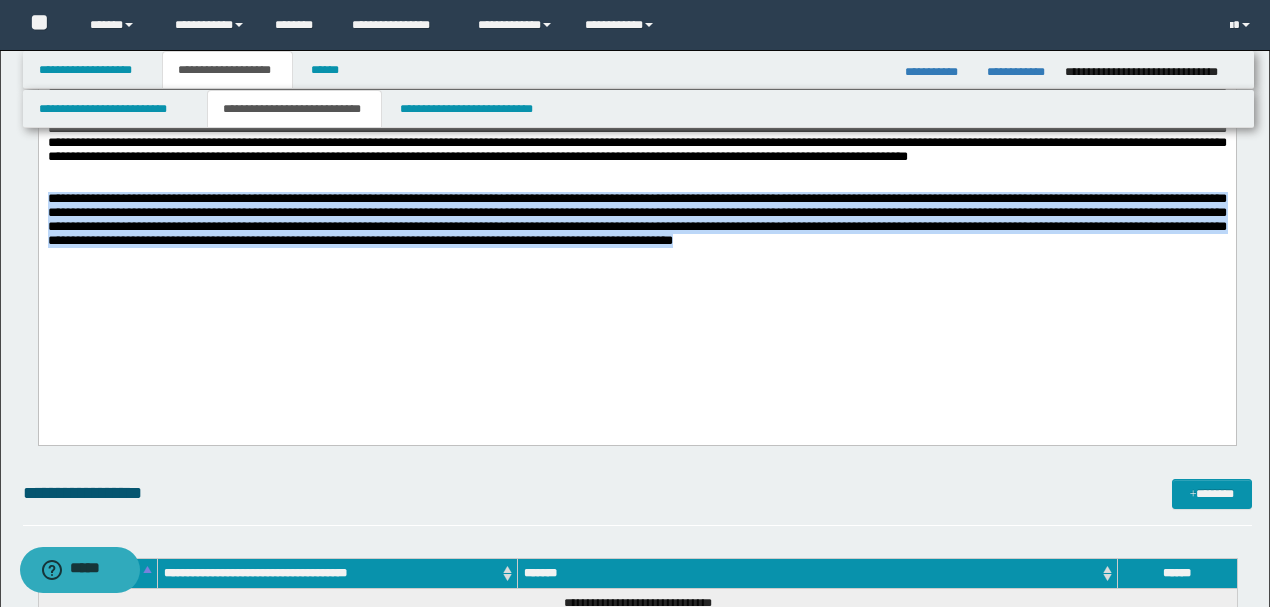 drag, startPoint x: 1138, startPoint y: 318, endPoint x: 48, endPoint y: -17, distance: 1140.318 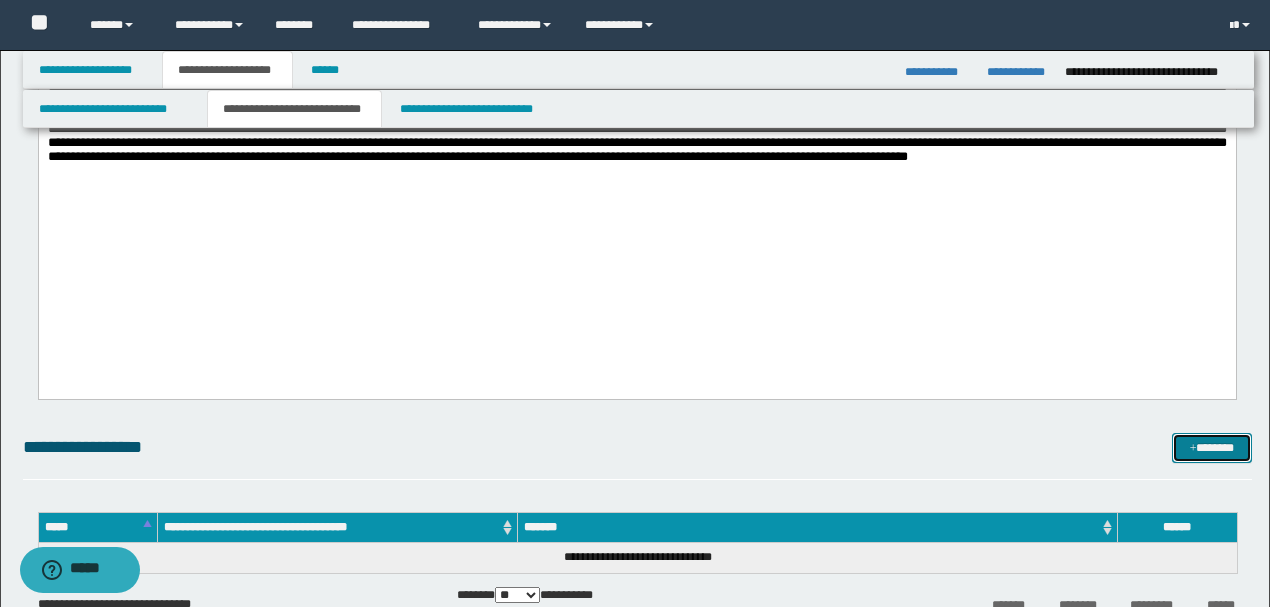 click on "*******" at bounding box center [1211, 447] 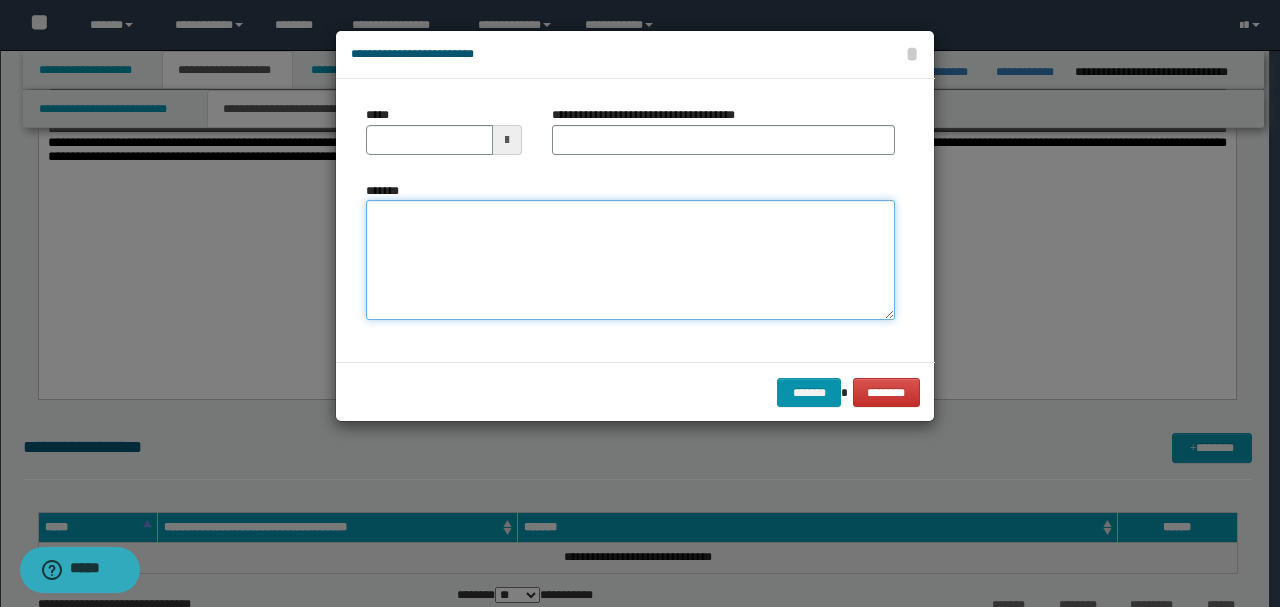 drag, startPoint x: 520, startPoint y: 260, endPoint x: 514, endPoint y: 244, distance: 17.088007 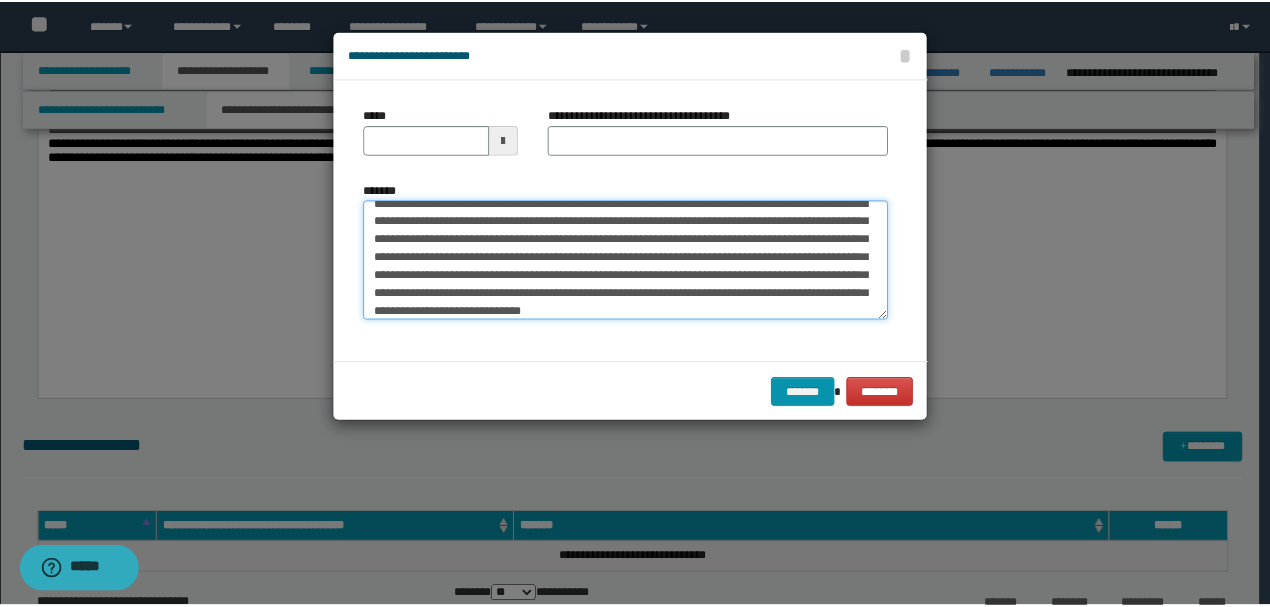 scroll, scrollTop: 0, scrollLeft: 0, axis: both 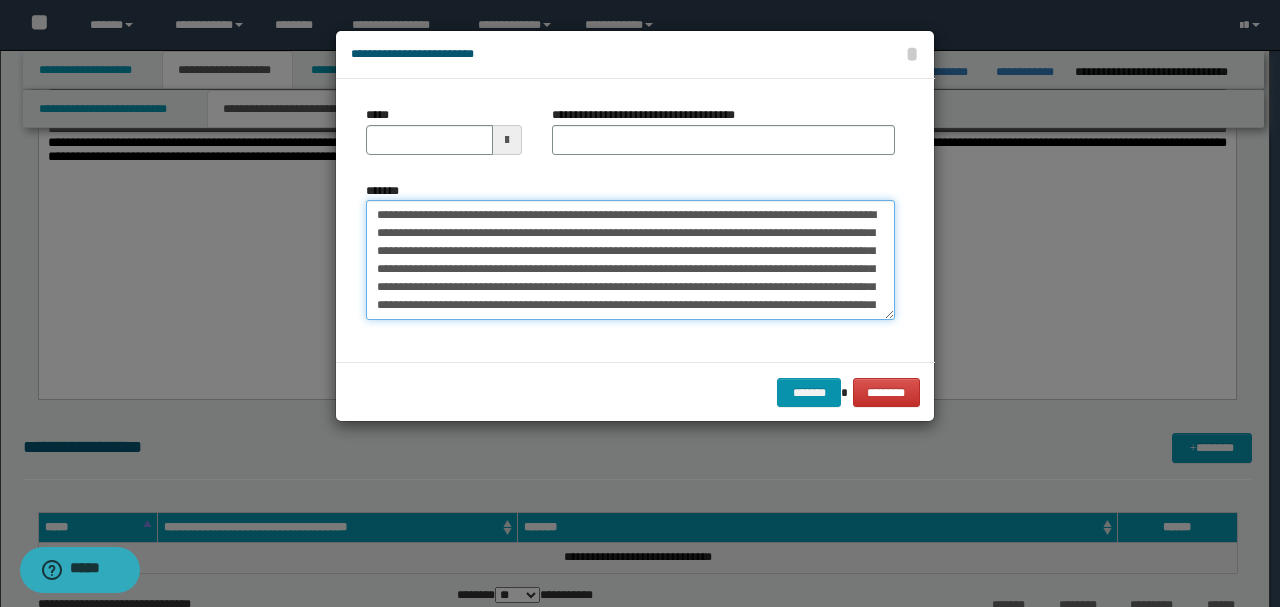 drag, startPoint x: 444, startPoint y: 208, endPoint x: 267, endPoint y: 196, distance: 177.40631 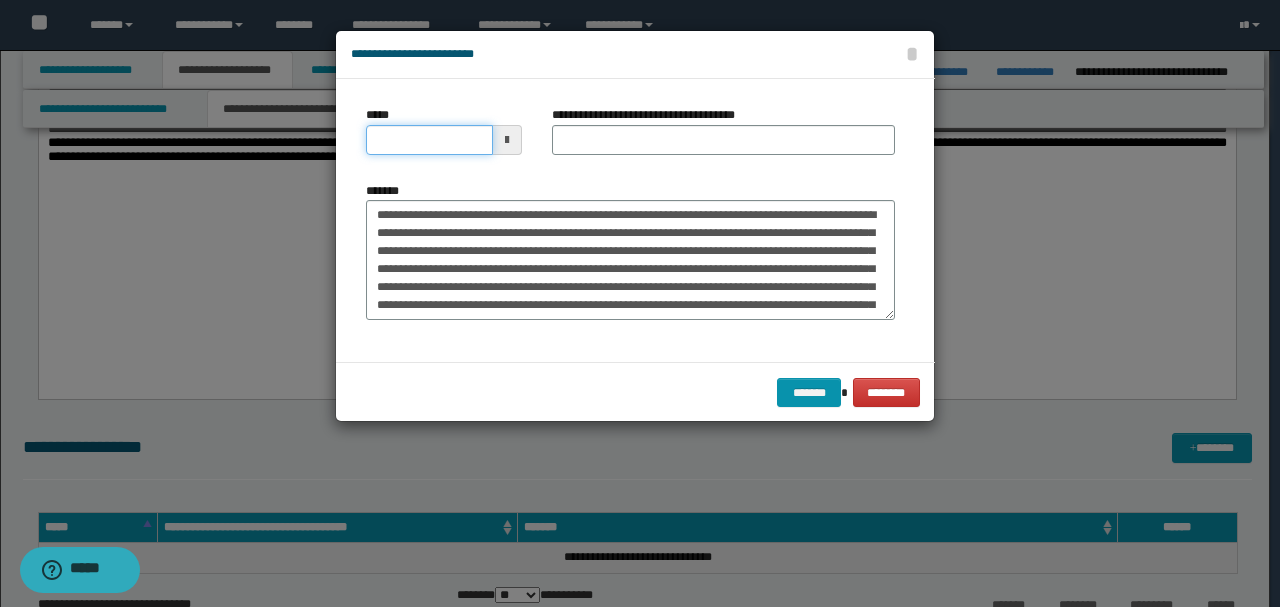 click on "*****" at bounding box center (429, 140) 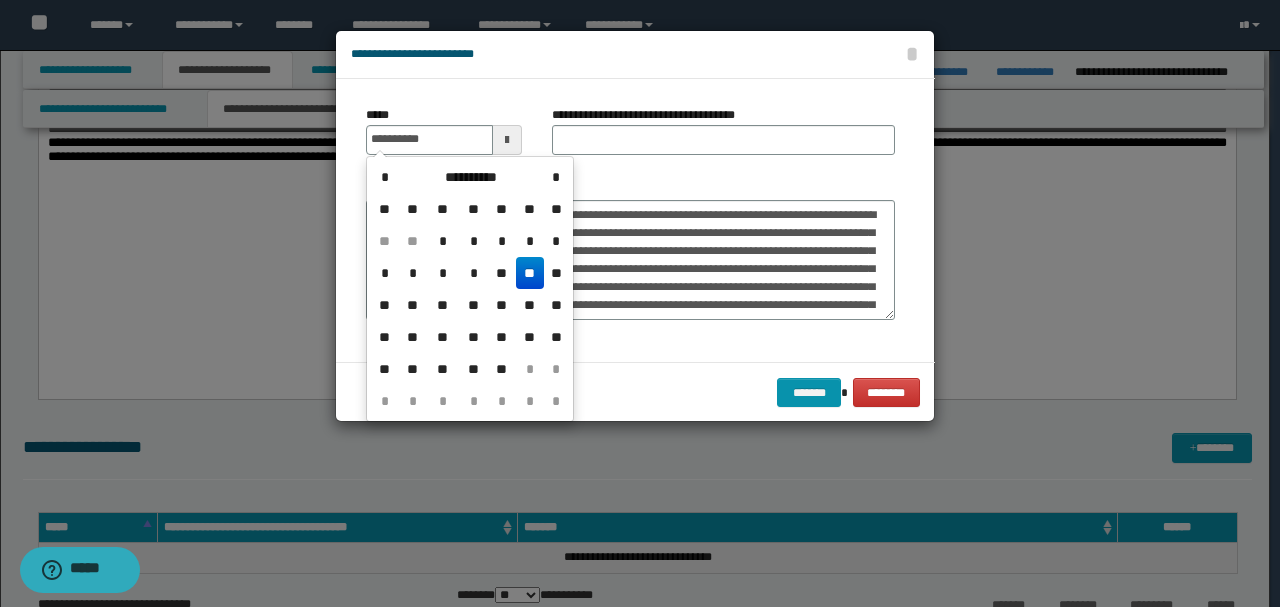 type on "**********" 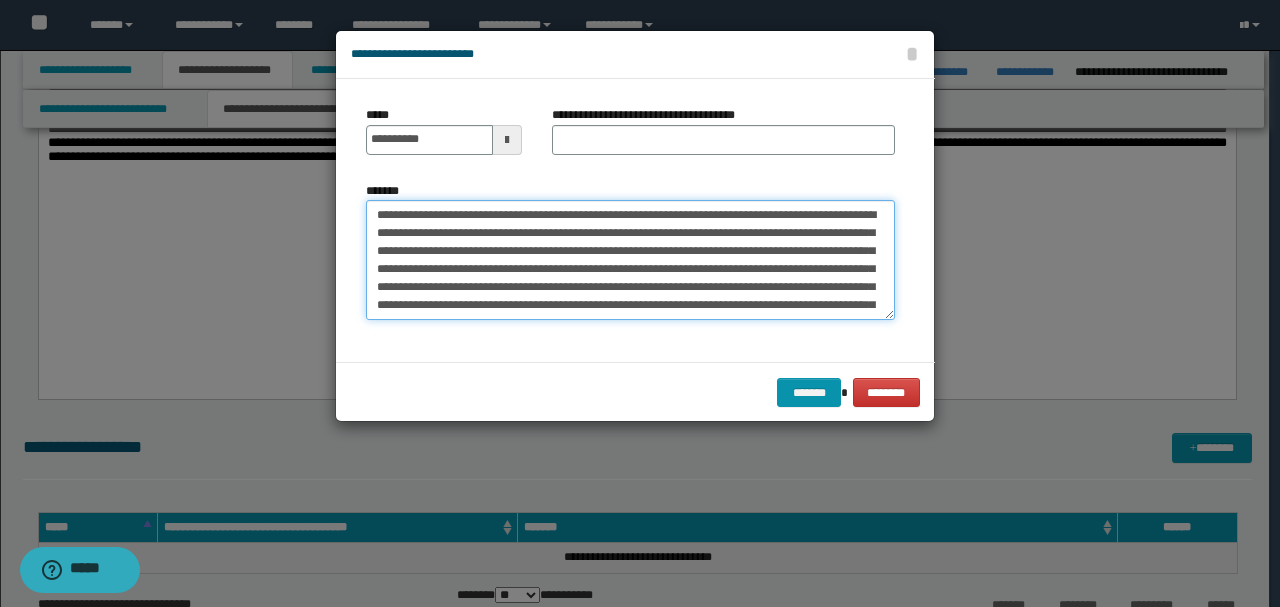 drag, startPoint x: 552, startPoint y: 212, endPoint x: 198, endPoint y: 188, distance: 354.81262 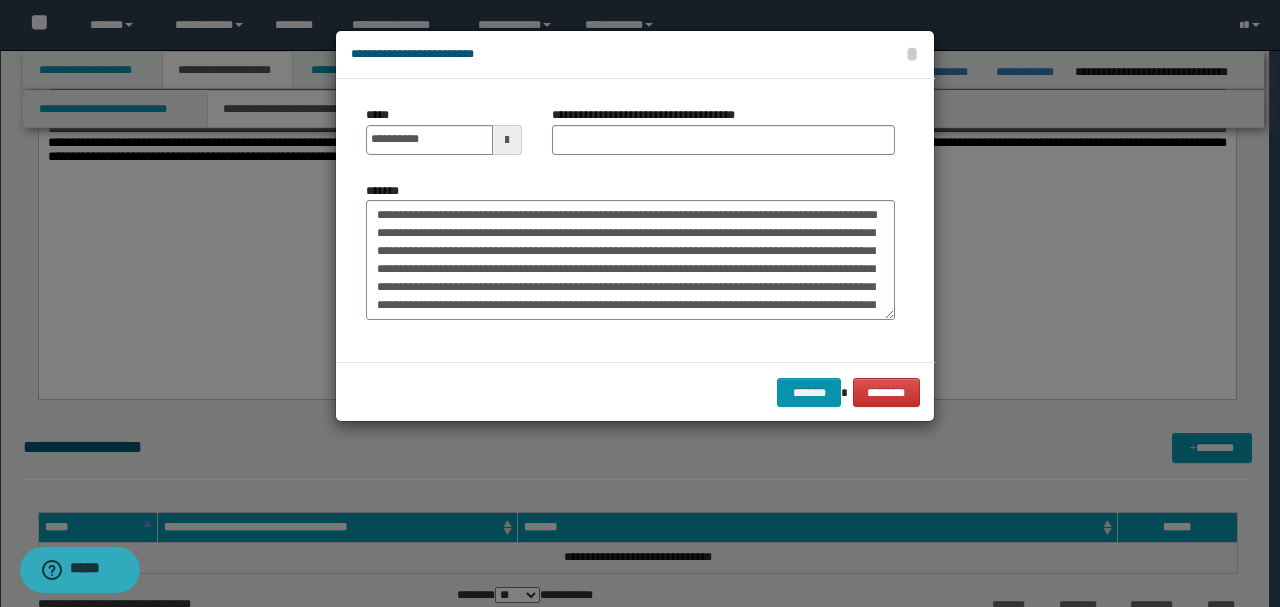 click on "**********" at bounding box center (651, 115) 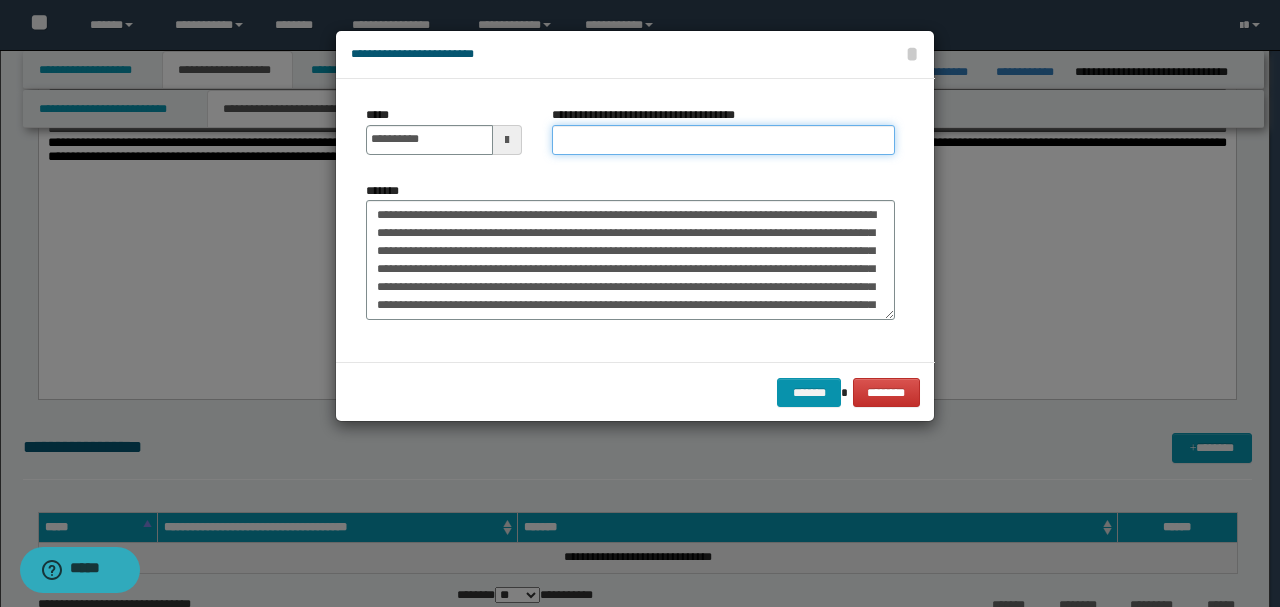 click on "**********" at bounding box center (723, 140) 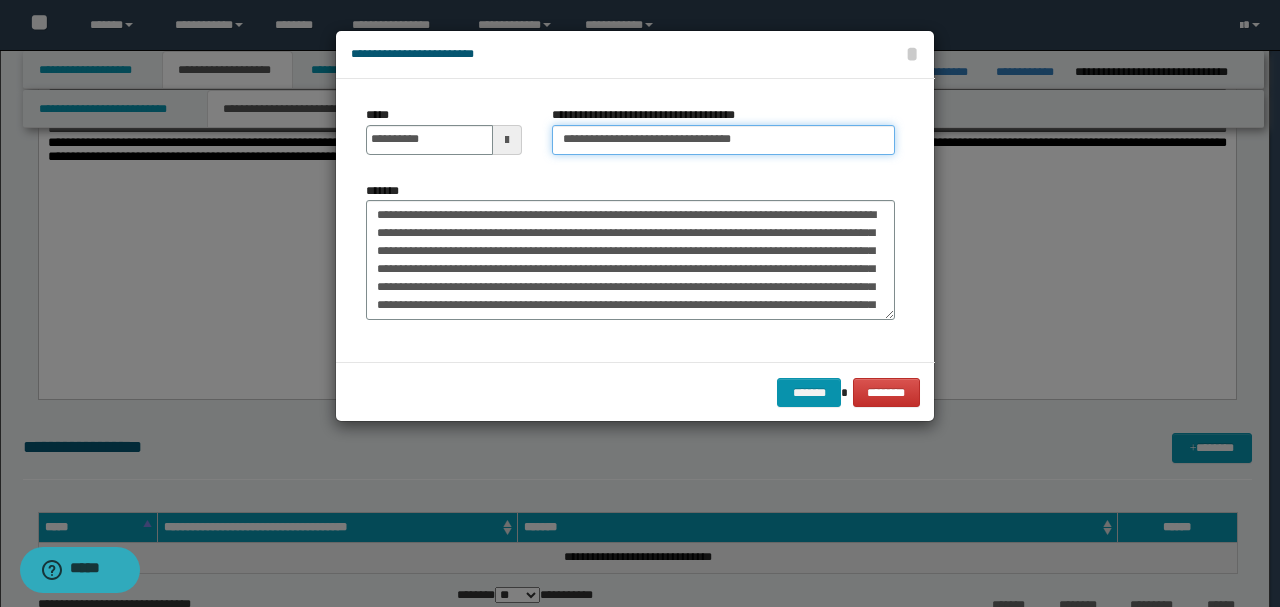 type on "**********" 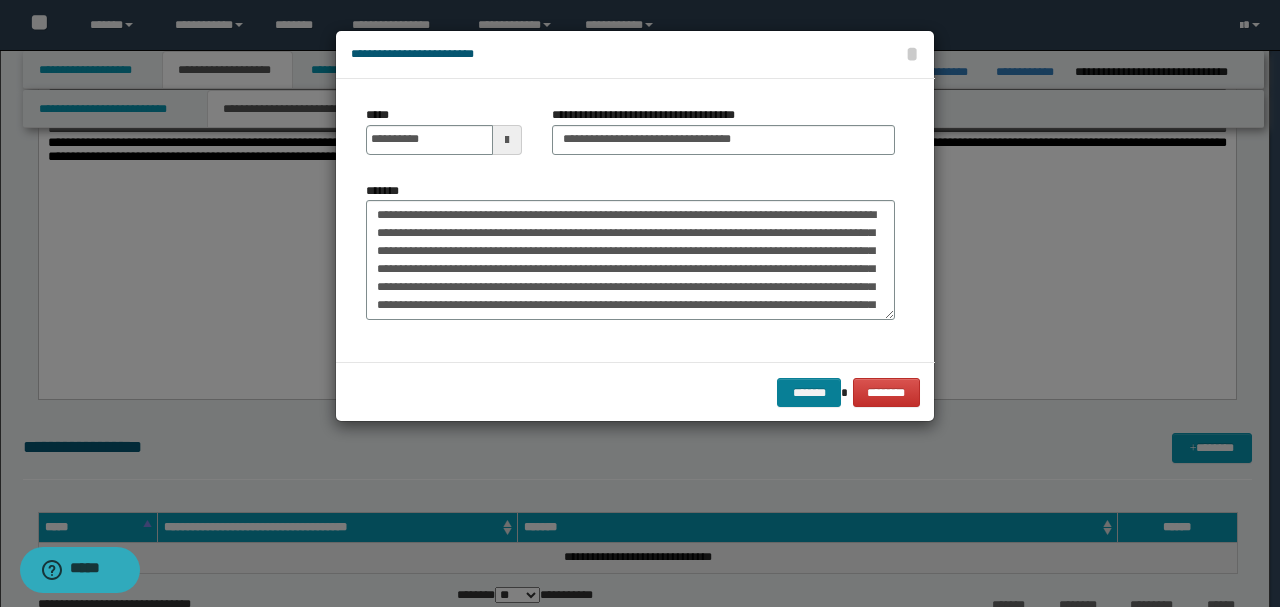 drag, startPoint x: 800, startPoint y: 373, endPoint x: 800, endPoint y: 385, distance: 12 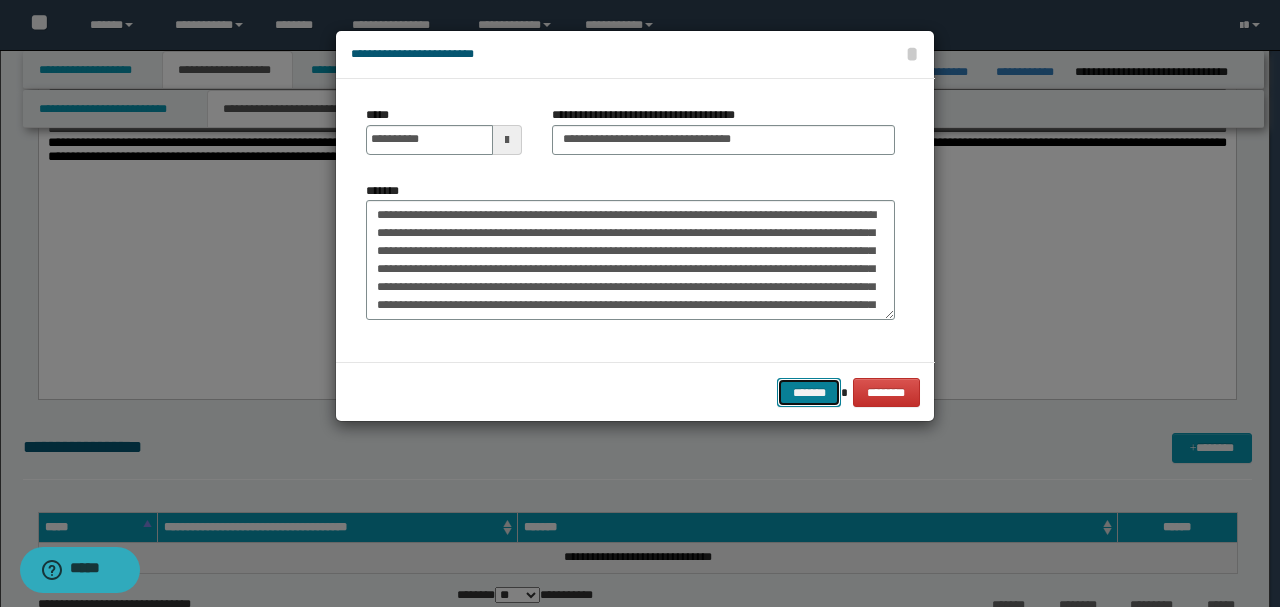 click on "*******" at bounding box center [809, 392] 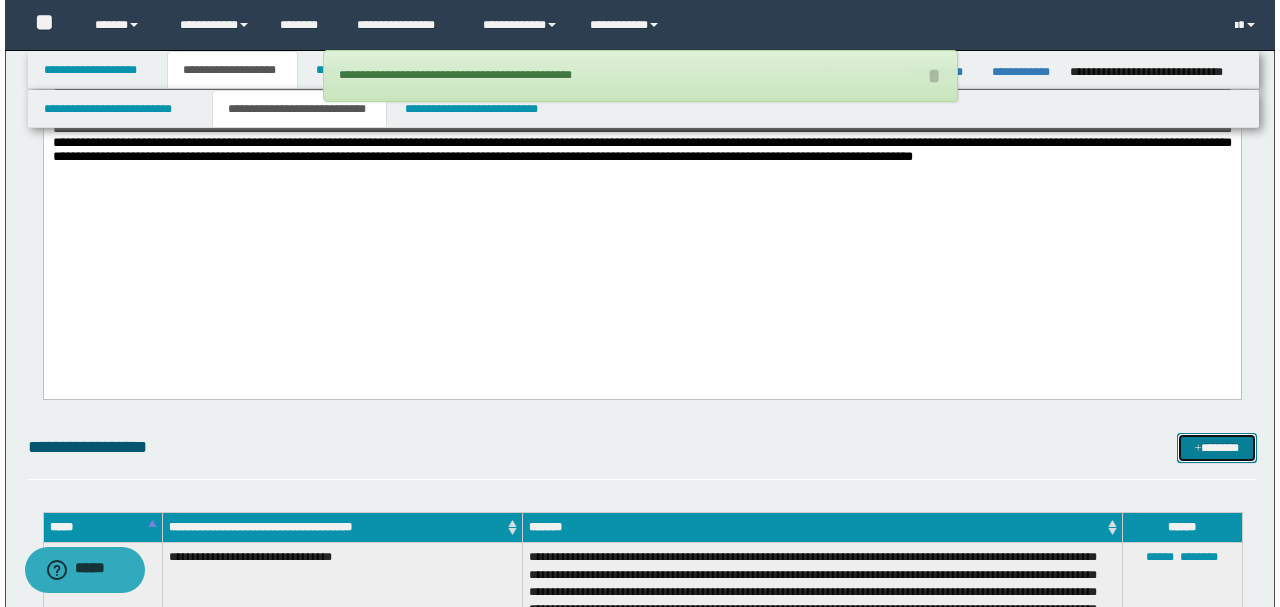 scroll, scrollTop: 1946, scrollLeft: 0, axis: vertical 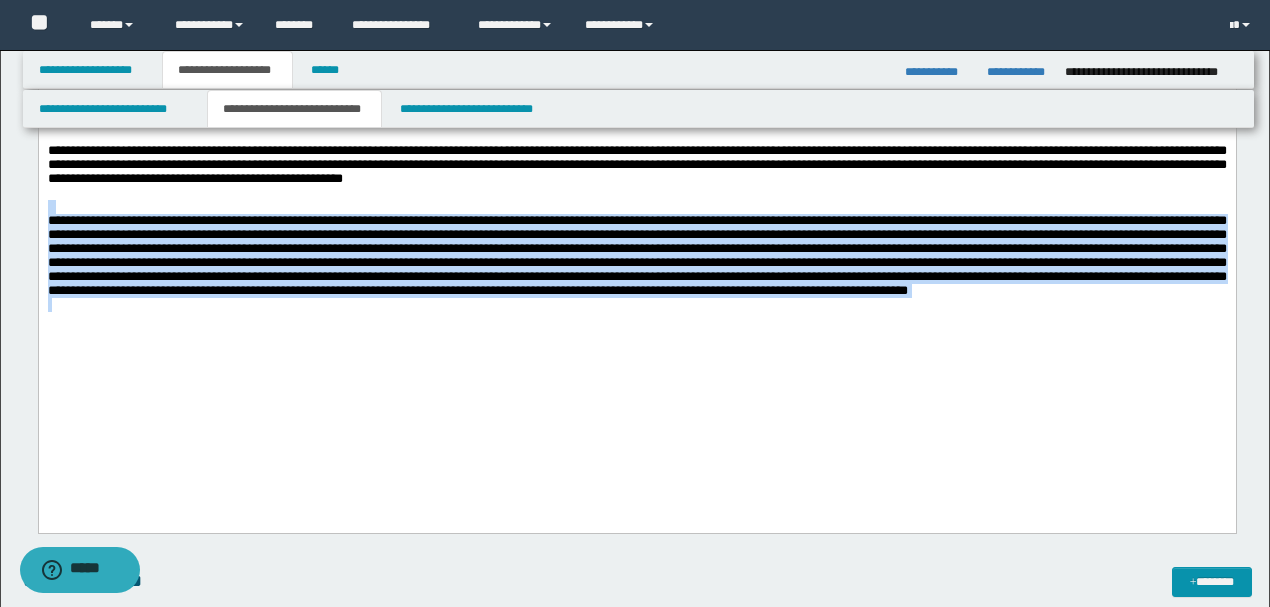 drag, startPoint x: 402, startPoint y: 377, endPoint x: 38, endPoint y: 84, distance: 467.27402 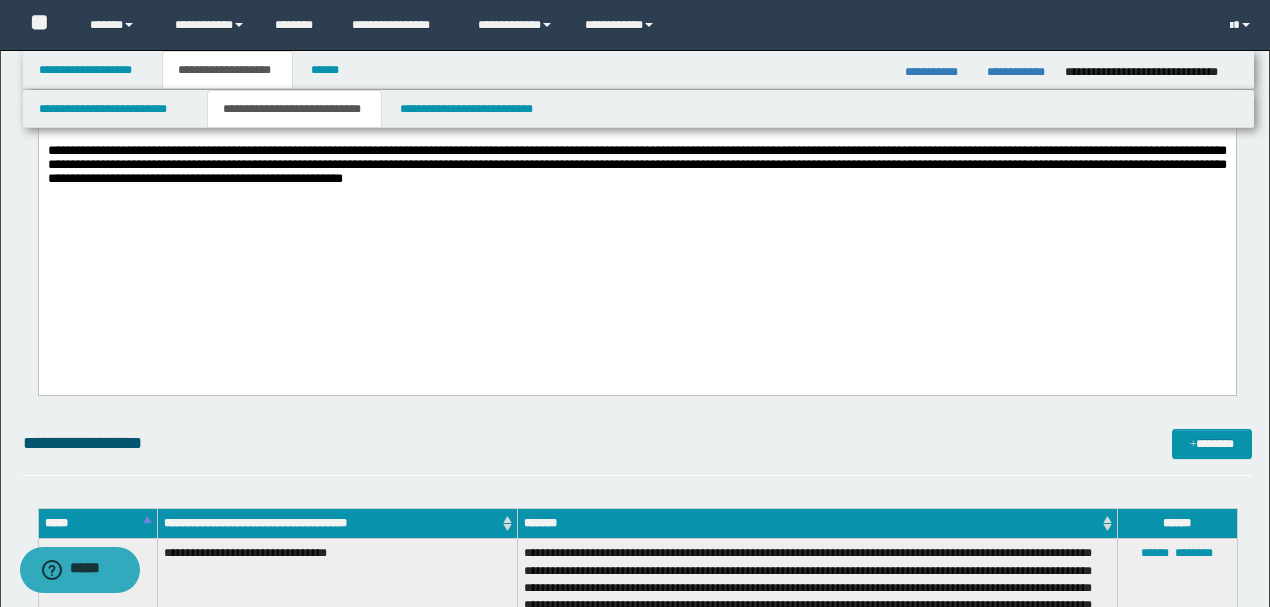 click on "**********" at bounding box center (635, -177) 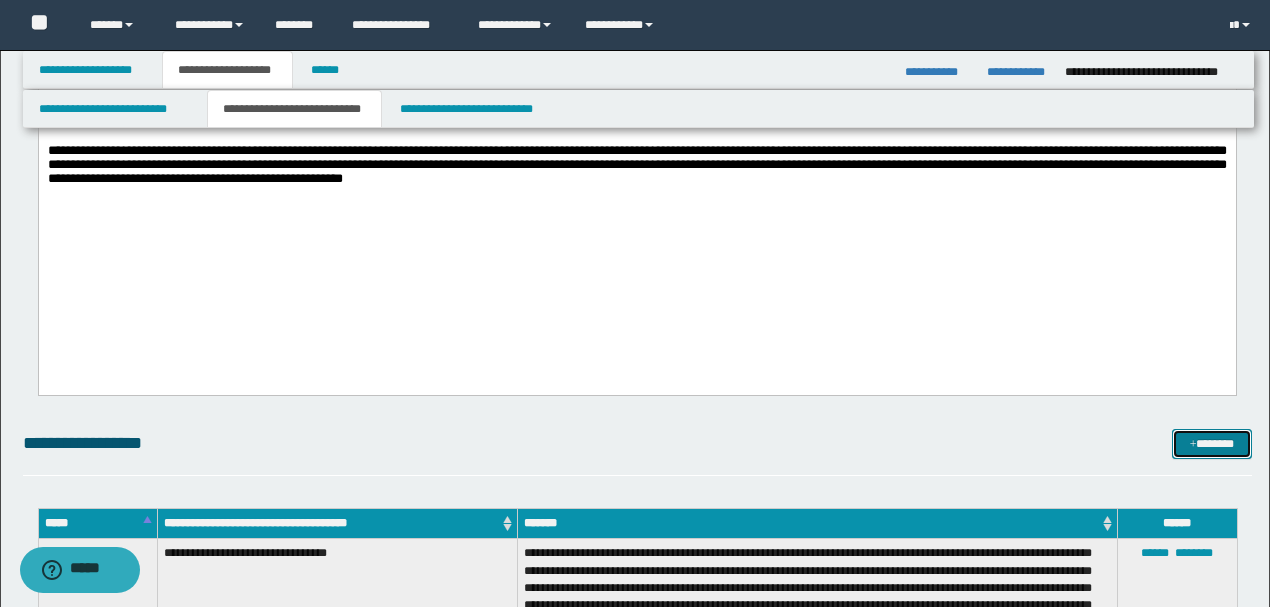 click on "*******" at bounding box center (1211, 443) 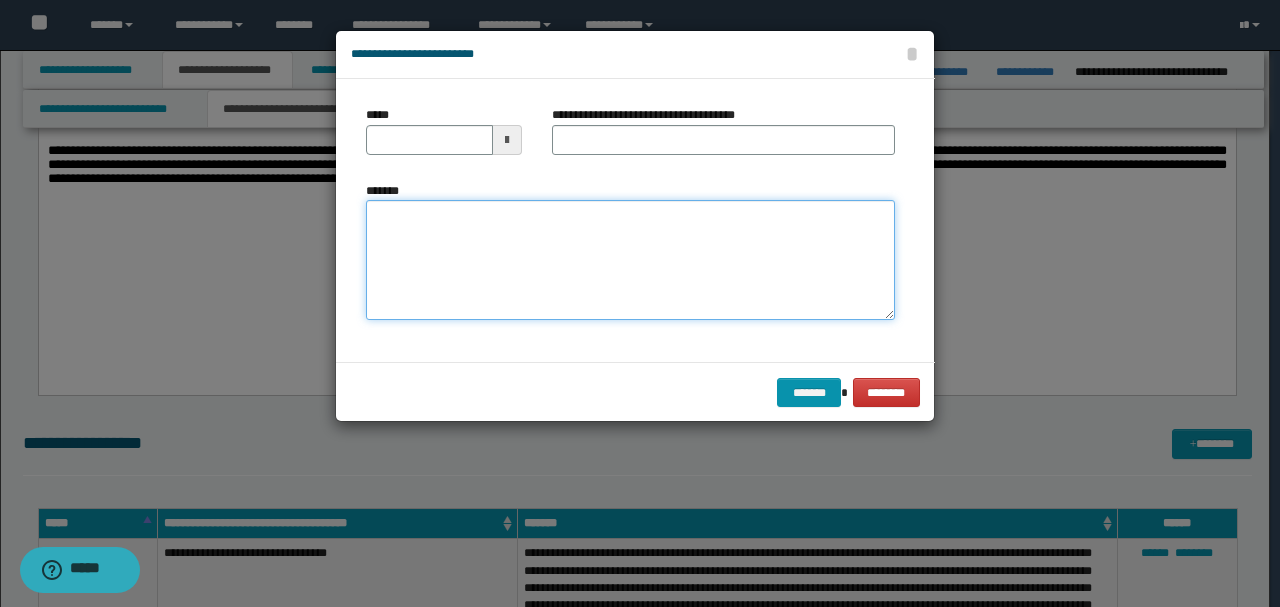 click on "*******" at bounding box center [630, 259] 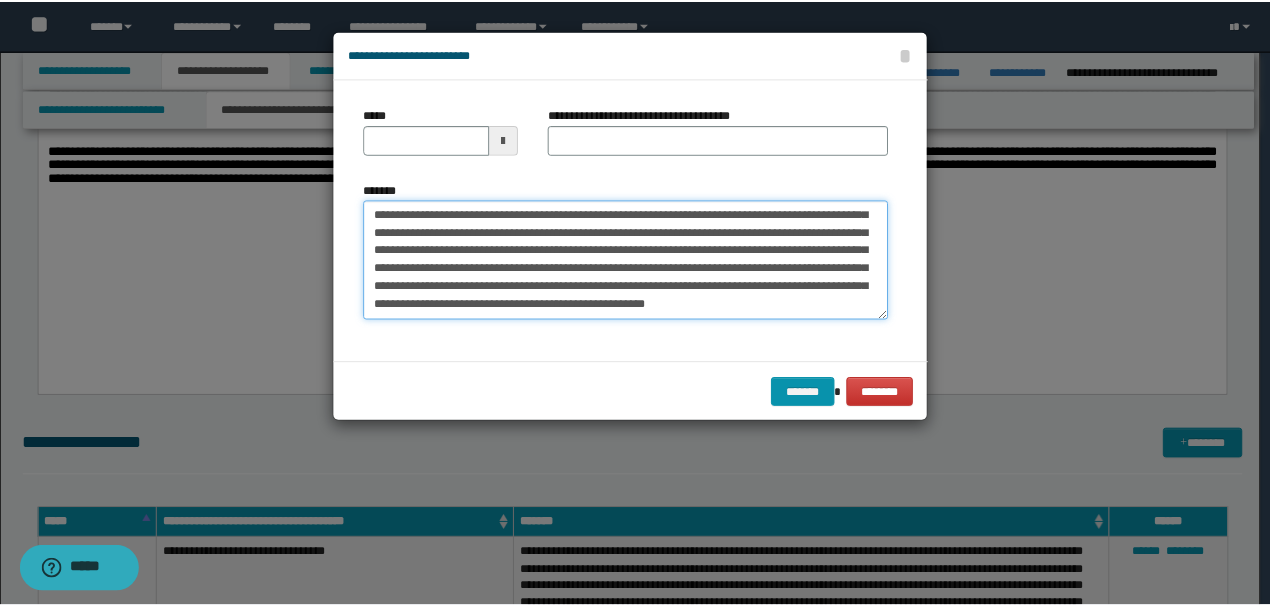 scroll, scrollTop: 0, scrollLeft: 0, axis: both 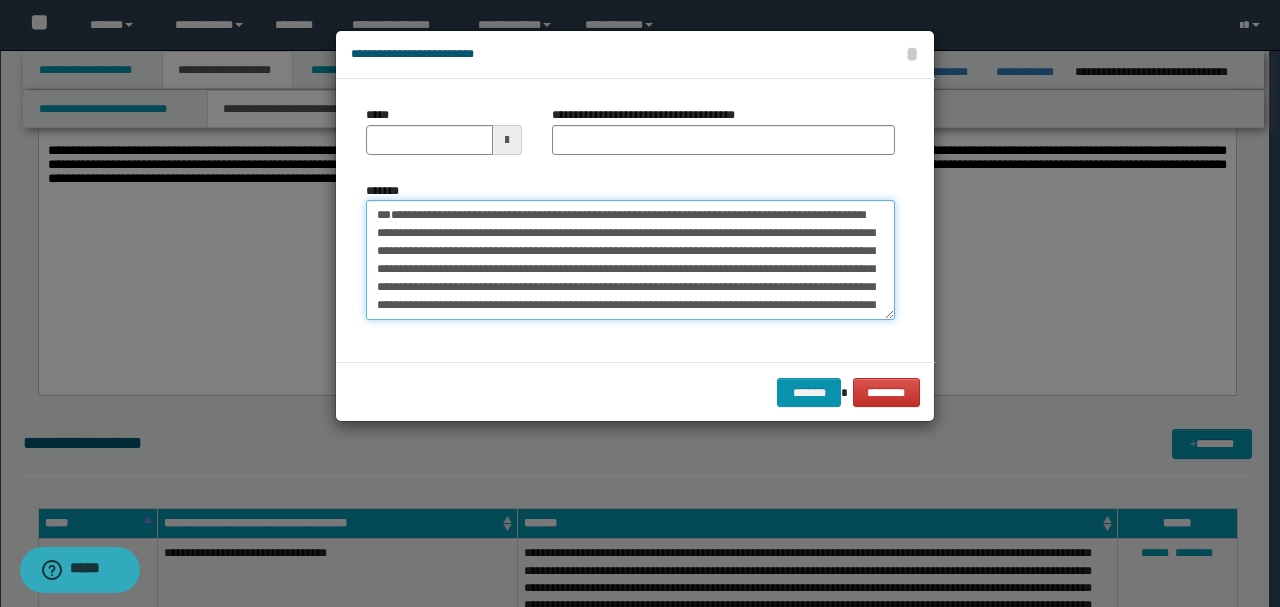 drag, startPoint x: 447, startPoint y: 251, endPoint x: 298, endPoint y: 162, distance: 173.5569 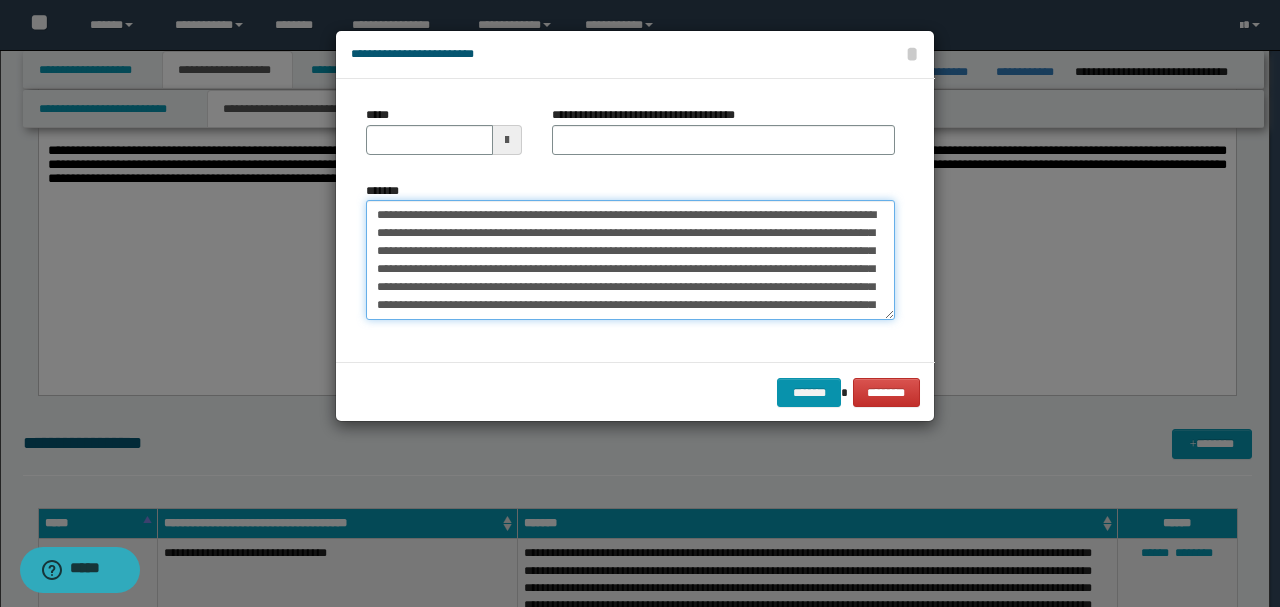 type 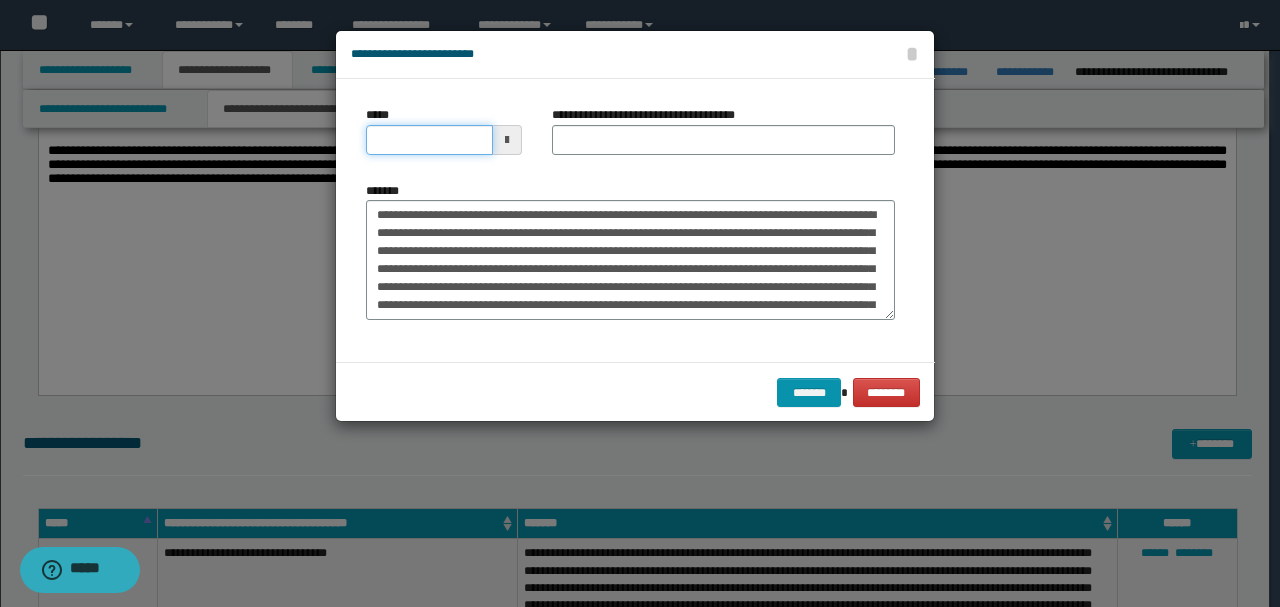 click on "*****" at bounding box center (429, 140) 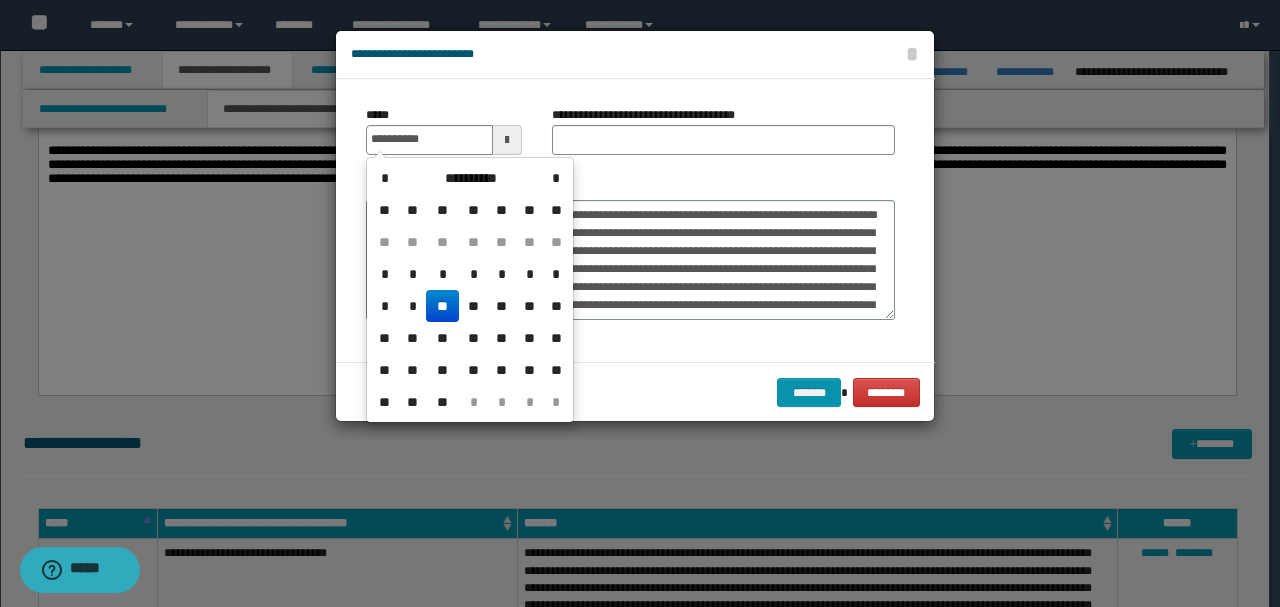type on "**********" 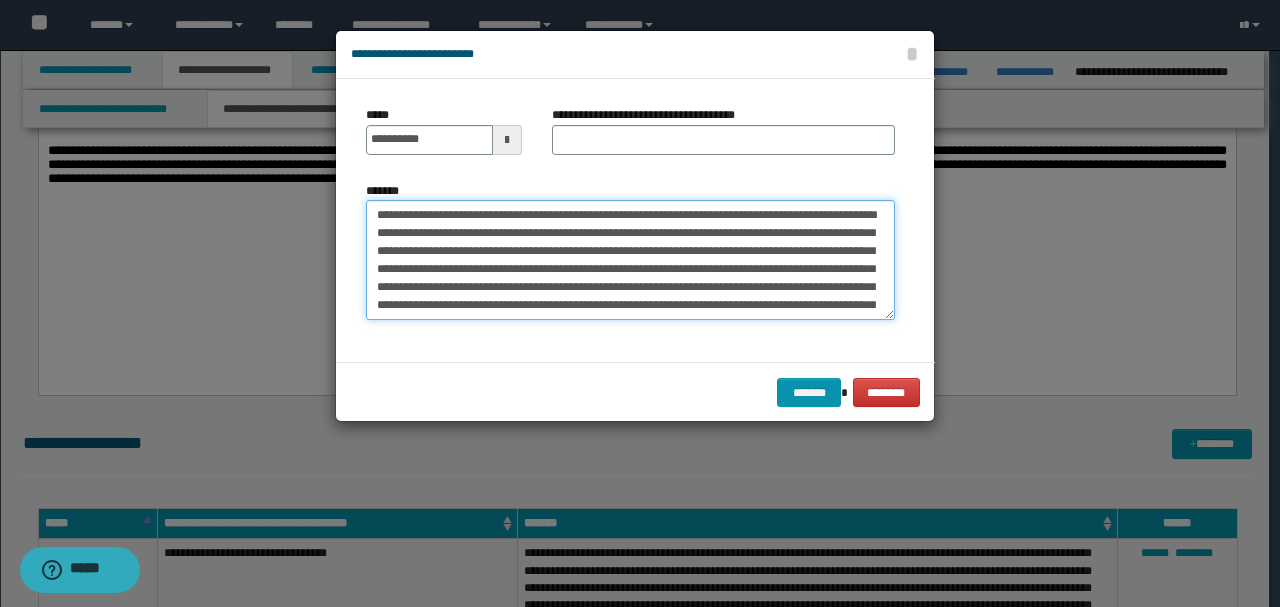 drag, startPoint x: 560, startPoint y: 211, endPoint x: 1036, endPoint y: 557, distance: 588.4658 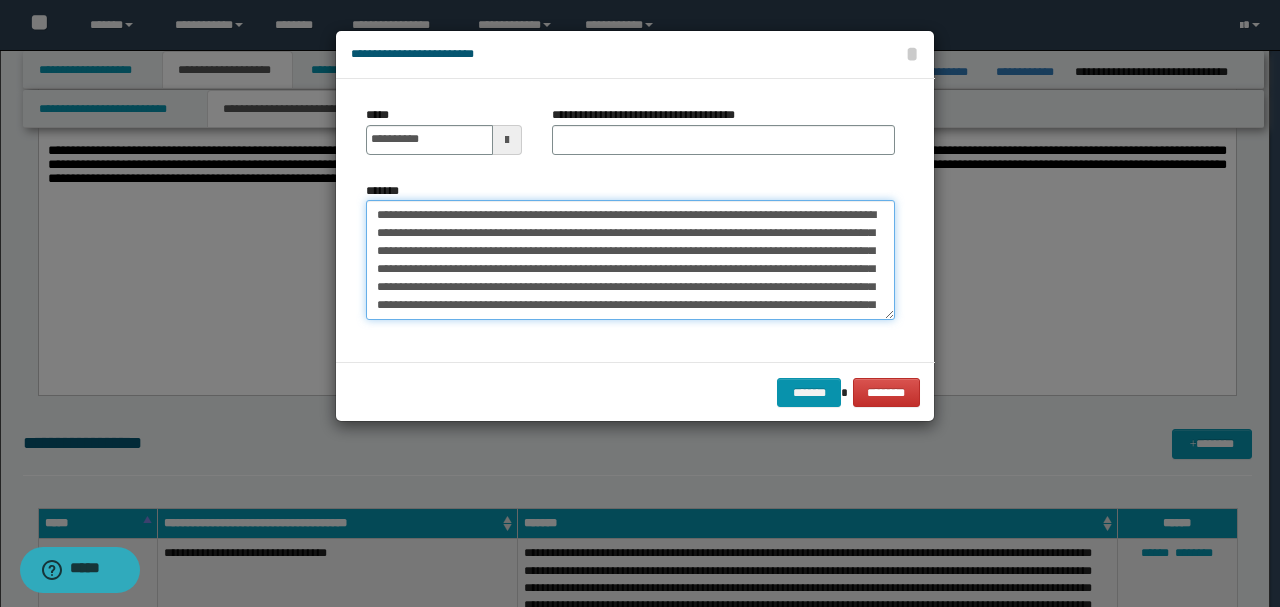 type on "**********" 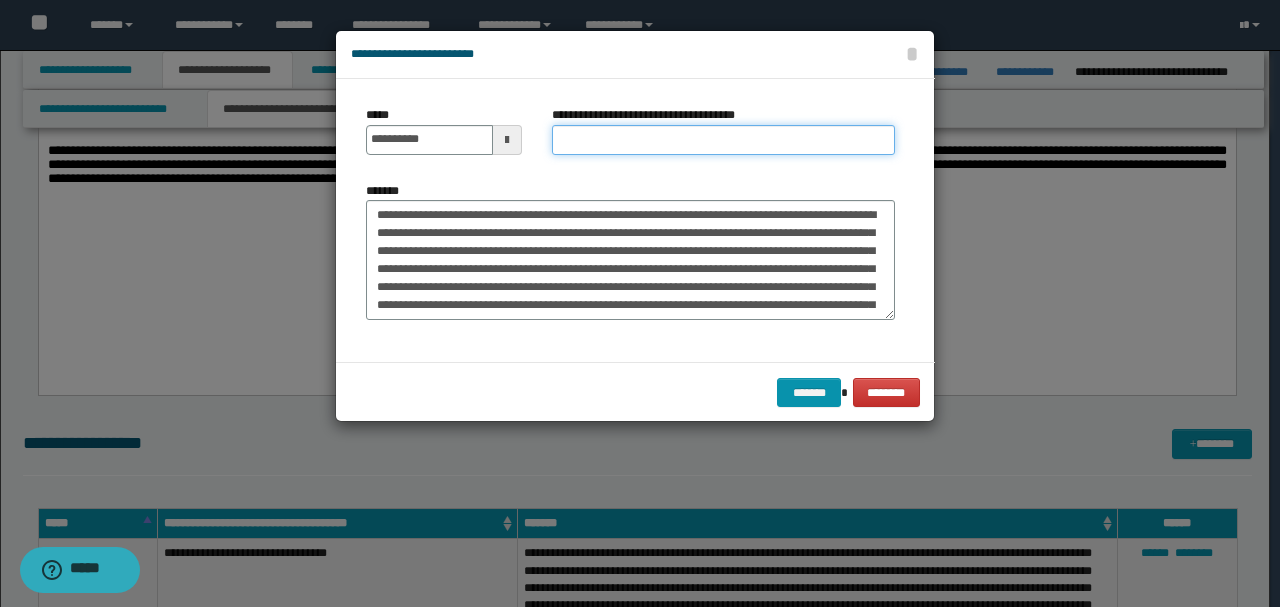 click on "**********" at bounding box center (723, 140) 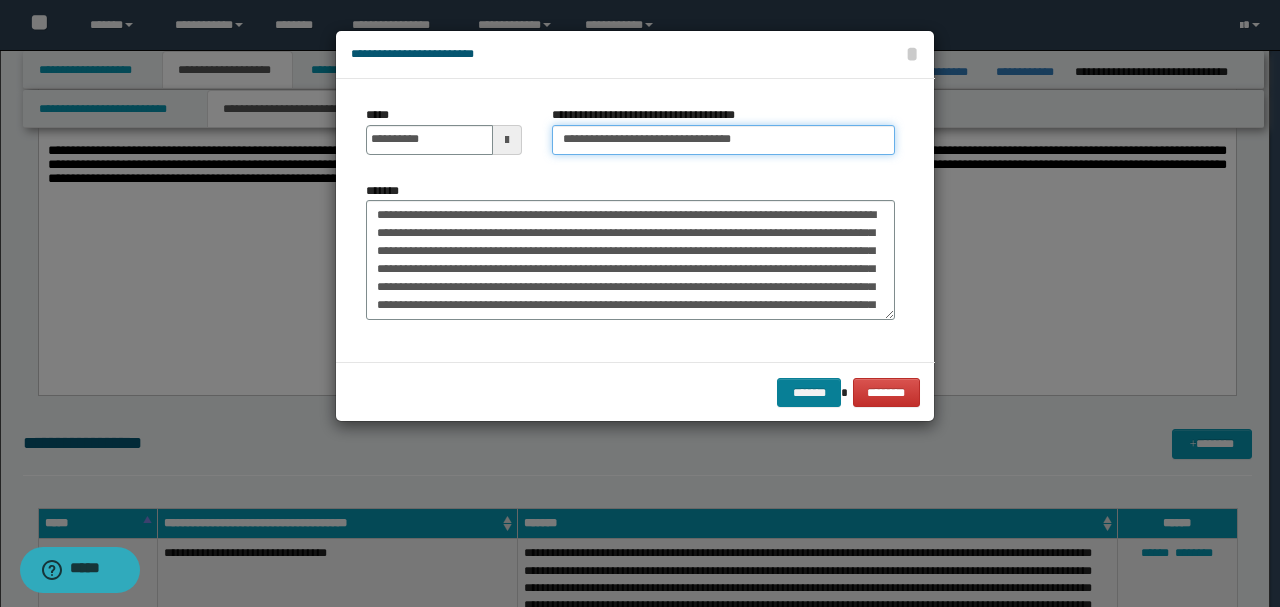 type on "**********" 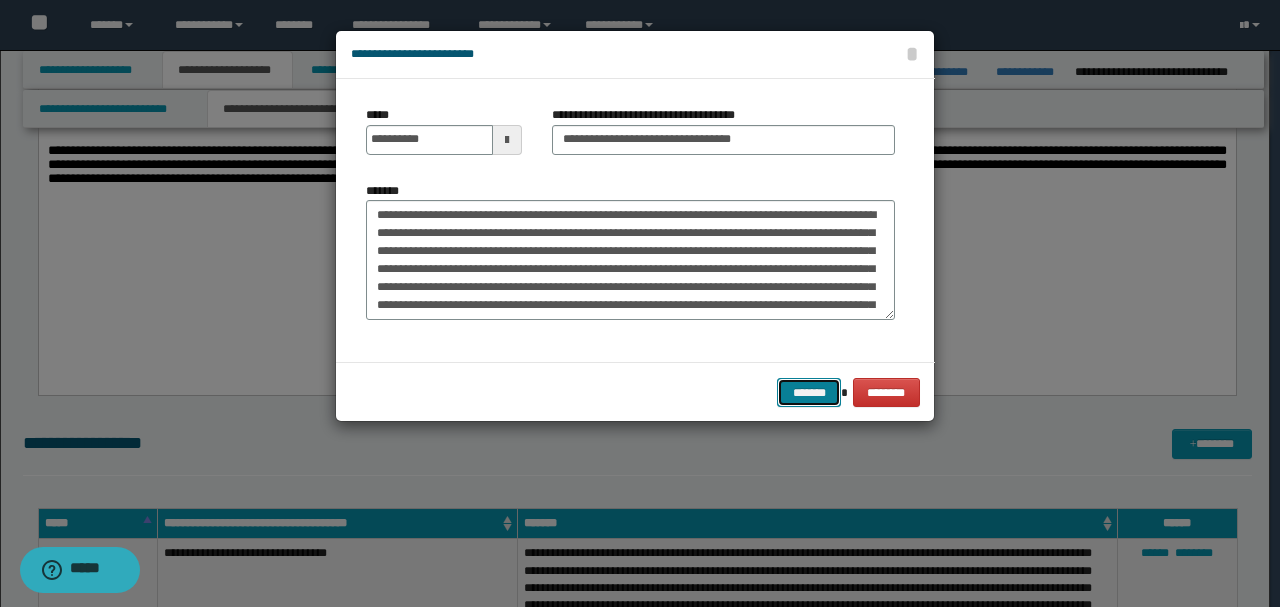 click on "*******" at bounding box center [809, 392] 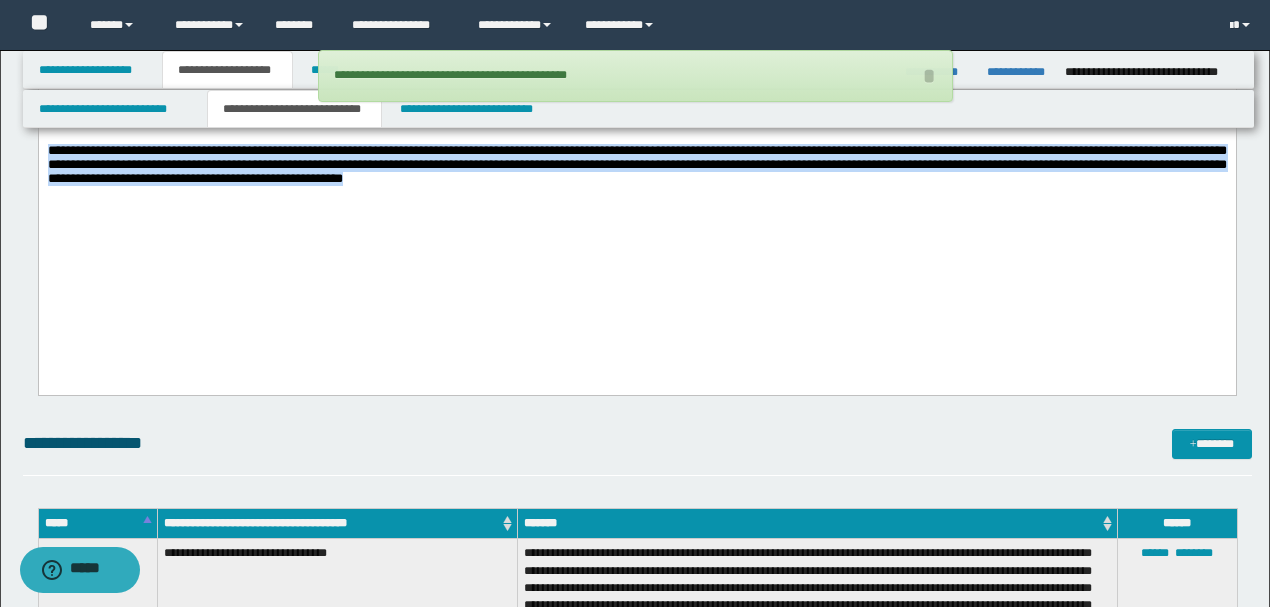 drag, startPoint x: 435, startPoint y: 213, endPoint x: 43, endPoint y: 51, distance: 424.15564 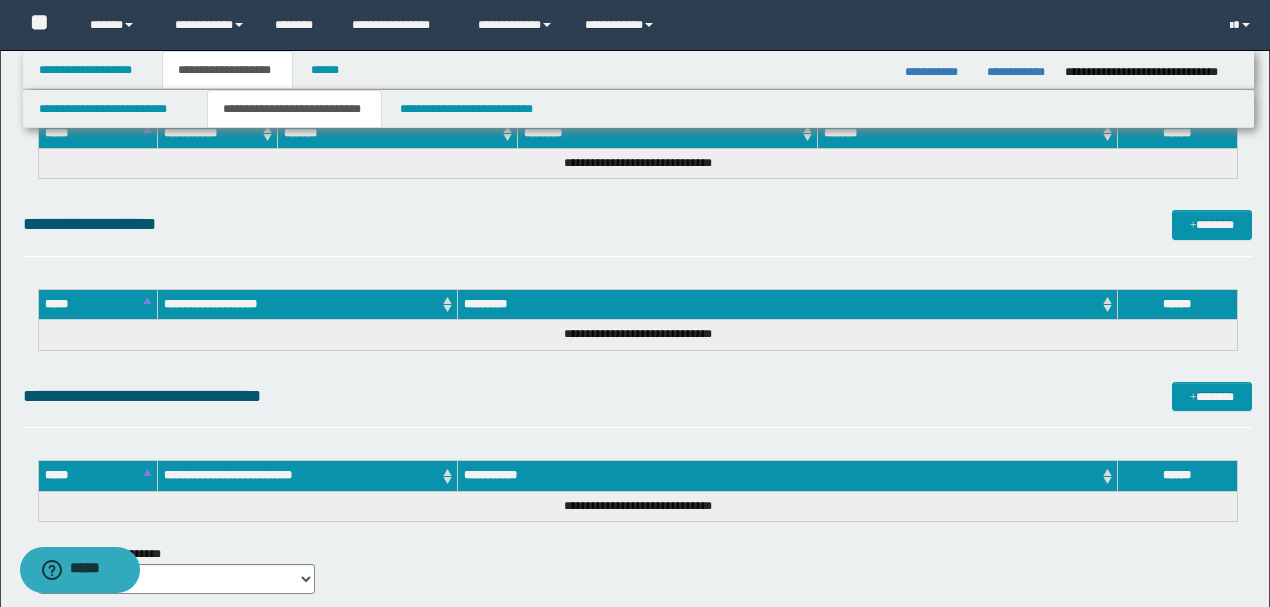 scroll, scrollTop: 2680, scrollLeft: 0, axis: vertical 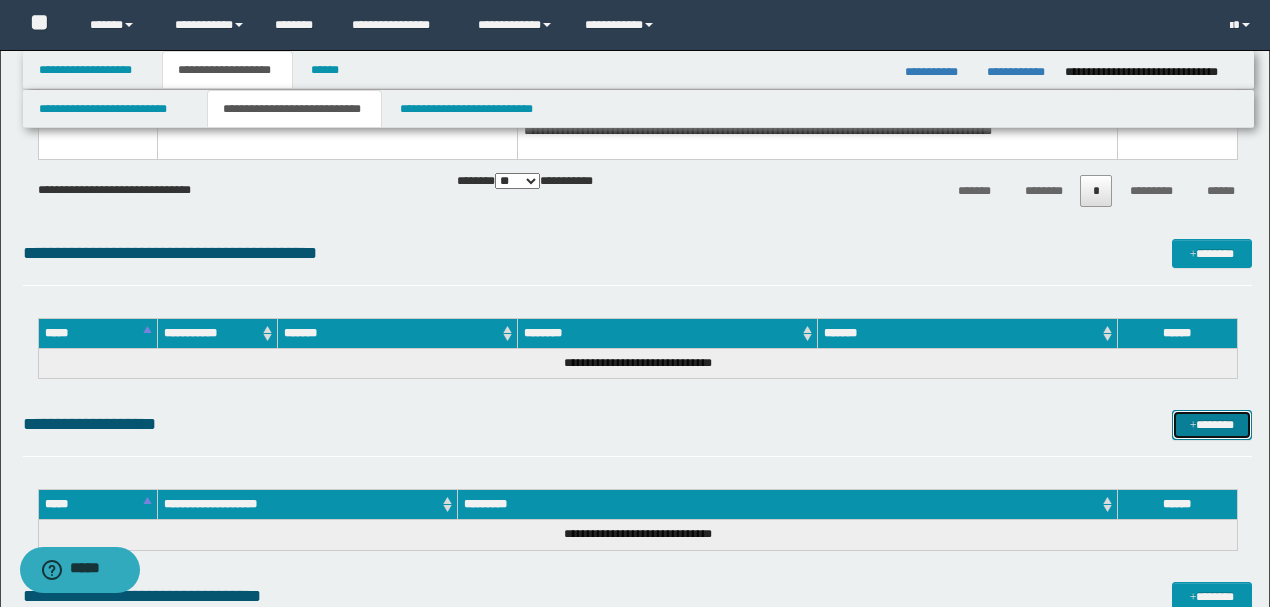 click on "*******" at bounding box center (1211, 424) 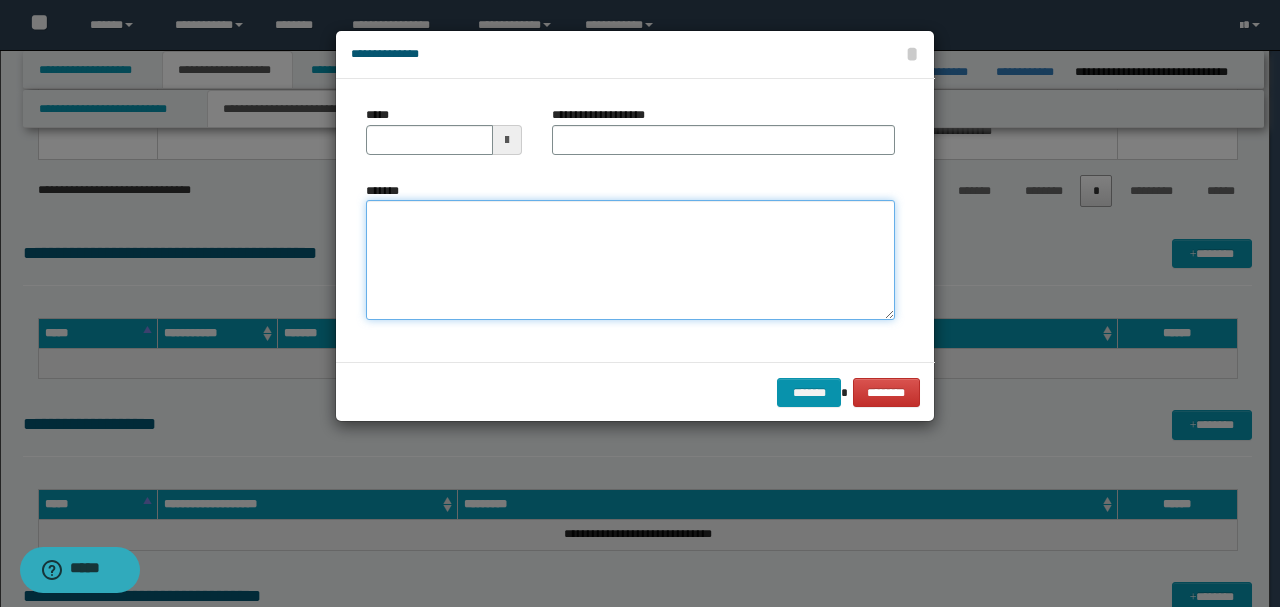 click on "*******" at bounding box center [630, 260] 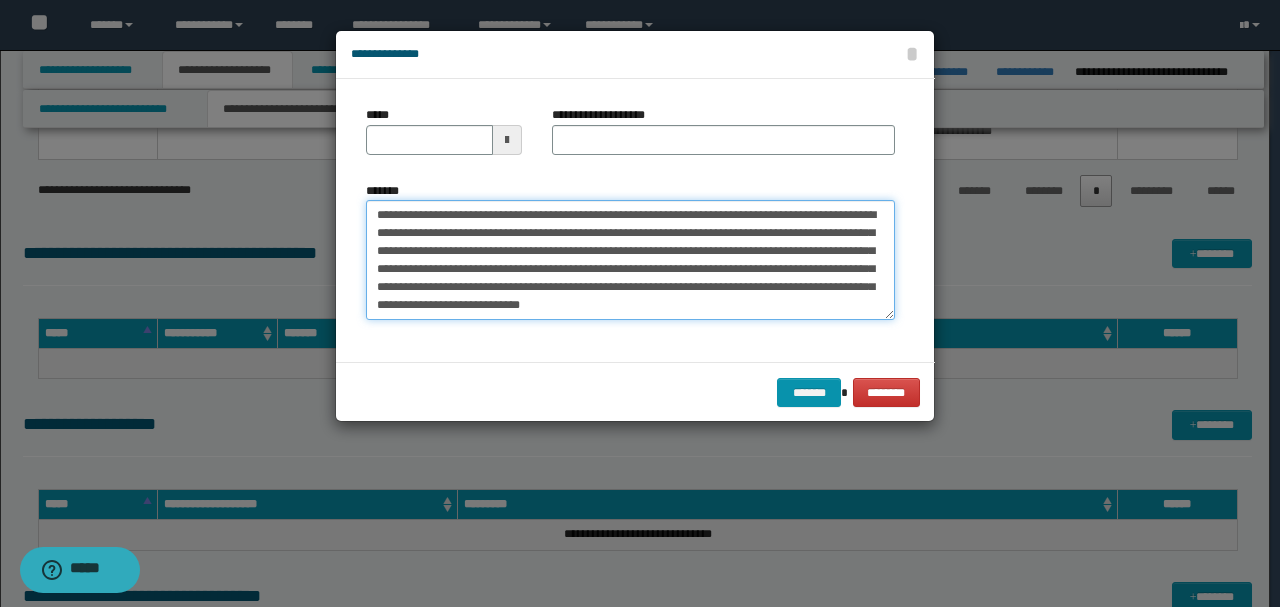 drag, startPoint x: 442, startPoint y: 212, endPoint x: 299, endPoint y: 202, distance: 143.34923 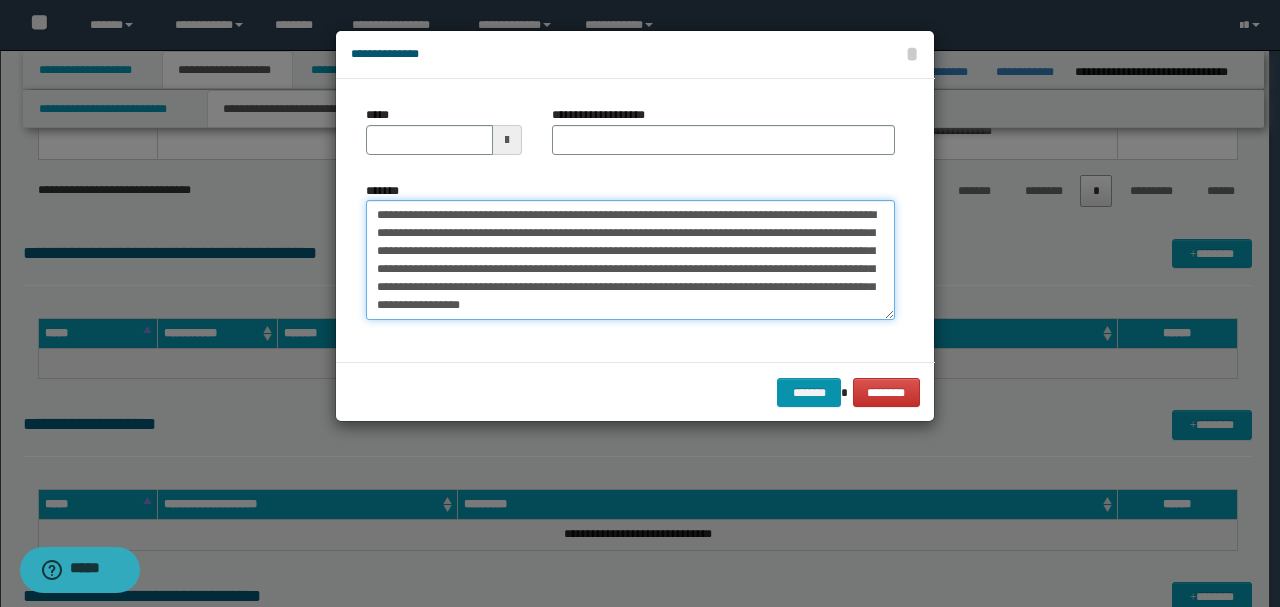 type 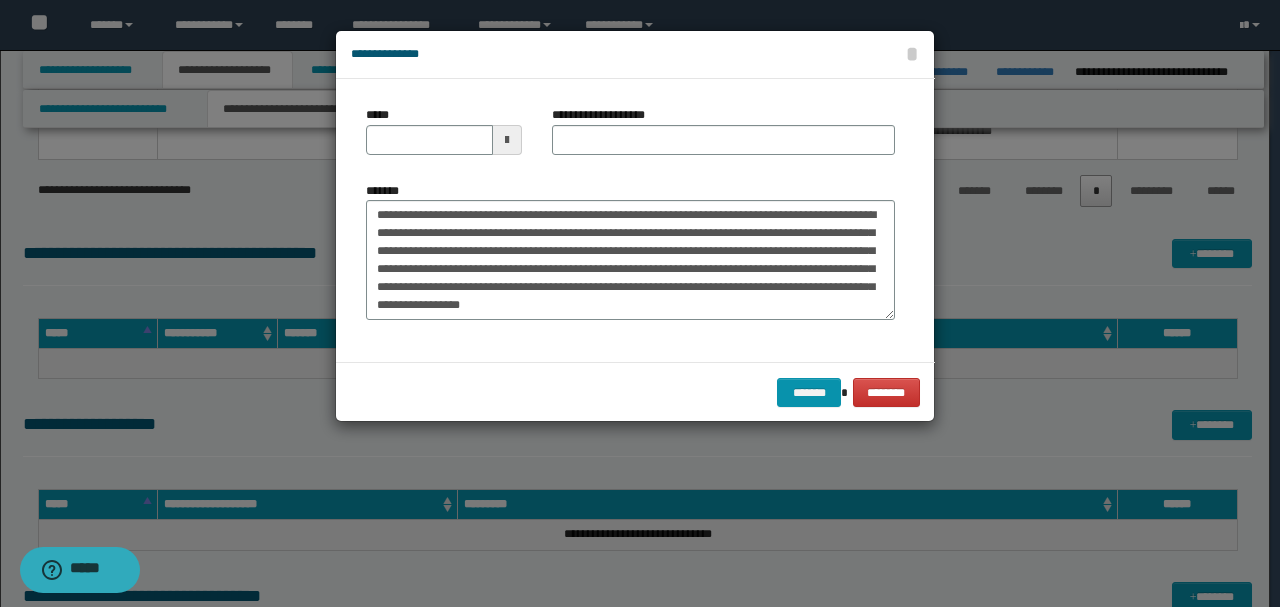 click at bounding box center [507, 140] 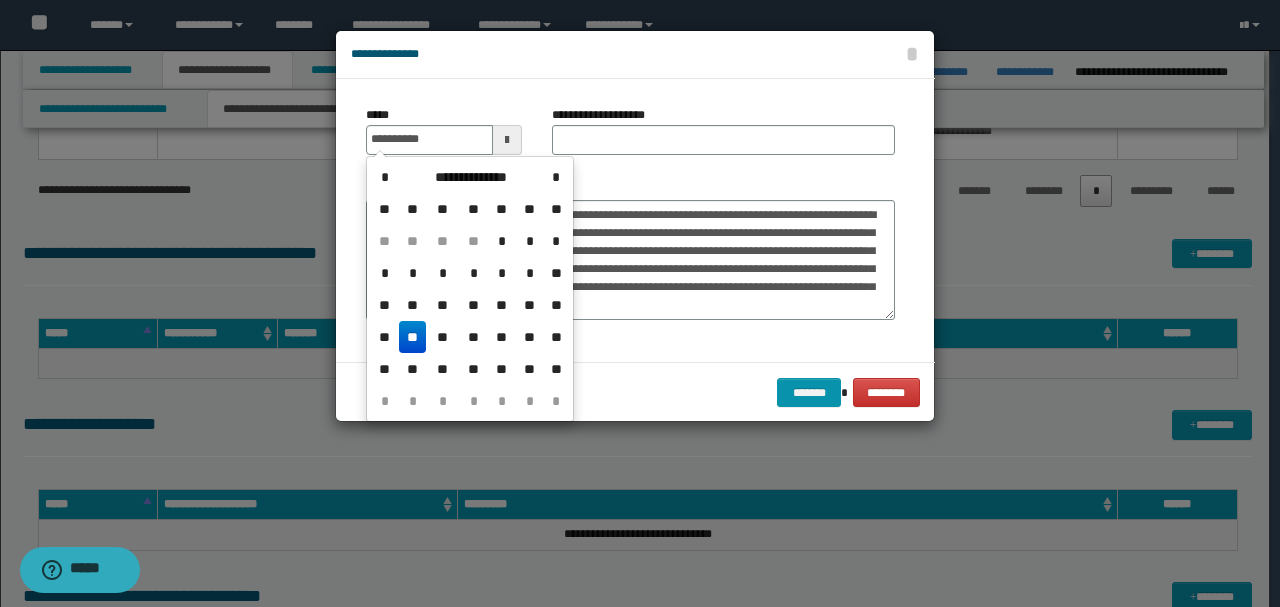 type on "**********" 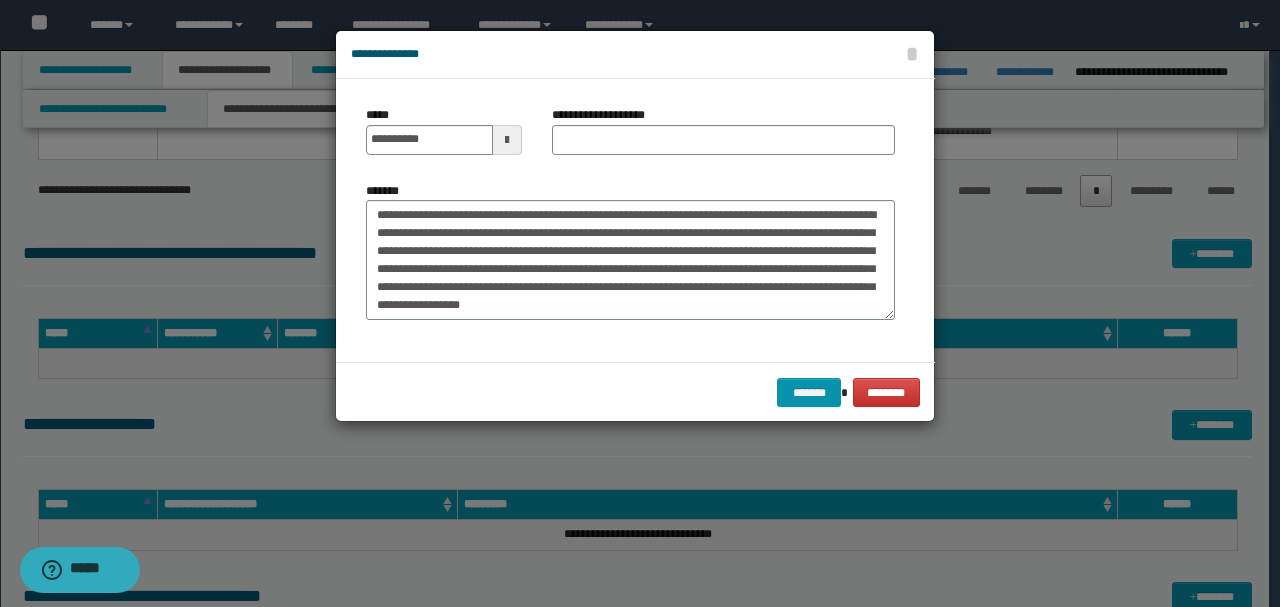 click on "**********" at bounding box center [723, 138] 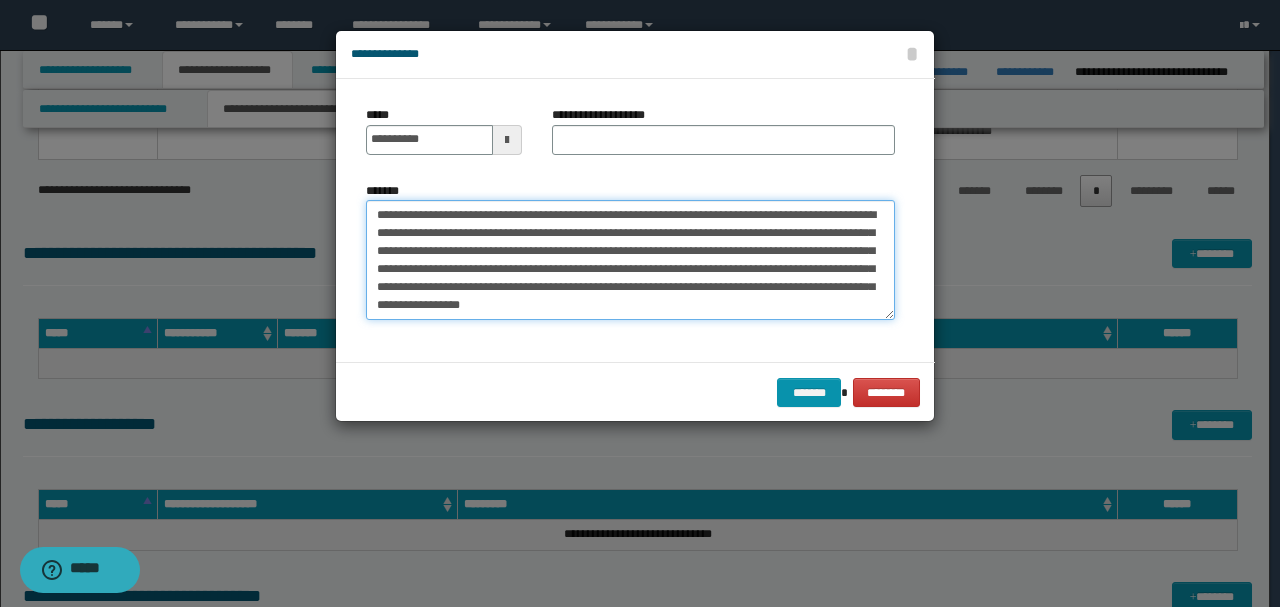 drag, startPoint x: 669, startPoint y: 212, endPoint x: 203, endPoint y: 177, distance: 467.31253 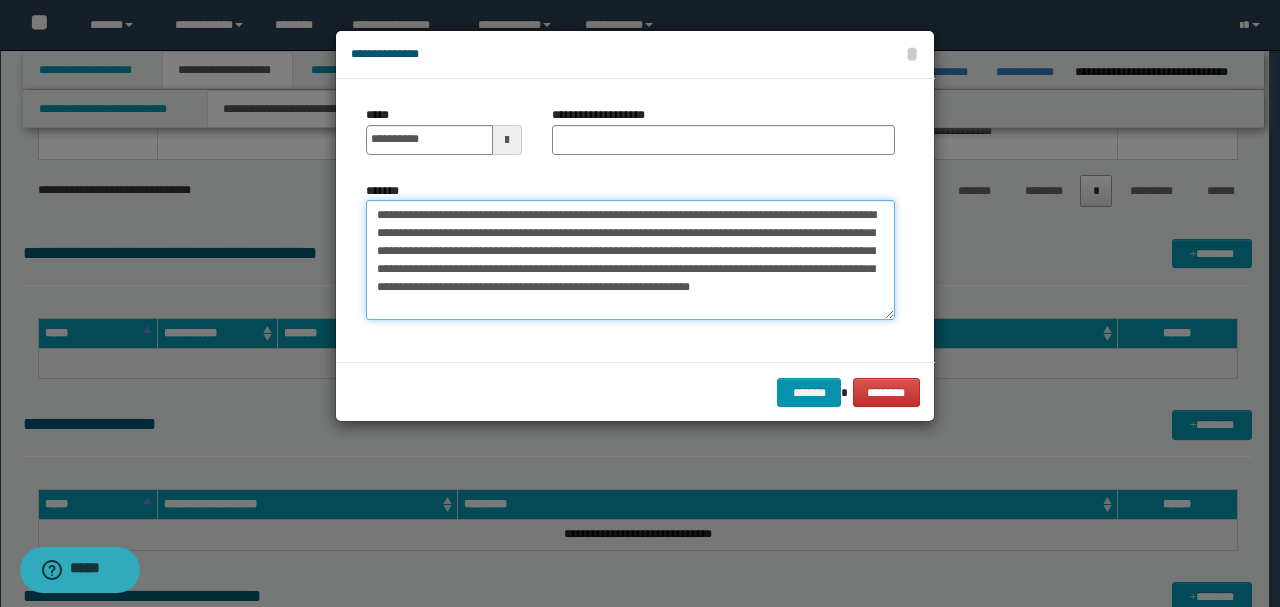 type on "**********" 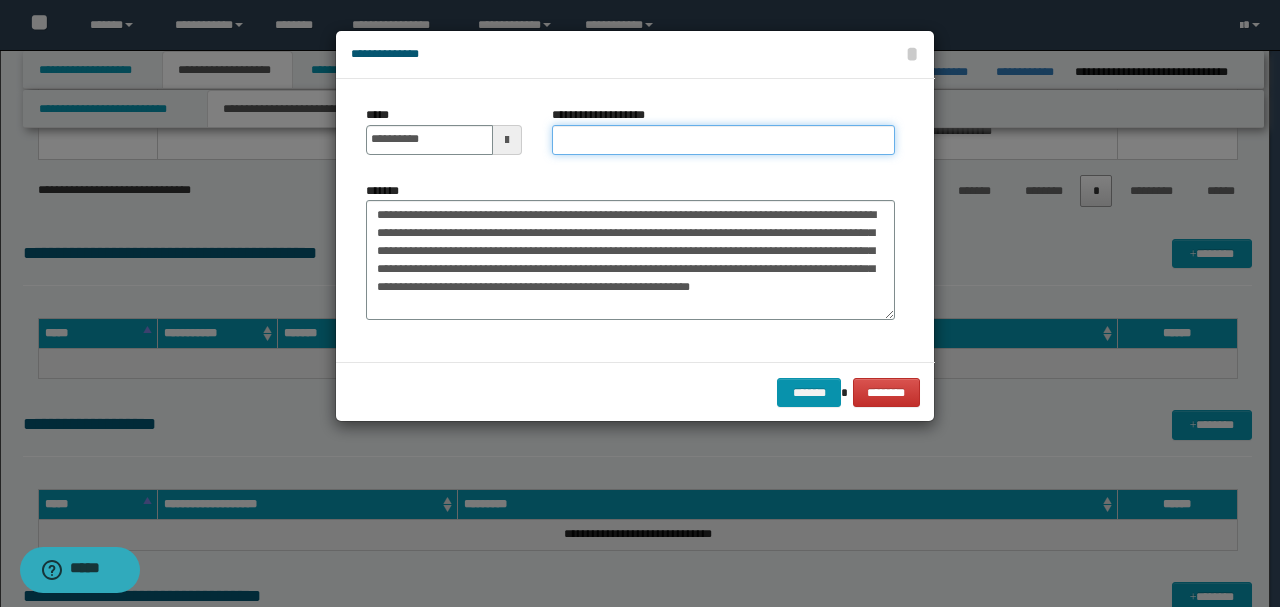 click on "**********" at bounding box center [723, 140] 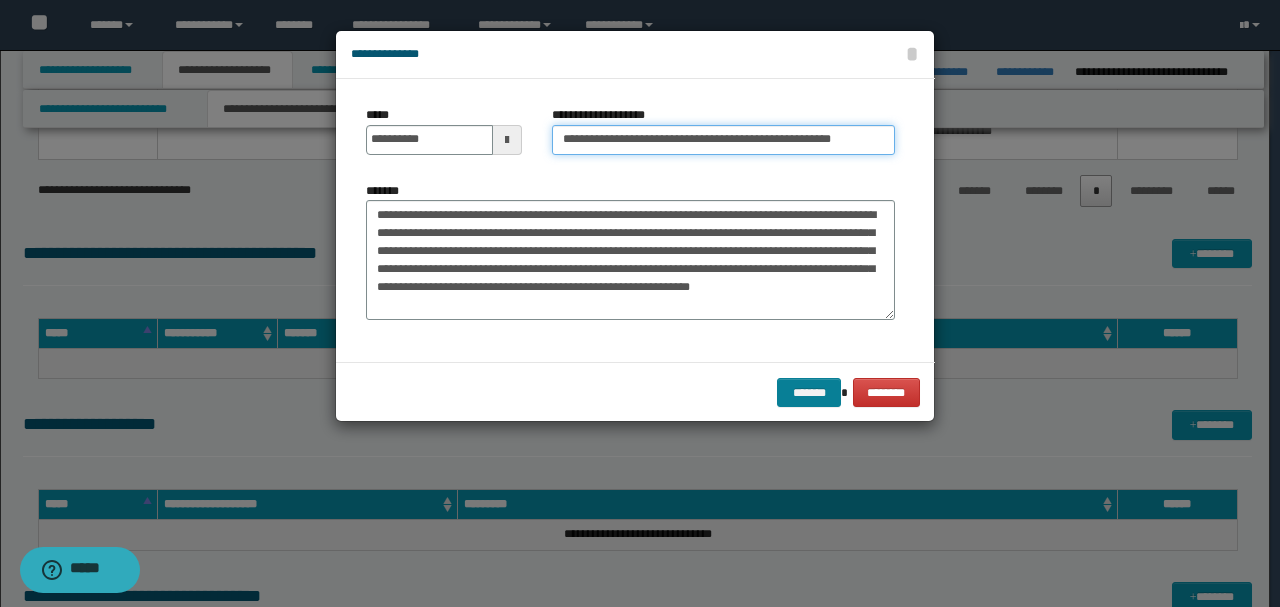 type on "**********" 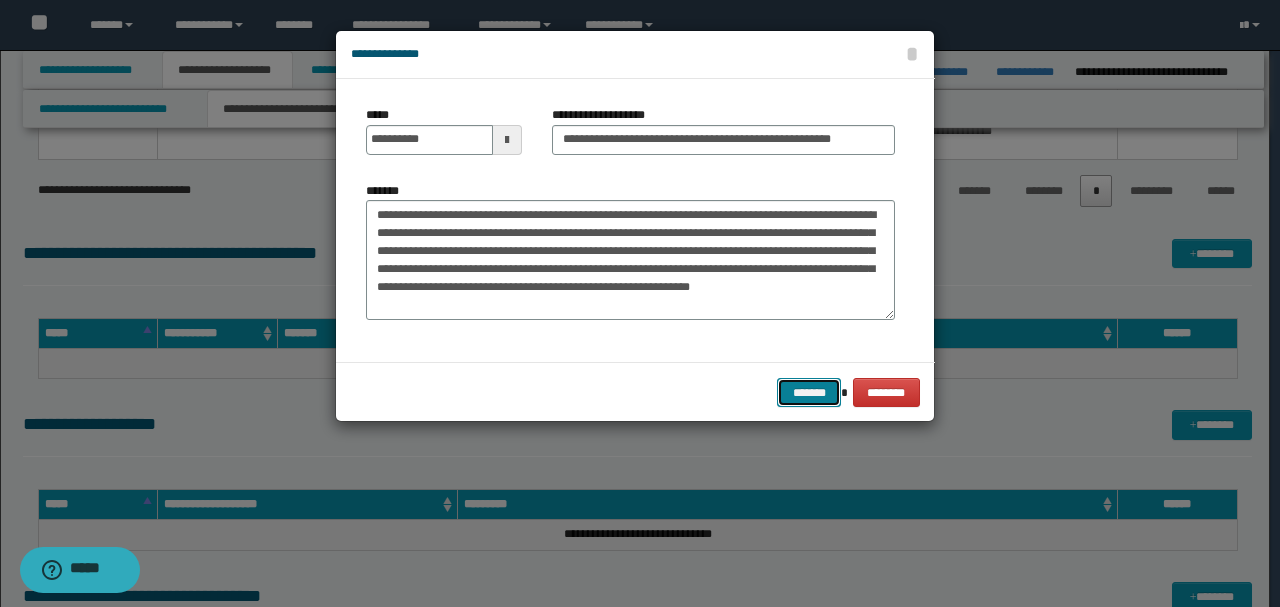 click on "*******" at bounding box center [809, 392] 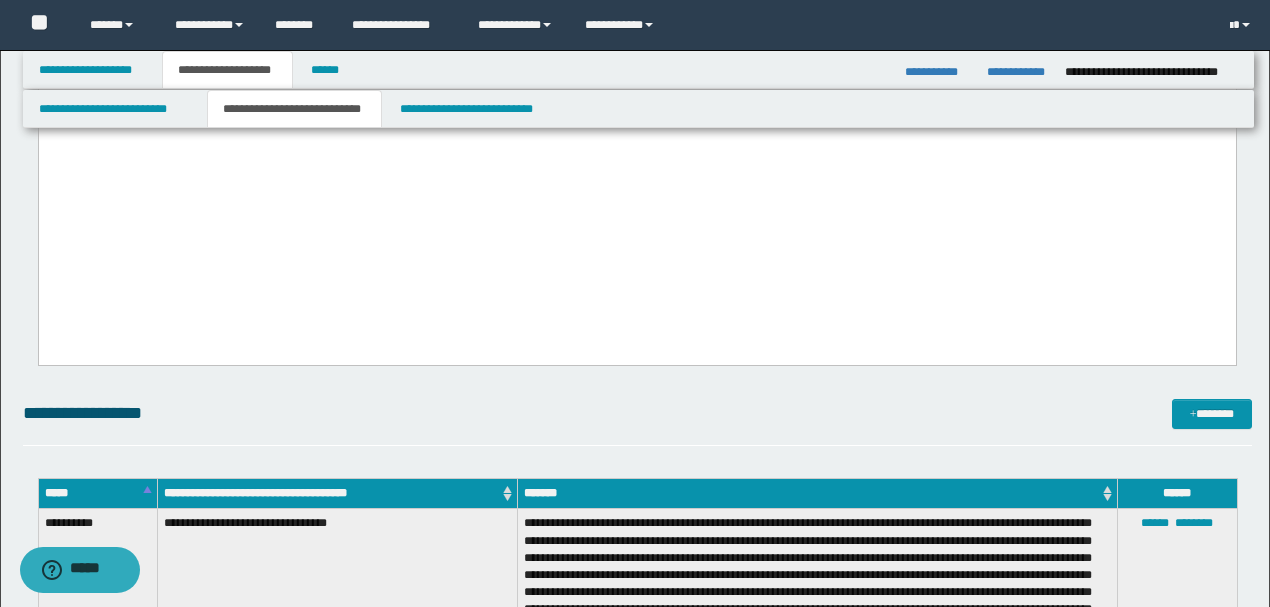 scroll, scrollTop: 1813, scrollLeft: 0, axis: vertical 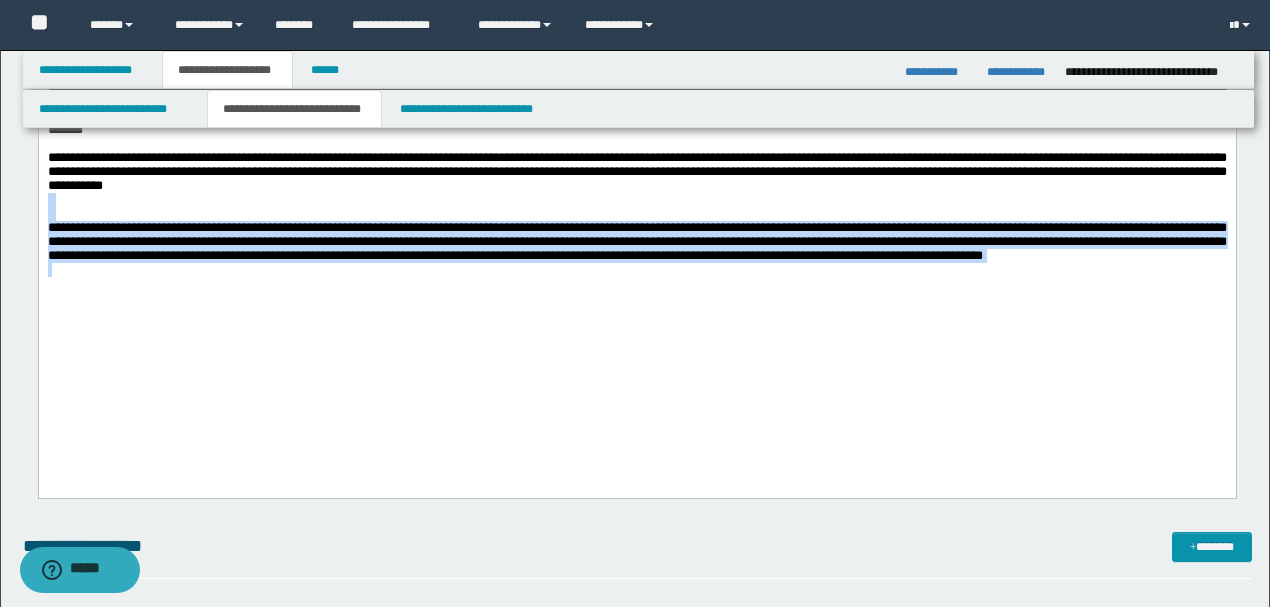 drag, startPoint x: 267, startPoint y: 314, endPoint x: 38, endPoint y: 186, distance: 262.34518 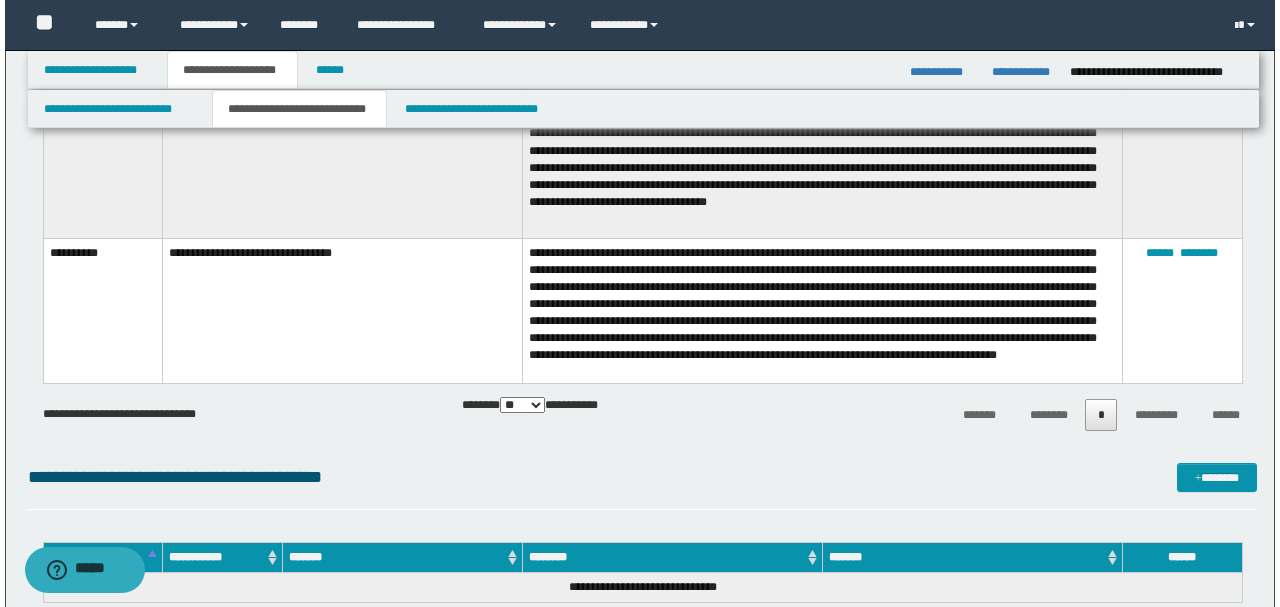 scroll, scrollTop: 2813, scrollLeft: 0, axis: vertical 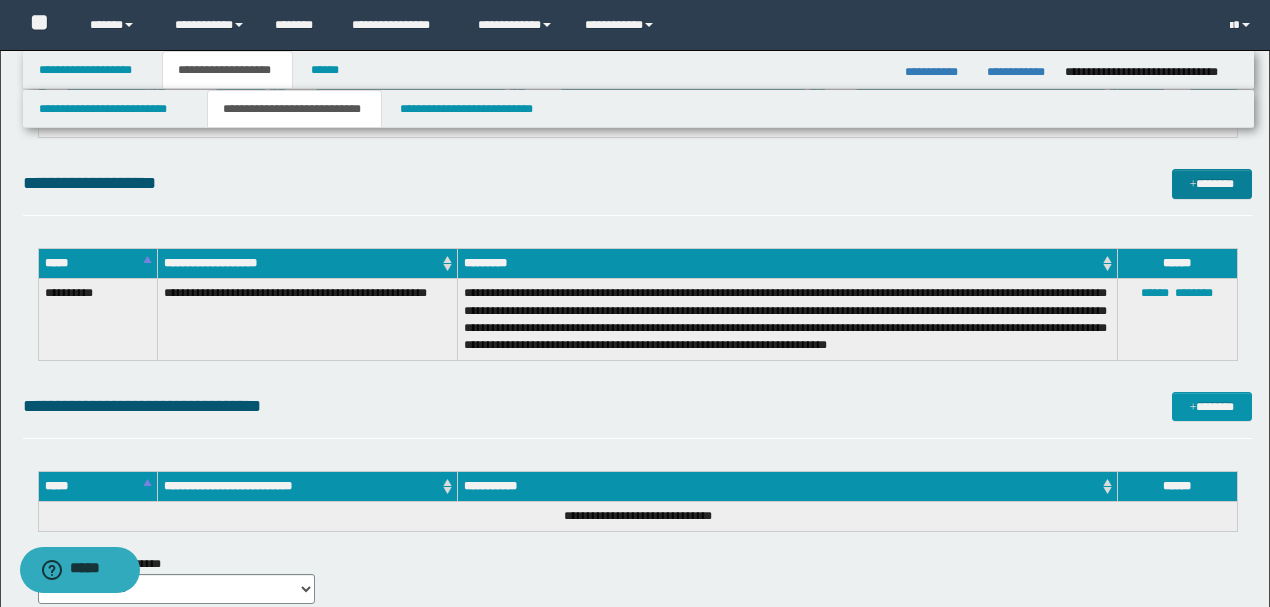 click on "*******" at bounding box center [1211, 183] 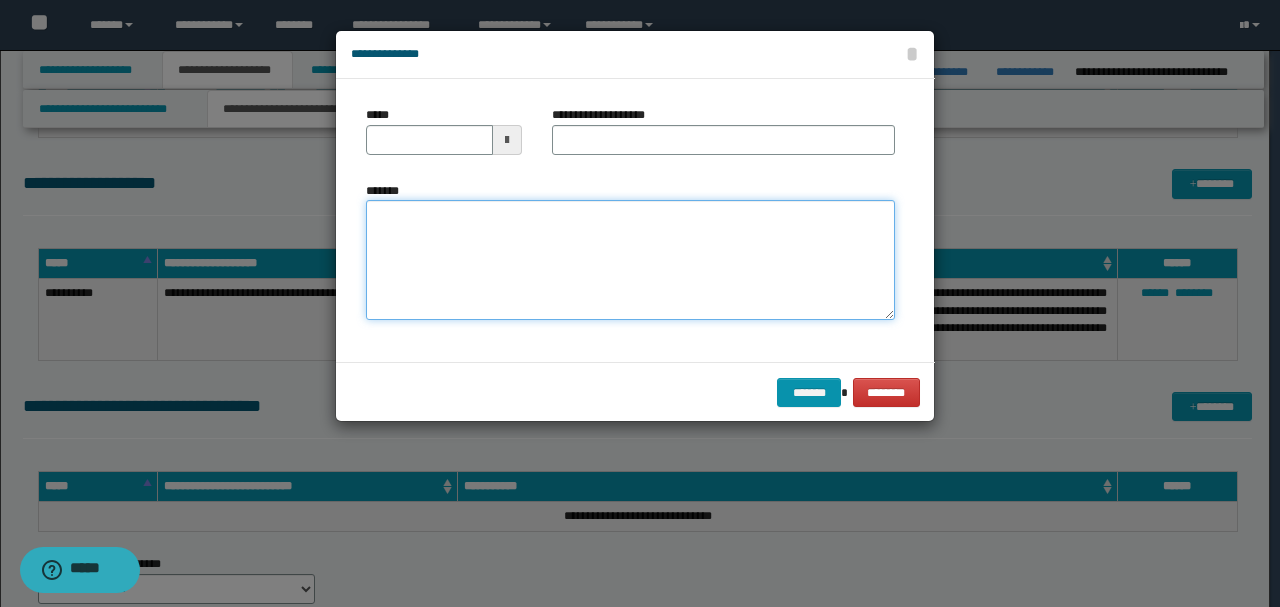 click on "*******" at bounding box center (630, 260) 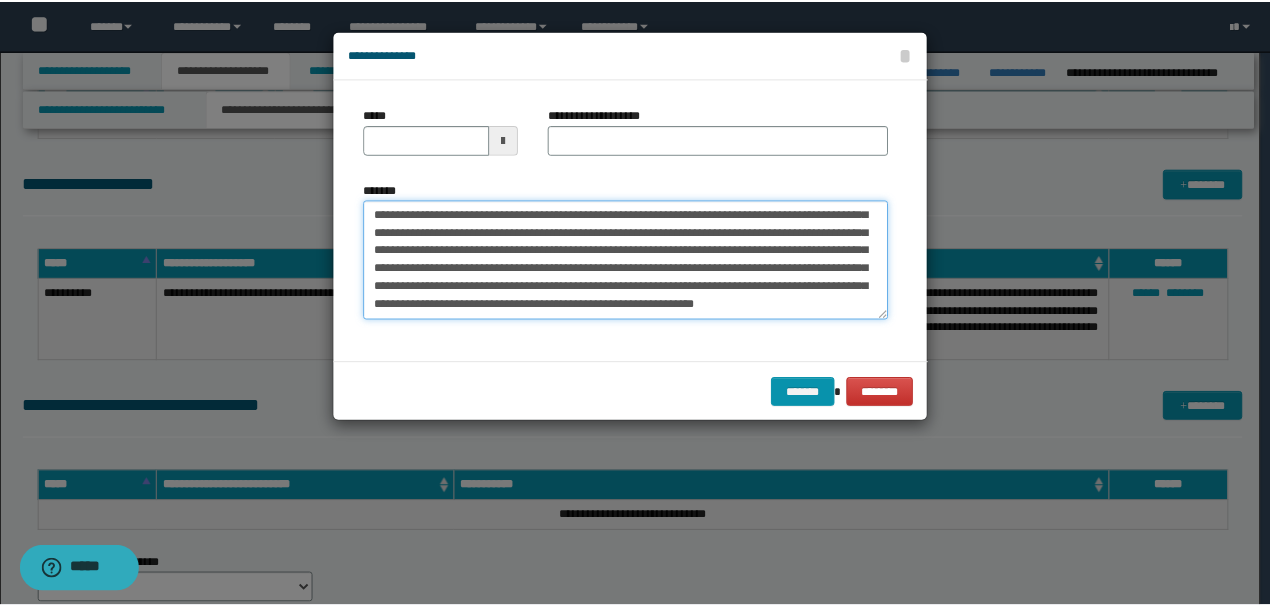 scroll, scrollTop: 0, scrollLeft: 0, axis: both 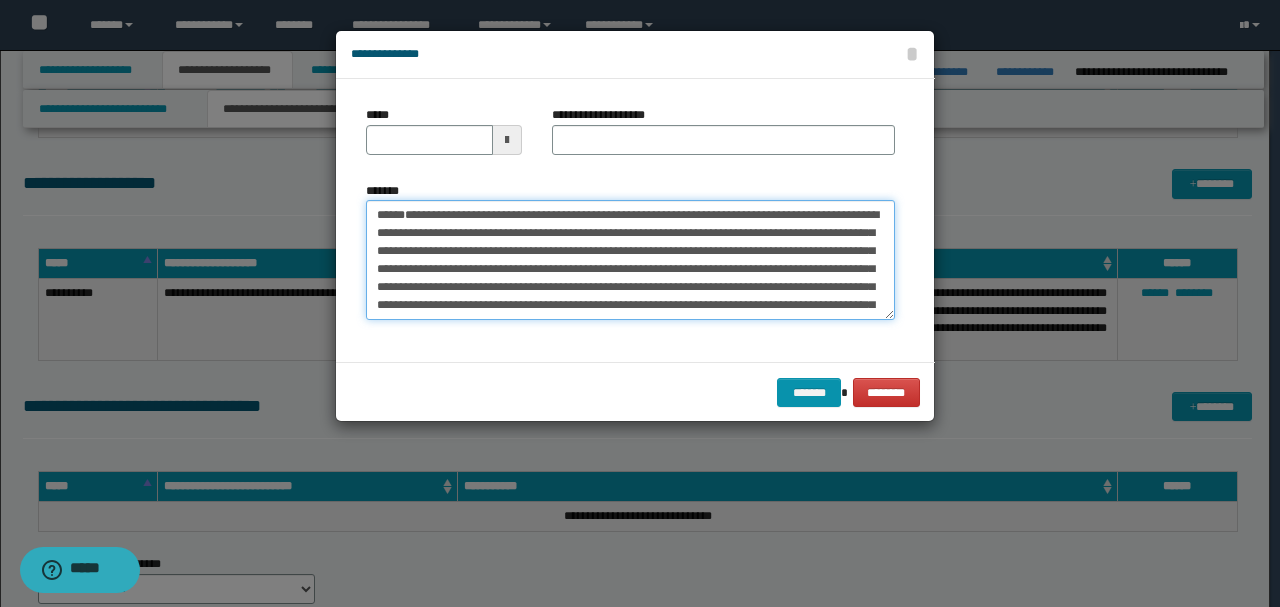 drag, startPoint x: 446, startPoint y: 285, endPoint x: 284, endPoint y: 170, distance: 198.66806 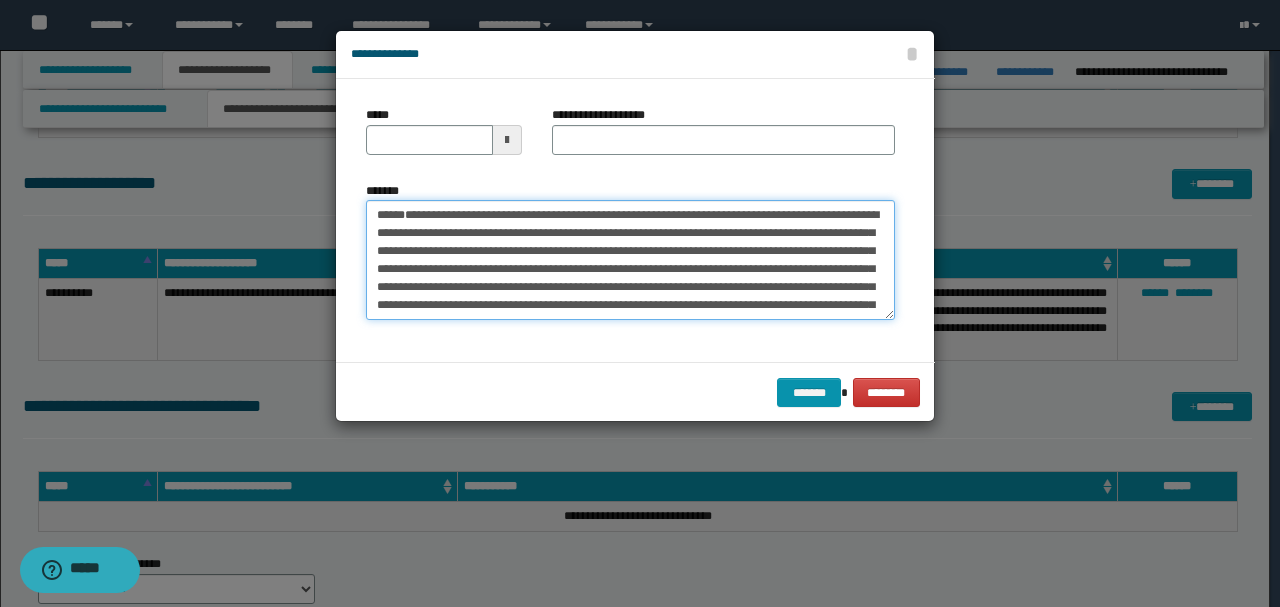 drag, startPoint x: 443, startPoint y: 290, endPoint x: 282, endPoint y: 148, distance: 214.67418 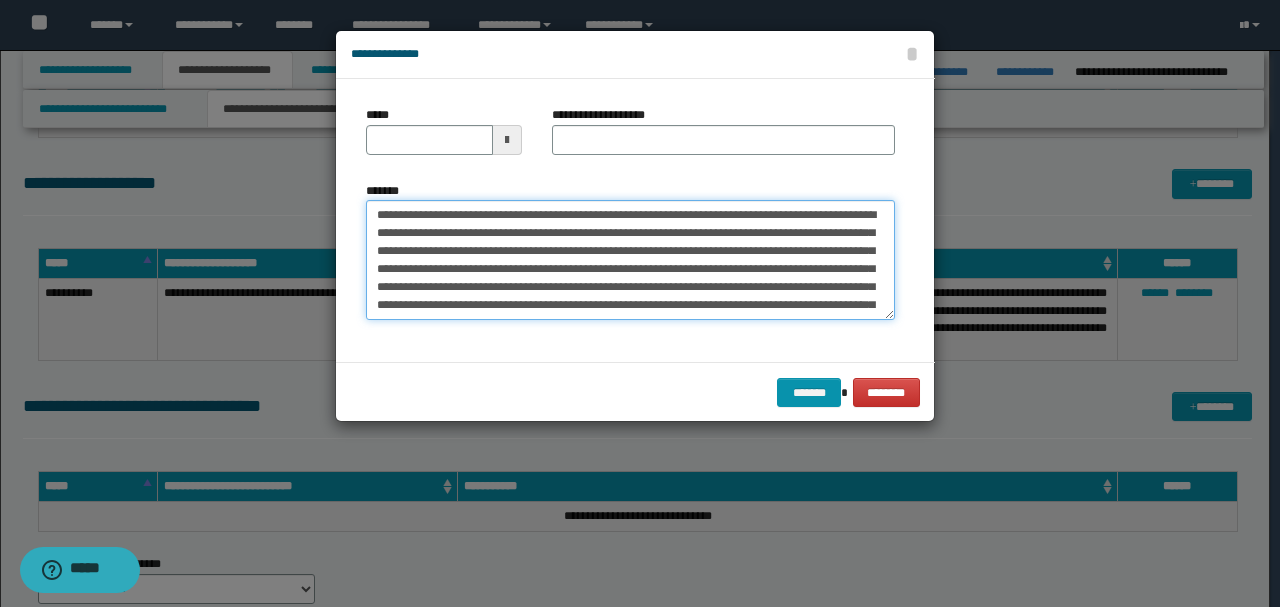 type 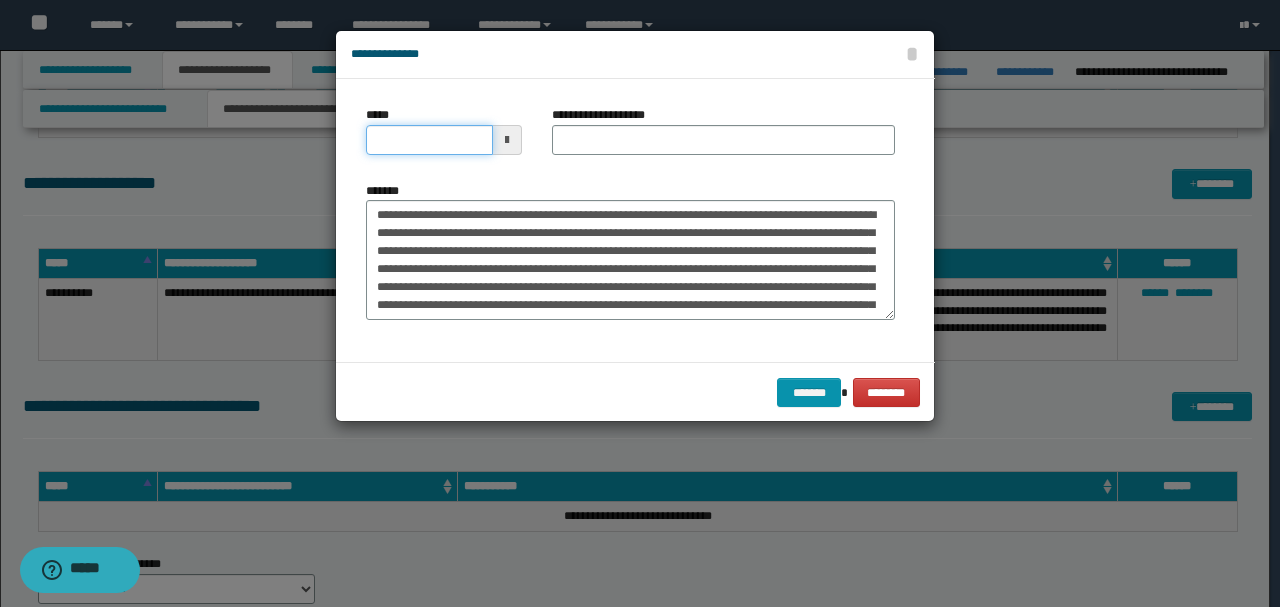 click on "*****" at bounding box center (429, 140) 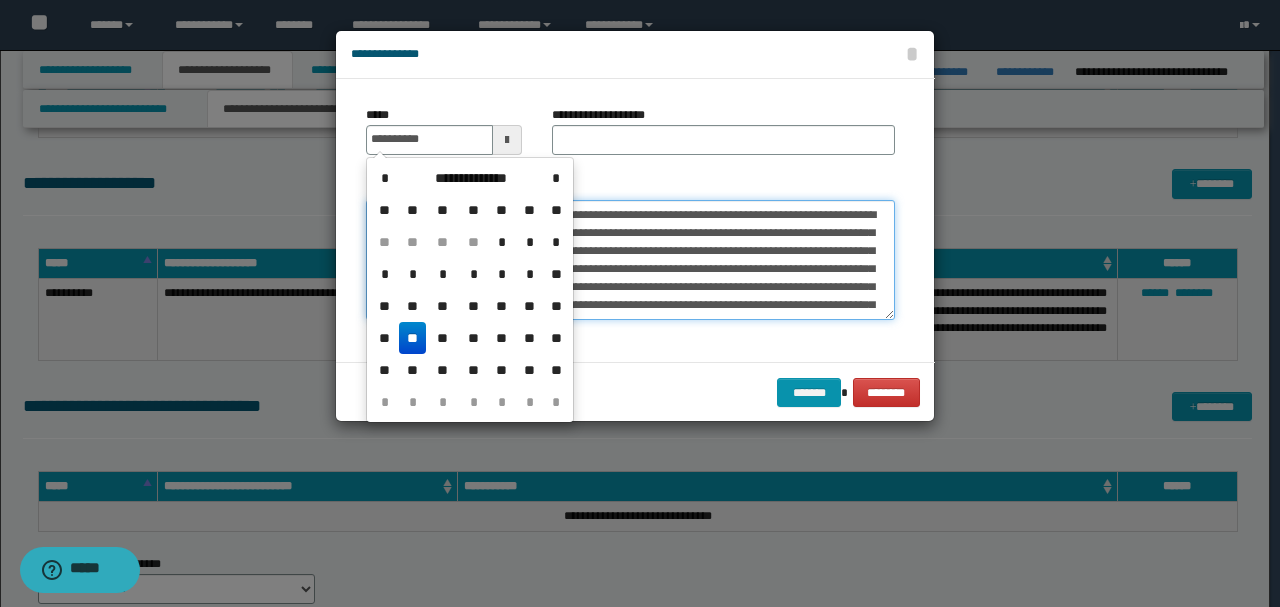 type on "**********" 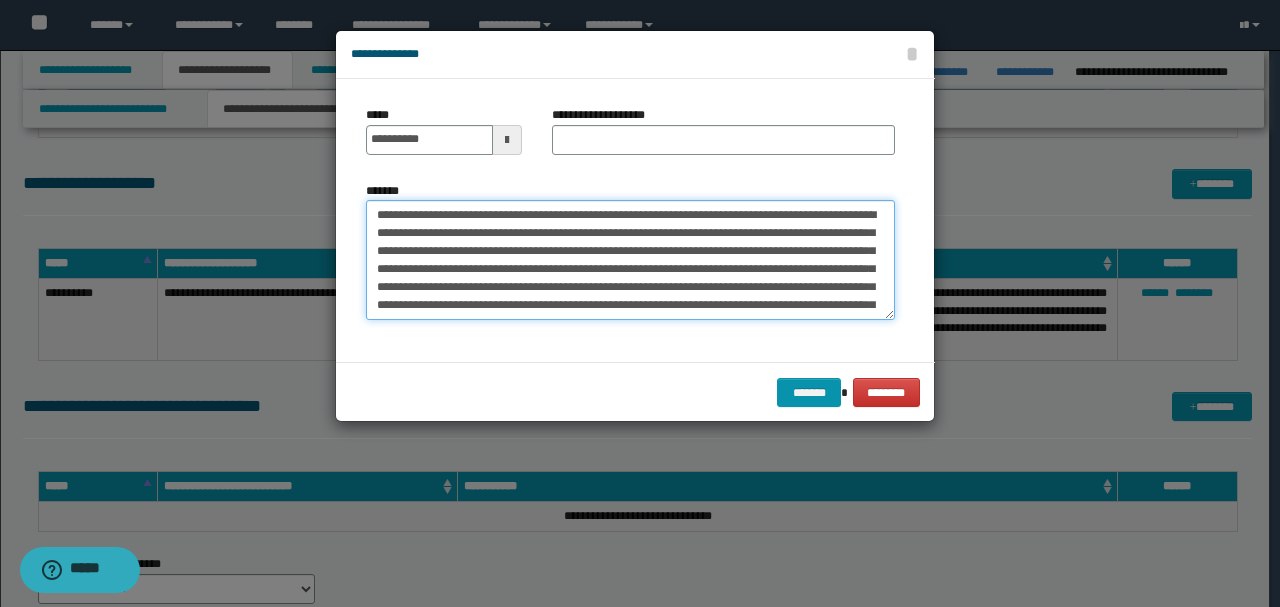 drag, startPoint x: 657, startPoint y: 212, endPoint x: 258, endPoint y: 150, distance: 403.7883 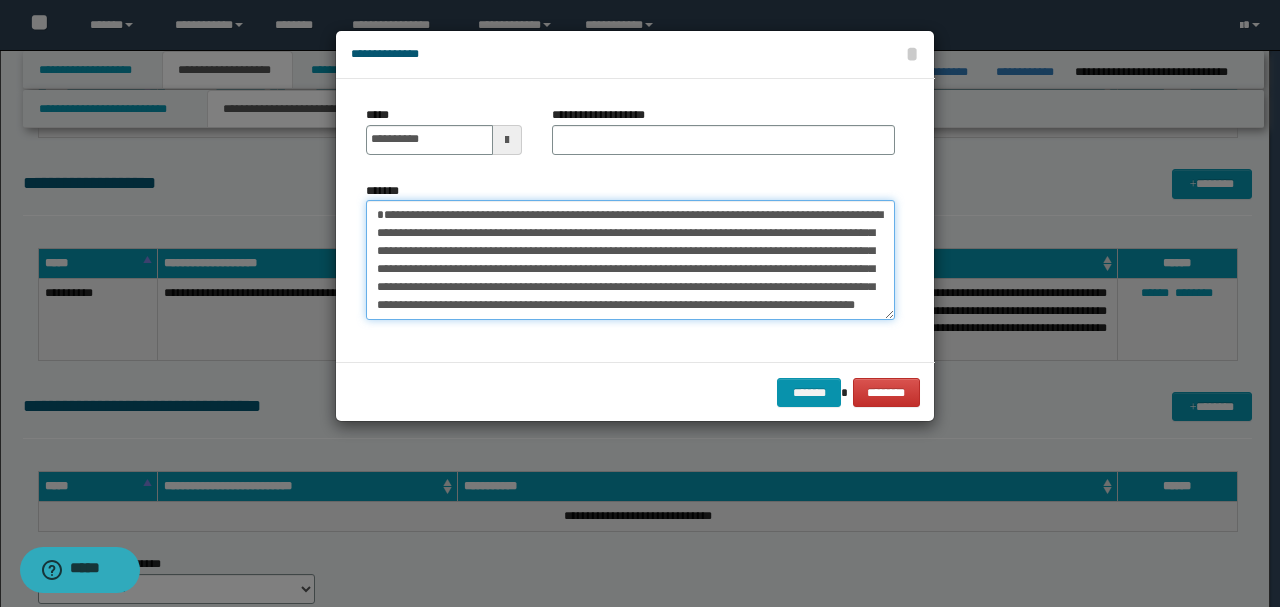 type on "**********" 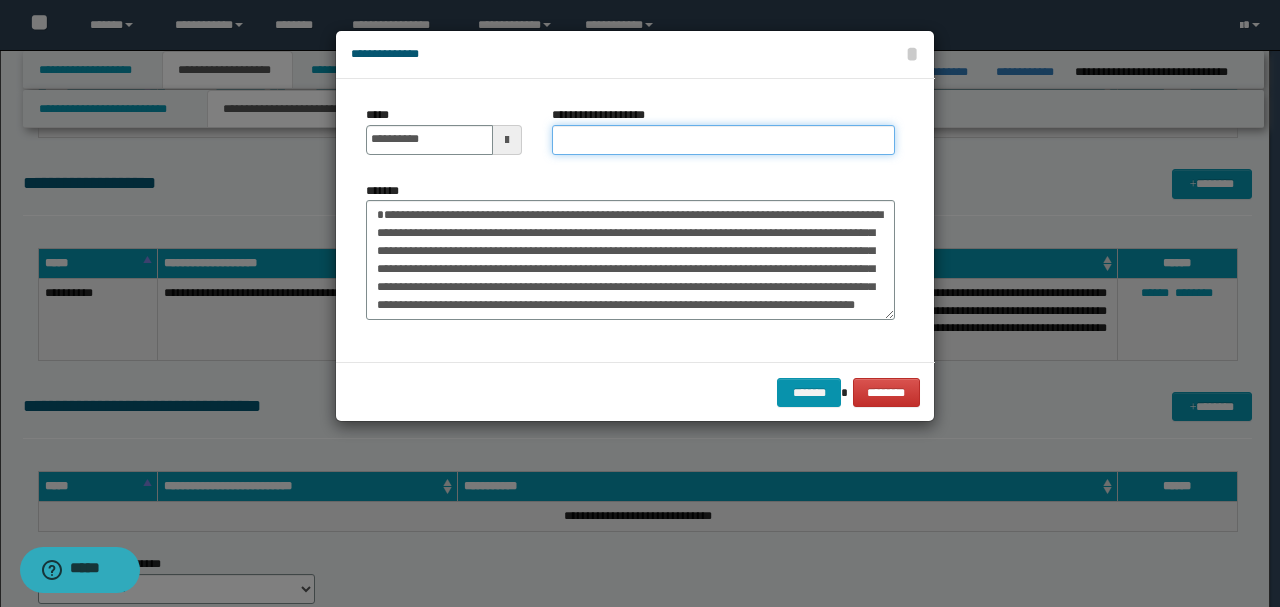 click on "**********" at bounding box center [723, 140] 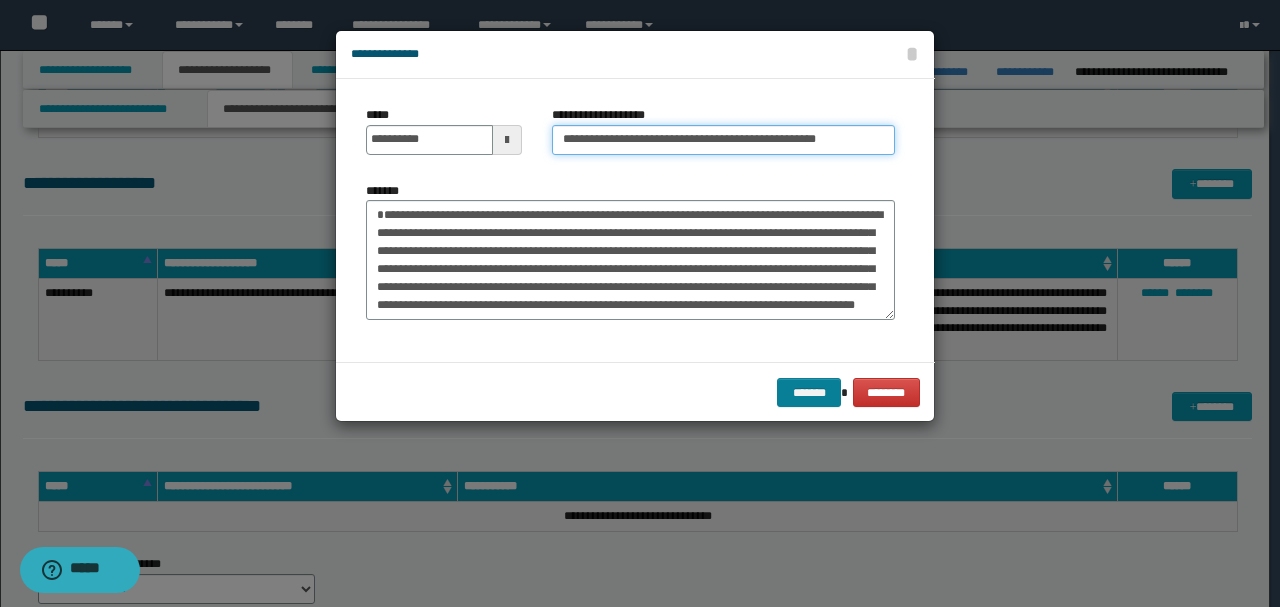 type on "**********" 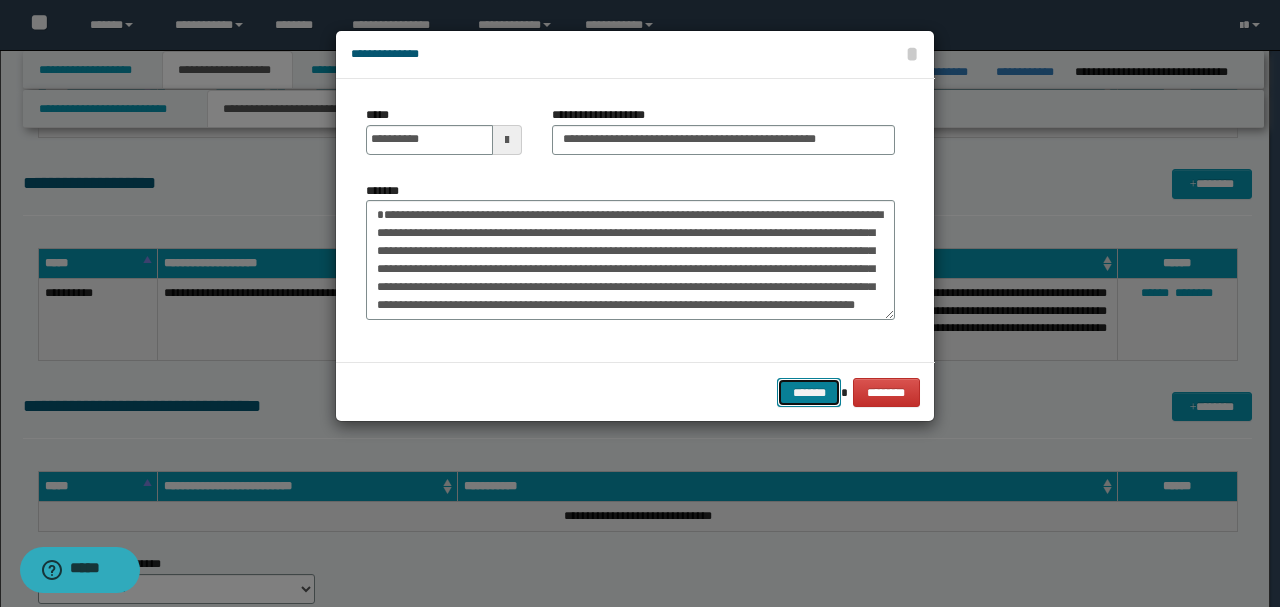 click on "*******" at bounding box center [809, 392] 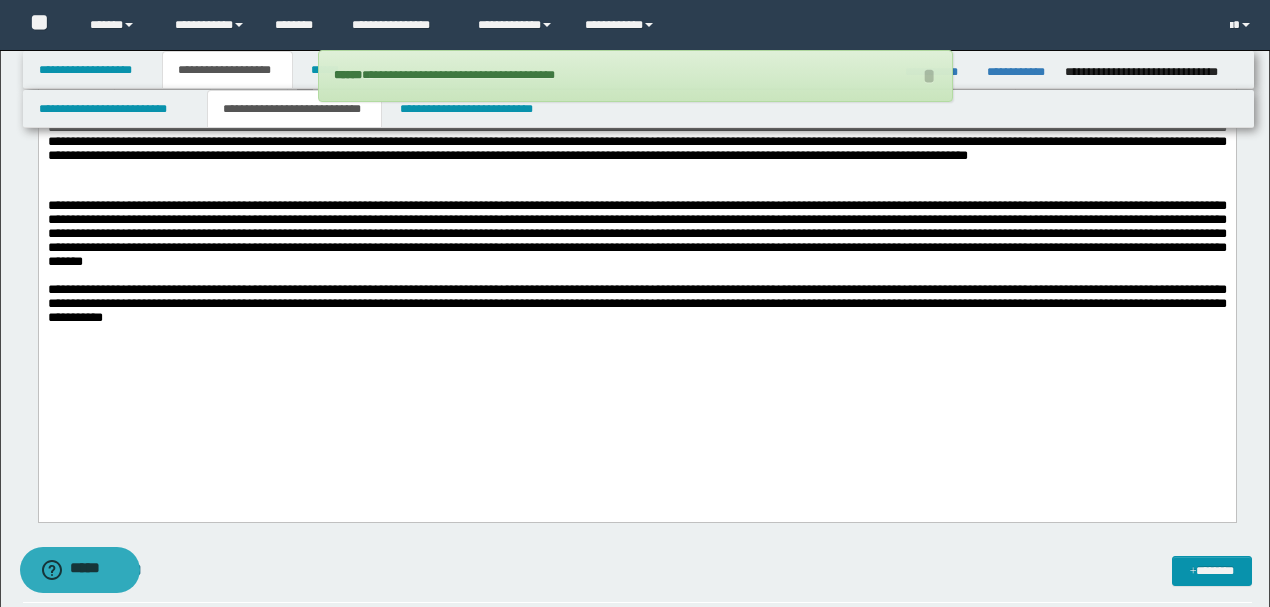 scroll, scrollTop: 1680, scrollLeft: 0, axis: vertical 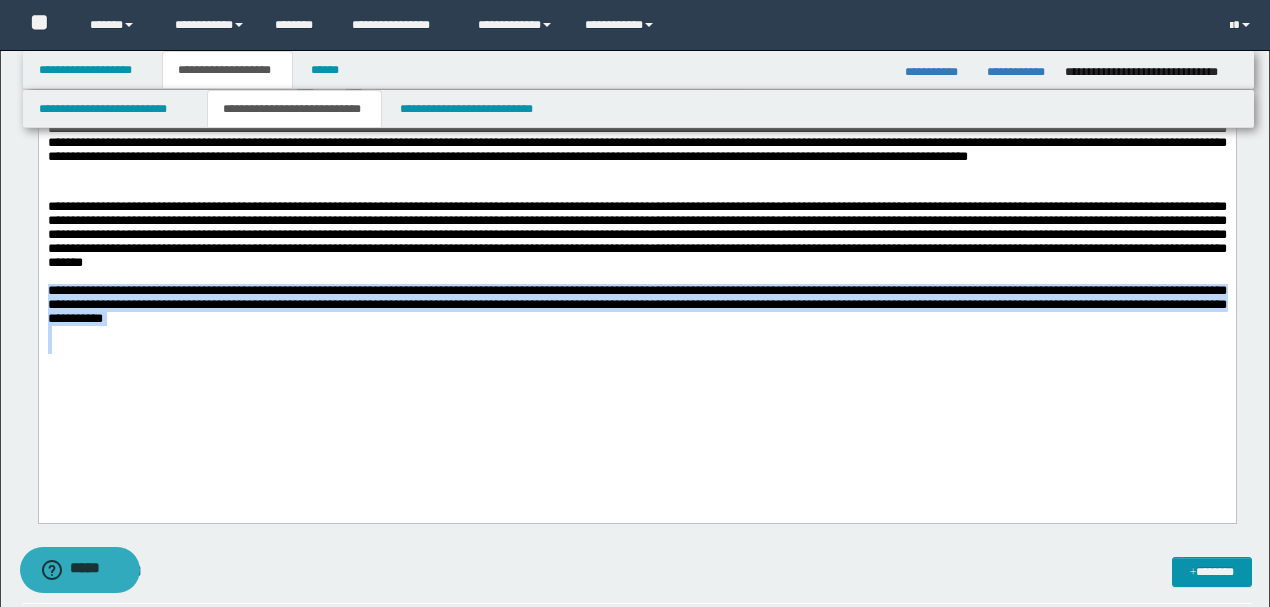 drag, startPoint x: 800, startPoint y: 374, endPoint x: 1, endPoint y: 300, distance: 802.4195 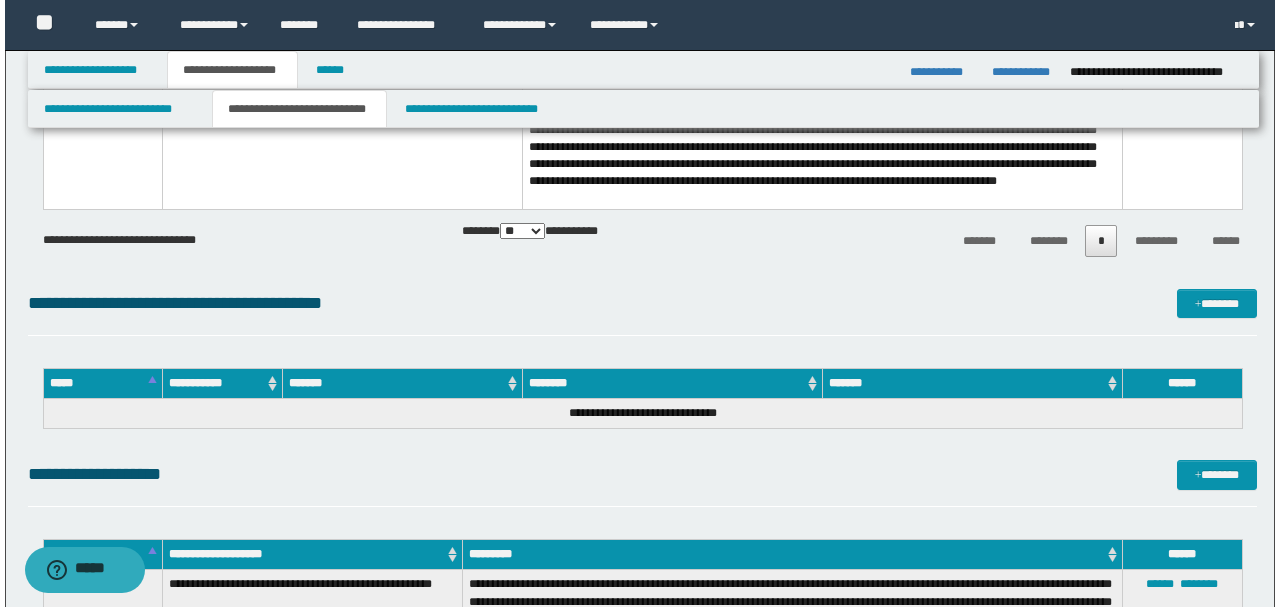 scroll, scrollTop: 2680, scrollLeft: 0, axis: vertical 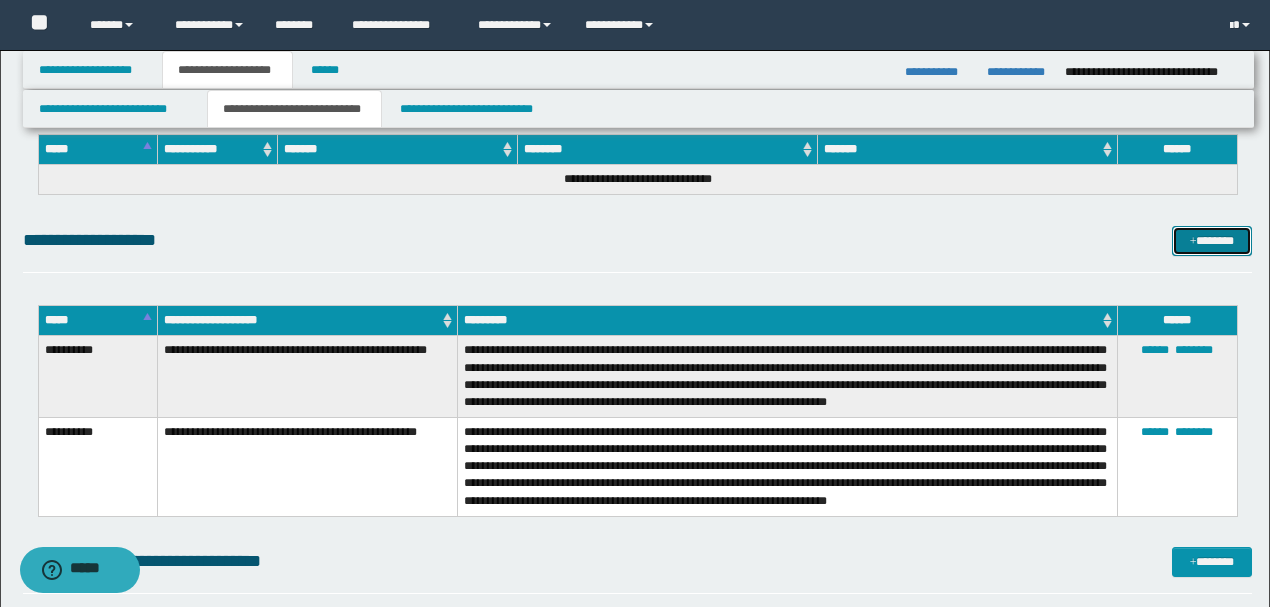 click on "*******" at bounding box center (1211, 240) 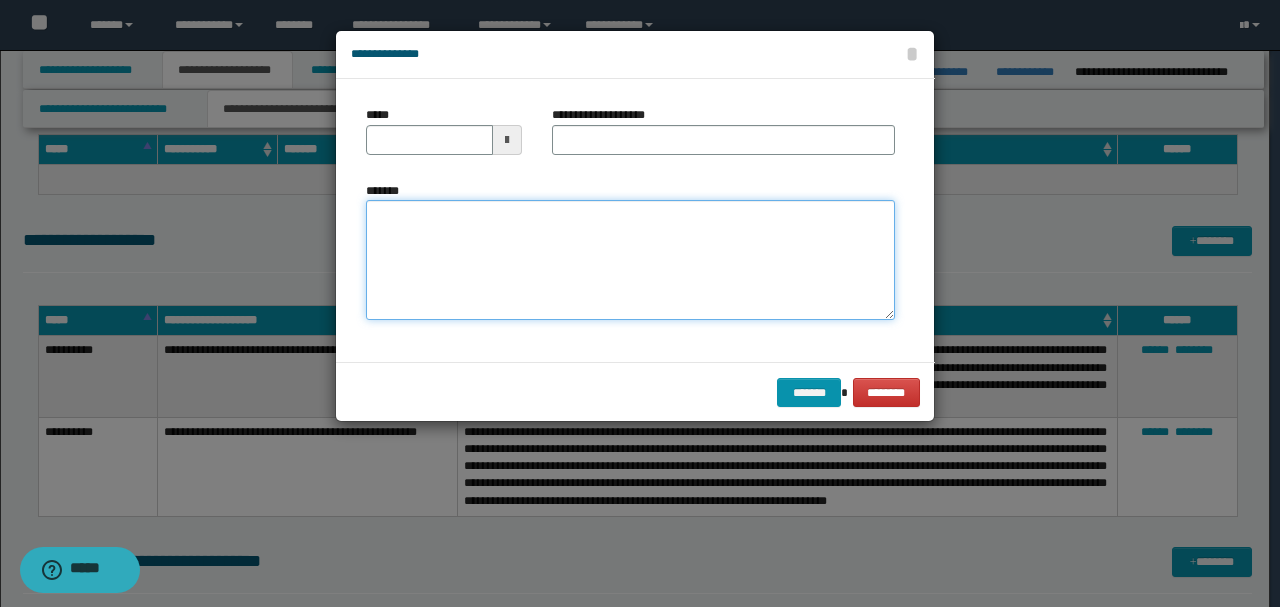 click on "*******" at bounding box center [630, 259] 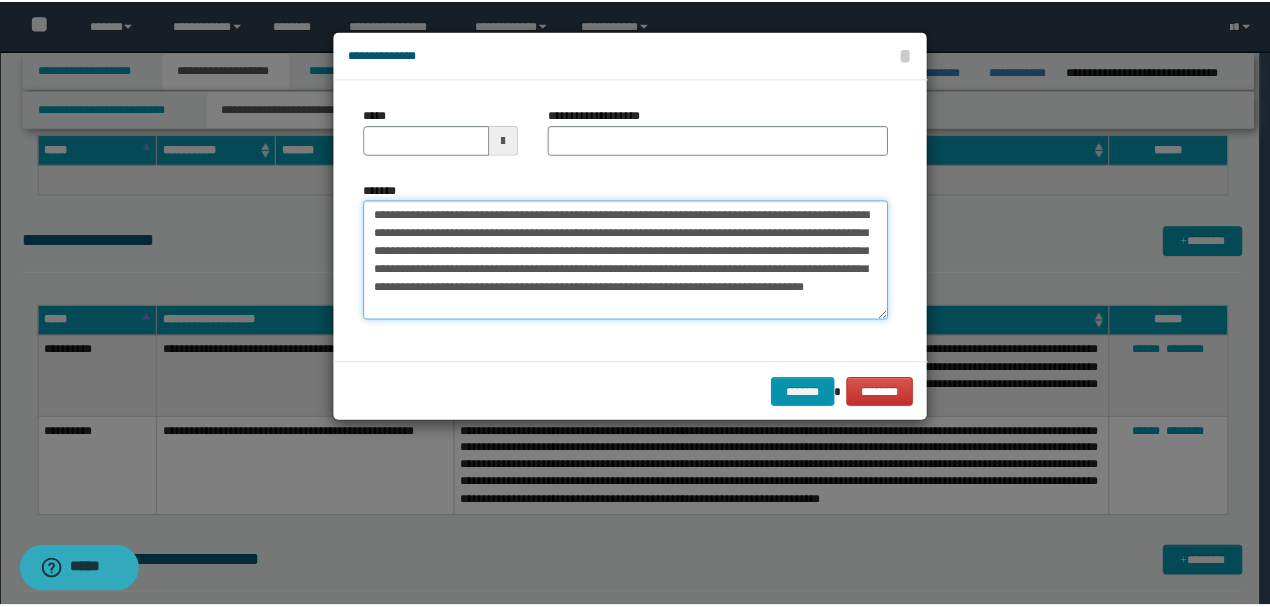 scroll, scrollTop: 0, scrollLeft: 0, axis: both 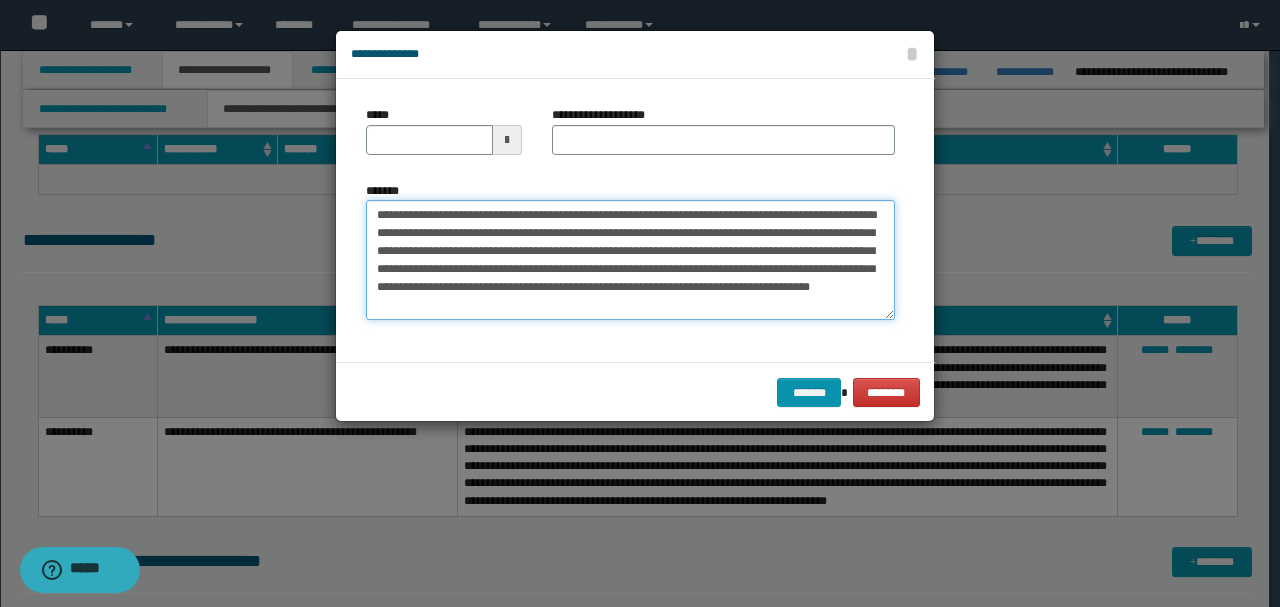 drag, startPoint x: 444, startPoint y: 209, endPoint x: 270, endPoint y: 200, distance: 174.2326 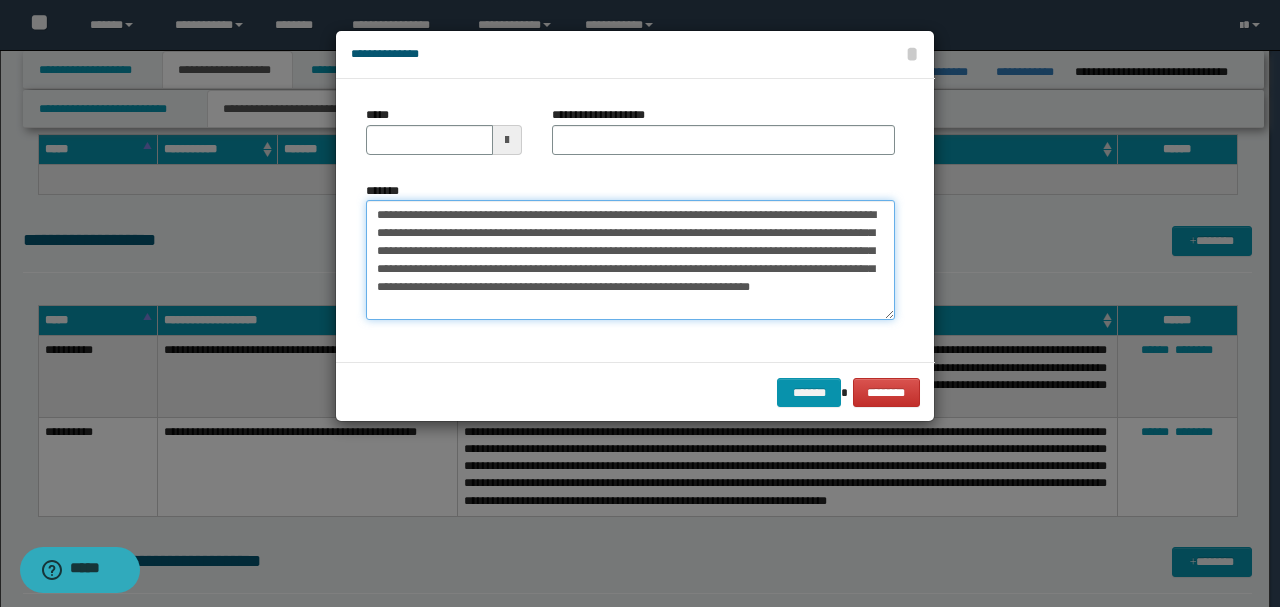 type 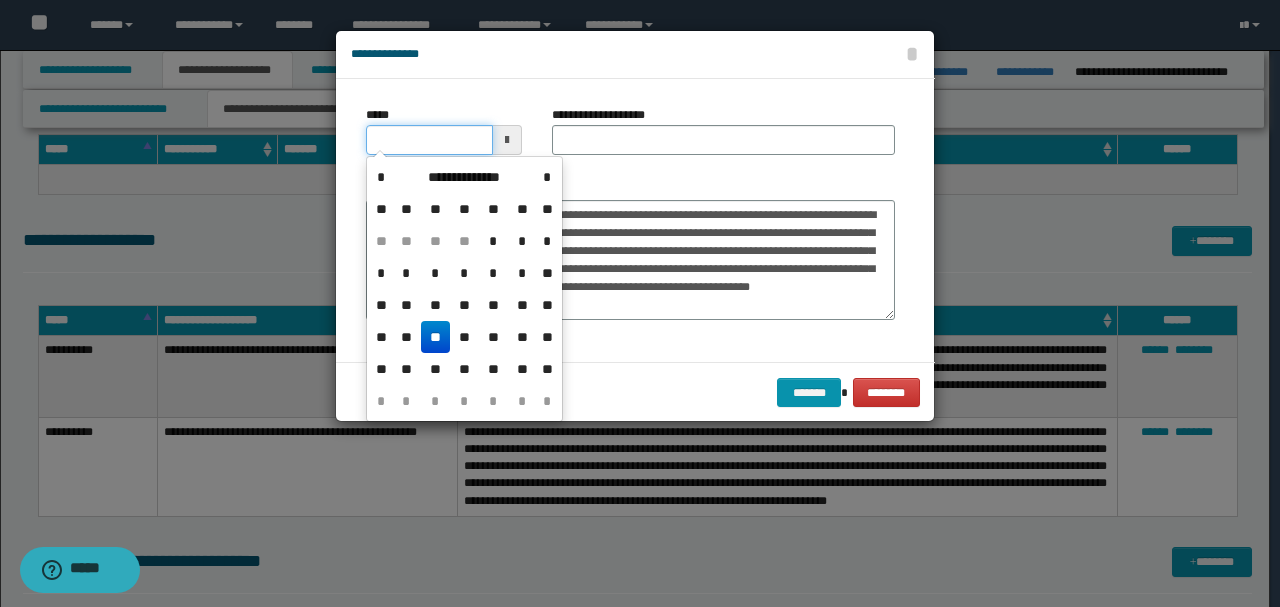 click on "*****" at bounding box center [429, 140] 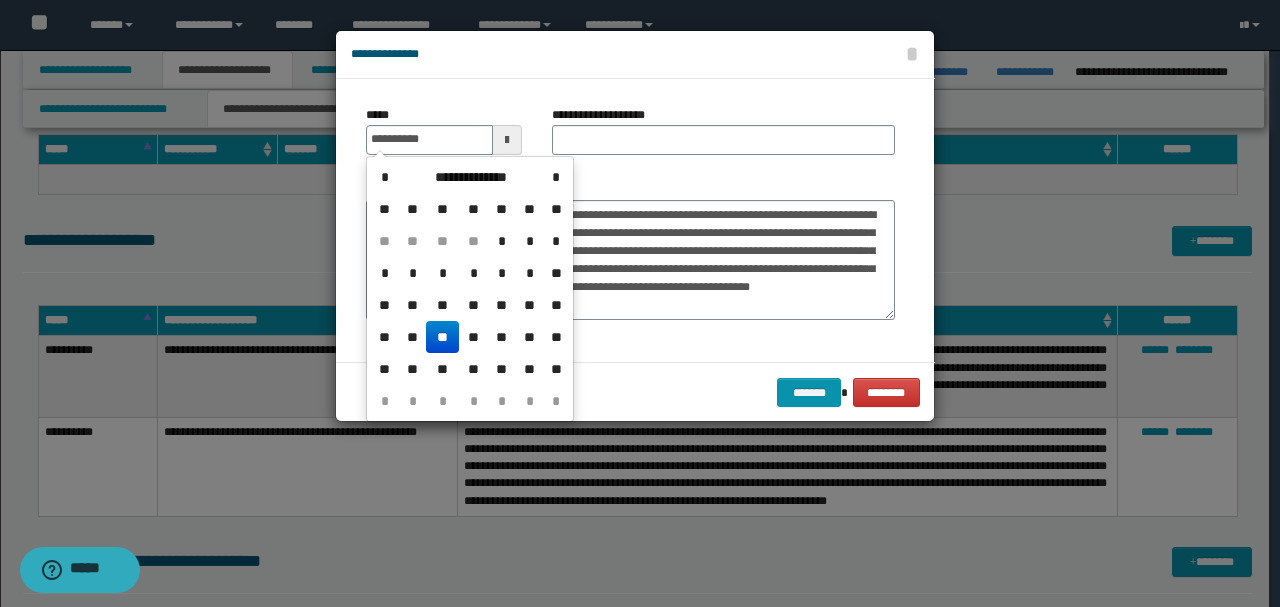 type on "**********" 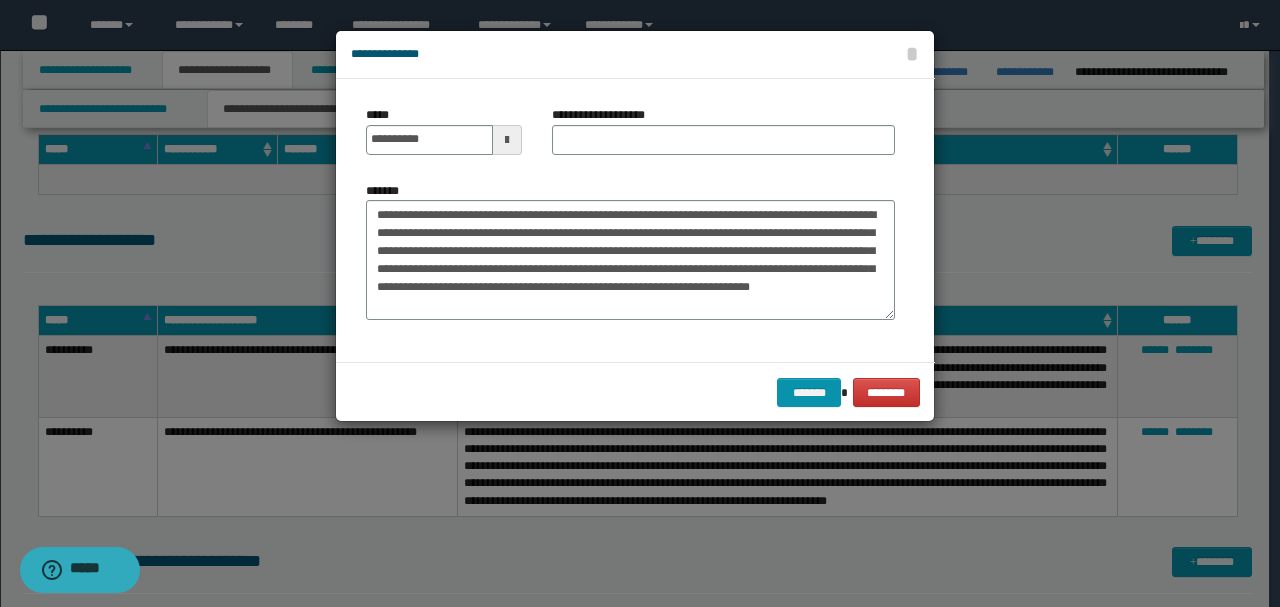 click on "**********" at bounding box center (630, 251) 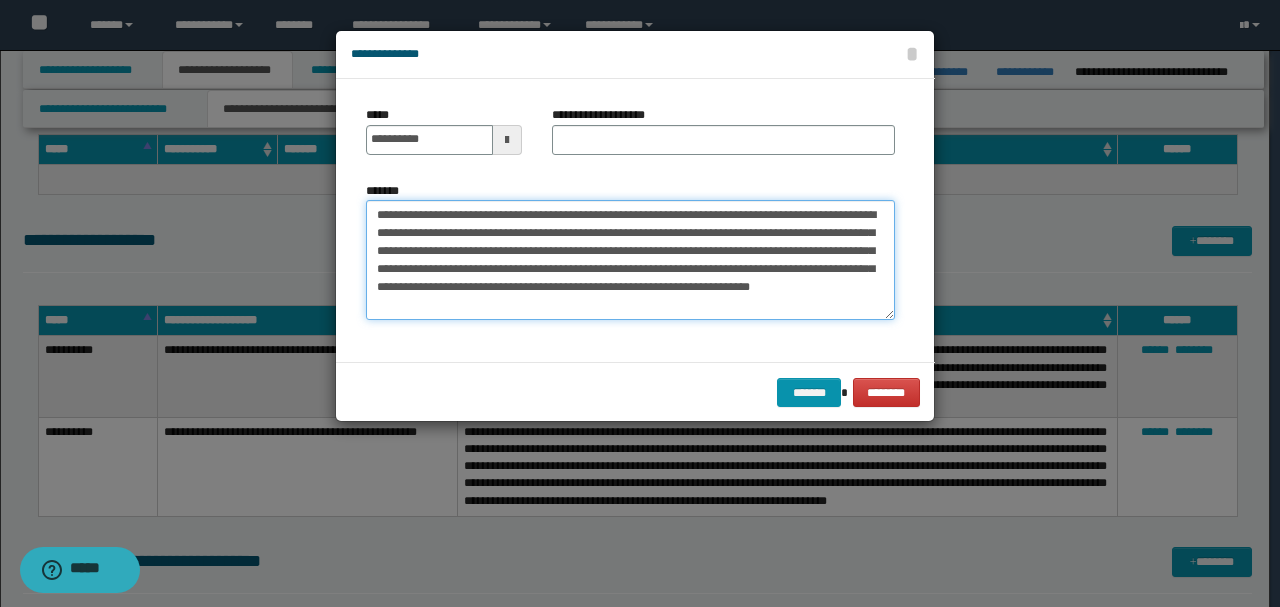 drag, startPoint x: 658, startPoint y: 218, endPoint x: 250, endPoint y: 183, distance: 409.49847 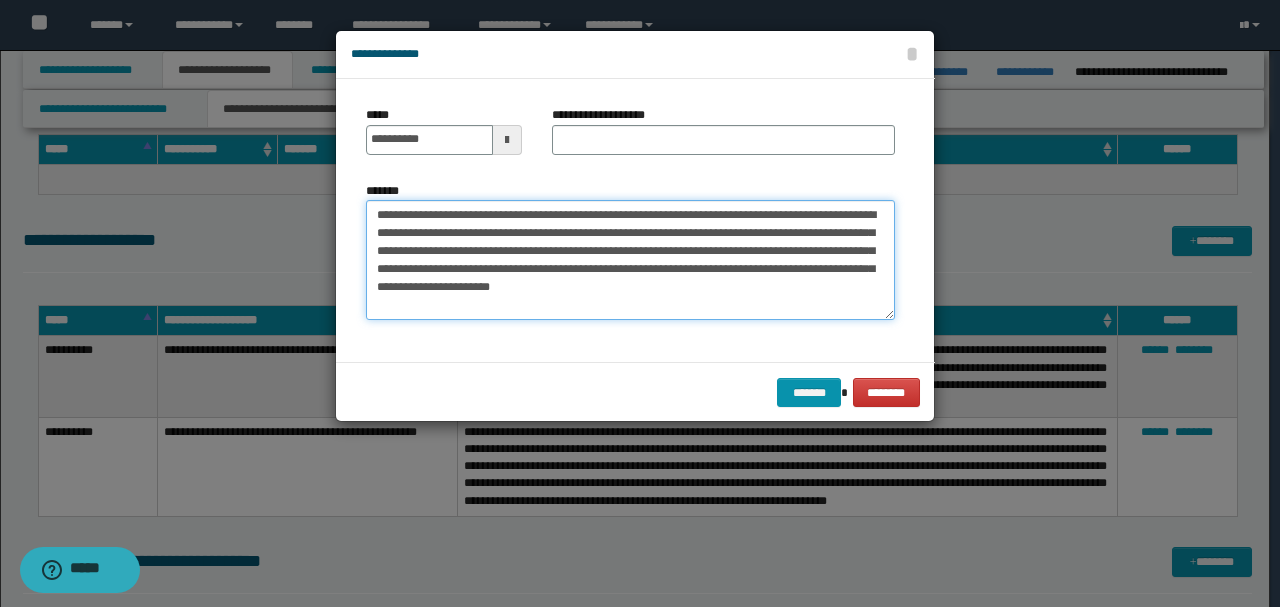 type on "**********" 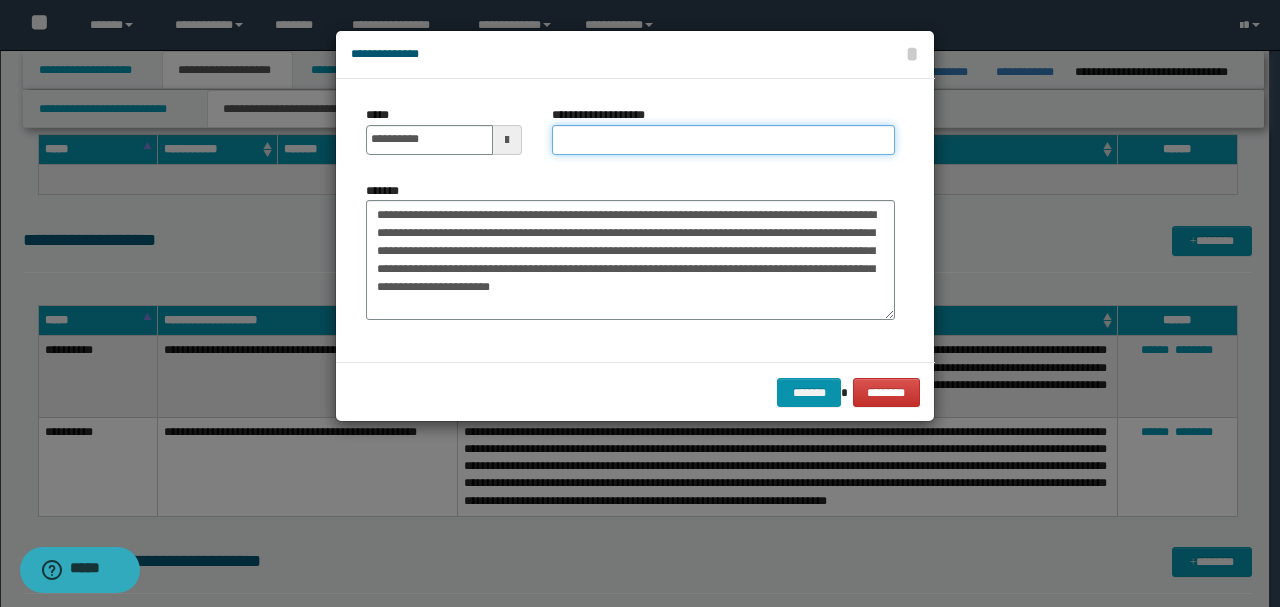 click on "**********" at bounding box center (723, 140) 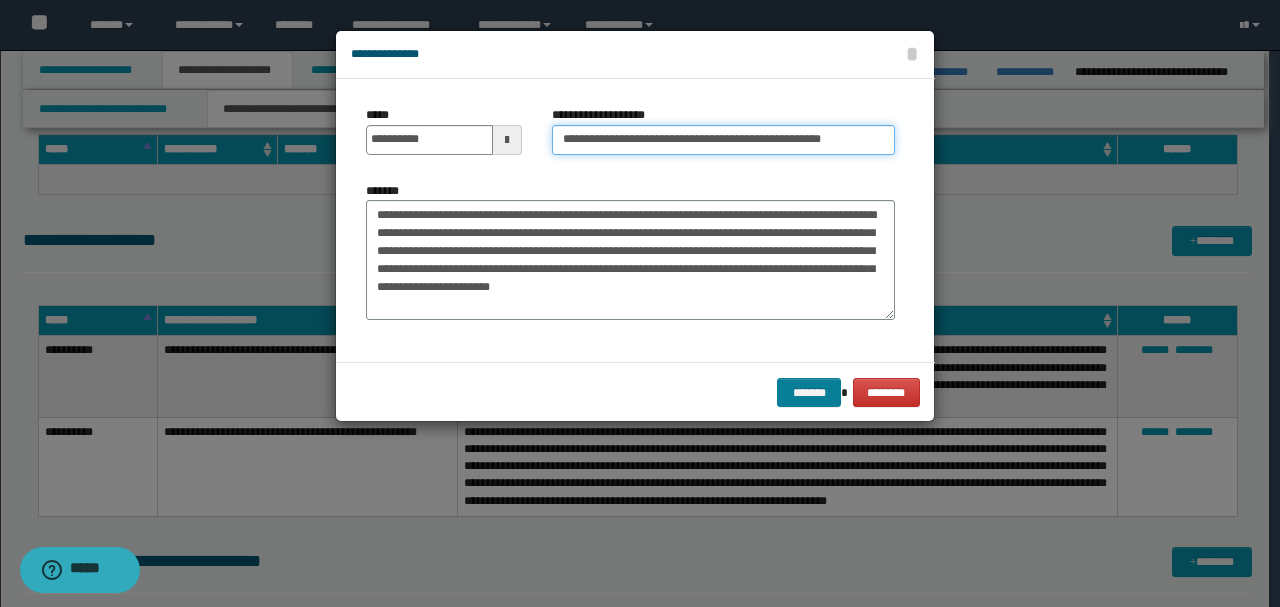 type on "**********" 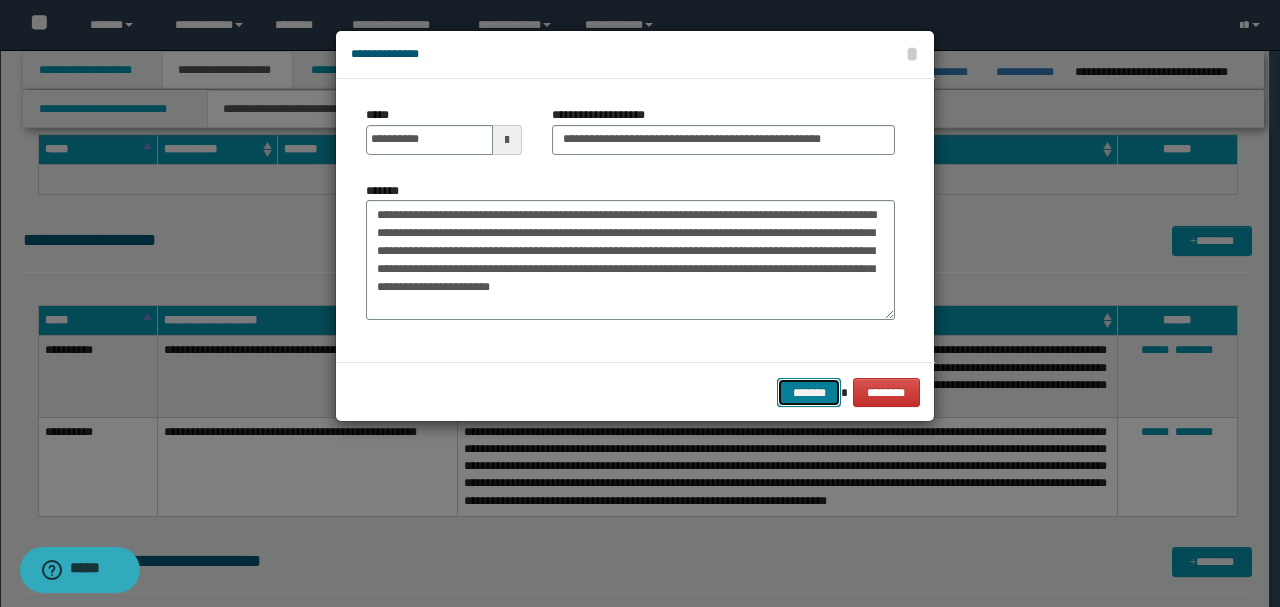 click on "*******" at bounding box center (809, 392) 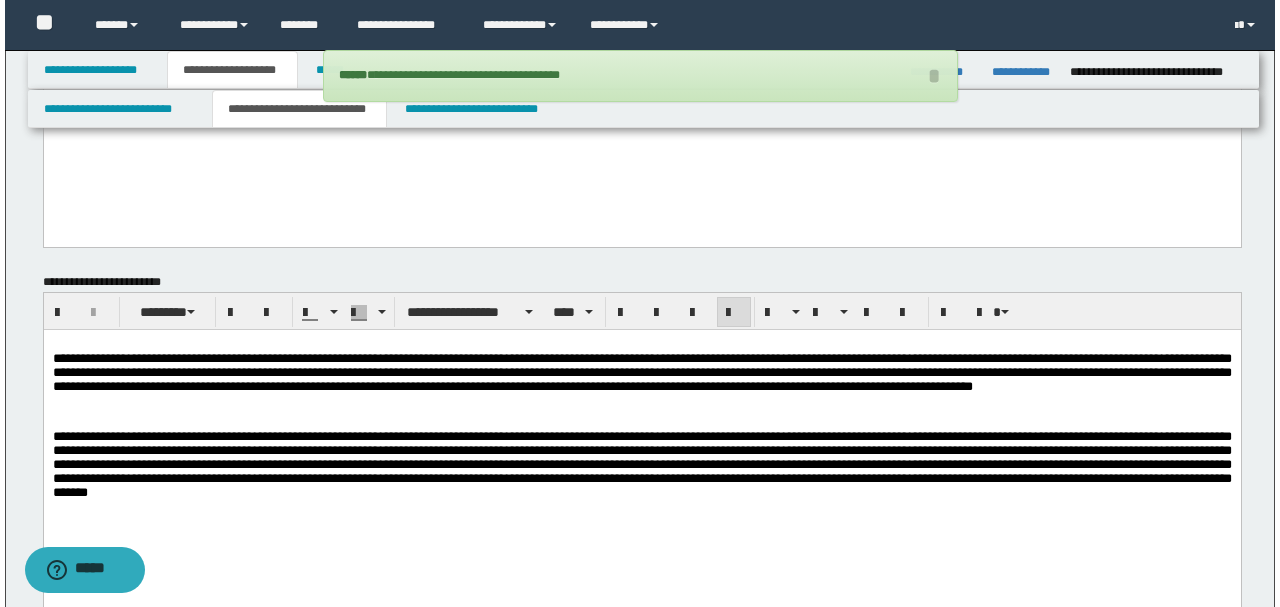 scroll, scrollTop: 1480, scrollLeft: 0, axis: vertical 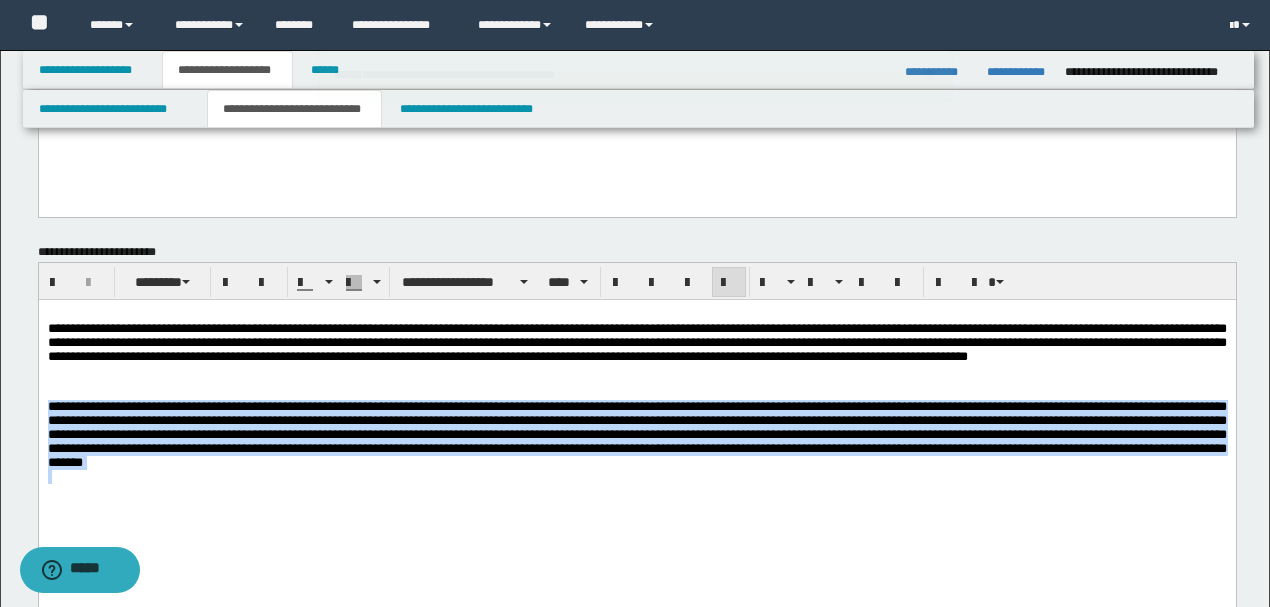 drag, startPoint x: 781, startPoint y: 496, endPoint x: 36, endPoint y: 410, distance: 749.9473 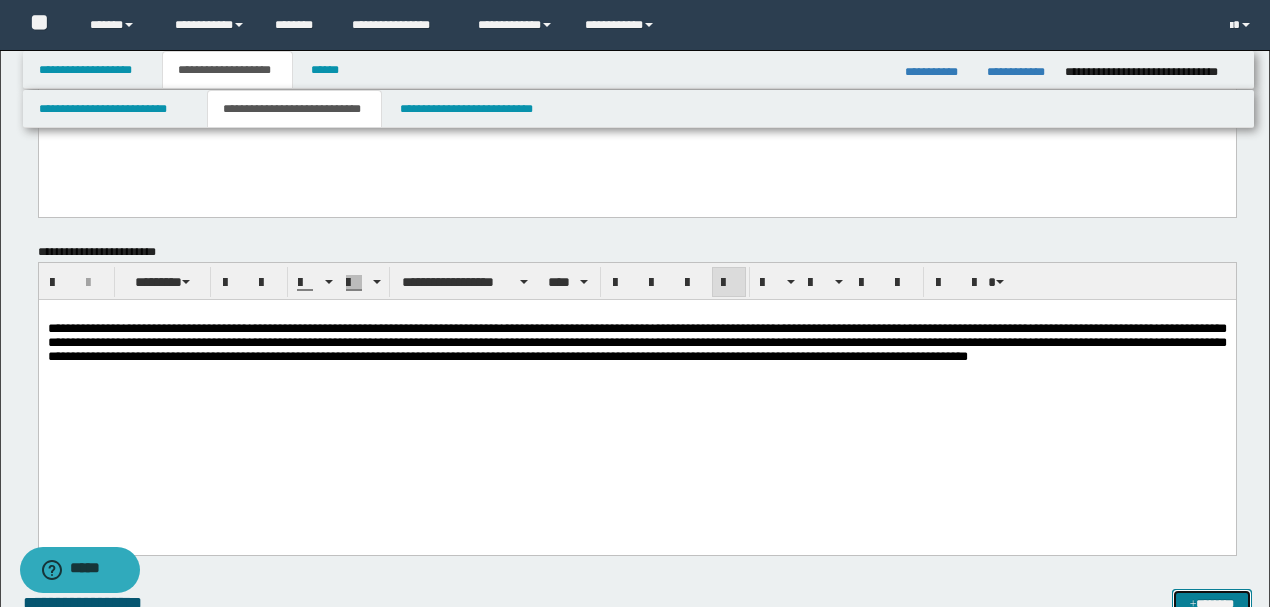 click on "*******" at bounding box center [1211, 603] 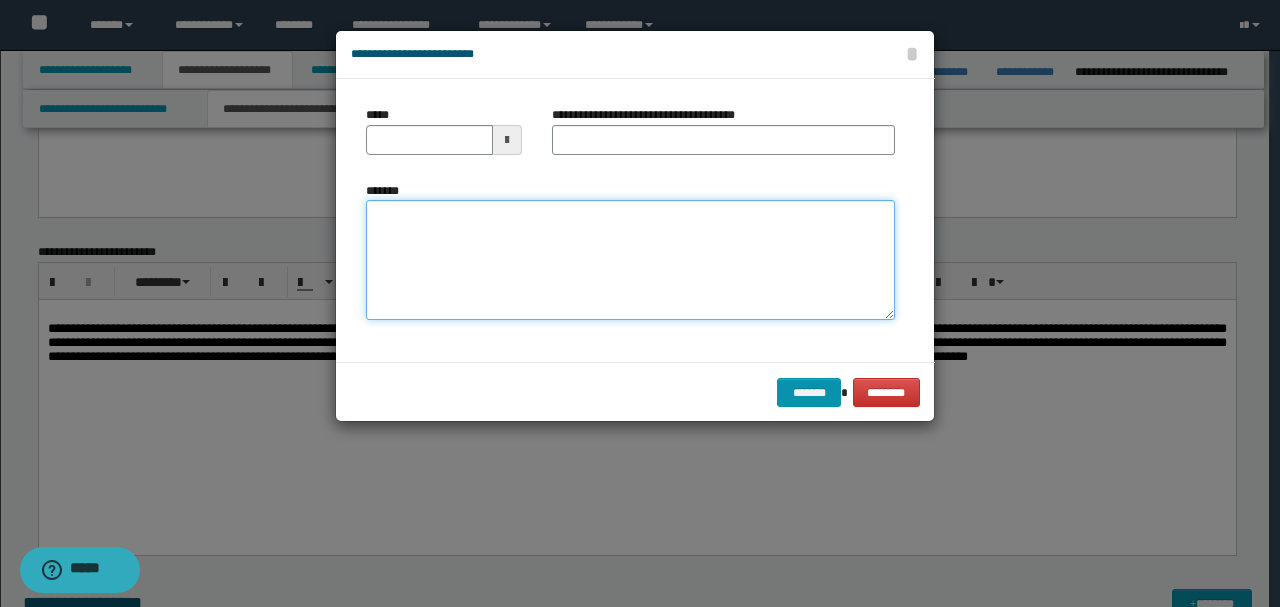 click on "*******" at bounding box center (630, 259) 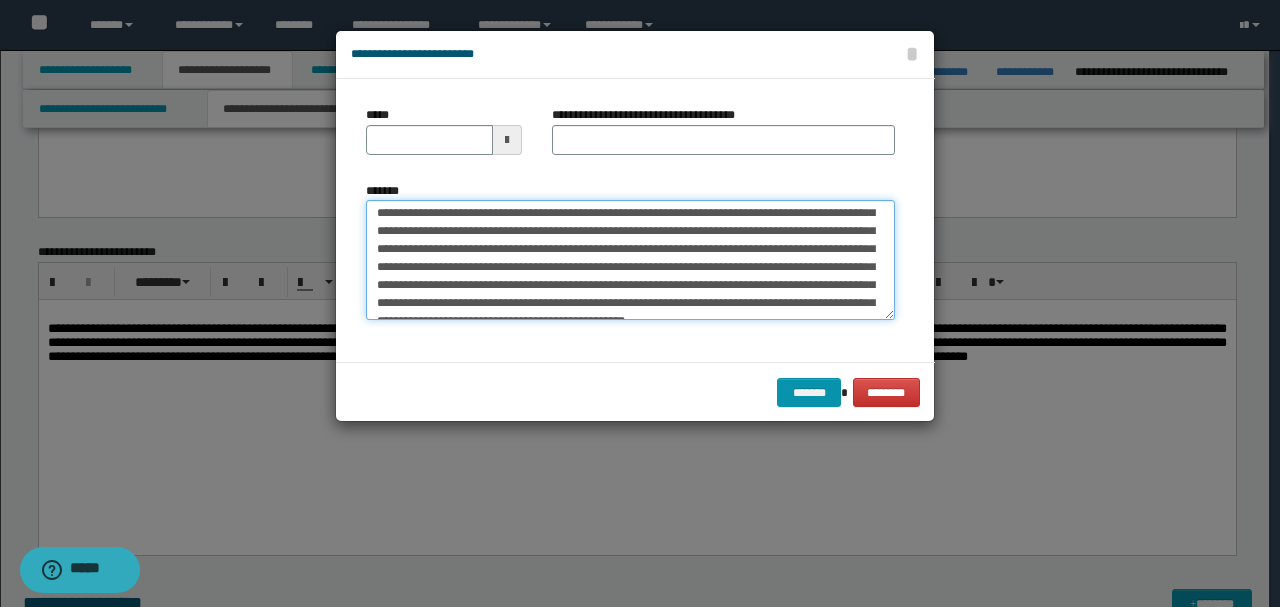 scroll, scrollTop: 0, scrollLeft: 0, axis: both 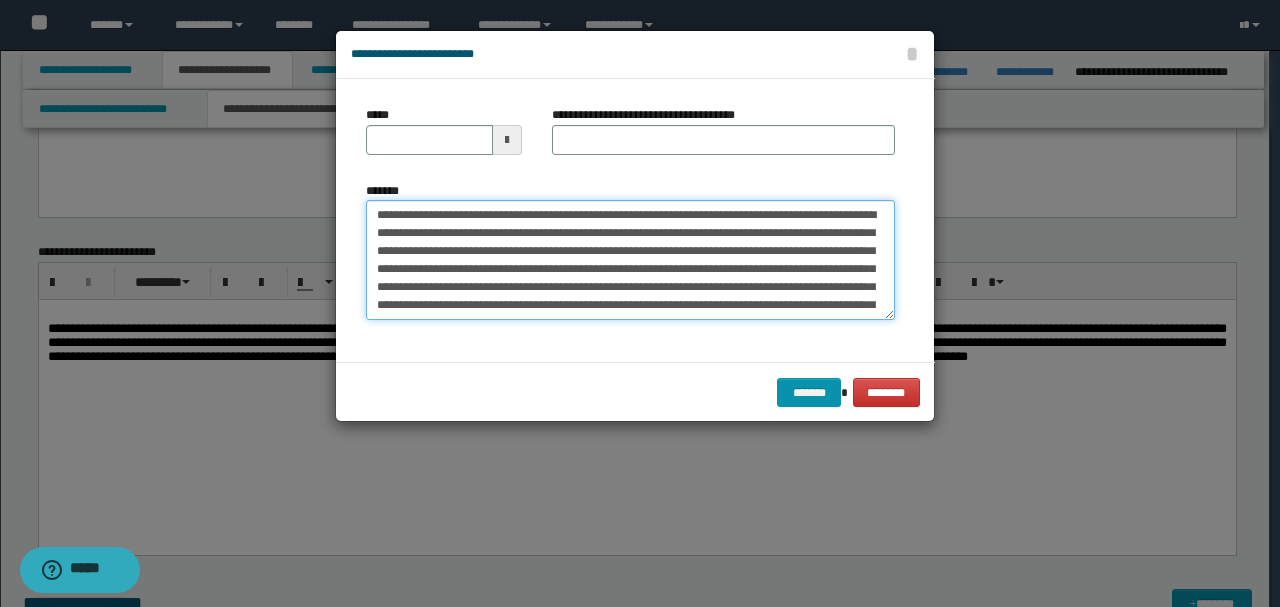 drag, startPoint x: 444, startPoint y: 213, endPoint x: 292, endPoint y: 202, distance: 152.3975 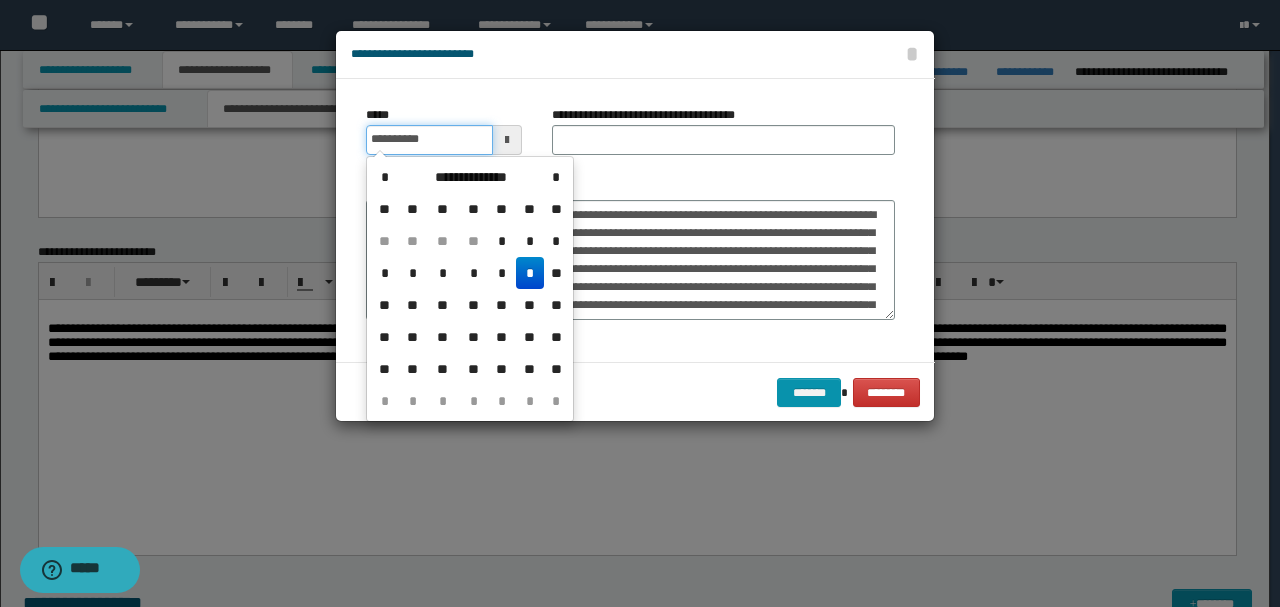 click on "**********" at bounding box center [429, 140] 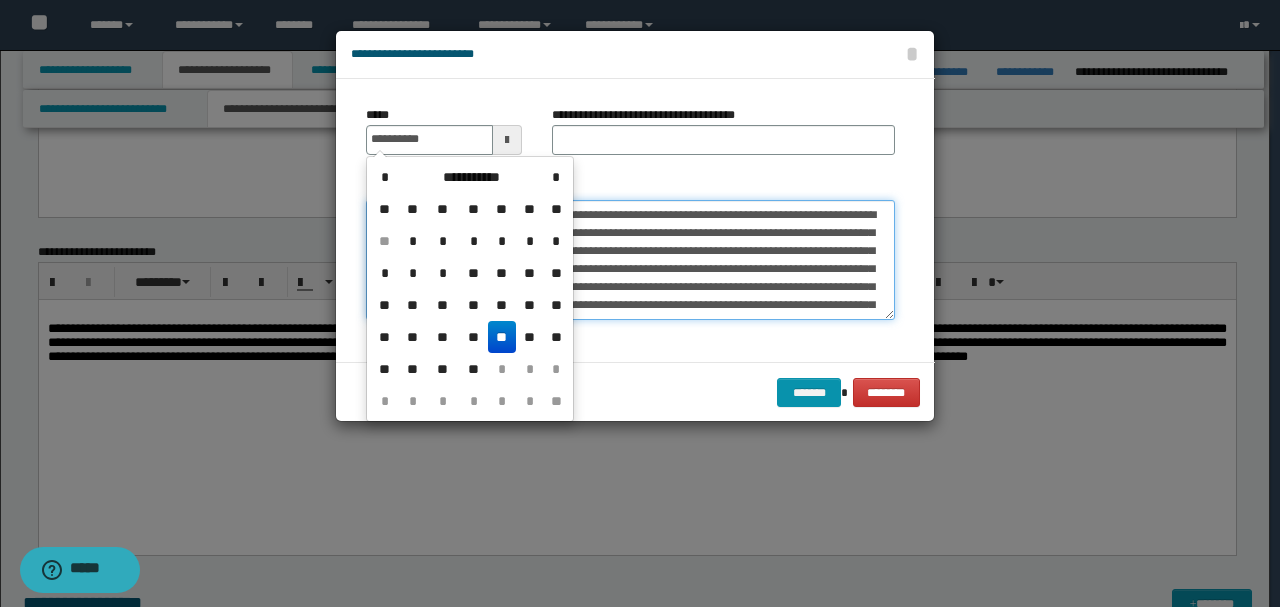 type on "**********" 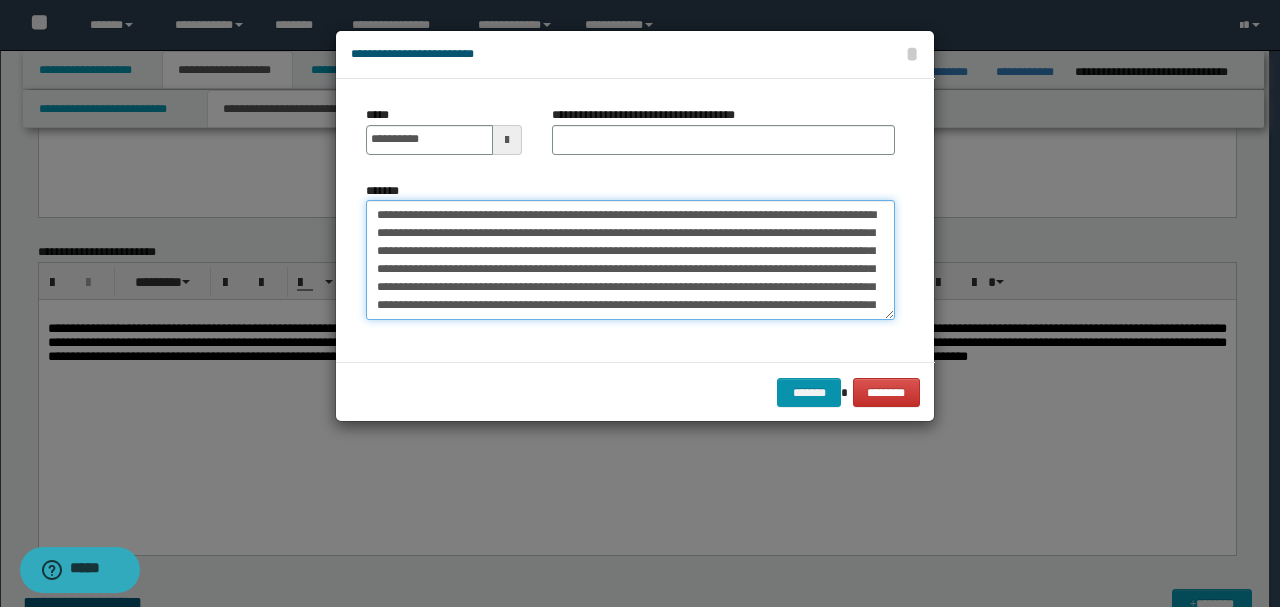 drag, startPoint x: 578, startPoint y: 212, endPoint x: 298, endPoint y: 184, distance: 281.3965 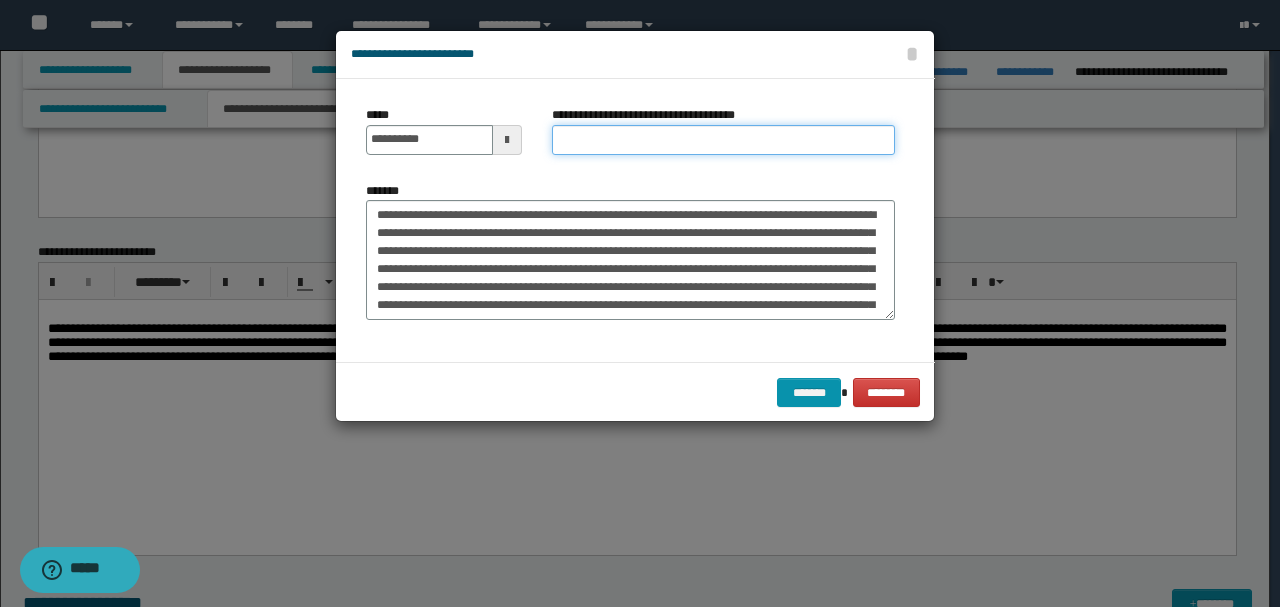 paste on "**********" 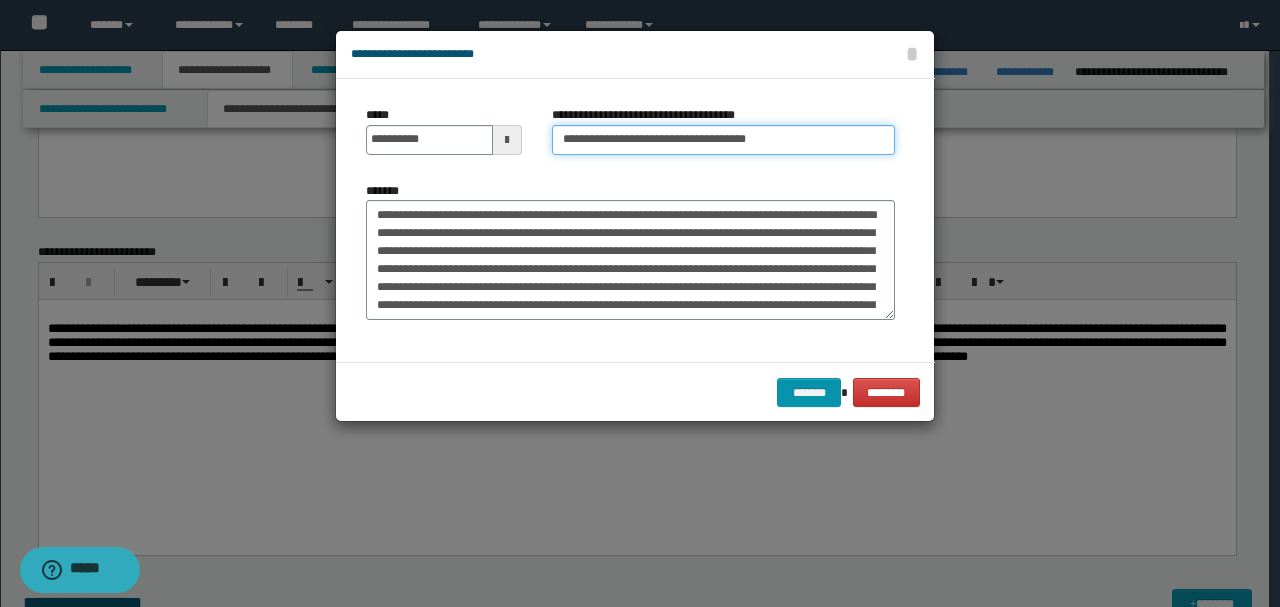 click on "**********" at bounding box center [723, 140] 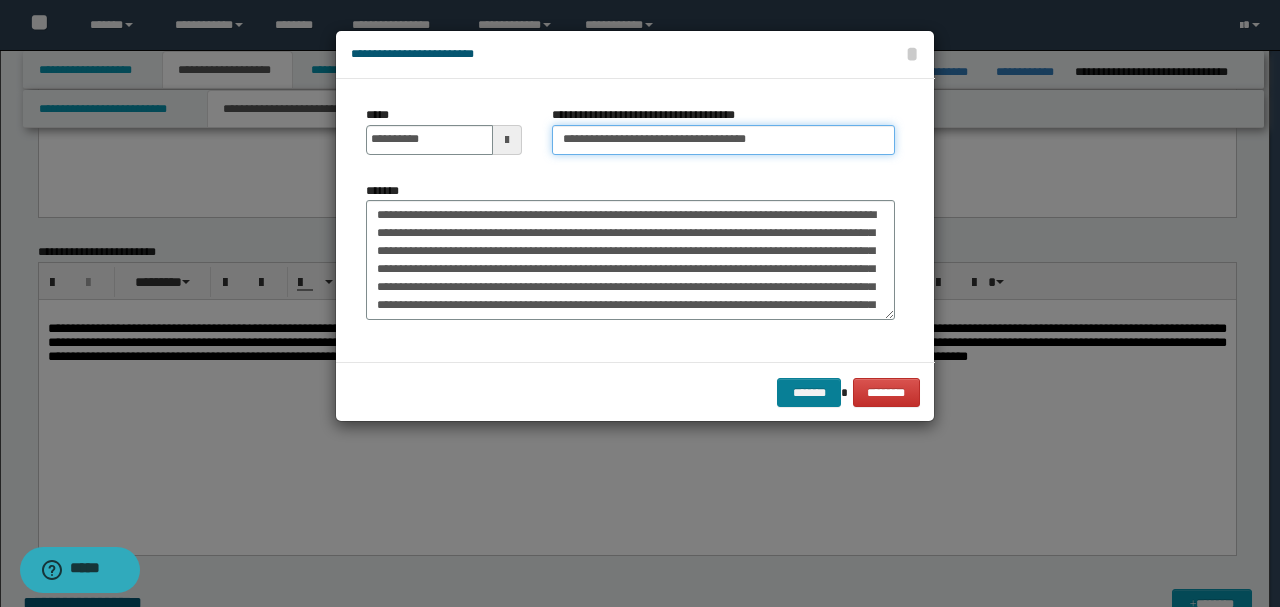 type on "**********" 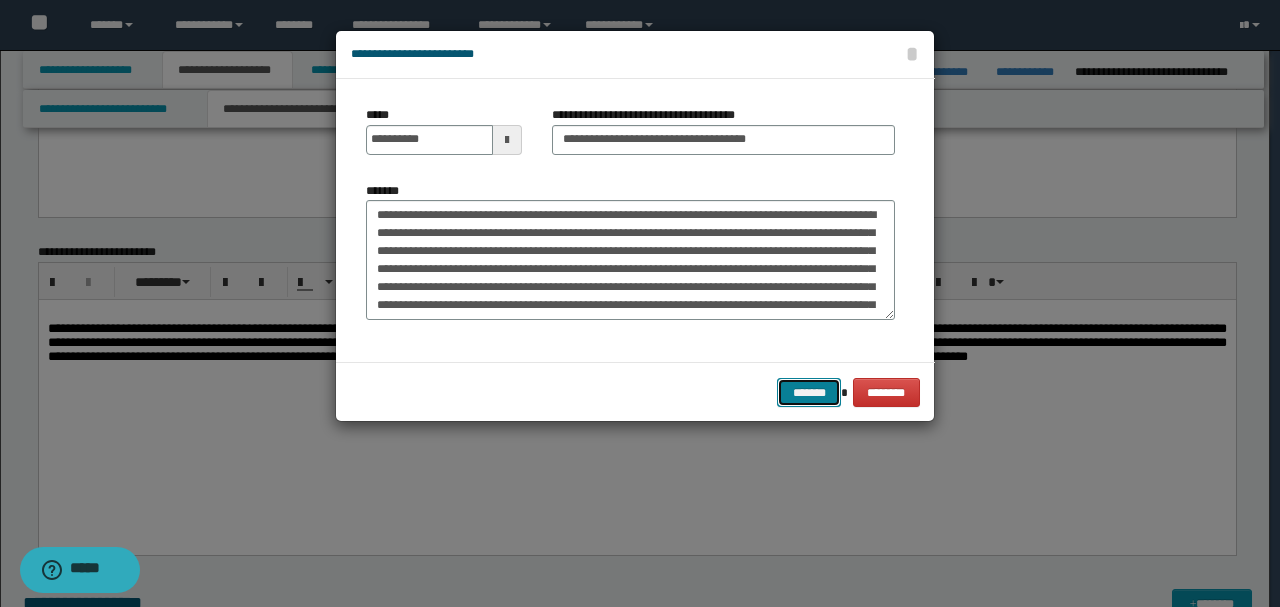 click on "*******" at bounding box center (809, 392) 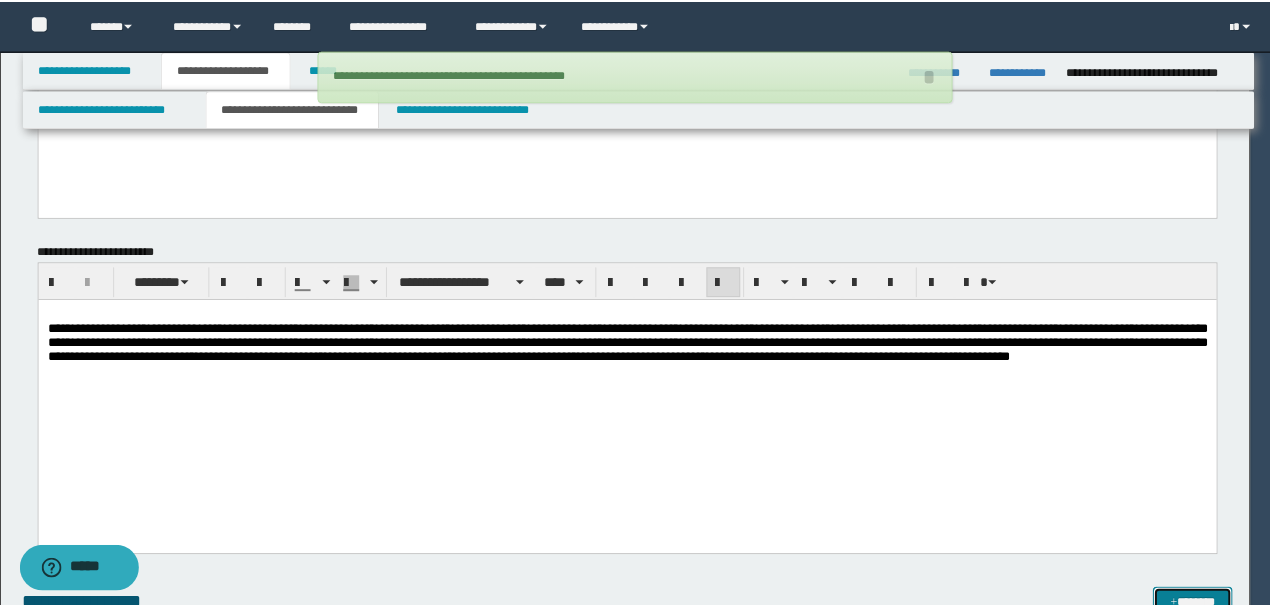 scroll, scrollTop: 1491, scrollLeft: 0, axis: vertical 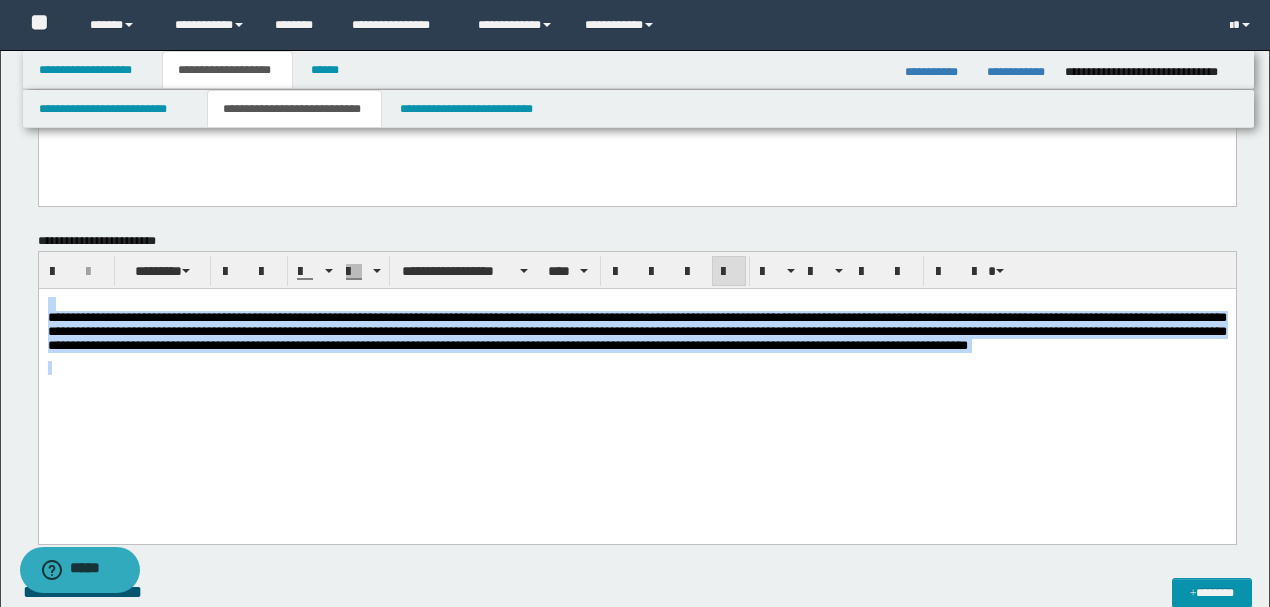 drag, startPoint x: 1222, startPoint y: 363, endPoint x: 38, endPoint y: 523, distance: 1194.7618 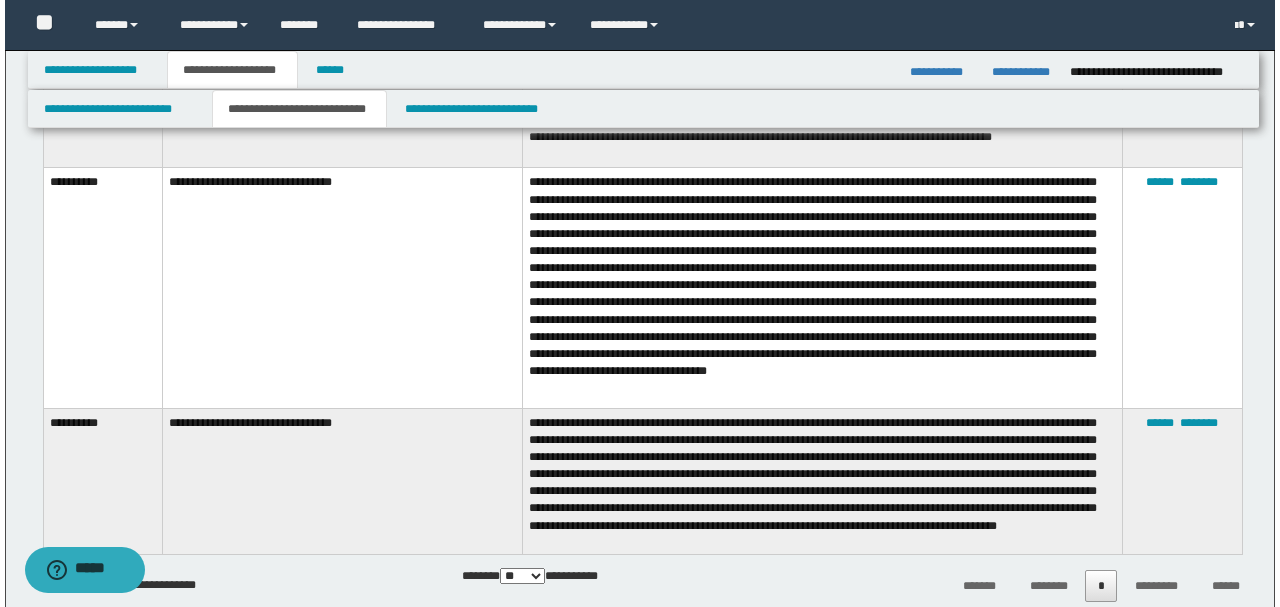 scroll, scrollTop: 2624, scrollLeft: 0, axis: vertical 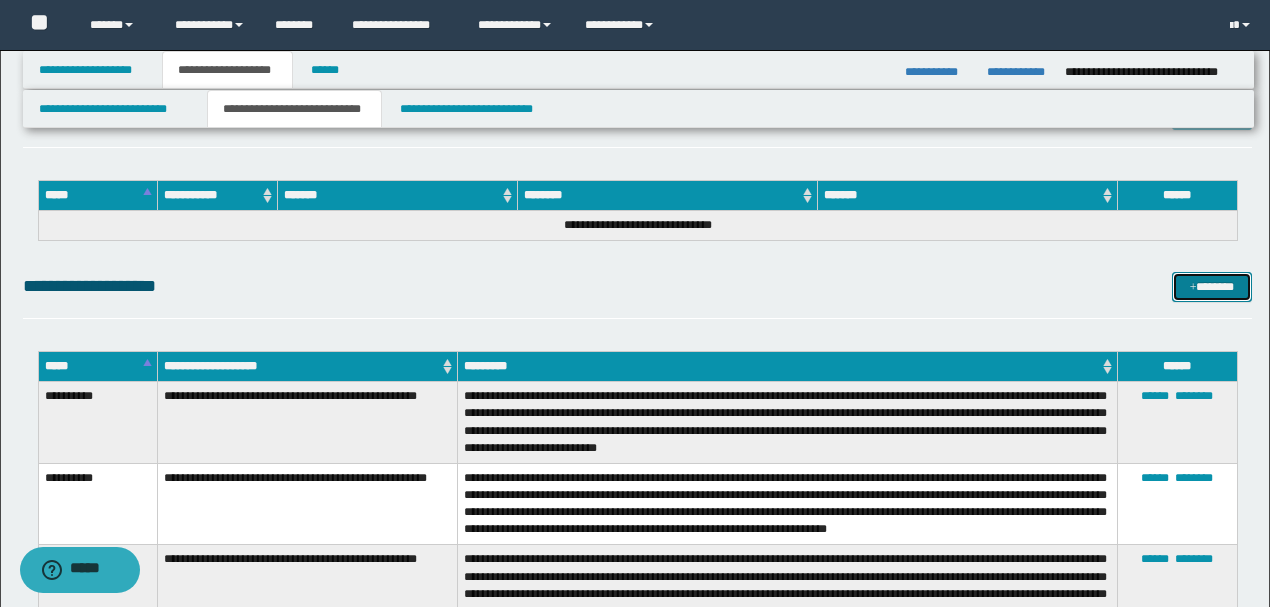 click on "*******" at bounding box center (1211, 286) 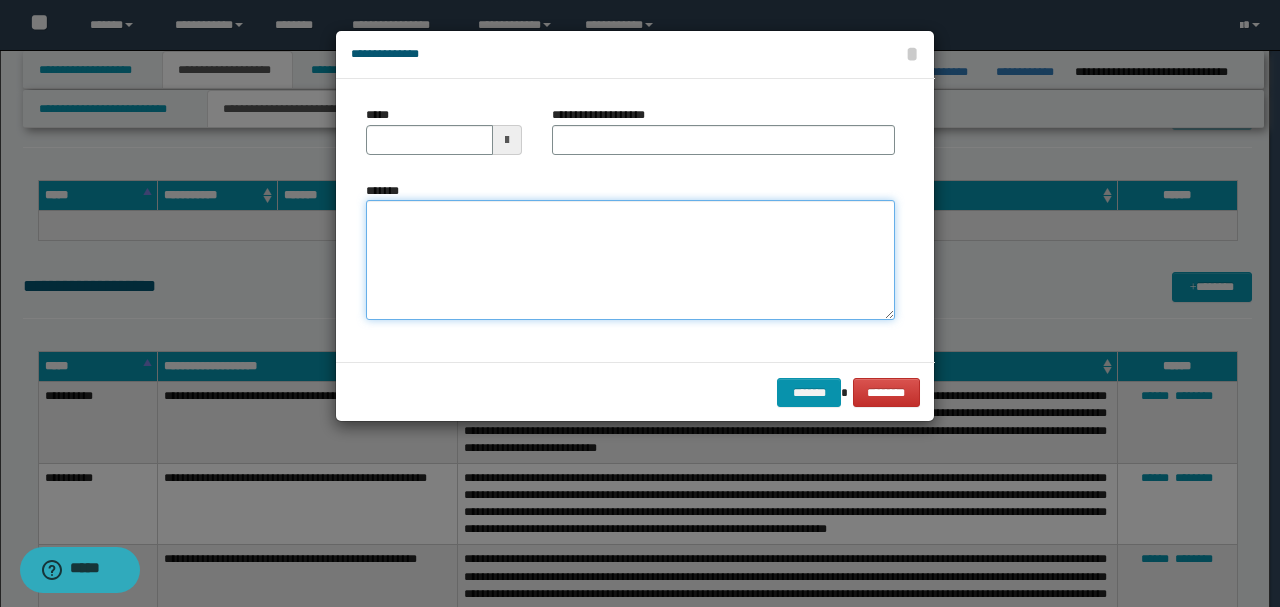 click on "*******" at bounding box center [630, 259] 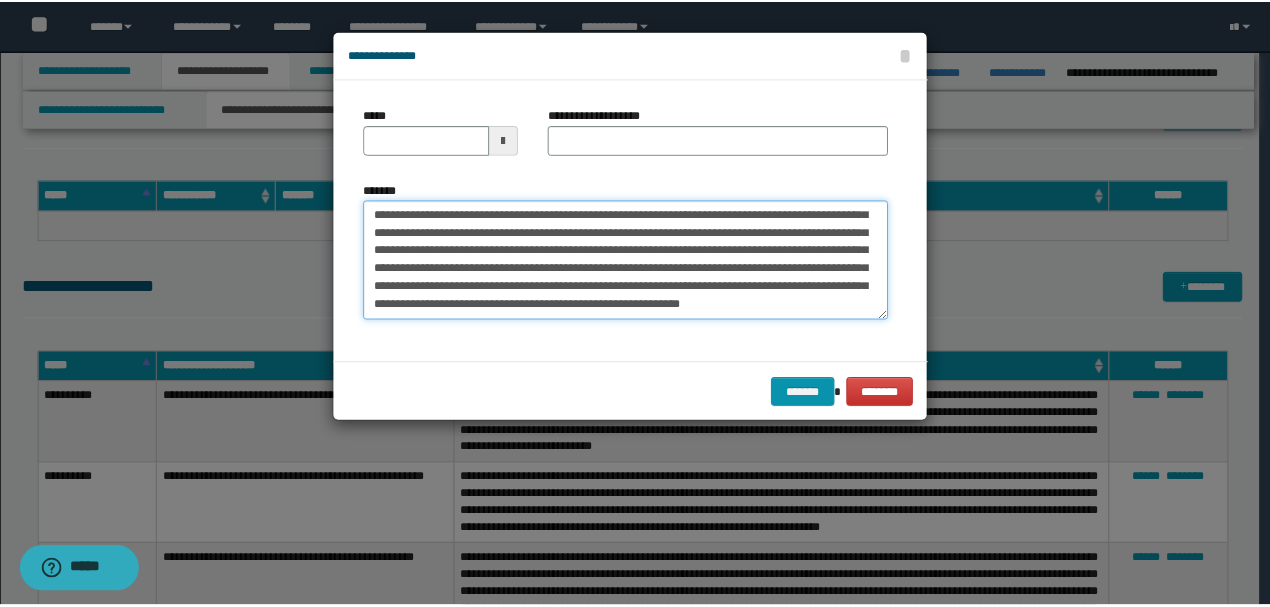 scroll, scrollTop: 0, scrollLeft: 0, axis: both 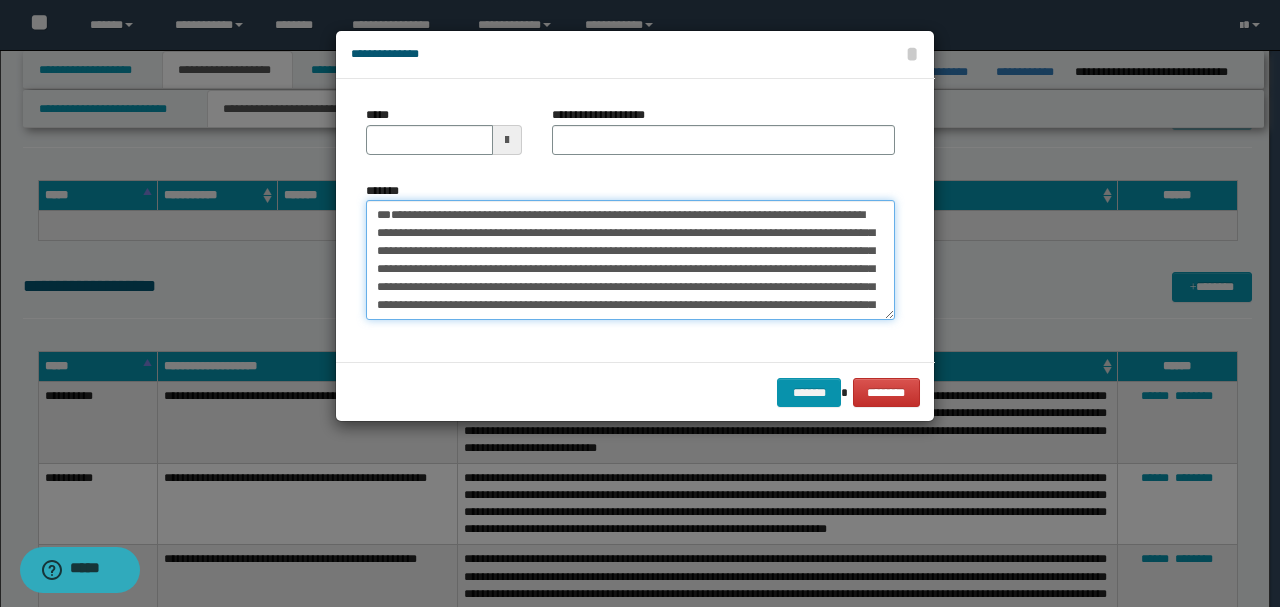 drag, startPoint x: 444, startPoint y: 246, endPoint x: 315, endPoint y: 169, distance: 150.23315 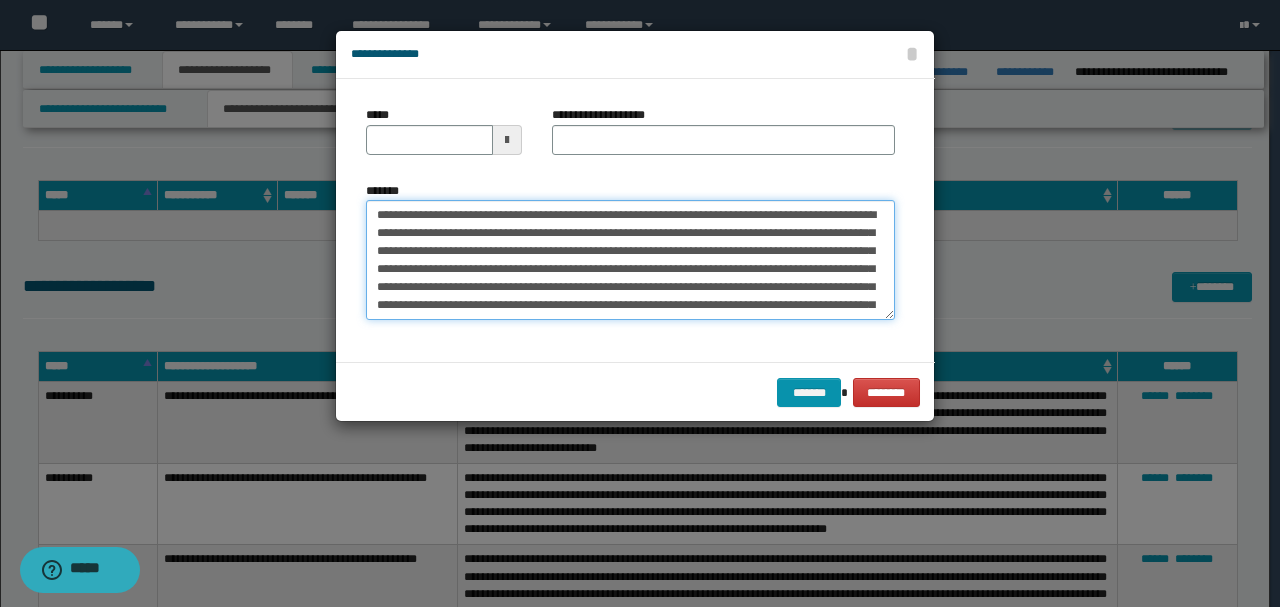 type 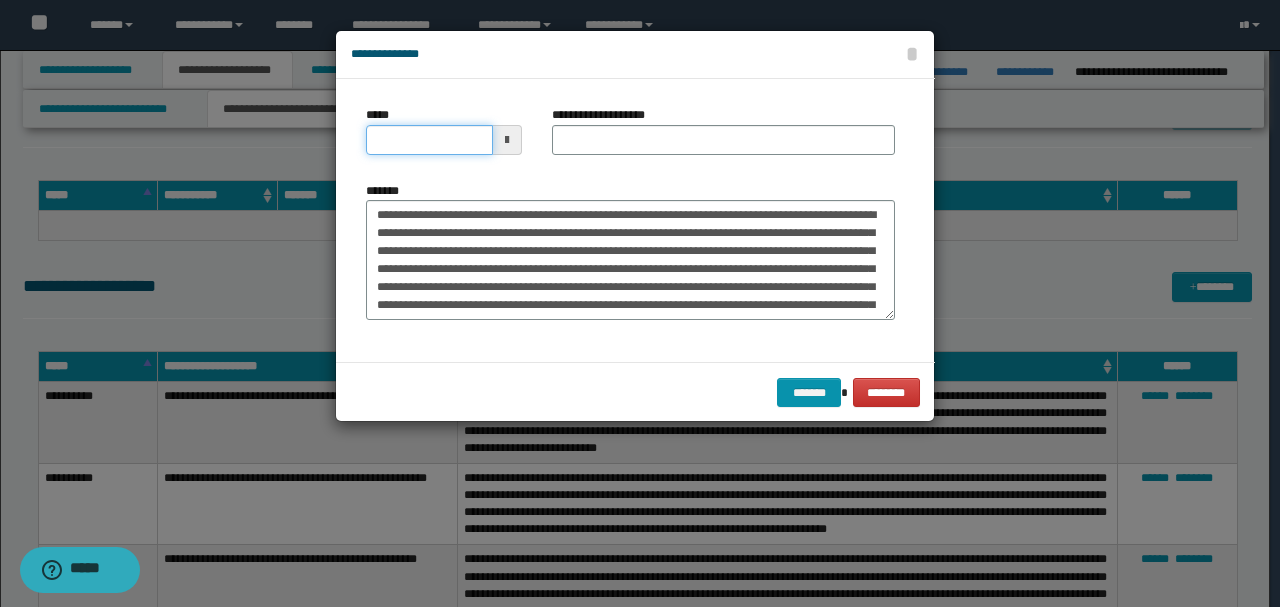 click on "*****" at bounding box center (429, 140) 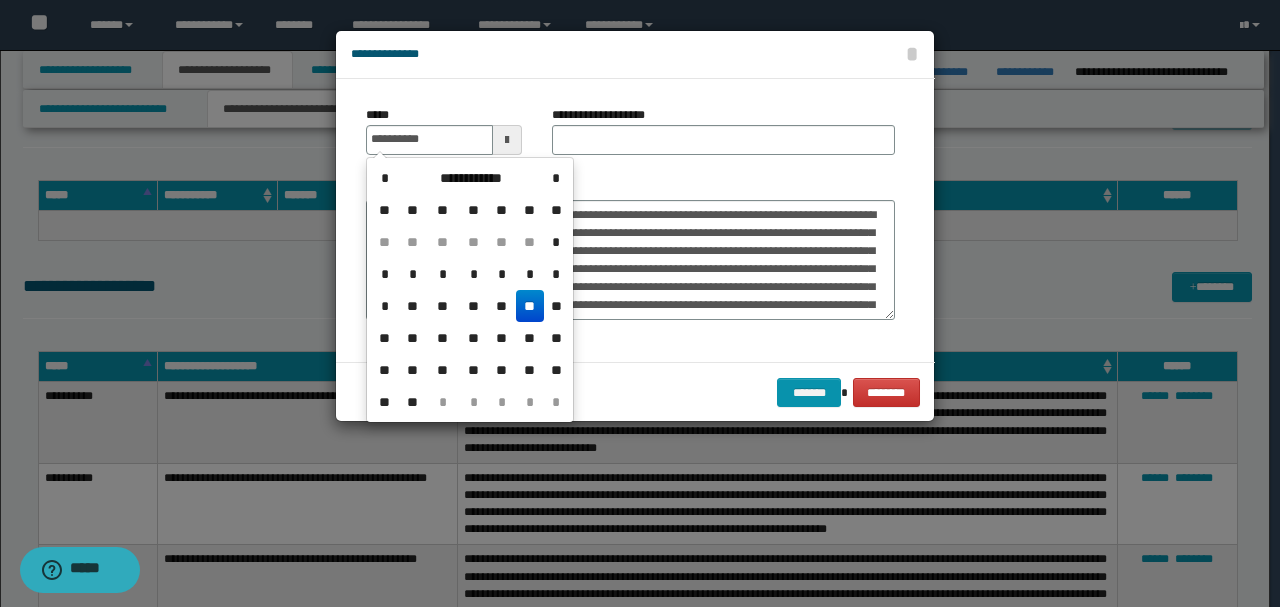 type on "**********" 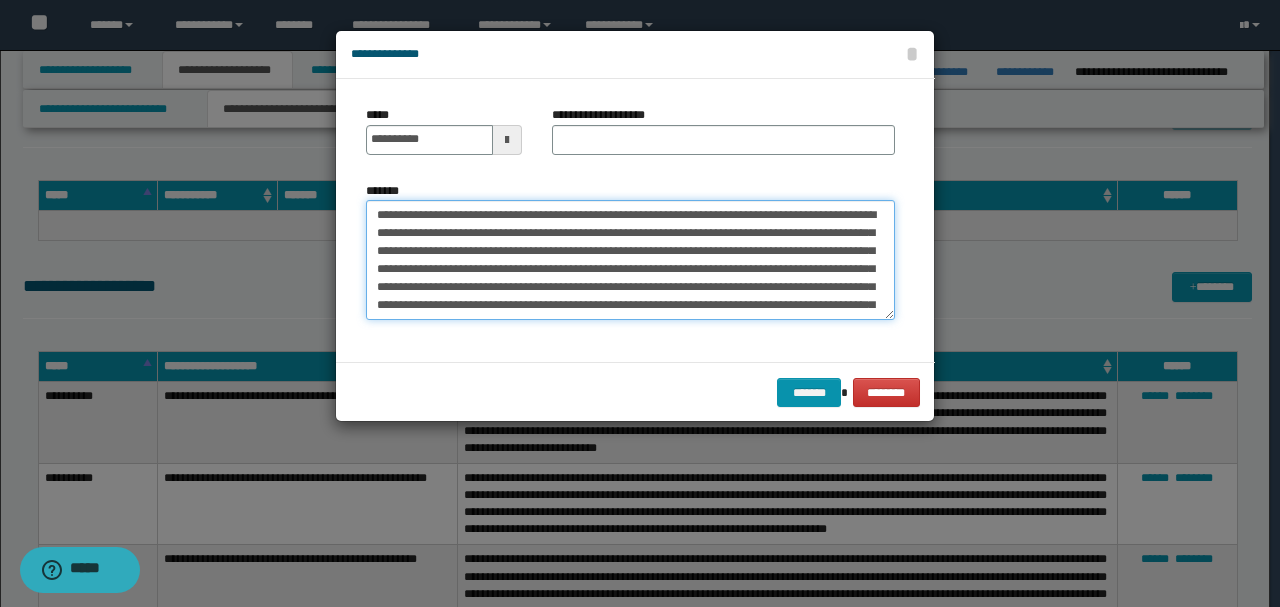 drag, startPoint x: 696, startPoint y: 214, endPoint x: 228, endPoint y: 156, distance: 471.58032 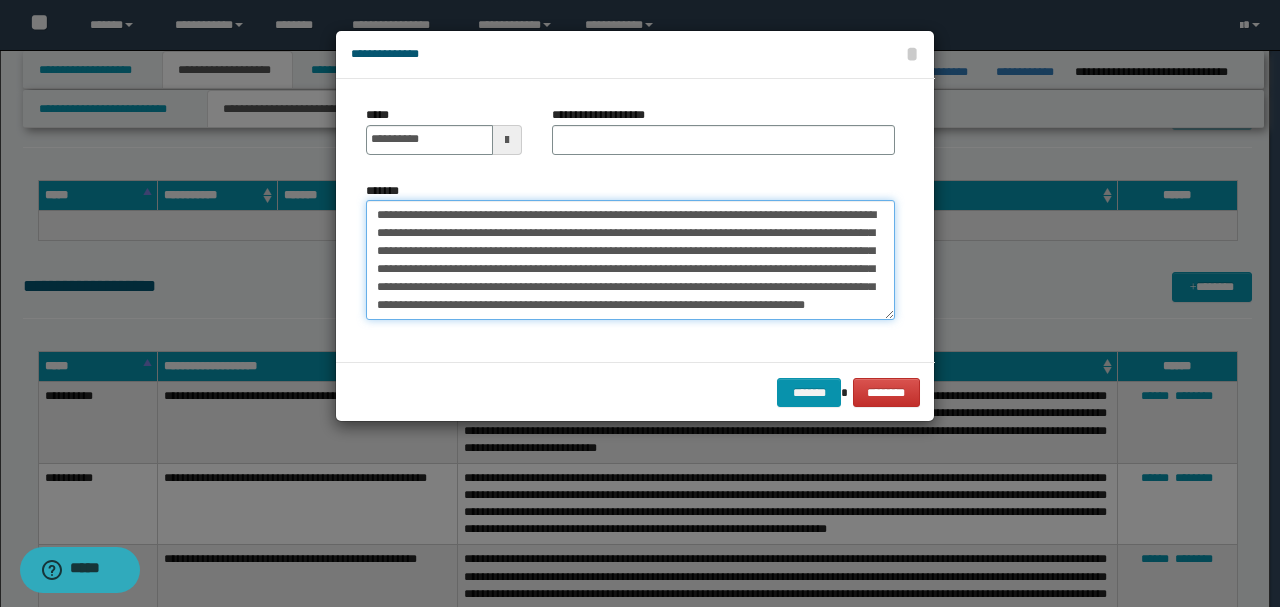 type on "**********" 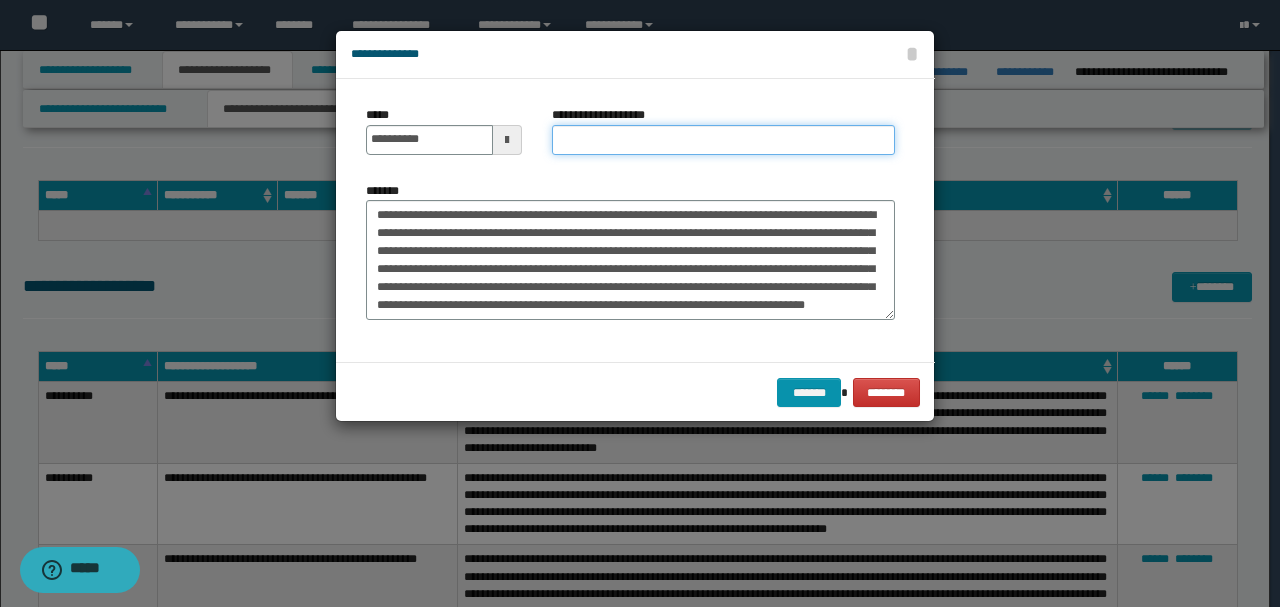 click on "**********" at bounding box center (723, 140) 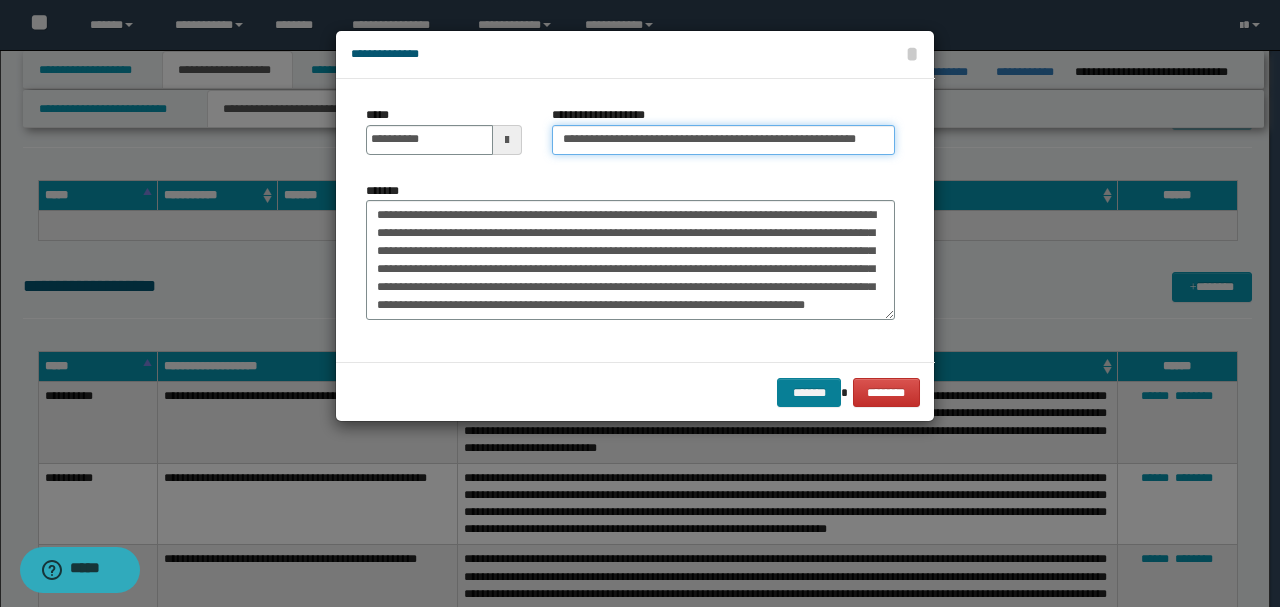type on "**********" 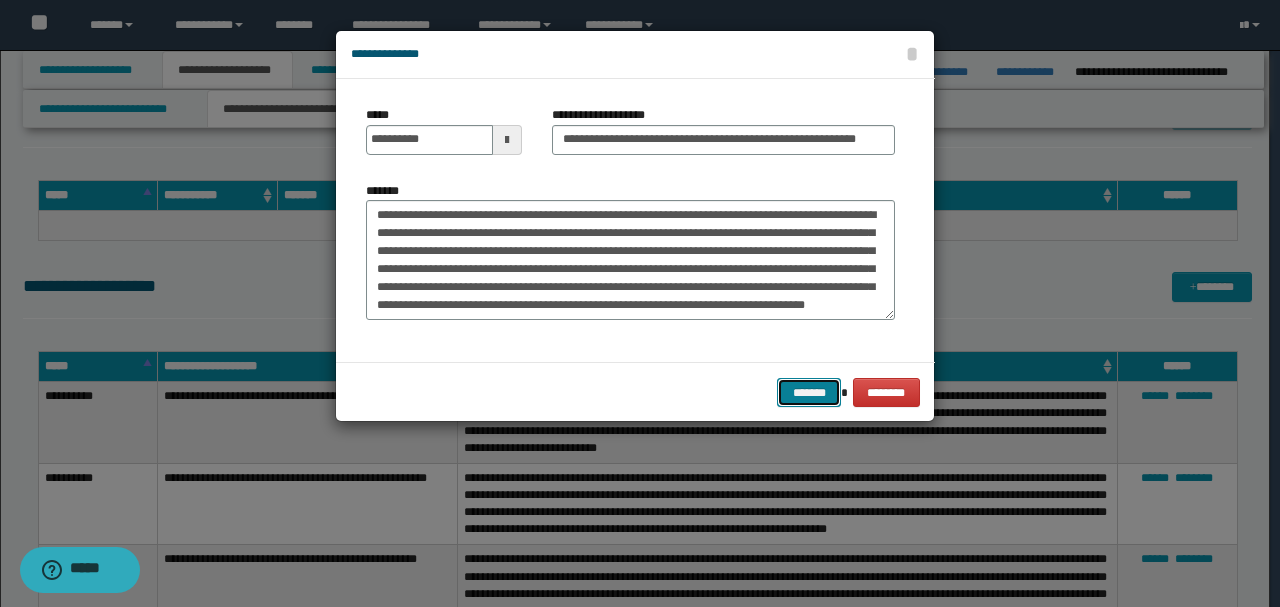 click on "*******" at bounding box center (809, 392) 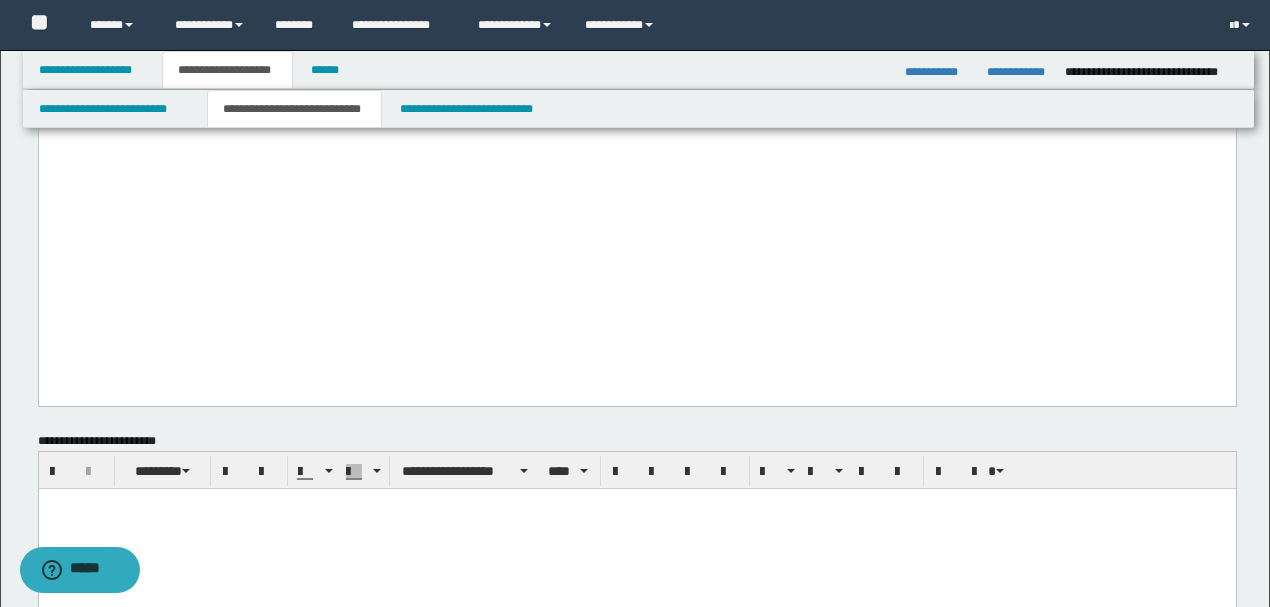 scroll, scrollTop: 1558, scrollLeft: 0, axis: vertical 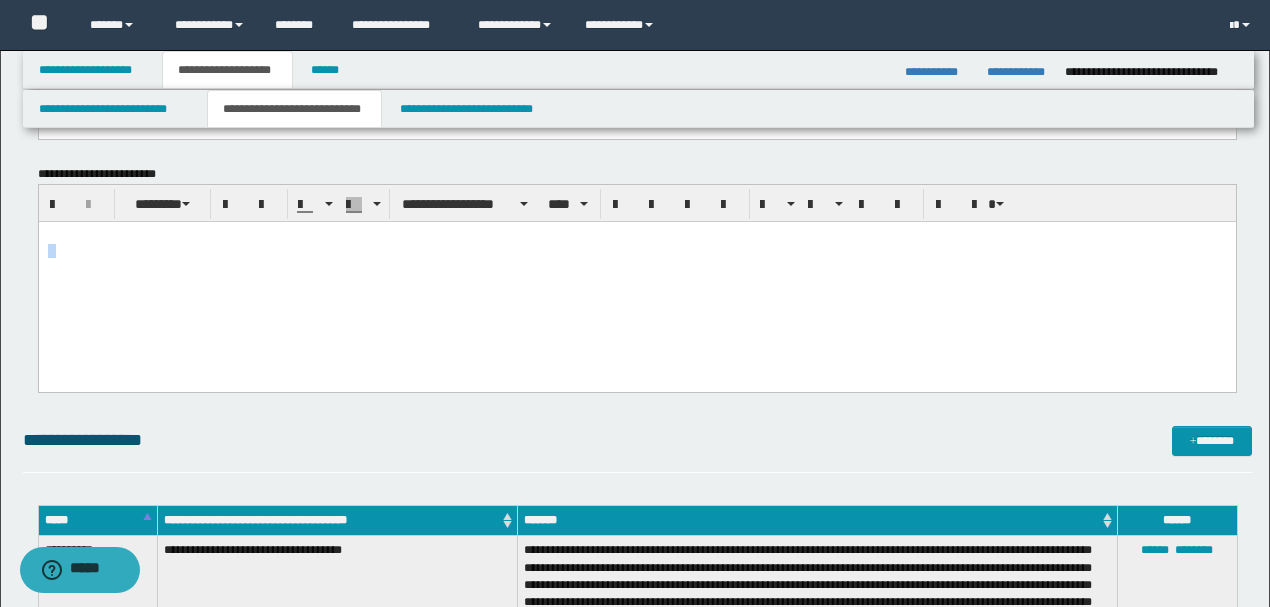 drag, startPoint x: 402, startPoint y: 237, endPoint x: 482, endPoint y: 348, distance: 136.8247 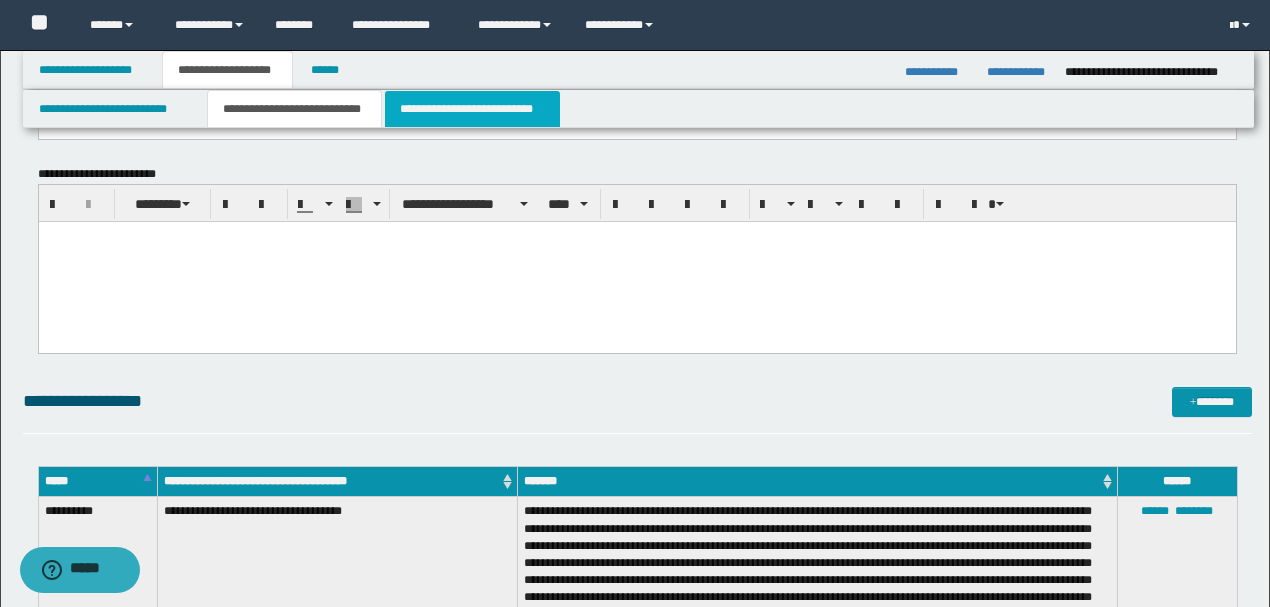 drag, startPoint x: 476, startPoint y: 1477, endPoint x: 503, endPoint y: 110, distance: 1367.2666 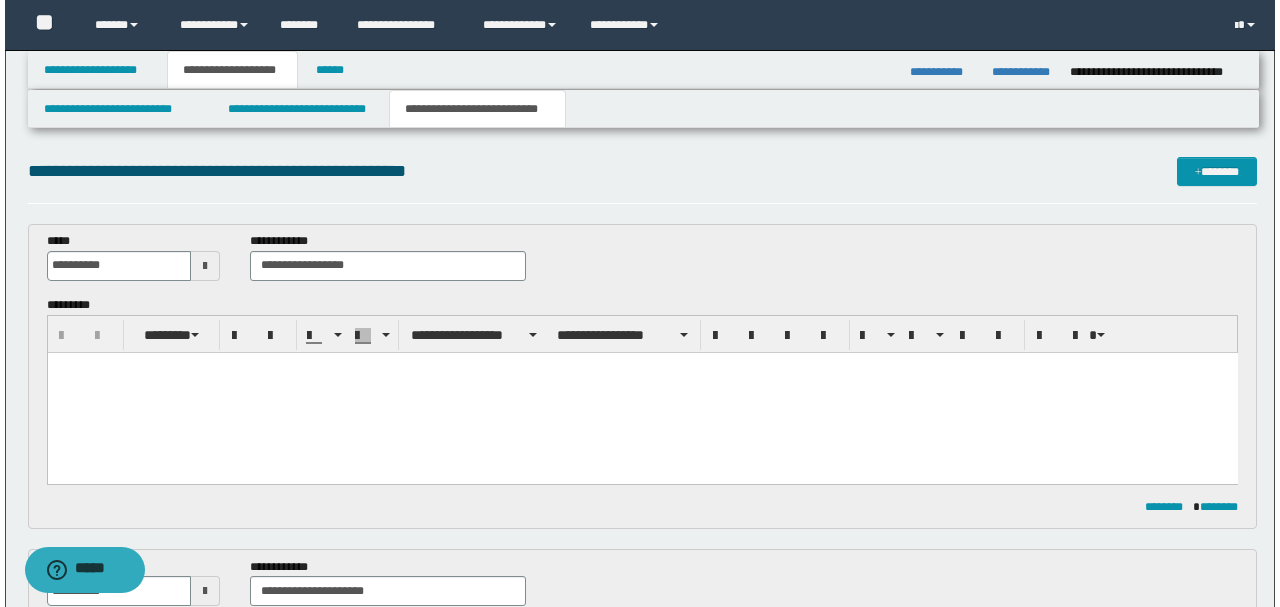 scroll, scrollTop: 0, scrollLeft: 0, axis: both 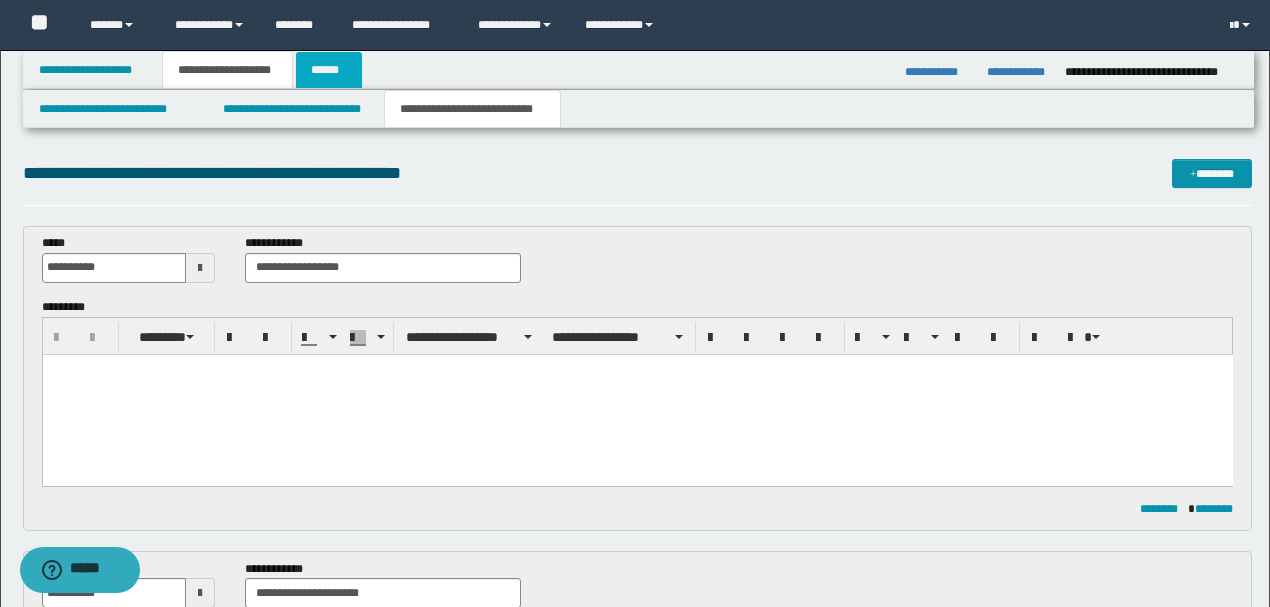 click on "******" at bounding box center (329, 70) 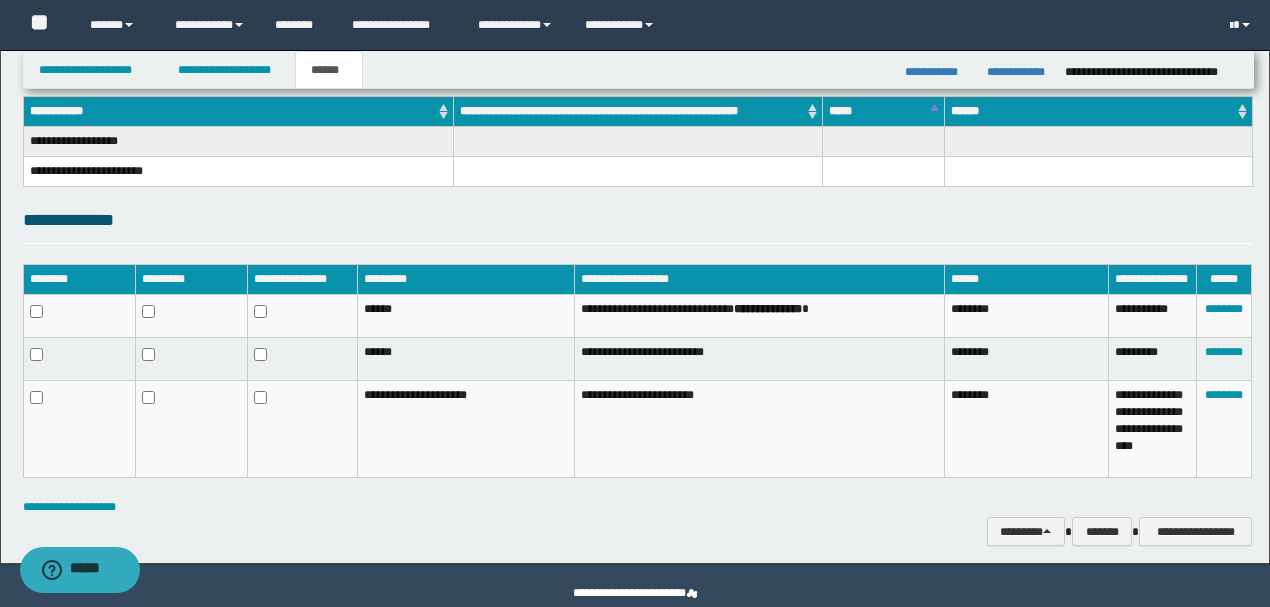 scroll, scrollTop: 348, scrollLeft: 0, axis: vertical 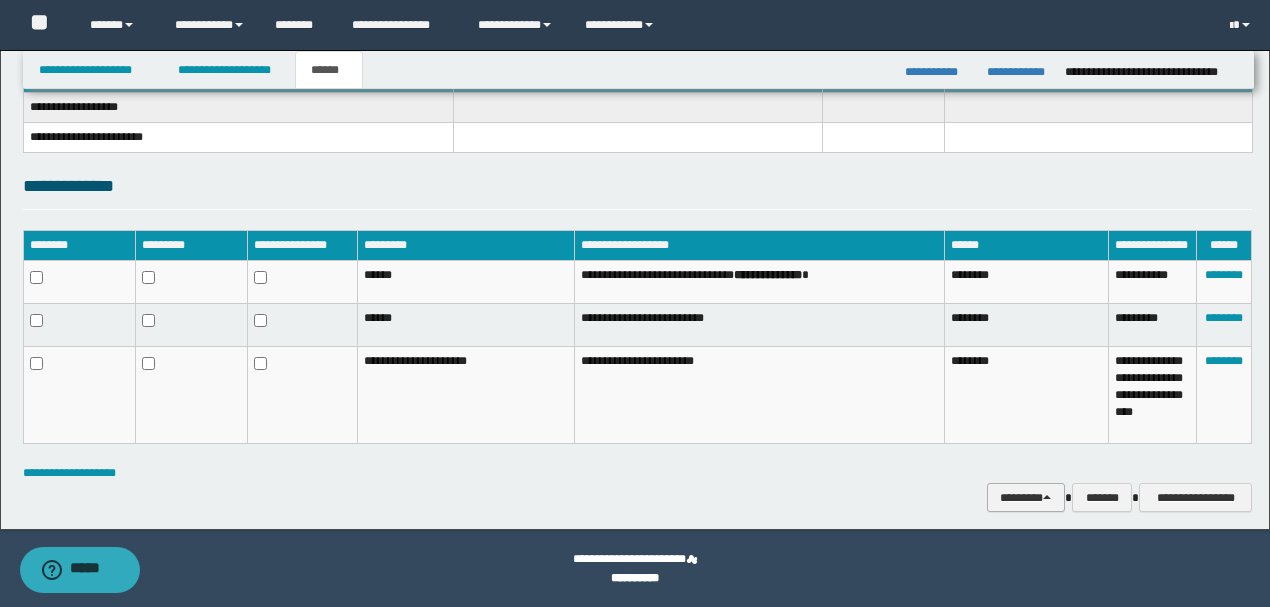 click on "********" at bounding box center [1026, 497] 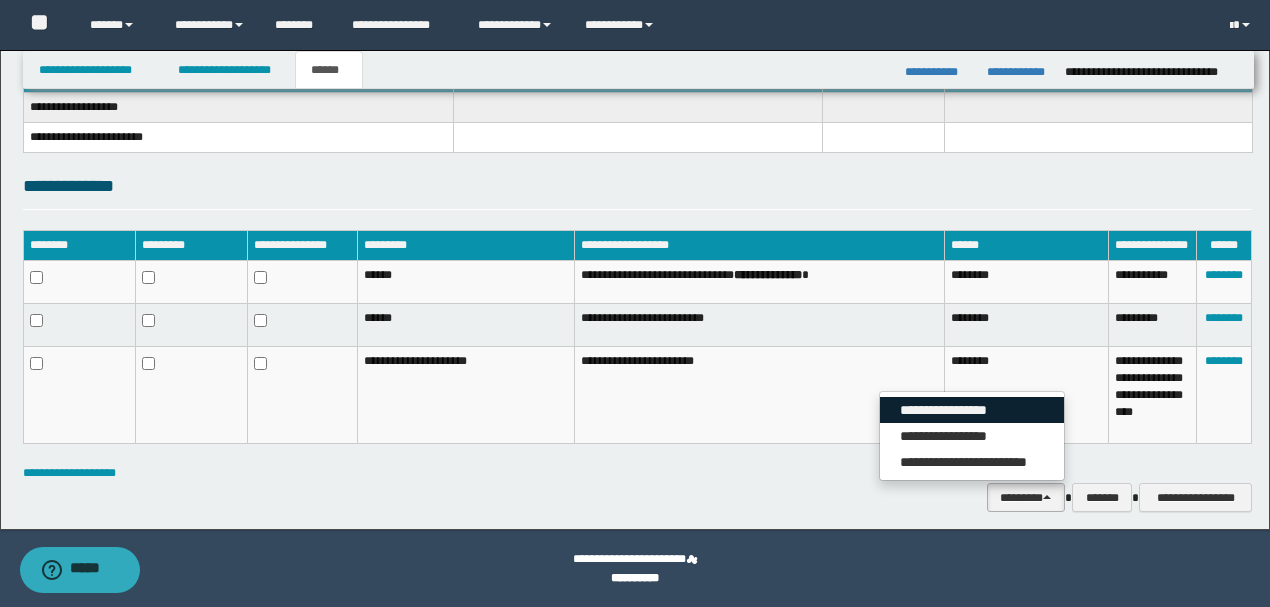 click on "**********" at bounding box center [972, 410] 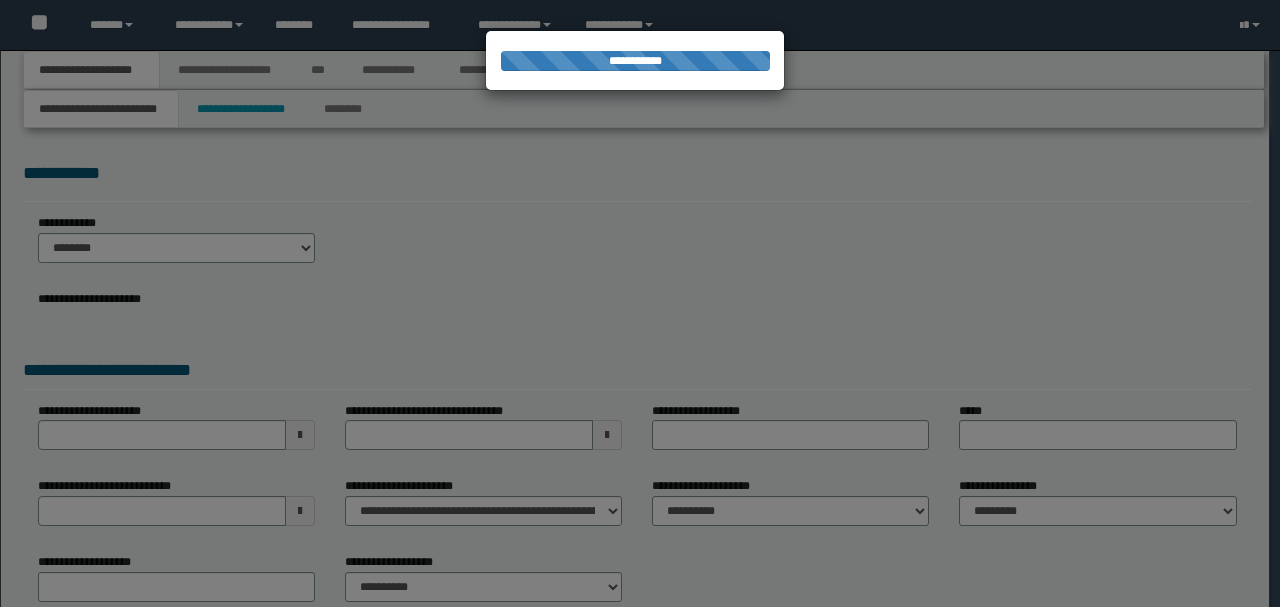 scroll, scrollTop: 0, scrollLeft: 0, axis: both 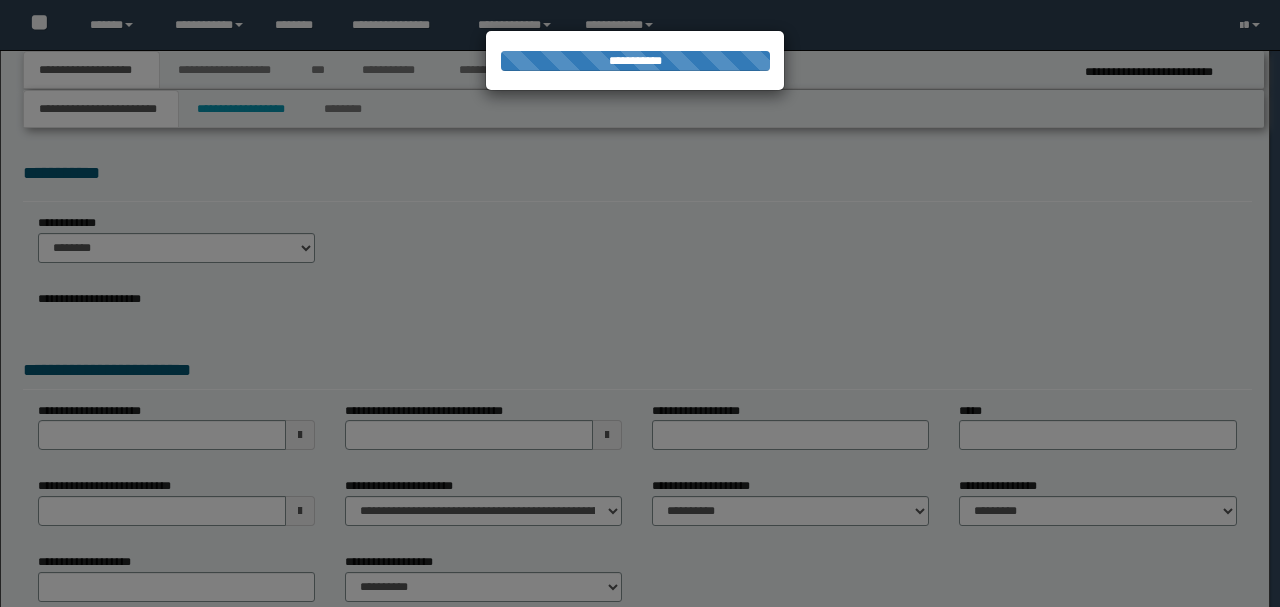 select on "*" 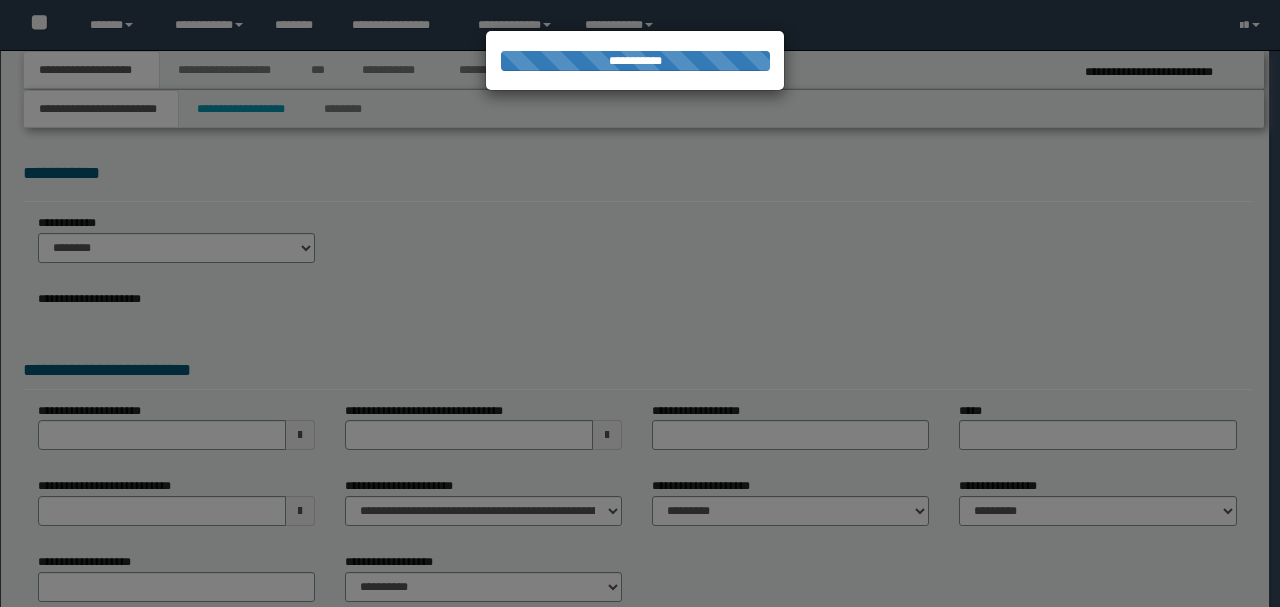 scroll, scrollTop: 0, scrollLeft: 0, axis: both 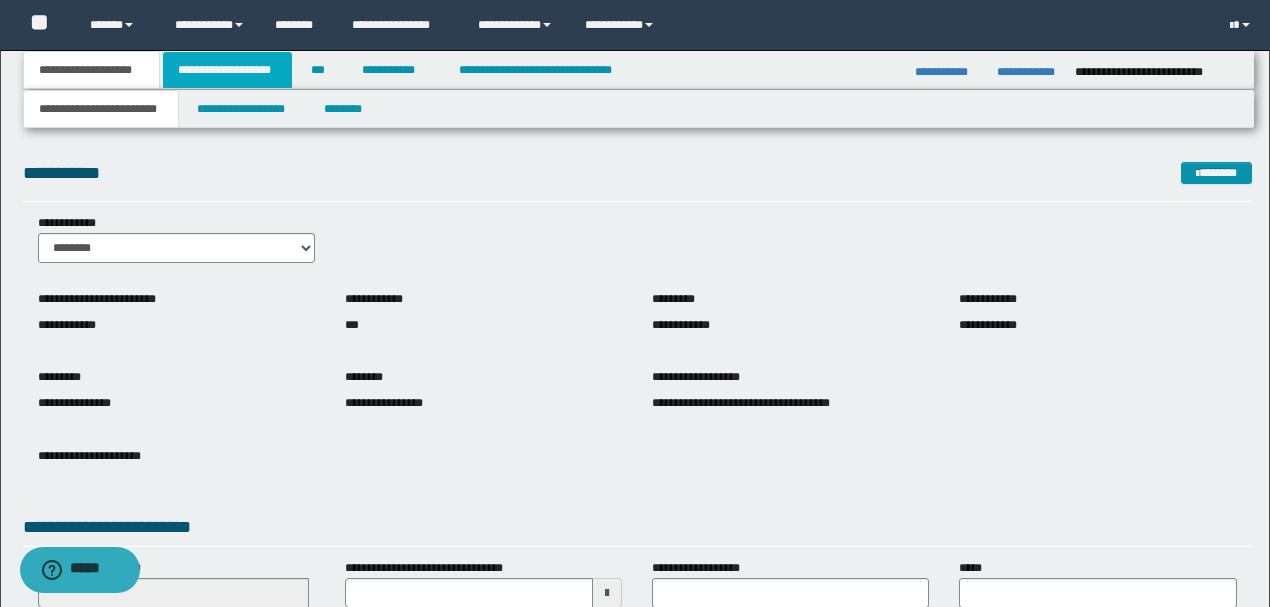 click on "**********" at bounding box center [227, 70] 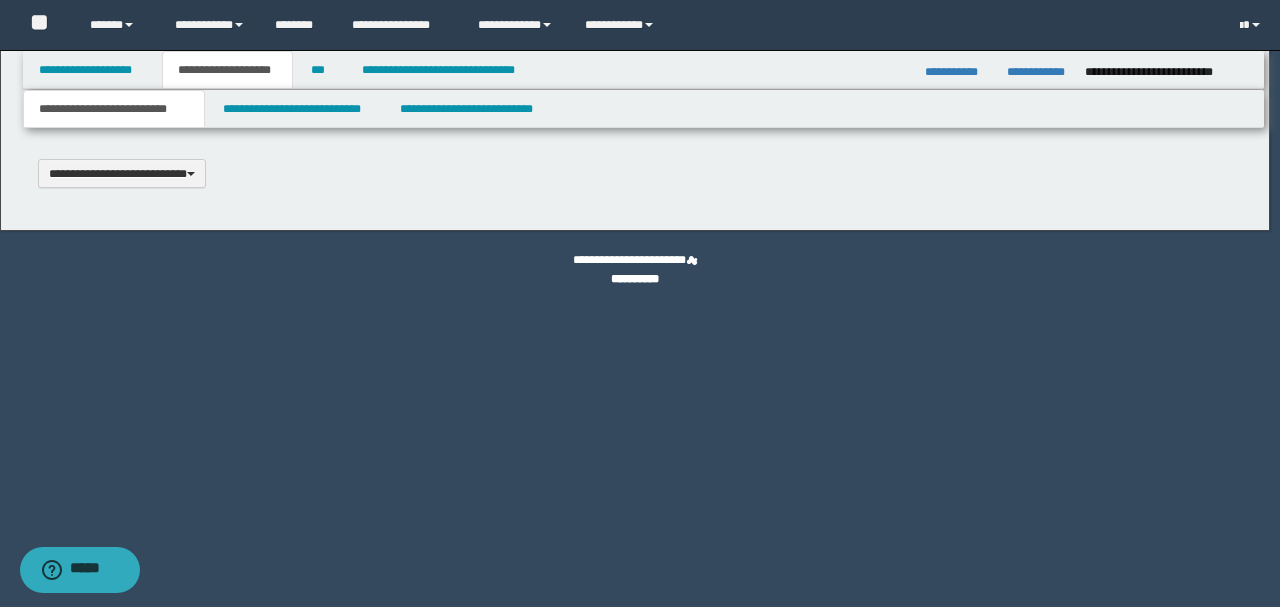 type 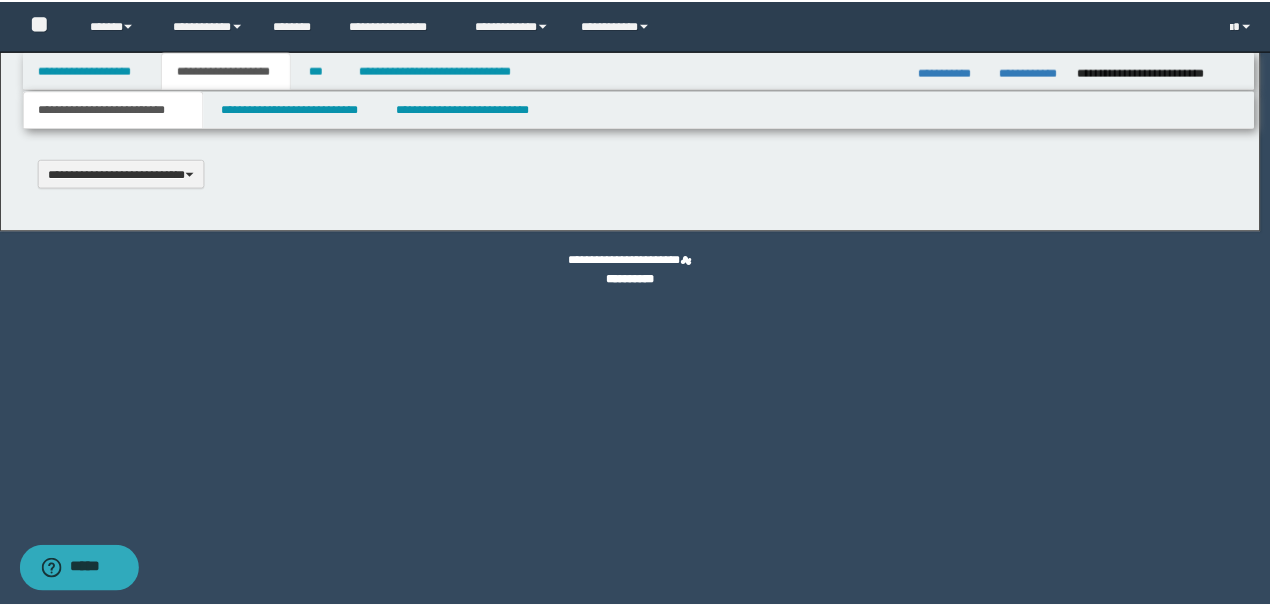 scroll, scrollTop: 0, scrollLeft: 0, axis: both 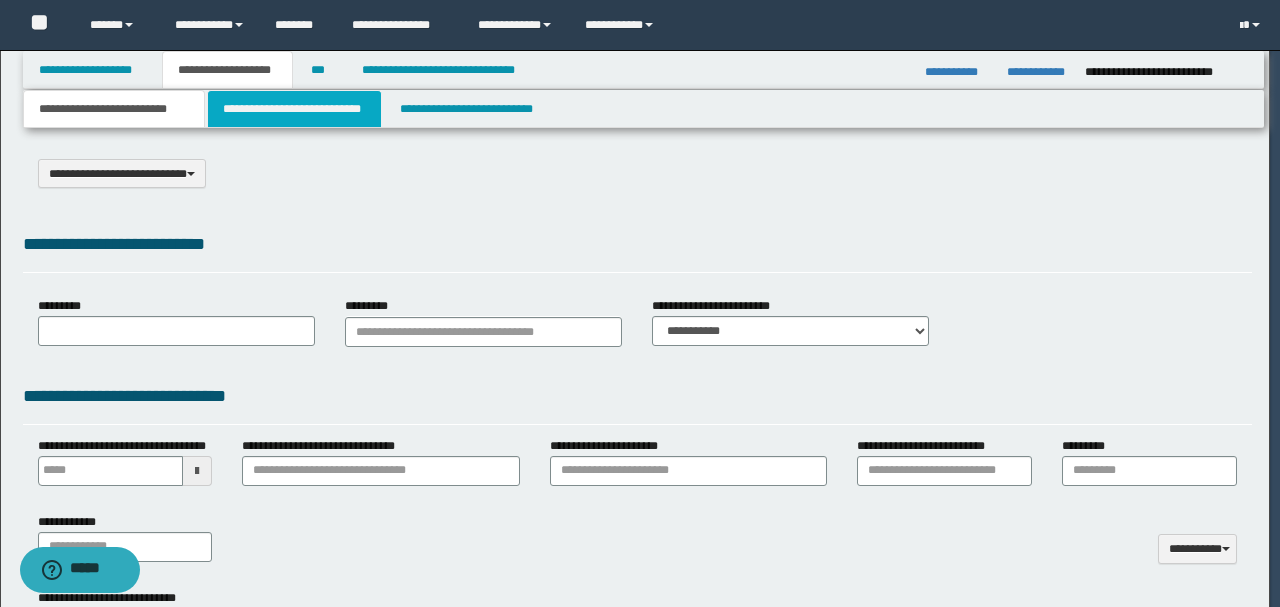 type on "**********" 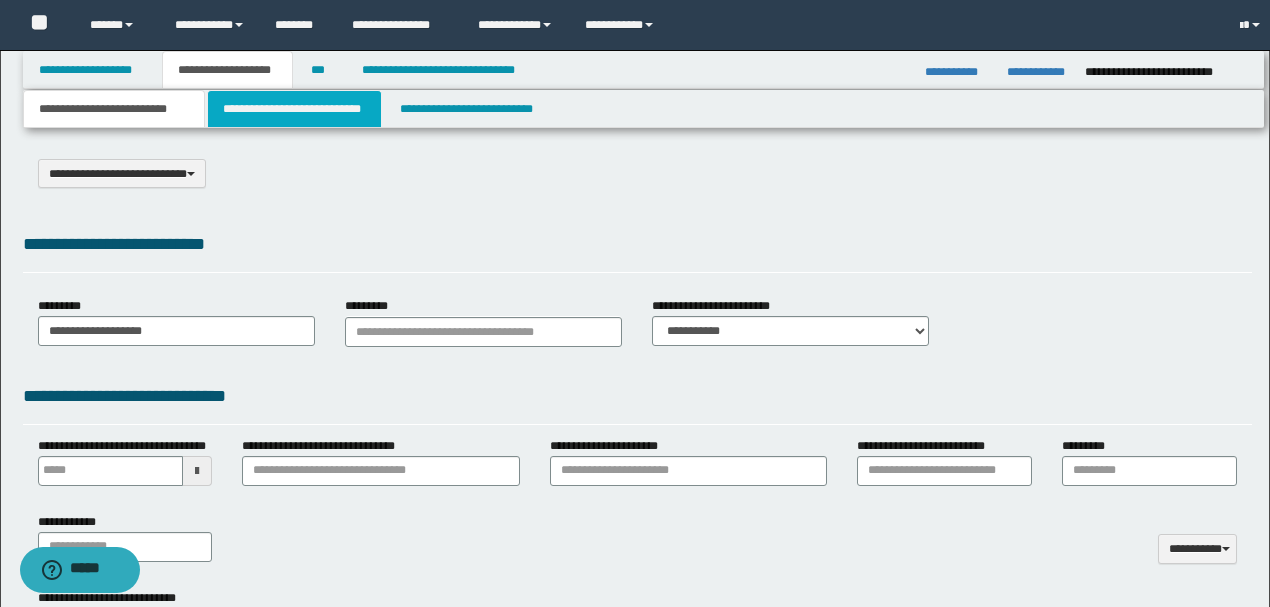click on "**********" at bounding box center (294, 109) 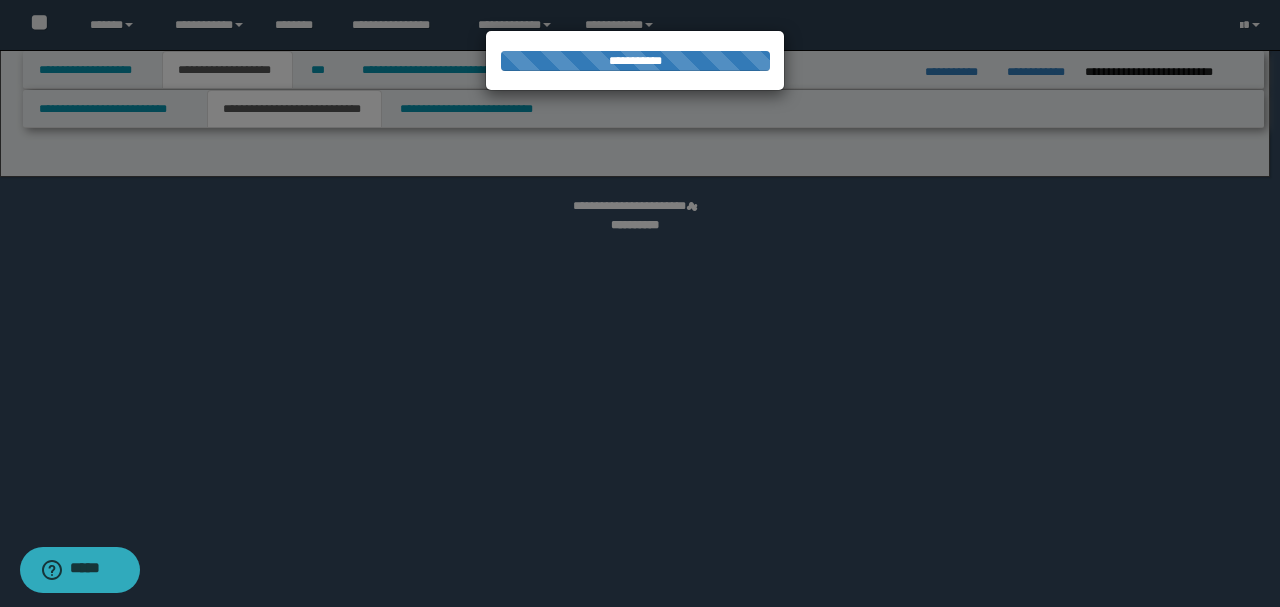 select on "*" 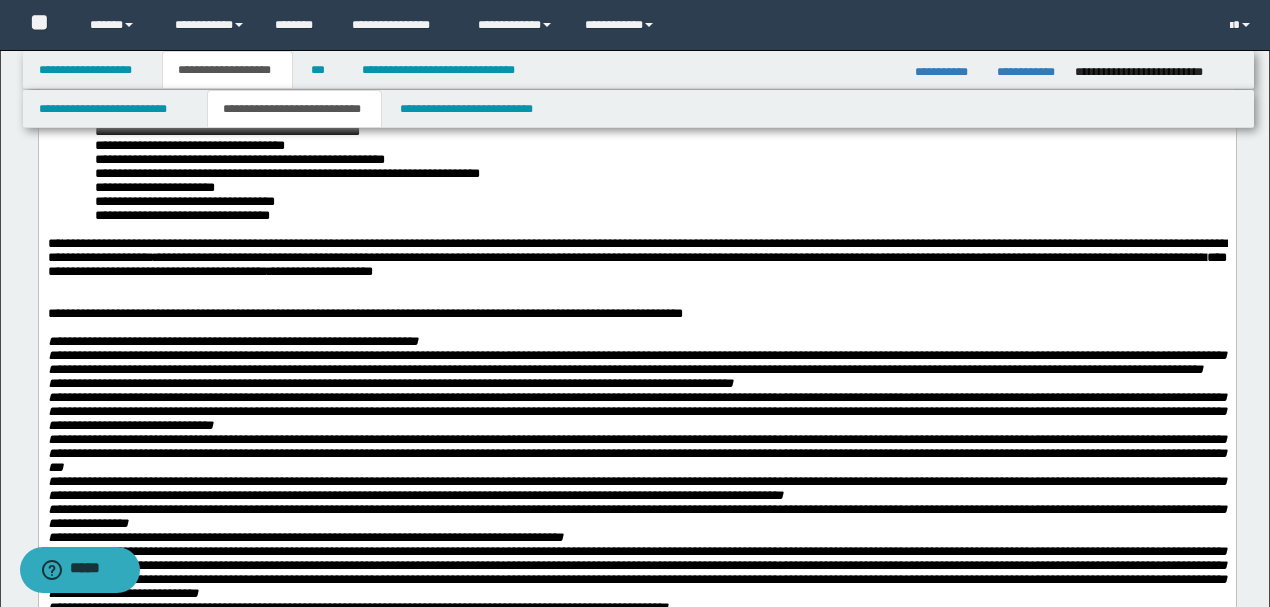 scroll, scrollTop: 1000, scrollLeft: 0, axis: vertical 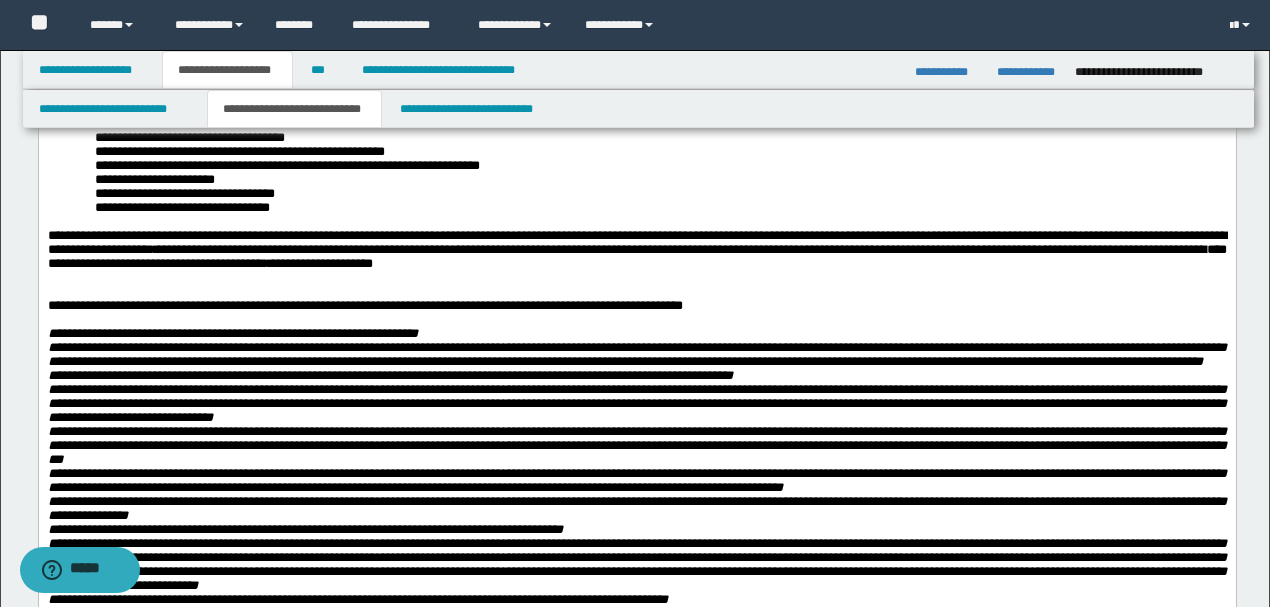 click on "**********" at bounding box center [660, 208] 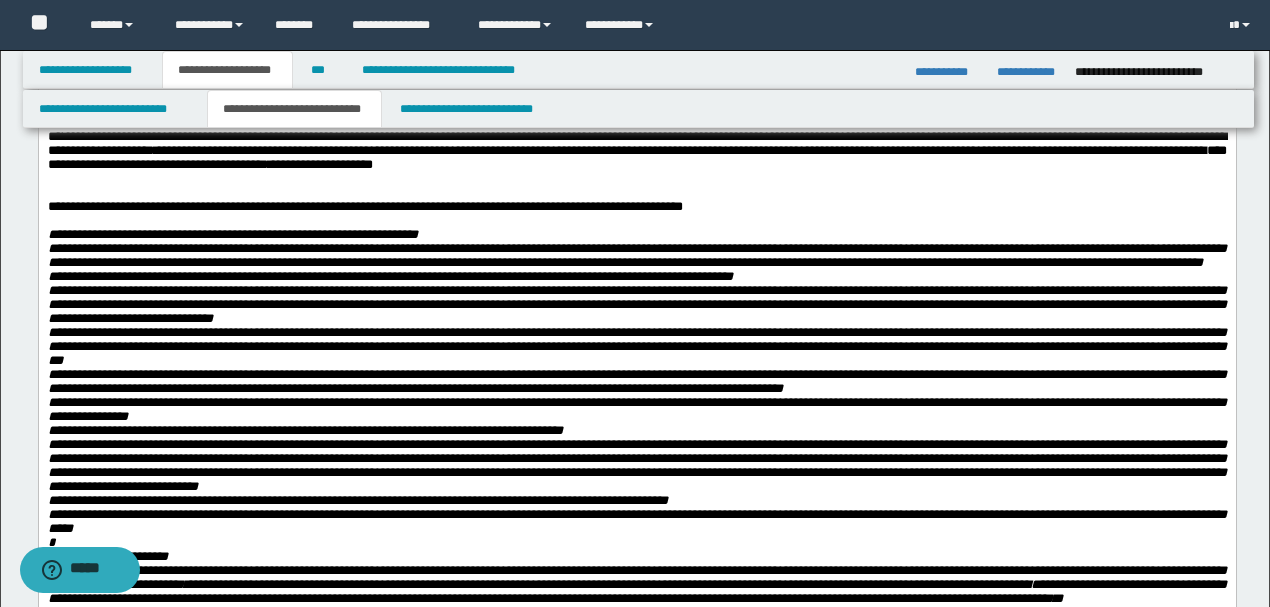 scroll, scrollTop: 1066, scrollLeft: 0, axis: vertical 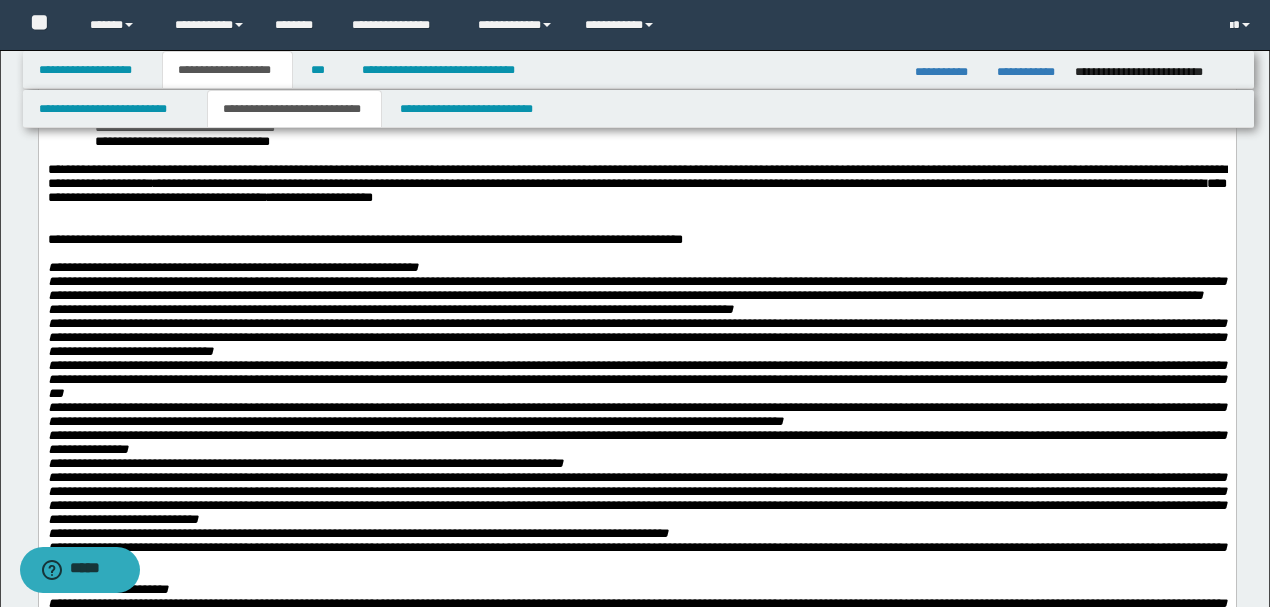 click on "**********" at bounding box center (660, 128) 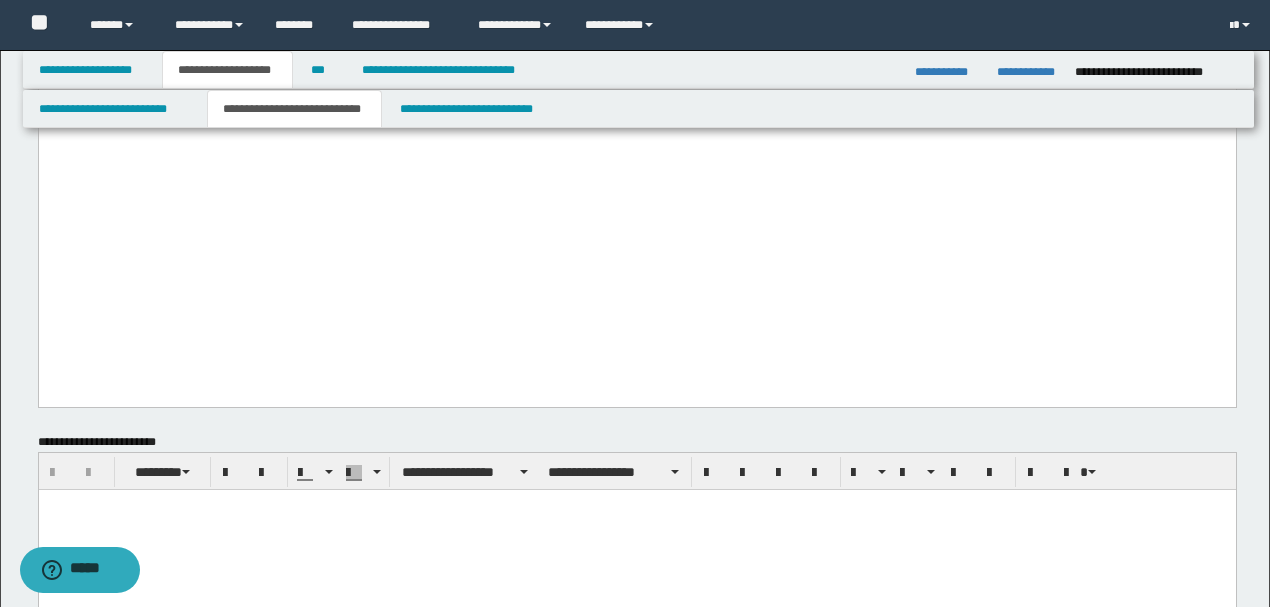 scroll, scrollTop: 2666, scrollLeft: 0, axis: vertical 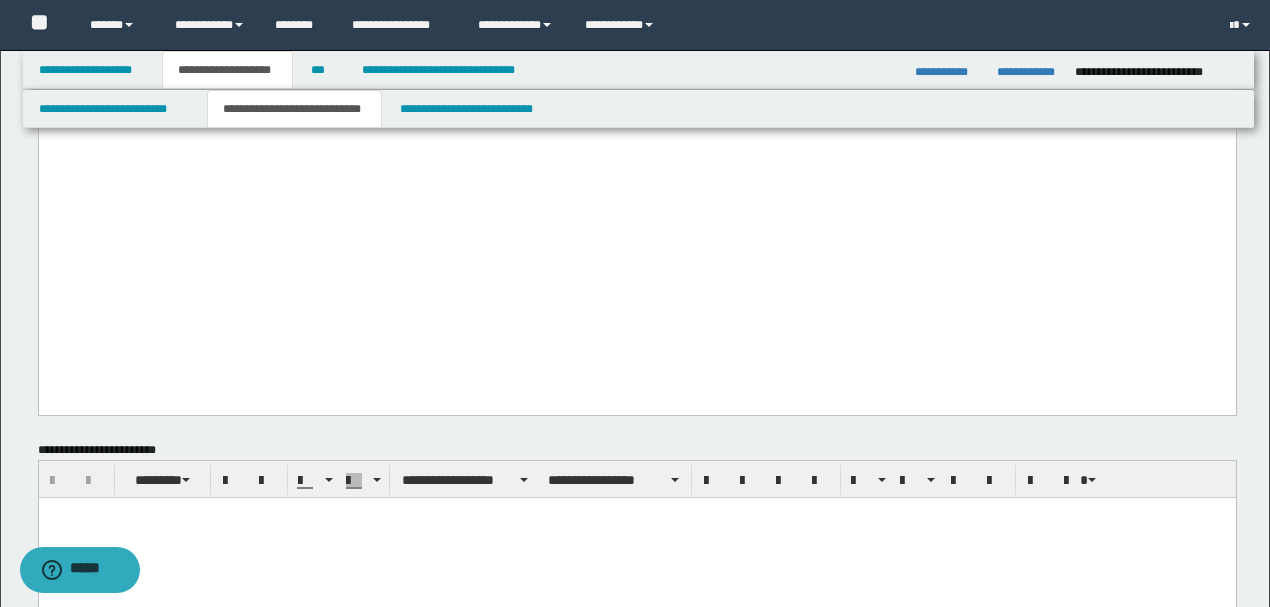 click on "**********" at bounding box center (636, -1197) 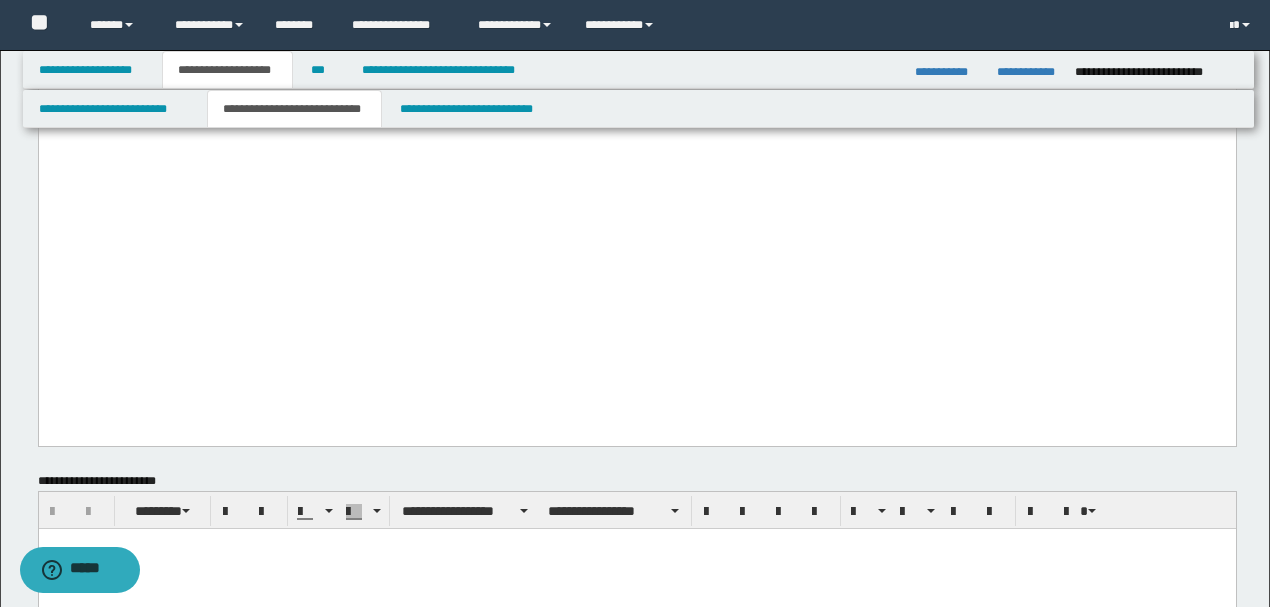 paste 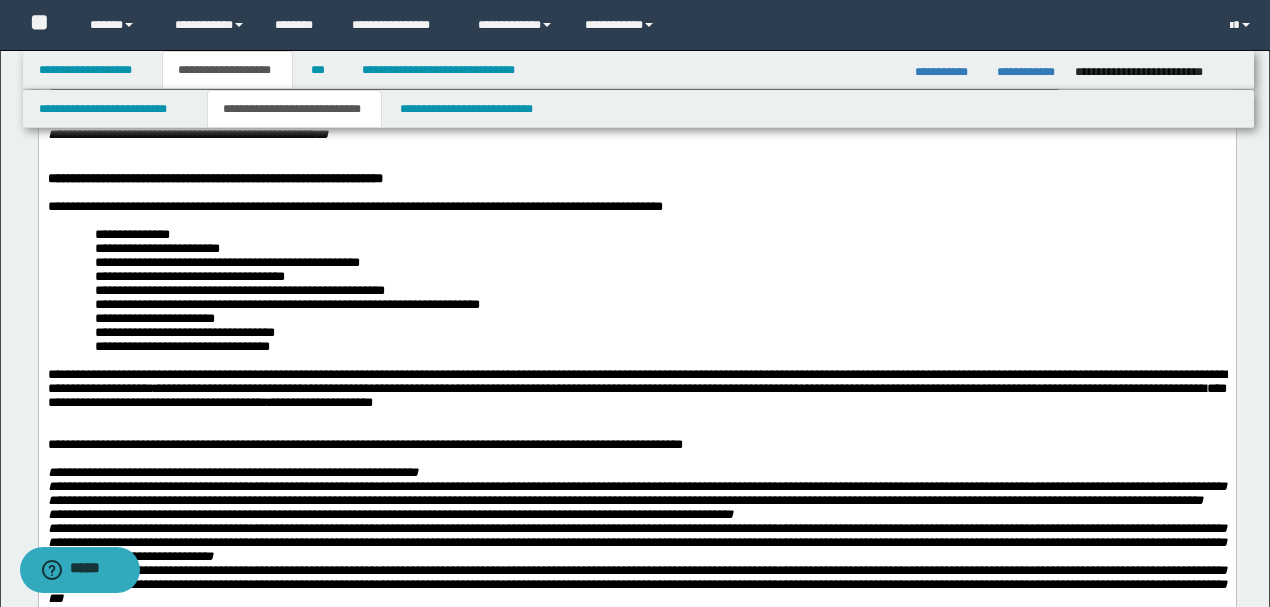 scroll, scrollTop: 866, scrollLeft: 0, axis: vertical 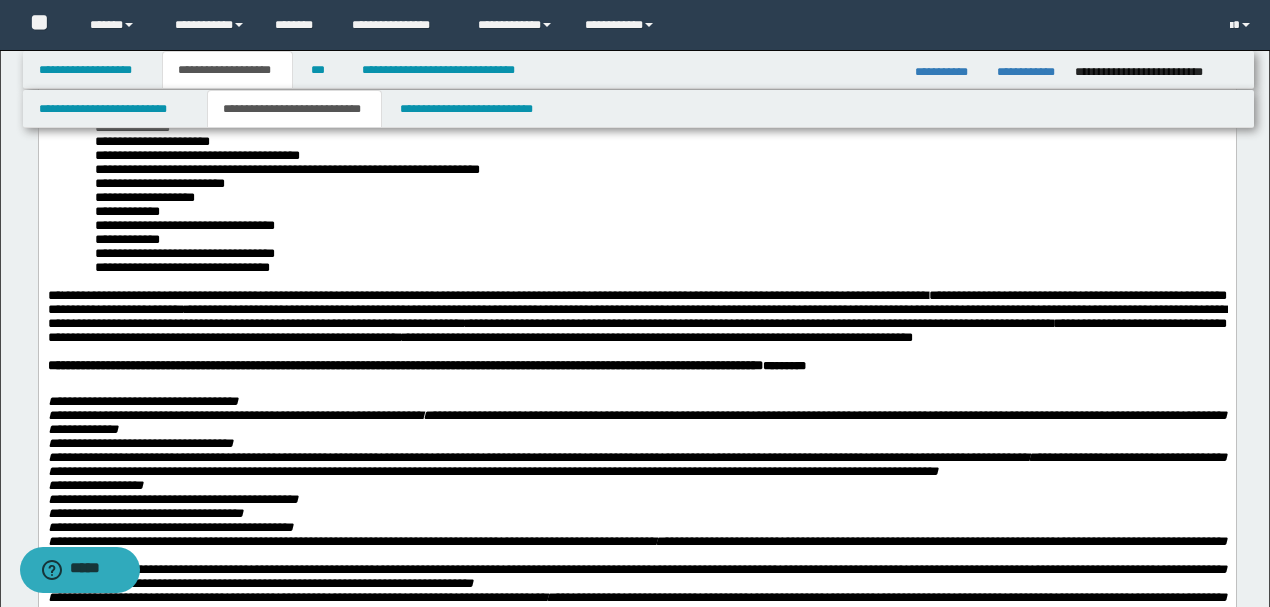drag, startPoint x: 96, startPoint y: 382, endPoint x: 208, endPoint y: 393, distance: 112.53888 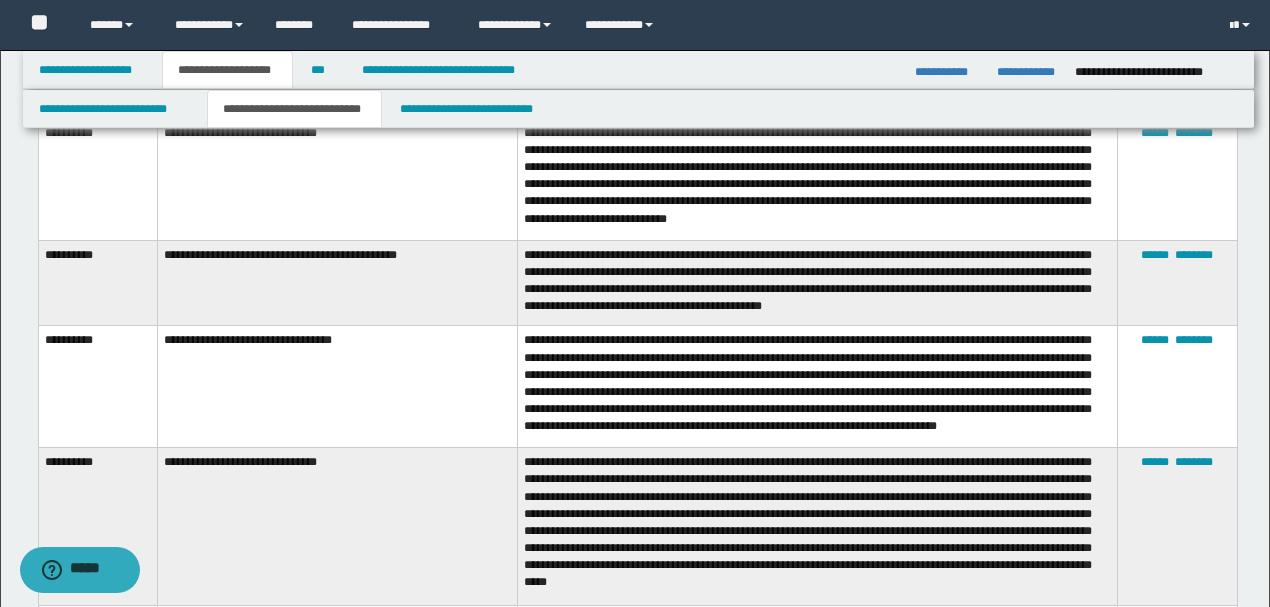 scroll, scrollTop: 3641, scrollLeft: 0, axis: vertical 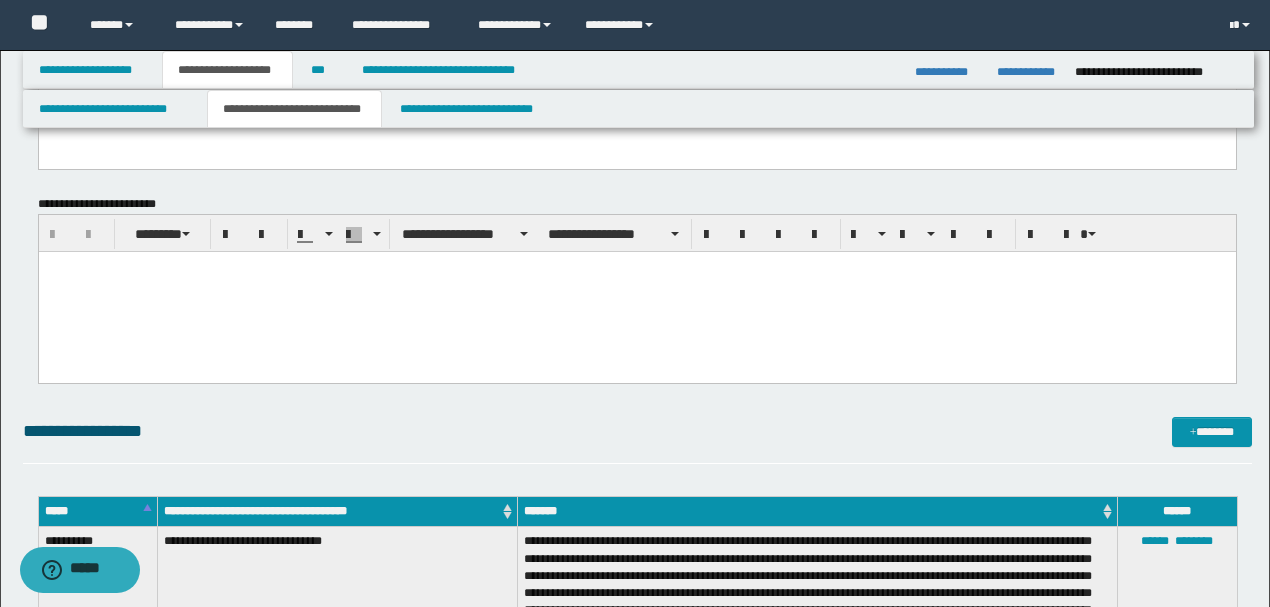 click at bounding box center (636, 292) 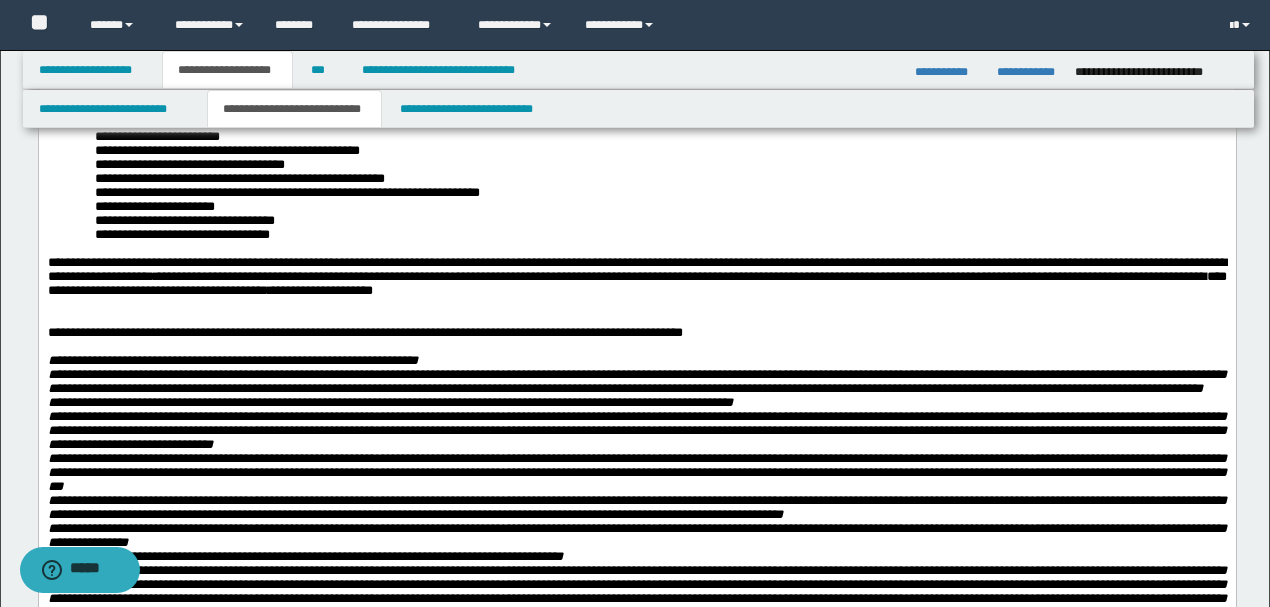 scroll, scrollTop: 943, scrollLeft: 0, axis: vertical 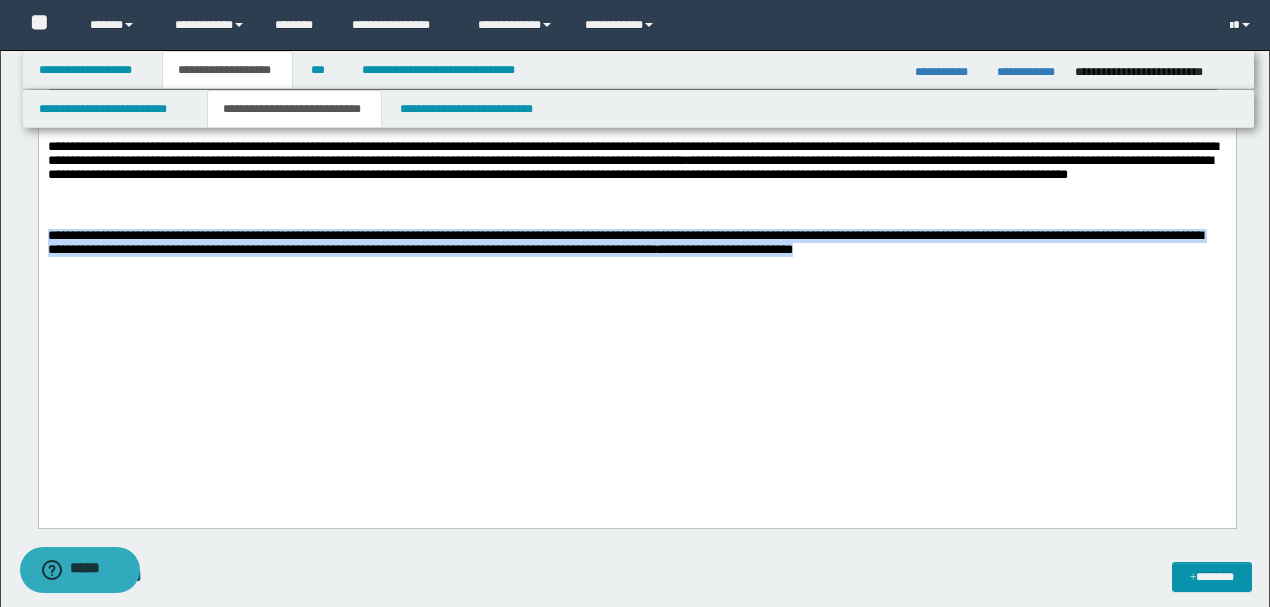 drag, startPoint x: 1088, startPoint y: 379, endPoint x: 38, endPoint y: -454, distance: 1340.2943 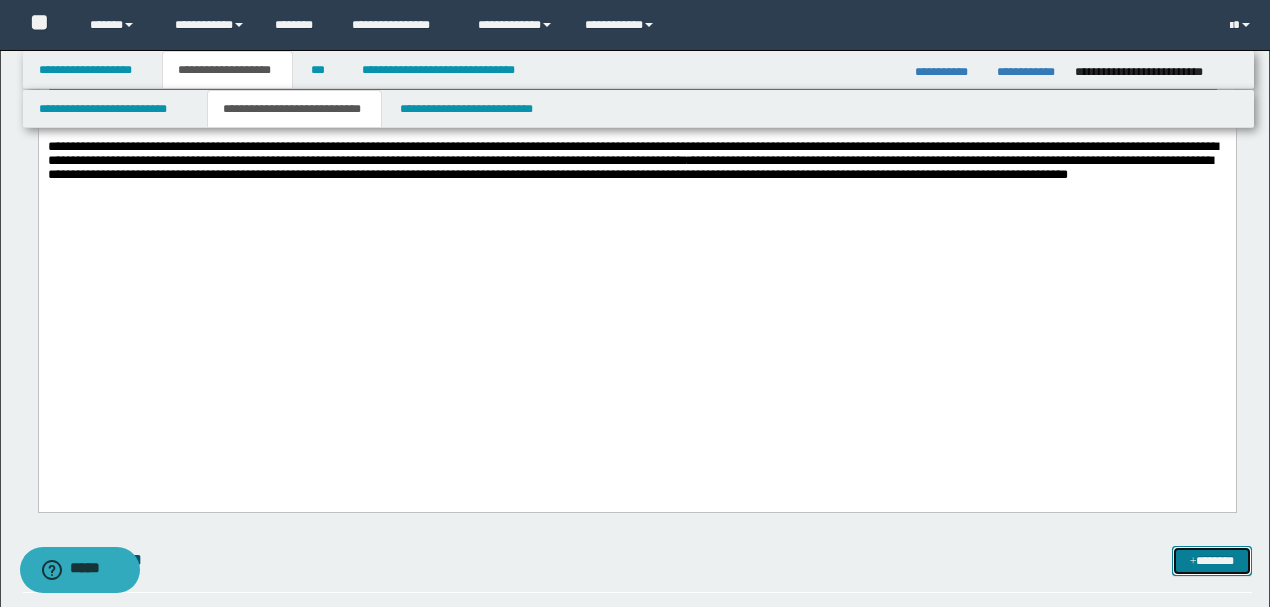 click at bounding box center (1193, 562) 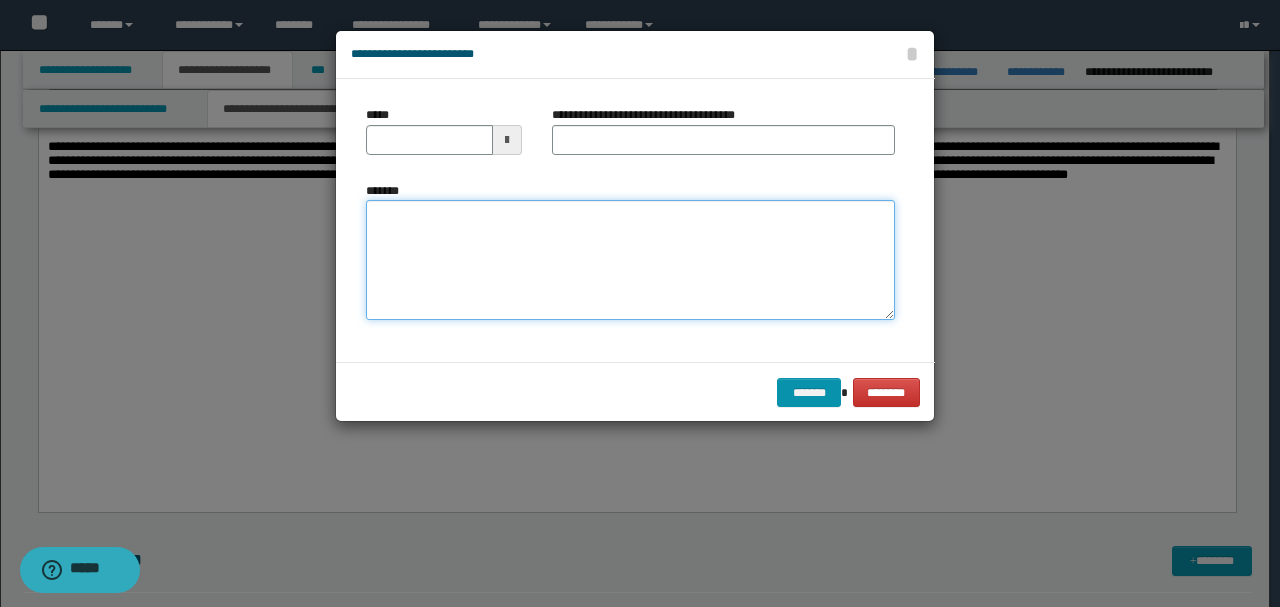 click on "*******" at bounding box center [630, 260] 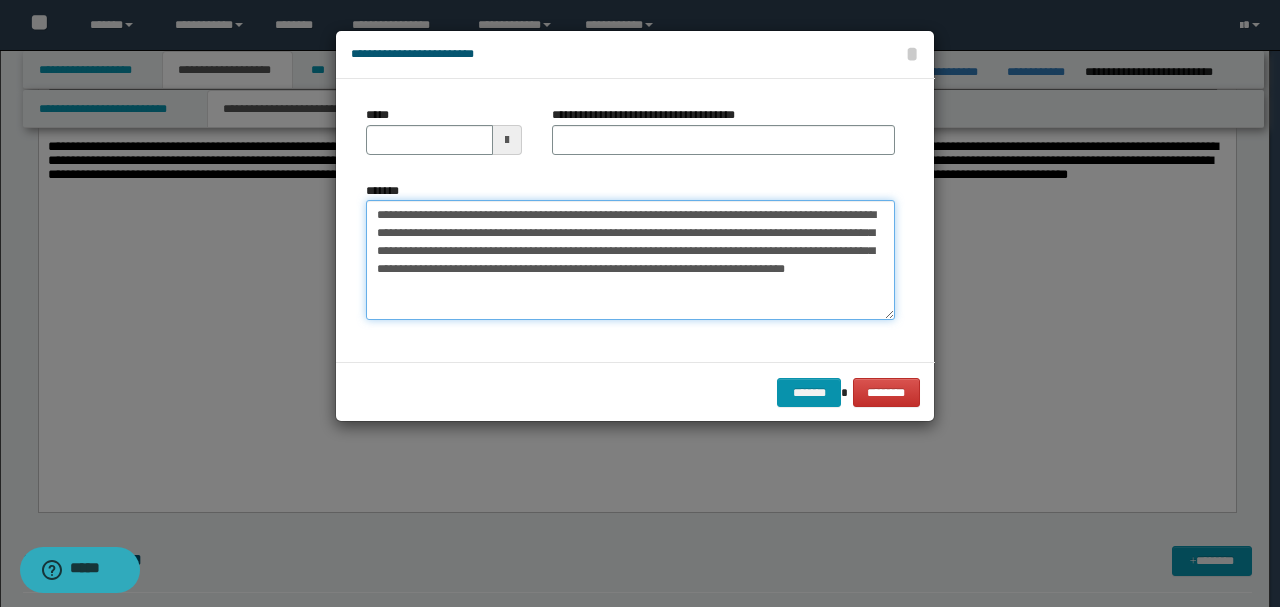 drag, startPoint x: 446, startPoint y: 214, endPoint x: 260, endPoint y: 190, distance: 187.54199 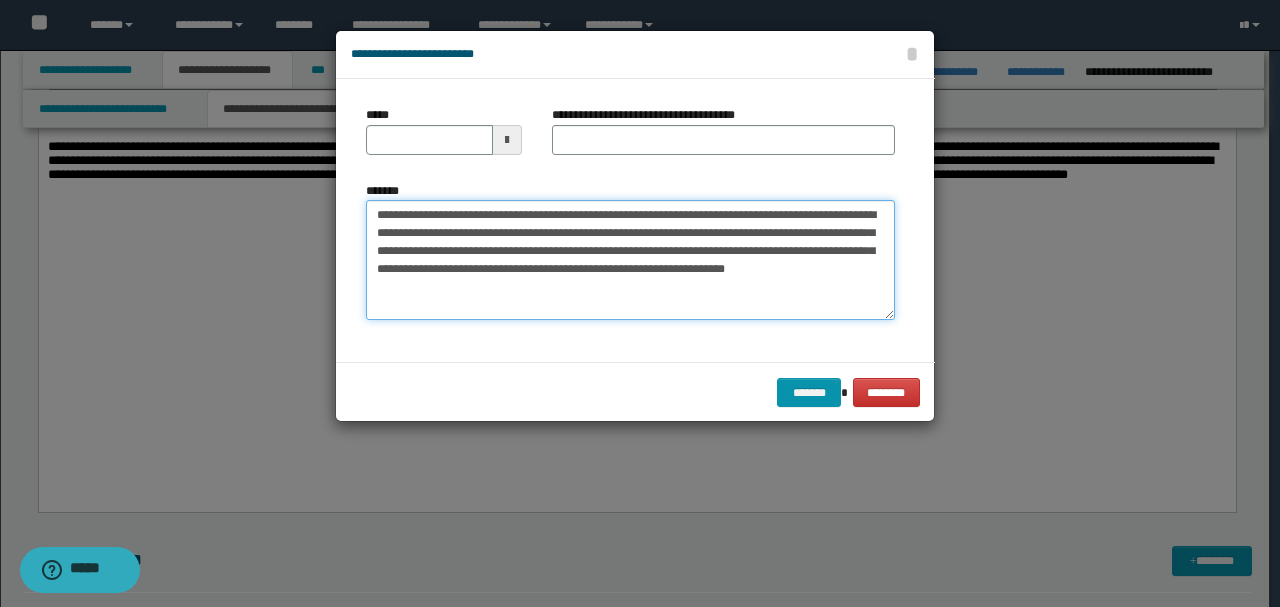 type 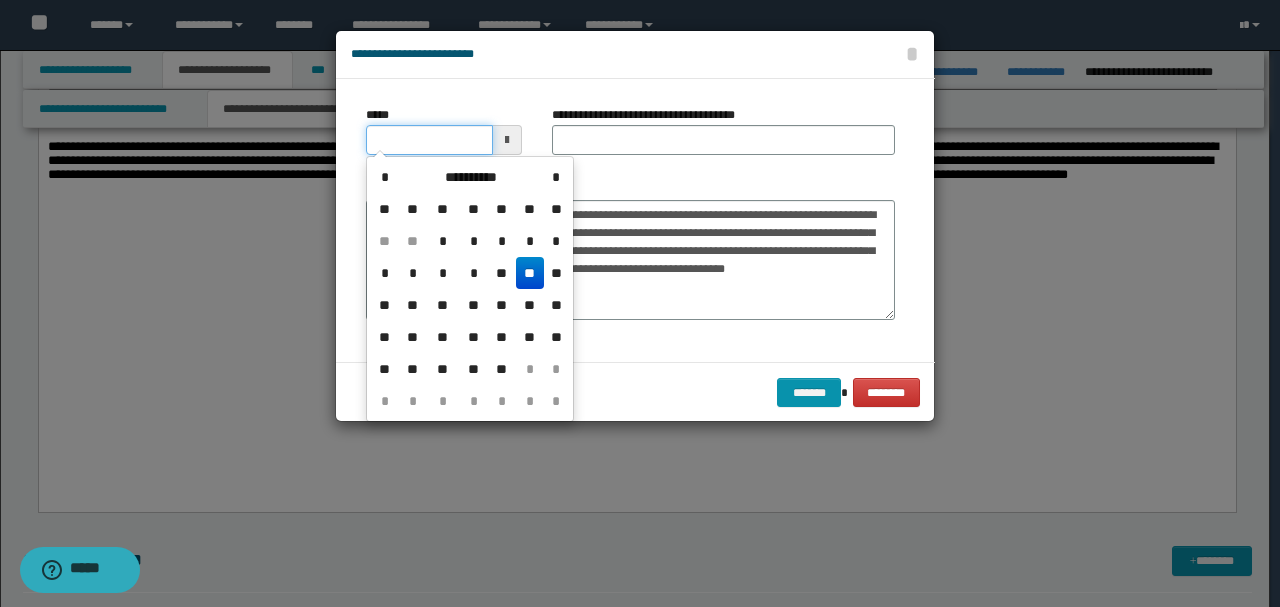 click on "*****" at bounding box center (429, 140) 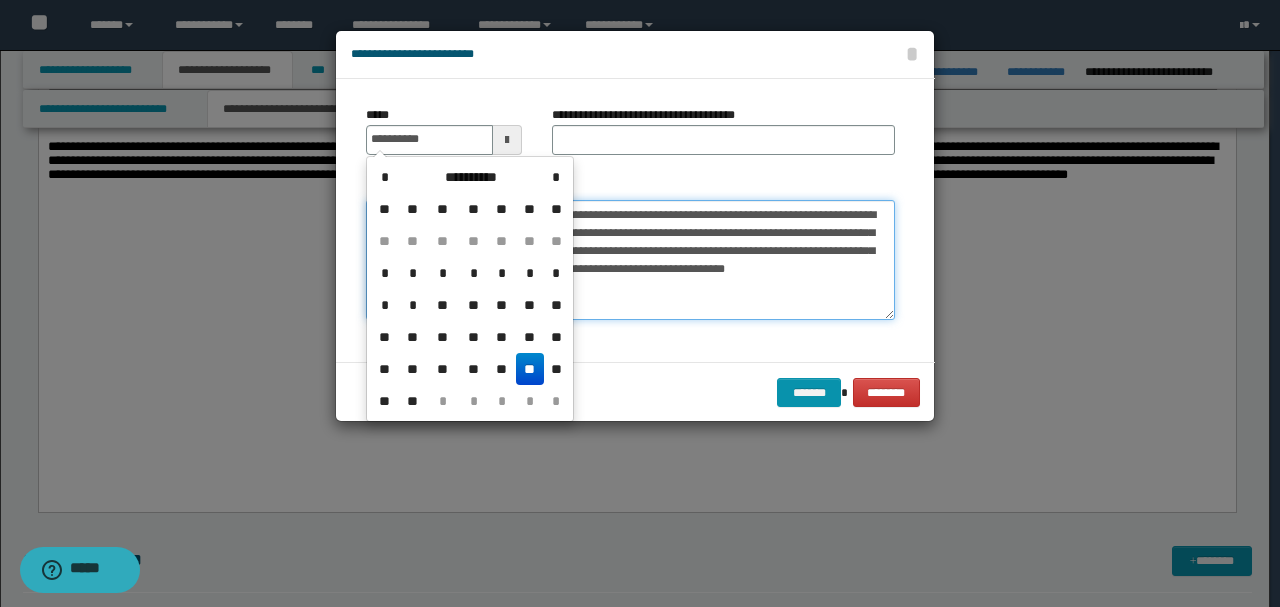 type on "**********" 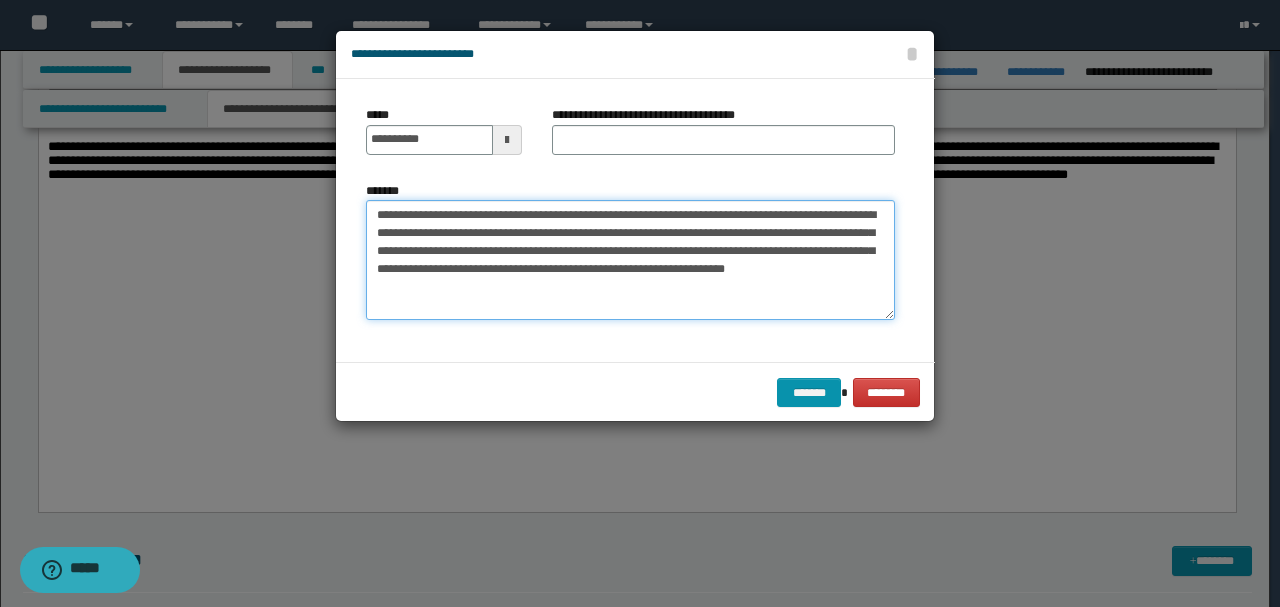 drag, startPoint x: 546, startPoint y: 213, endPoint x: 218, endPoint y: 184, distance: 329.2795 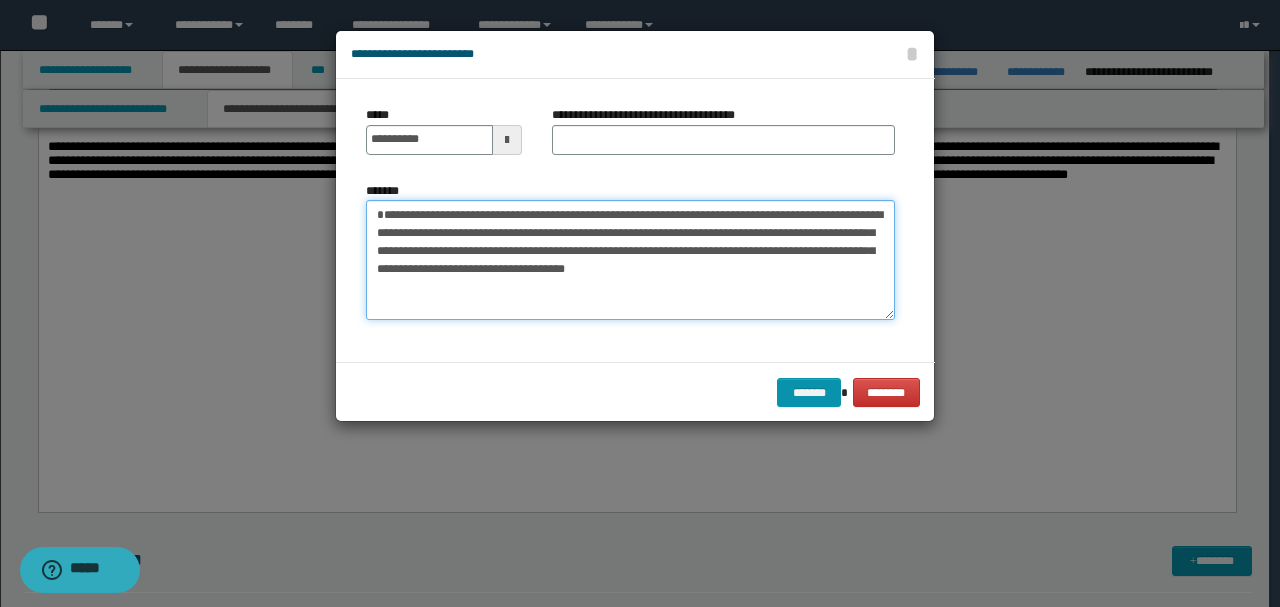 type on "**********" 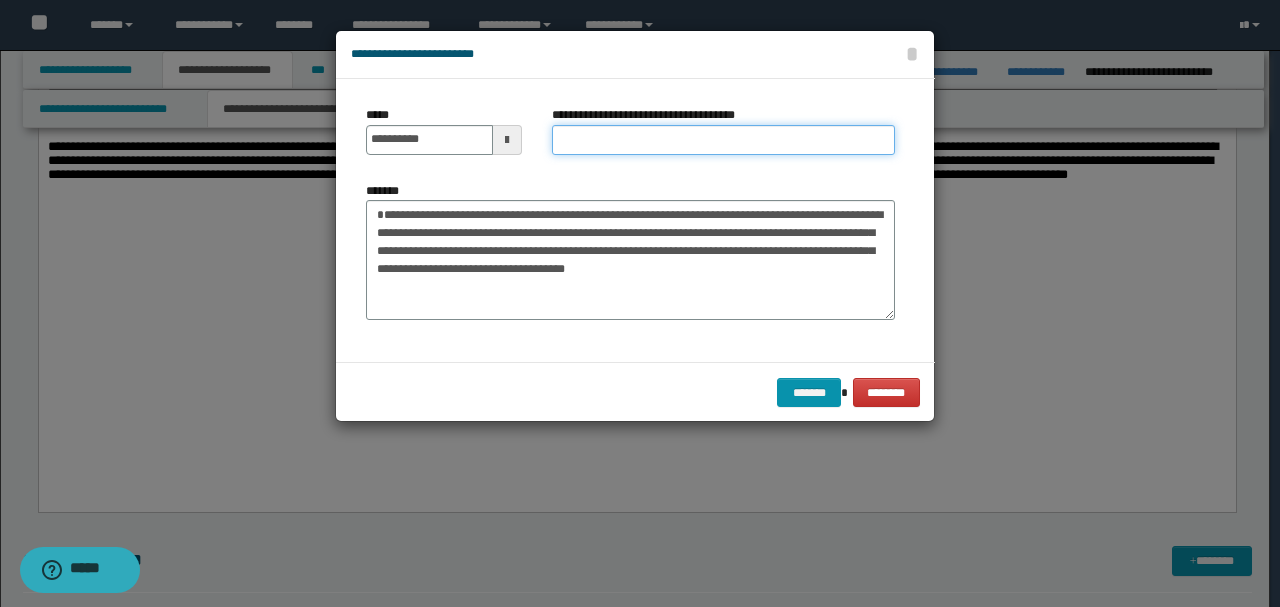 click on "**********" at bounding box center [723, 140] 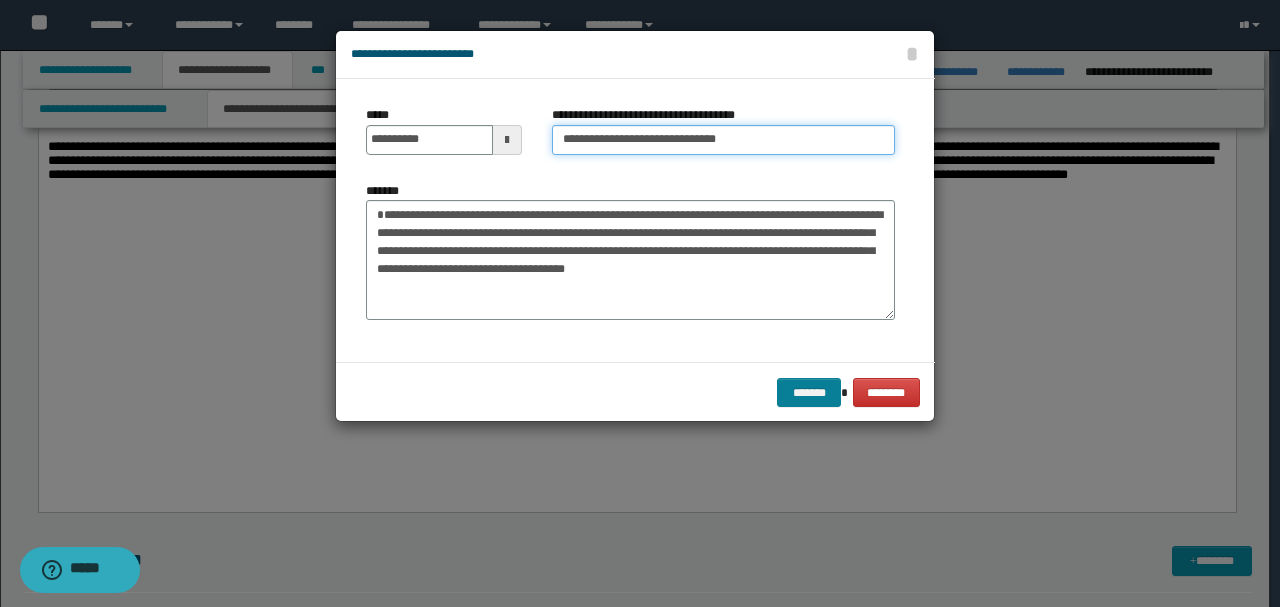 type on "**********" 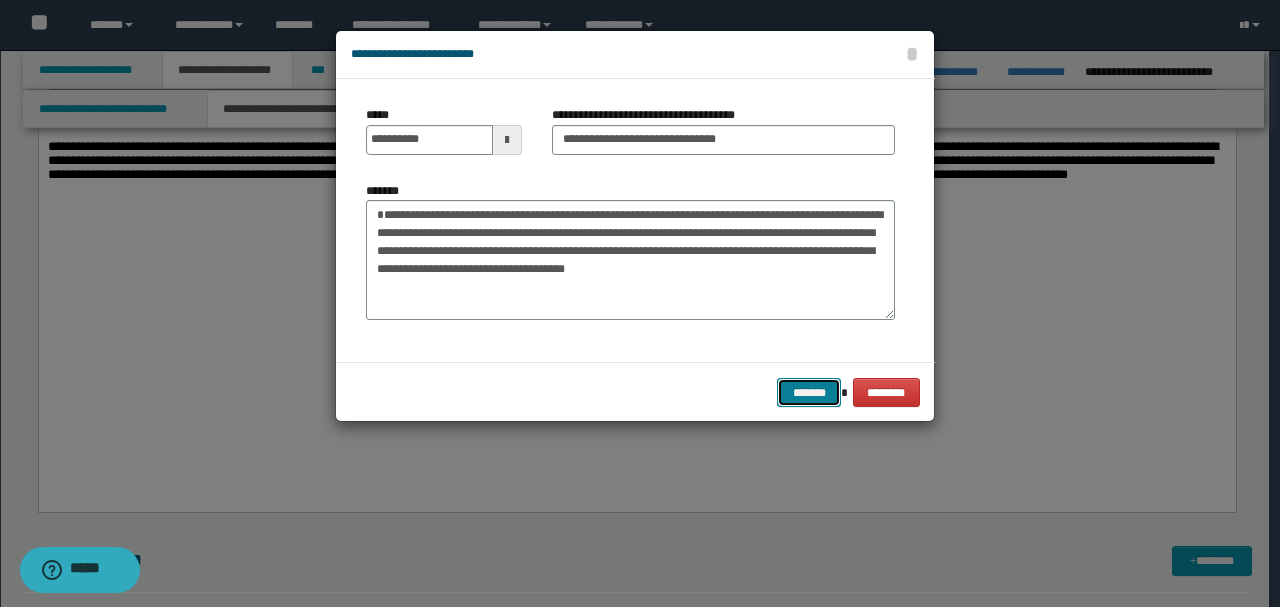 click on "*******" at bounding box center [809, 392] 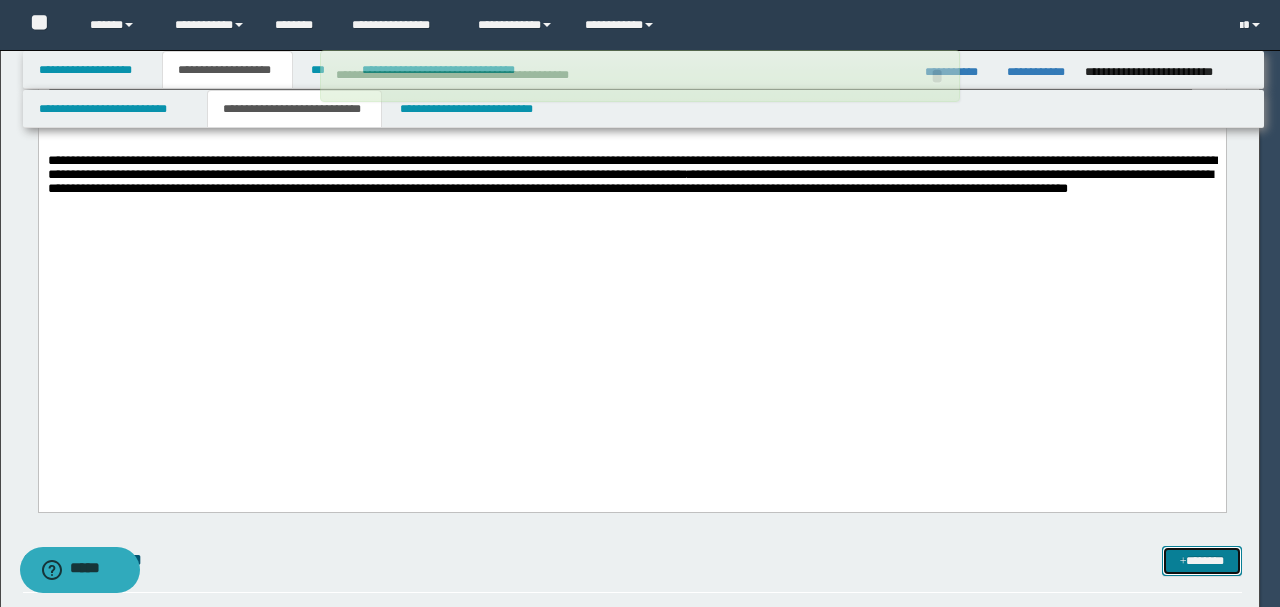 type 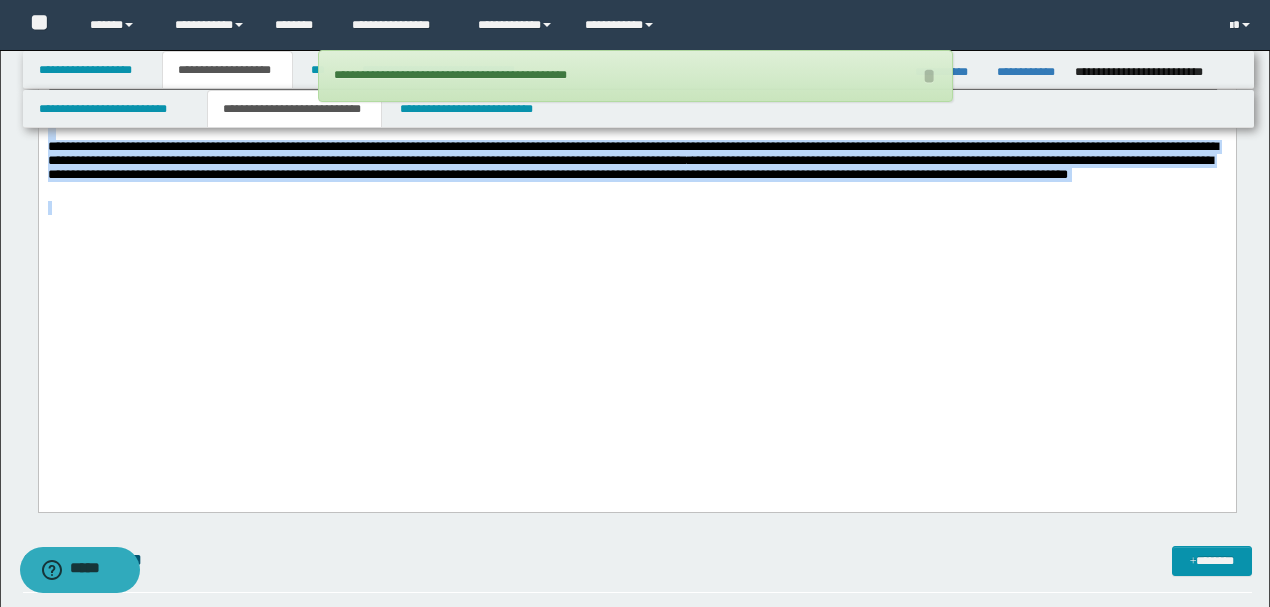click on "**********" at bounding box center (636, -242) 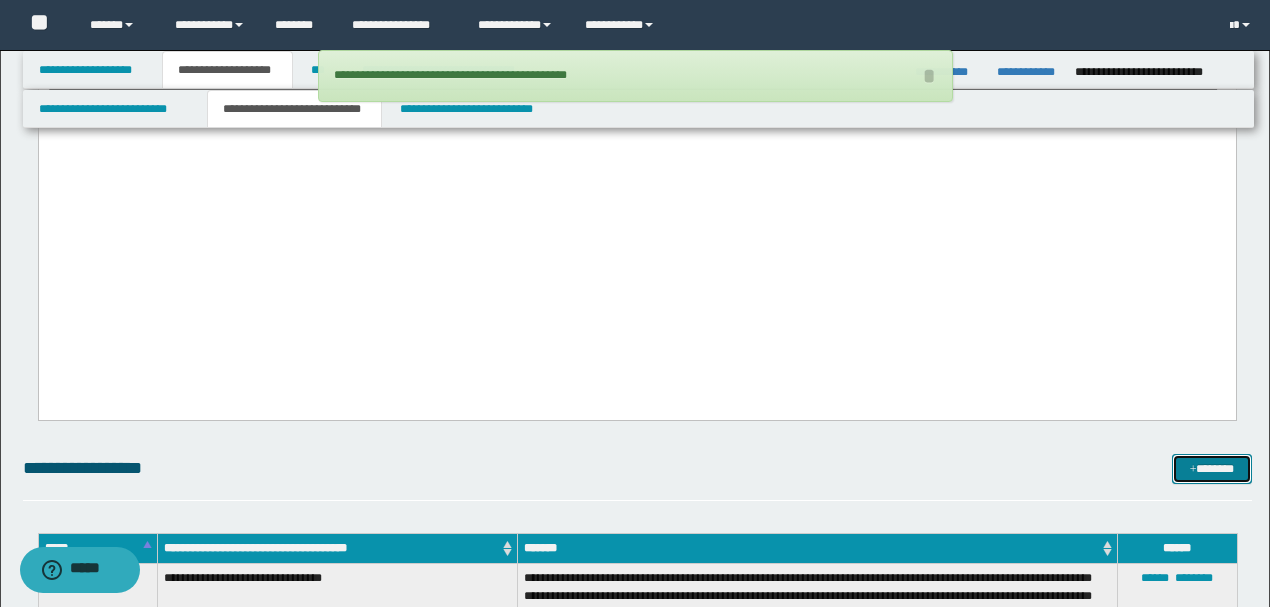 click on "*******" at bounding box center [1211, 468] 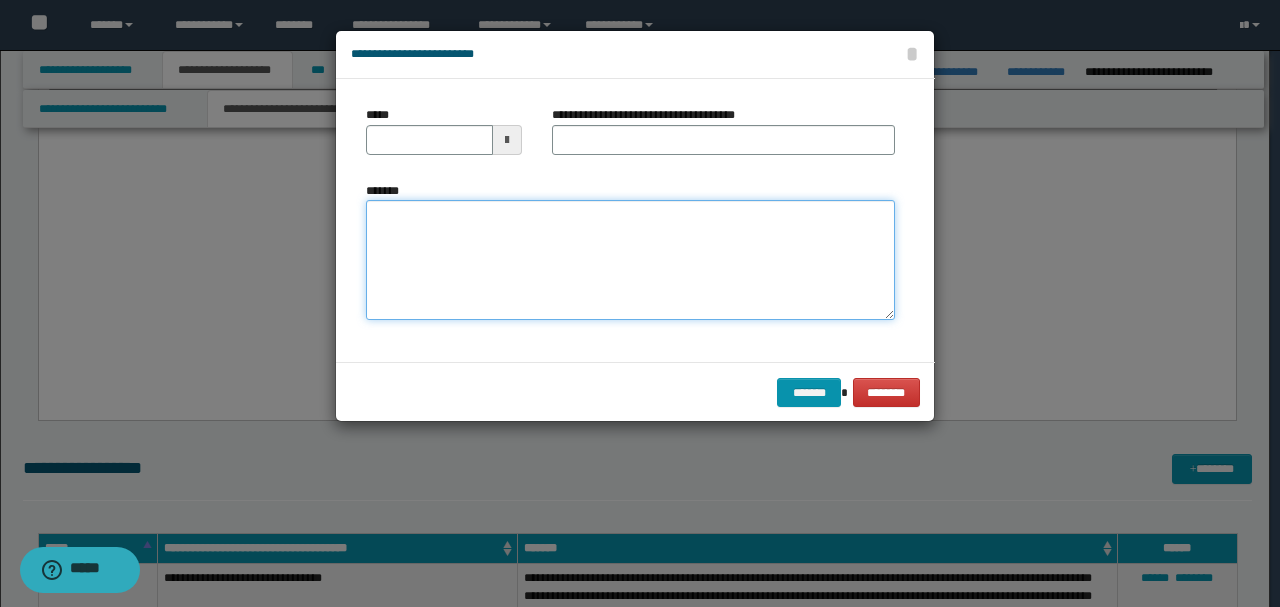 click on "*******" at bounding box center [630, 260] 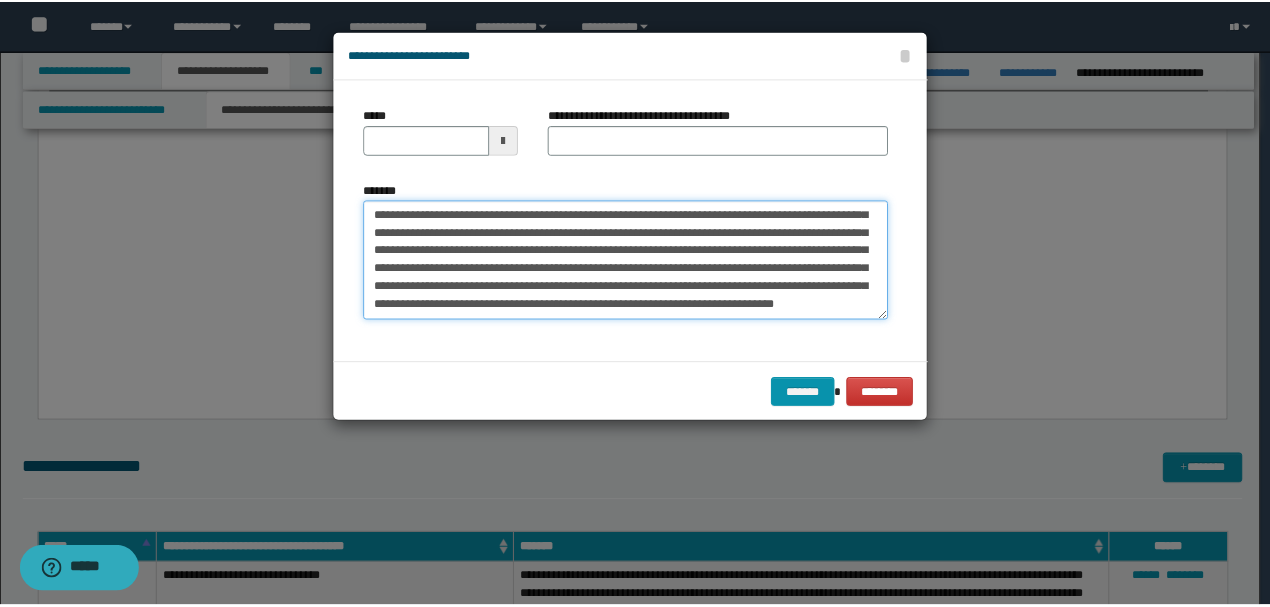 scroll, scrollTop: 0, scrollLeft: 0, axis: both 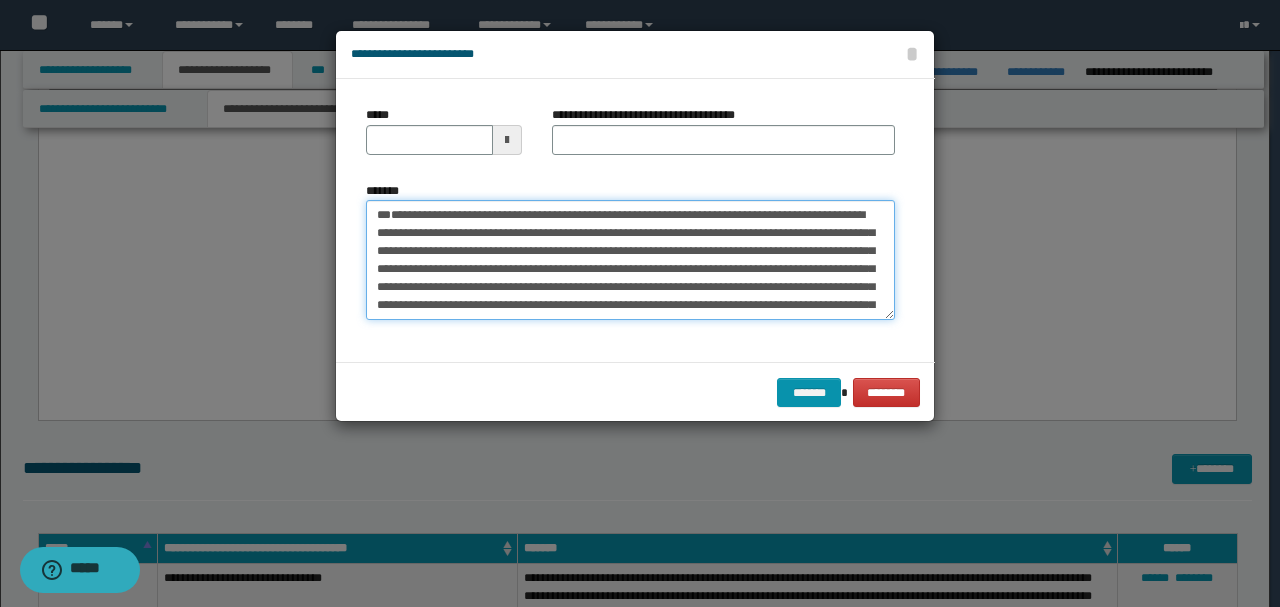 type 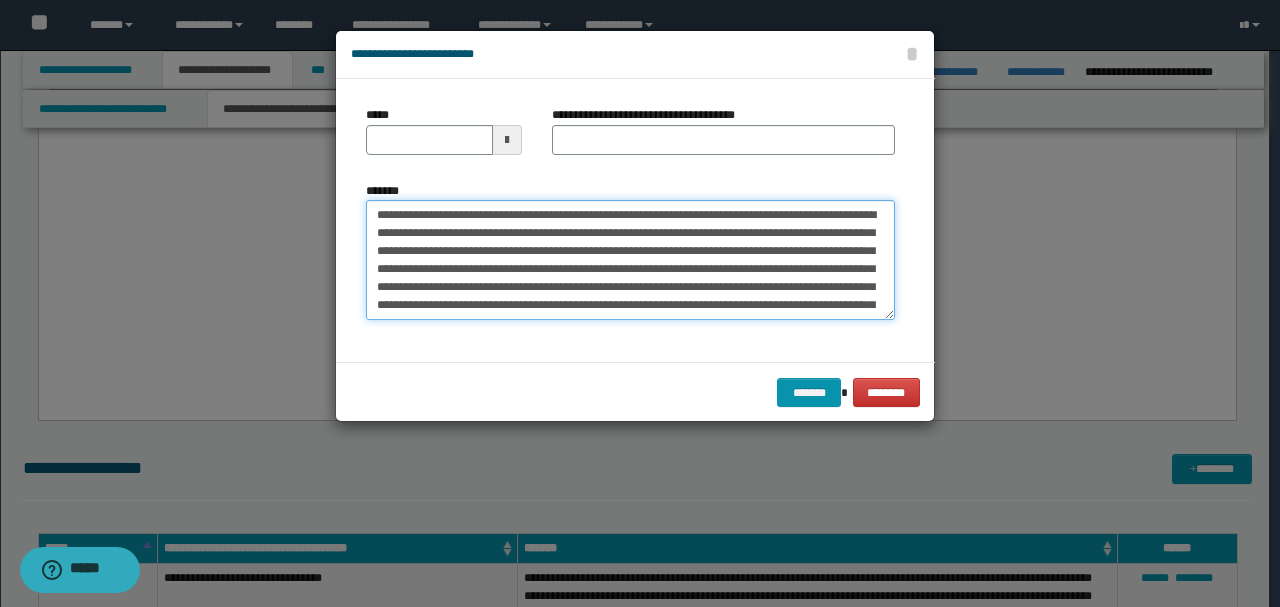 type 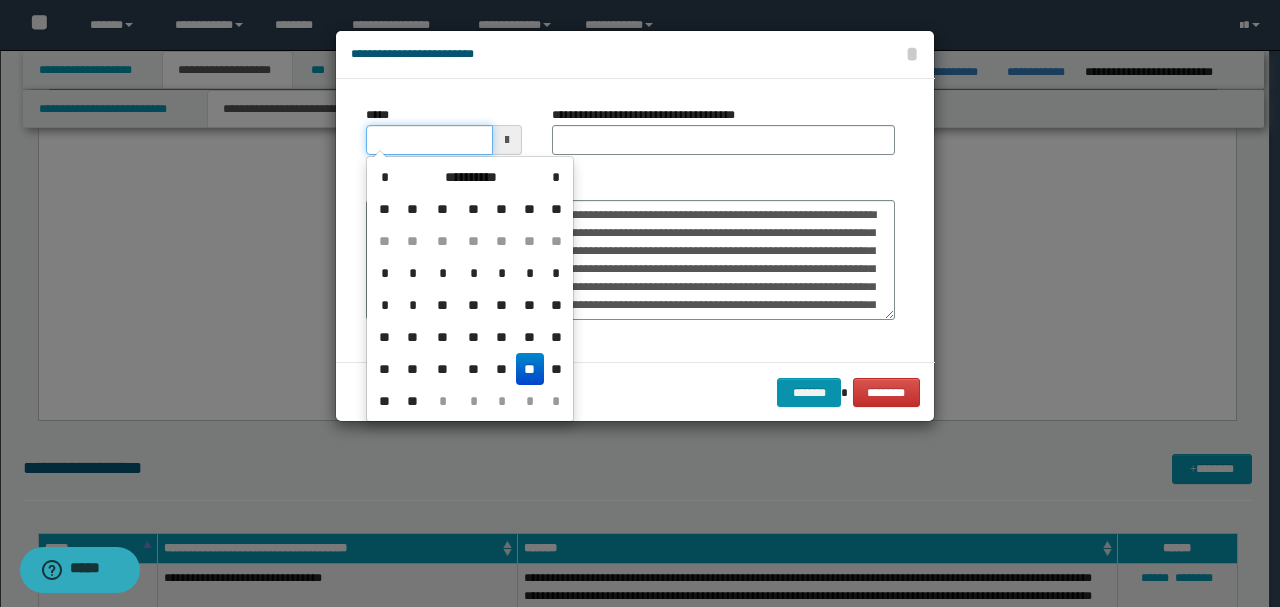 click on "*****" at bounding box center (429, 140) 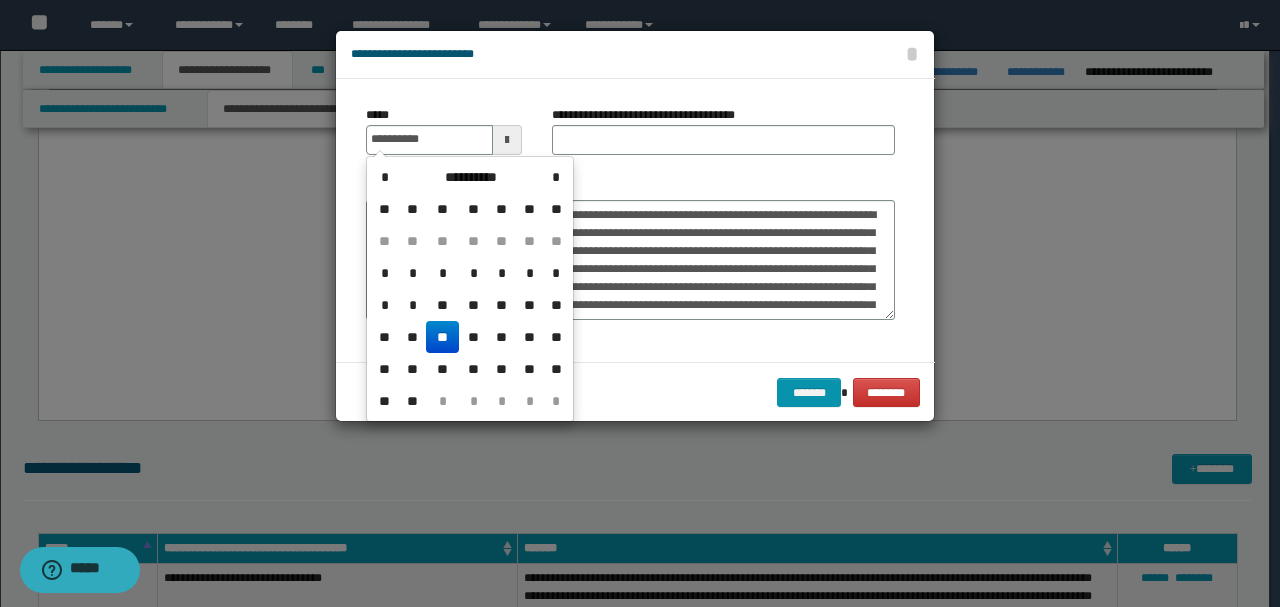 type on "**********" 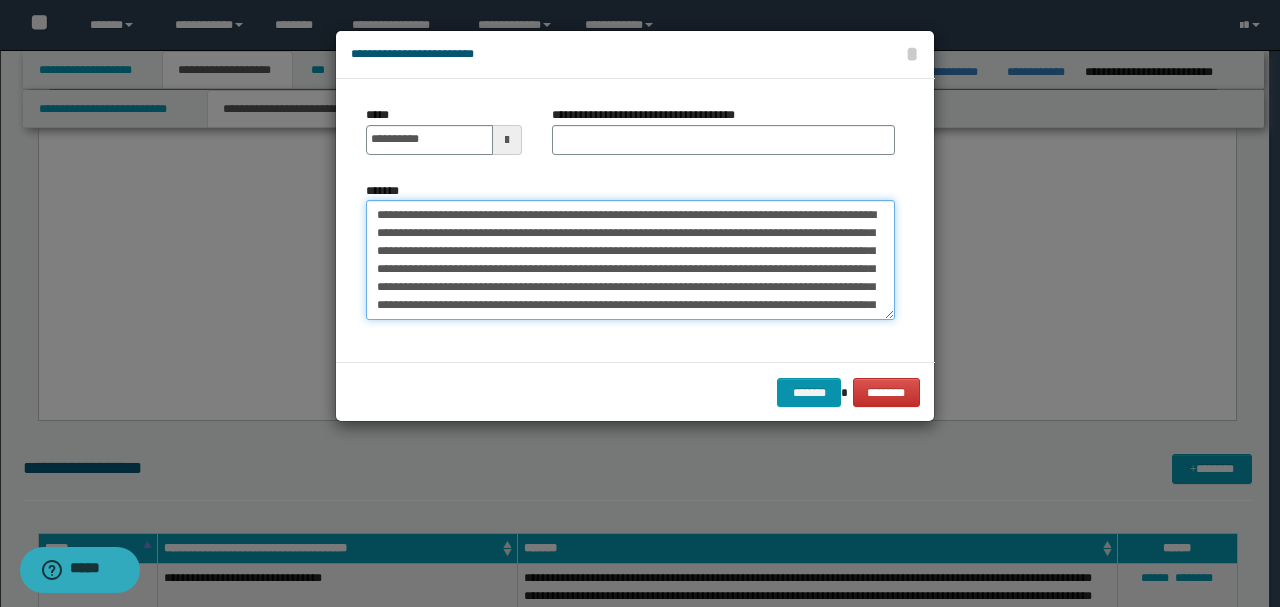 drag, startPoint x: 560, startPoint y: 214, endPoint x: 244, endPoint y: 188, distance: 317.0678 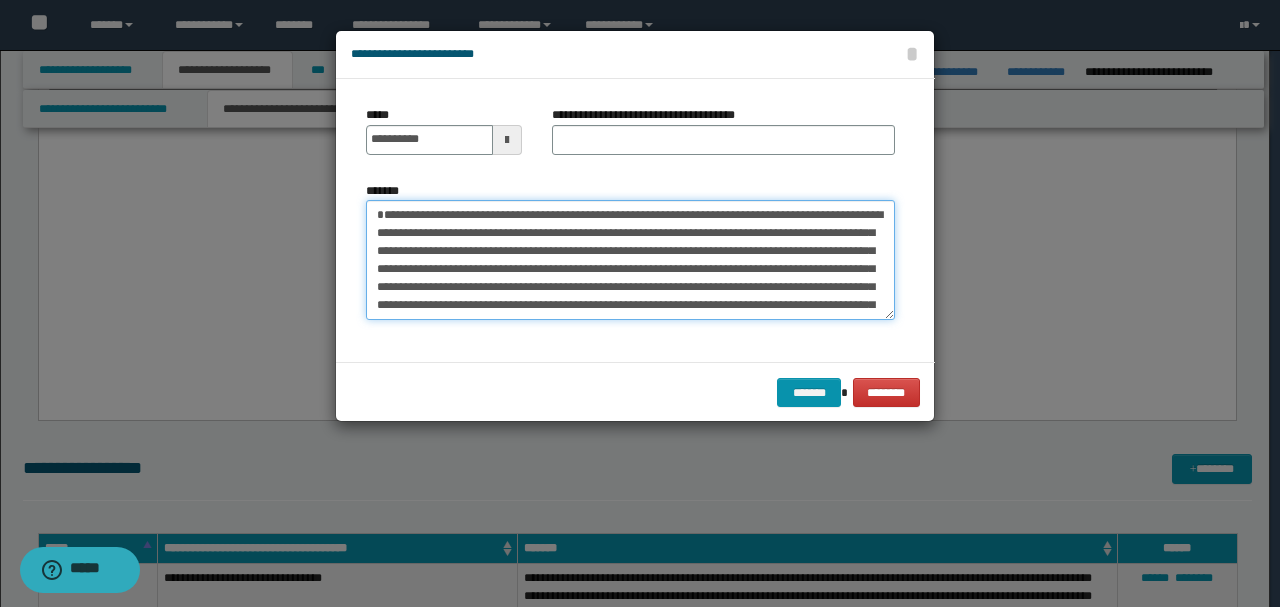 type on "**********" 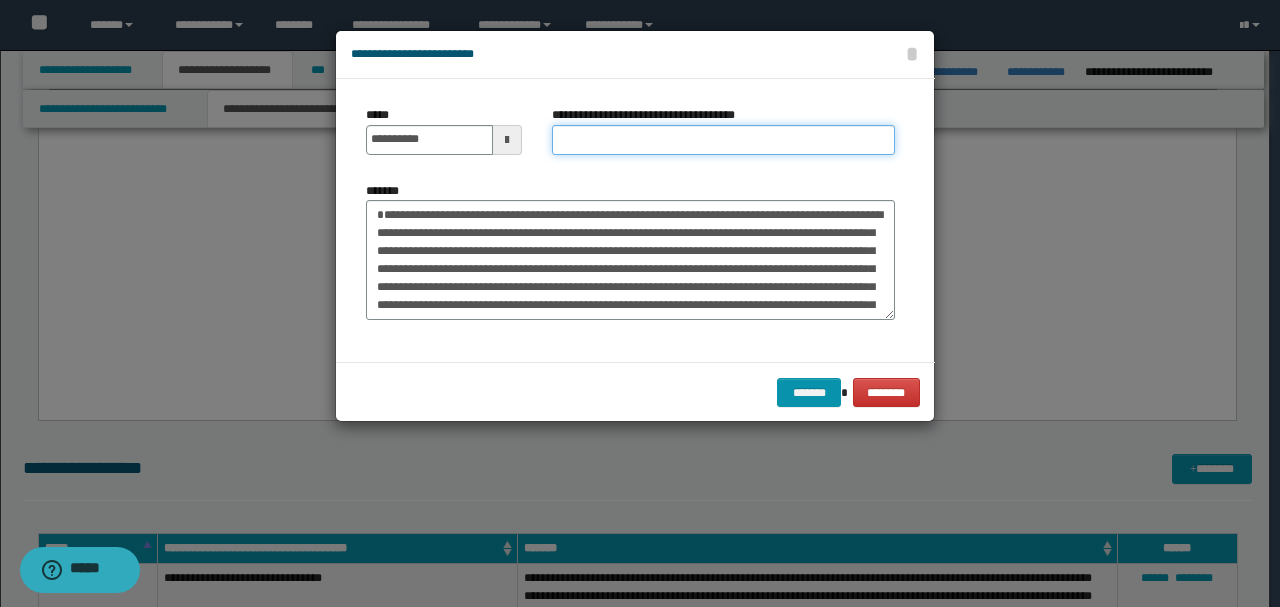 click on "**********" at bounding box center (723, 140) 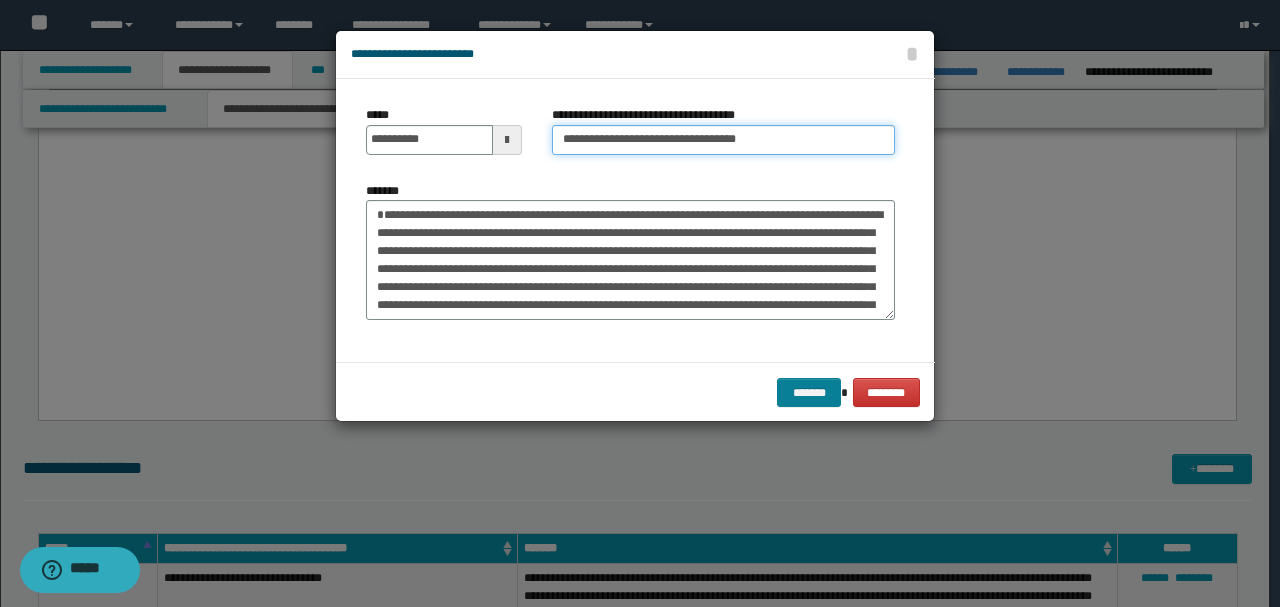 type on "**********" 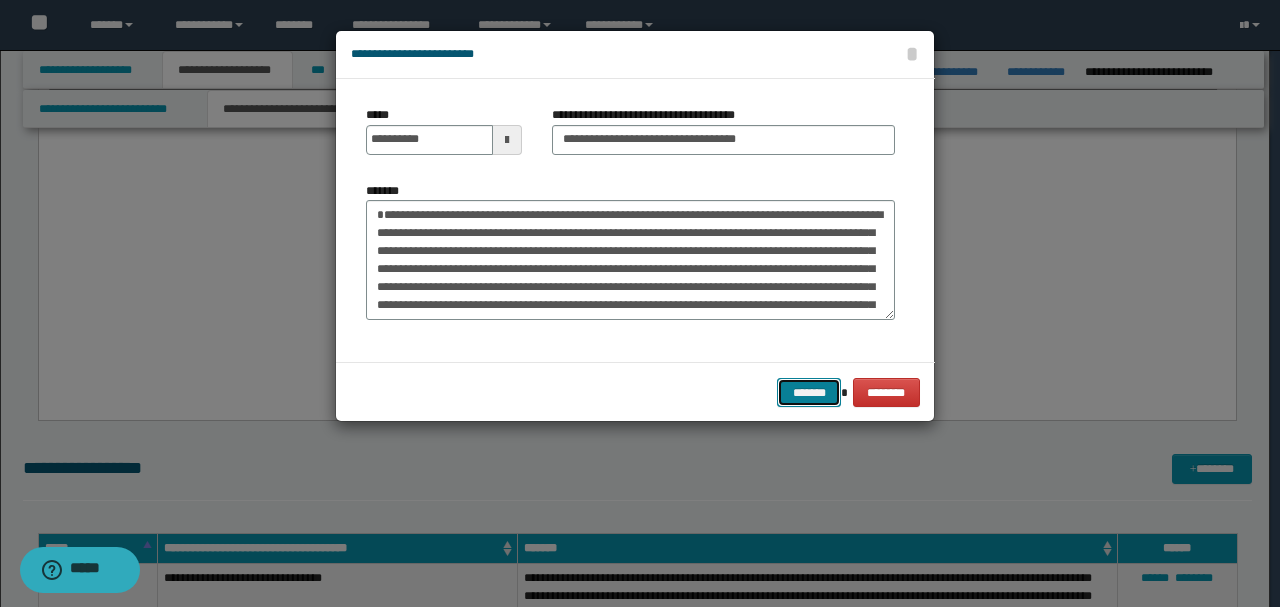 click on "*******" at bounding box center [809, 392] 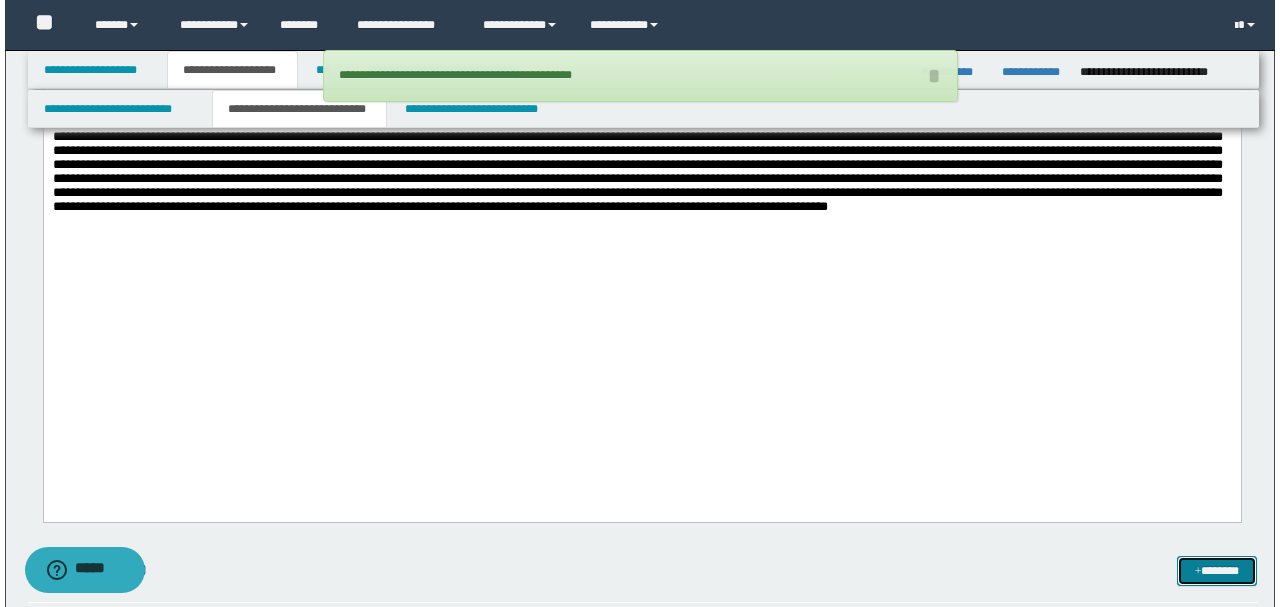 scroll, scrollTop: 3876, scrollLeft: 0, axis: vertical 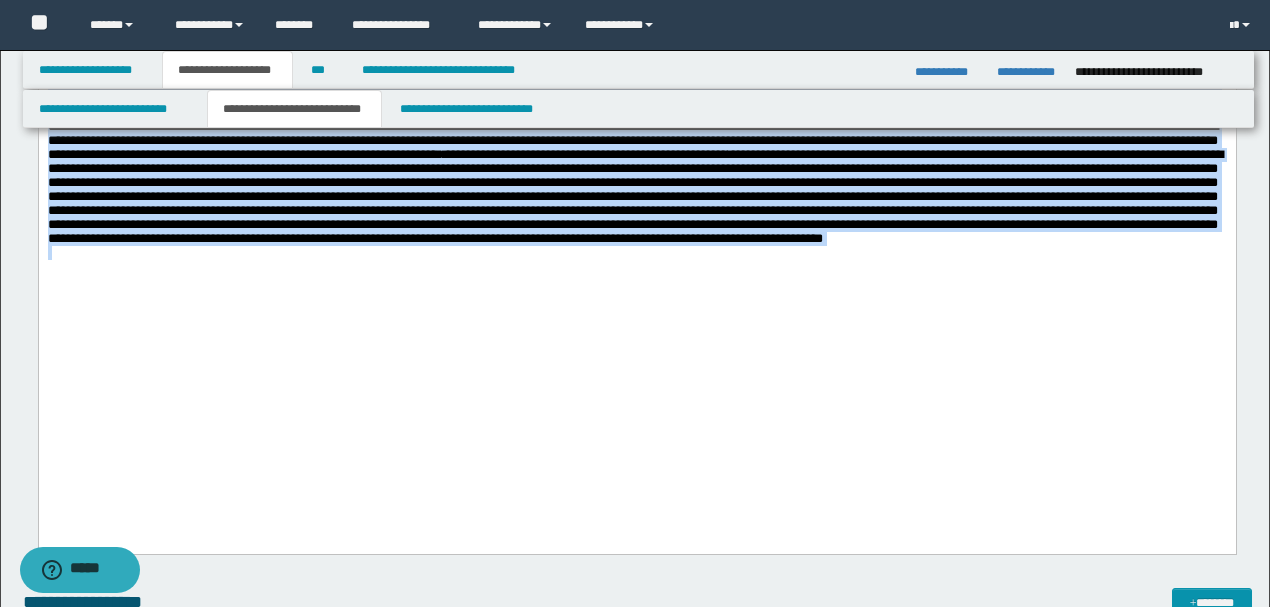 drag, startPoint x: 893, startPoint y: 380, endPoint x: 0, endPoint y: 183, distance: 914.47144 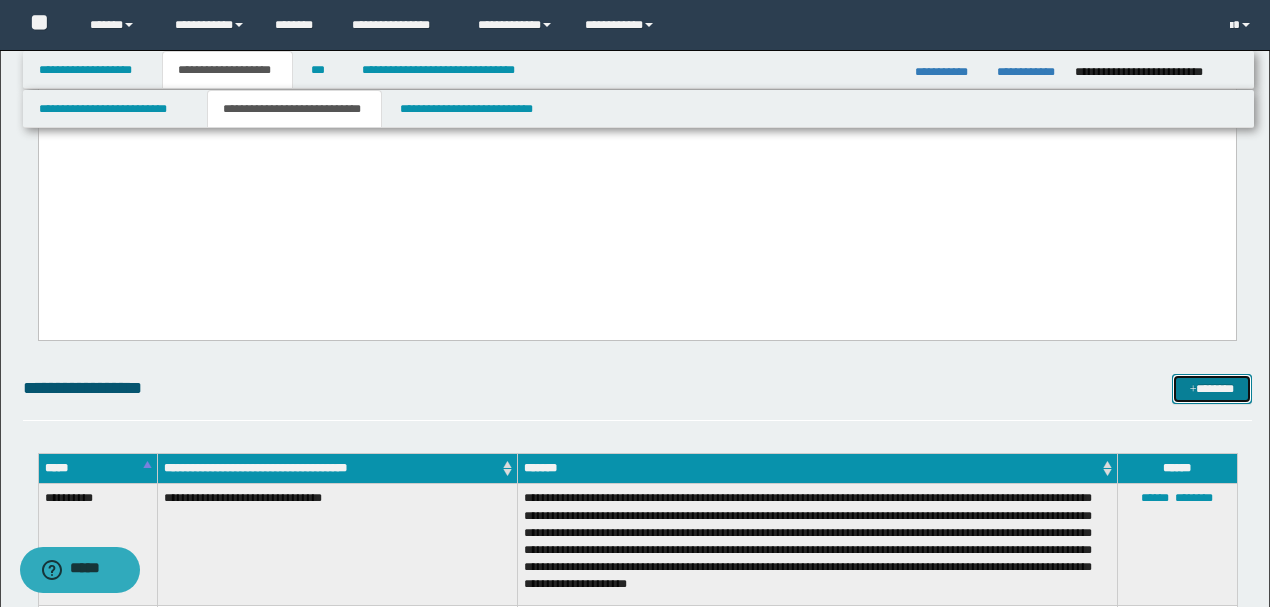 click on "*******" at bounding box center [1211, 388] 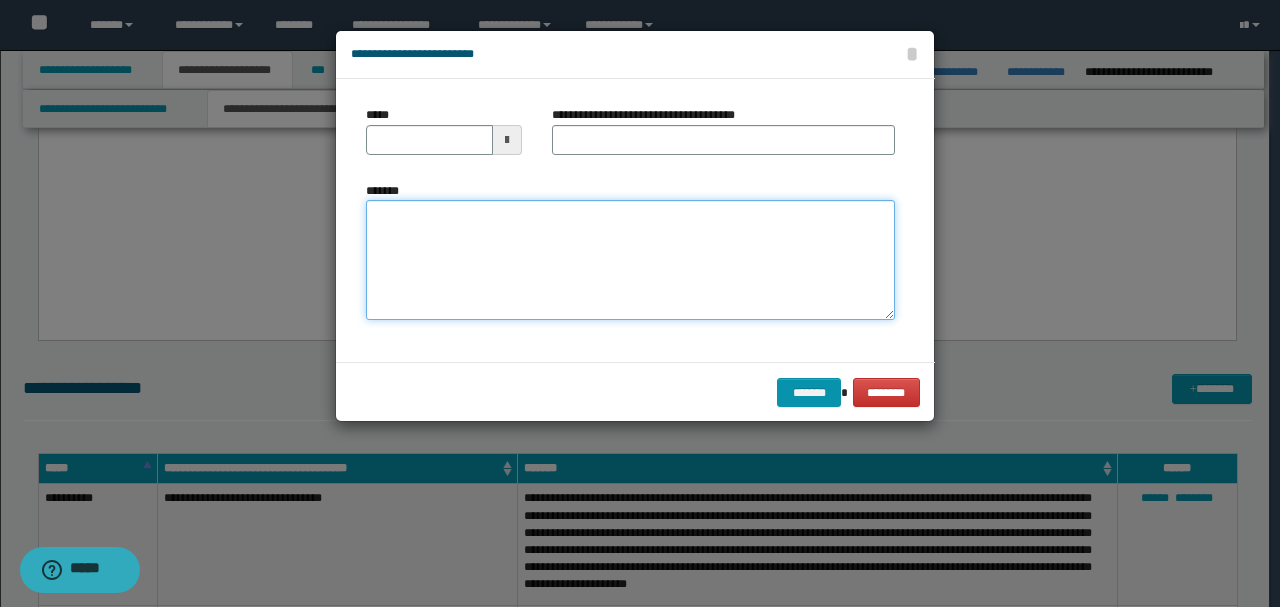 click on "*******" at bounding box center (630, 259) 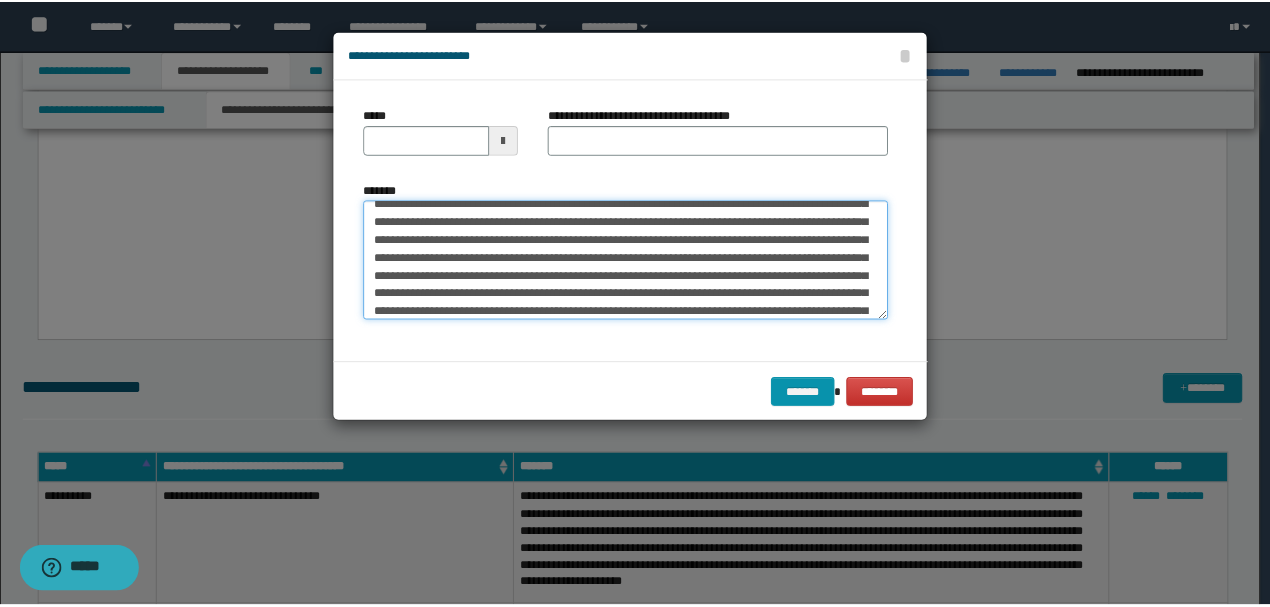 scroll, scrollTop: 0, scrollLeft: 0, axis: both 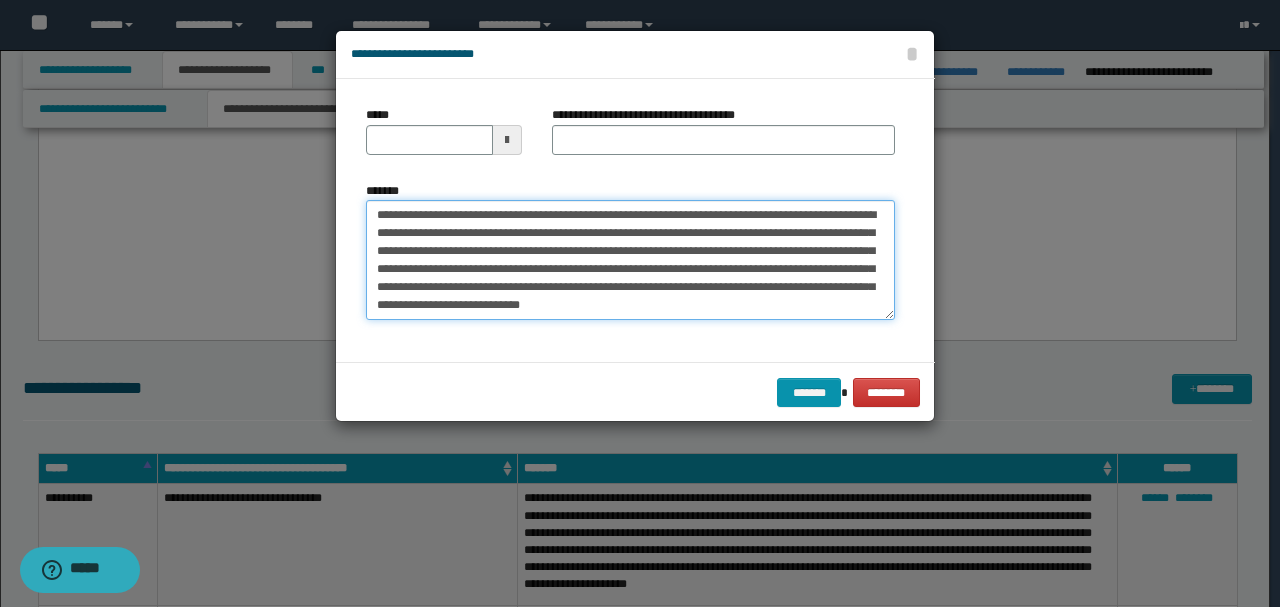 drag, startPoint x: 426, startPoint y: 212, endPoint x: 296, endPoint y: 186, distance: 132.57451 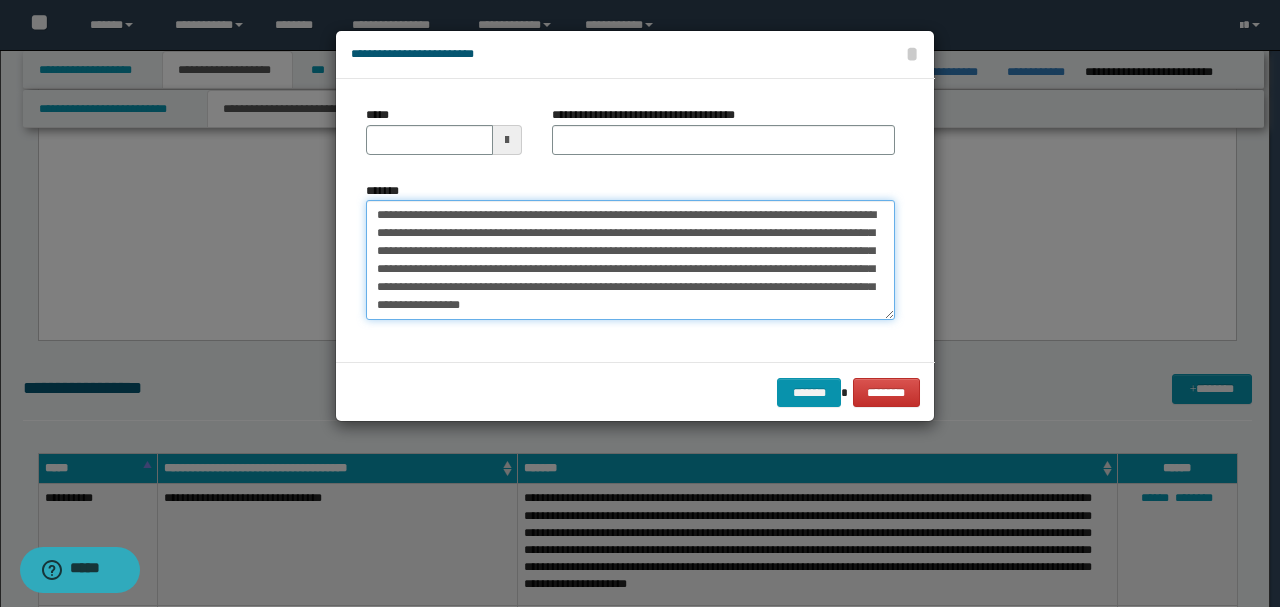 type 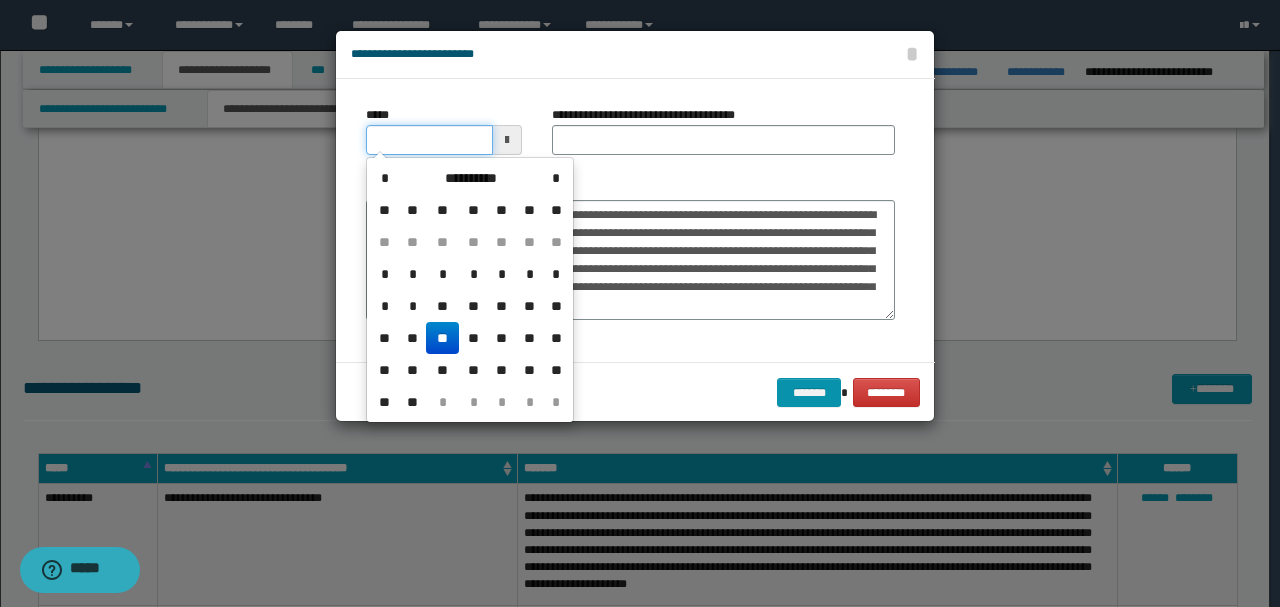 click on "*****" at bounding box center [429, 140] 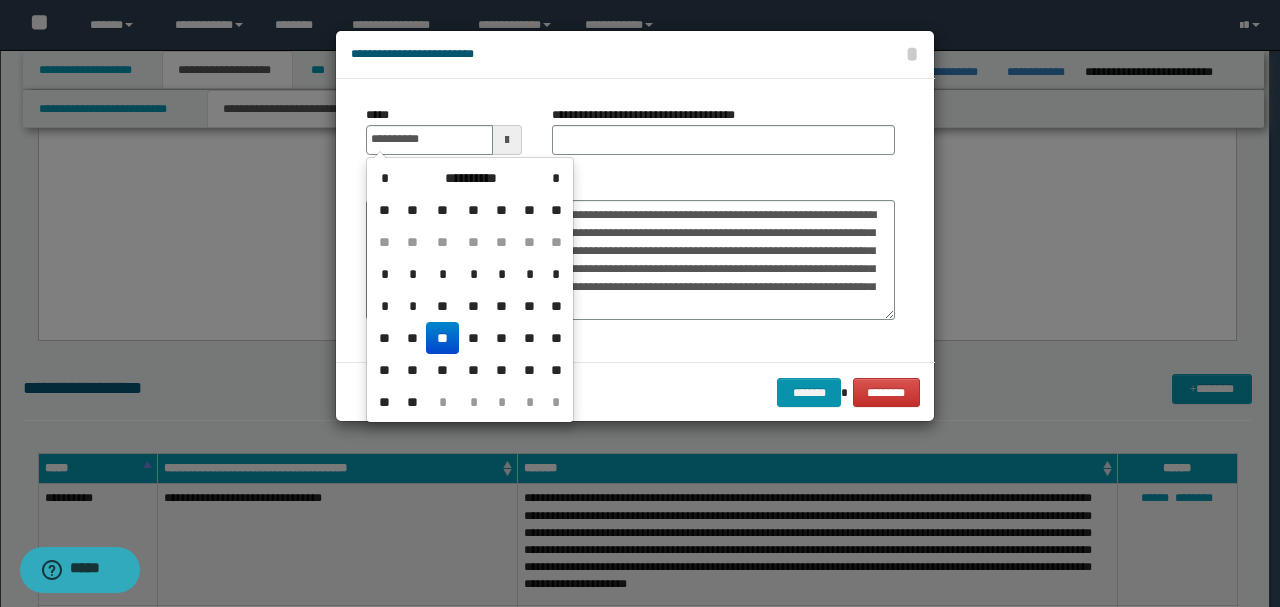 type on "**********" 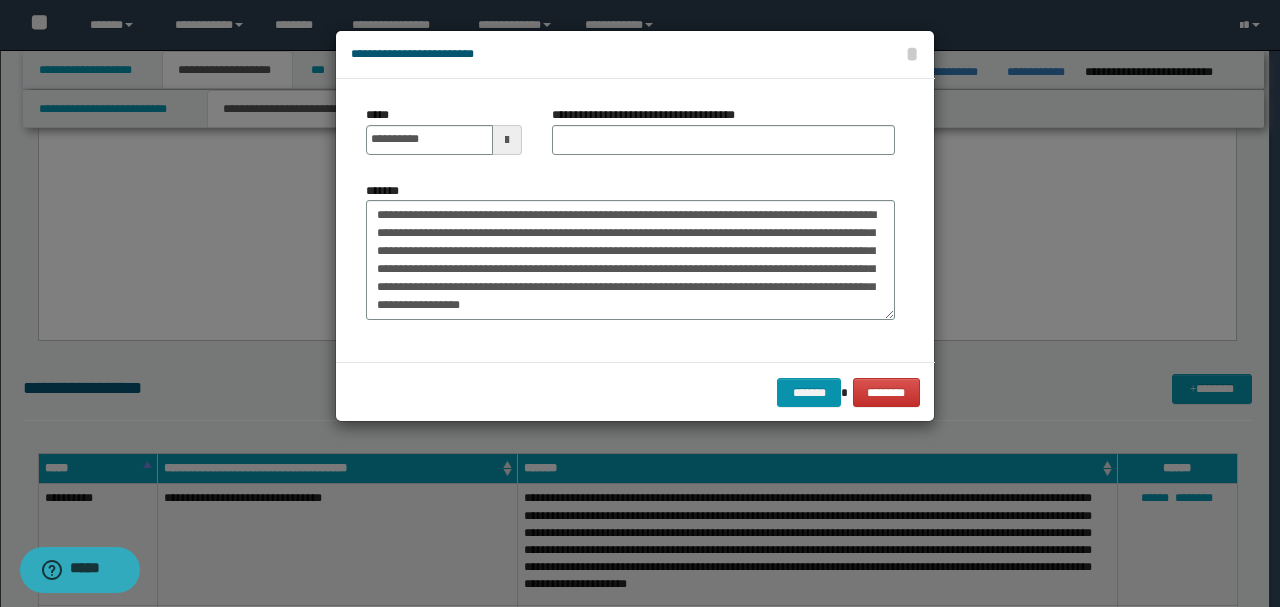 click on "*******" at bounding box center (630, 251) 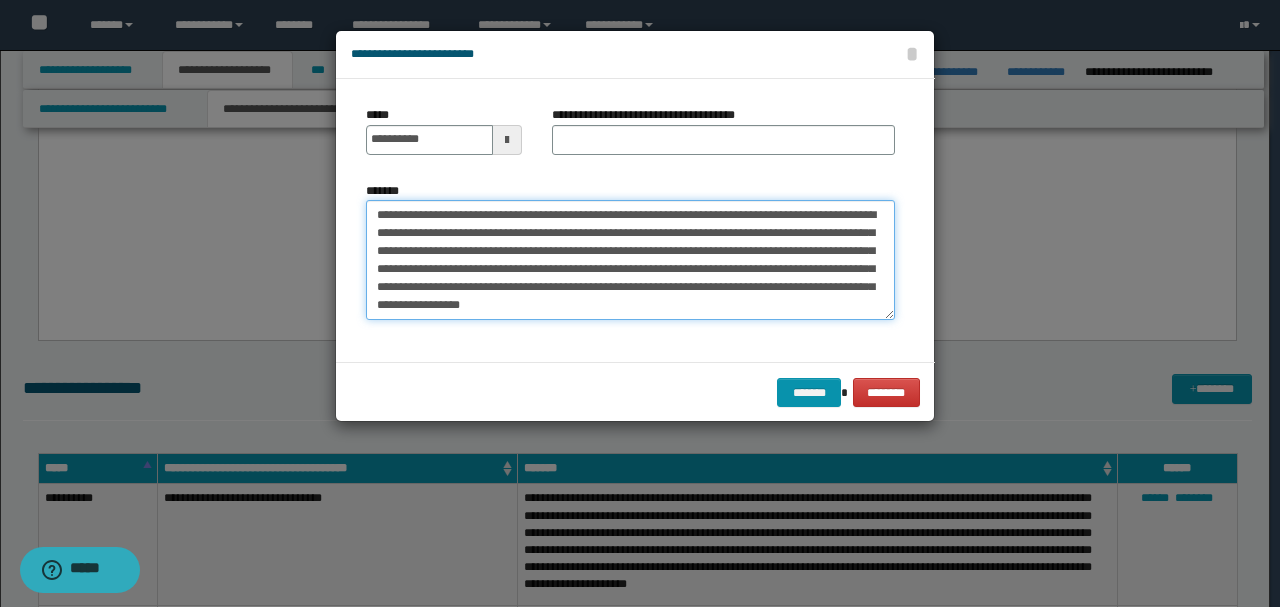drag, startPoint x: 534, startPoint y: 214, endPoint x: 392, endPoint y: 205, distance: 142.28493 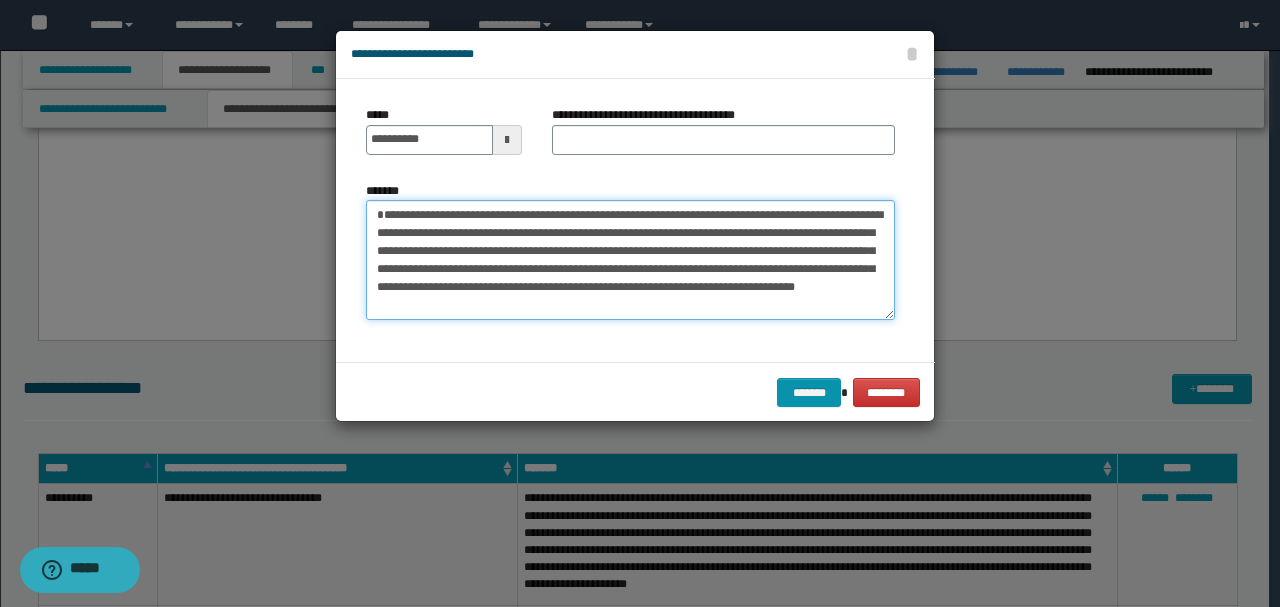 type on "**********" 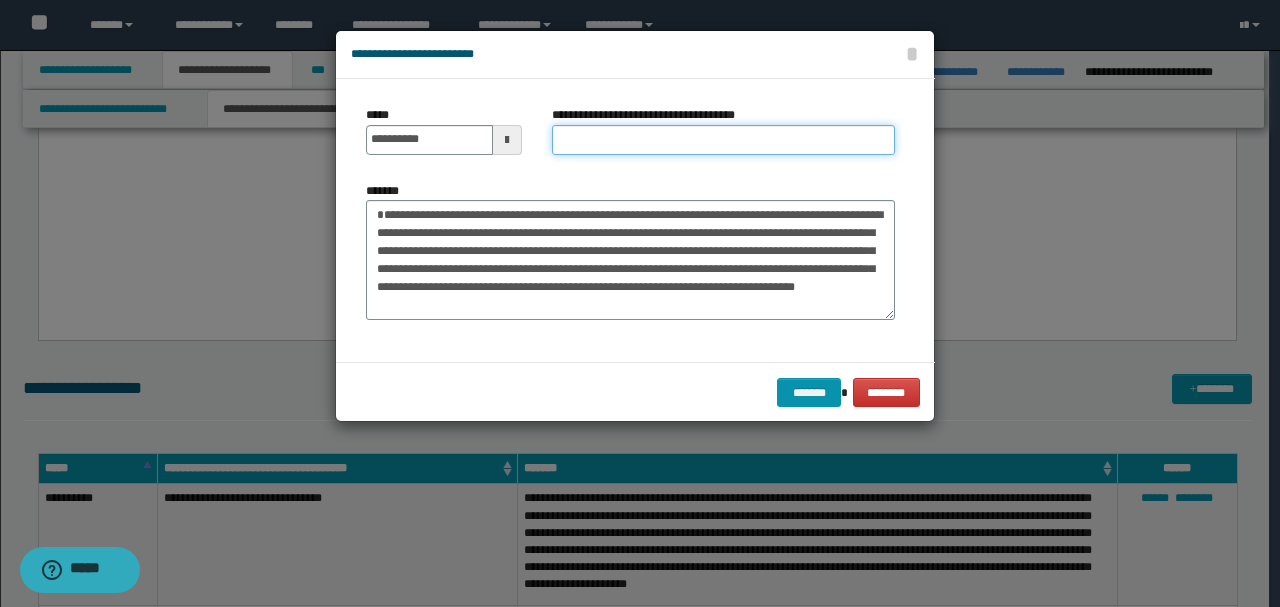 click on "**********" at bounding box center (723, 140) 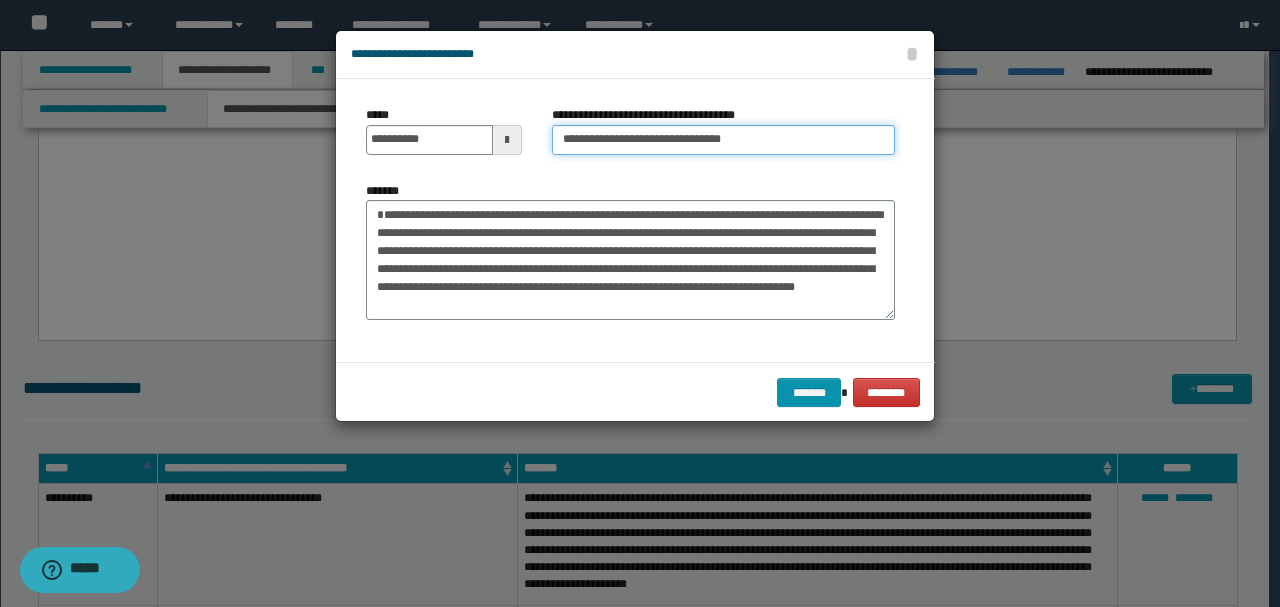 type on "**********" 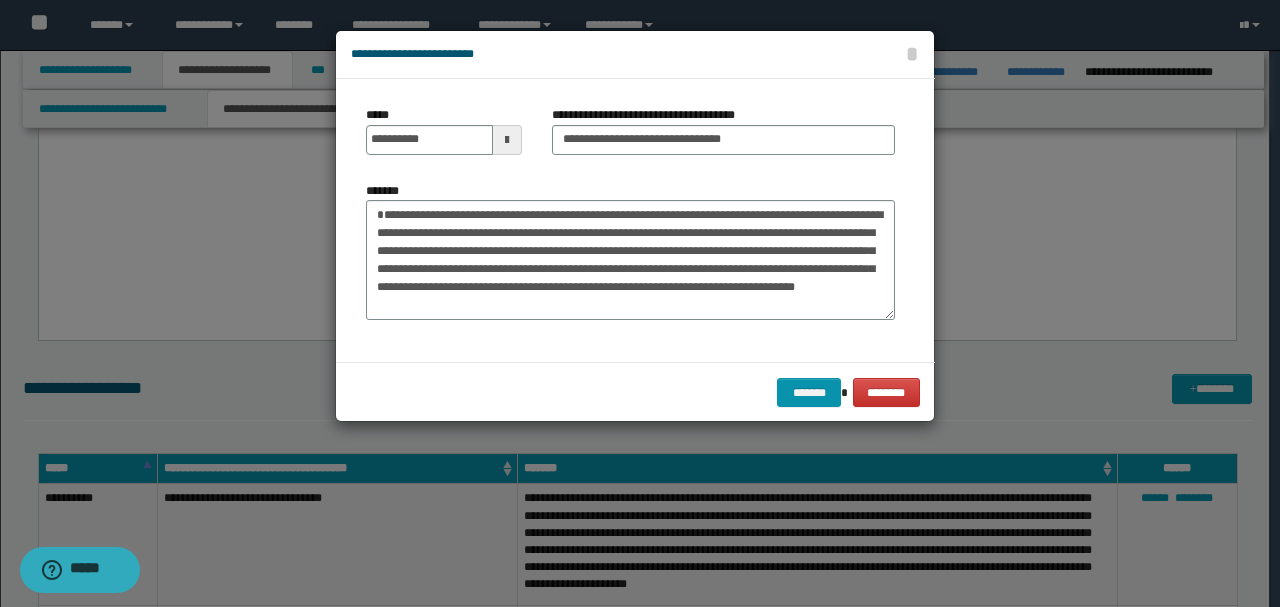 click on "*******" at bounding box center (630, 258) 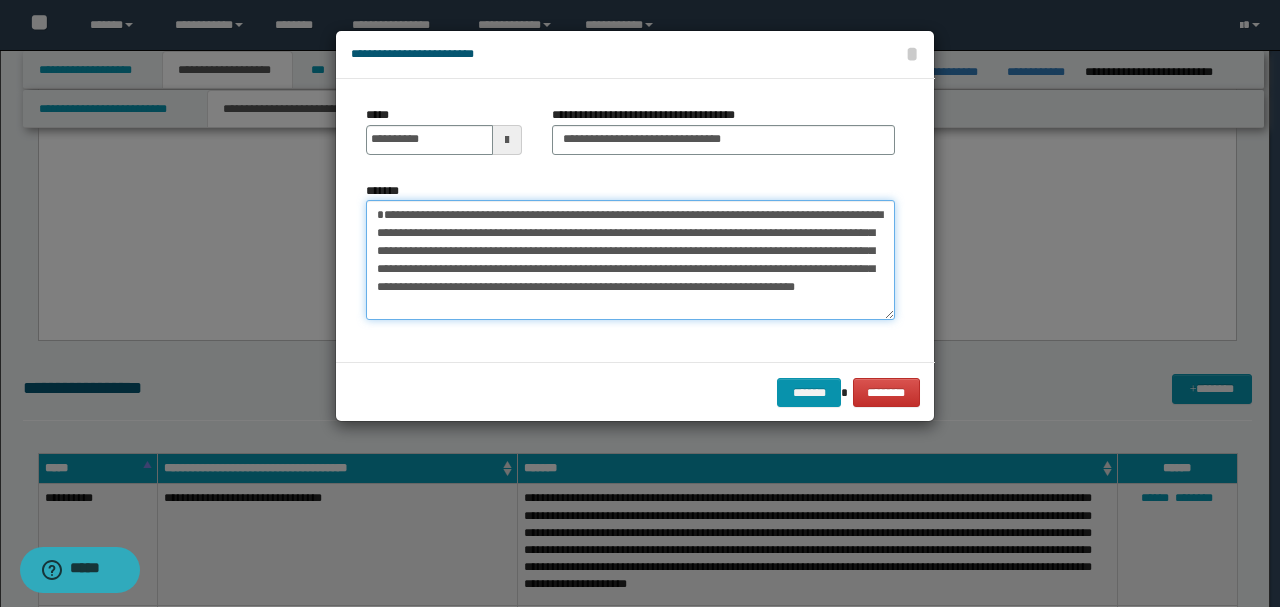 click on "*******" at bounding box center (630, 259) 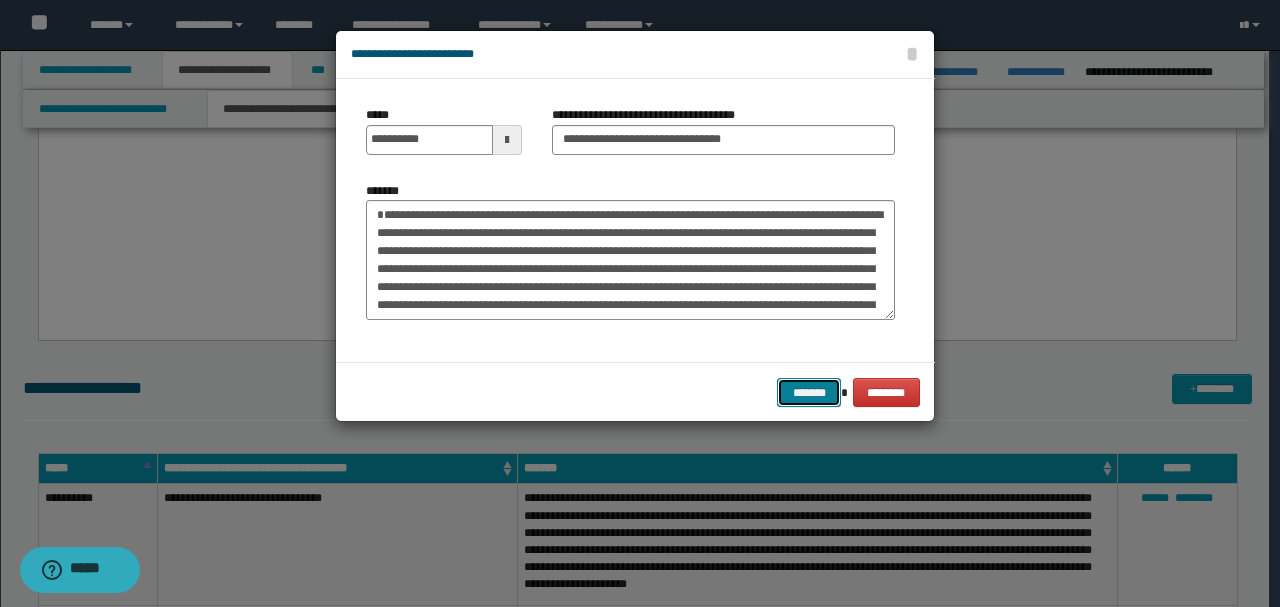 click on "*******" at bounding box center [809, 392] 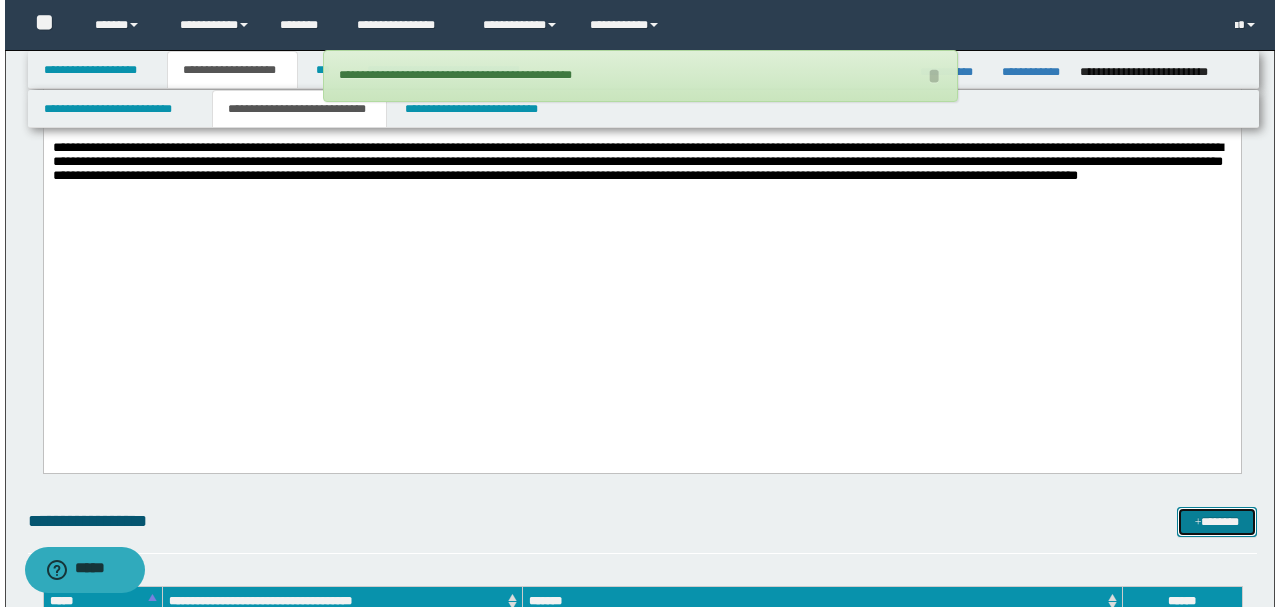 scroll, scrollTop: 3676, scrollLeft: 0, axis: vertical 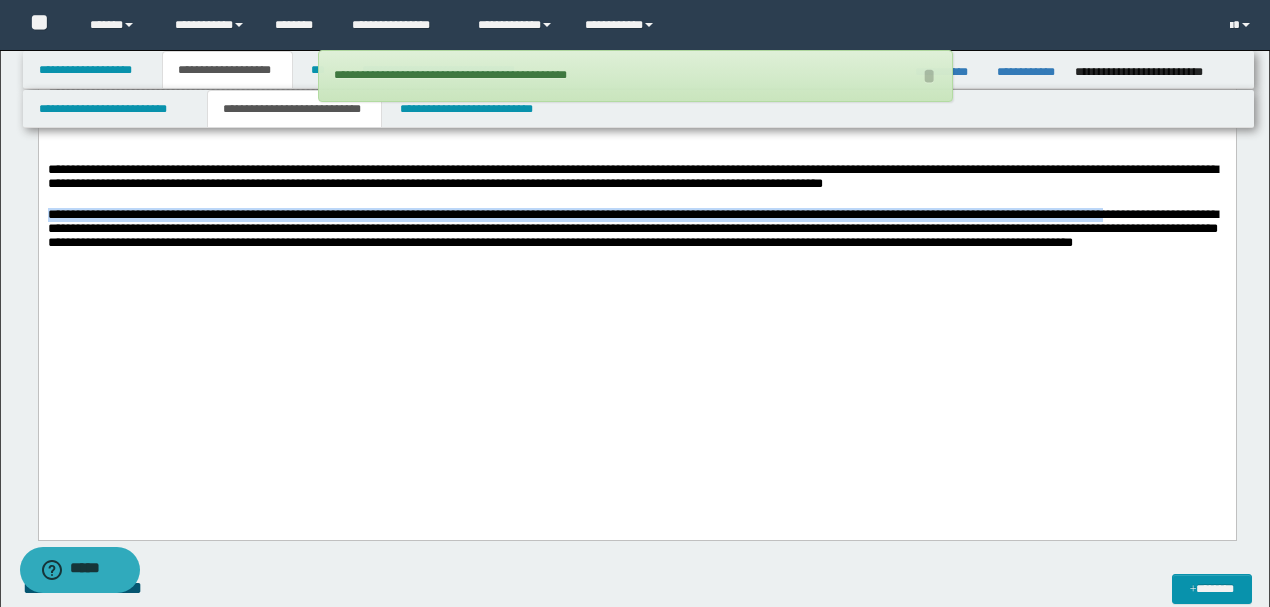 drag, startPoint x: 568, startPoint y: 265, endPoint x: 54, endPoint y: -174, distance: 675.95636 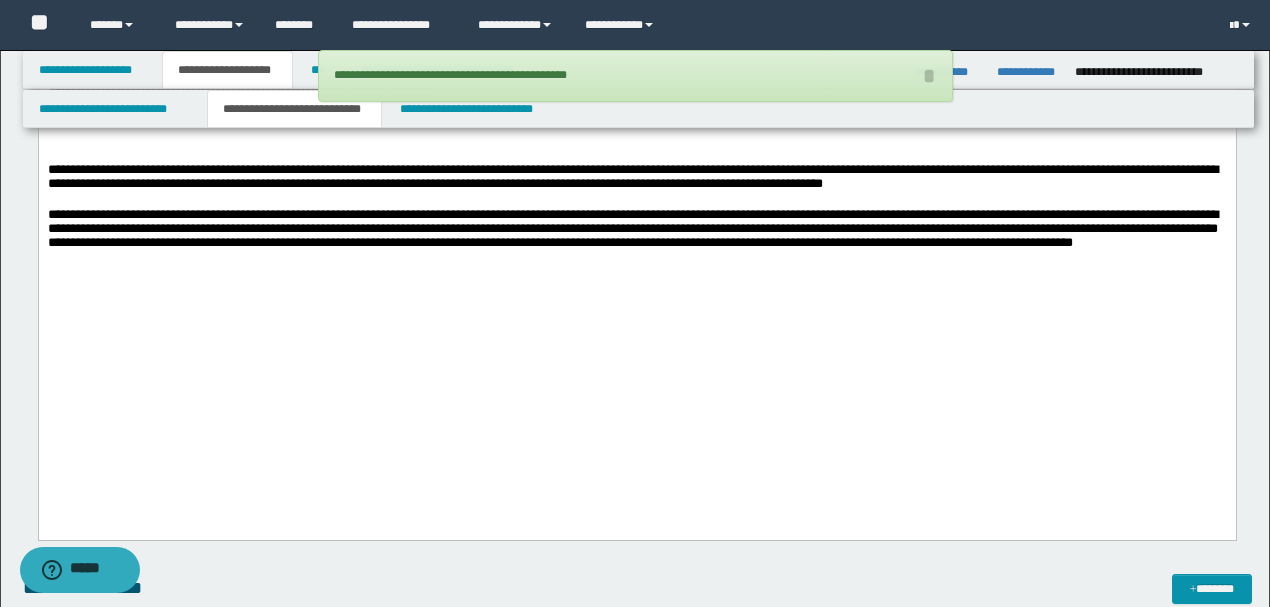 click on "**********" at bounding box center (636, 230) 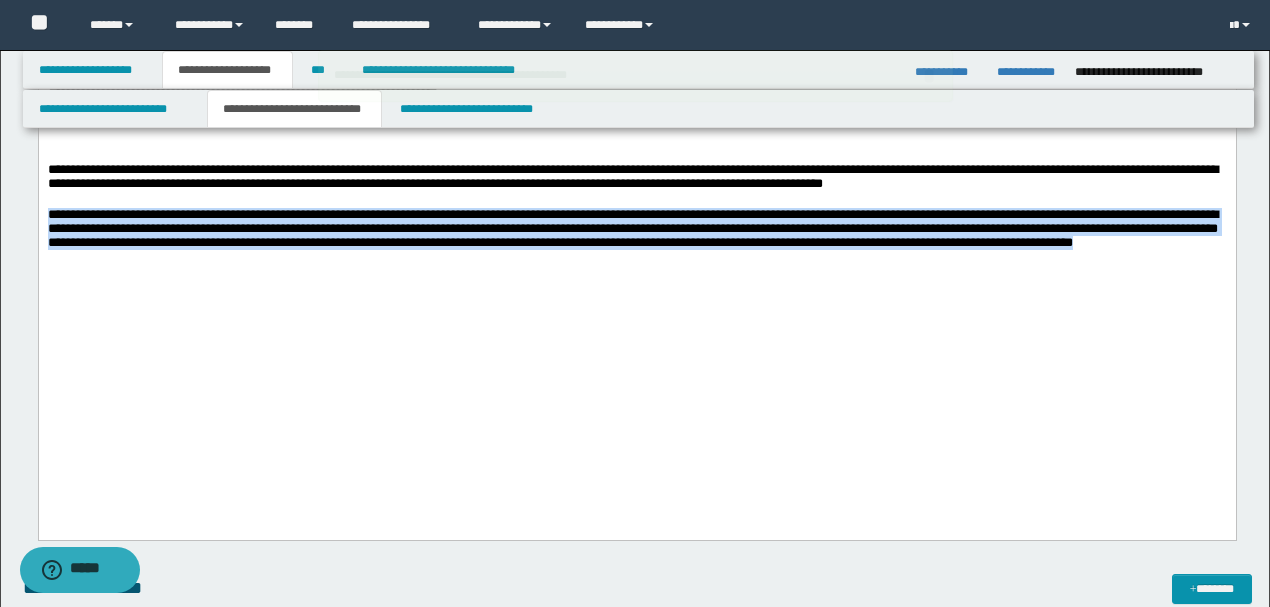 drag, startPoint x: 378, startPoint y: 337, endPoint x: 42, endPoint y: -182, distance: 618.26935 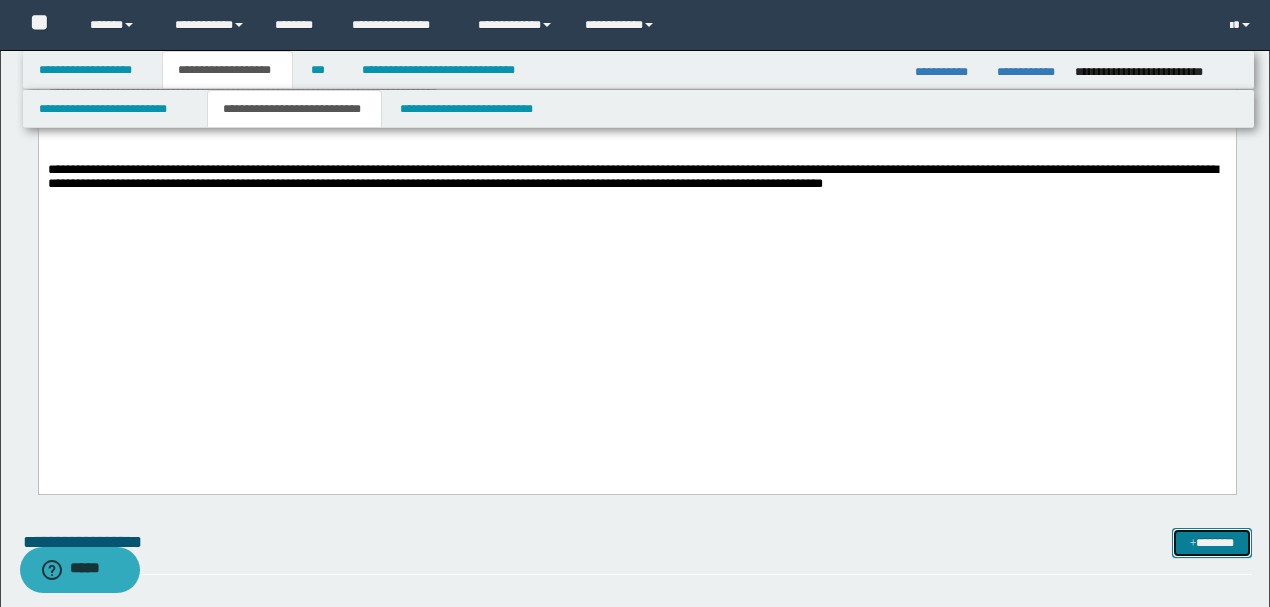 click on "*******" at bounding box center (1211, 542) 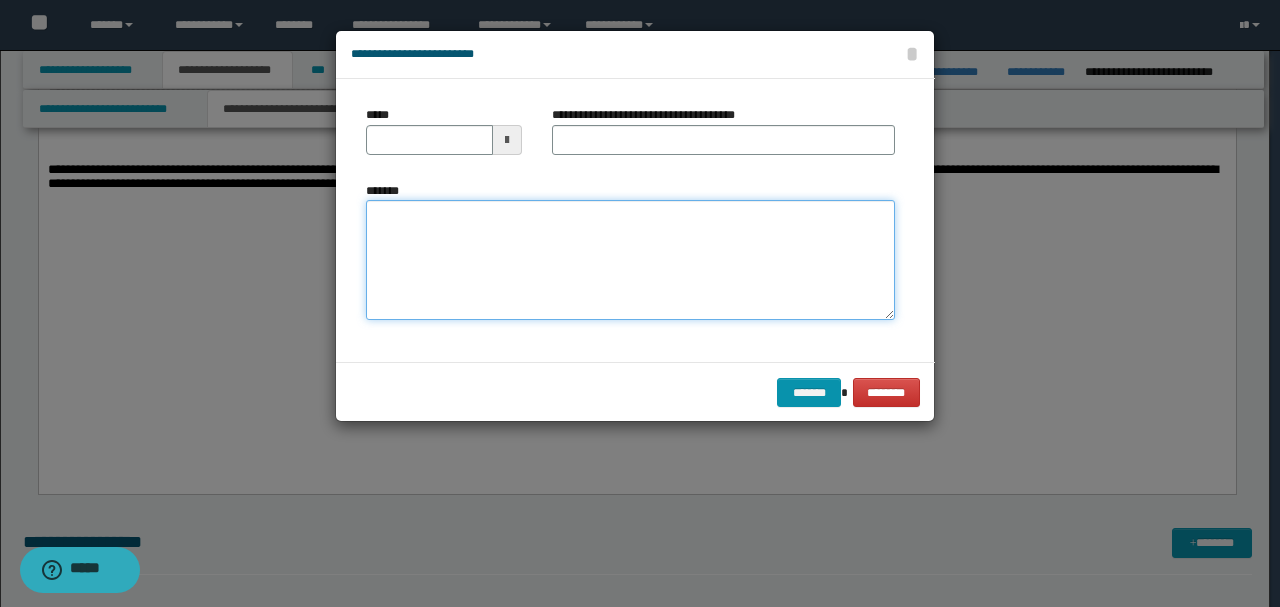drag, startPoint x: 588, startPoint y: 303, endPoint x: 514, endPoint y: 244, distance: 94.641426 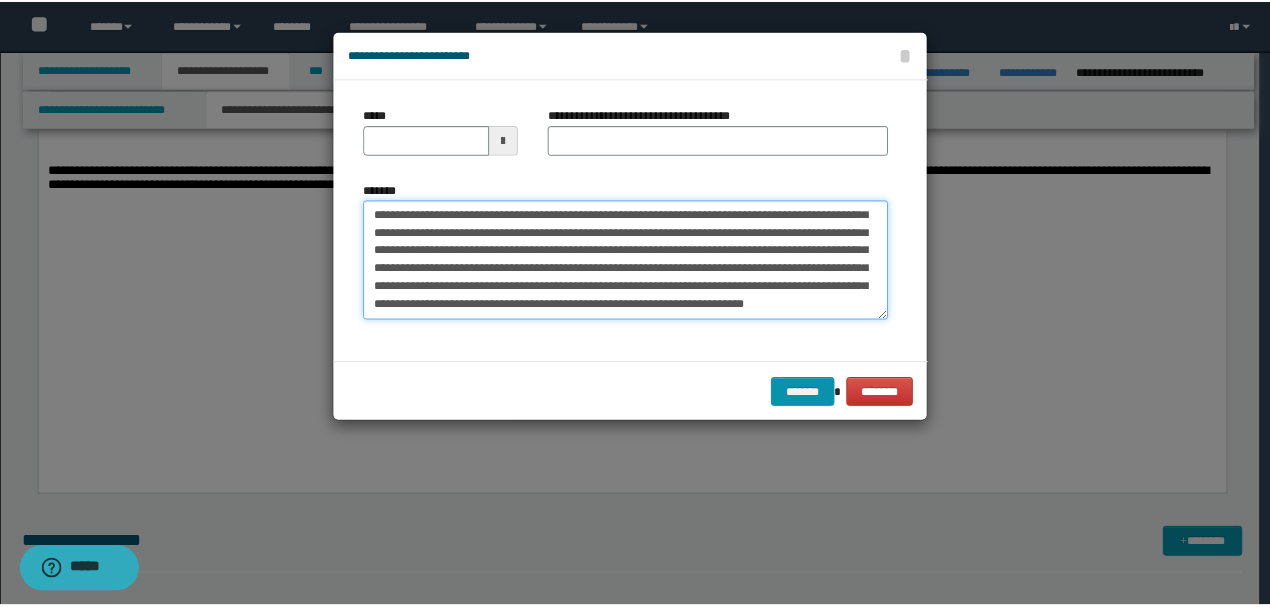 scroll, scrollTop: 0, scrollLeft: 0, axis: both 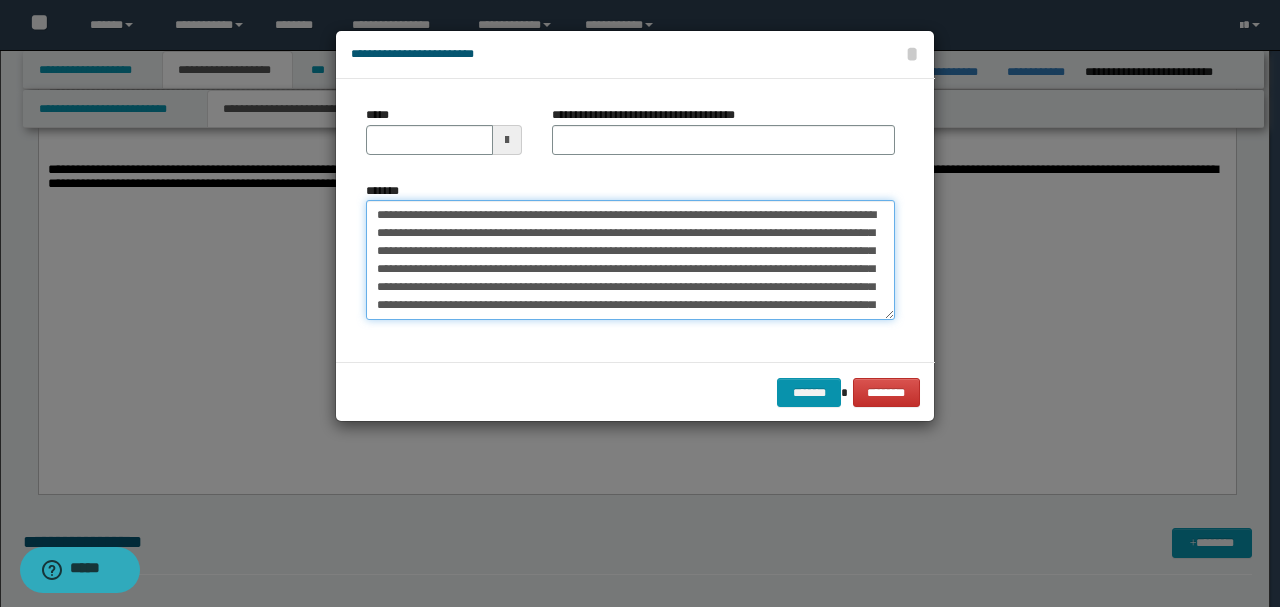 drag, startPoint x: 446, startPoint y: 214, endPoint x: 290, endPoint y: 198, distance: 156.81836 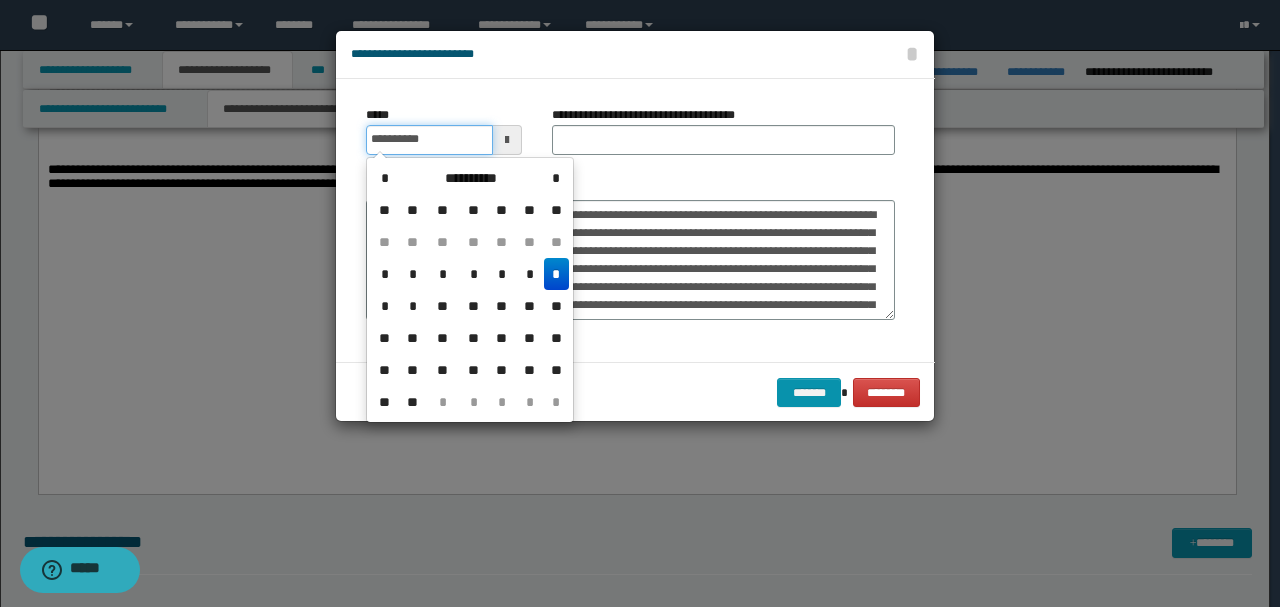 click on "**********" at bounding box center (429, 140) 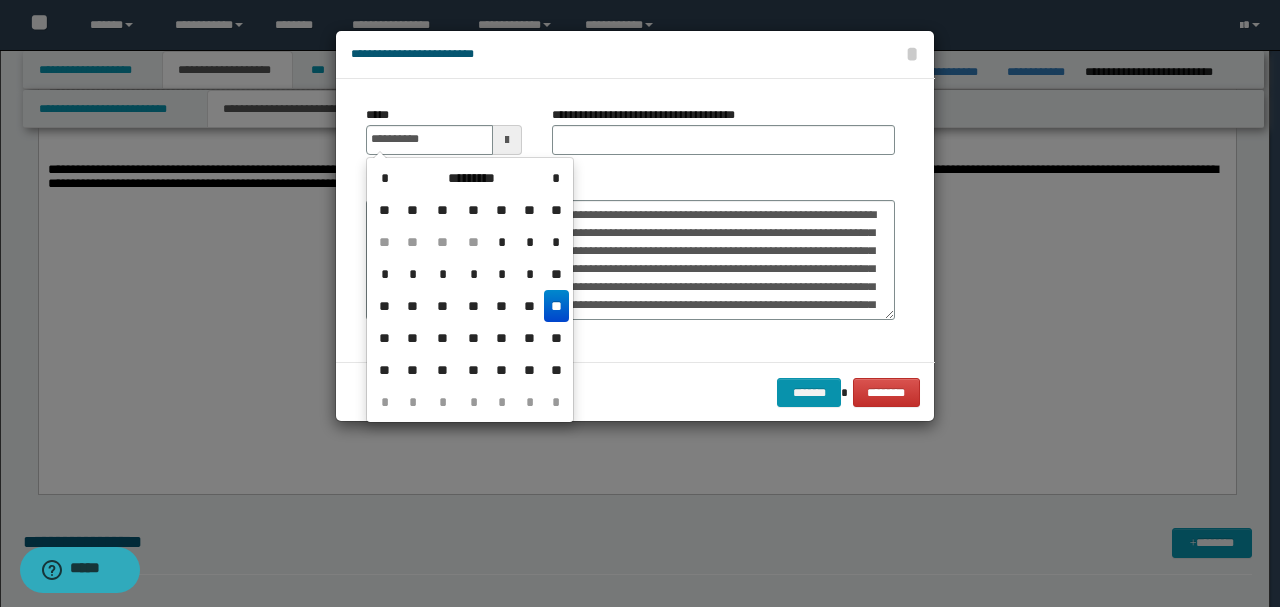 type on "**********" 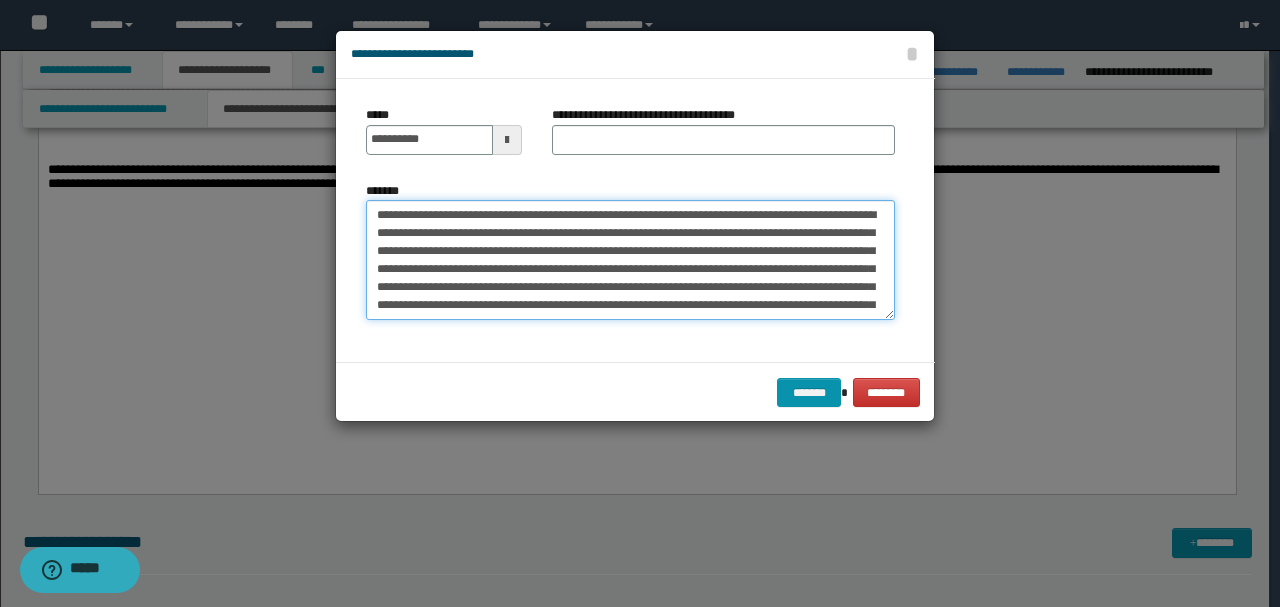 drag, startPoint x: 584, startPoint y: 208, endPoint x: 166, endPoint y: 202, distance: 418.04306 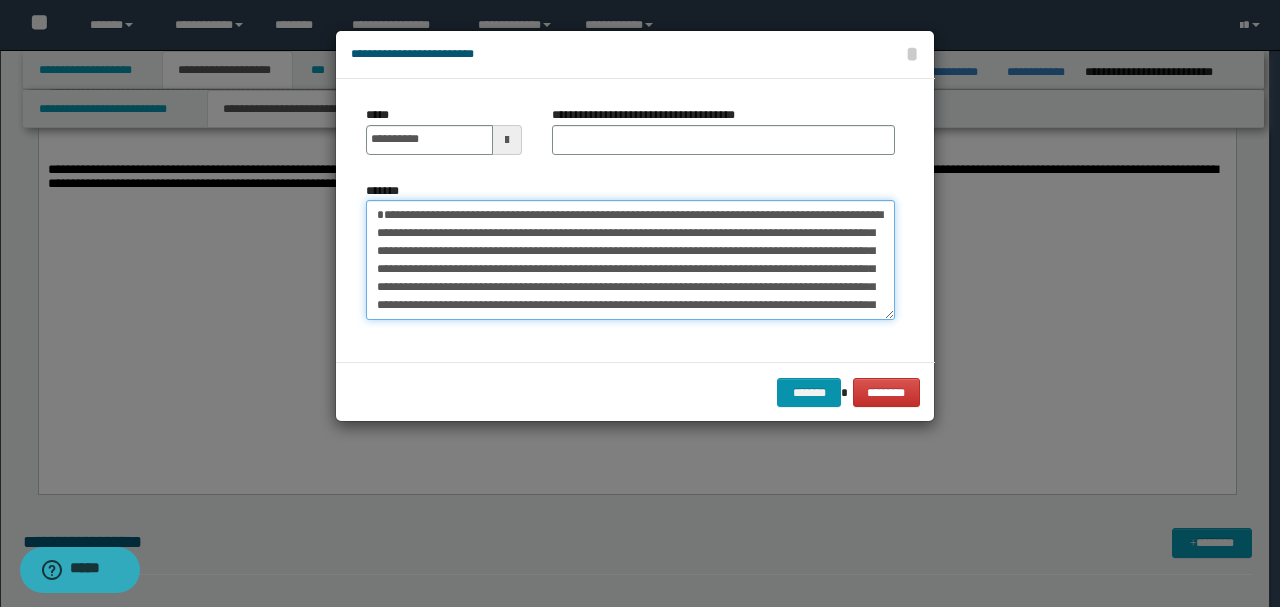 type on "**********" 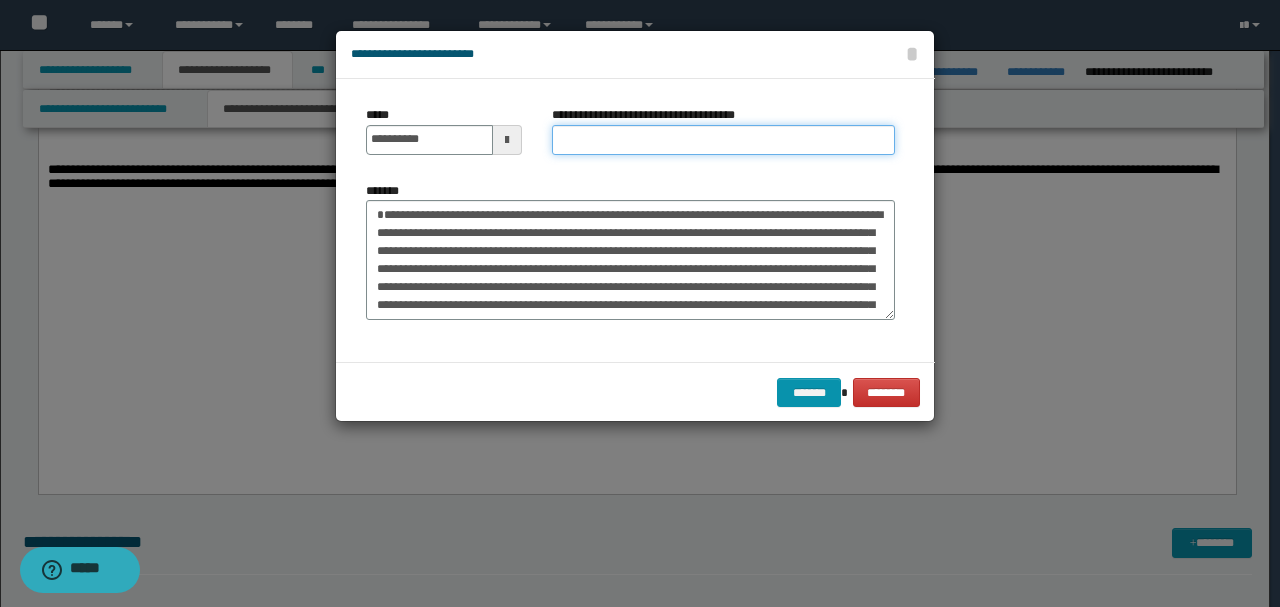 paste on "**********" 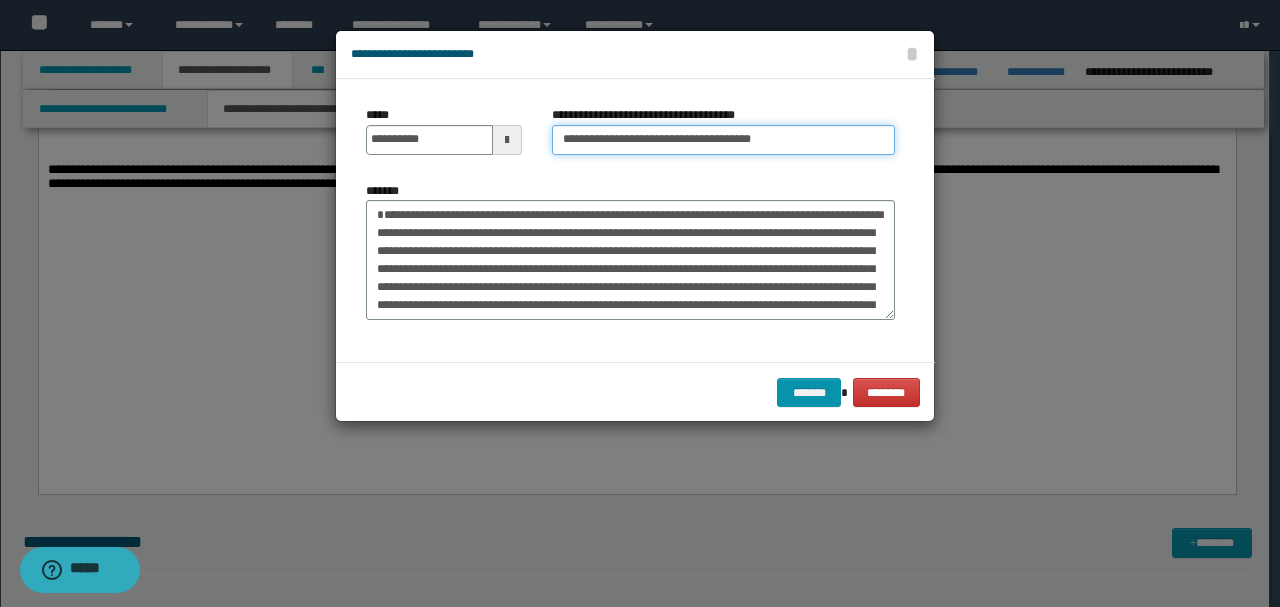 click on "**********" at bounding box center [723, 140] 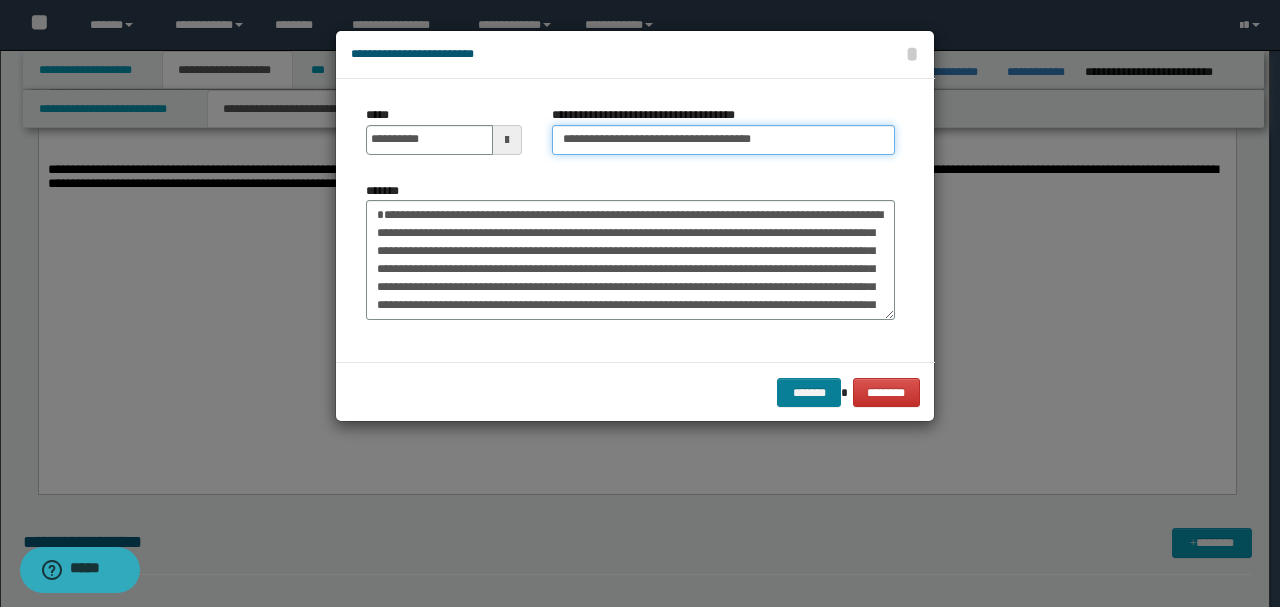 type on "**********" 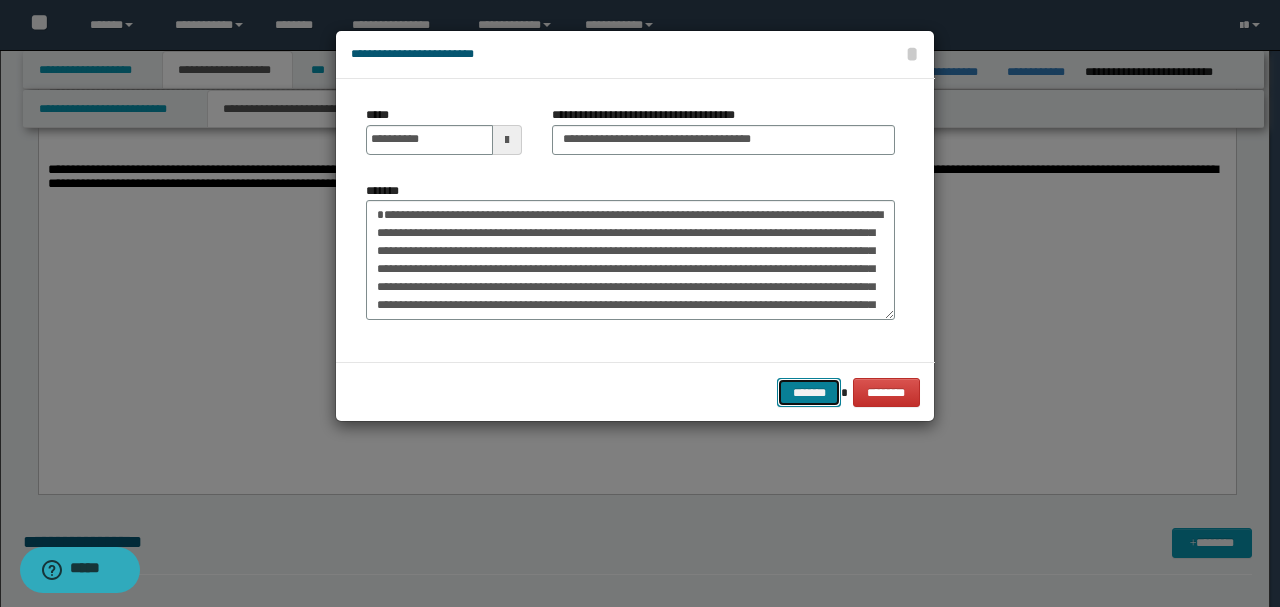 click on "*******" at bounding box center (809, 392) 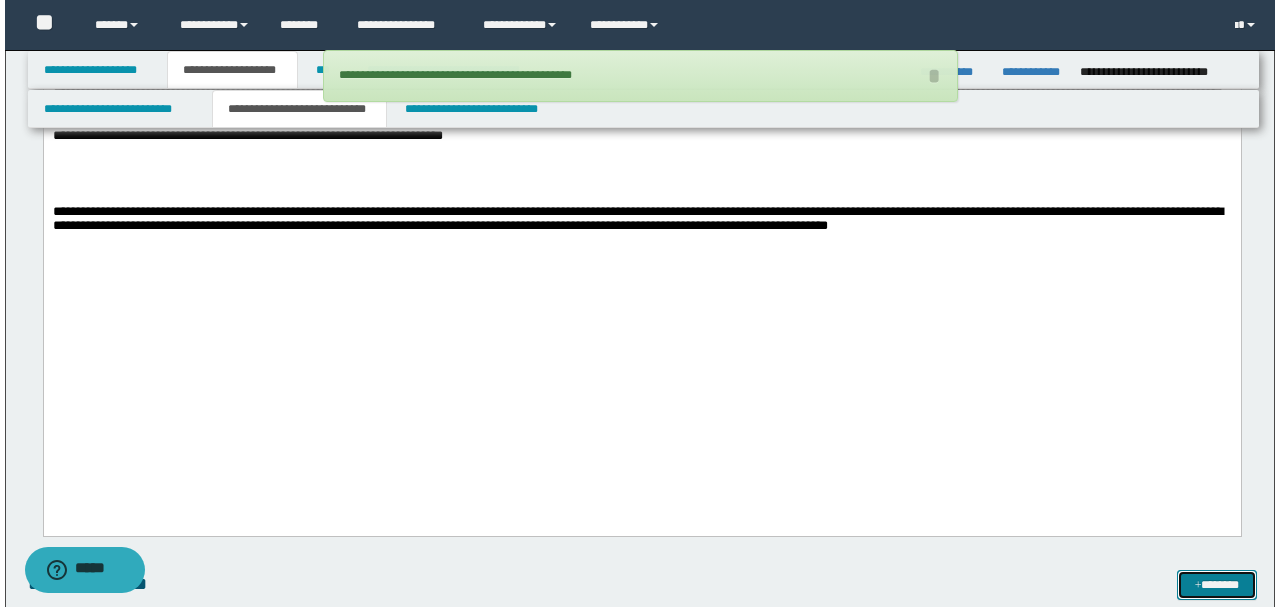 scroll, scrollTop: 3610, scrollLeft: 0, axis: vertical 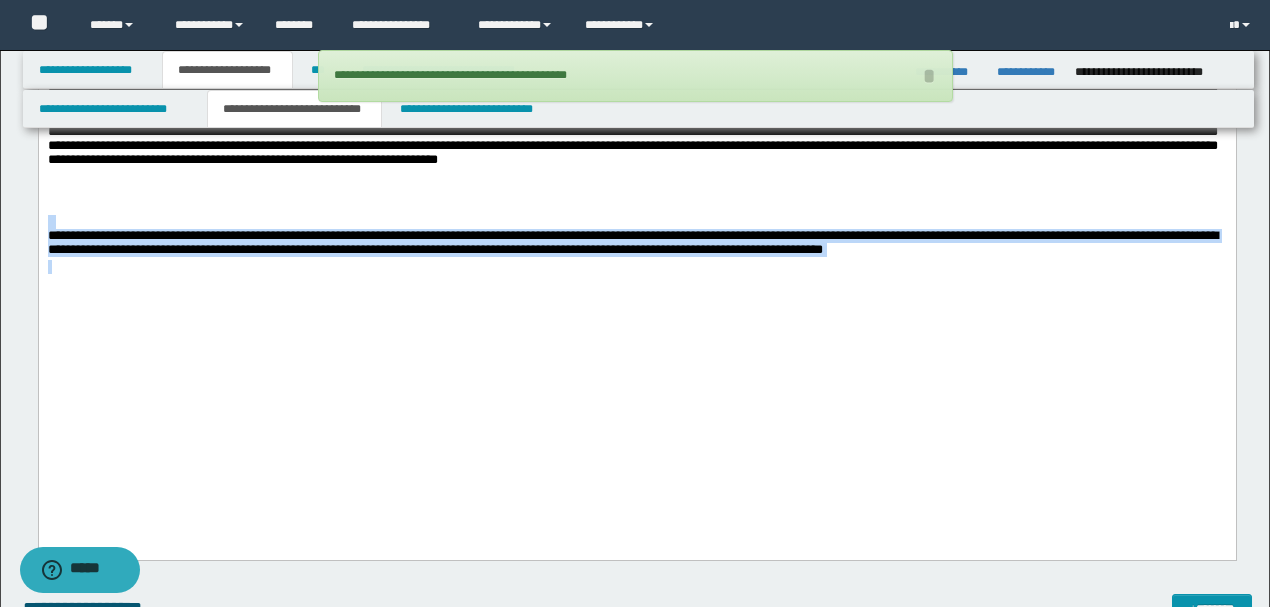 drag, startPoint x: 1069, startPoint y: 332, endPoint x: 38, endPoint y: -127, distance: 1128.5575 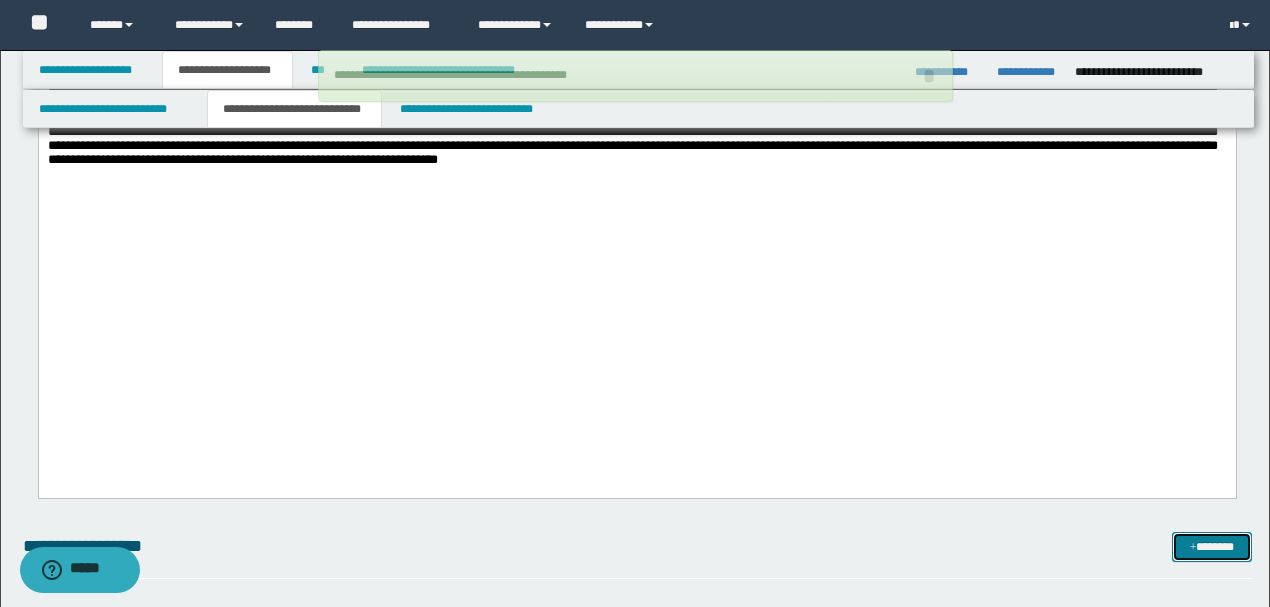 click on "*******" at bounding box center (1211, 546) 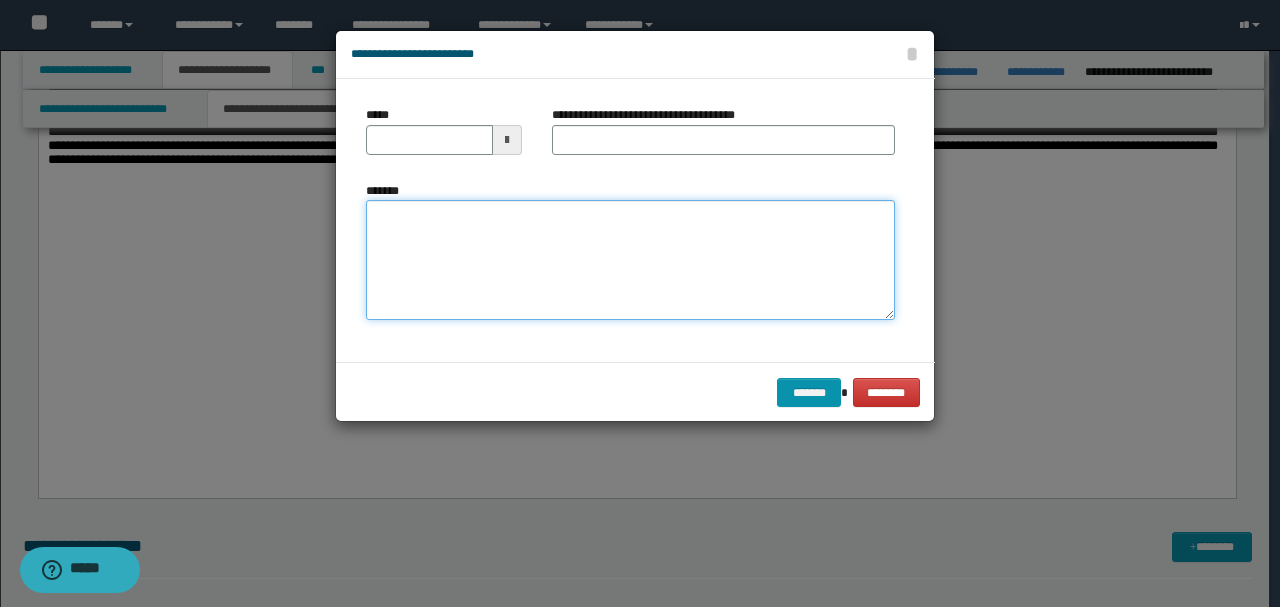 paste on "**********" 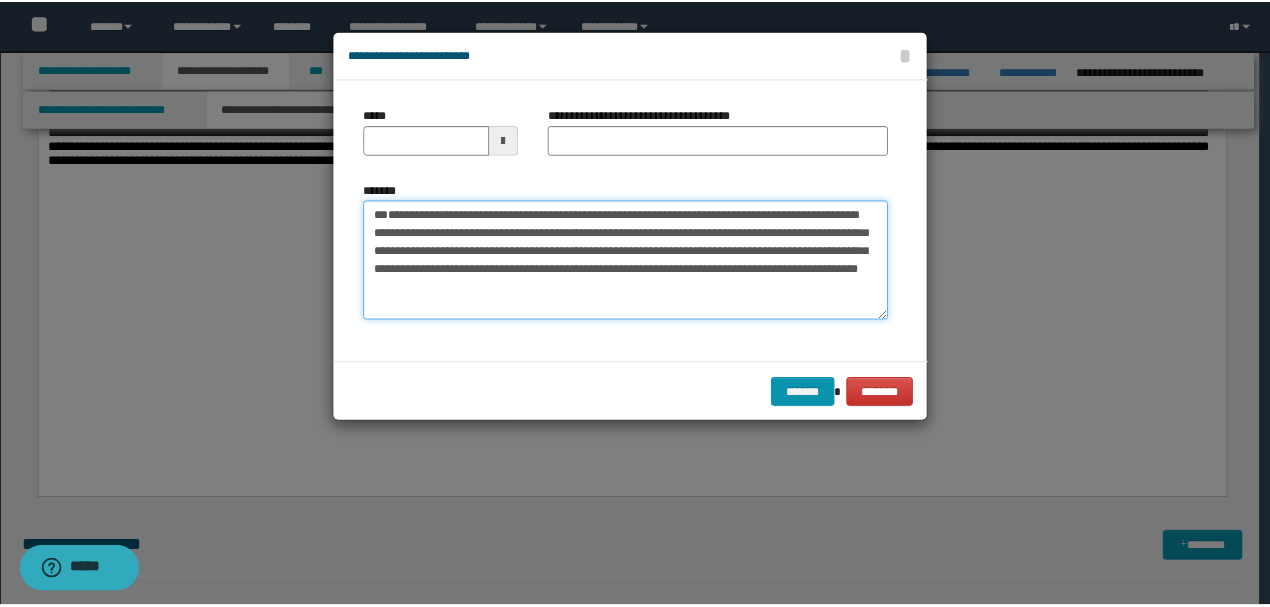 scroll, scrollTop: 0, scrollLeft: 0, axis: both 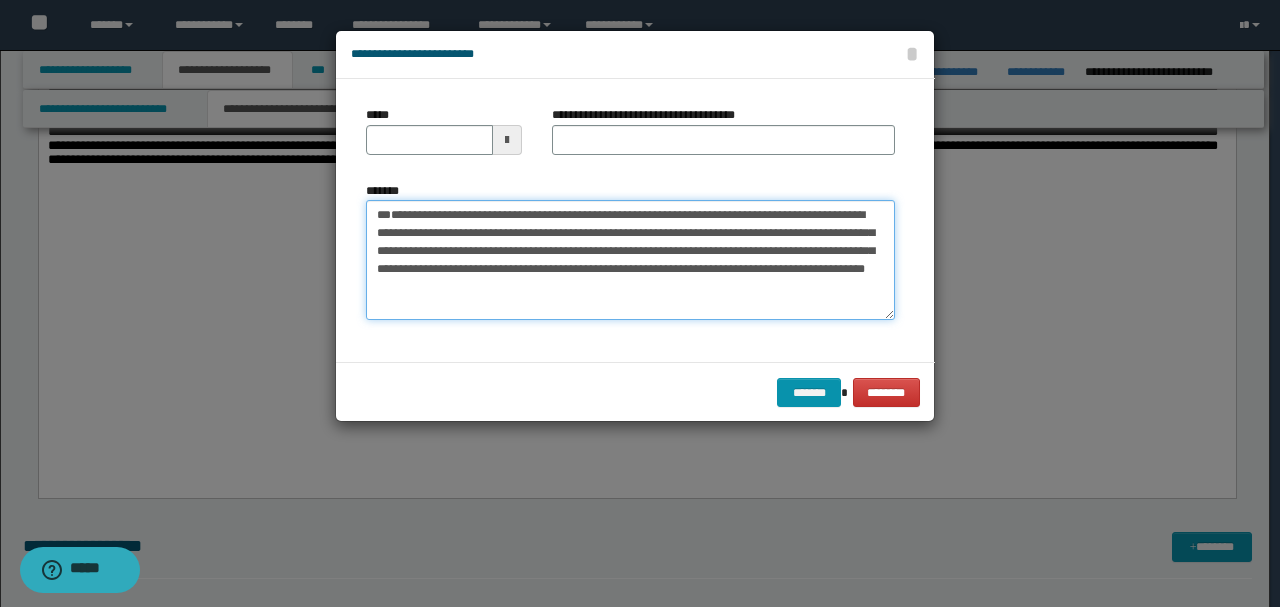 drag, startPoint x: 446, startPoint y: 250, endPoint x: 238, endPoint y: 144, distance: 233.45235 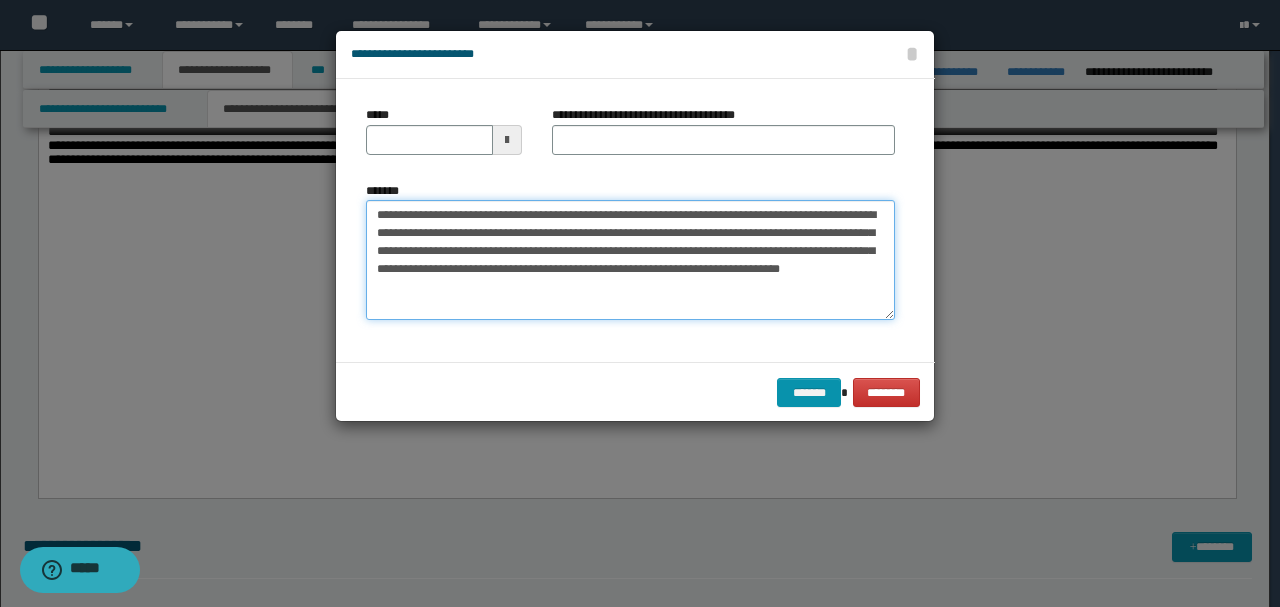 type 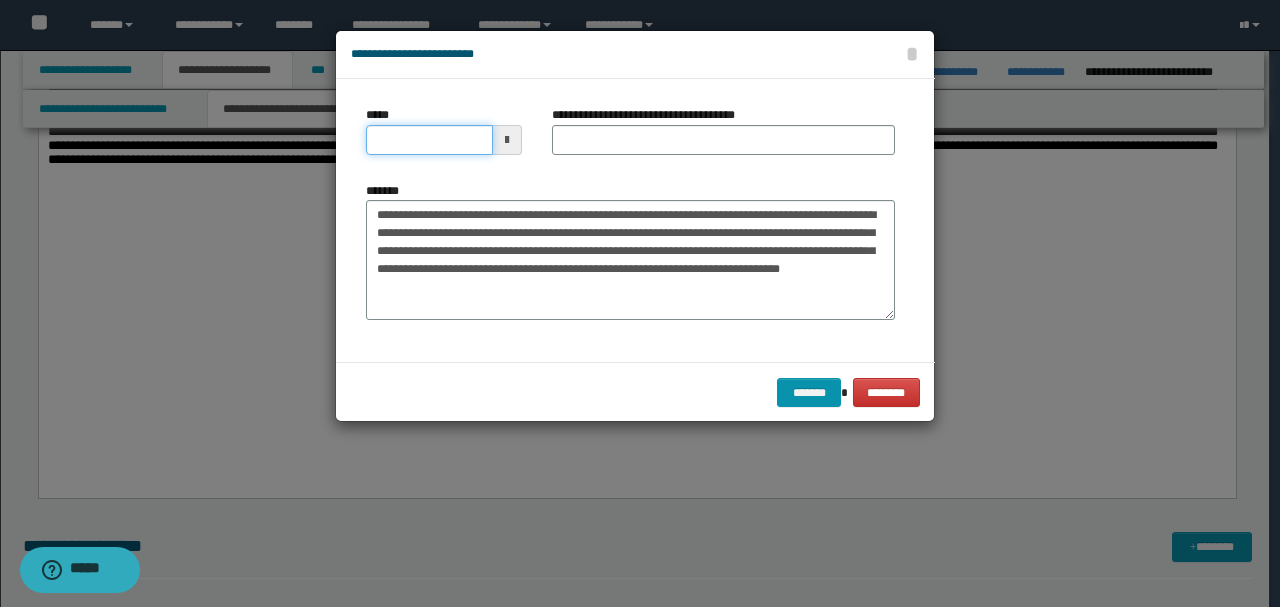click on "*****" at bounding box center (429, 140) 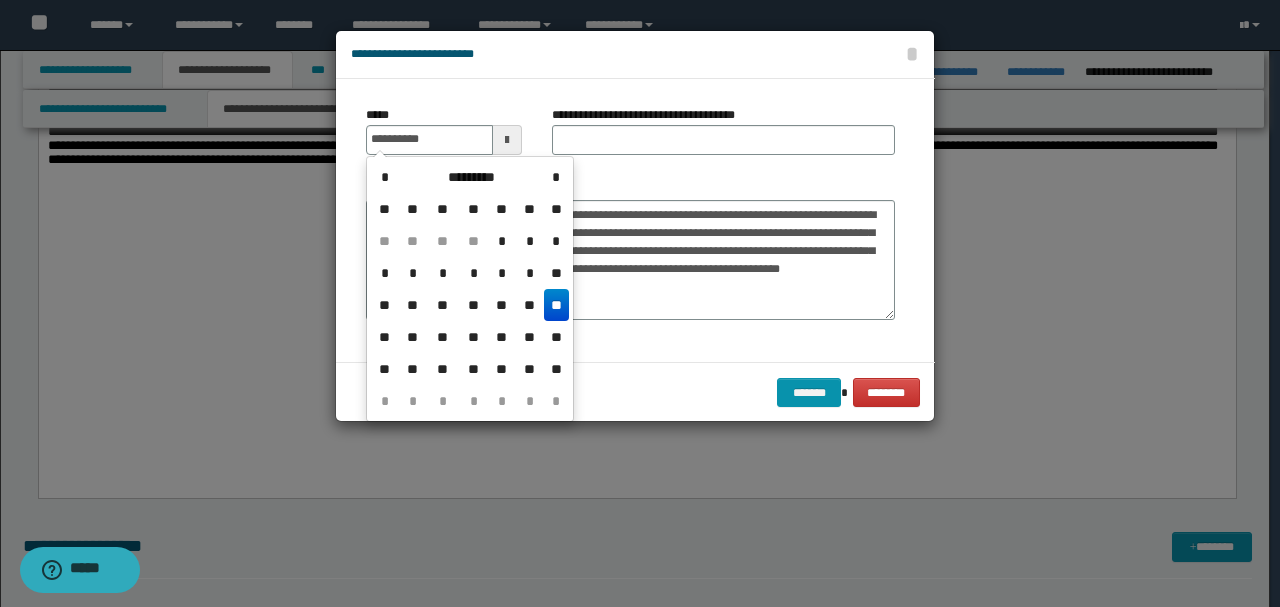 type on "**********" 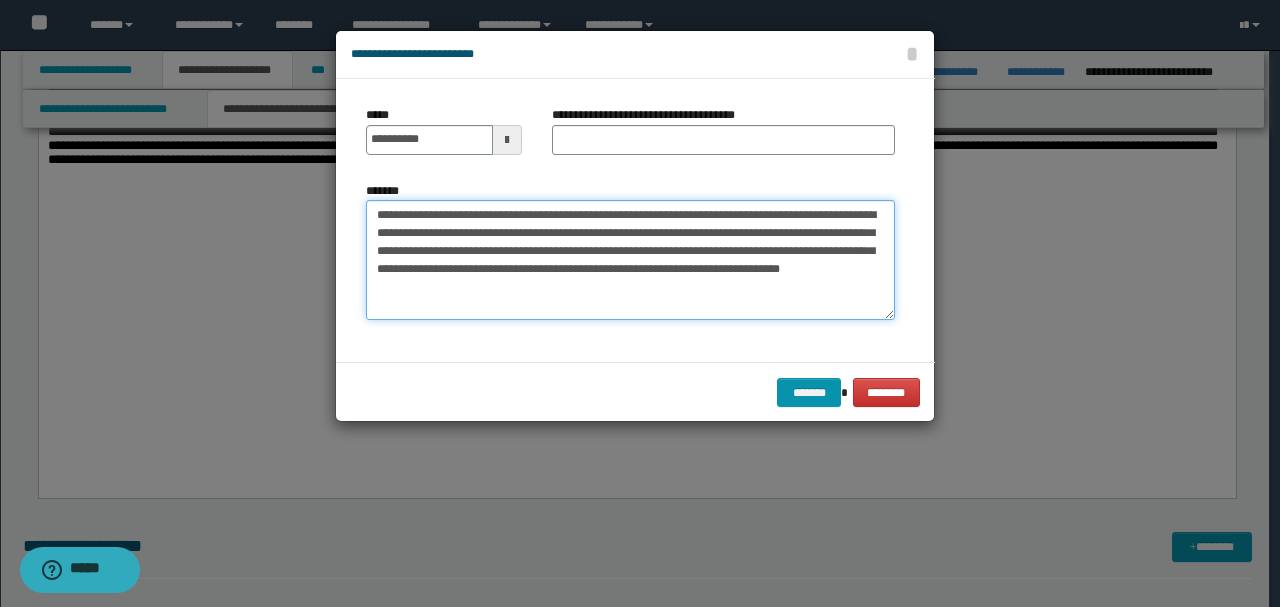 drag, startPoint x: 548, startPoint y: 217, endPoint x: 187, endPoint y: 185, distance: 362.4155 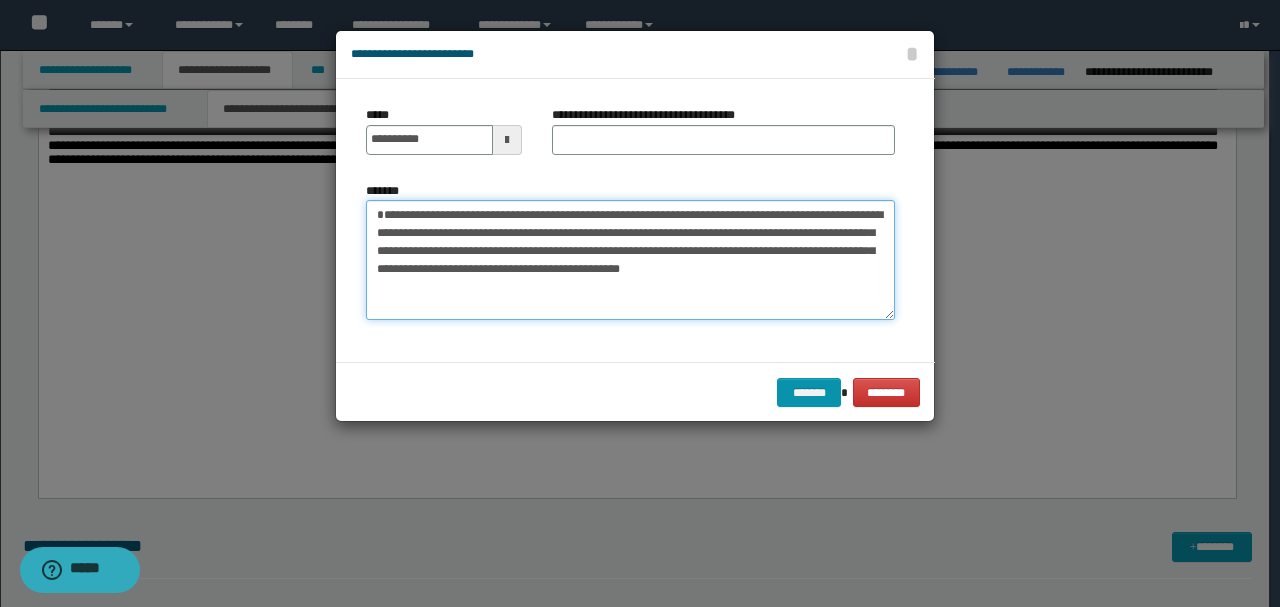 type on "**********" 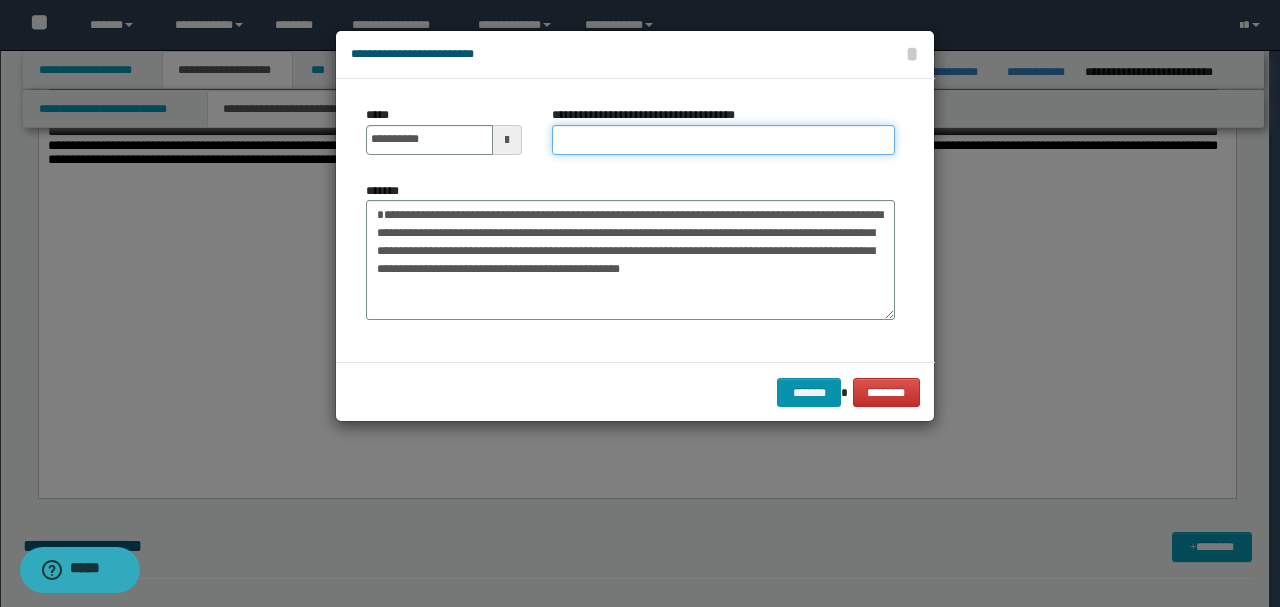 click on "**********" at bounding box center (723, 140) 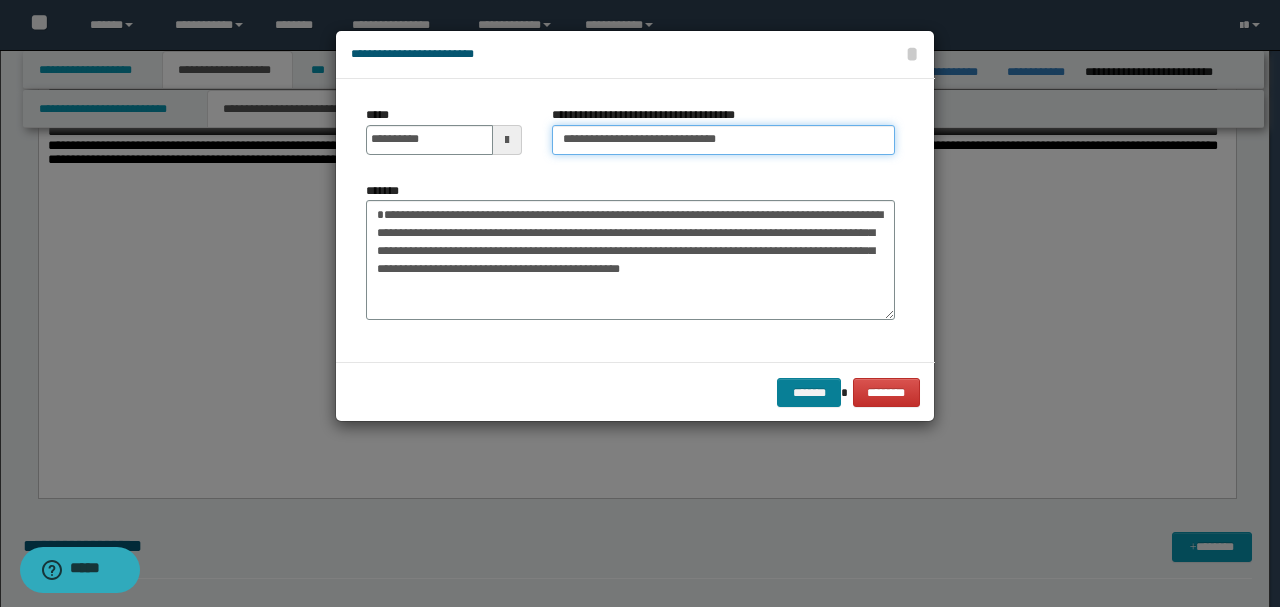 type on "**********" 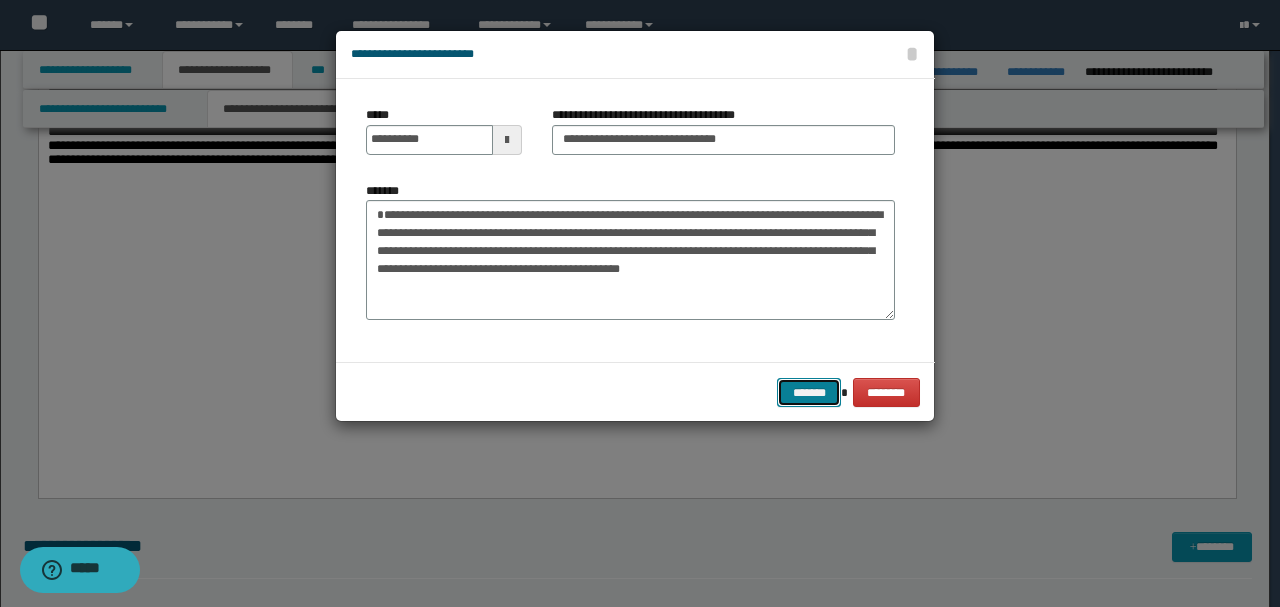 click on "*******" at bounding box center (809, 392) 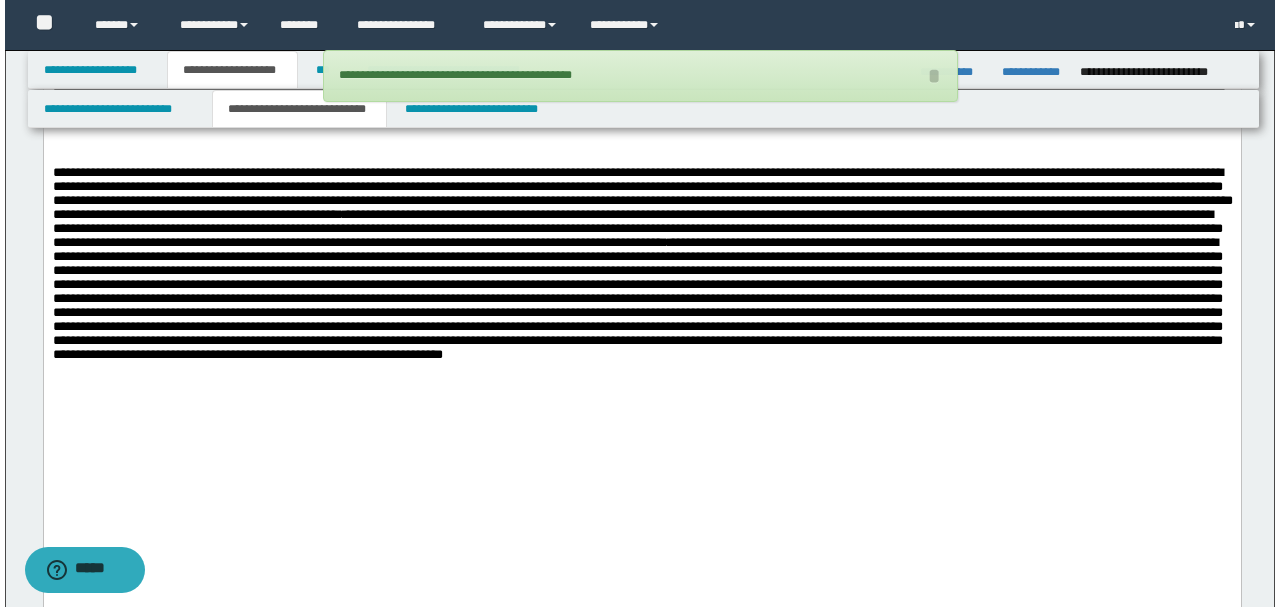 scroll, scrollTop: 3410, scrollLeft: 0, axis: vertical 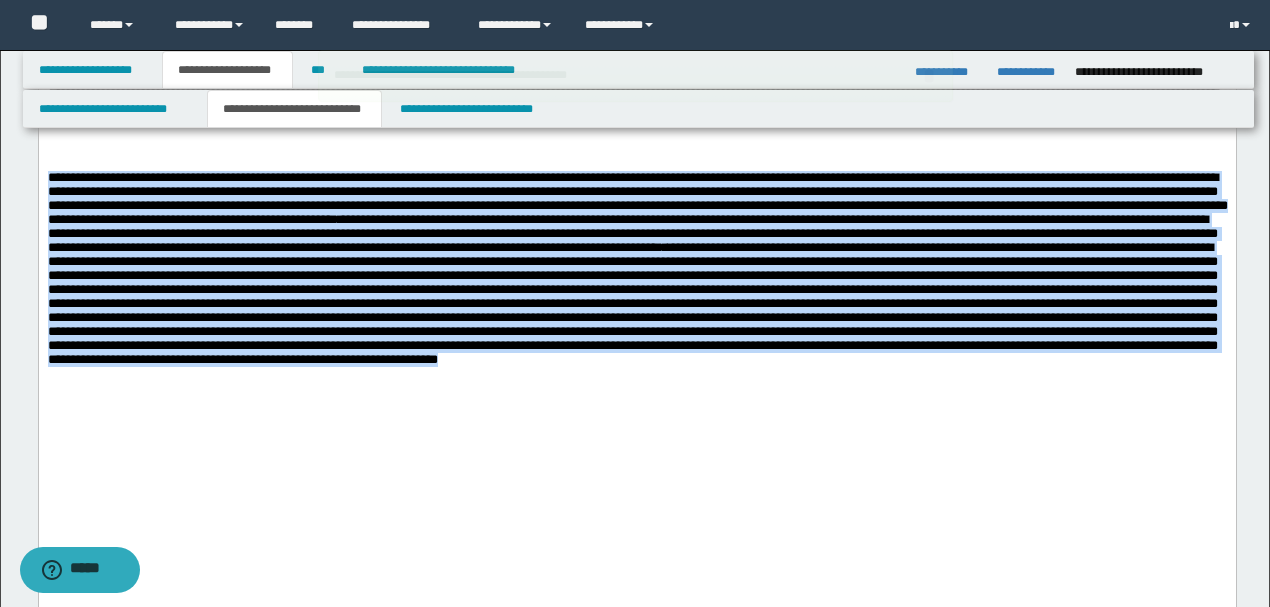 drag, startPoint x: 807, startPoint y: 461, endPoint x: 30, endPoint y: 249, distance: 805.4024 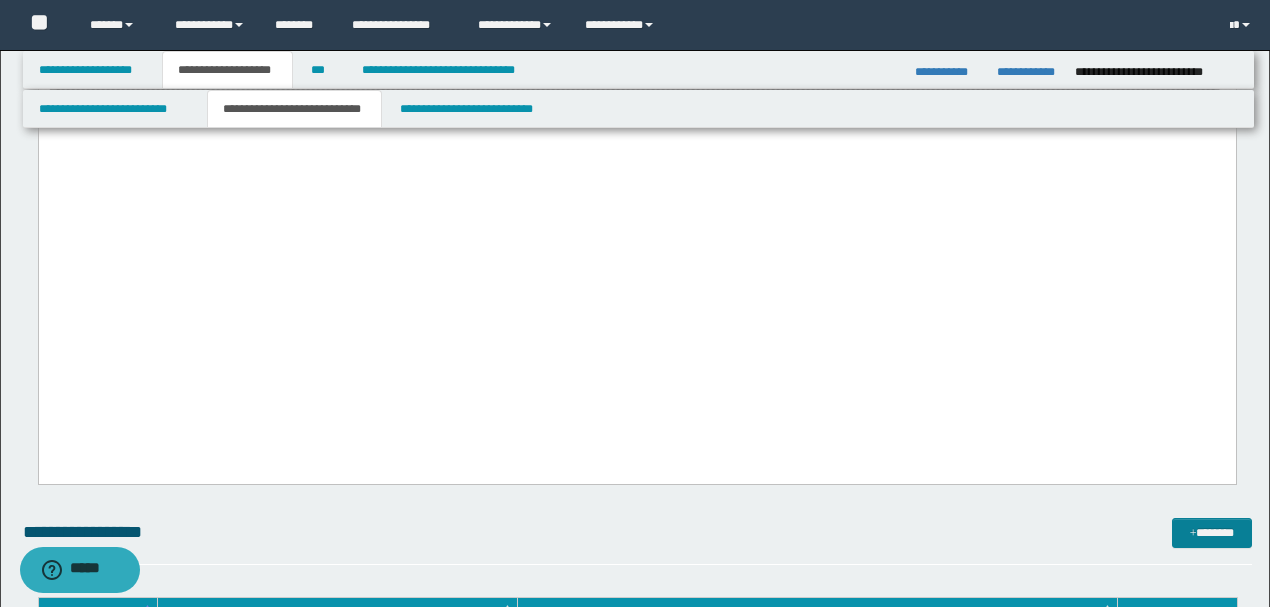 click on "*******" at bounding box center (1211, 532) 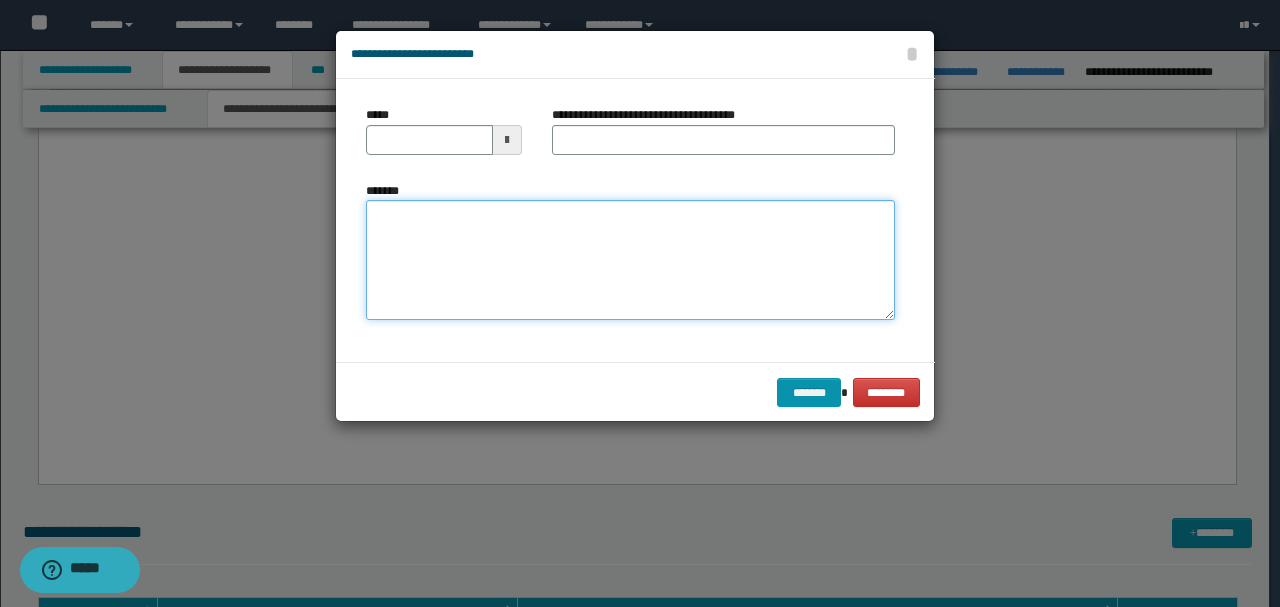 paste on "**********" 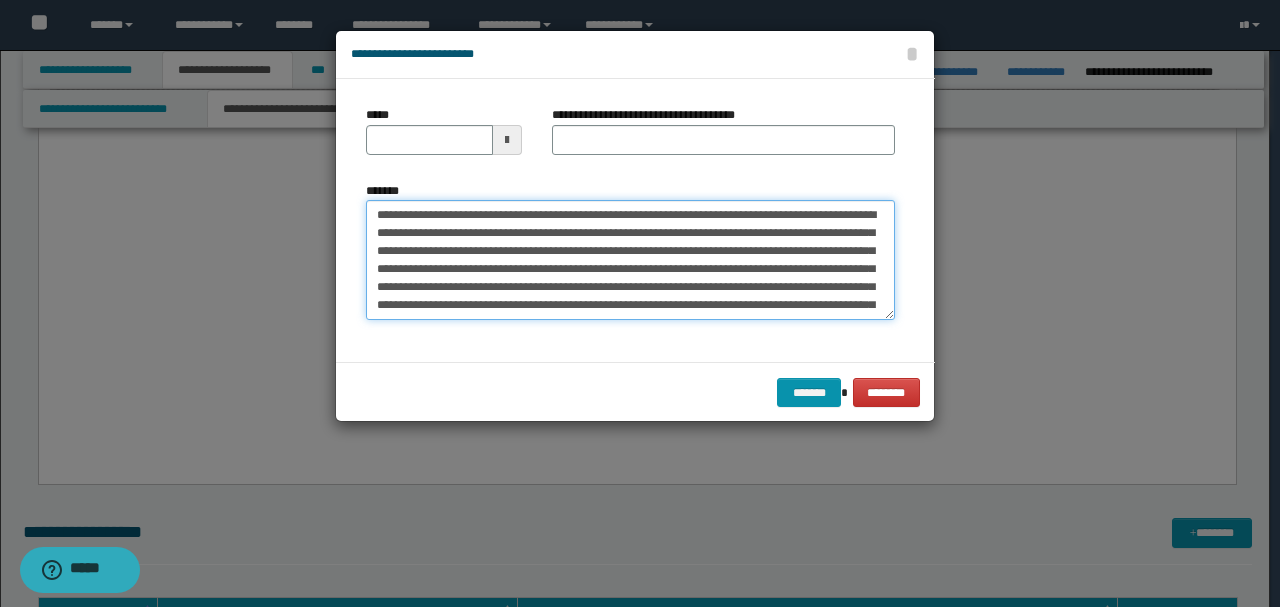 click on "*******" at bounding box center (630, 259) 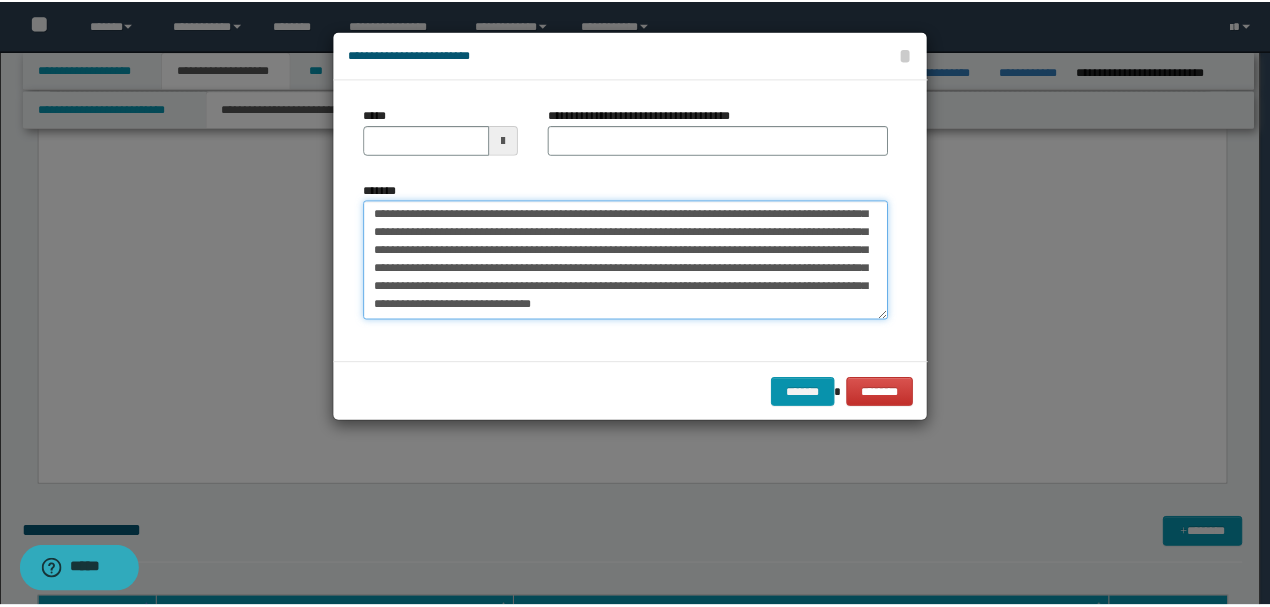 scroll, scrollTop: 0, scrollLeft: 0, axis: both 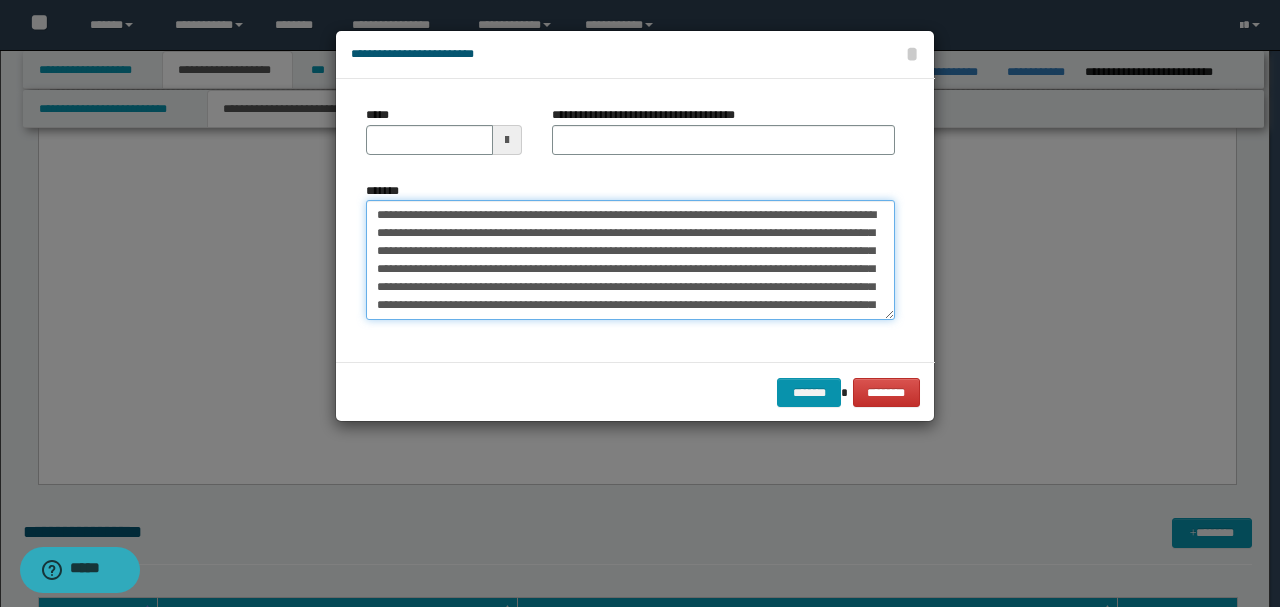 drag, startPoint x: 440, startPoint y: 210, endPoint x: 254, endPoint y: 188, distance: 187.29655 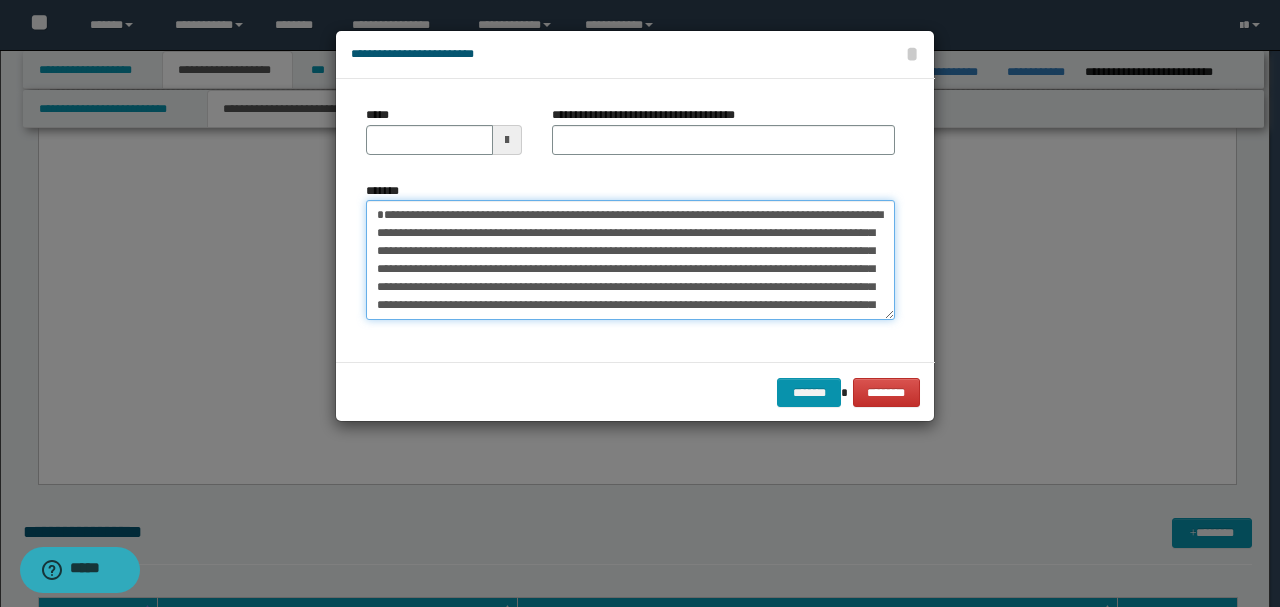 type 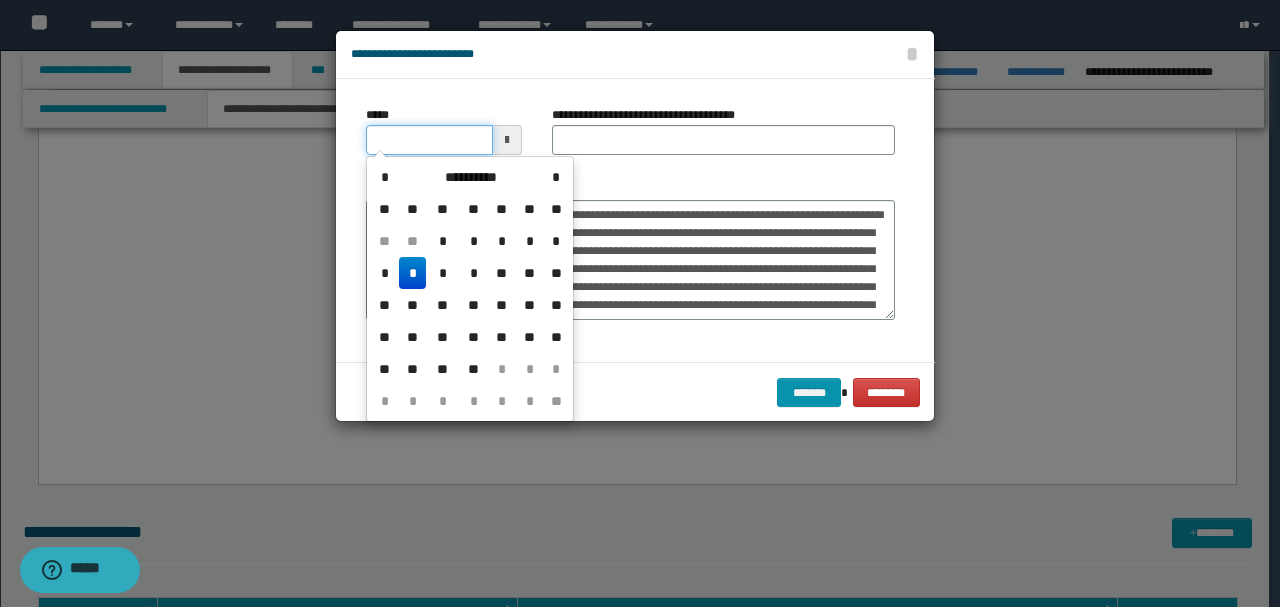 click on "*****" at bounding box center (429, 140) 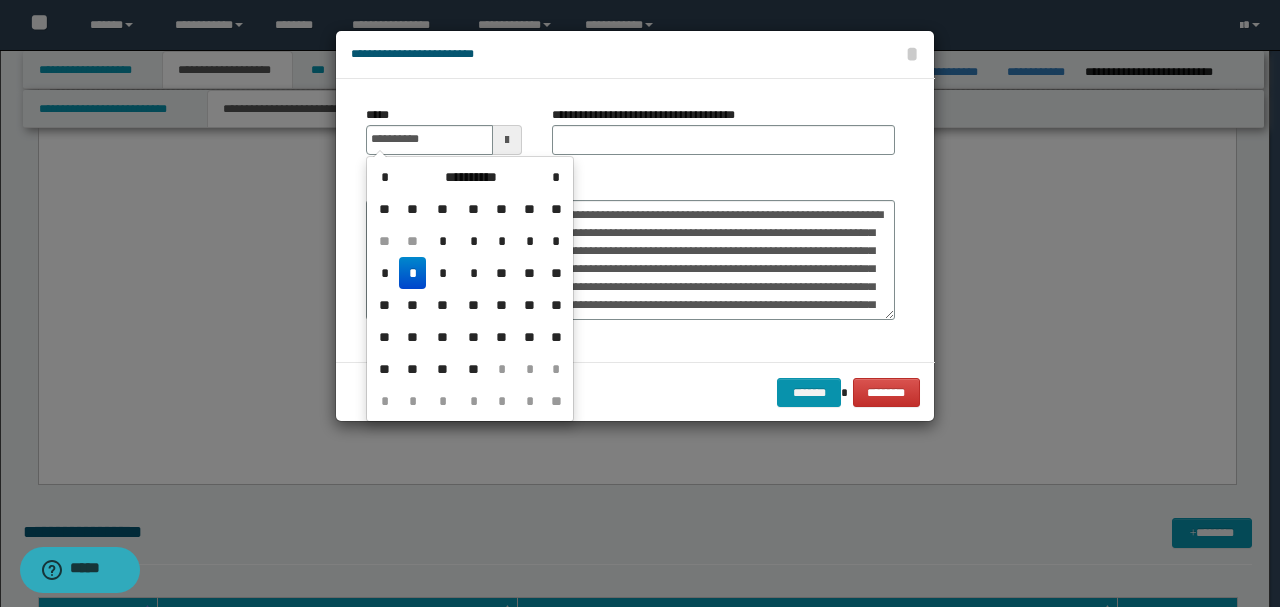 type on "**********" 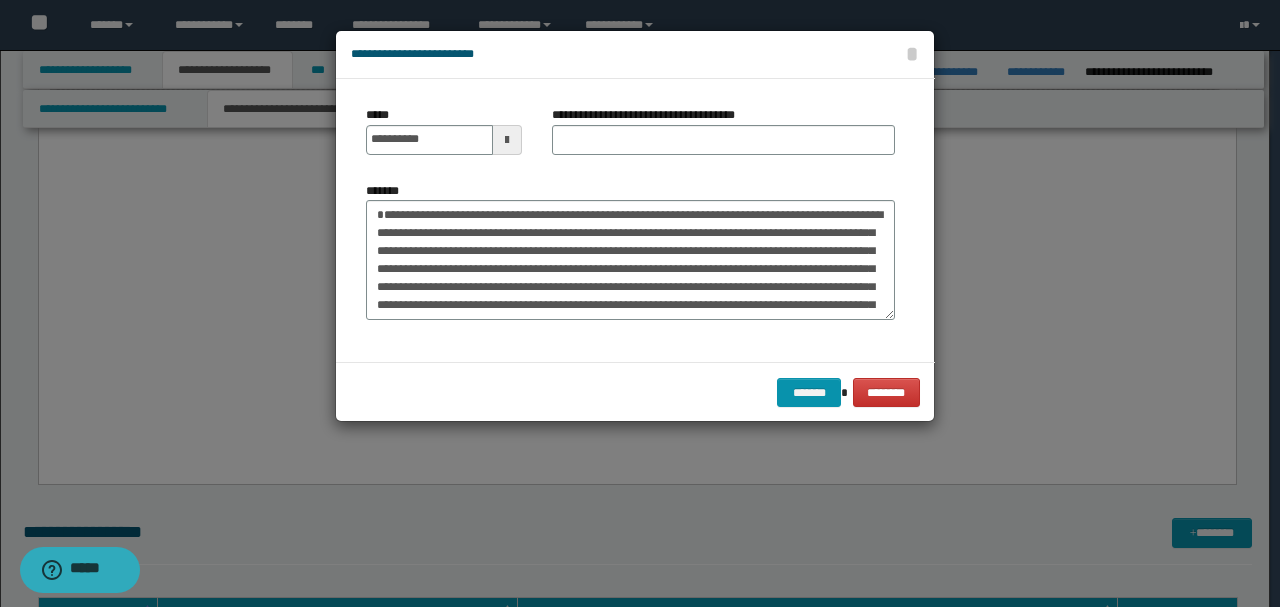 click on "*******" at bounding box center [630, 251] 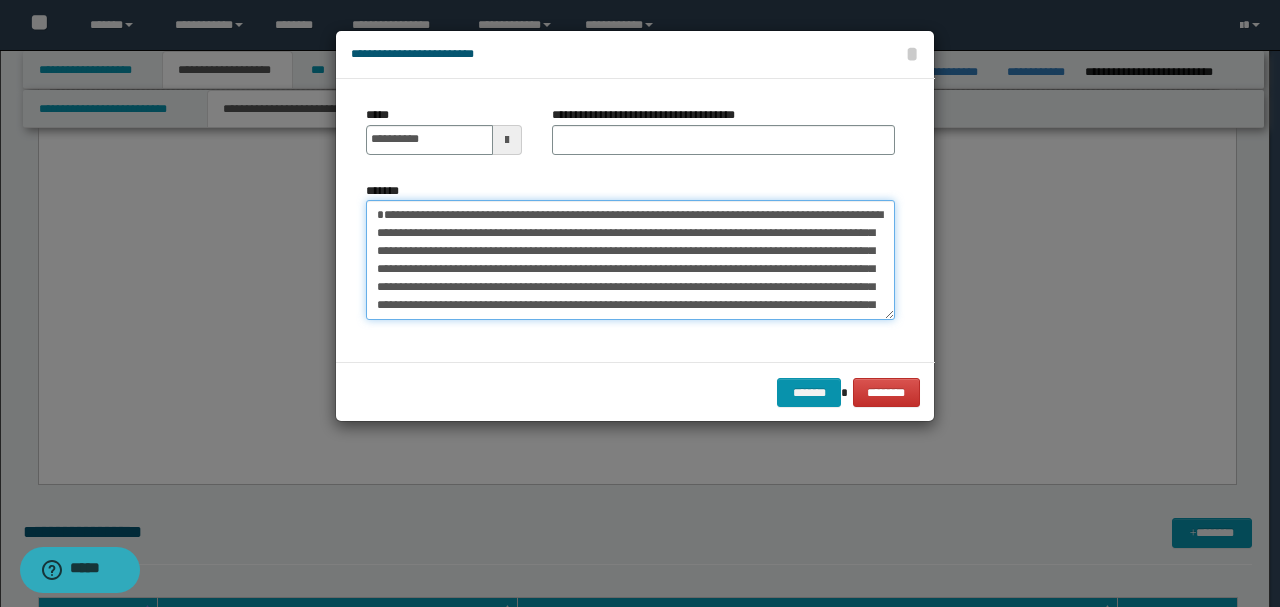 drag, startPoint x: 532, startPoint y: 209, endPoint x: 210, endPoint y: 188, distance: 322.68405 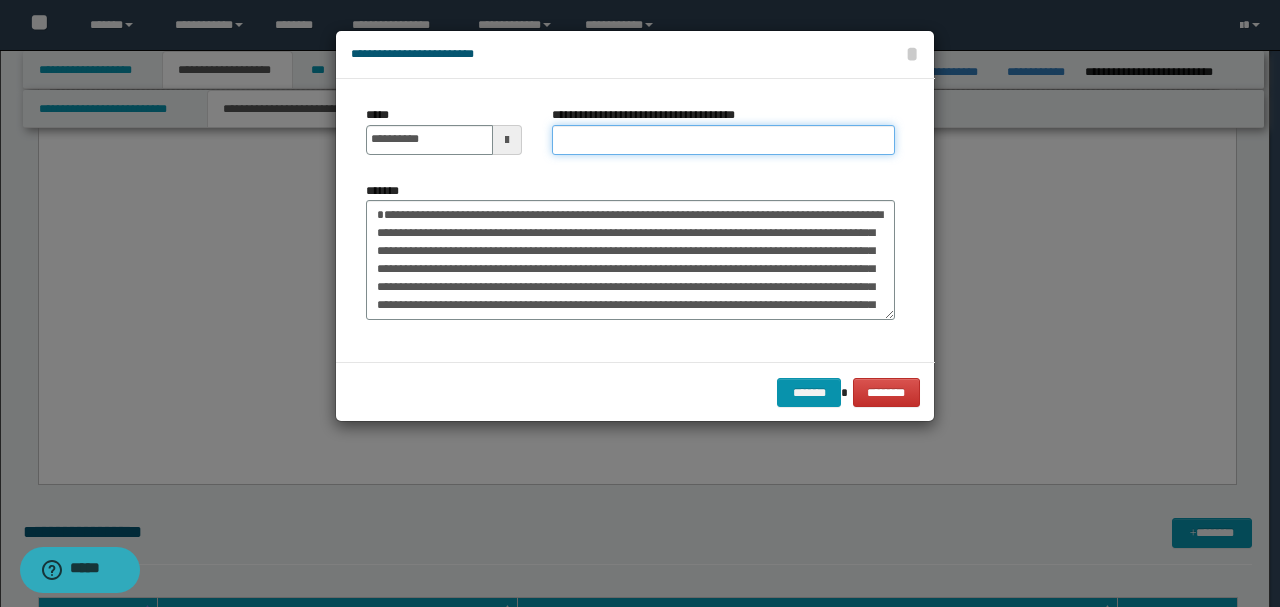 click on "**********" at bounding box center (723, 140) 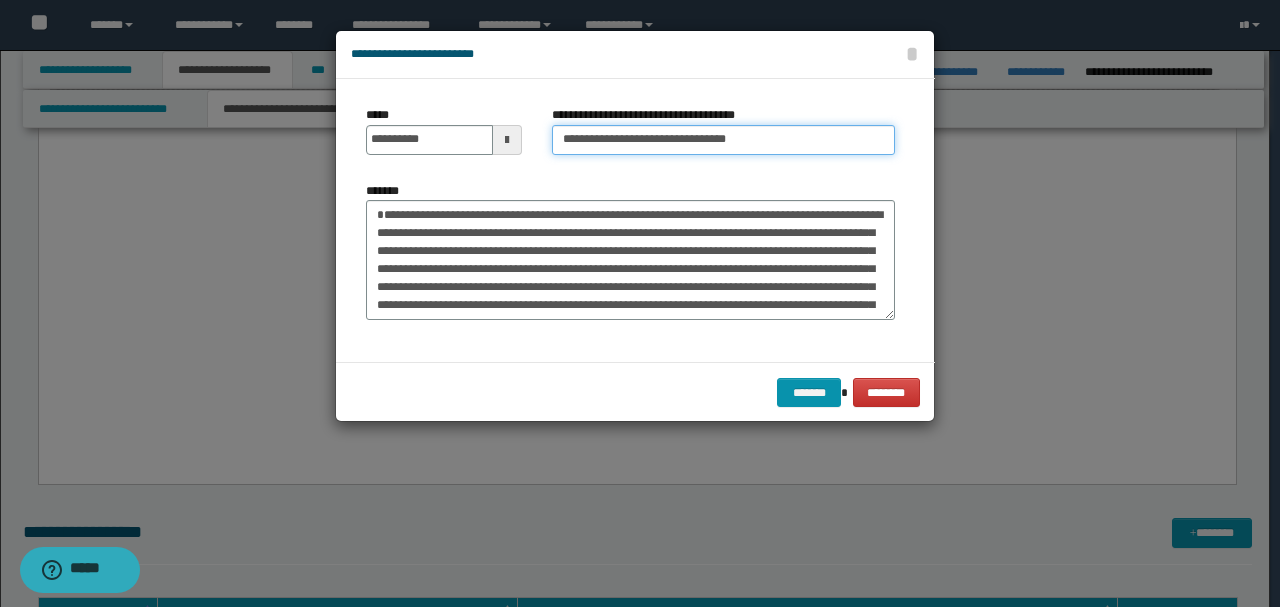 type on "**********" 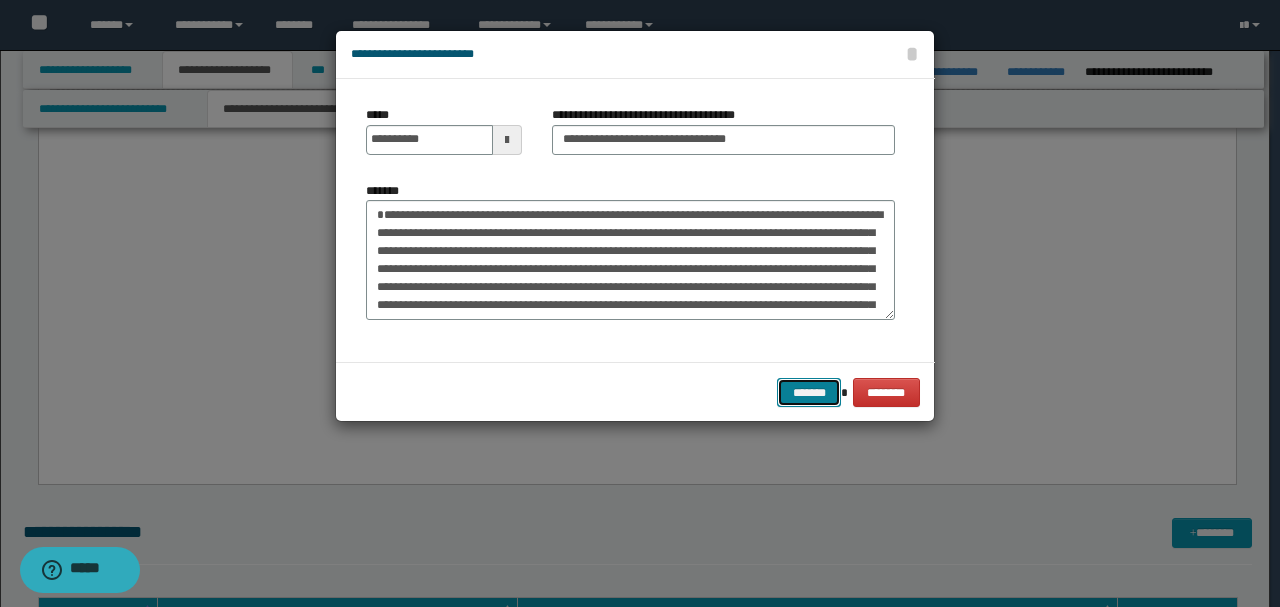 click on "*******" at bounding box center [809, 392] 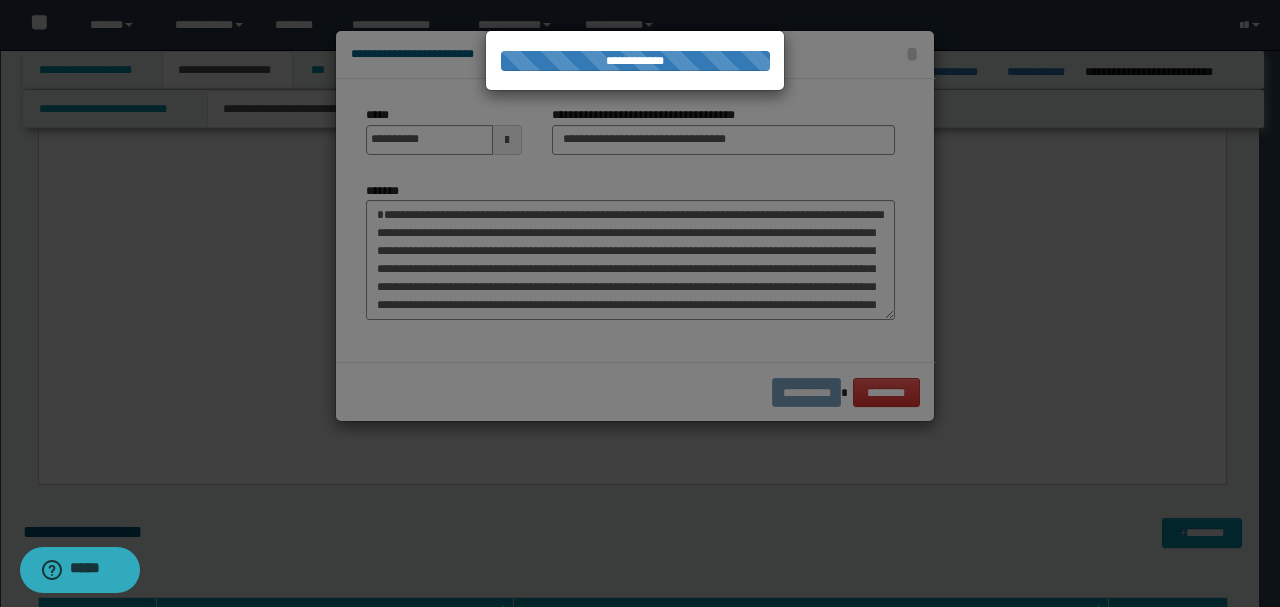click at bounding box center [640, 303] 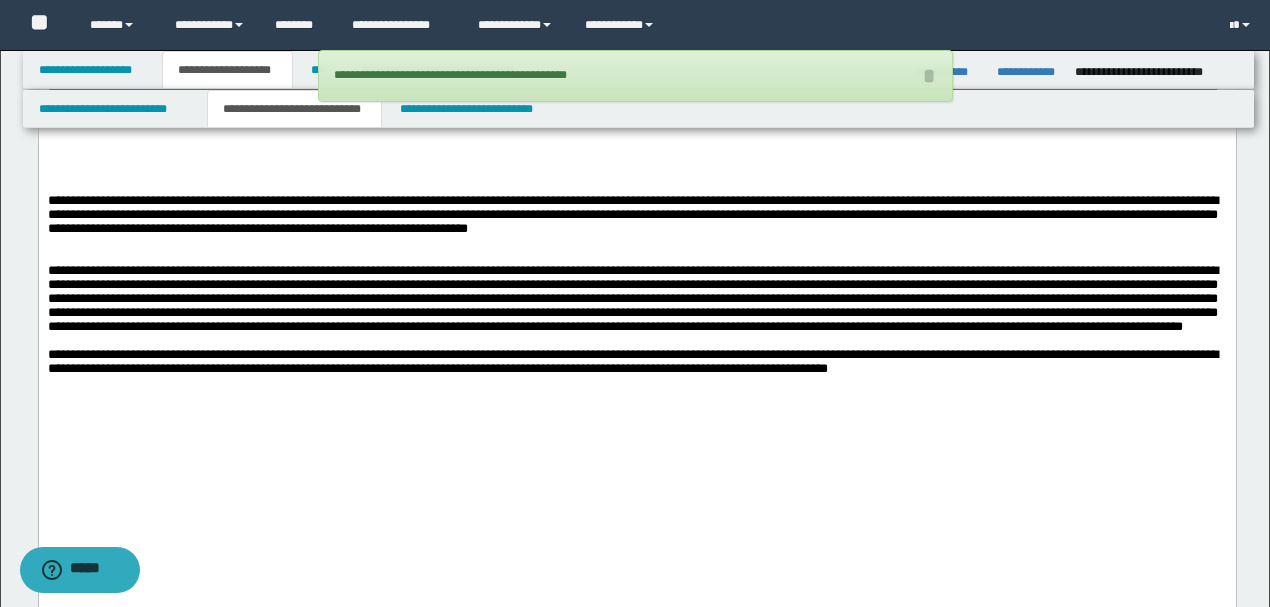 scroll, scrollTop: 3143, scrollLeft: 0, axis: vertical 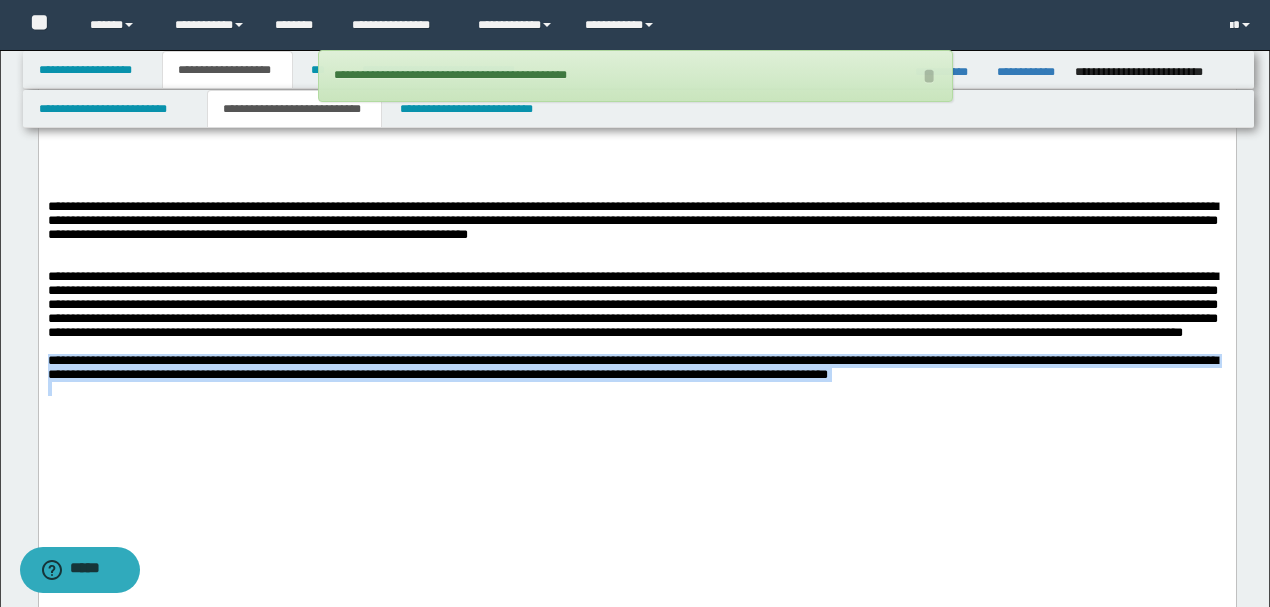 drag, startPoint x: 1062, startPoint y: 444, endPoint x: 0, endPoint y: 413, distance: 1062.4524 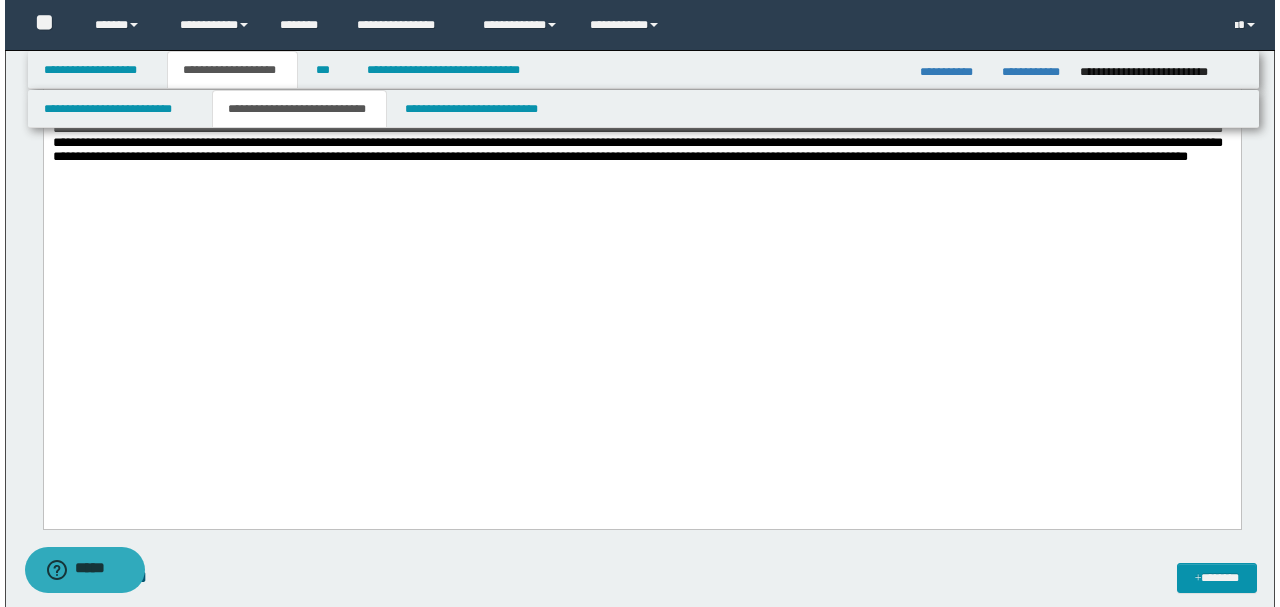 scroll, scrollTop: 3343, scrollLeft: 0, axis: vertical 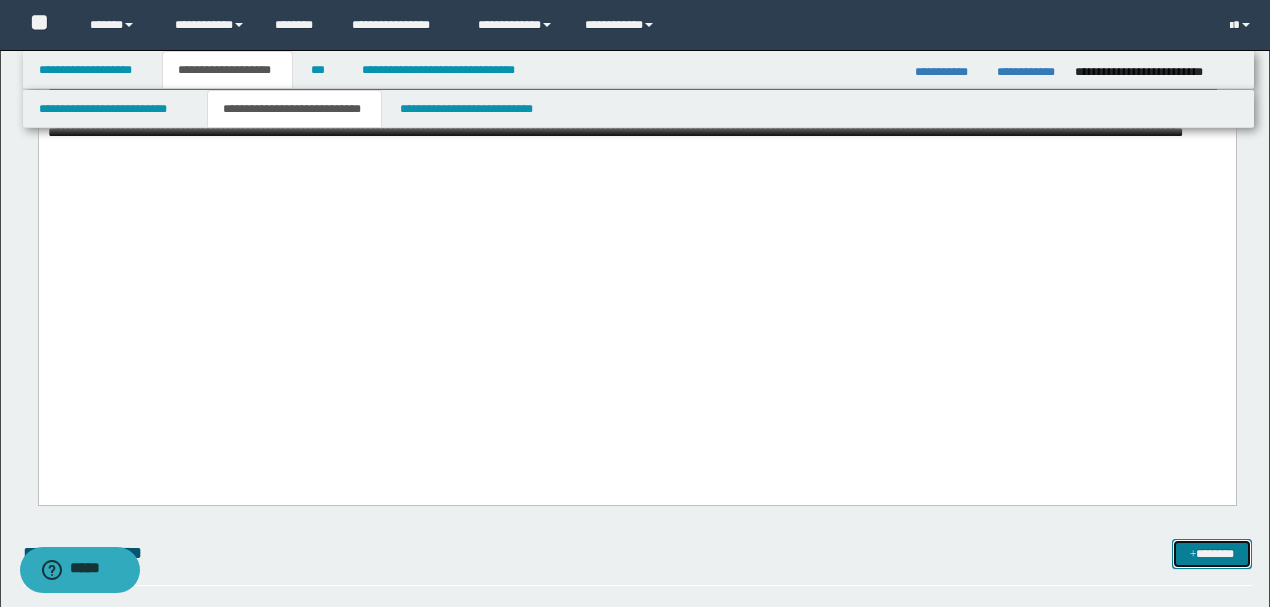 click on "*******" at bounding box center (1211, 553) 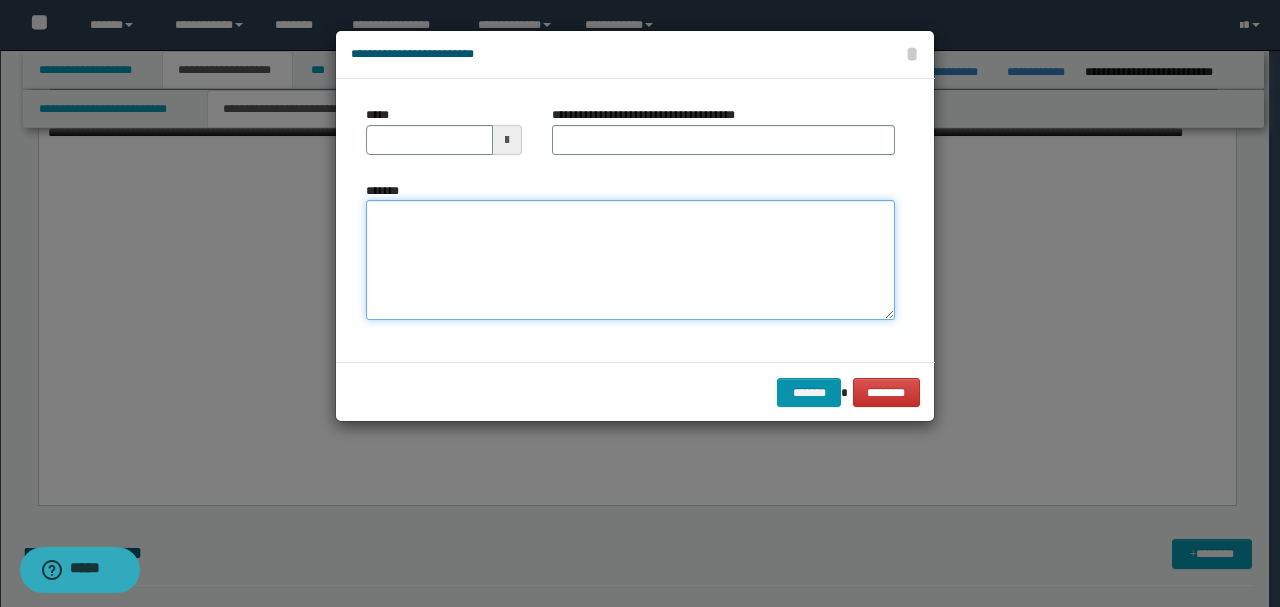 drag, startPoint x: 631, startPoint y: 283, endPoint x: 519, endPoint y: 230, distance: 123.90723 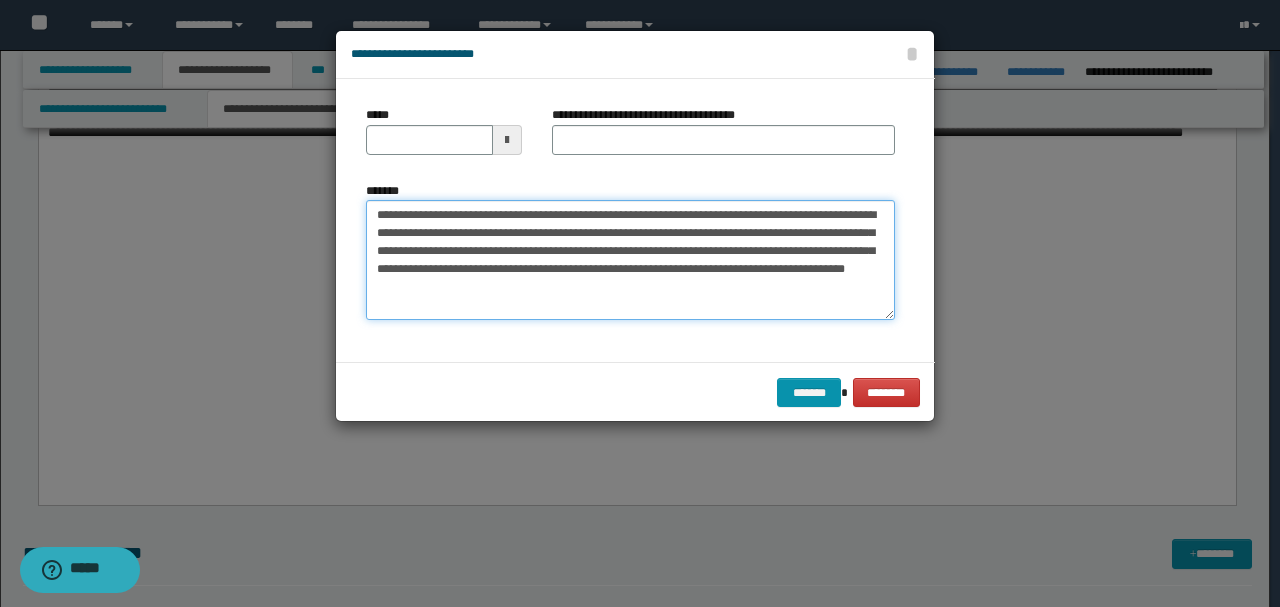 scroll, scrollTop: 0, scrollLeft: 0, axis: both 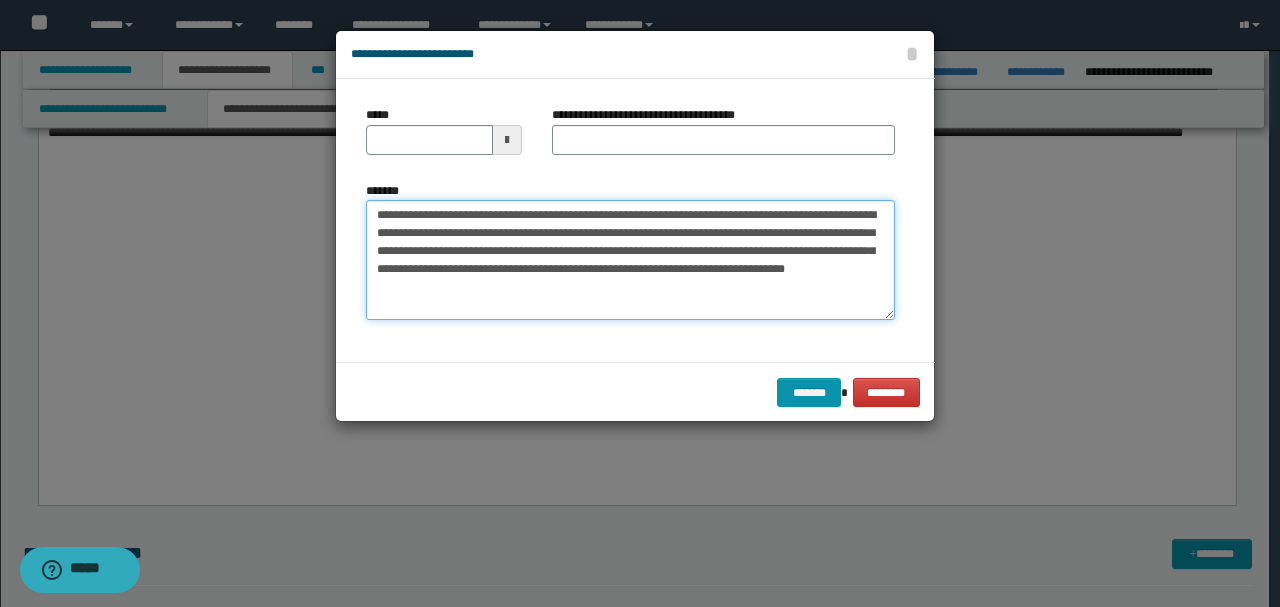 type 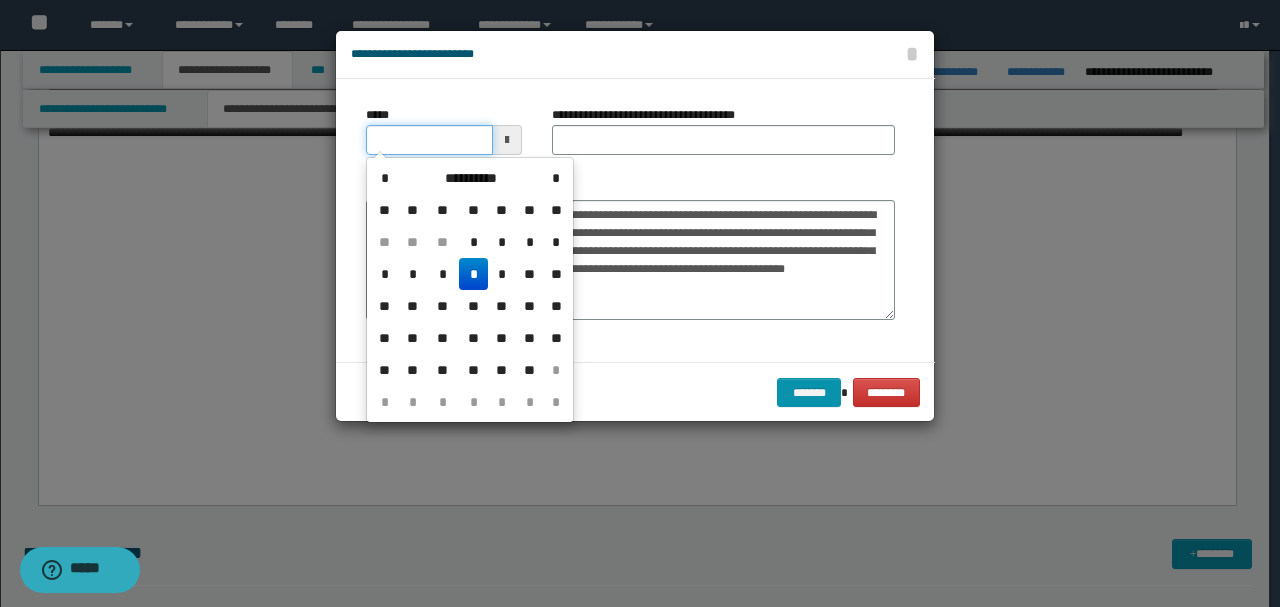 click on "*****" at bounding box center (429, 140) 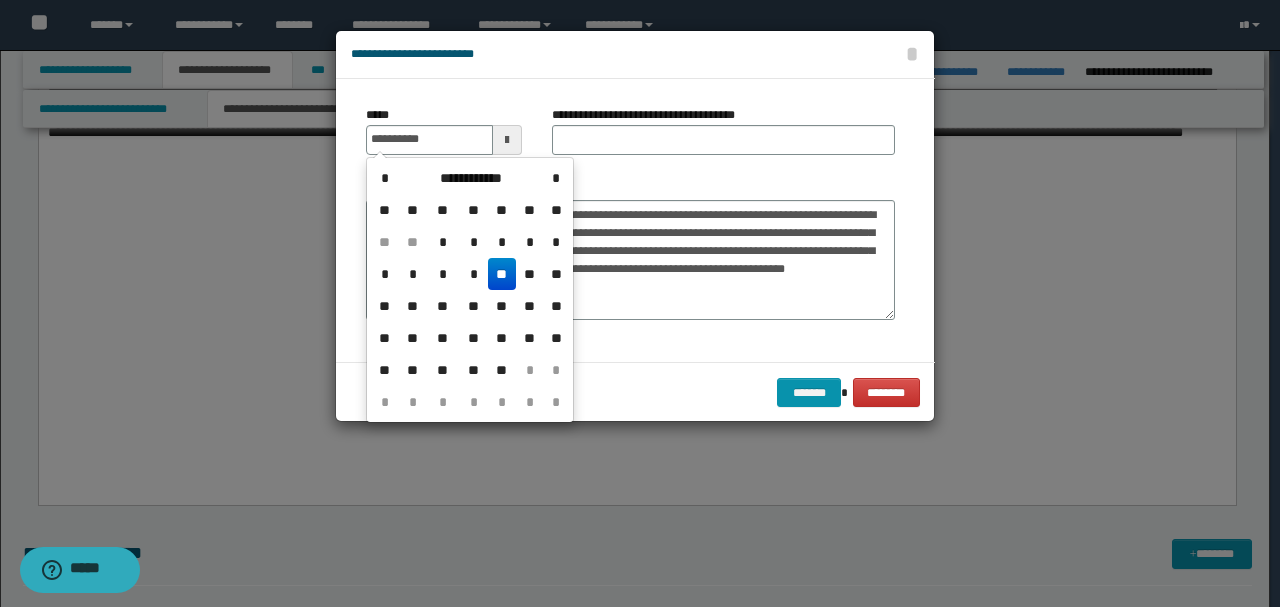 type on "**********" 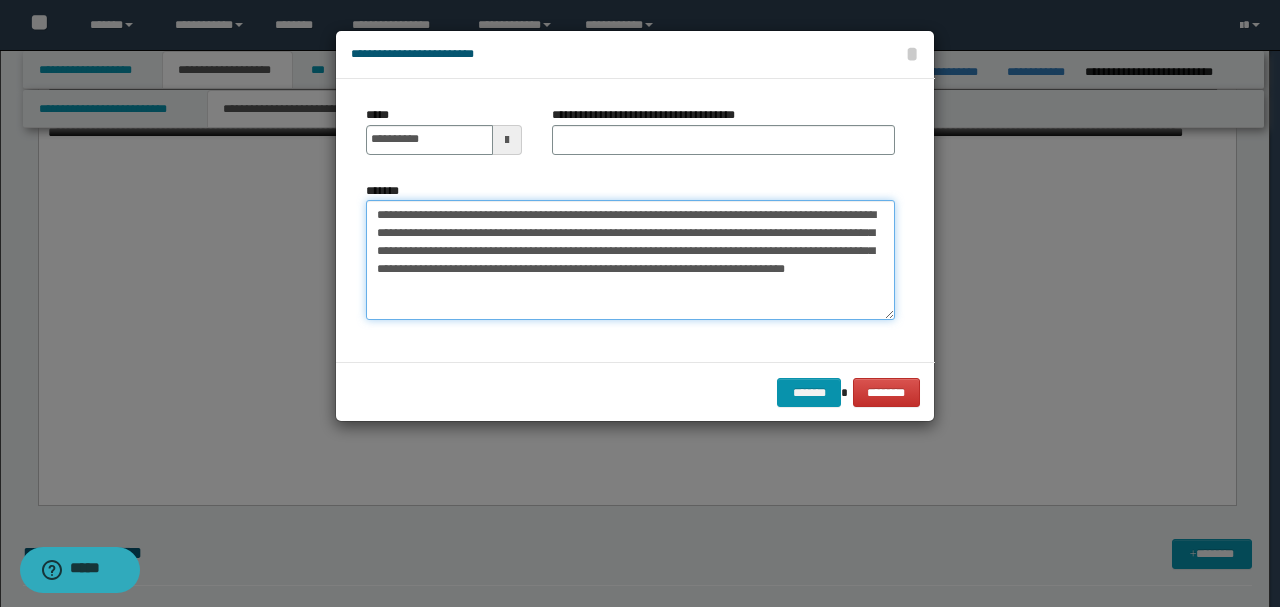drag, startPoint x: 558, startPoint y: 211, endPoint x: 239, endPoint y: 207, distance: 319.0251 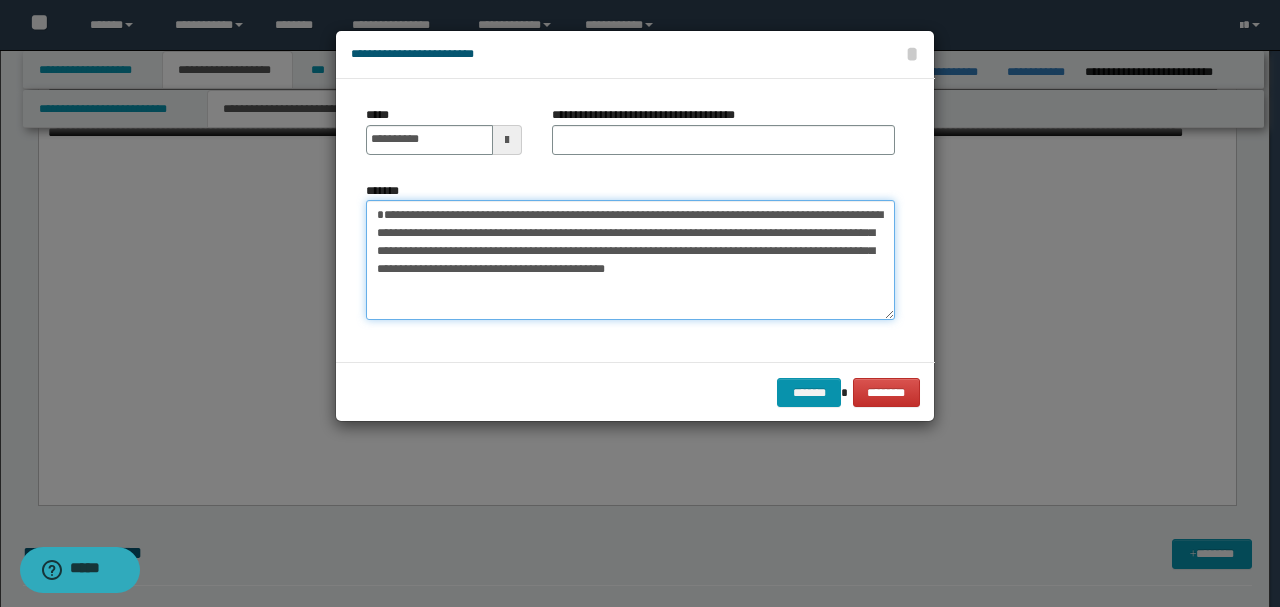 type on "**********" 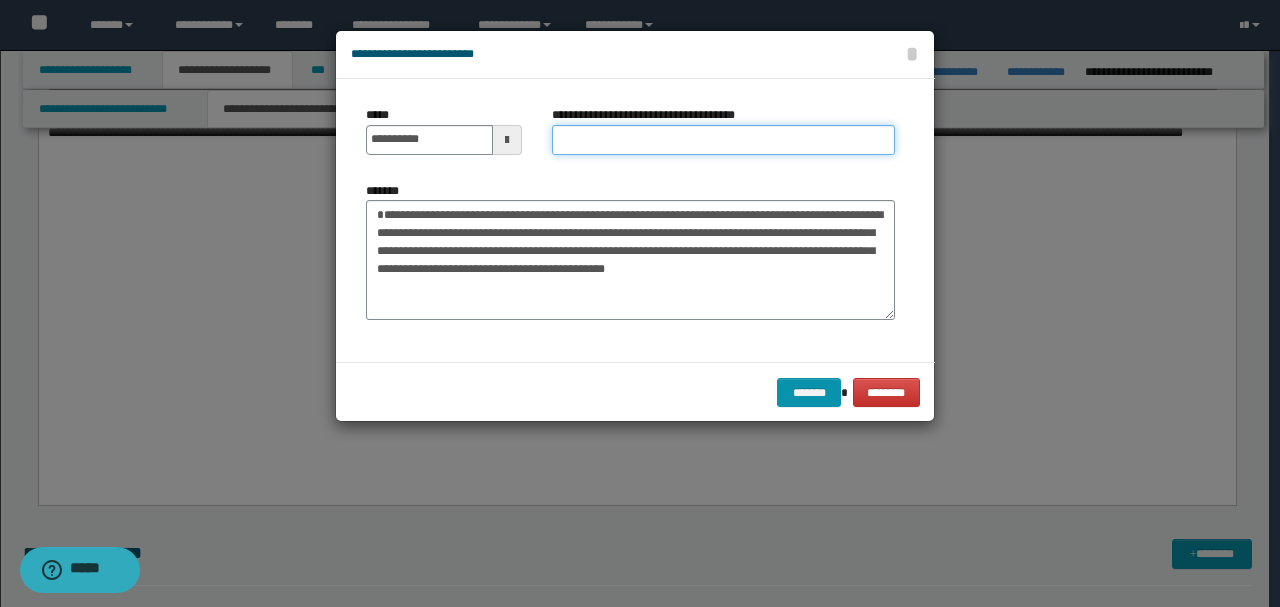 click on "**********" at bounding box center (723, 140) 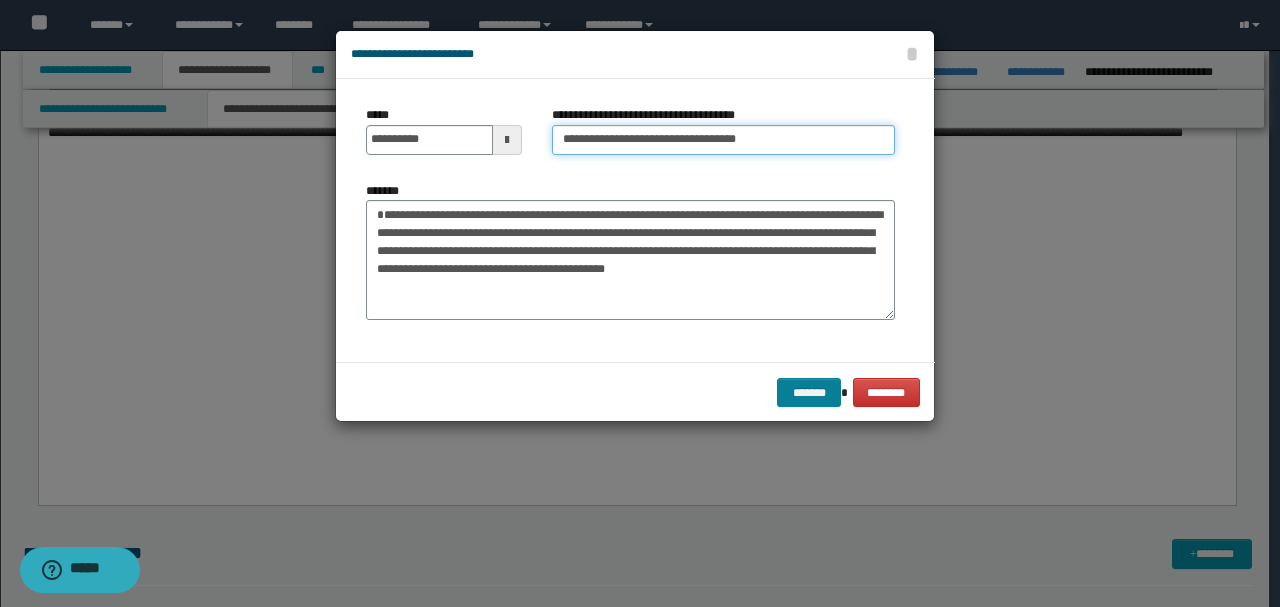 type on "**********" 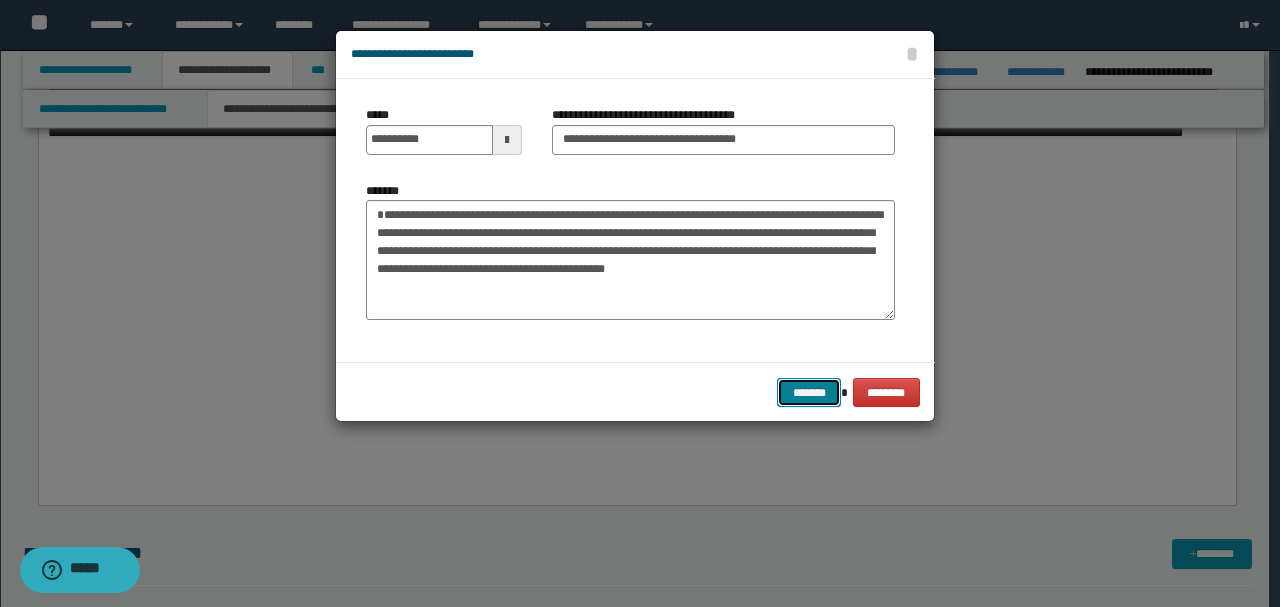 click on "*******" at bounding box center [809, 392] 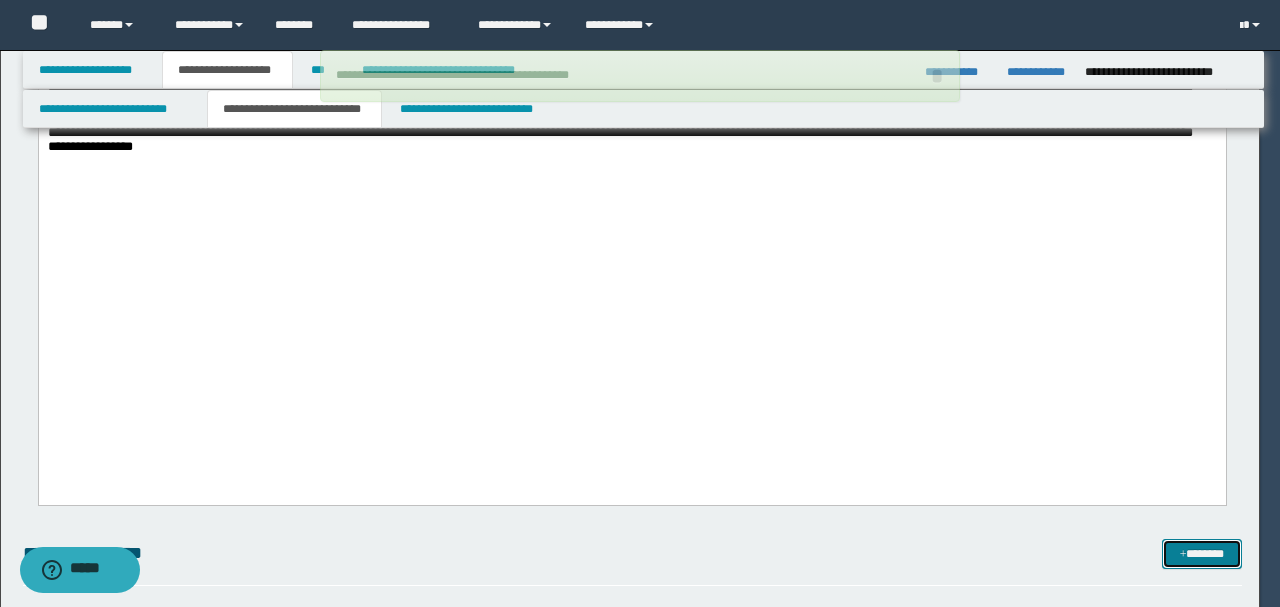 type 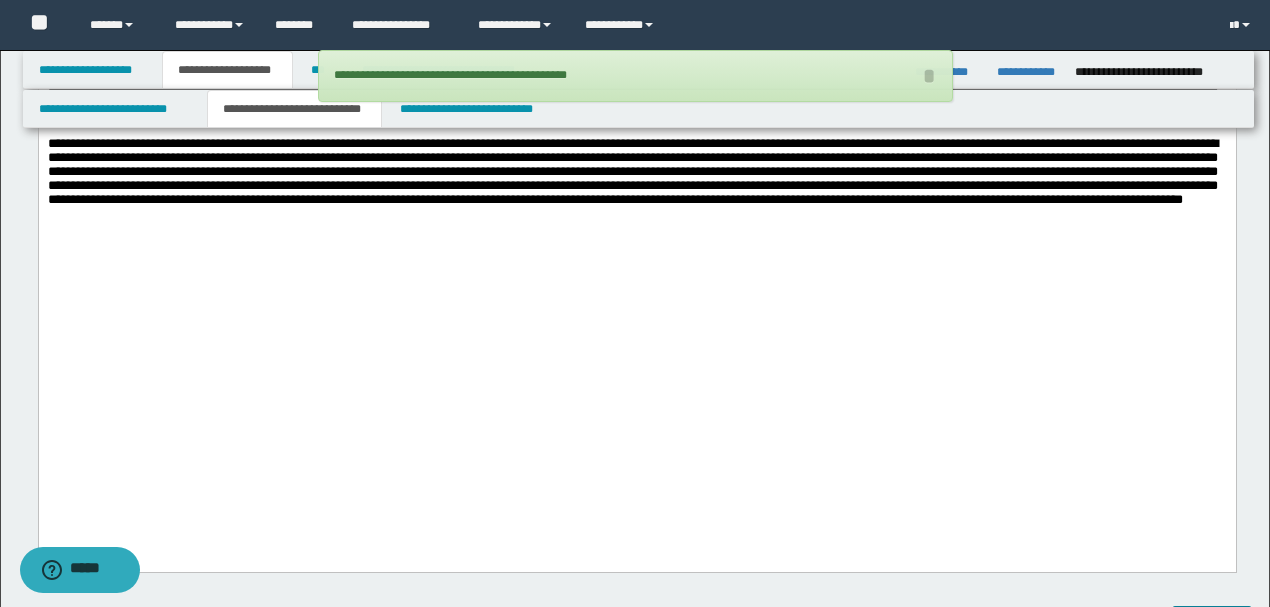 scroll, scrollTop: 3143, scrollLeft: 0, axis: vertical 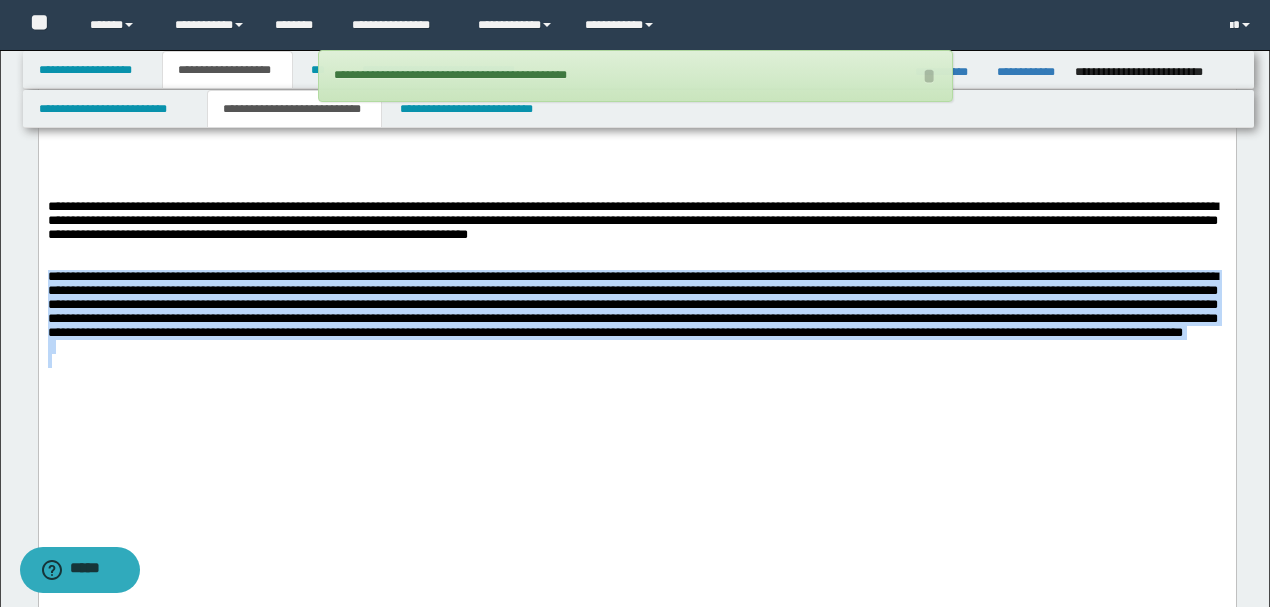 drag, startPoint x: 704, startPoint y: 422, endPoint x: 0, endPoint y: 311, distance: 712.69696 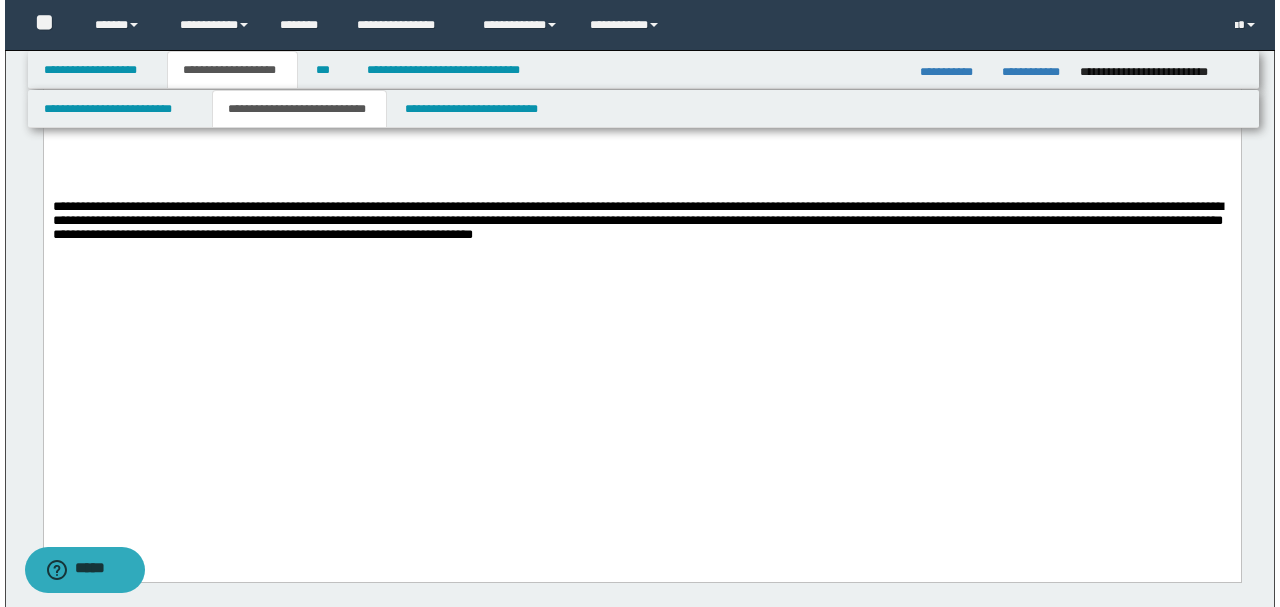 scroll, scrollTop: 3276, scrollLeft: 0, axis: vertical 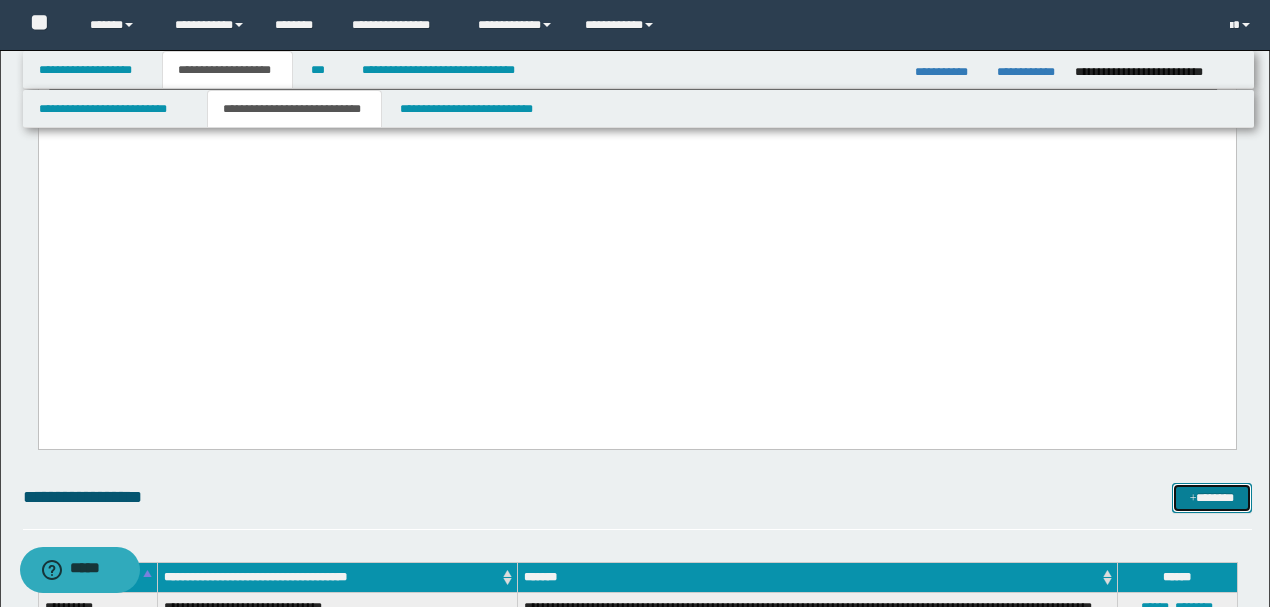 click on "*******" at bounding box center [1211, 497] 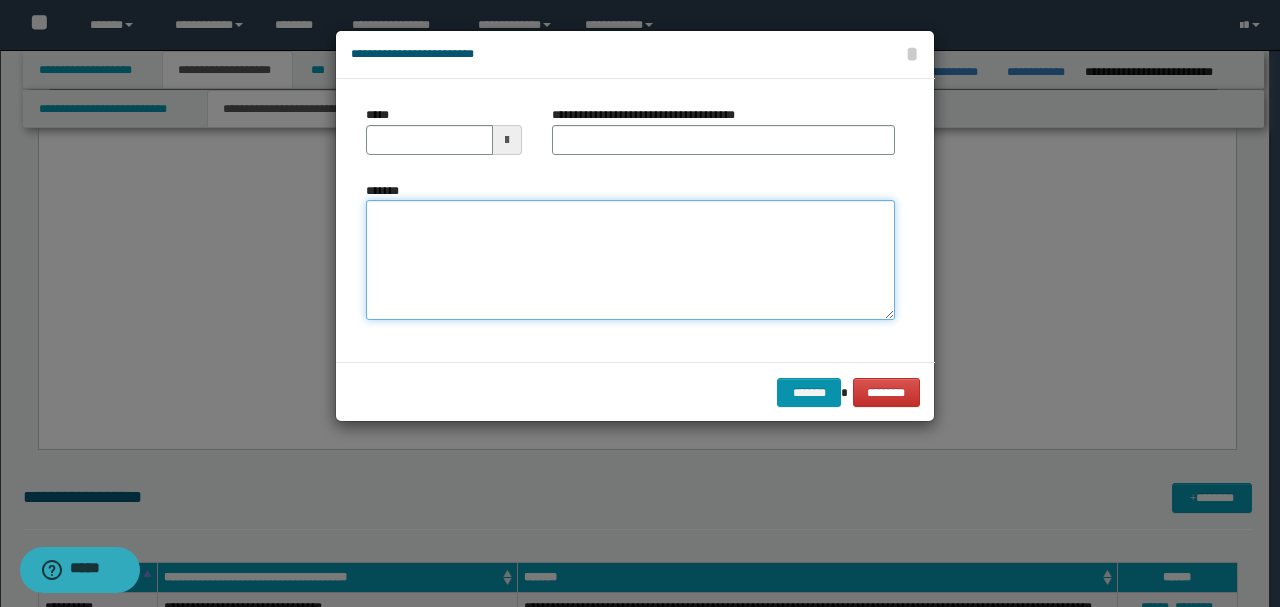 click on "*******" at bounding box center (630, 259) 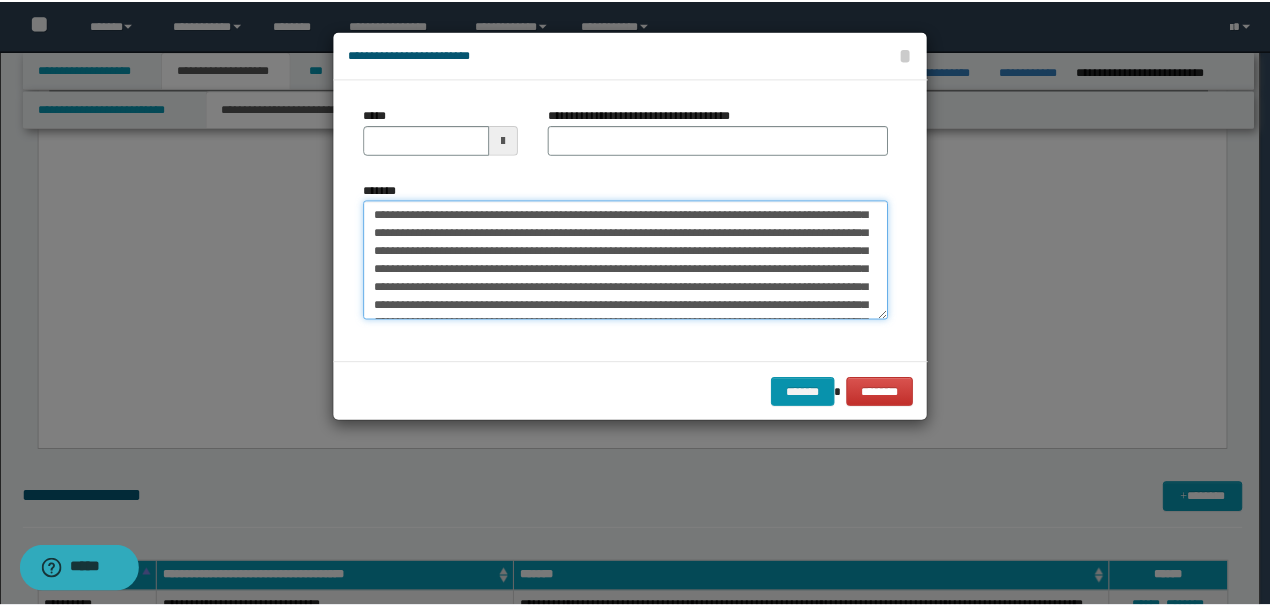 scroll, scrollTop: 0, scrollLeft: 0, axis: both 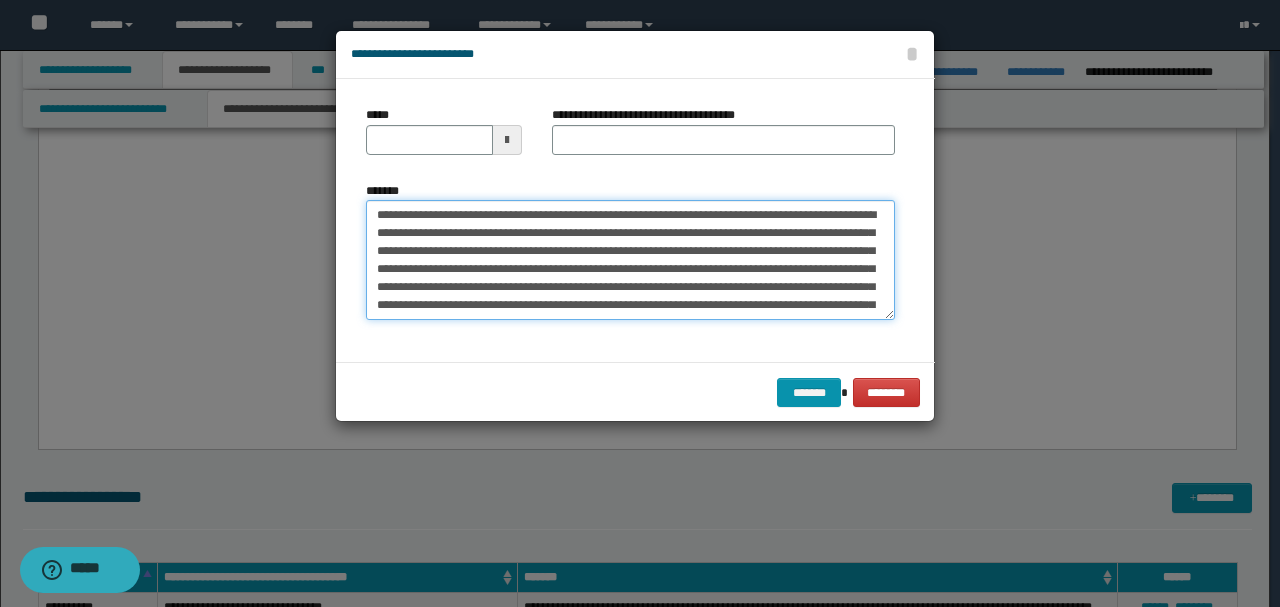 drag, startPoint x: 442, startPoint y: 212, endPoint x: 305, endPoint y: 202, distance: 137.36447 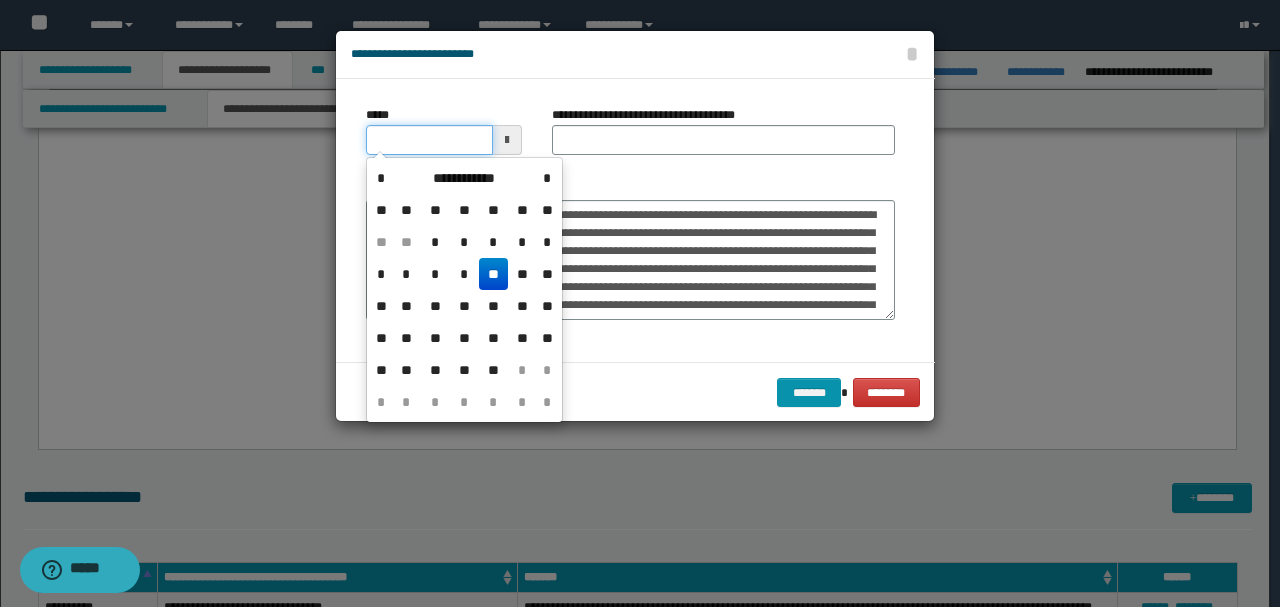 click on "*****" at bounding box center [429, 140] 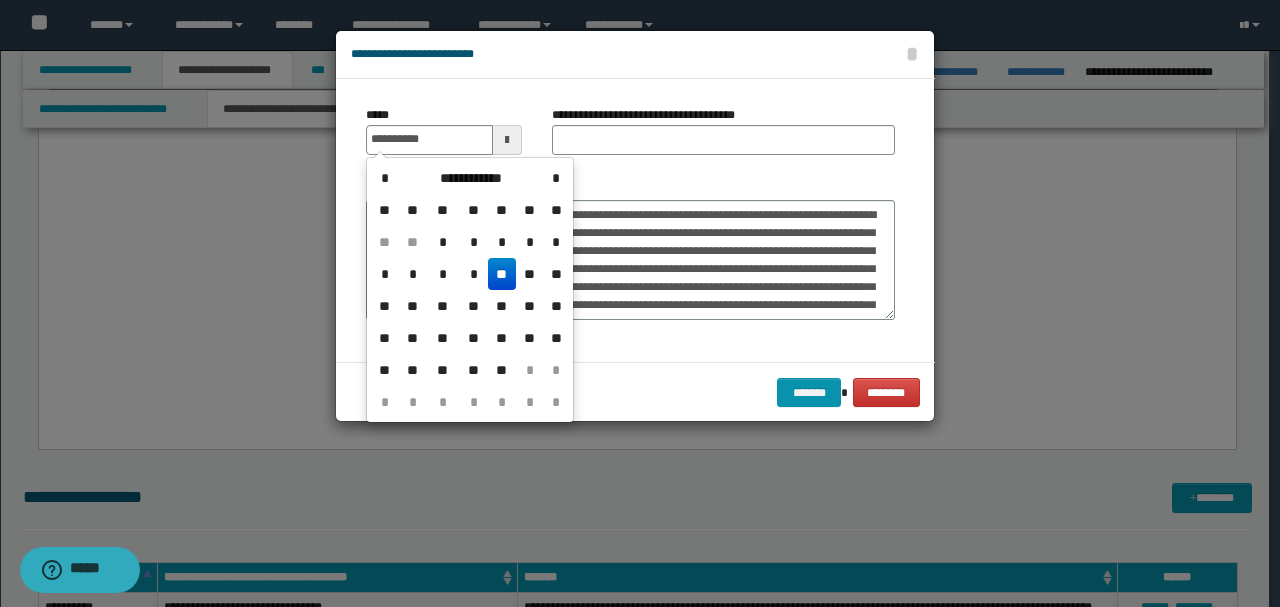 type on "**********" 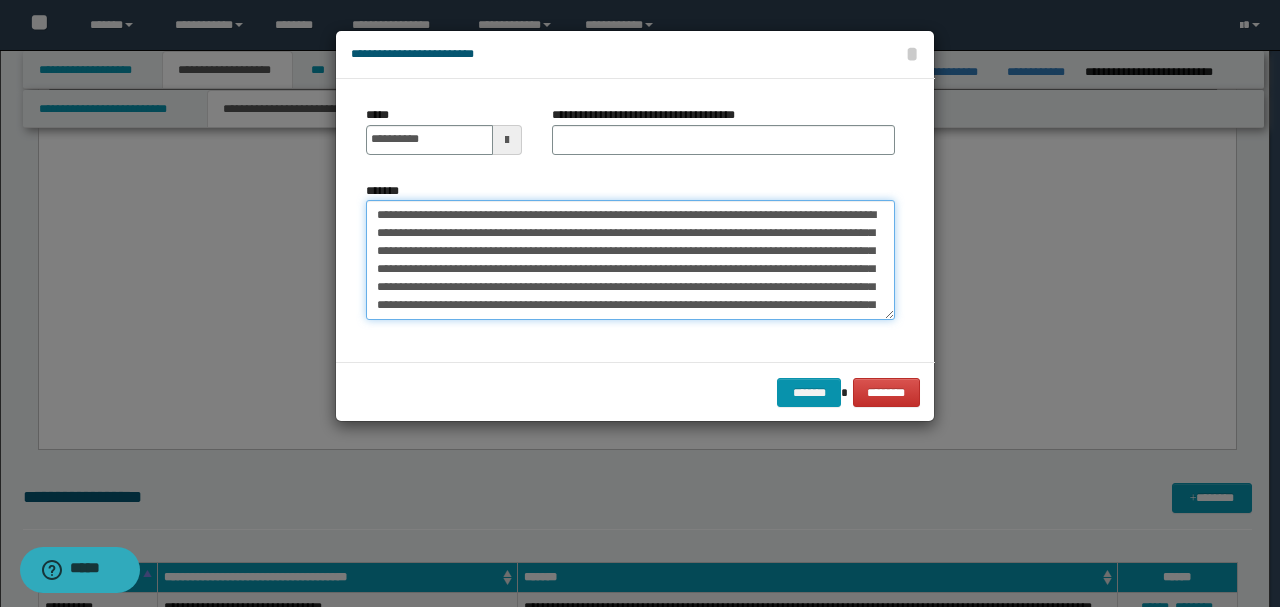 drag, startPoint x: 556, startPoint y: 210, endPoint x: 324, endPoint y: 208, distance: 232.00862 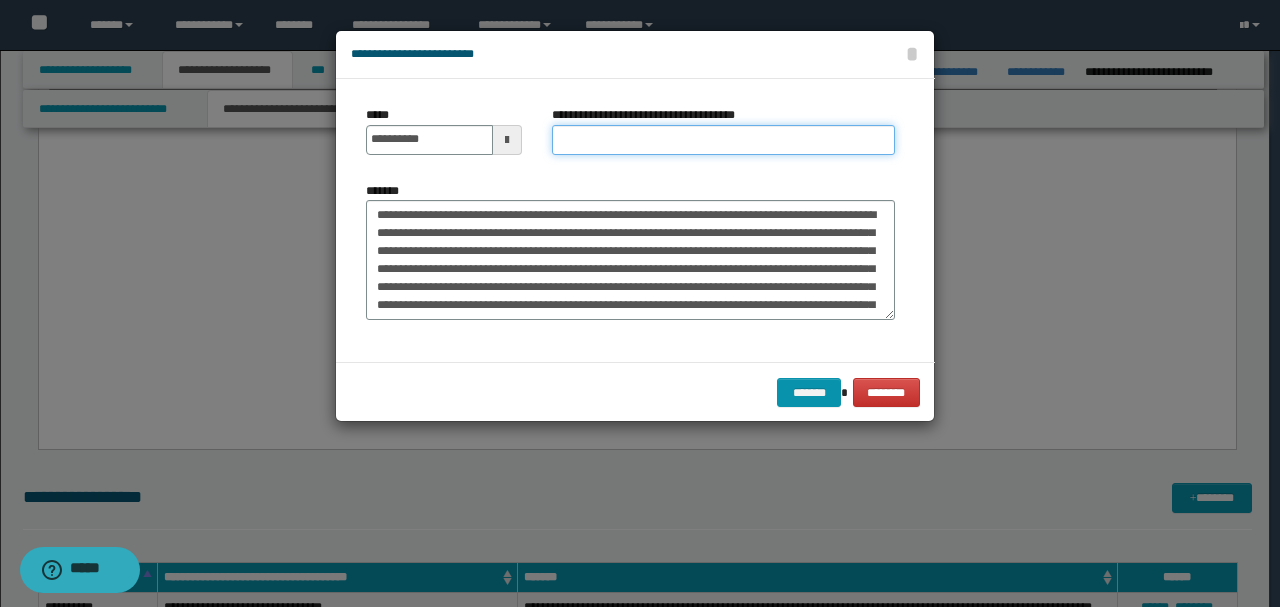 click on "**********" at bounding box center [723, 140] 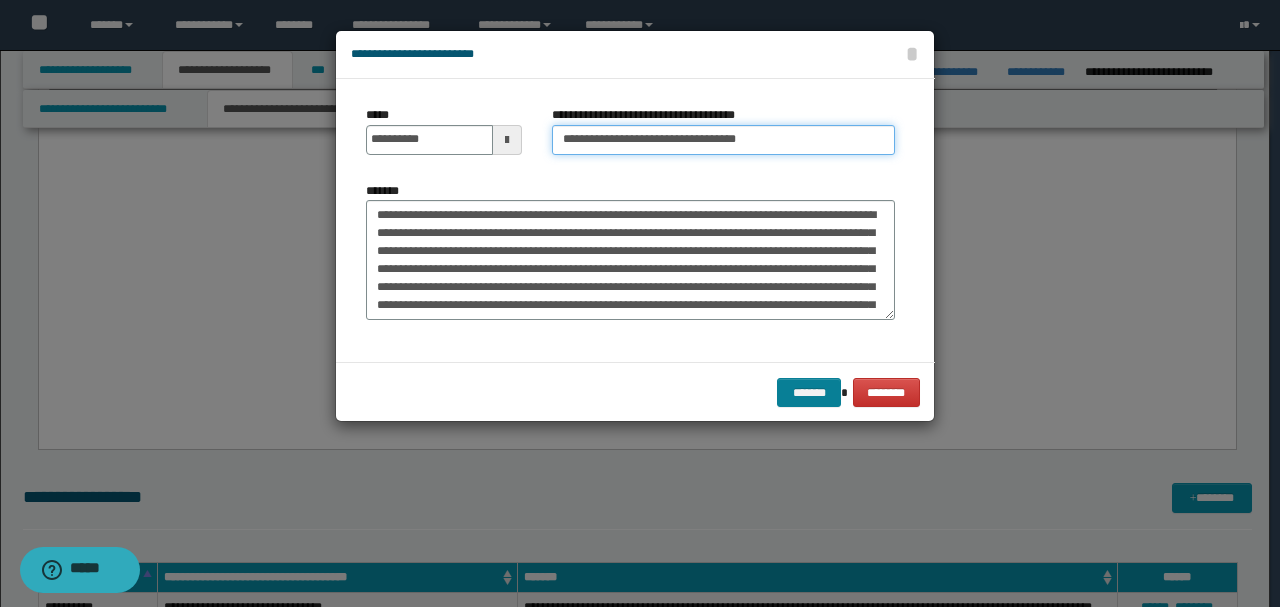 type on "**********" 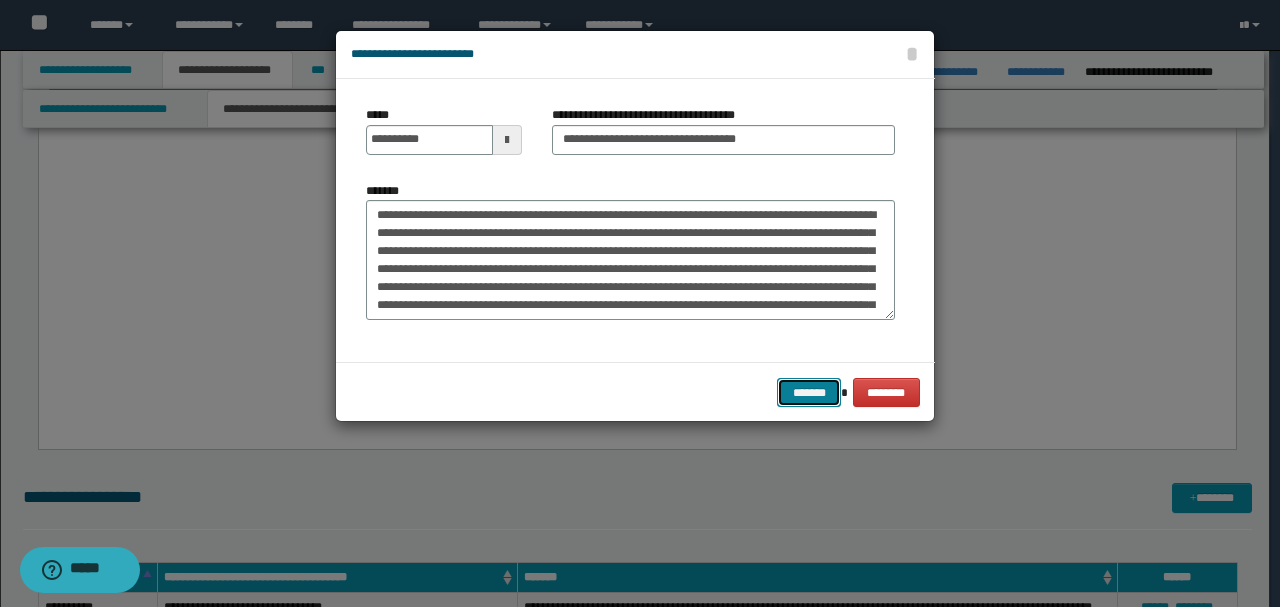 click on "*******" at bounding box center [809, 392] 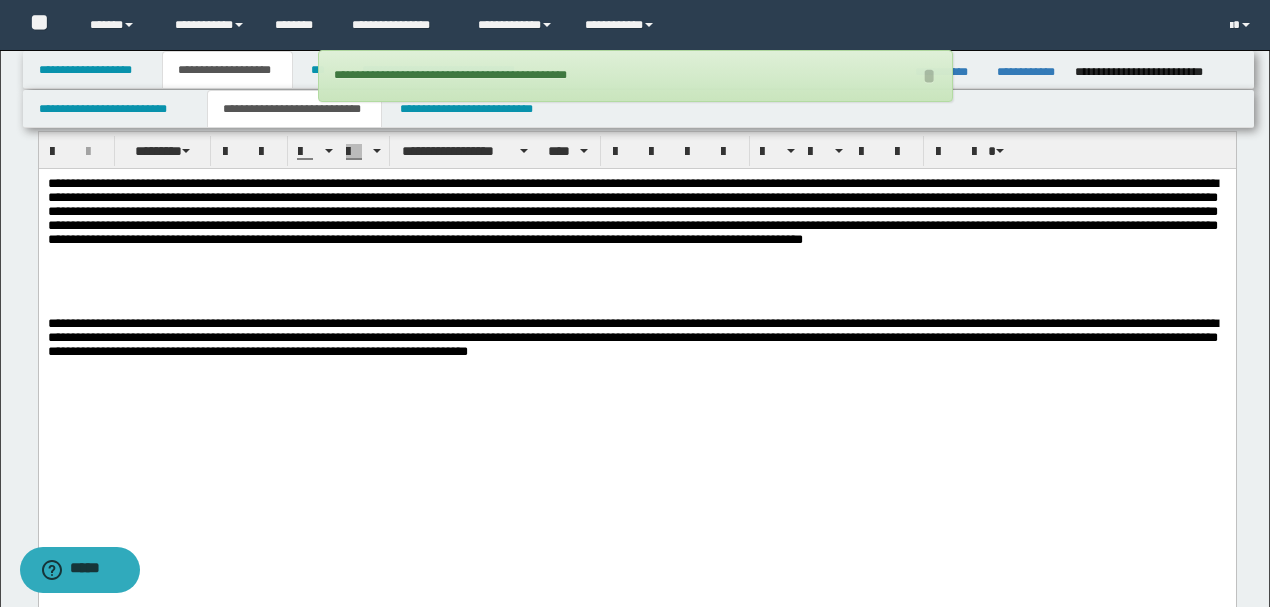 scroll, scrollTop: 3010, scrollLeft: 0, axis: vertical 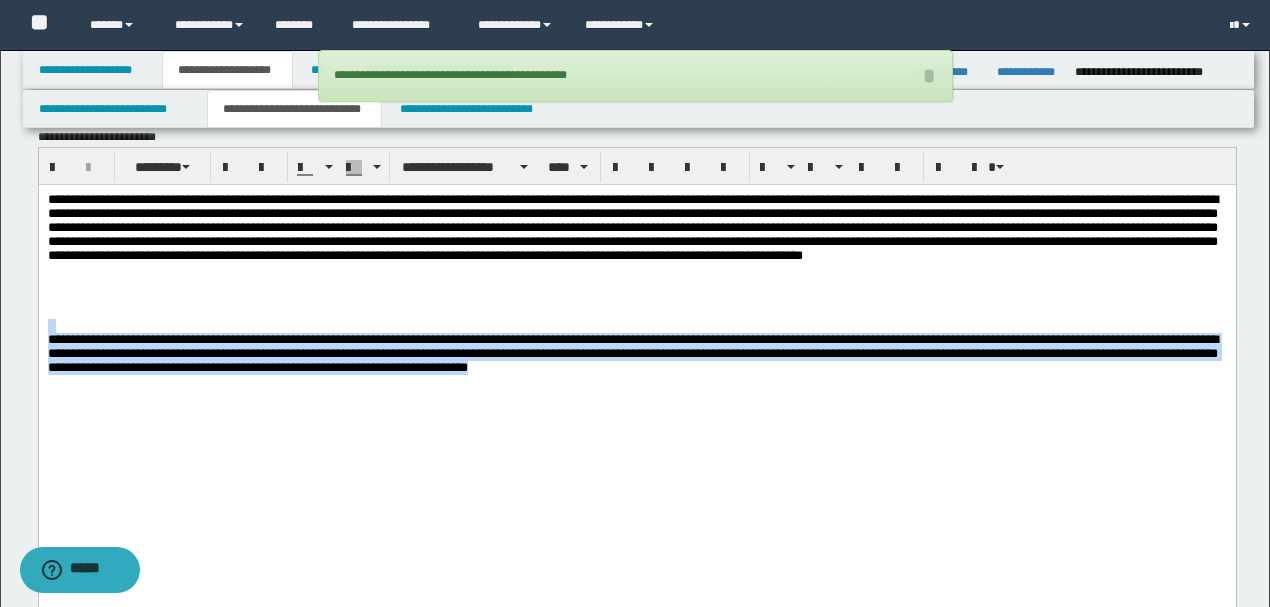 drag, startPoint x: 858, startPoint y: 405, endPoint x: 63, endPoint y: 539, distance: 806.214 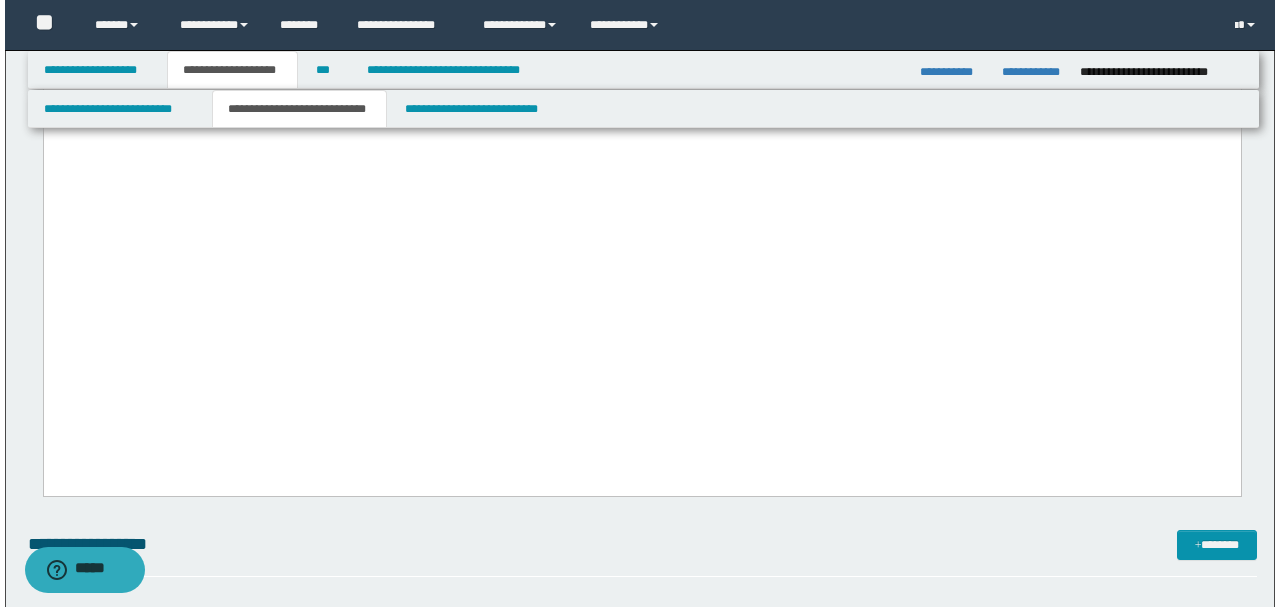 scroll, scrollTop: 3210, scrollLeft: 0, axis: vertical 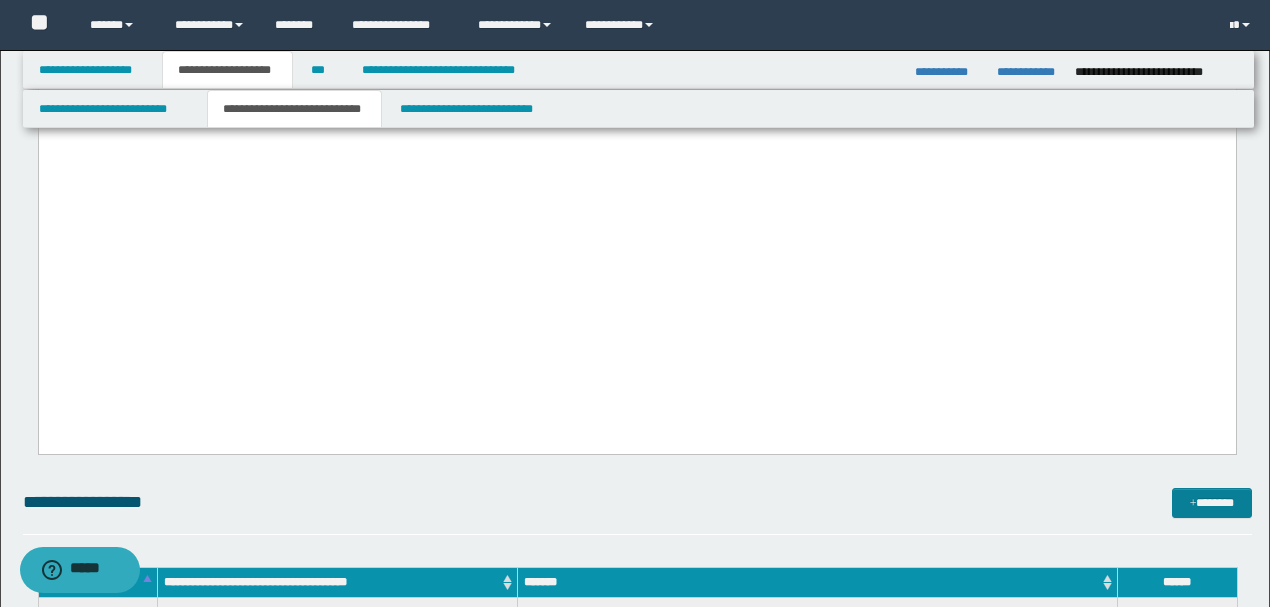 click on "*******" at bounding box center [1211, 502] 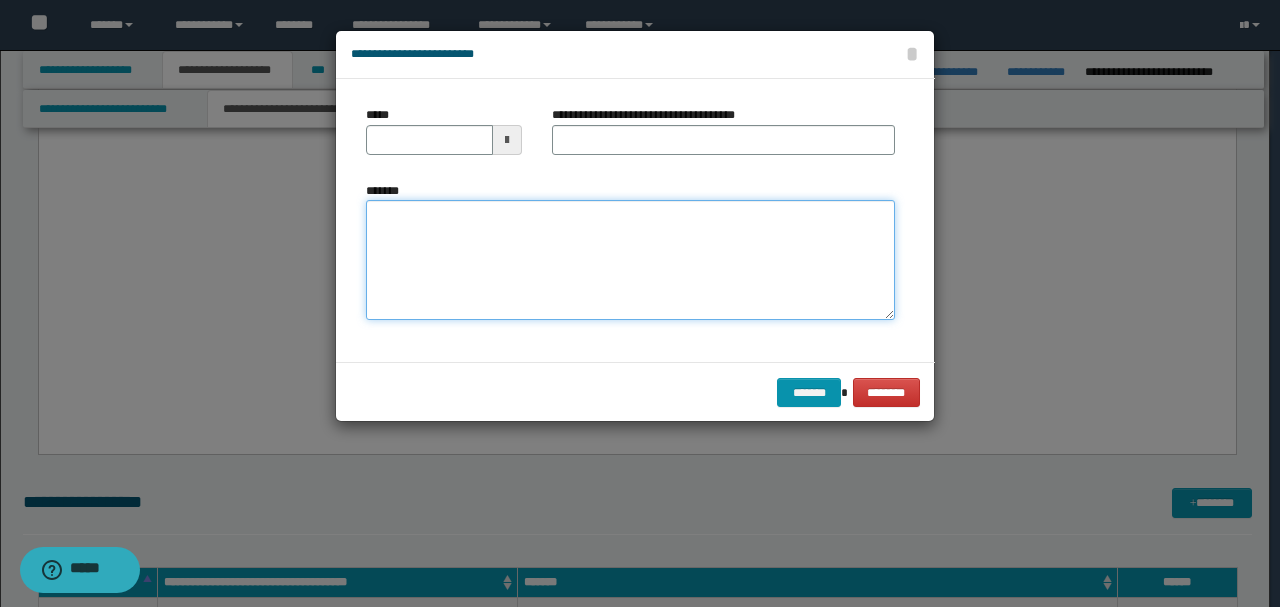 paste on "**********" 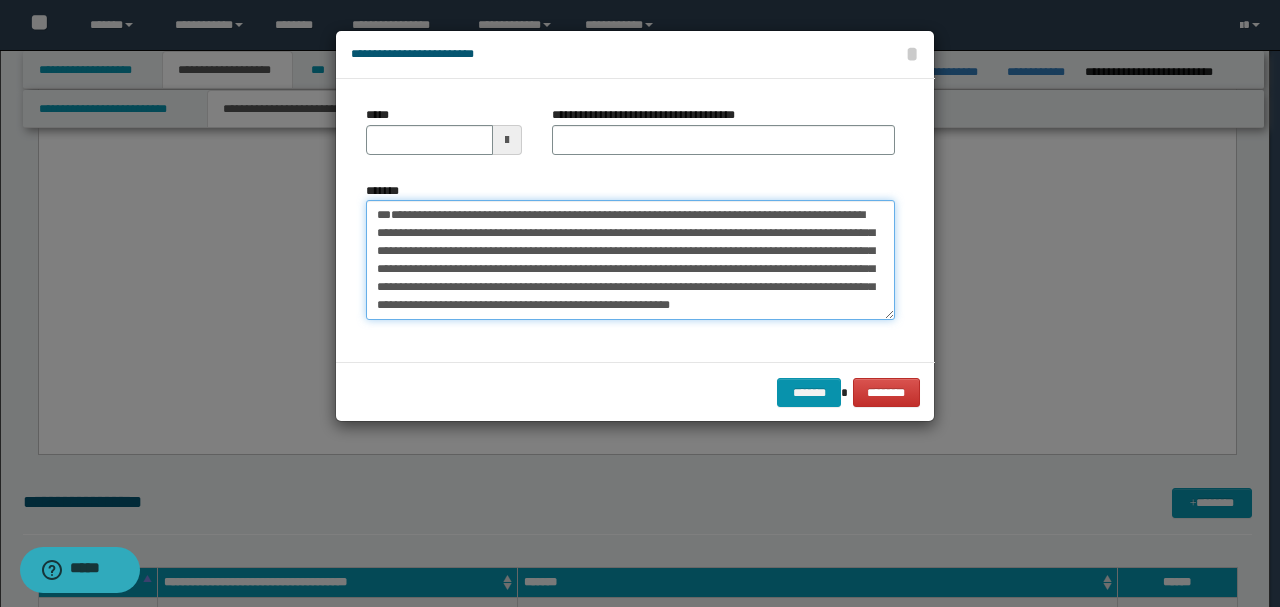 click on "**********" at bounding box center [630, 259] 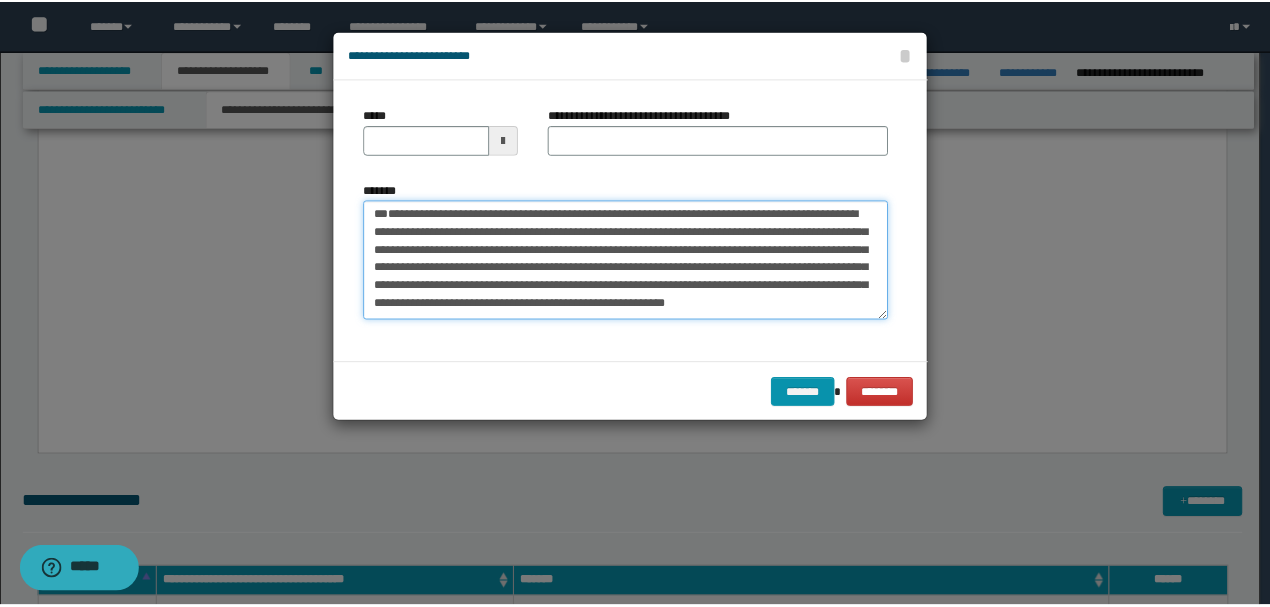 scroll, scrollTop: 0, scrollLeft: 0, axis: both 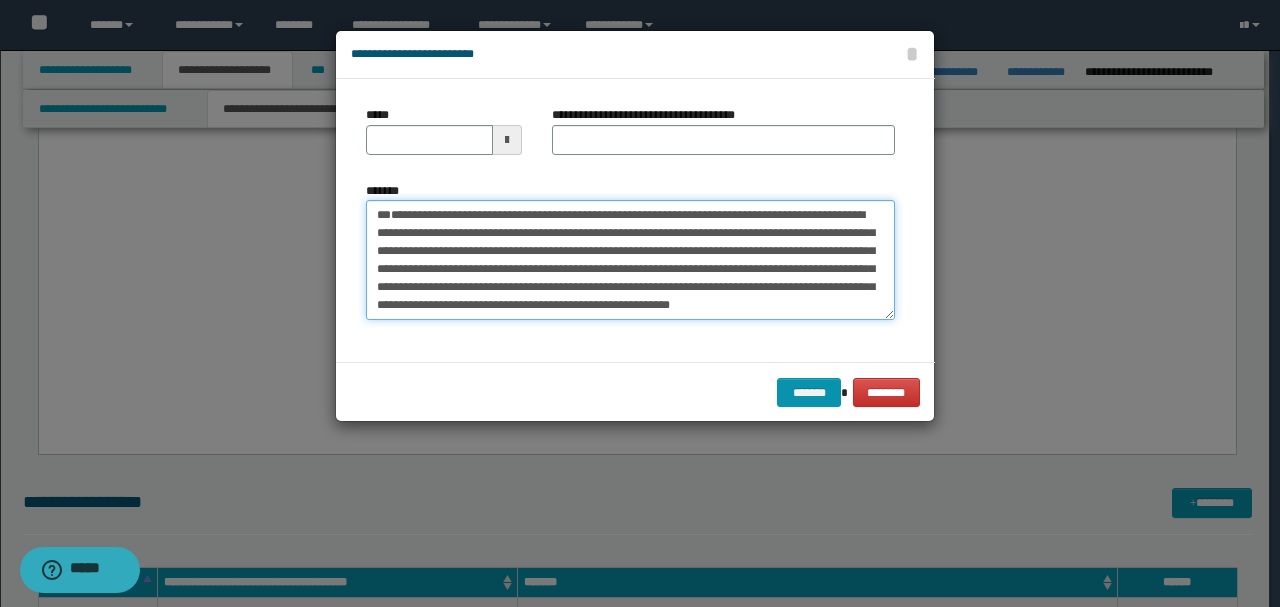 drag, startPoint x: 448, startPoint y: 251, endPoint x: 297, endPoint y: 192, distance: 162.11725 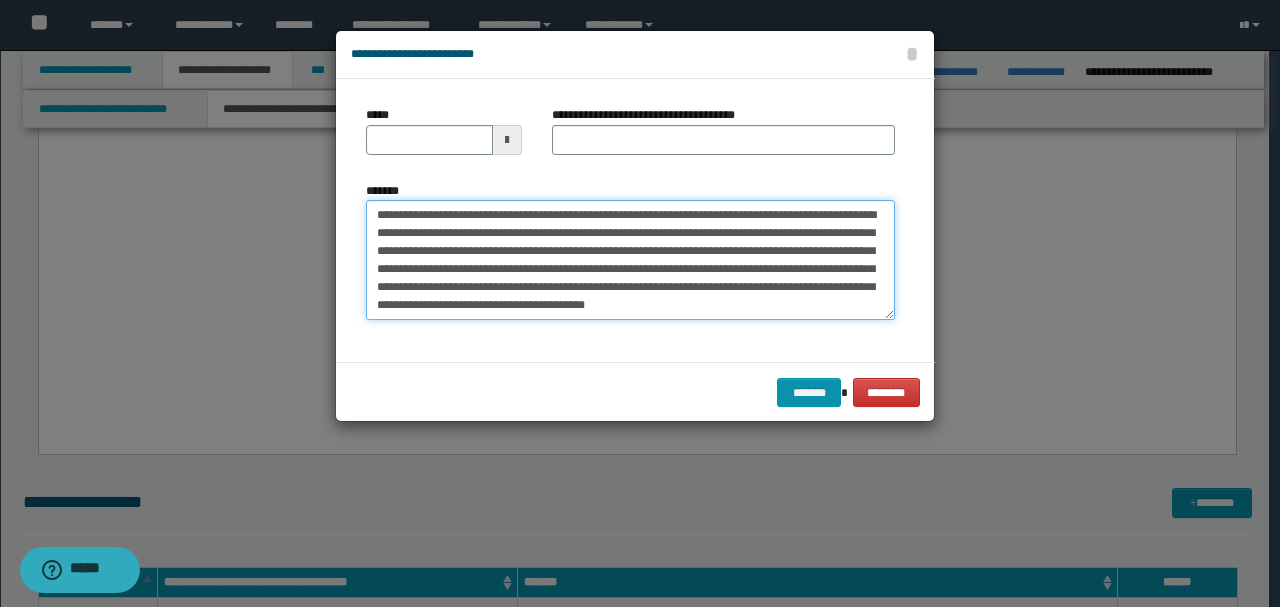 type 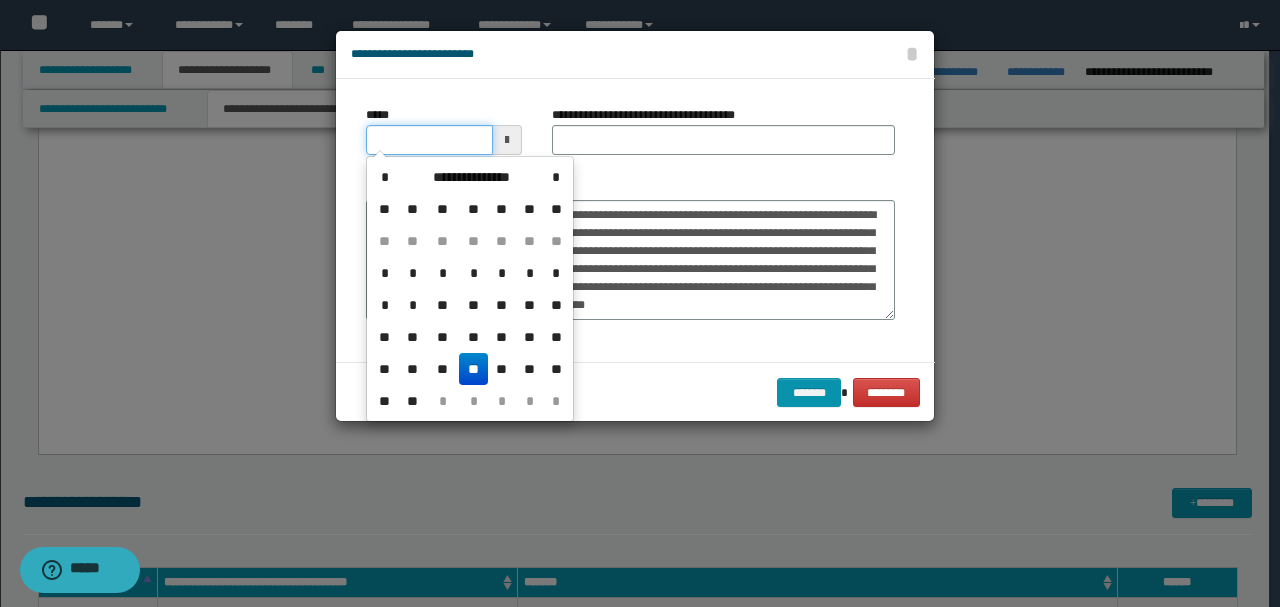 click on "*****" at bounding box center (429, 140) 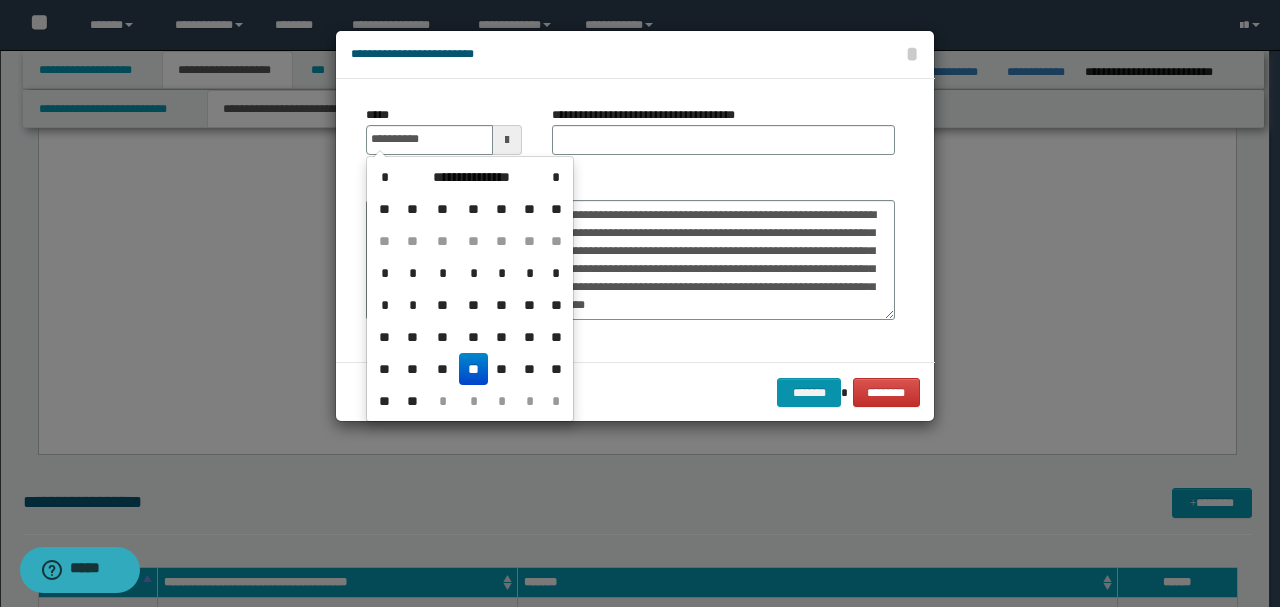 type on "**********" 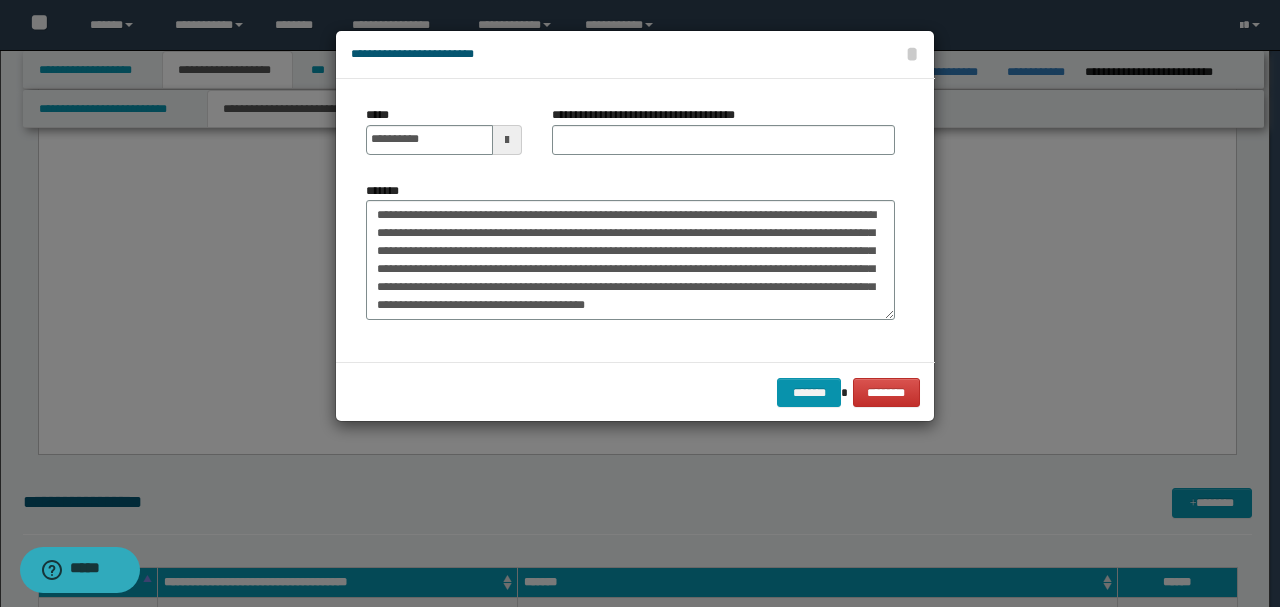 click on "**********" at bounding box center [630, 251] 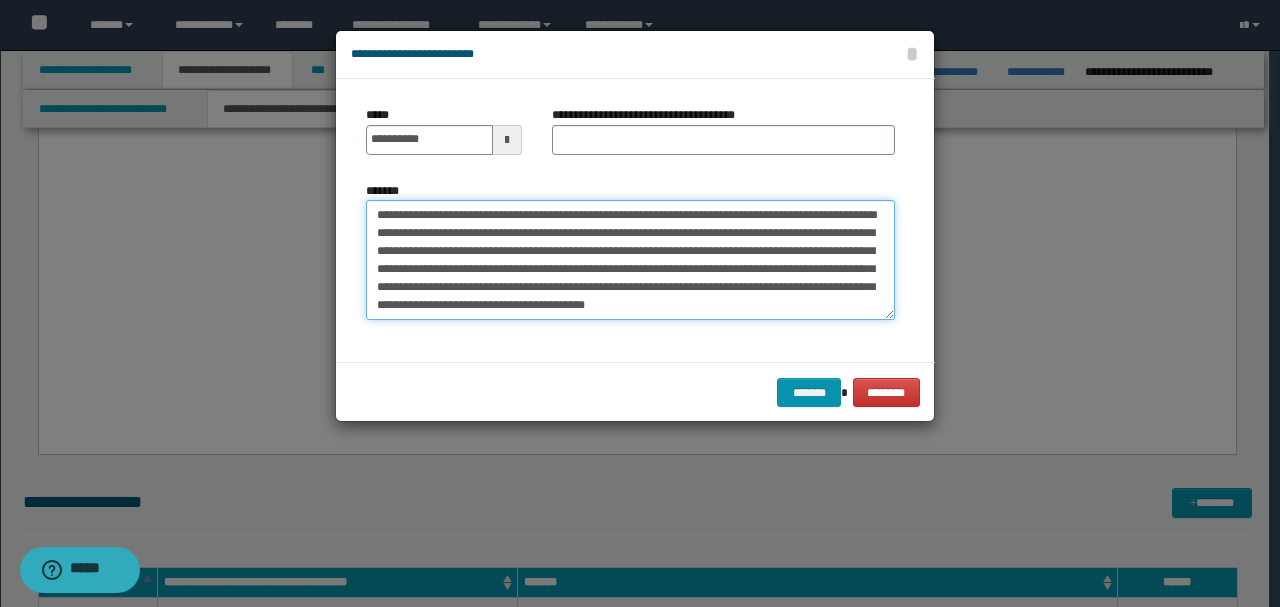drag, startPoint x: 553, startPoint y: 210, endPoint x: 295, endPoint y: 197, distance: 258.3273 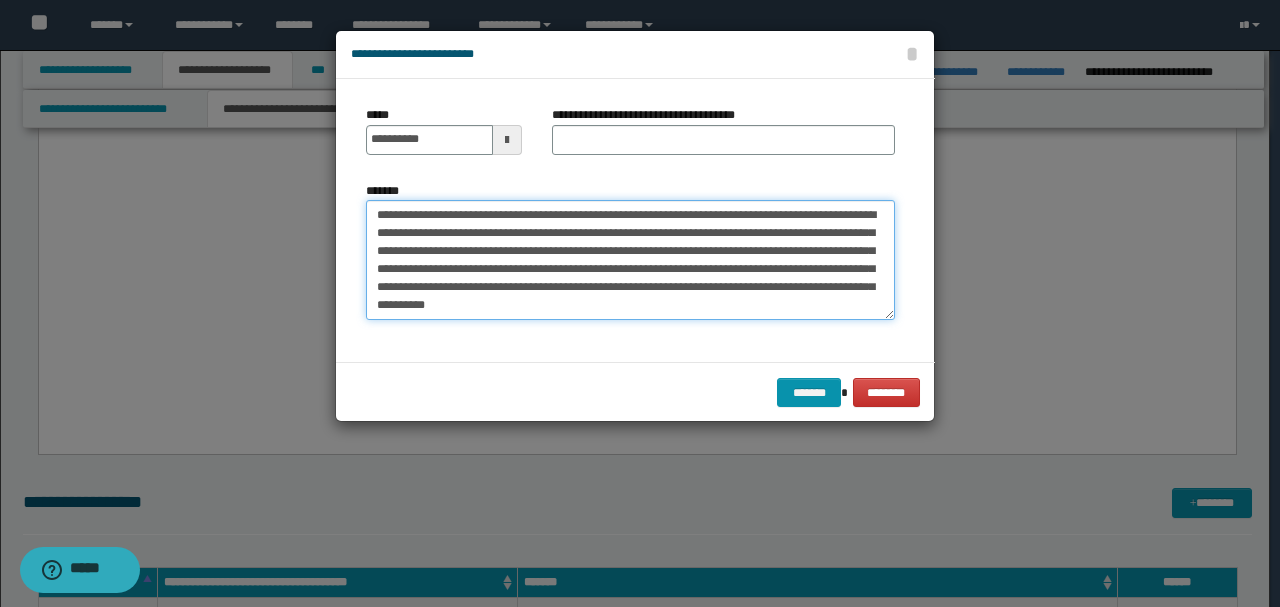 type on "**********" 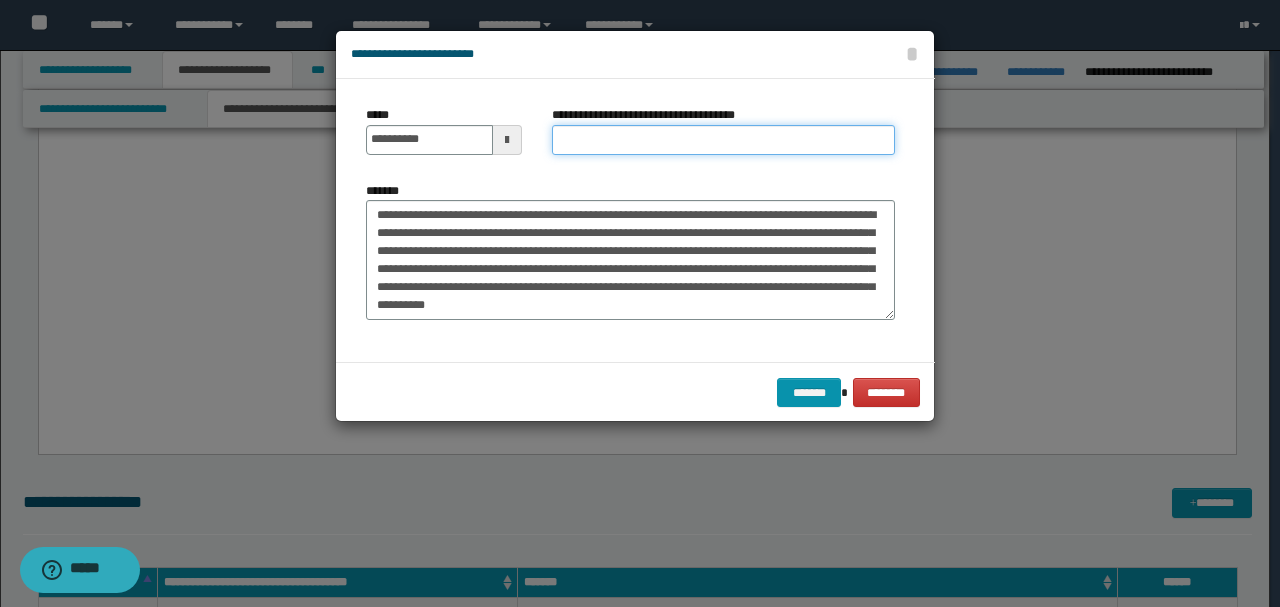click on "**********" at bounding box center (723, 140) 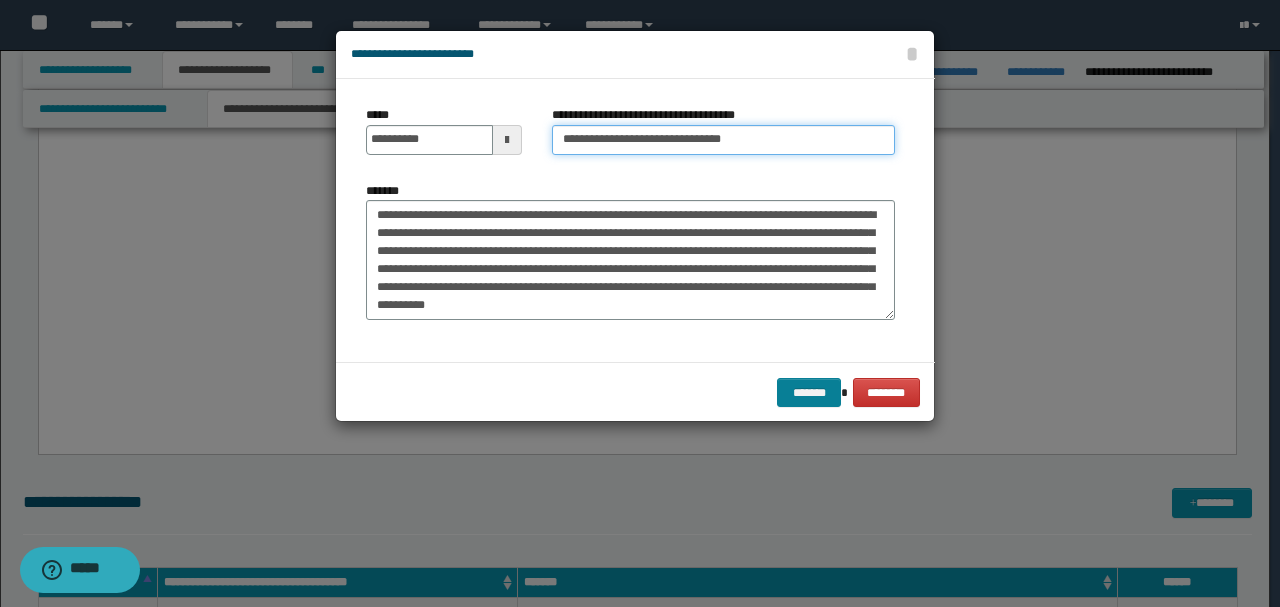 type on "**********" 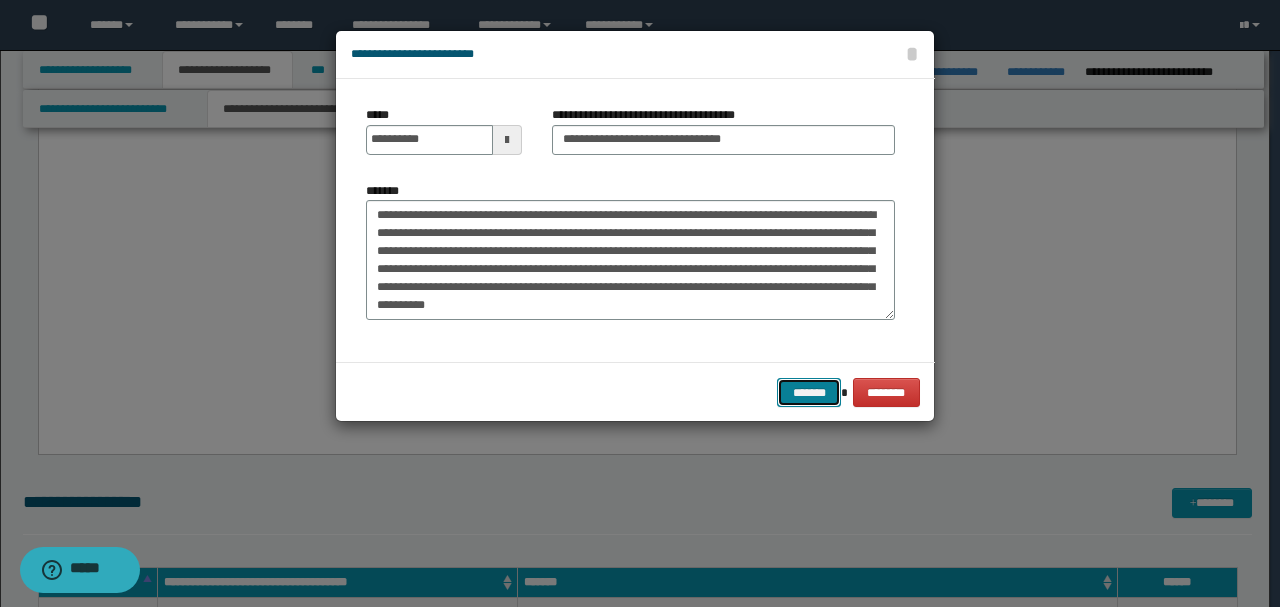 click on "*******" at bounding box center (809, 392) 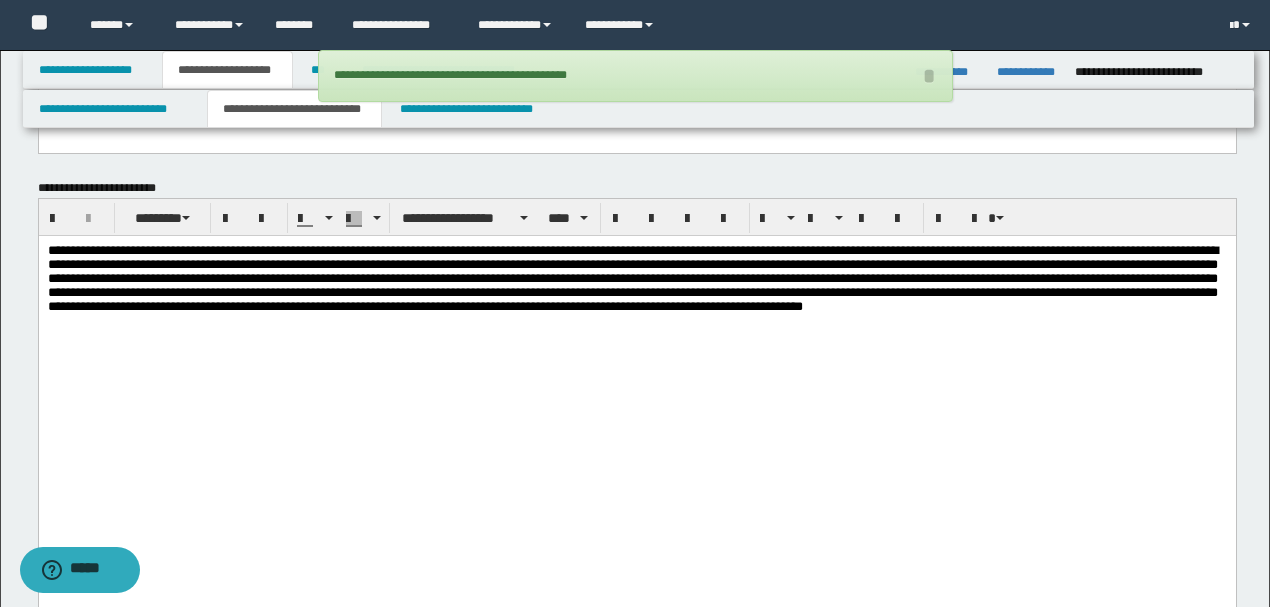 scroll, scrollTop: 2876, scrollLeft: 0, axis: vertical 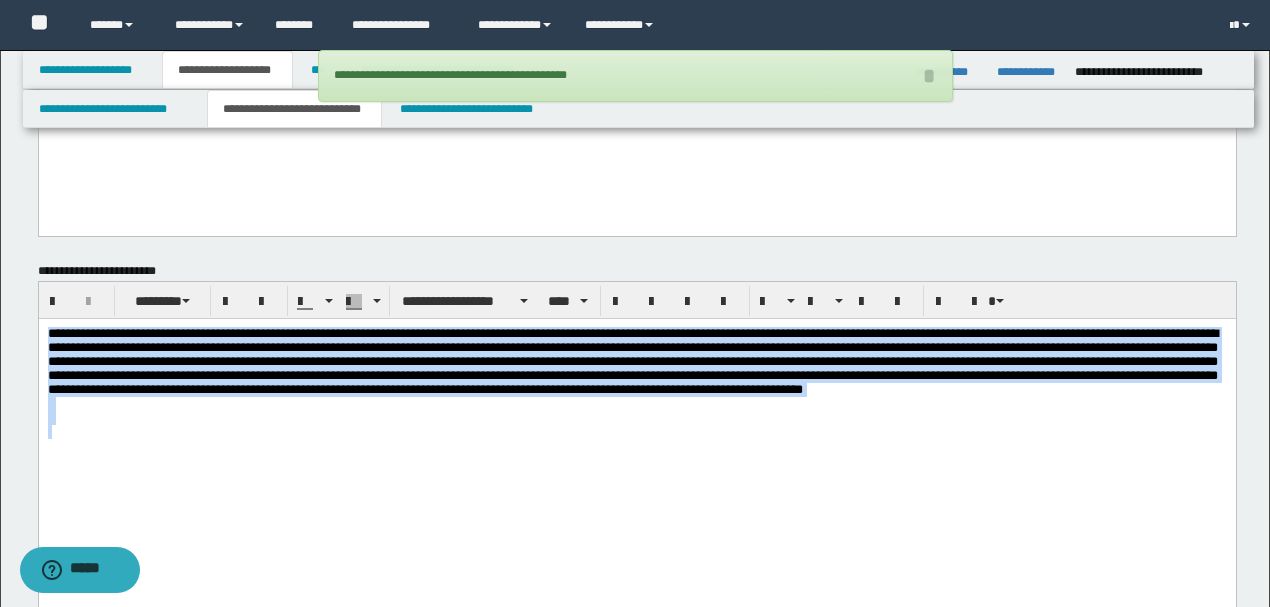 drag, startPoint x: 415, startPoint y: 370, endPoint x: 39, endPoint y: 621, distance: 452.08075 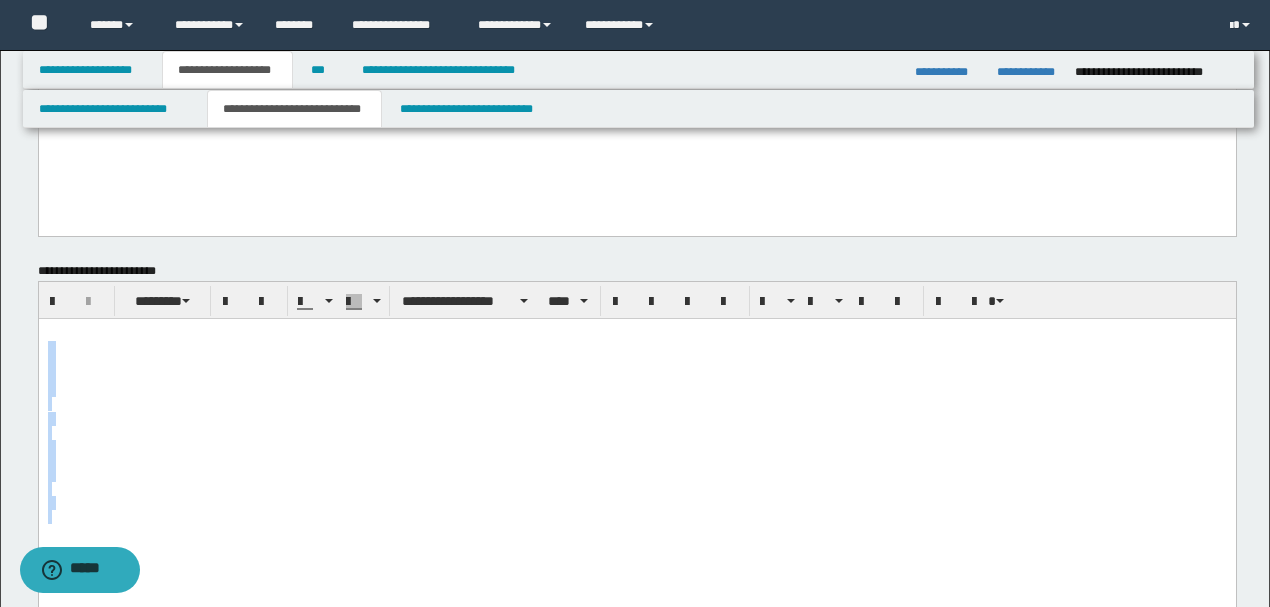 drag, startPoint x: 293, startPoint y: 333, endPoint x: 475, endPoint y: 531, distance: 268.93866 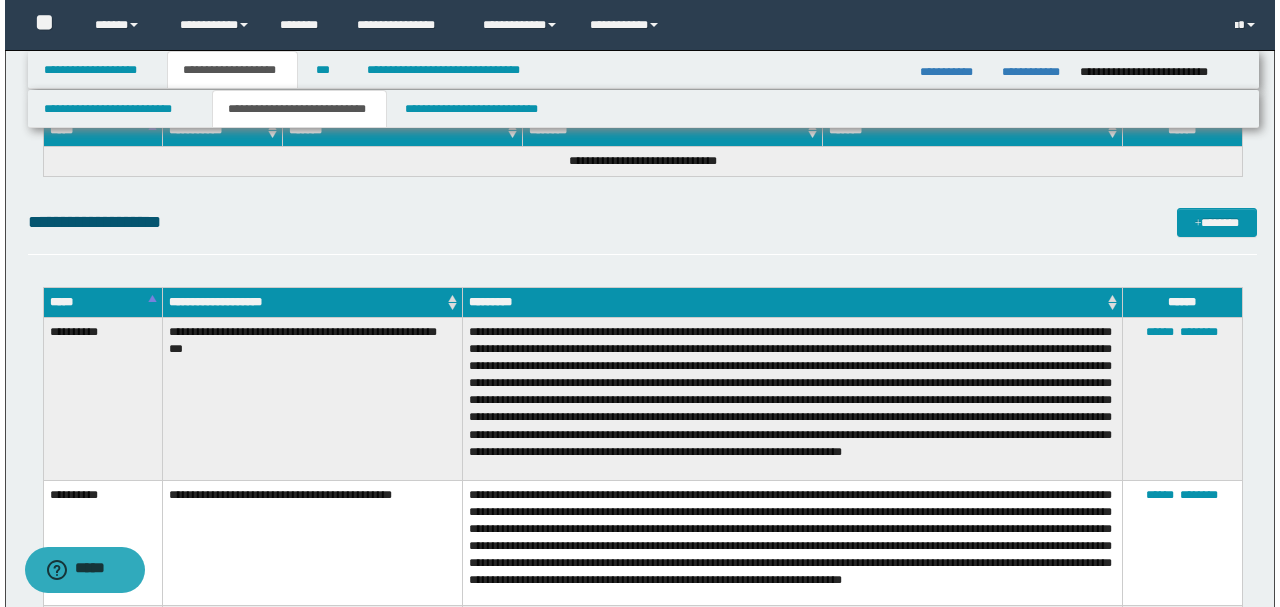 scroll, scrollTop: 9543, scrollLeft: 0, axis: vertical 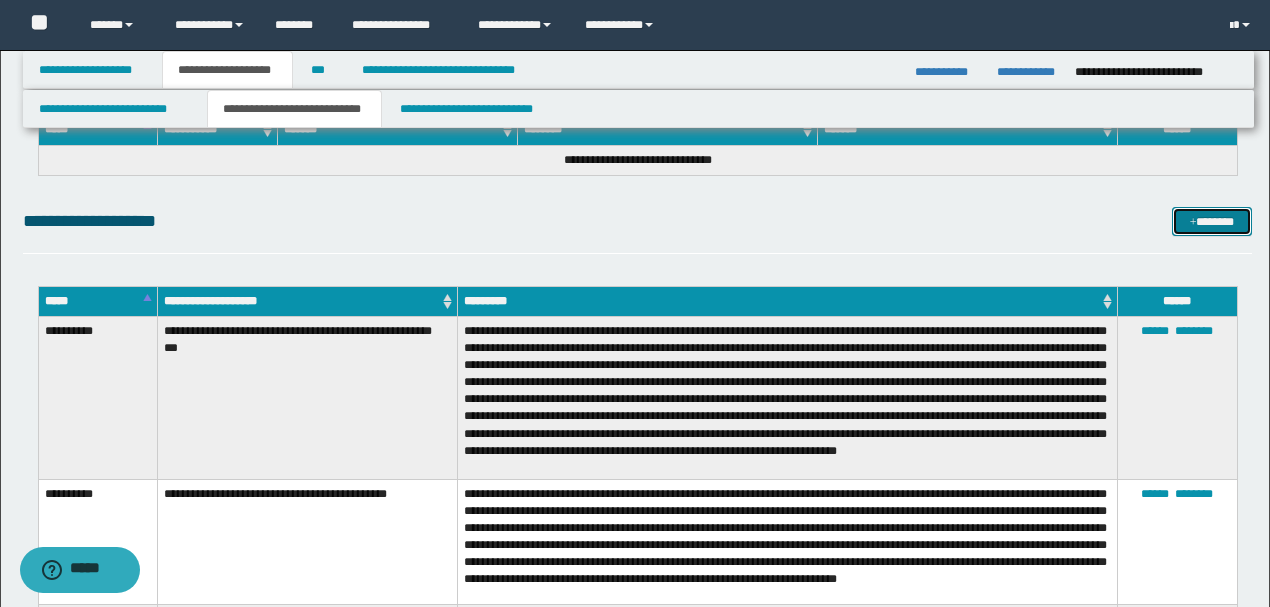 click on "*******" at bounding box center [1211, 221] 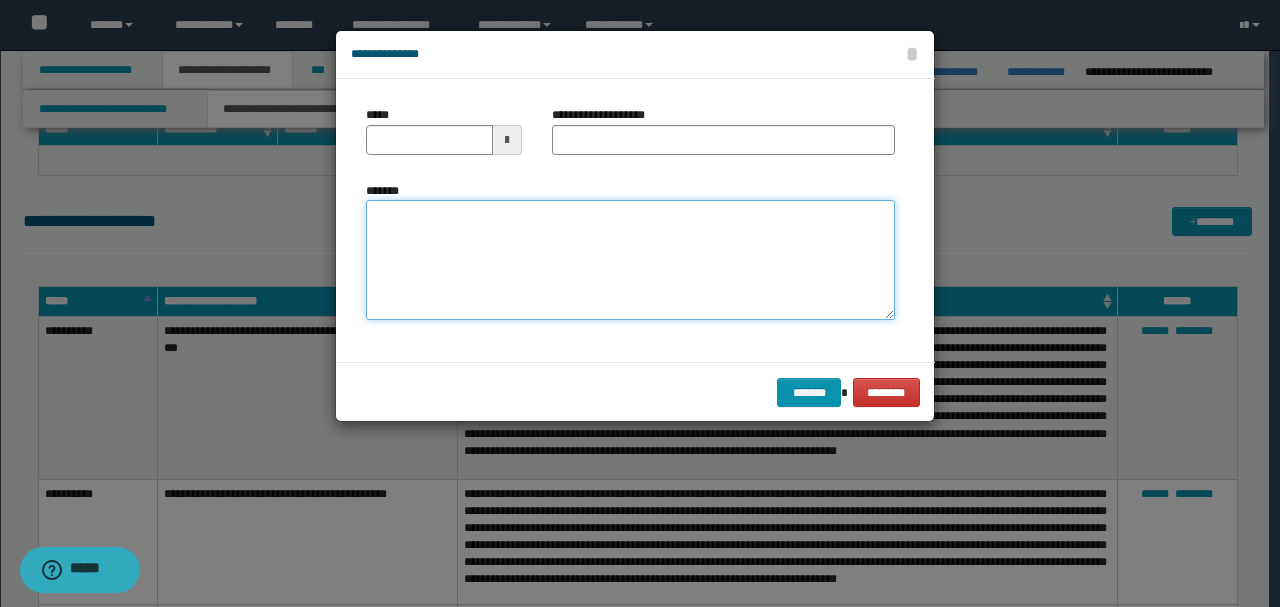click on "*******" at bounding box center (630, 260) 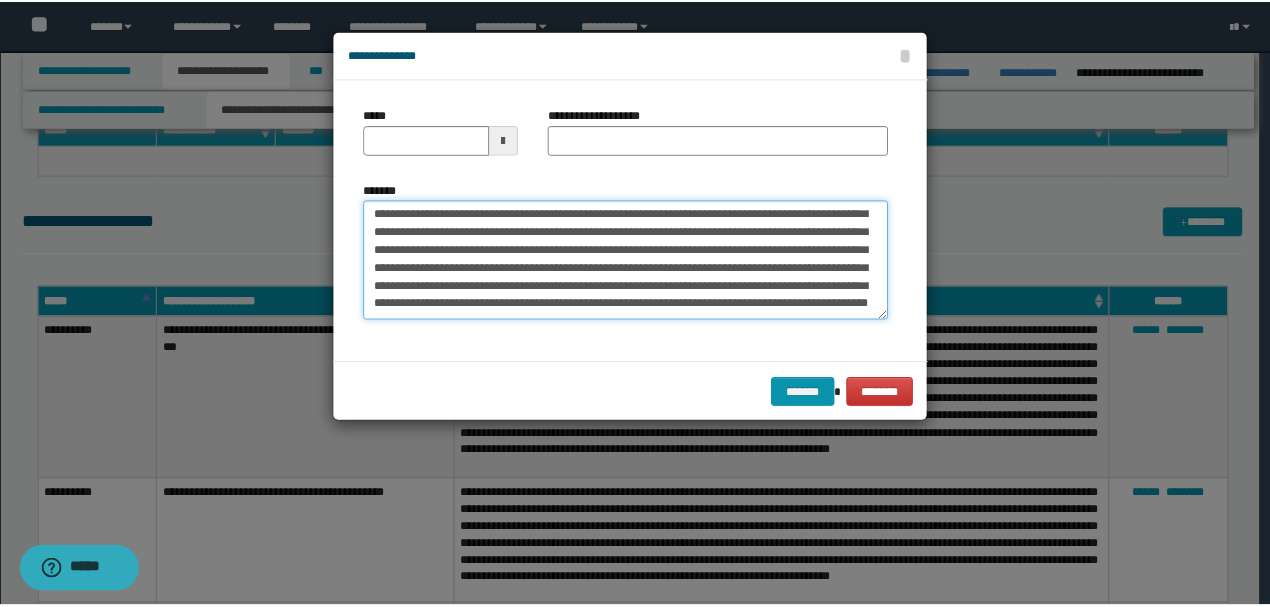 scroll, scrollTop: 0, scrollLeft: 0, axis: both 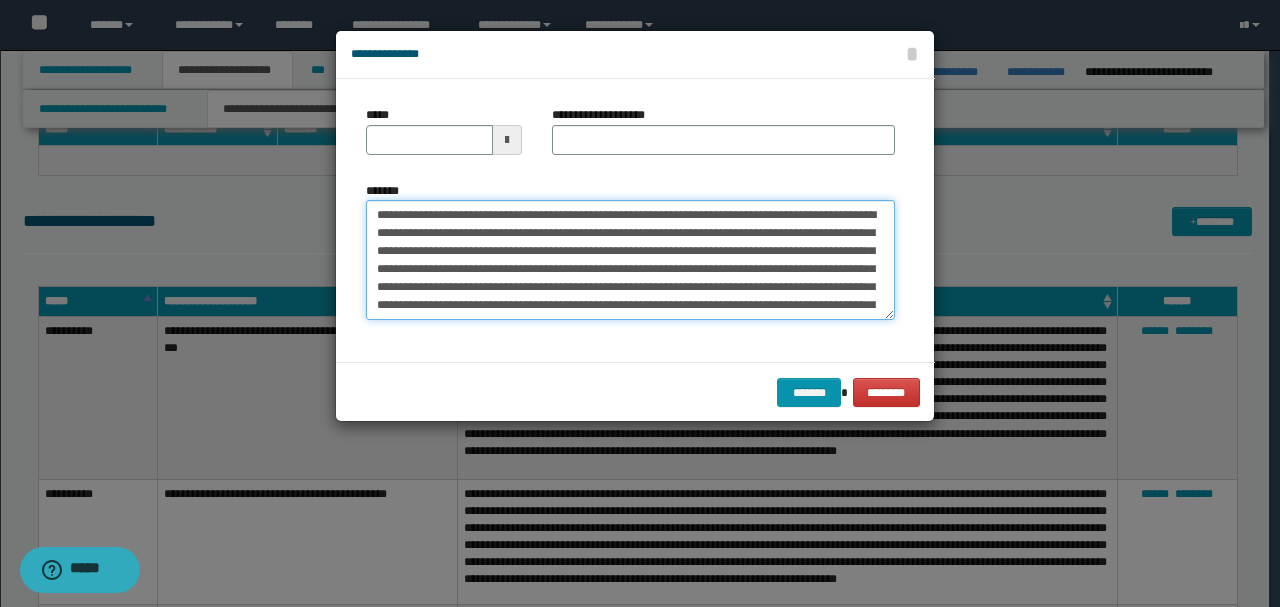 drag, startPoint x: 447, startPoint y: 212, endPoint x: 234, endPoint y: 182, distance: 215.1023 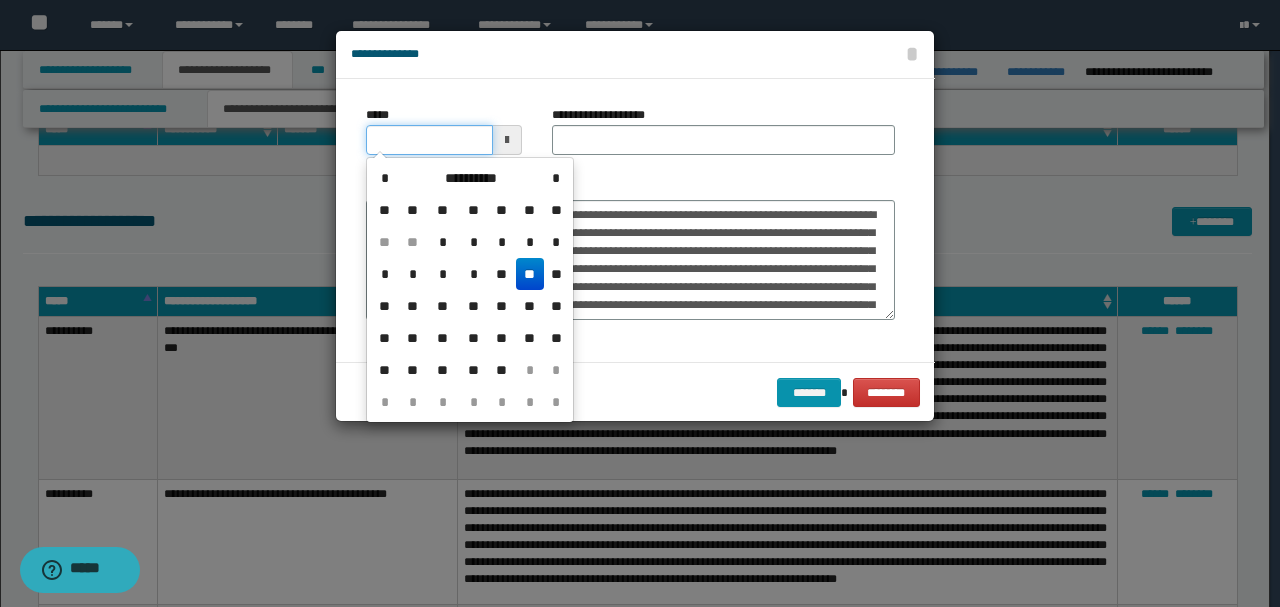 click on "*****" at bounding box center (429, 140) 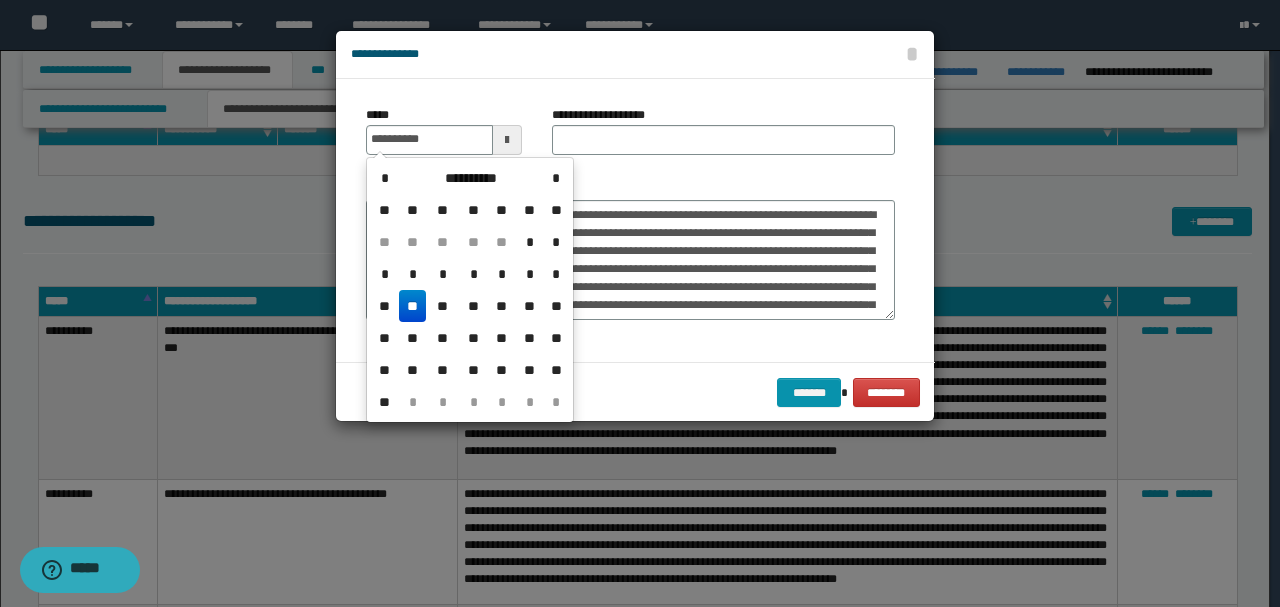 type on "**********" 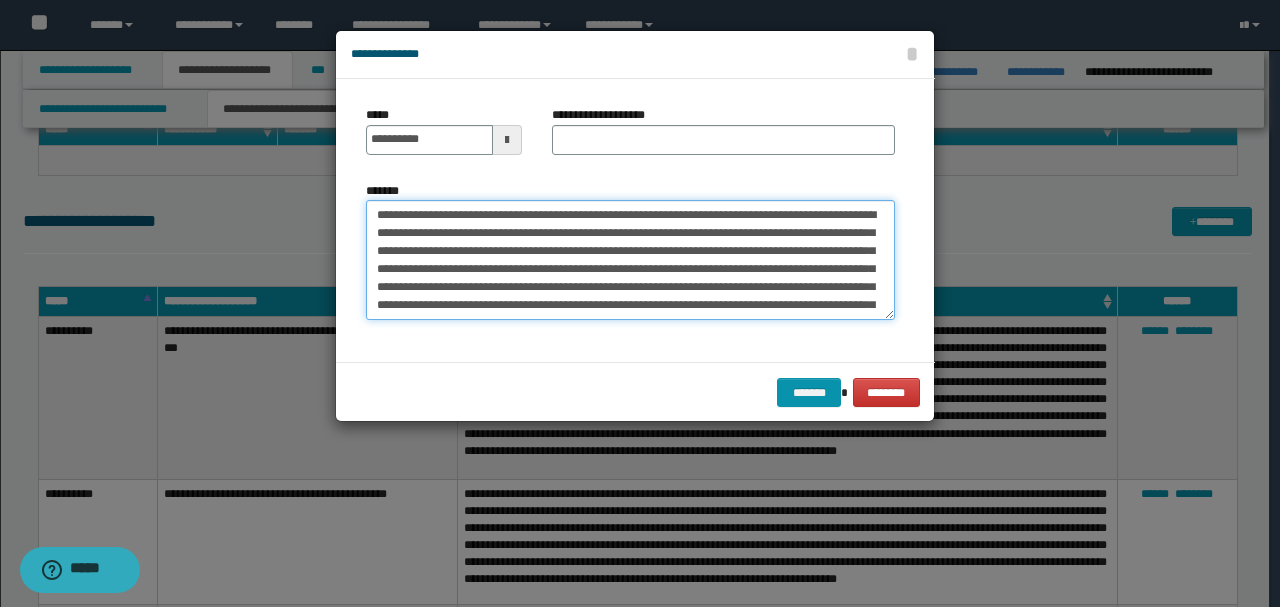 click on "*******" at bounding box center (630, 259) 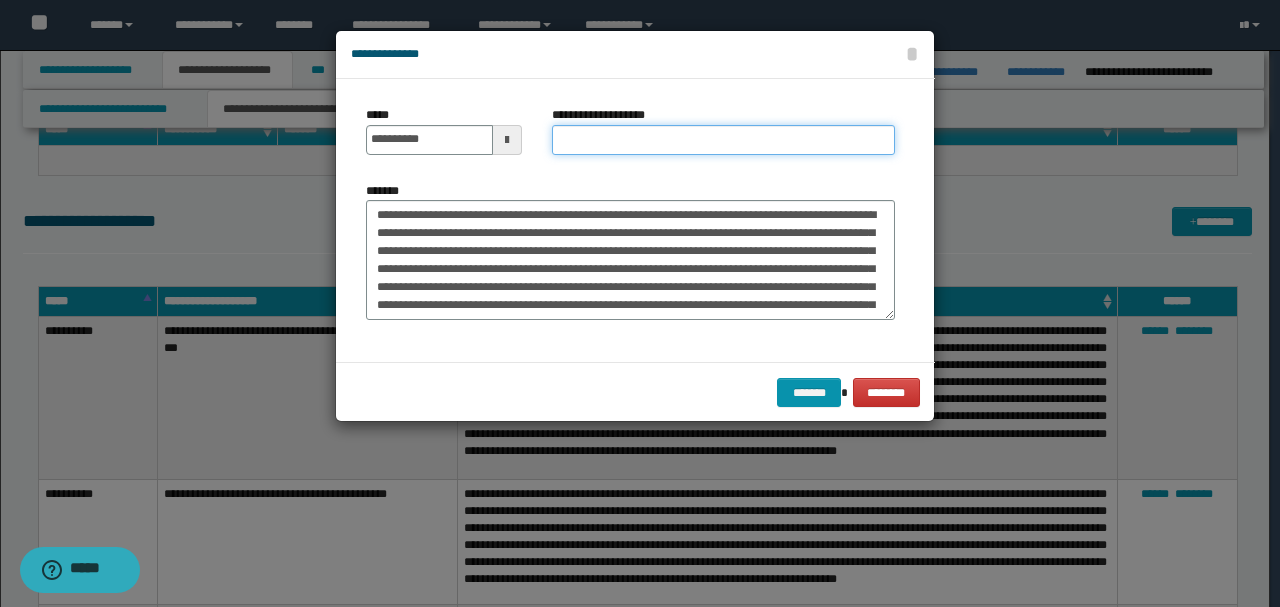 paste on "**********" 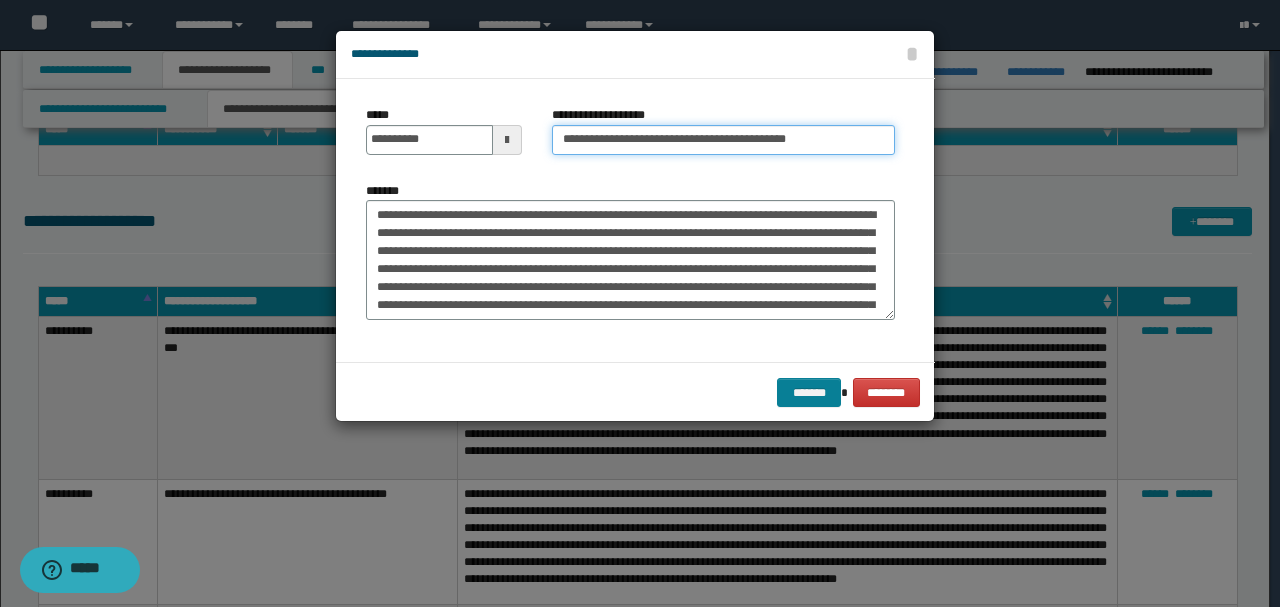 type on "**********" 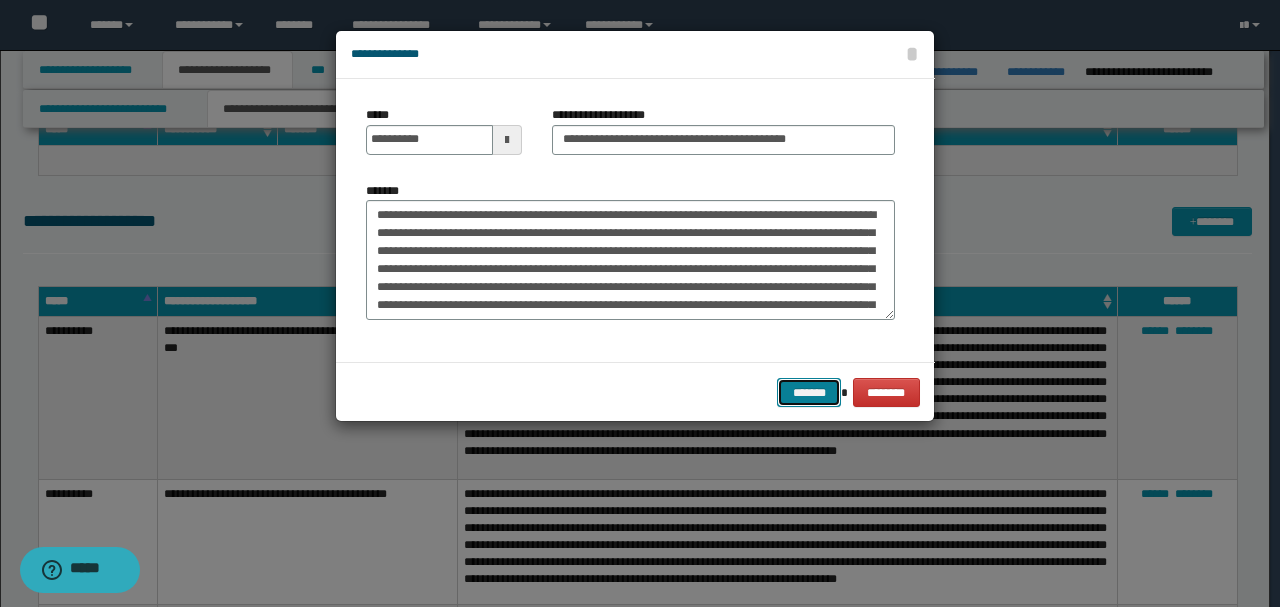click on "*******" at bounding box center (809, 392) 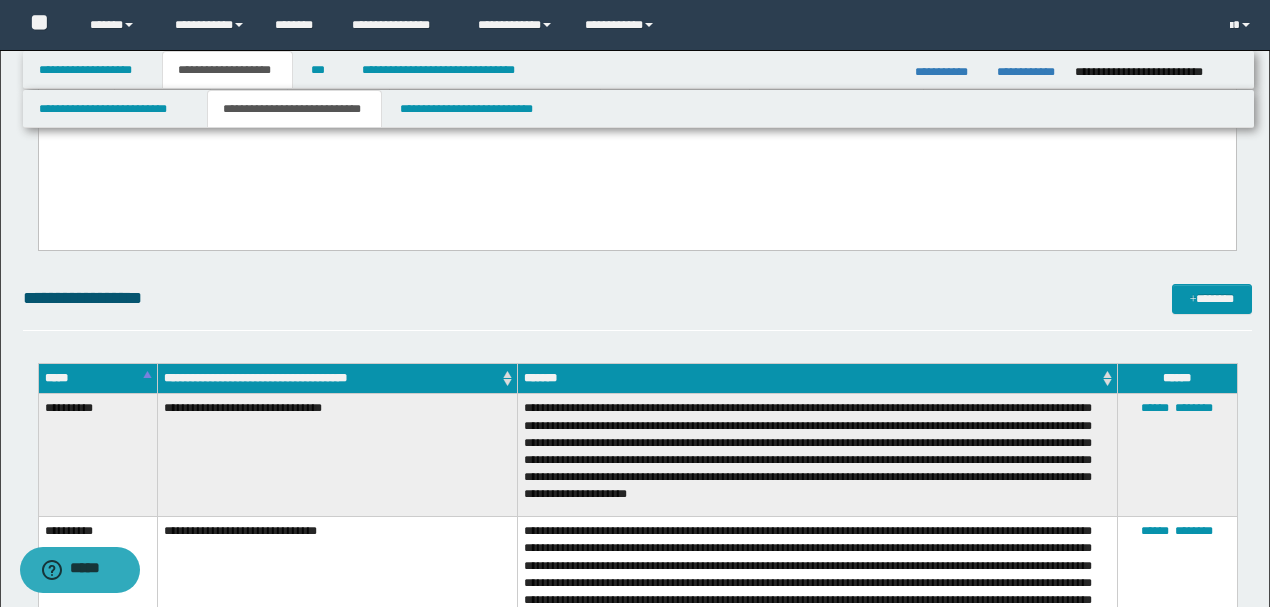 scroll, scrollTop: 2743, scrollLeft: 0, axis: vertical 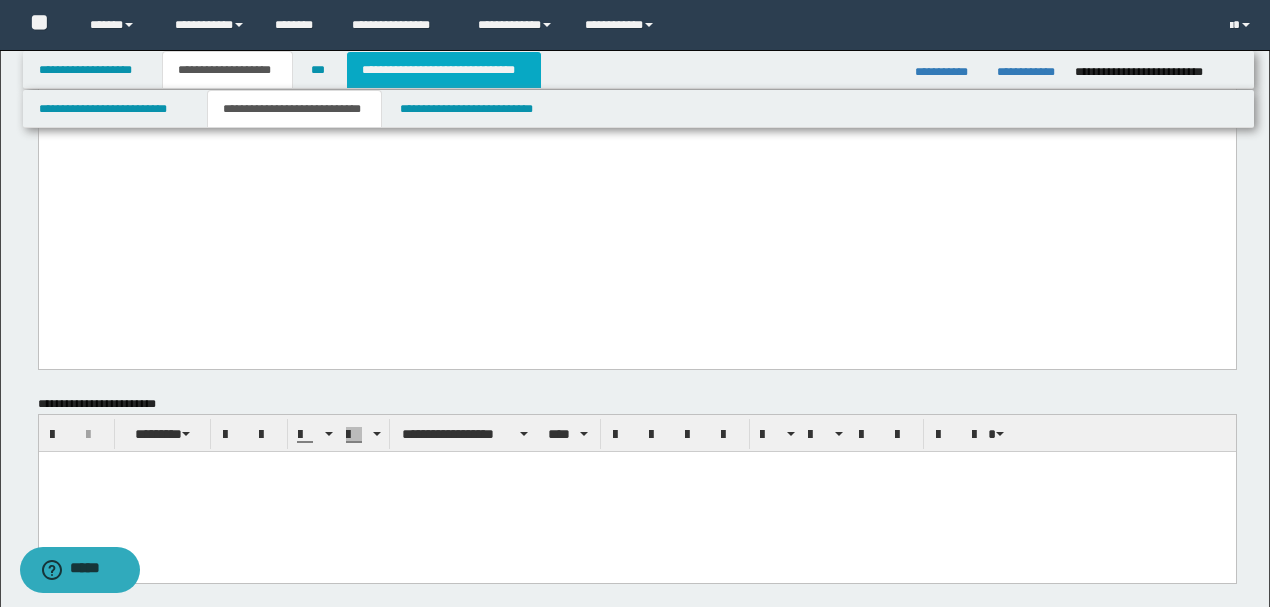 click on "**********" at bounding box center [444, 70] 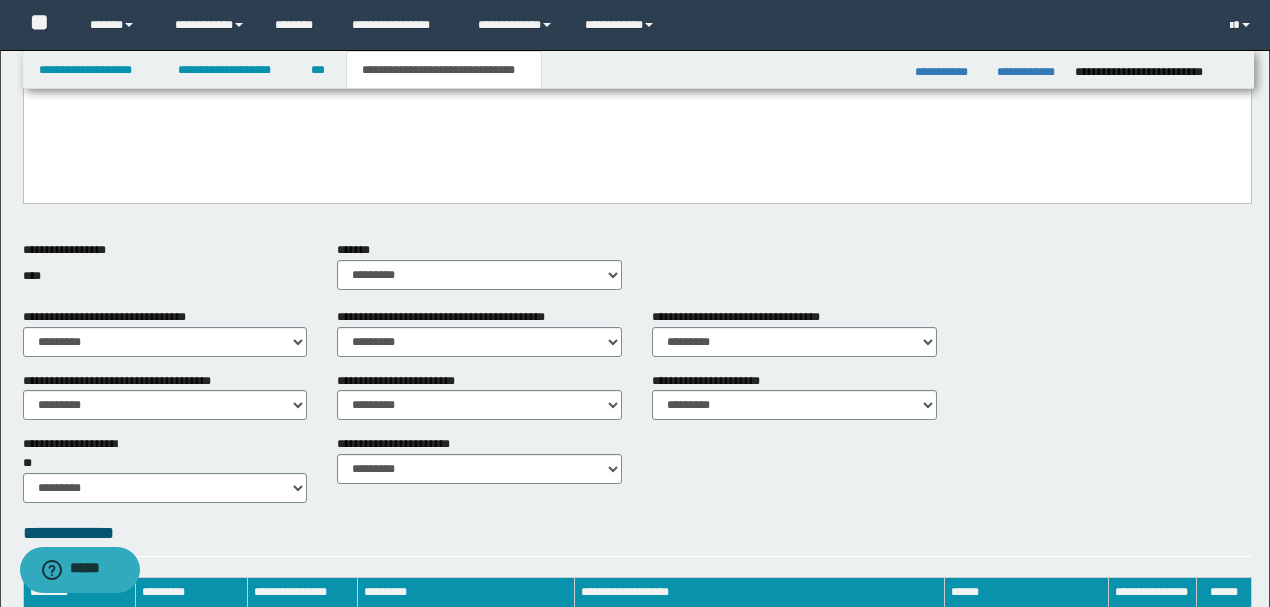 scroll, scrollTop: 881, scrollLeft: 0, axis: vertical 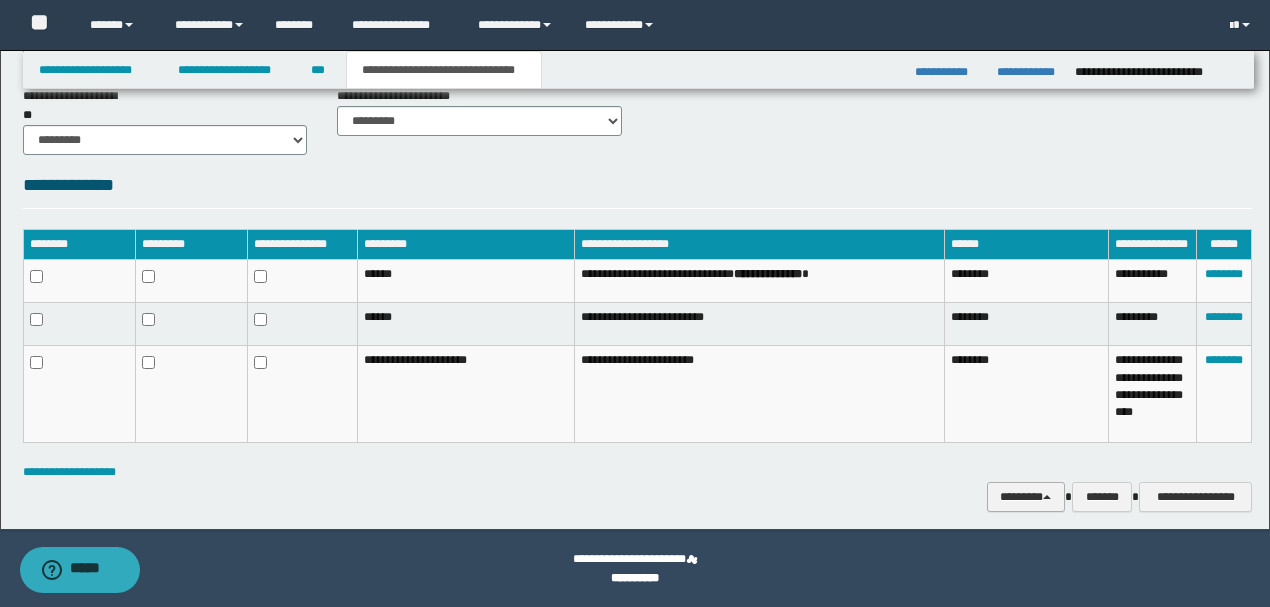 click at bounding box center [1047, 497] 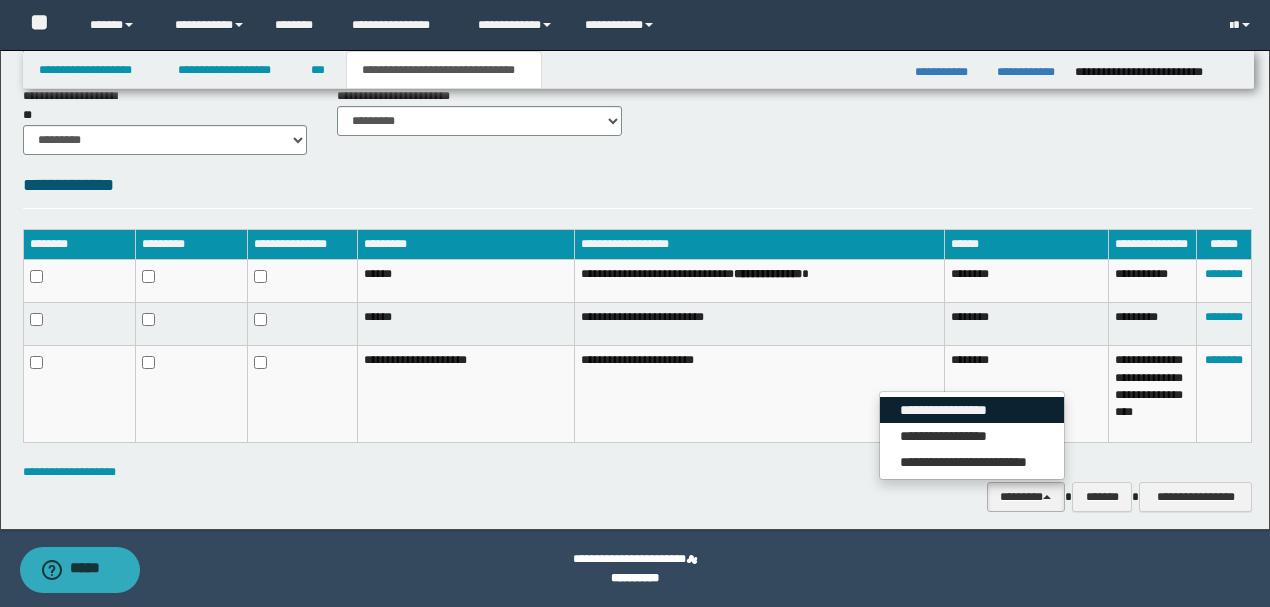 click on "**********" at bounding box center [972, 410] 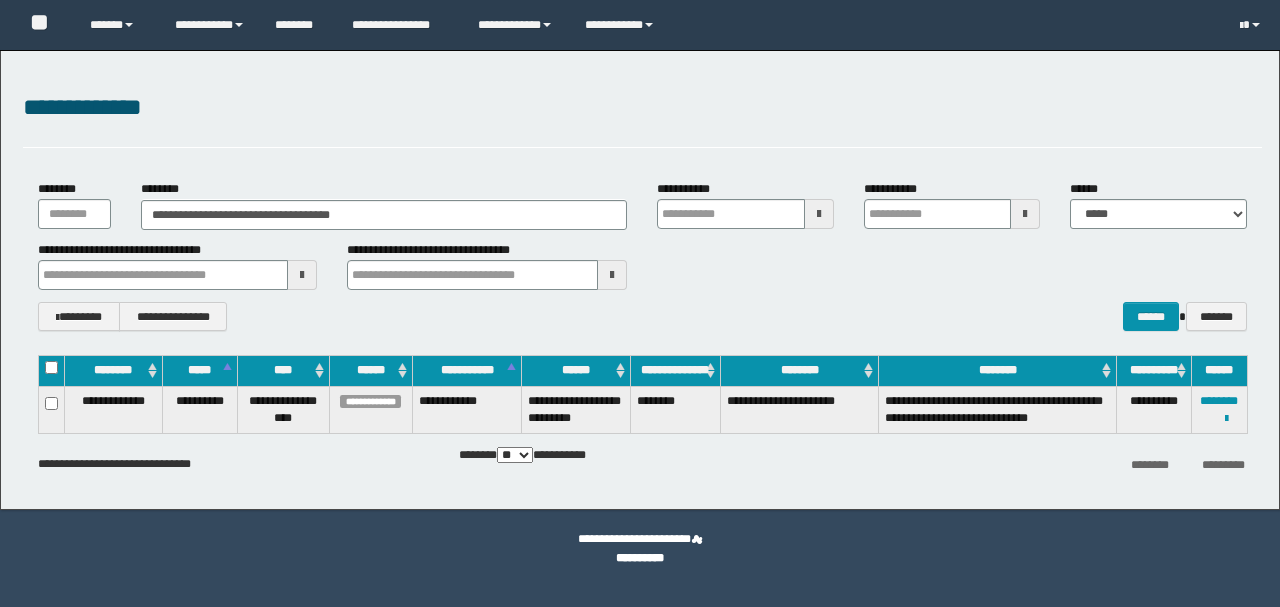 scroll, scrollTop: 0, scrollLeft: 0, axis: both 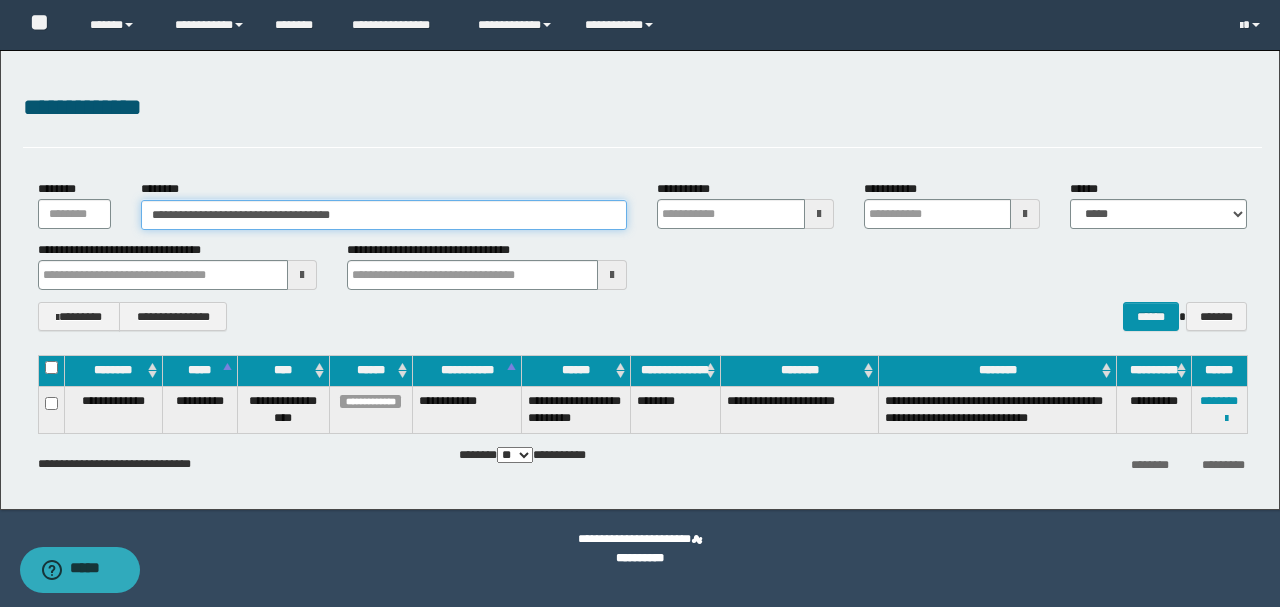 drag, startPoint x: 360, startPoint y: 214, endPoint x: 11, endPoint y: 212, distance: 349.00574 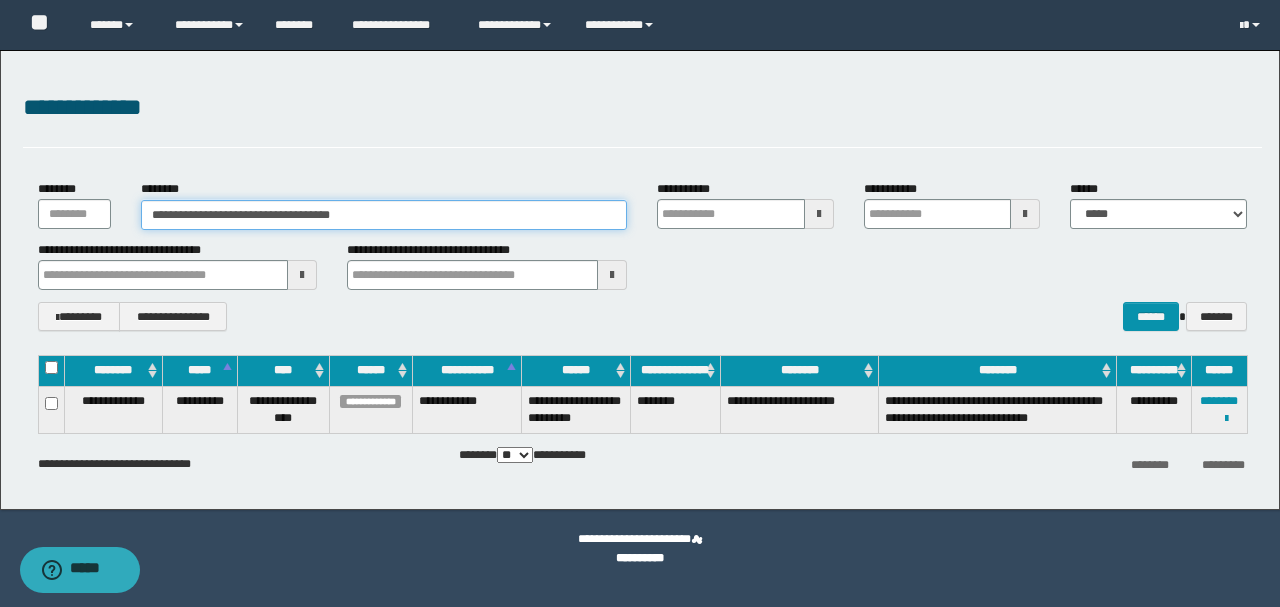 click on "**********" at bounding box center [640, 280] 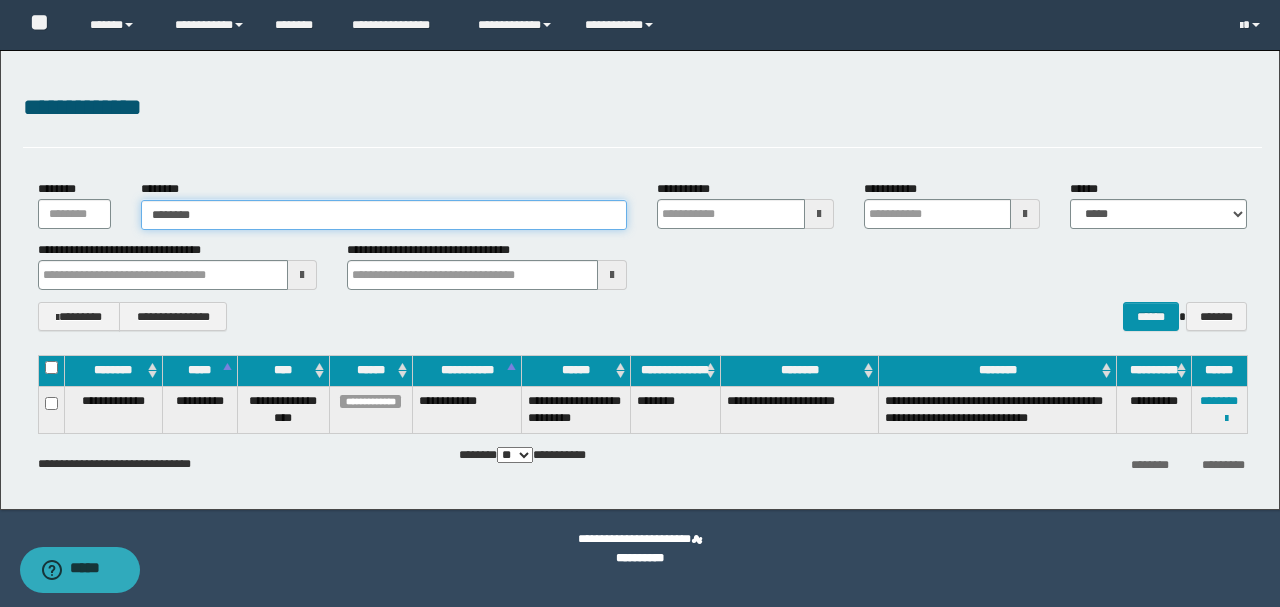 type on "*********" 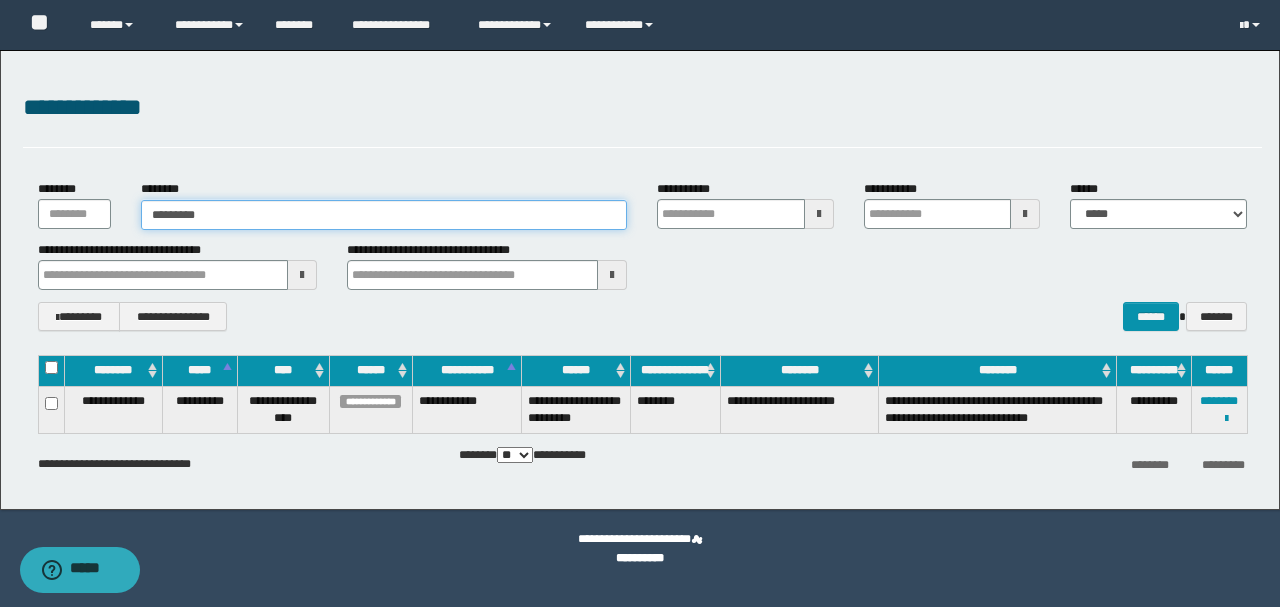 type on "*********" 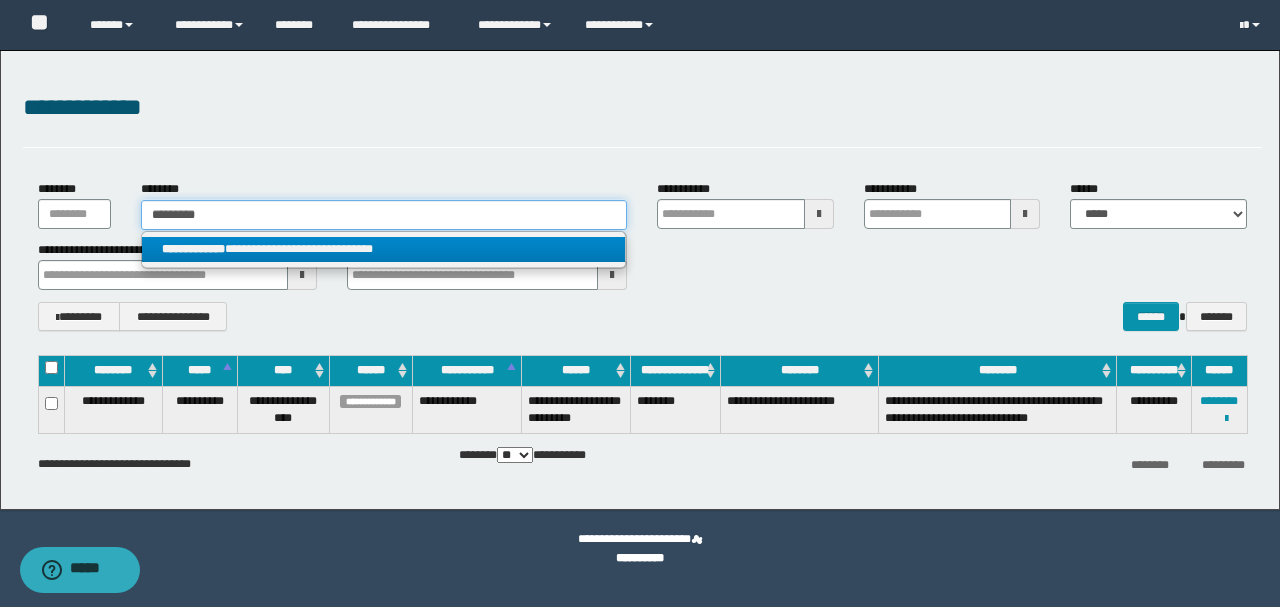 type on "*********" 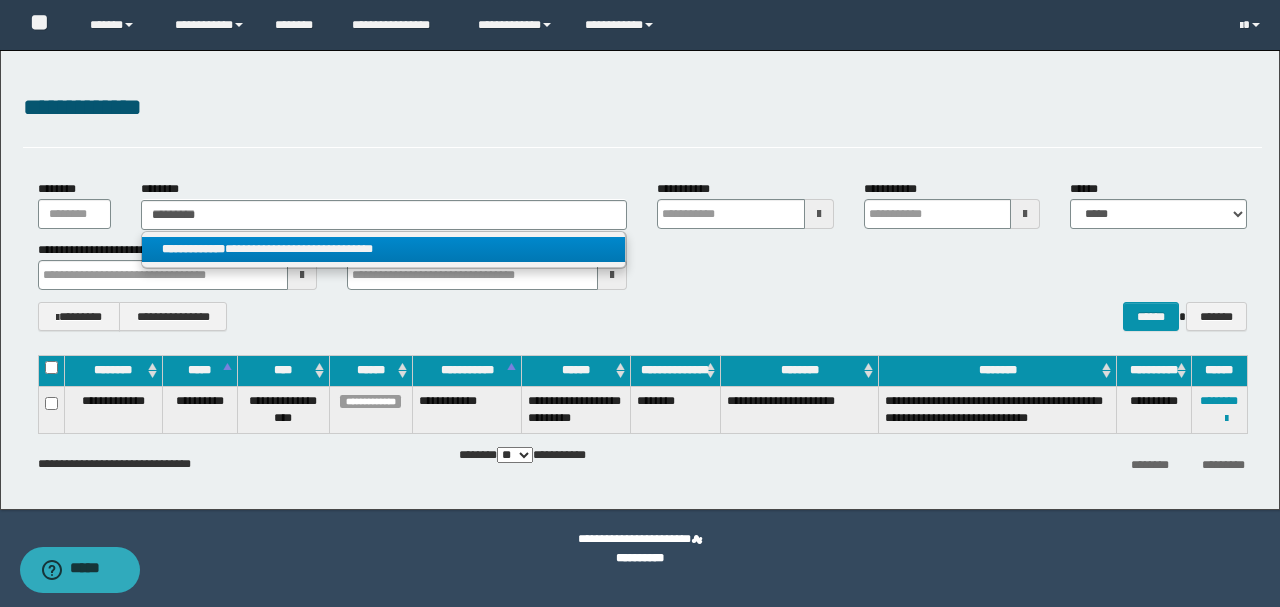 click on "**********" at bounding box center (384, 249) 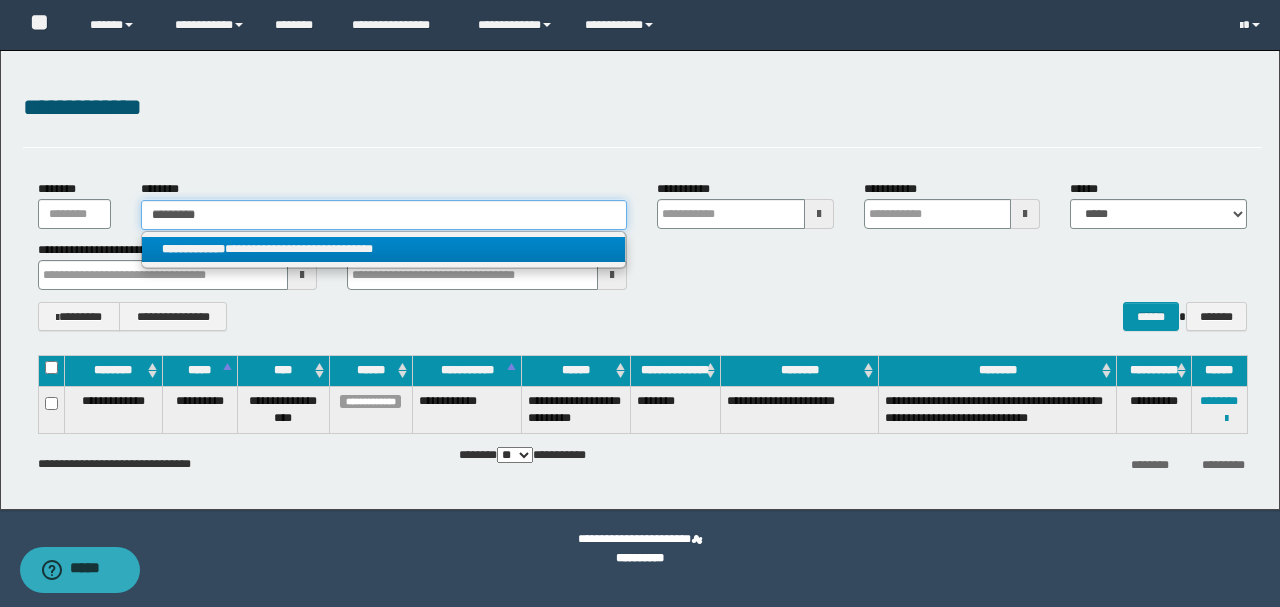 type 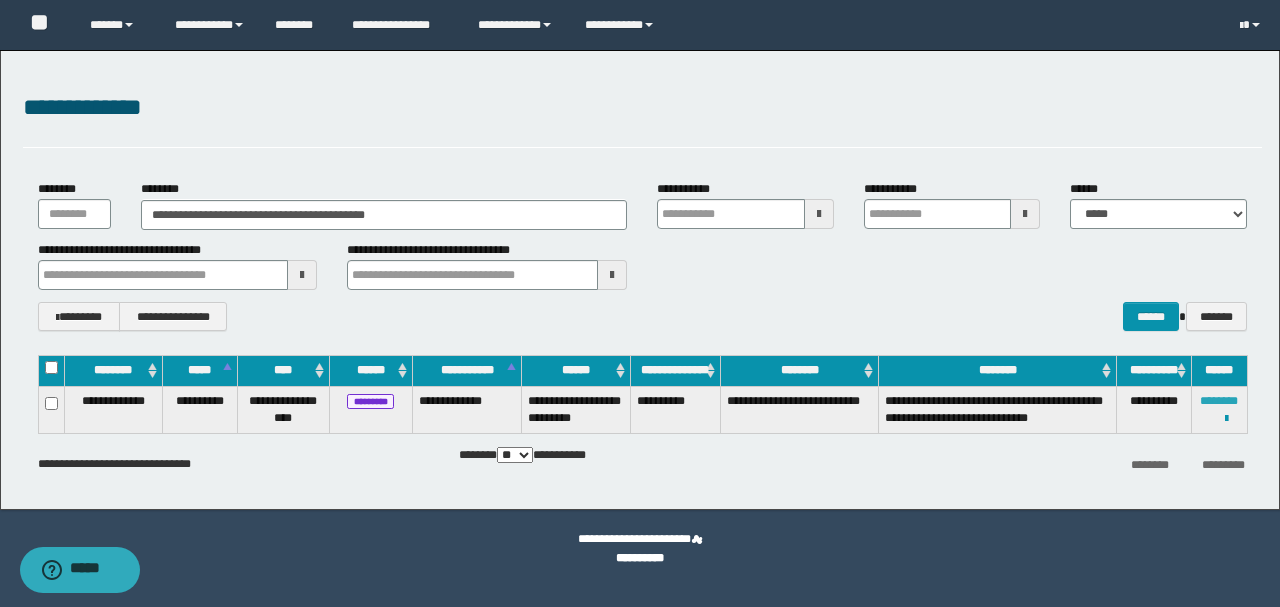 click on "********" at bounding box center (1219, 401) 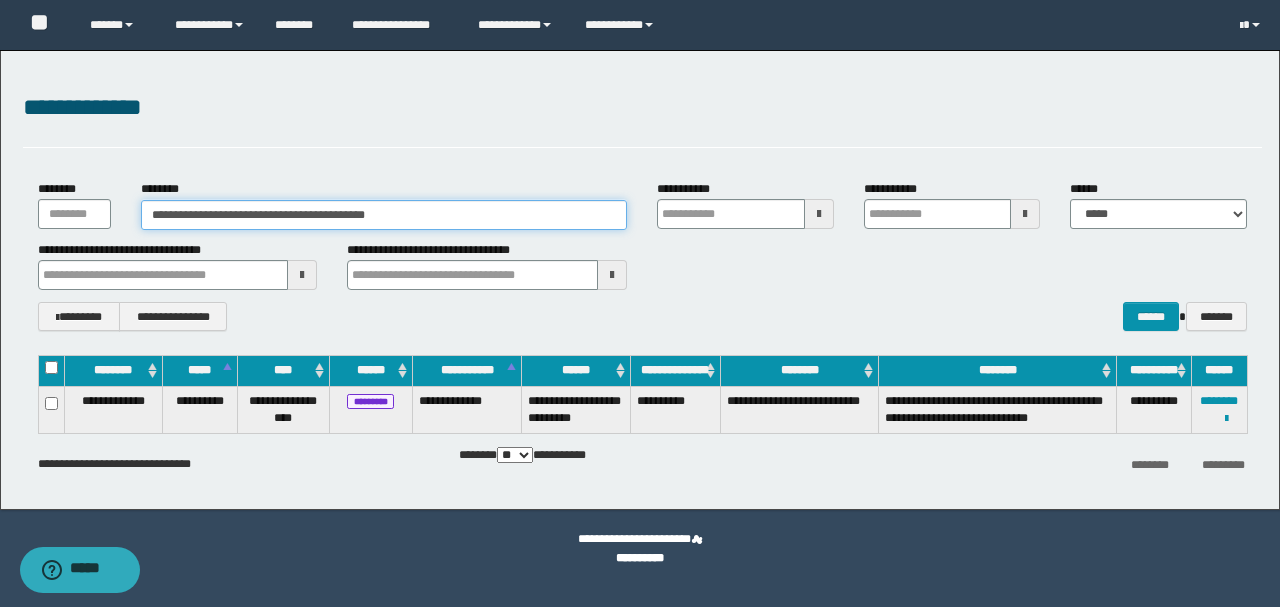 drag, startPoint x: 326, startPoint y: 218, endPoint x: 18, endPoint y: 222, distance: 308.02597 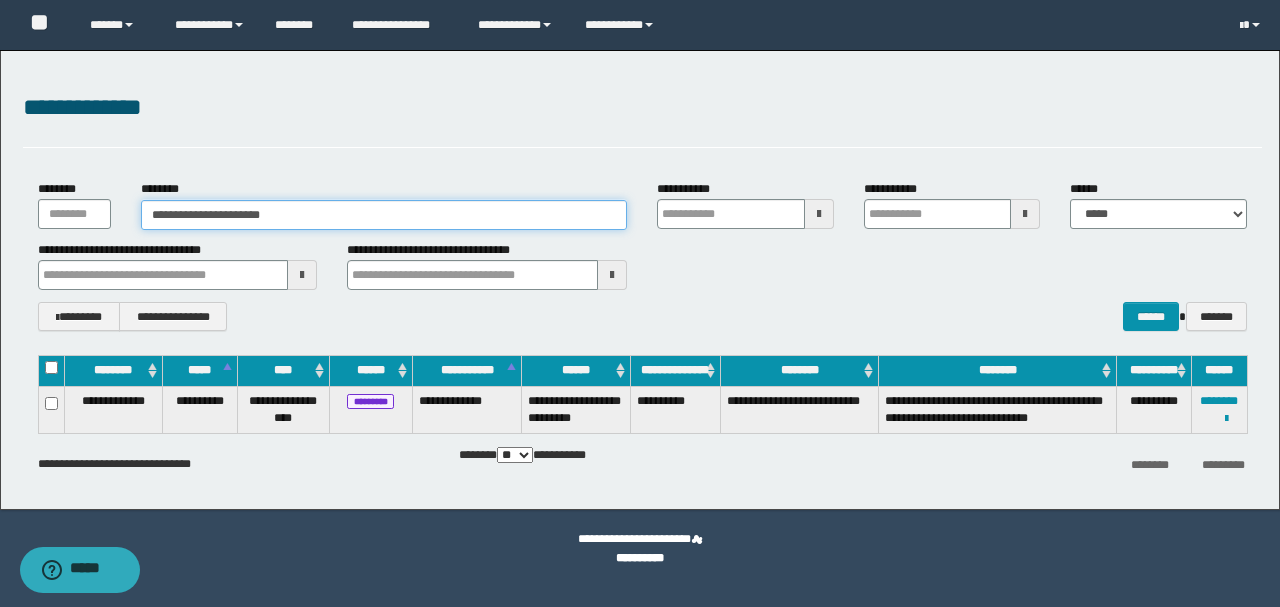type on "**********" 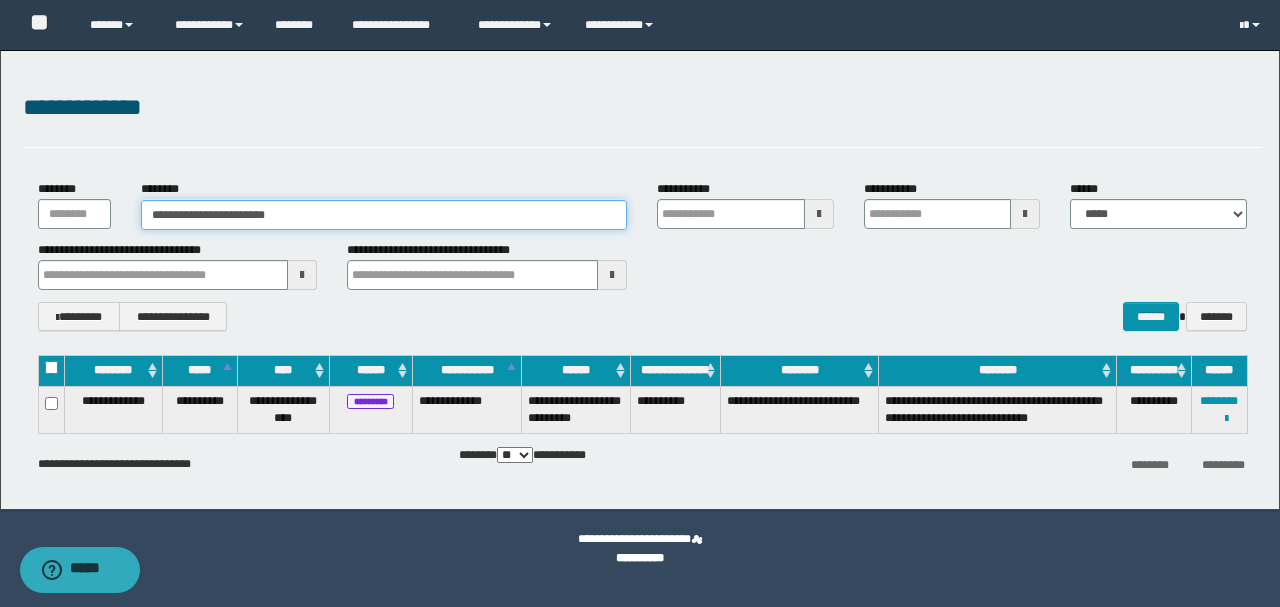 type on "**********" 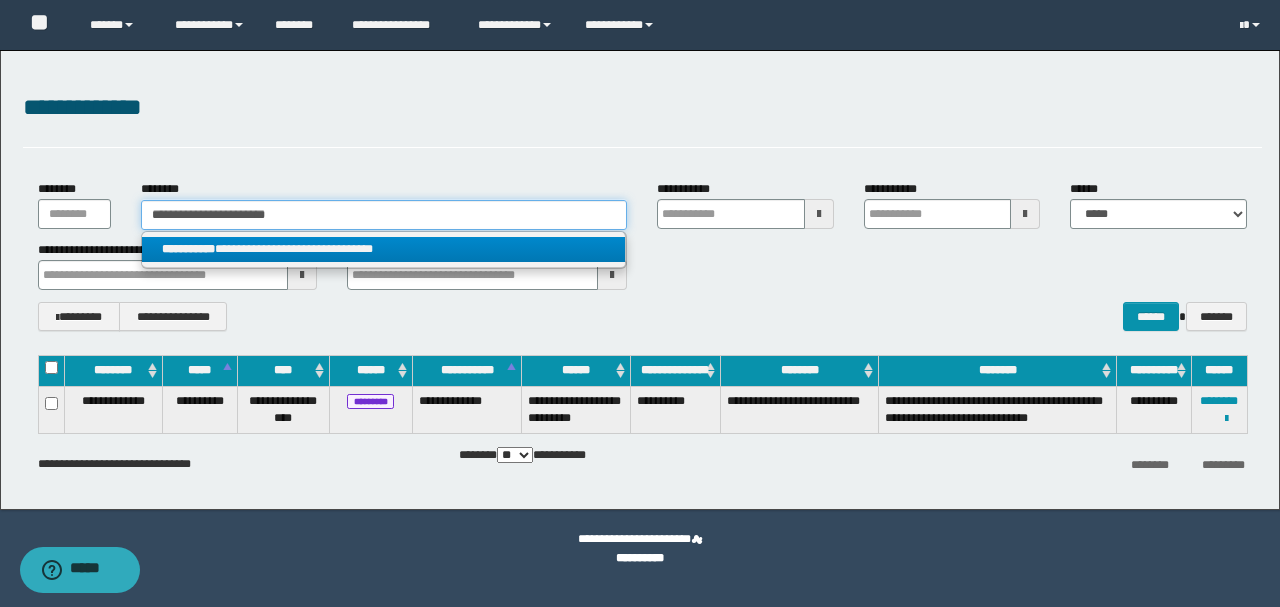 type on "**********" 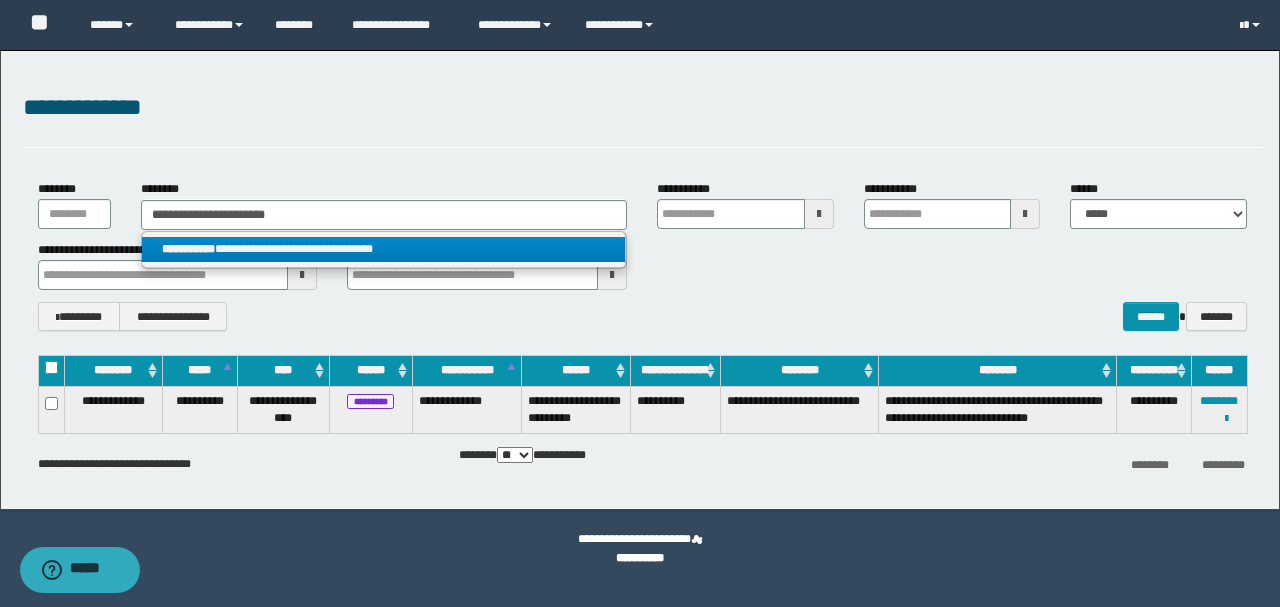 click on "**********" at bounding box center (384, 249) 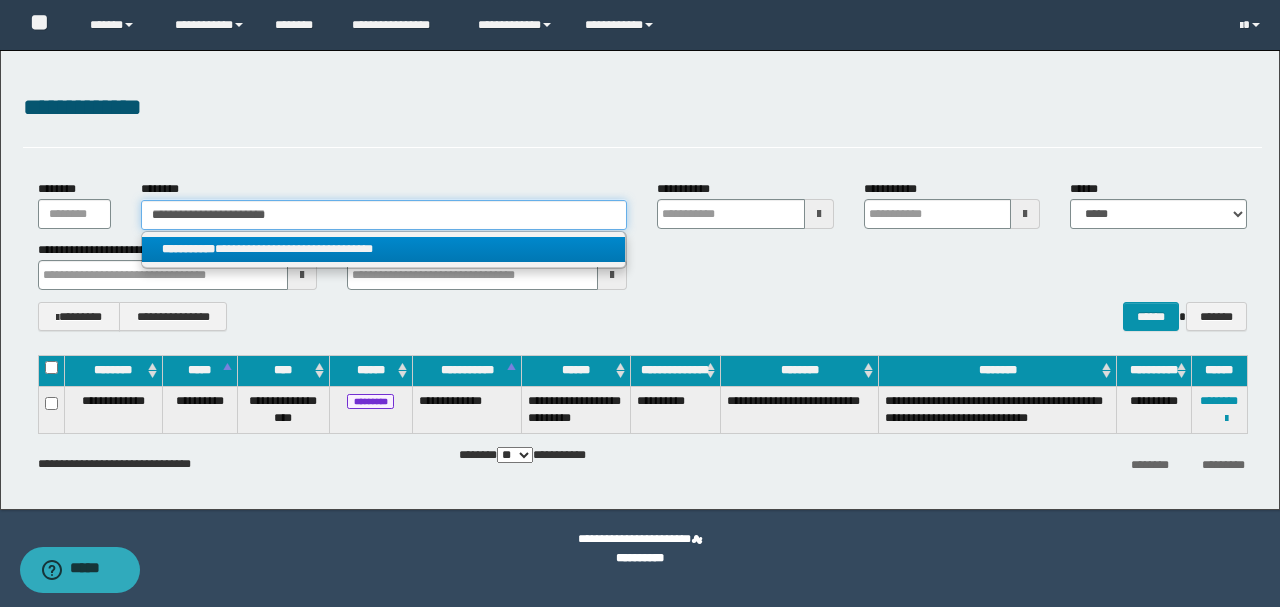 type 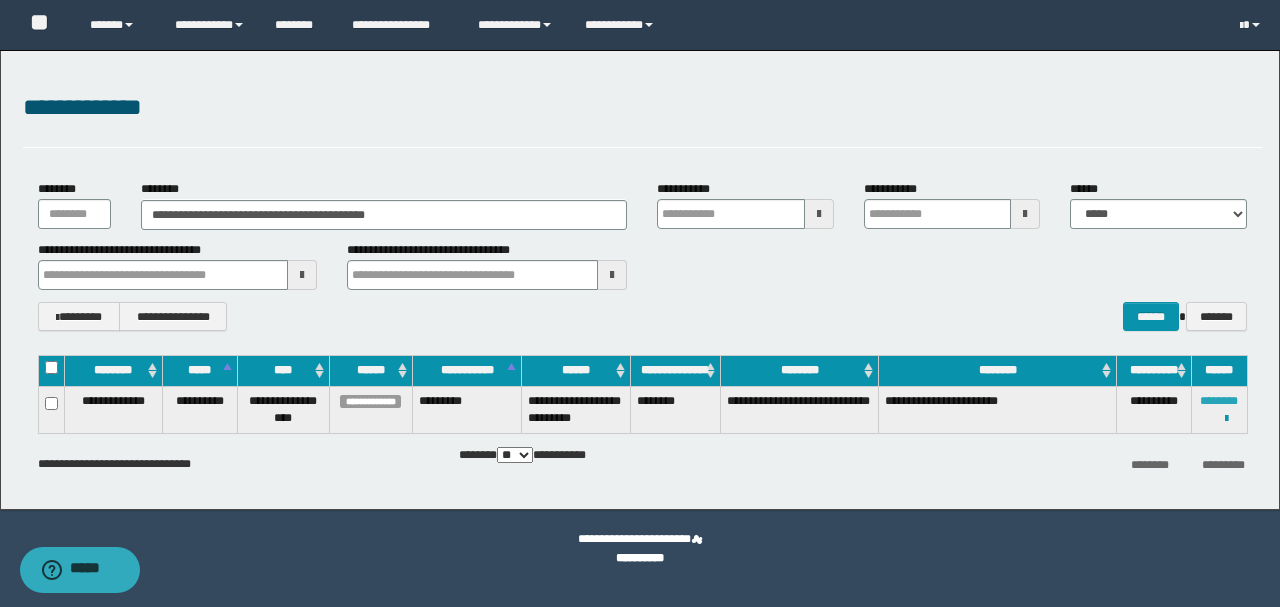 click on "********" at bounding box center (1219, 401) 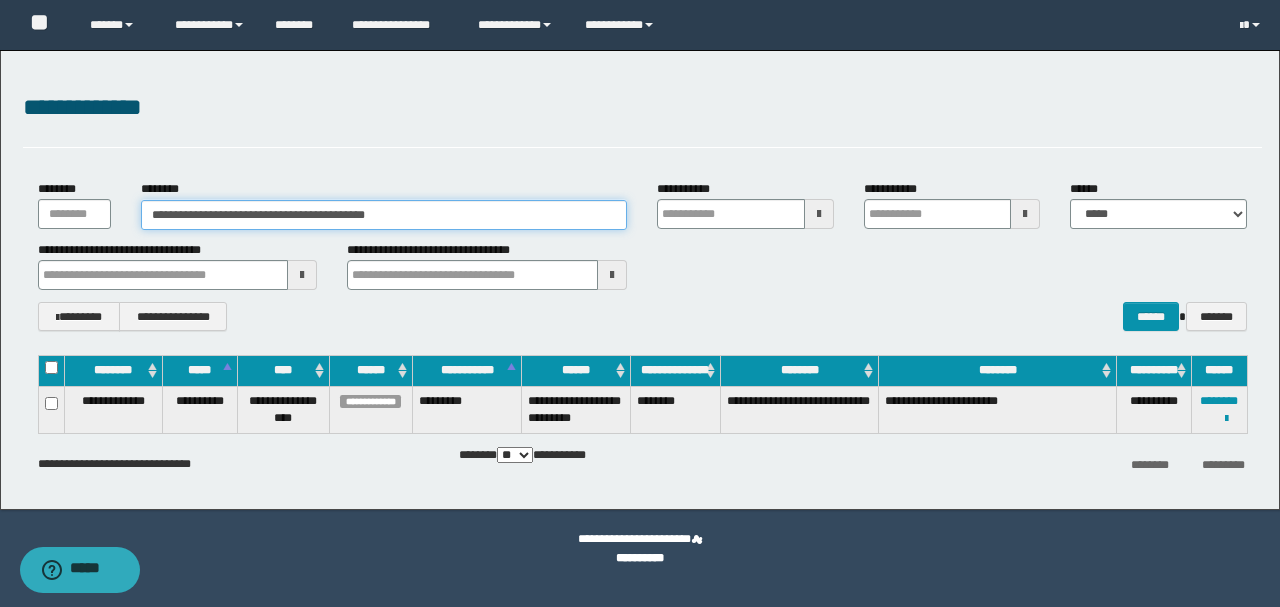 drag, startPoint x: 450, startPoint y: 219, endPoint x: 9, endPoint y: 215, distance: 441.01813 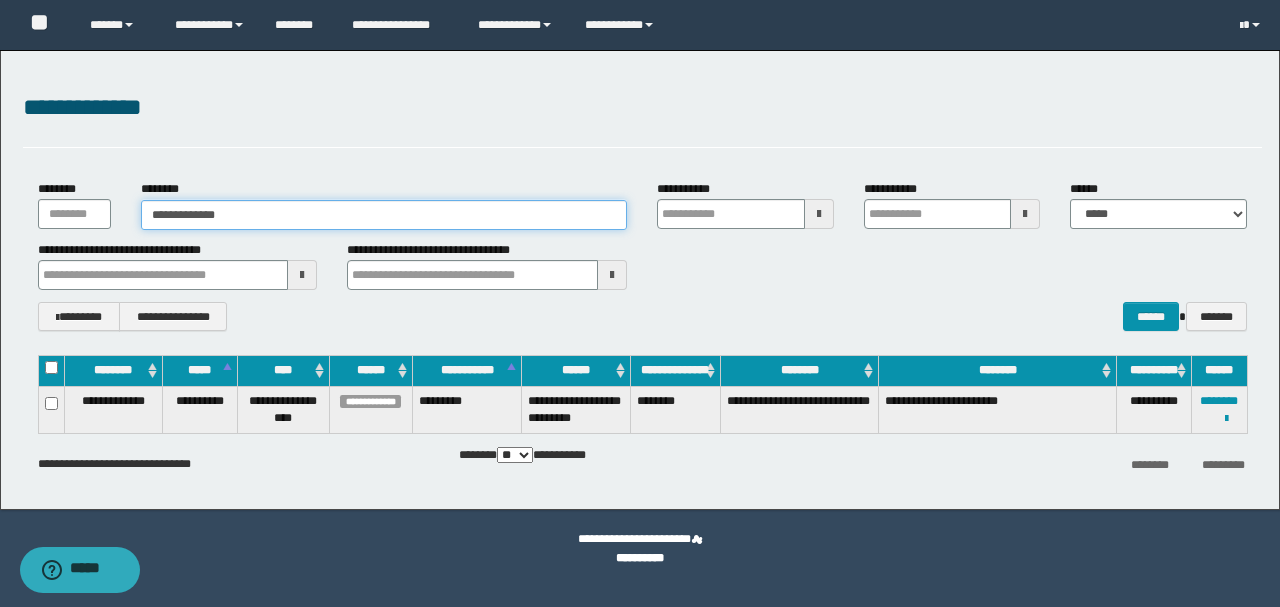 type on "**********" 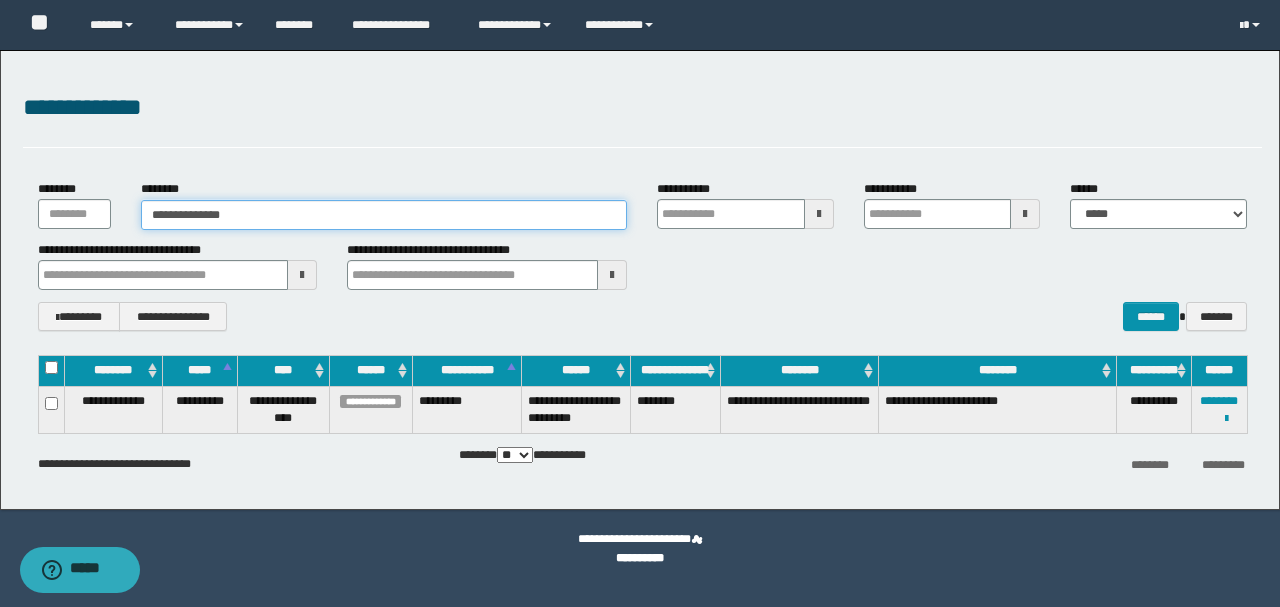 type on "**********" 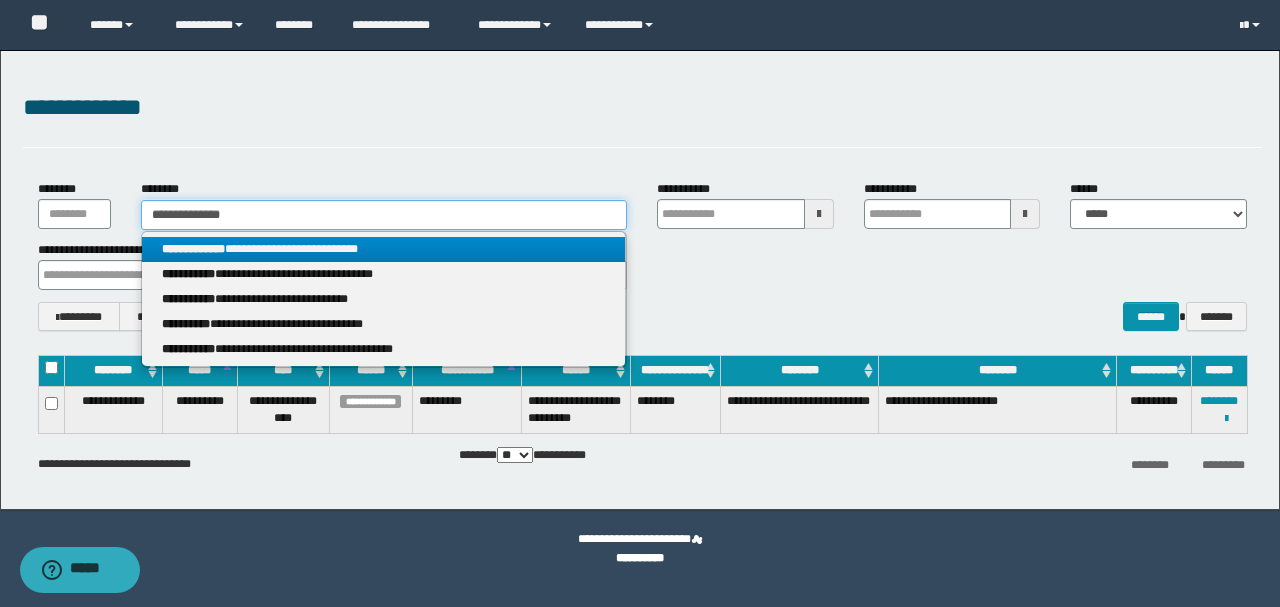 type on "**********" 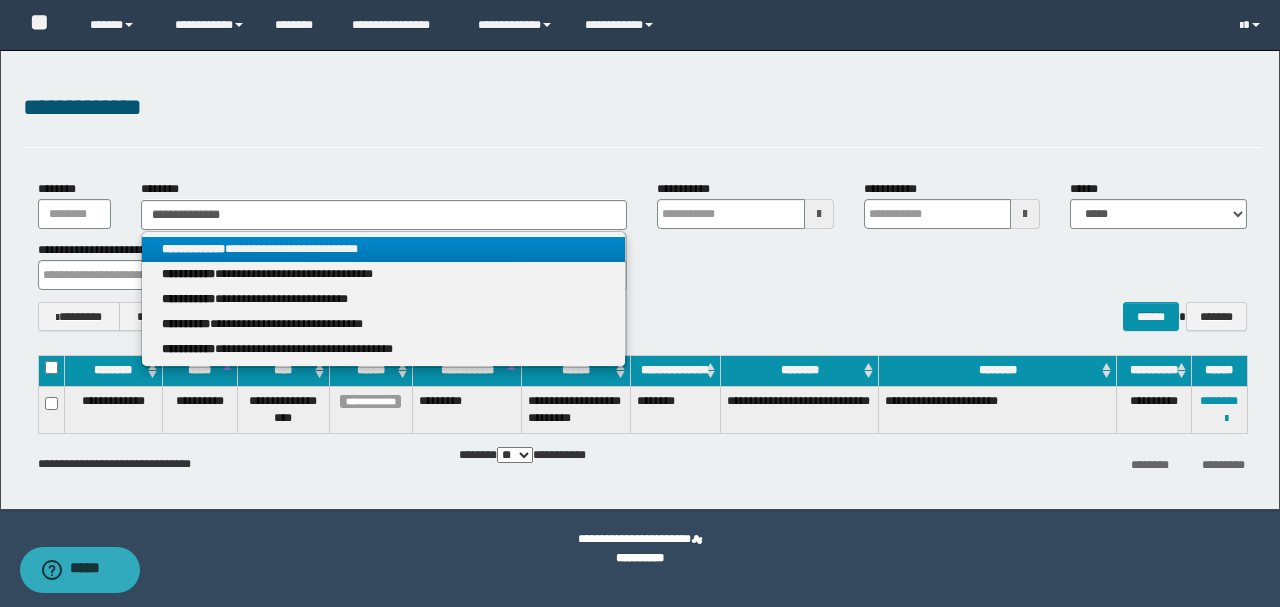 click on "**********" at bounding box center (384, 249) 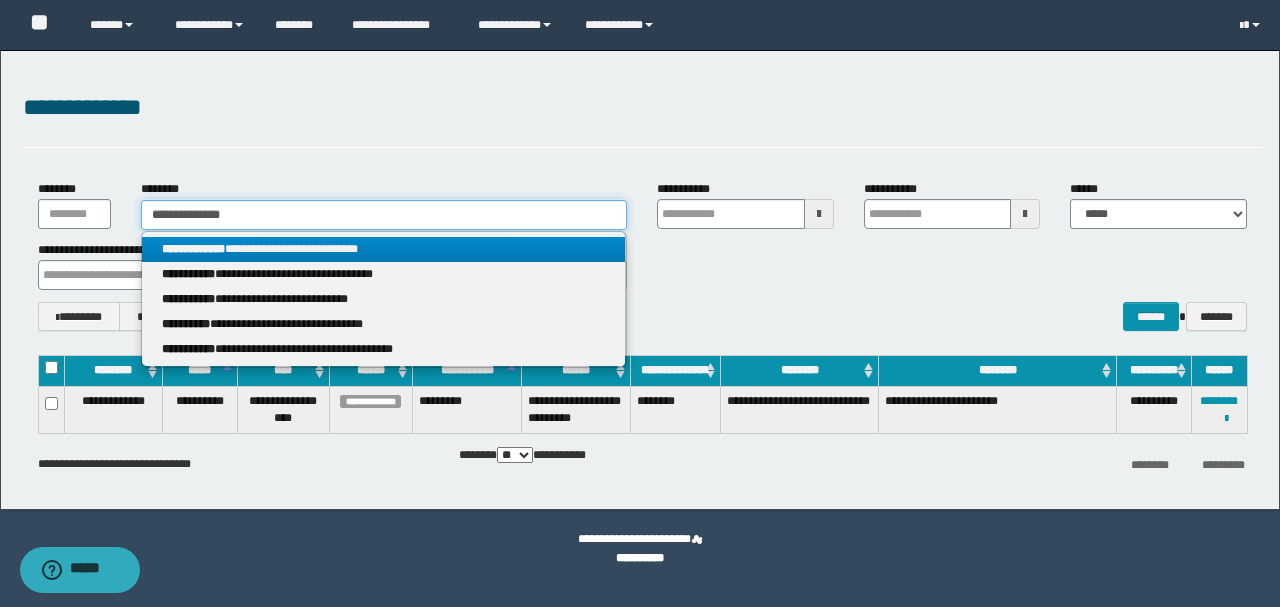 type 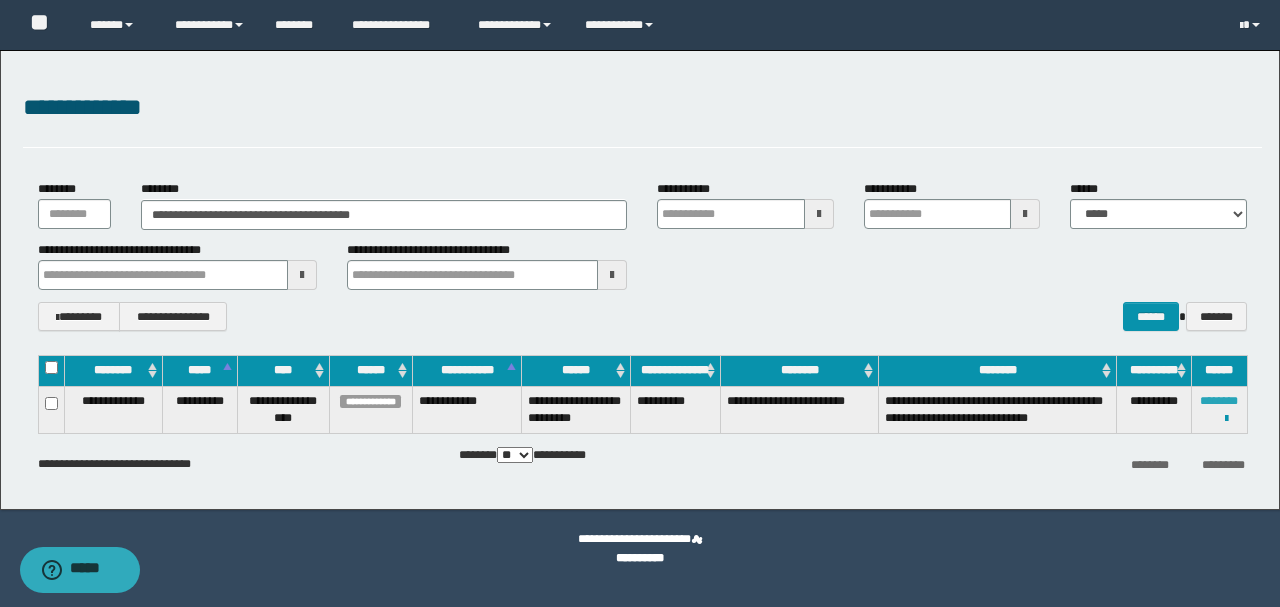 click on "********" at bounding box center (1219, 401) 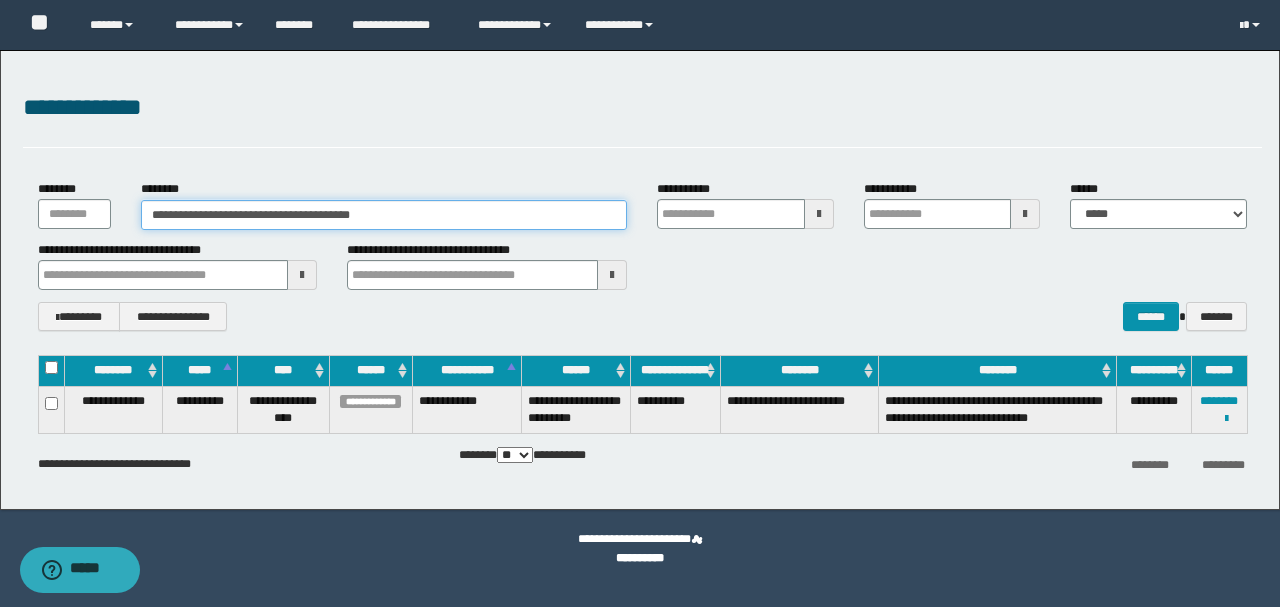 drag, startPoint x: 435, startPoint y: 221, endPoint x: 10, endPoint y: 201, distance: 425.47034 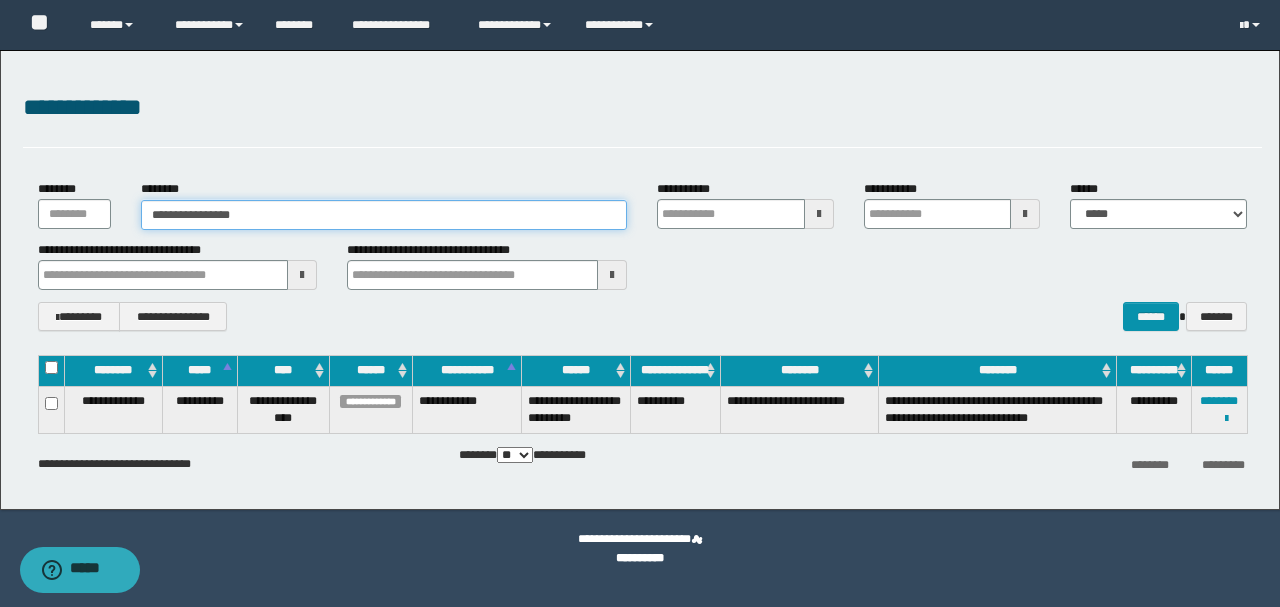 type on "**********" 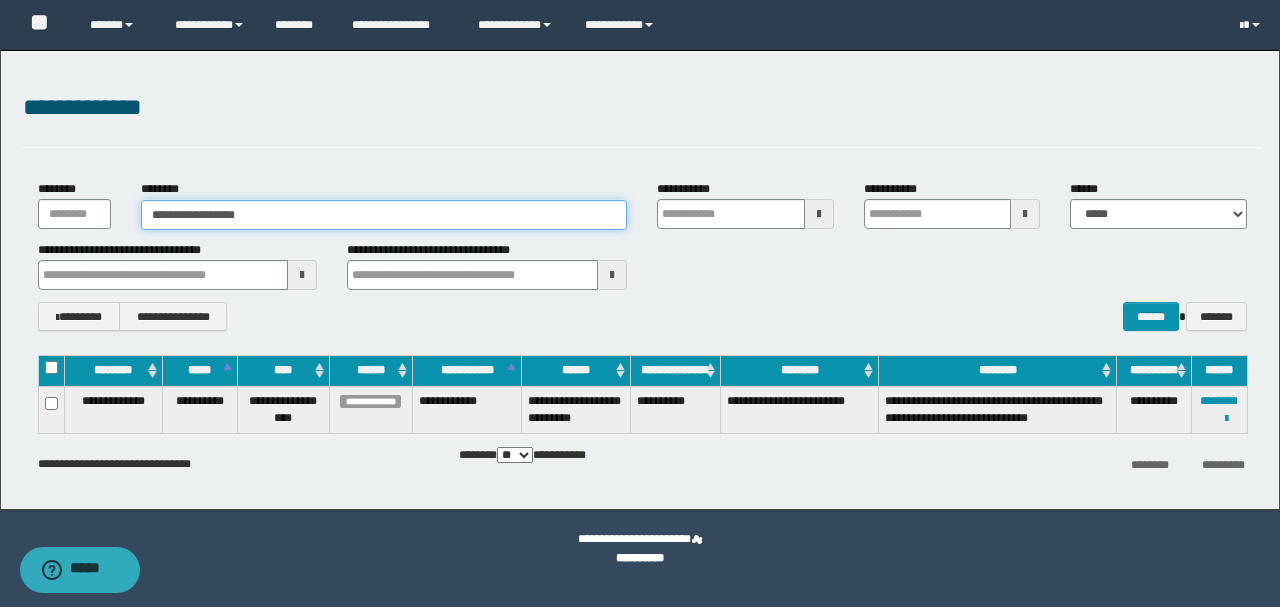 type on "**********" 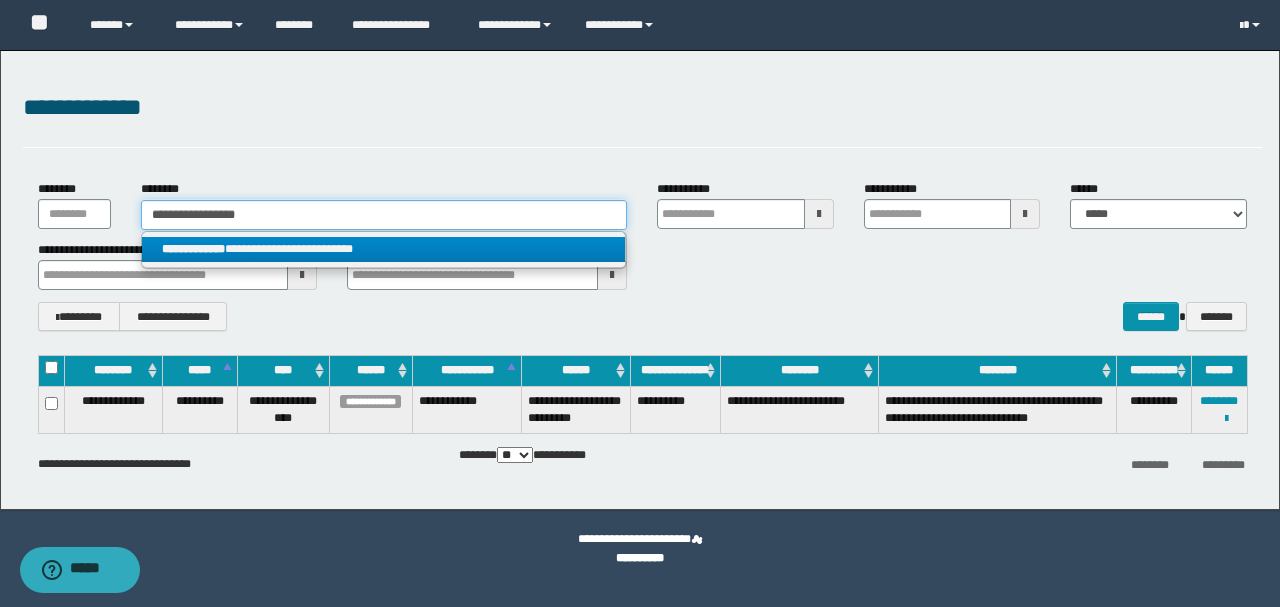 type on "**********" 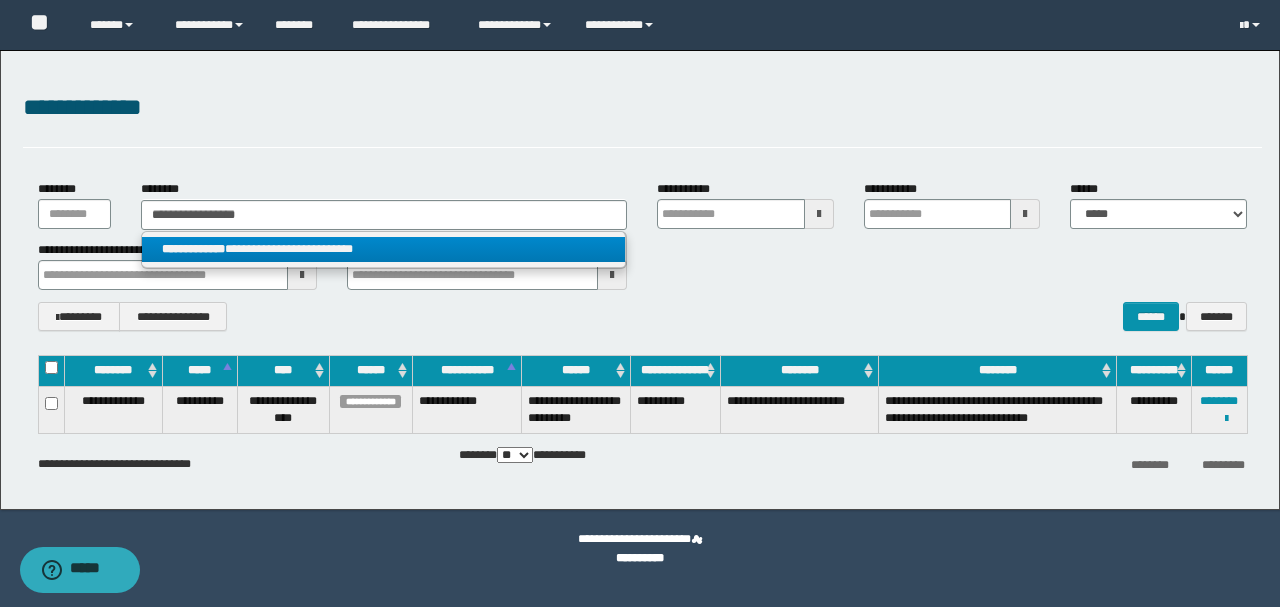 click on "**********" at bounding box center [384, 249] 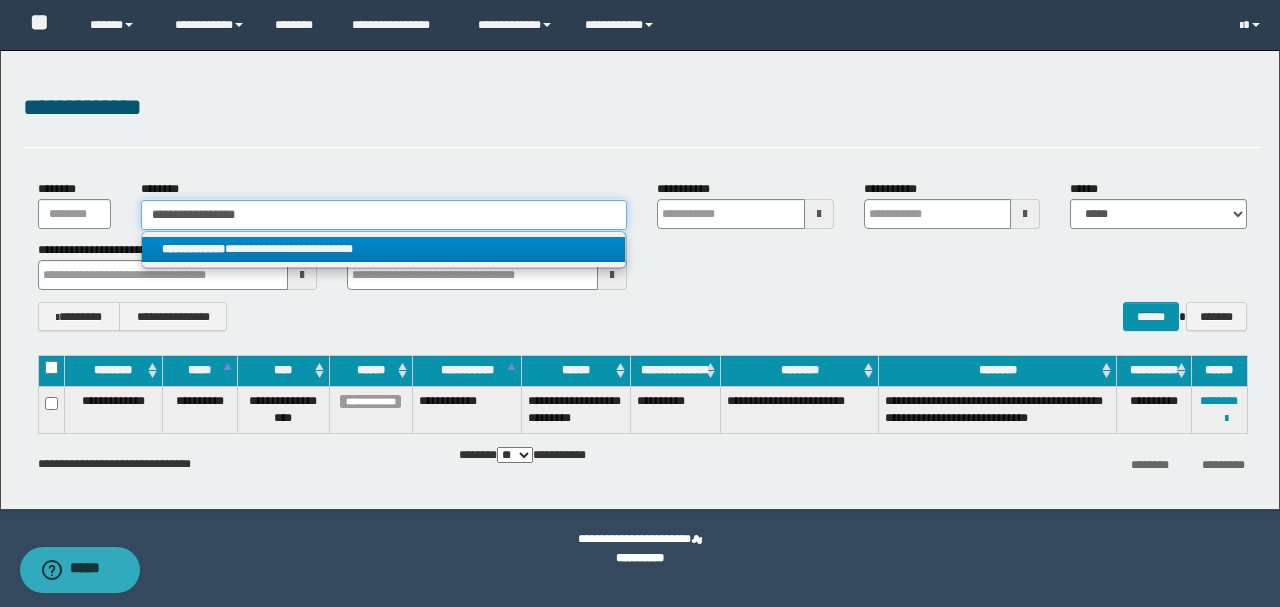 type 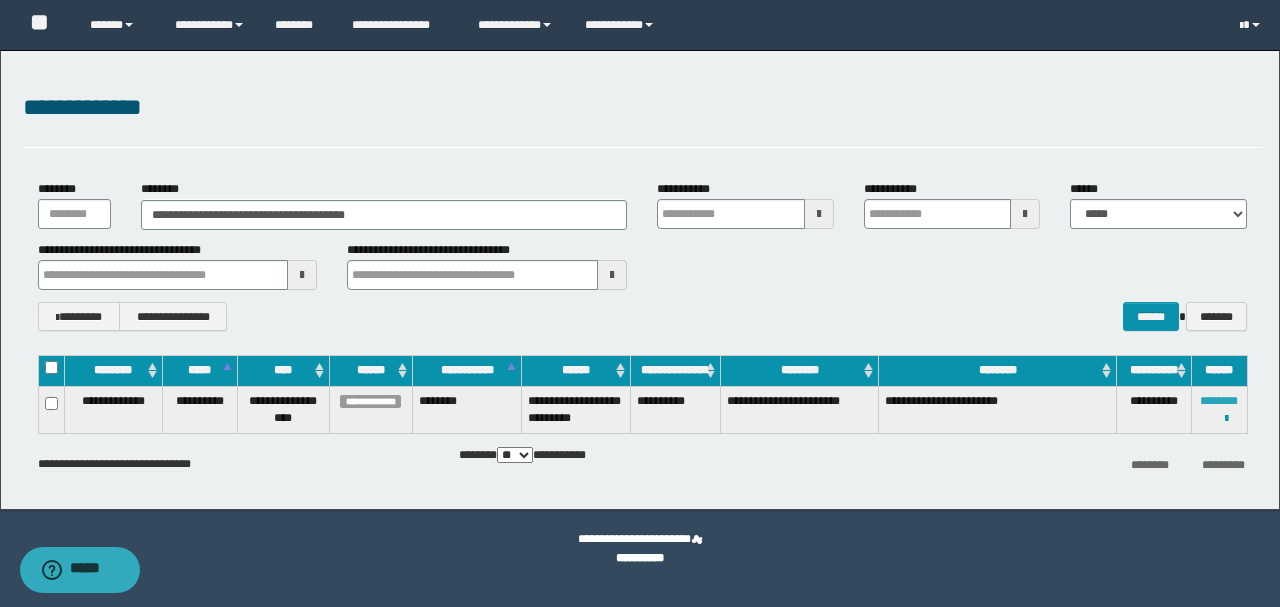 click on "********" at bounding box center [1219, 401] 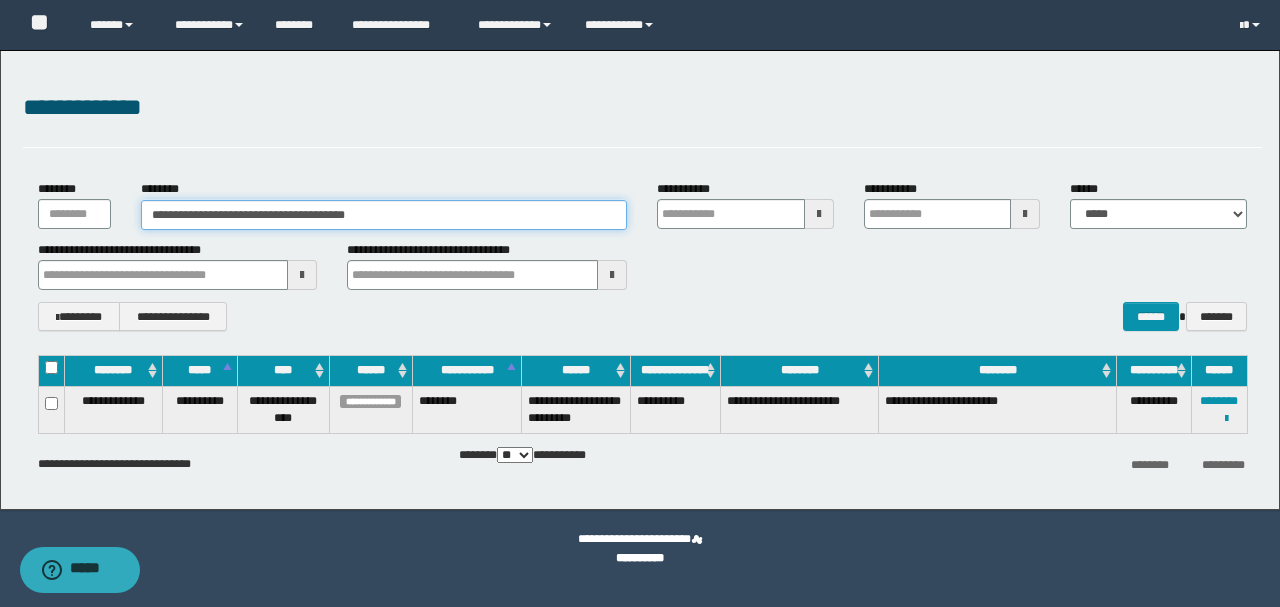 drag, startPoint x: 452, startPoint y: 214, endPoint x: 7, endPoint y: 205, distance: 445.091 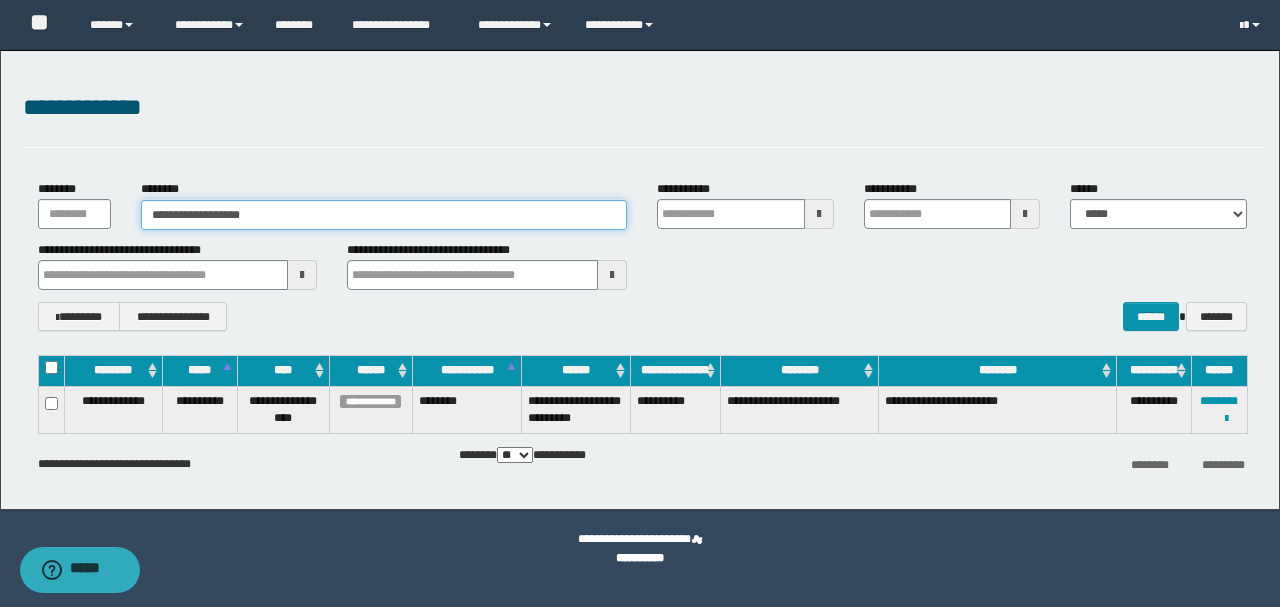 type on "**********" 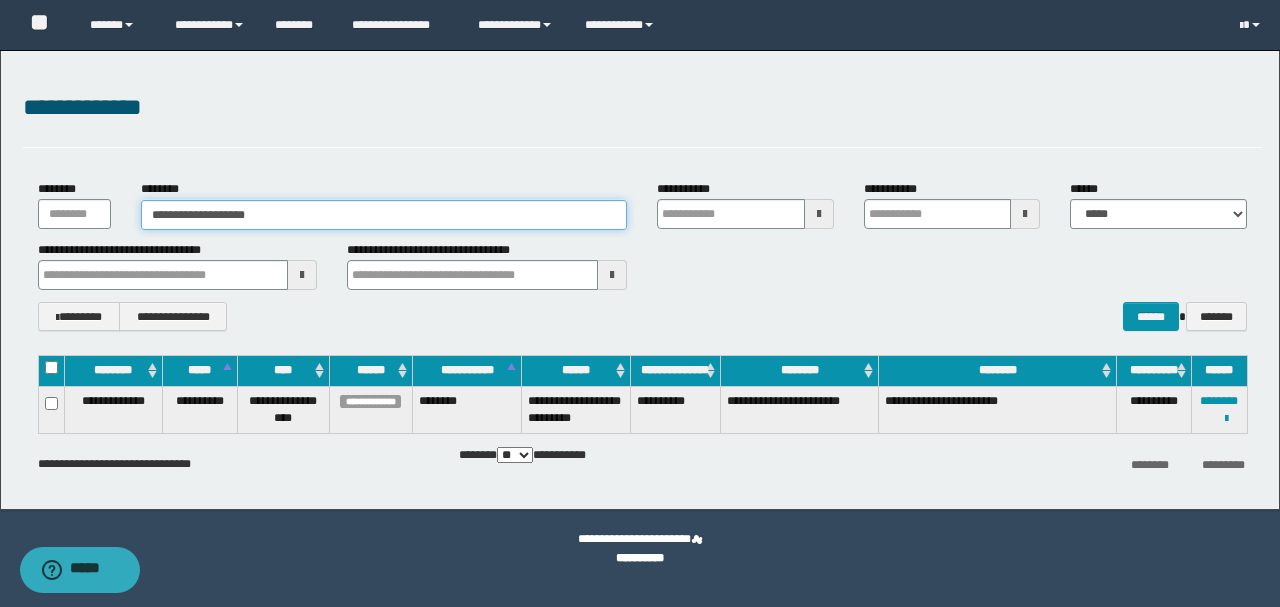type on "**********" 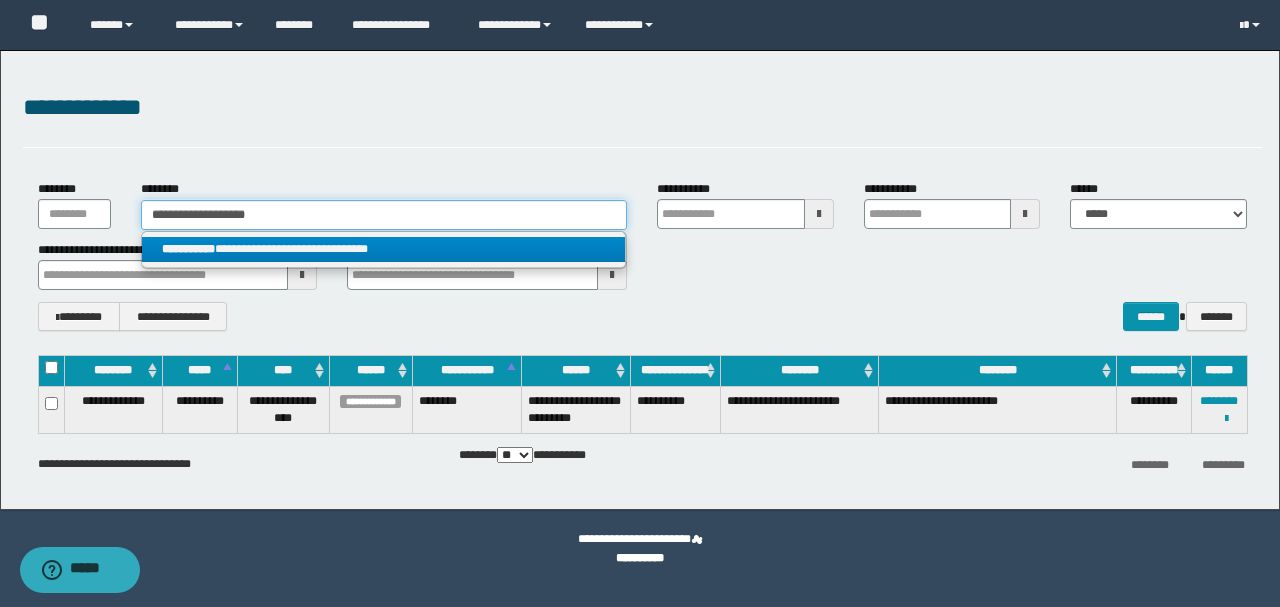 type on "**********" 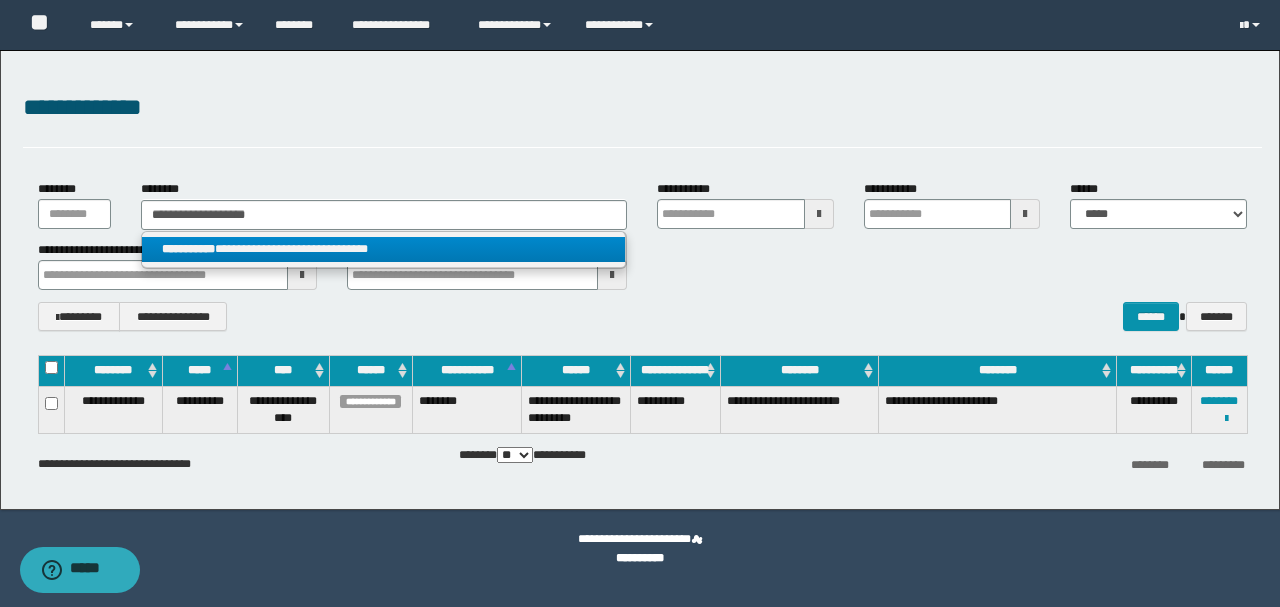 click on "**********" at bounding box center (384, 249) 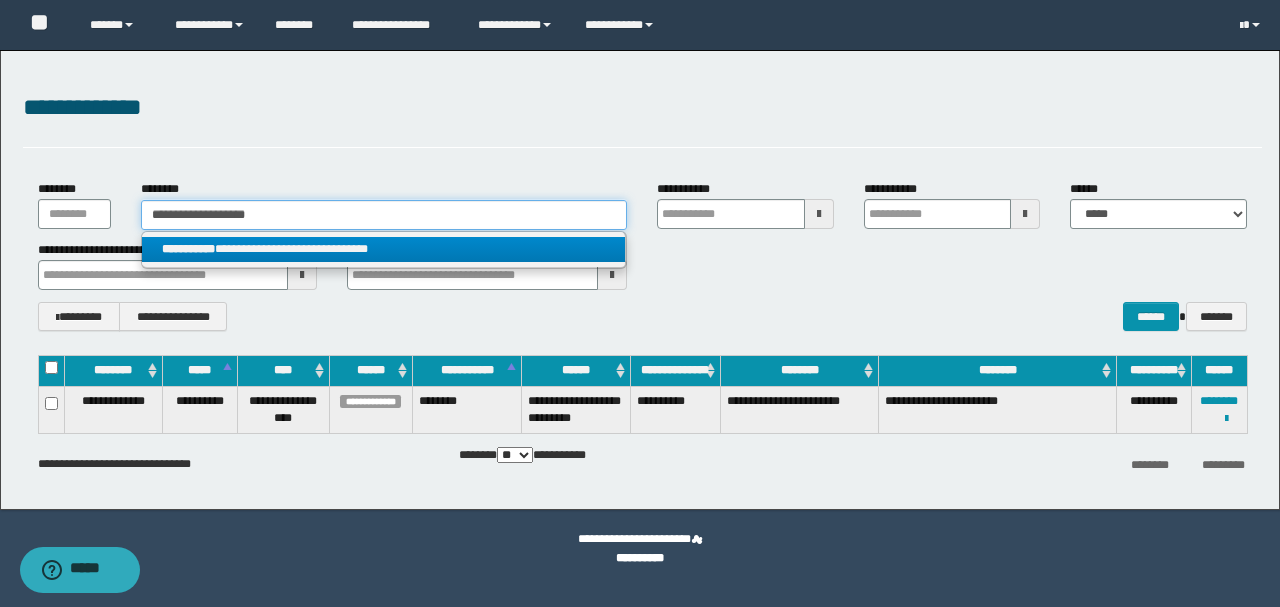 type 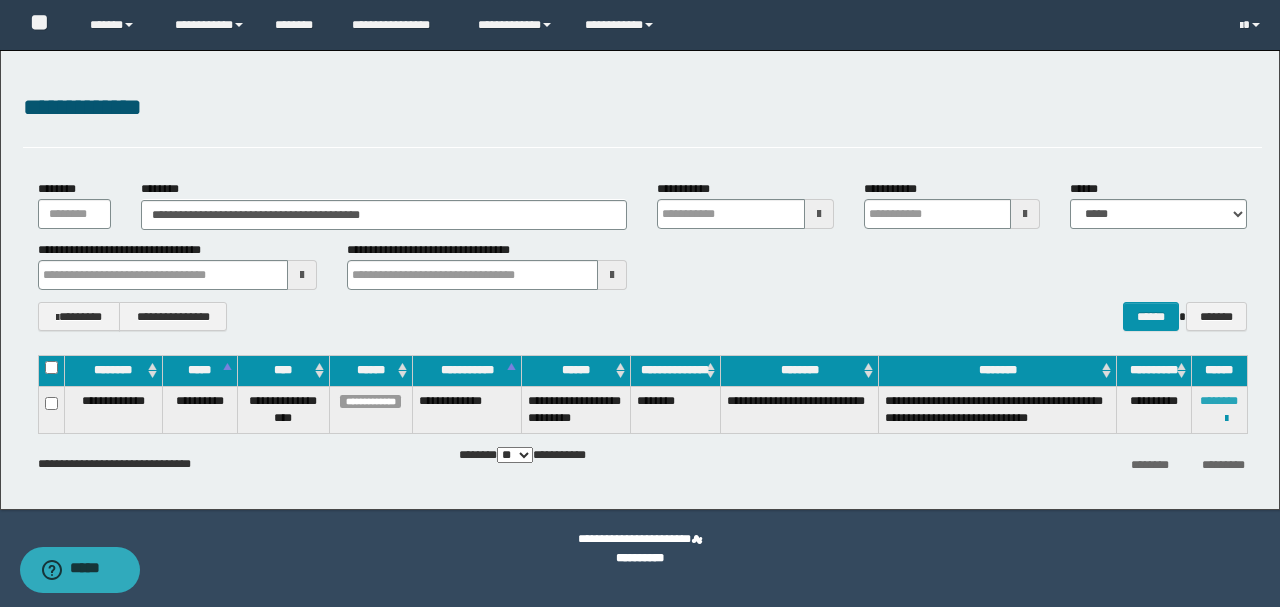 click on "********" at bounding box center [1219, 401] 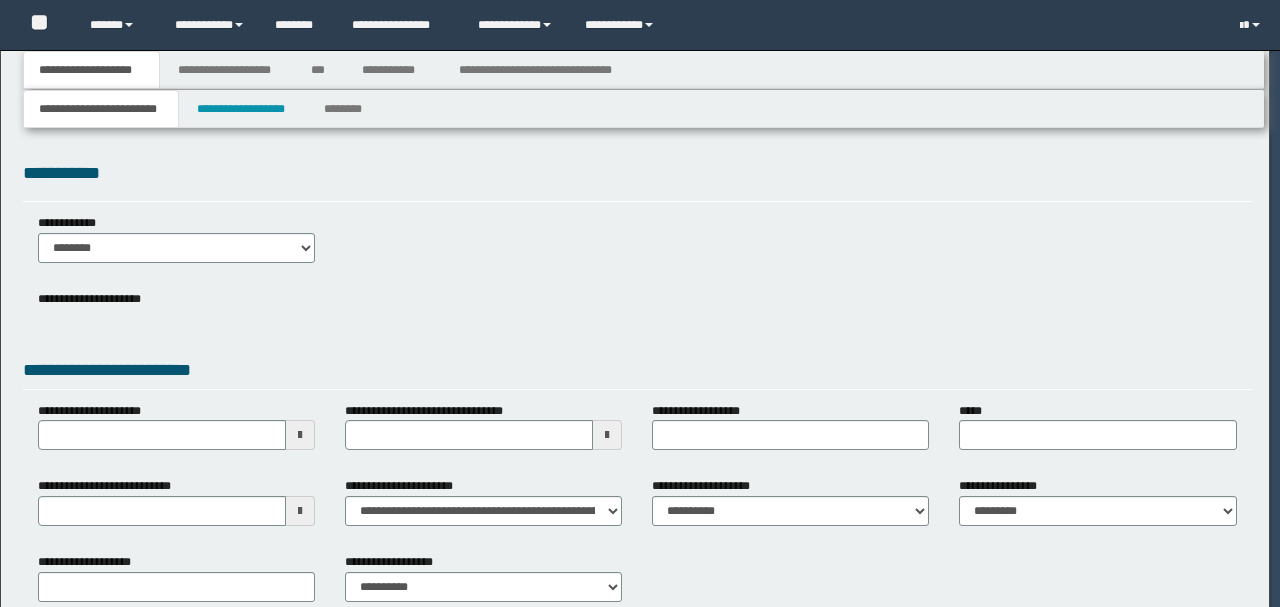 scroll, scrollTop: 0, scrollLeft: 0, axis: both 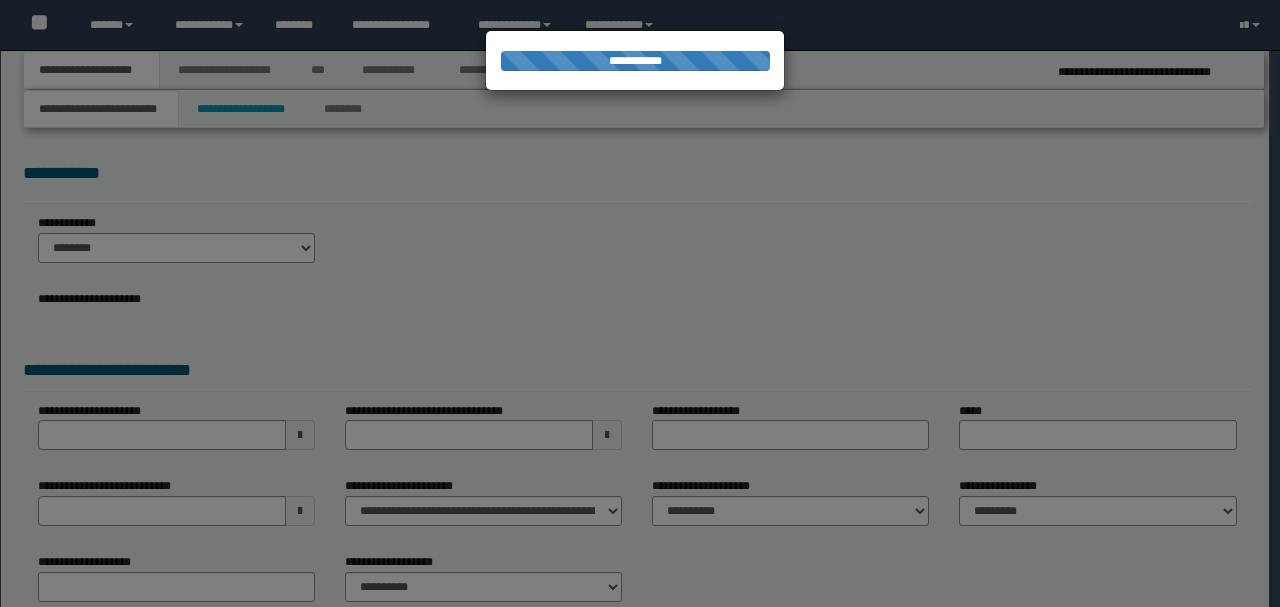 select on "*" 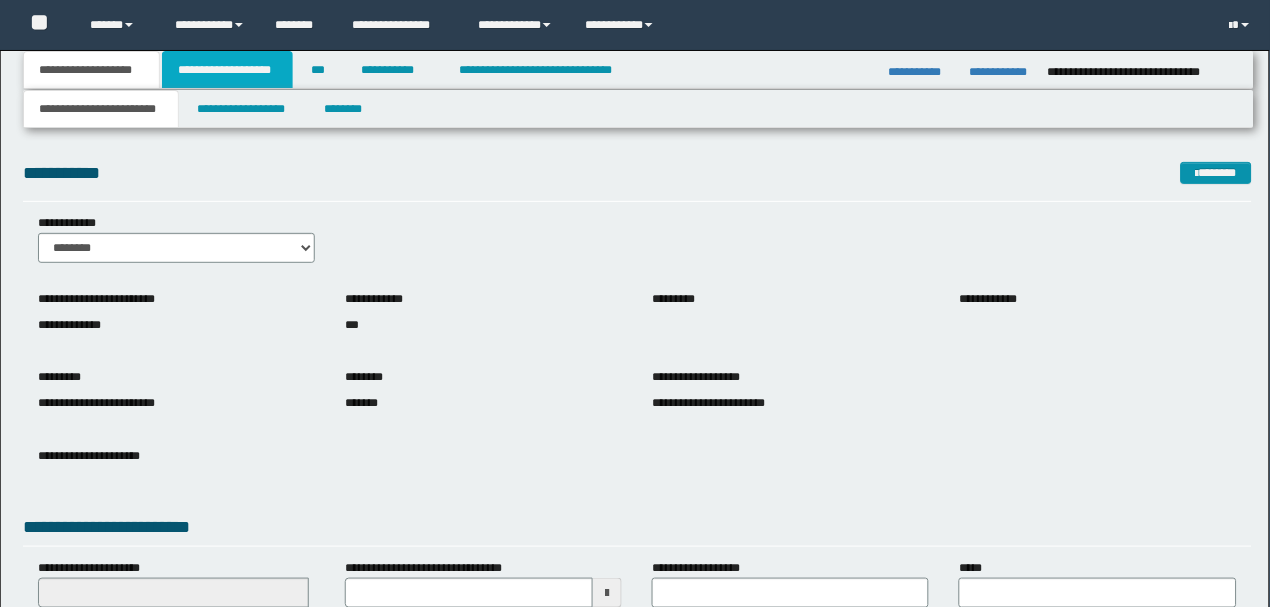 click on "**********" at bounding box center (227, 70) 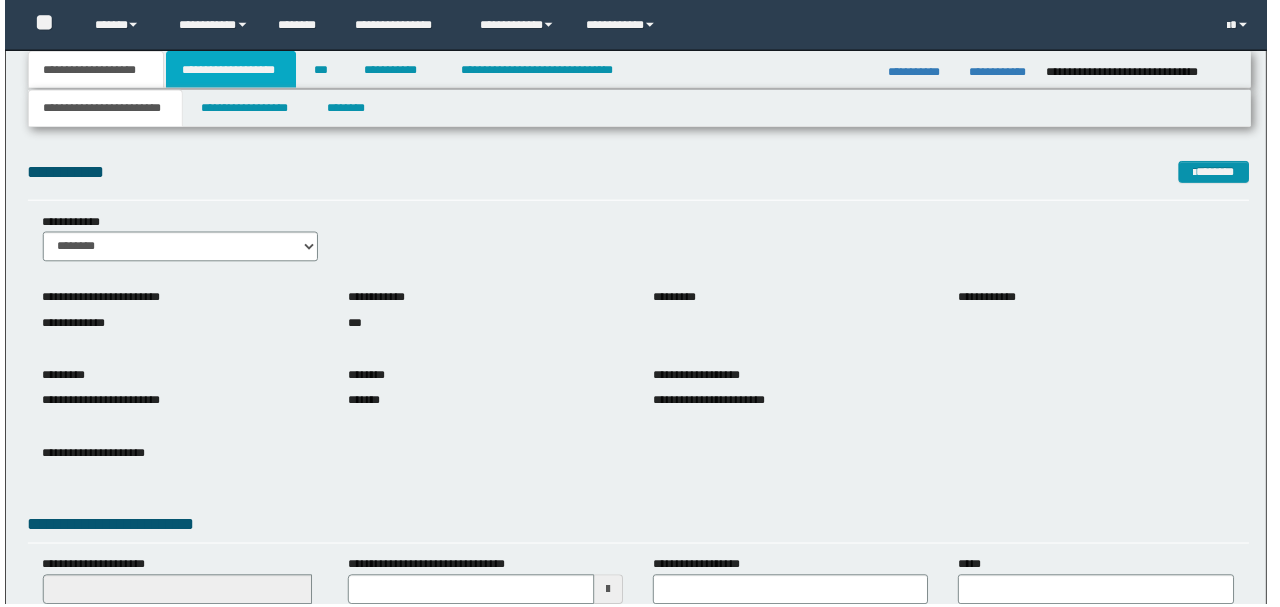 scroll, scrollTop: 0, scrollLeft: 0, axis: both 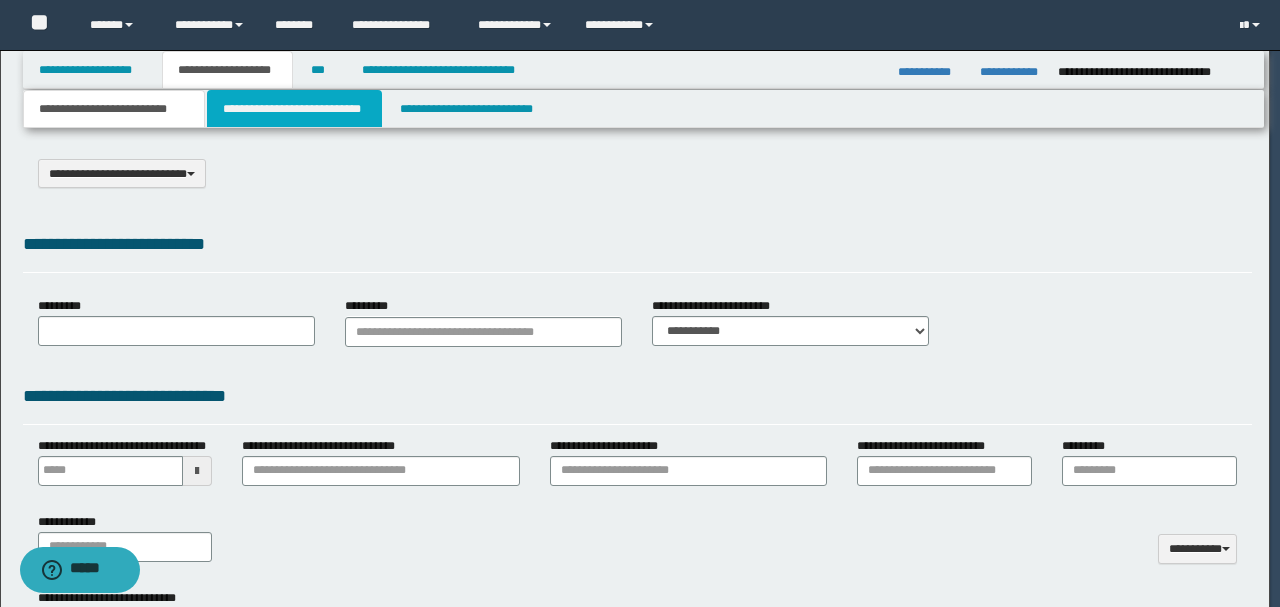 type on "**********" 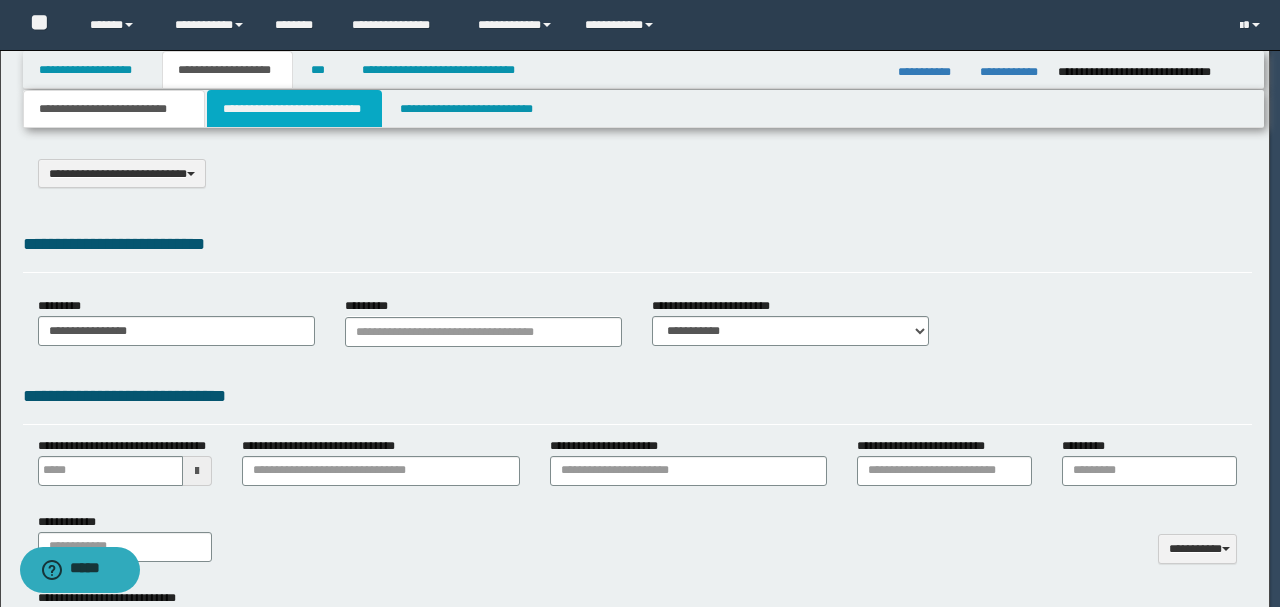 click on "**********" at bounding box center (294, 109) 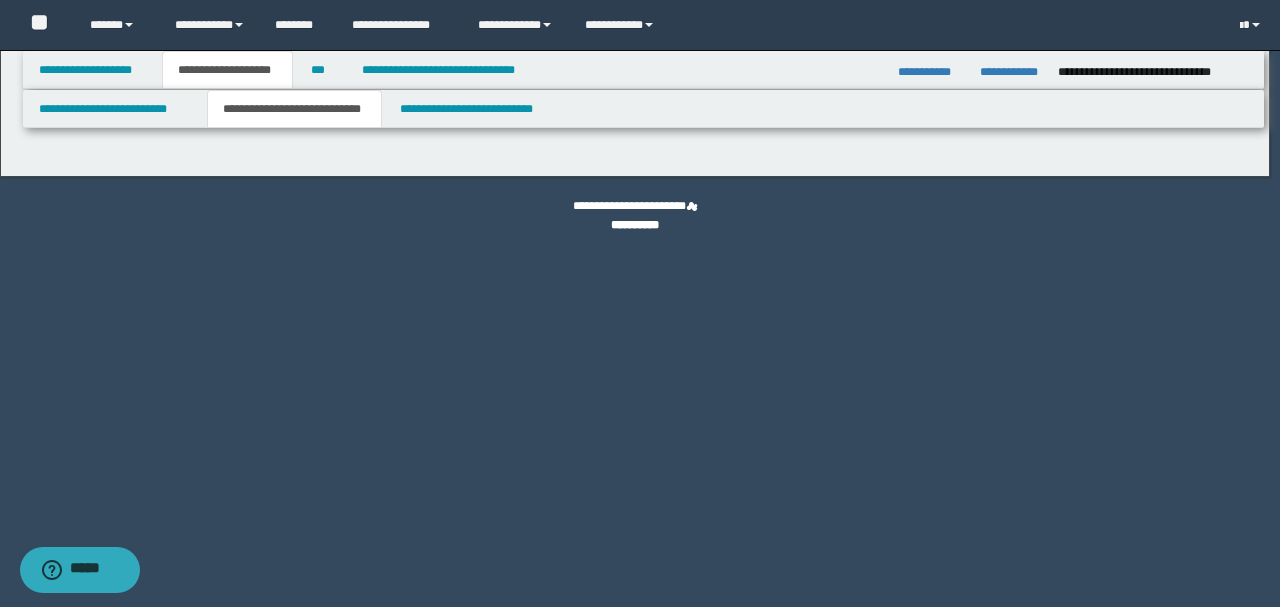 select on "*" 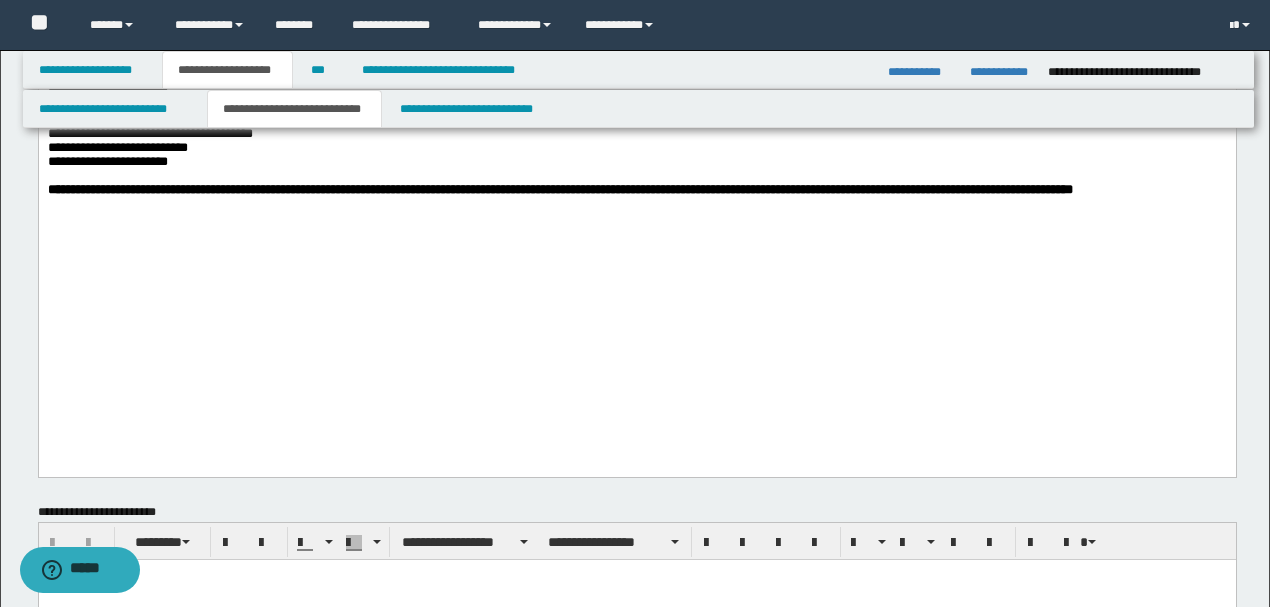 scroll, scrollTop: 1400, scrollLeft: 0, axis: vertical 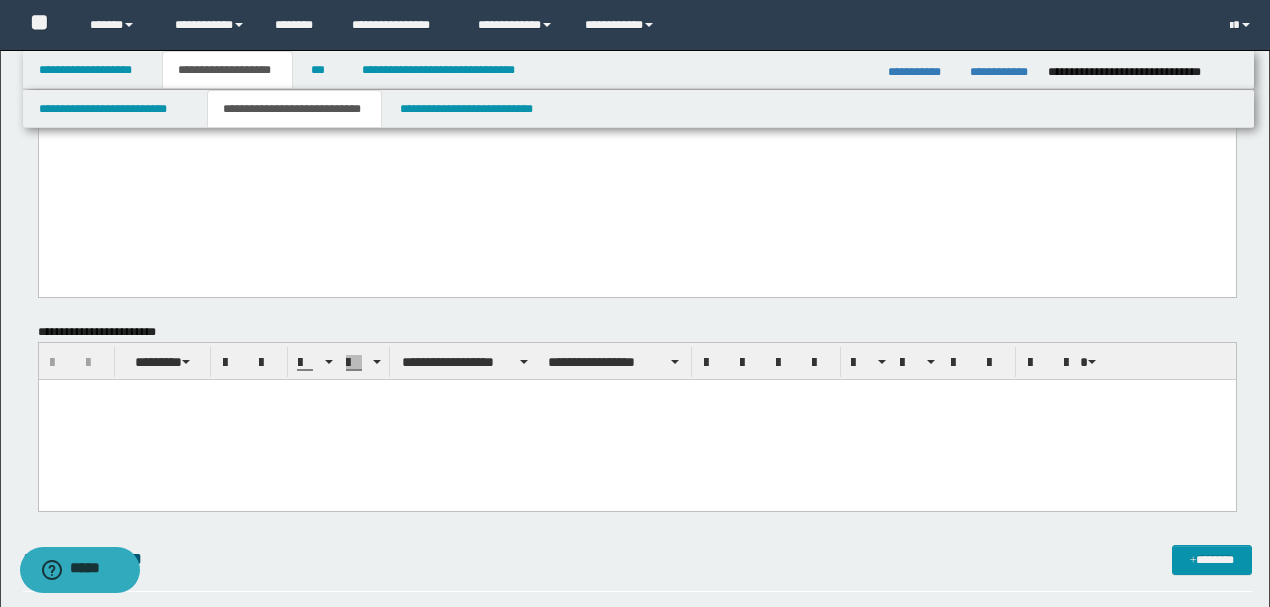 click on "**********" at bounding box center (249, 9) 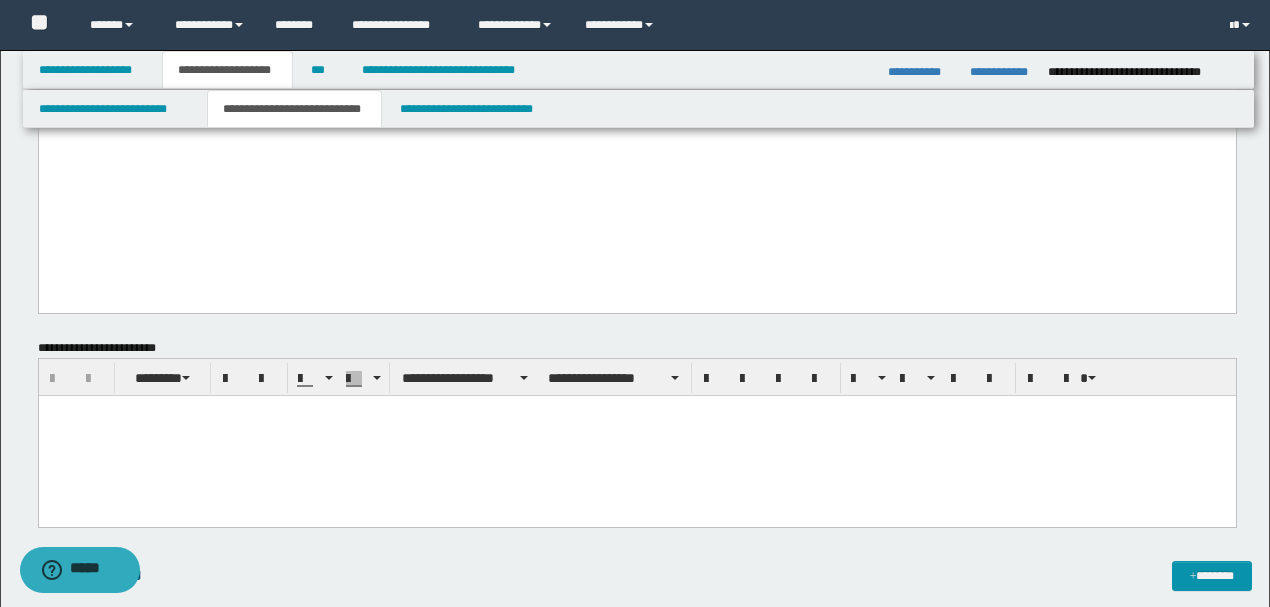 click on "**********" at bounding box center (272, 9) 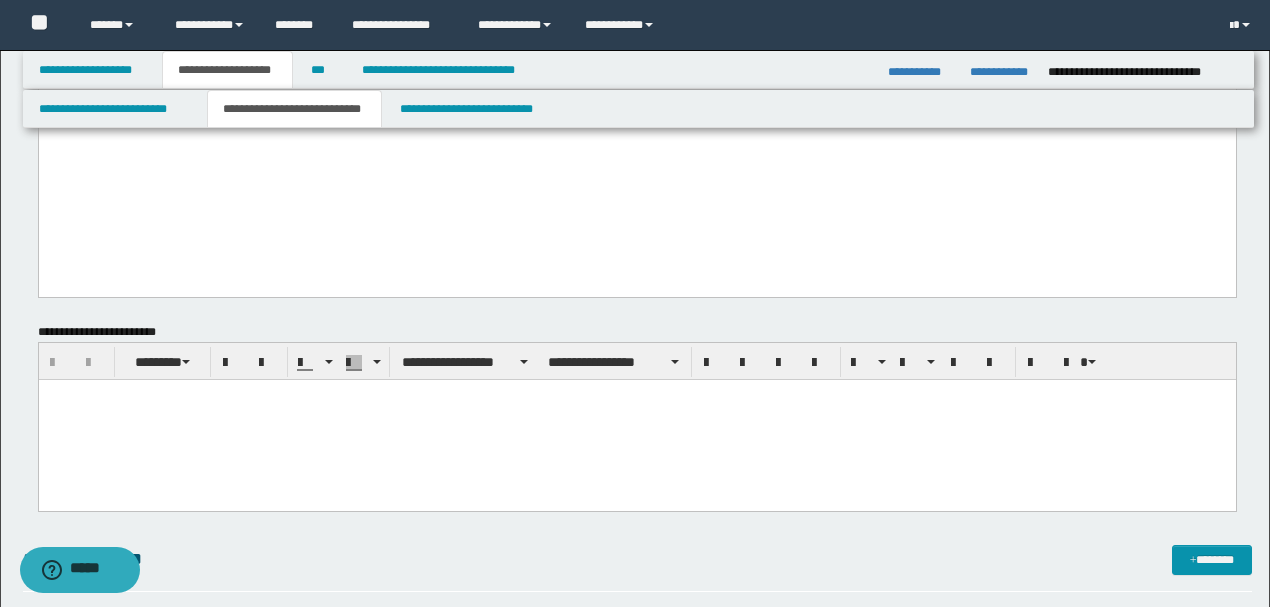 click on "**********" at bounding box center (636, -555) 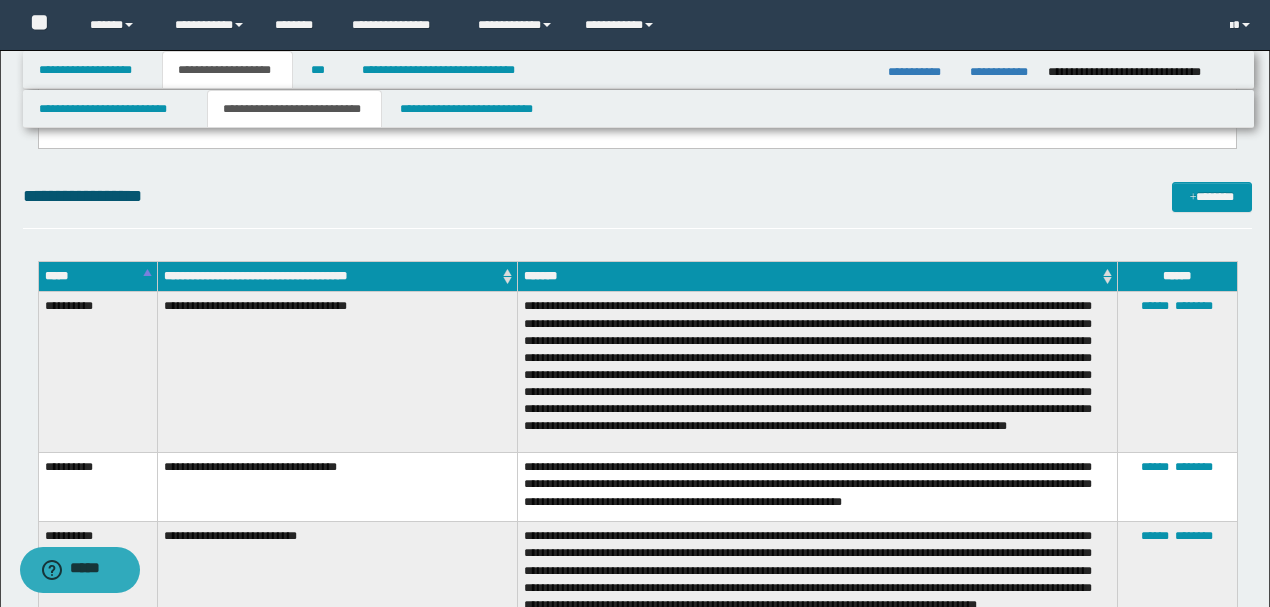 scroll, scrollTop: 2000, scrollLeft: 0, axis: vertical 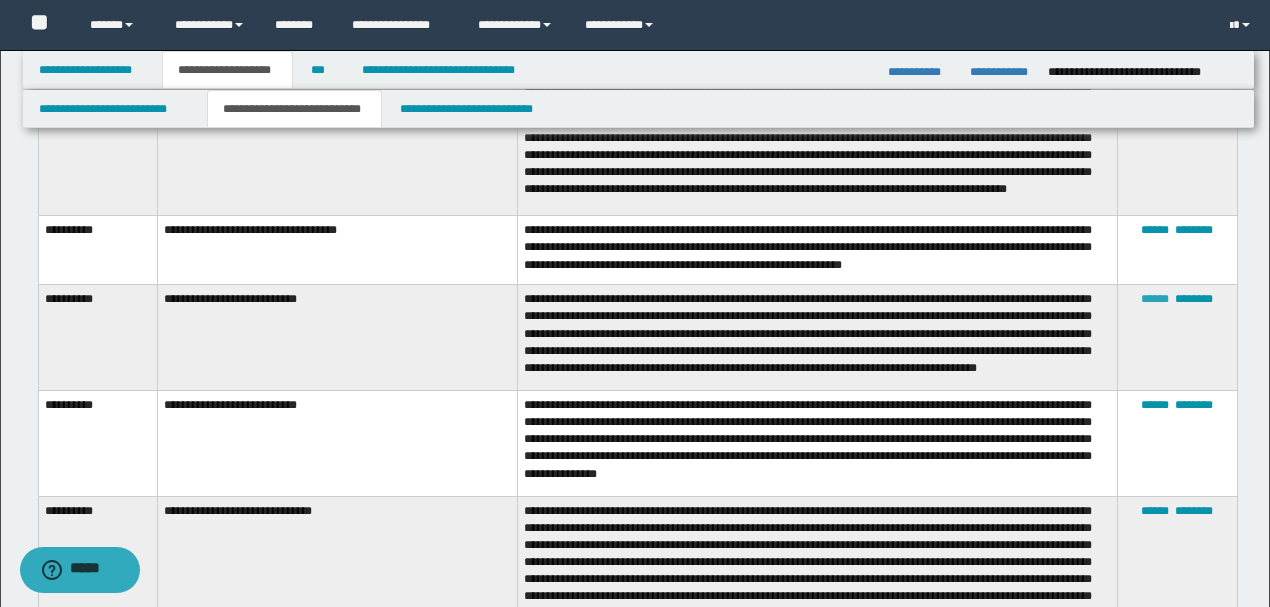 click on "******" at bounding box center (1155, 299) 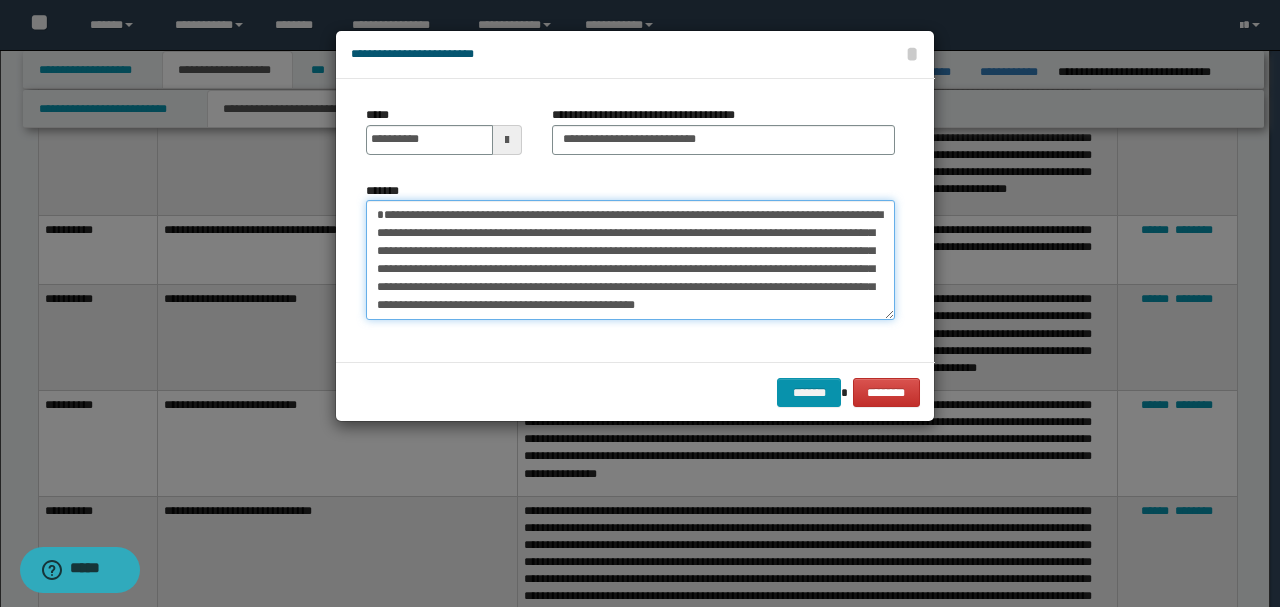 click on "**********" at bounding box center [630, 260] 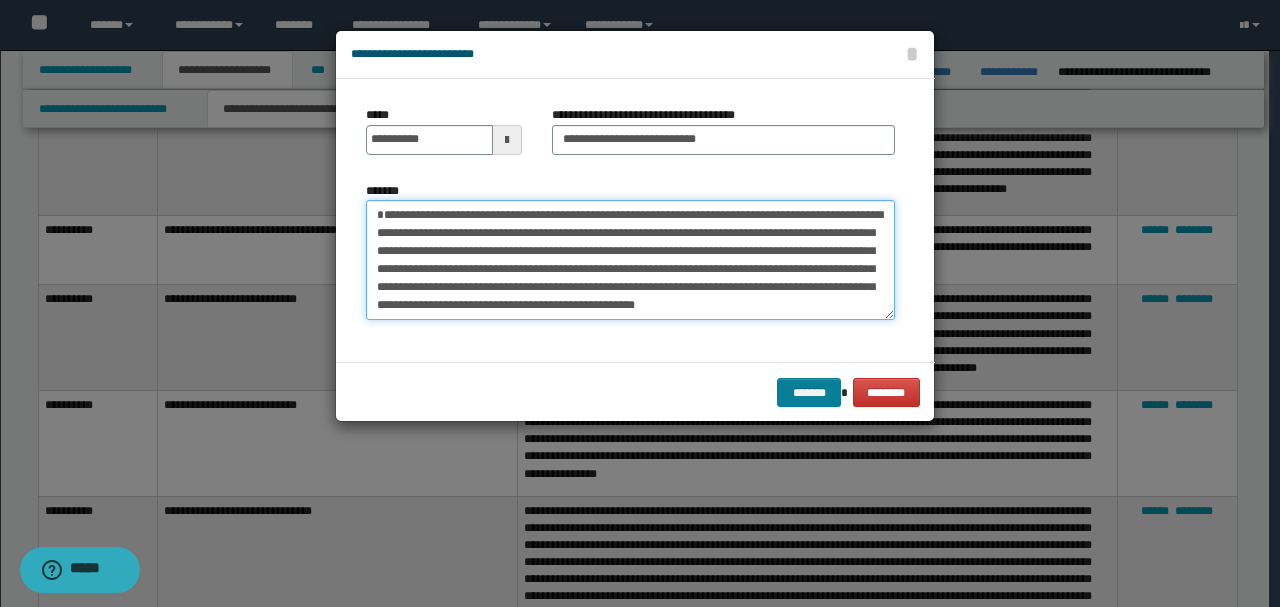 type on "**********" 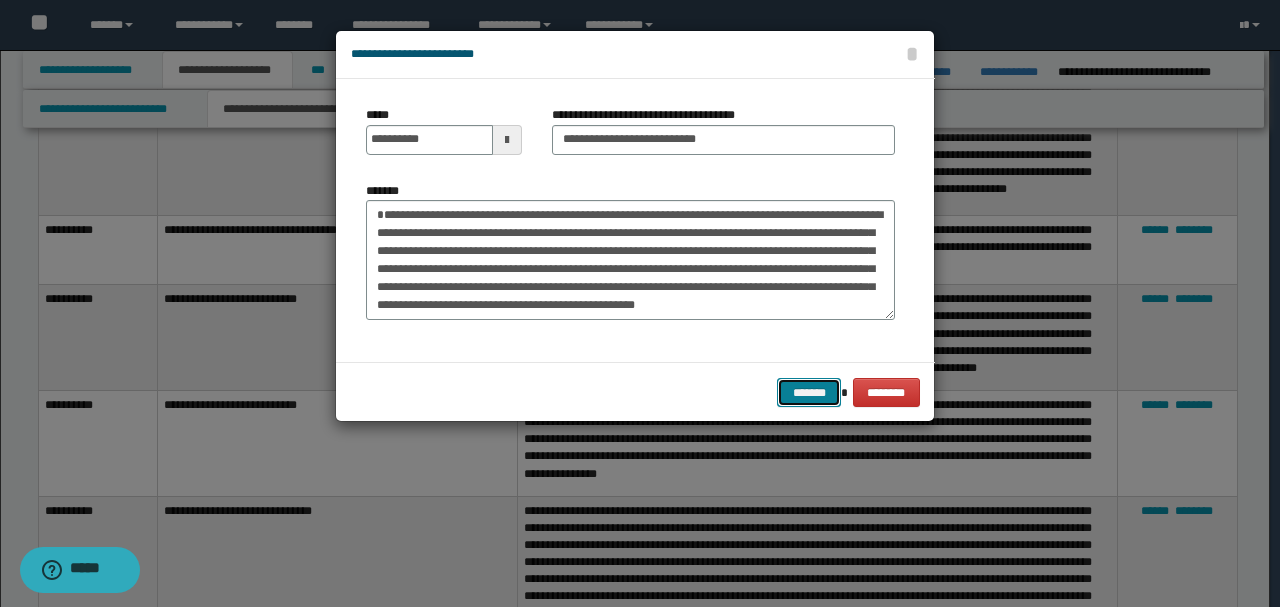 click on "*******" at bounding box center [809, 392] 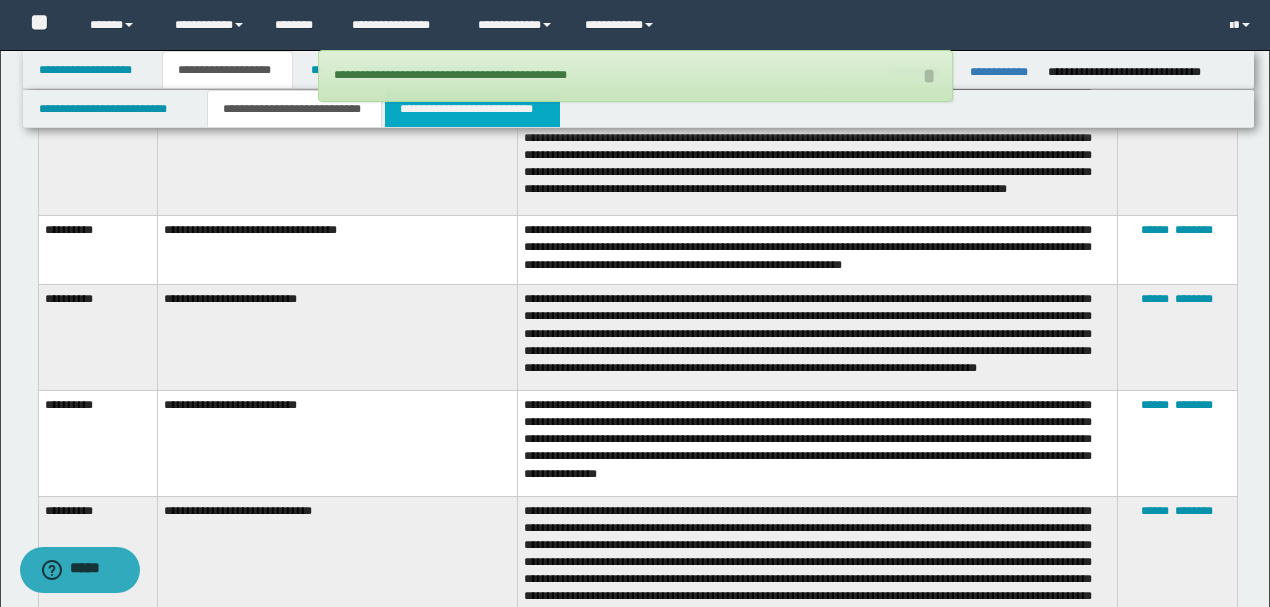 click on "**********" at bounding box center [472, 109] 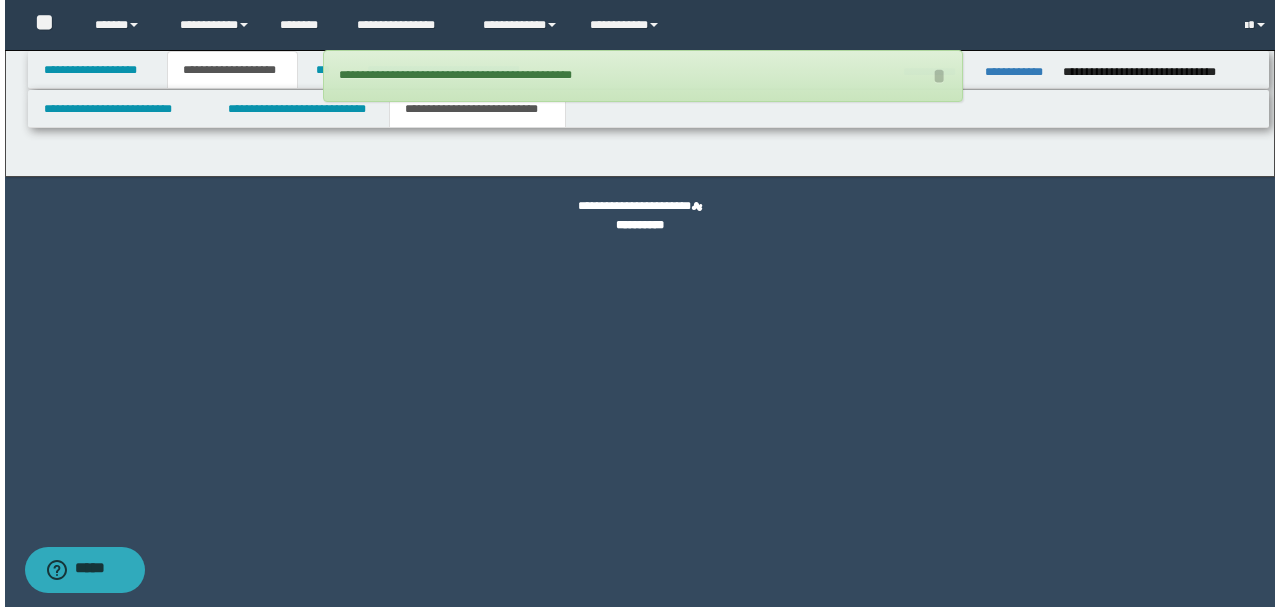 scroll, scrollTop: 0, scrollLeft: 0, axis: both 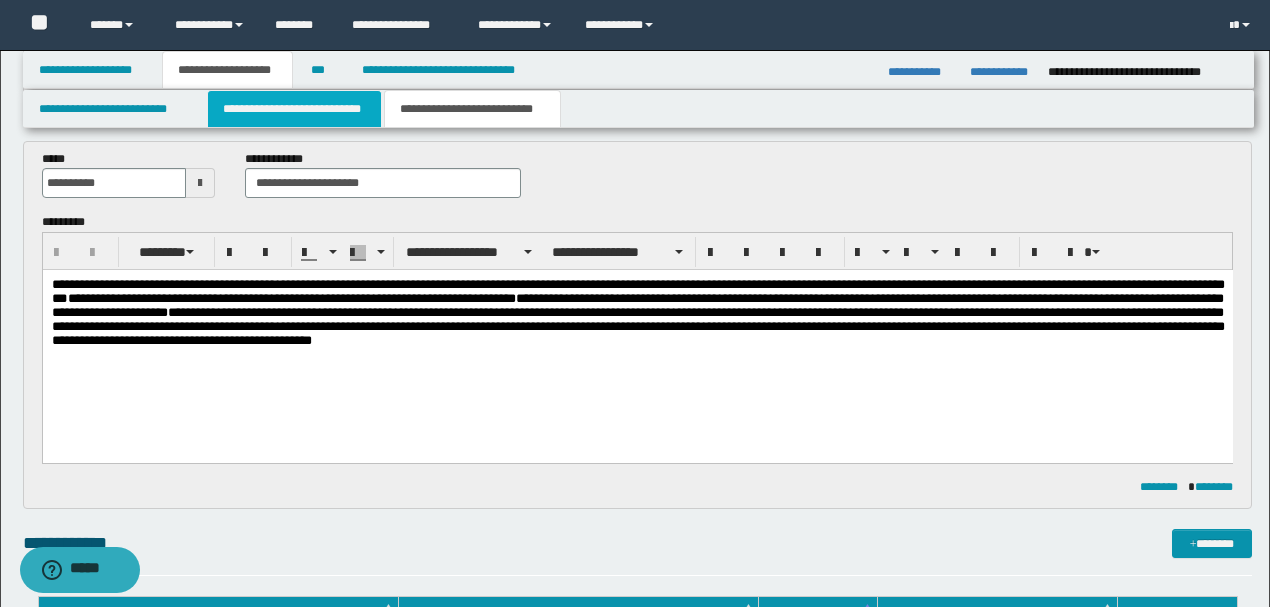click on "**********" at bounding box center (294, 109) 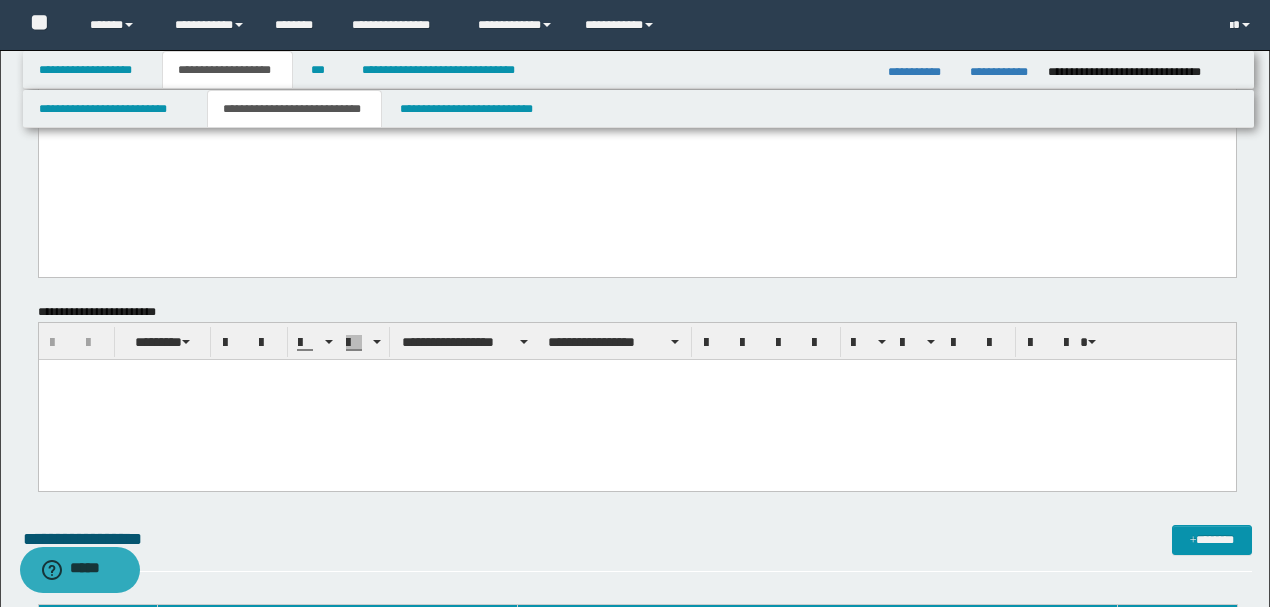 scroll, scrollTop: 1266, scrollLeft: 0, axis: vertical 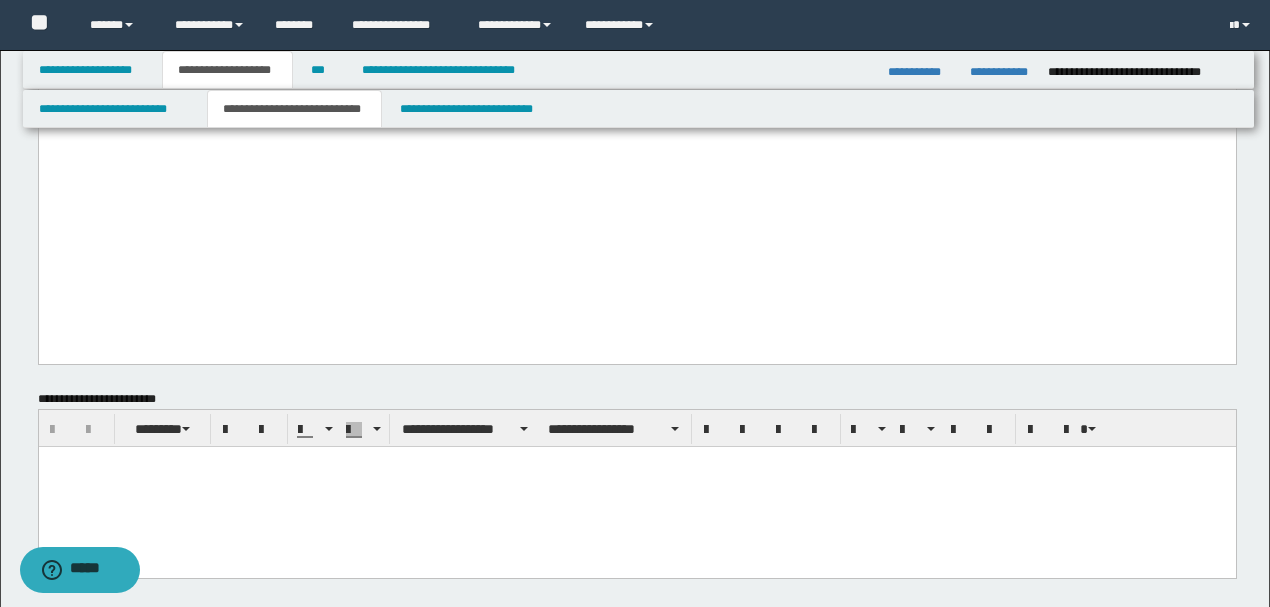 click at bounding box center [636, 487] 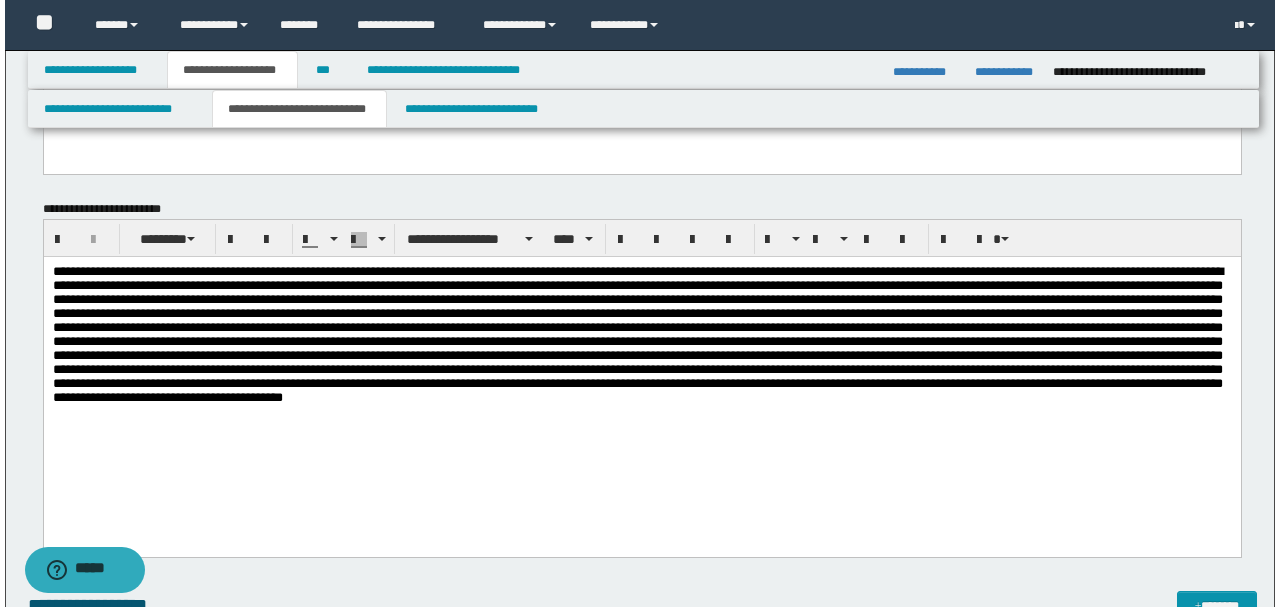 scroll, scrollTop: 1533, scrollLeft: 0, axis: vertical 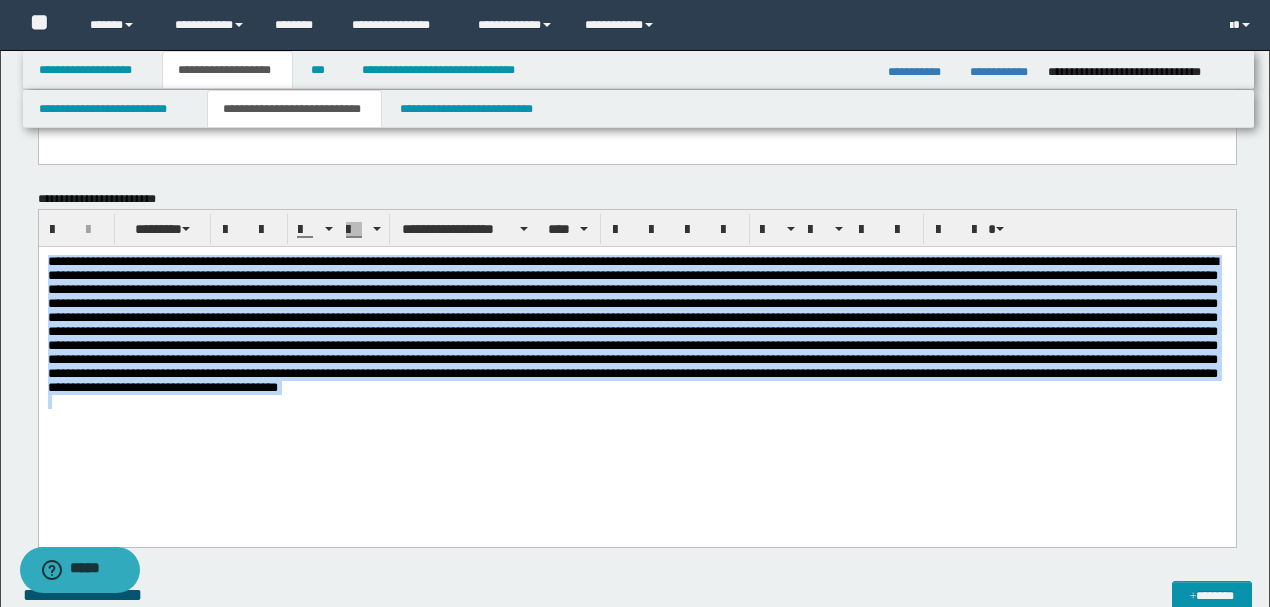 drag, startPoint x: 978, startPoint y: 433, endPoint x: 0, endPoint y: 245, distance: 995.90564 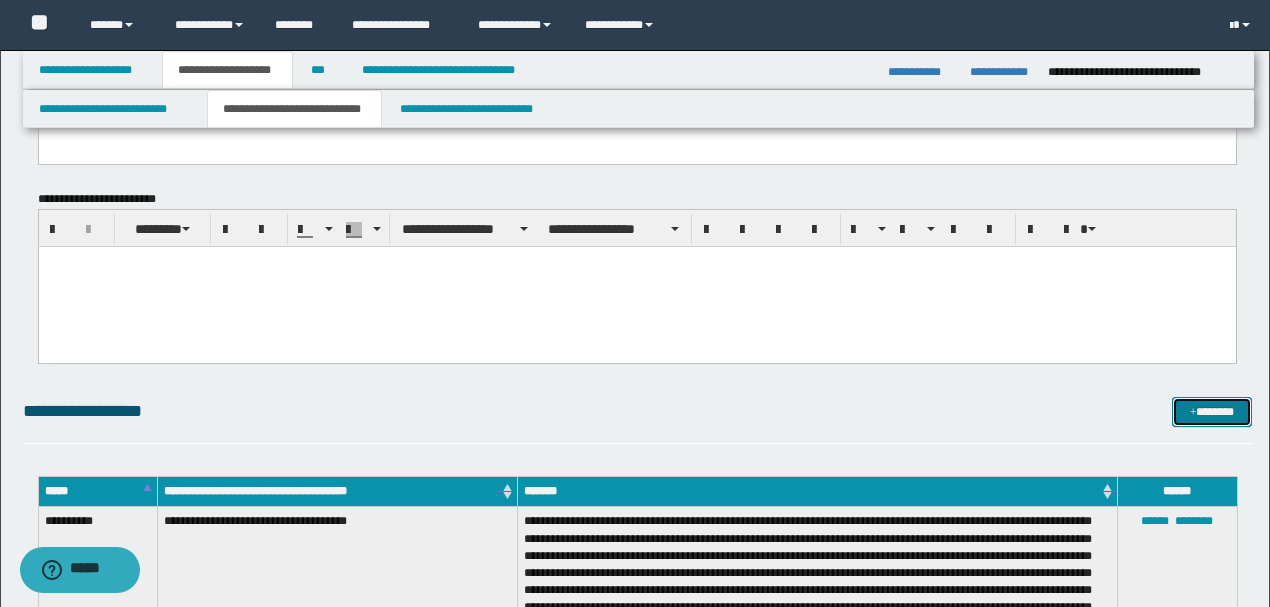click on "*******" at bounding box center [1211, 411] 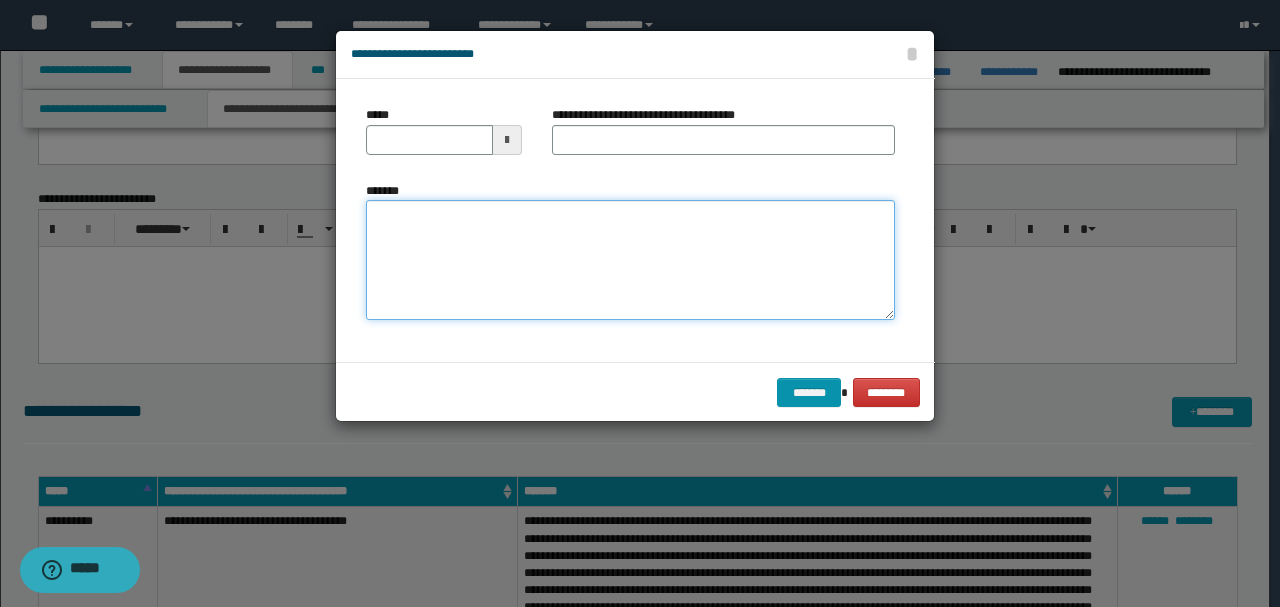 drag, startPoint x: 491, startPoint y: 262, endPoint x: 446, endPoint y: 227, distance: 57.00877 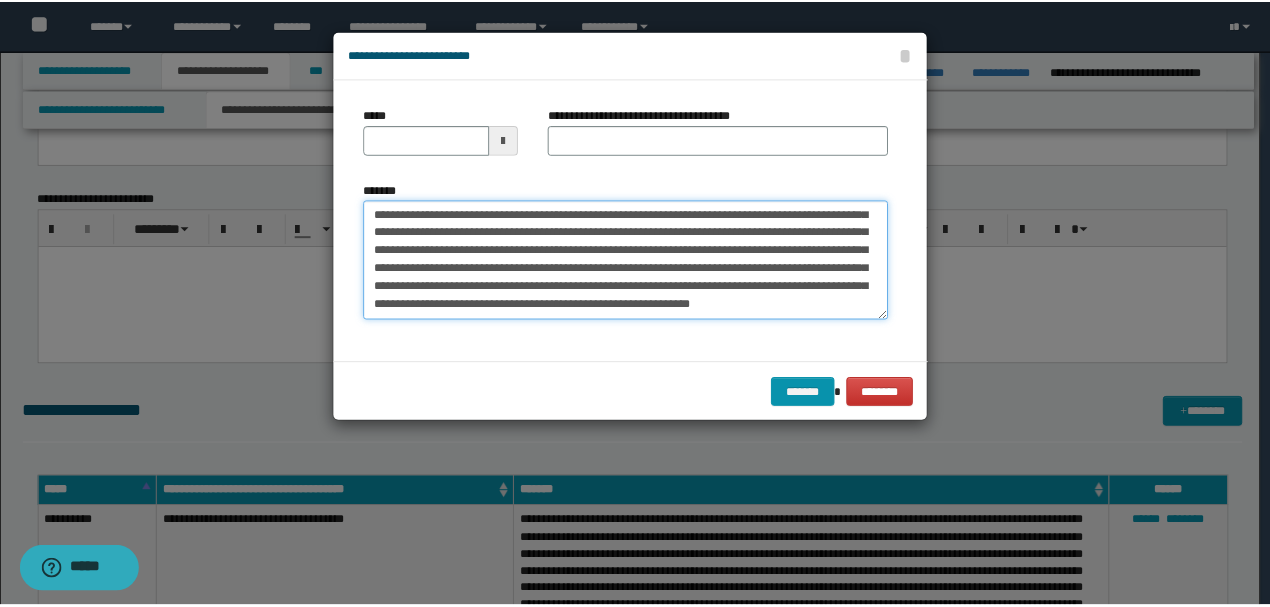 scroll, scrollTop: 0, scrollLeft: 0, axis: both 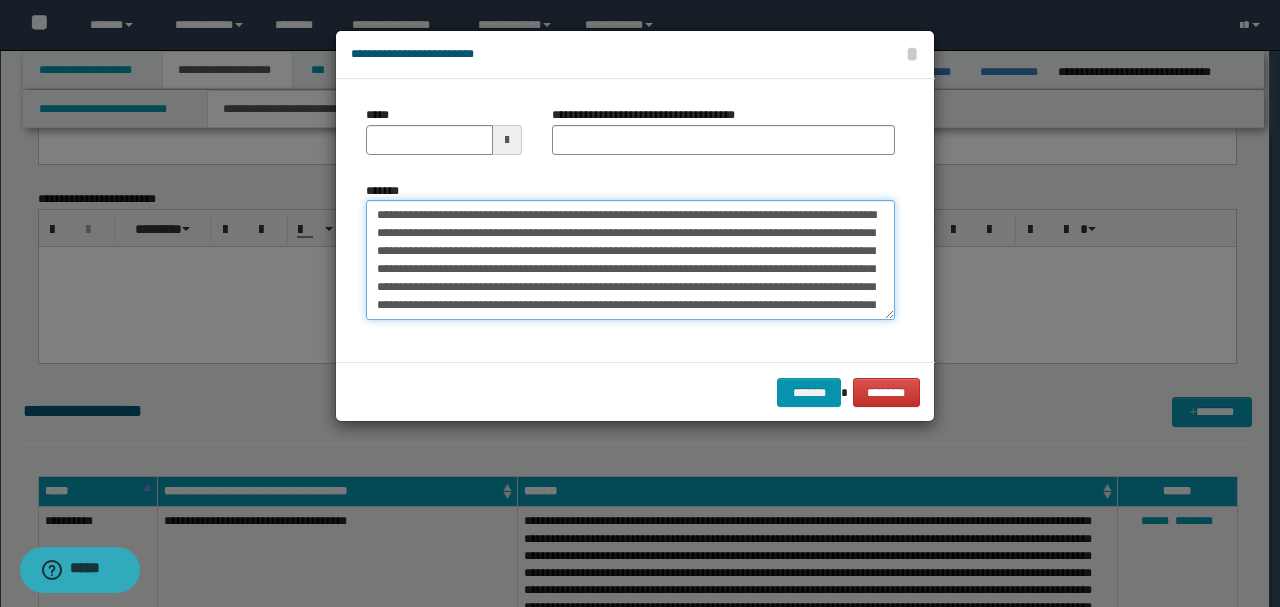 drag, startPoint x: 446, startPoint y: 212, endPoint x: 250, endPoint y: 200, distance: 196.367 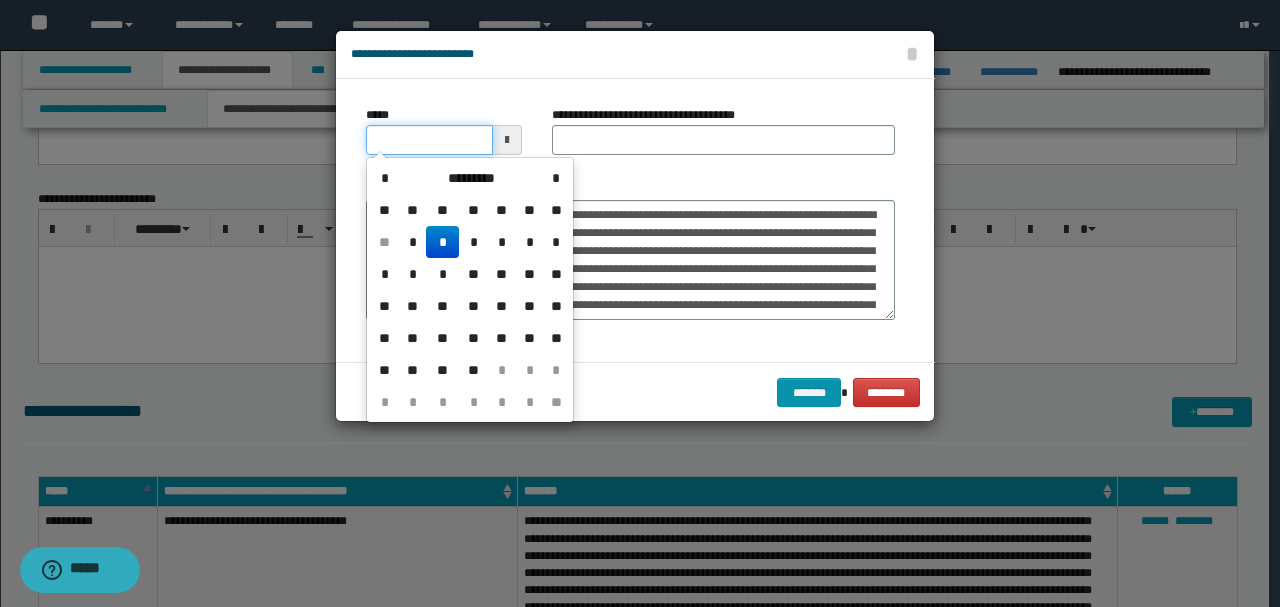 click on "*****" at bounding box center [429, 140] 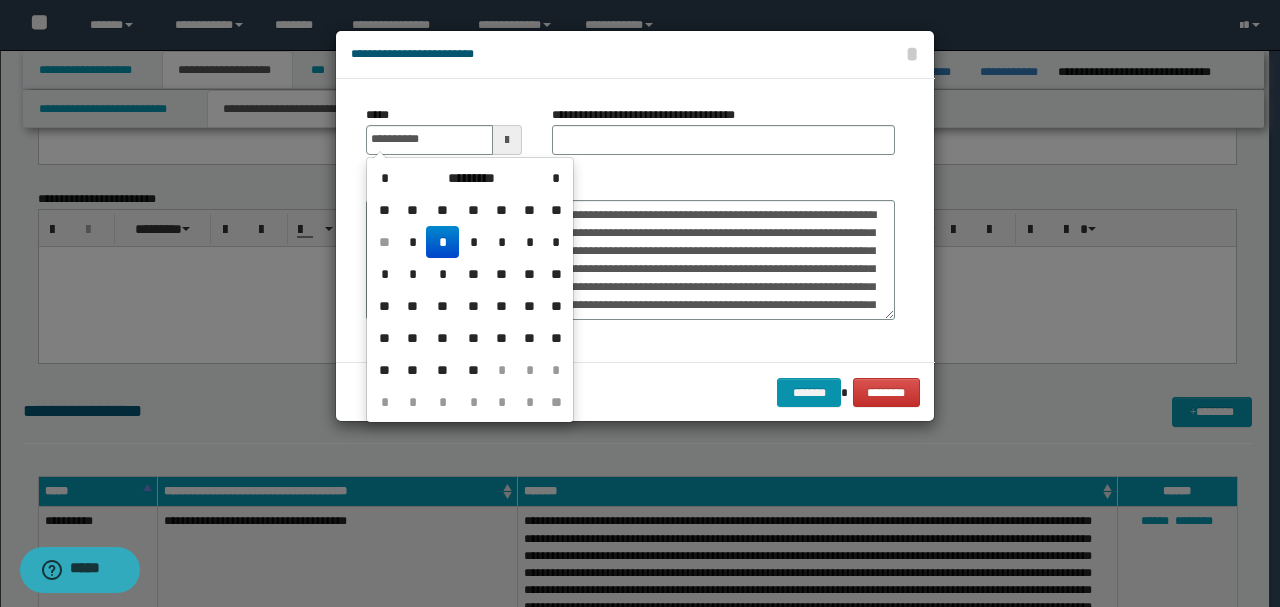 type on "**********" 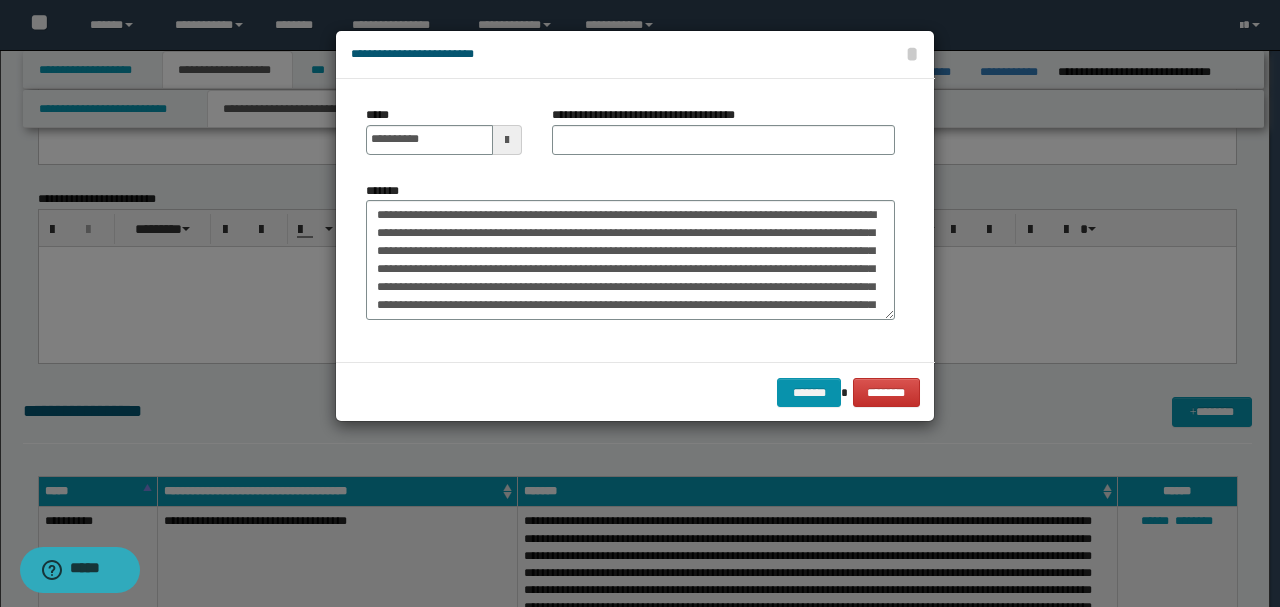 click on "**********" at bounding box center (723, 138) 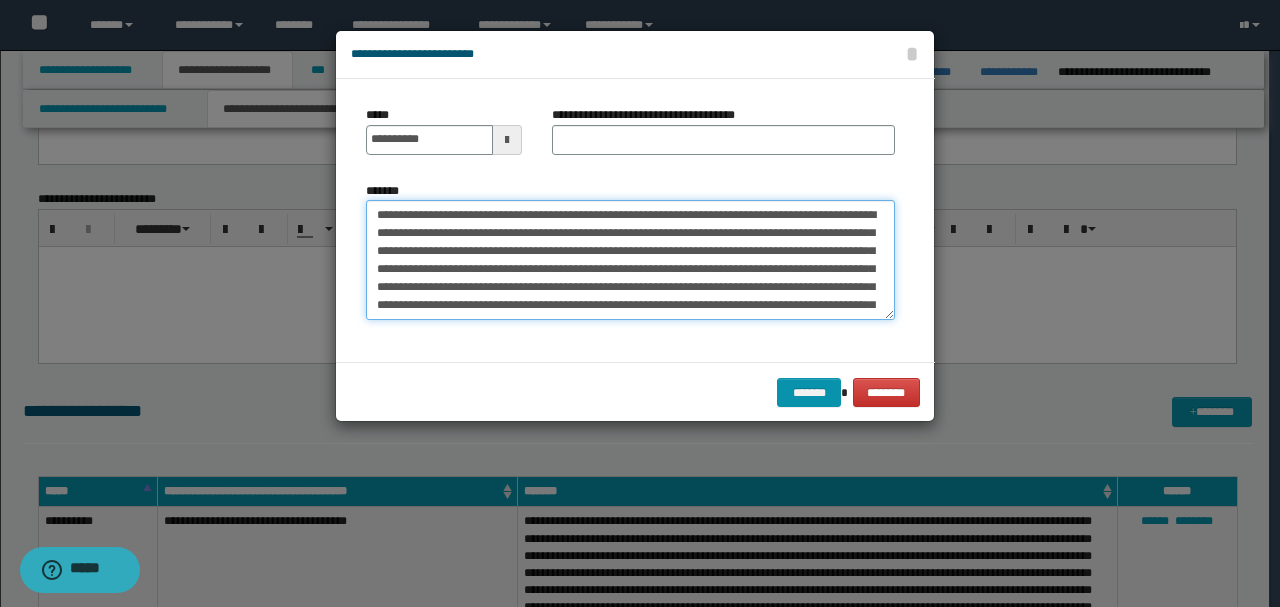 drag, startPoint x: 546, startPoint y: 209, endPoint x: 200, endPoint y: 199, distance: 346.14447 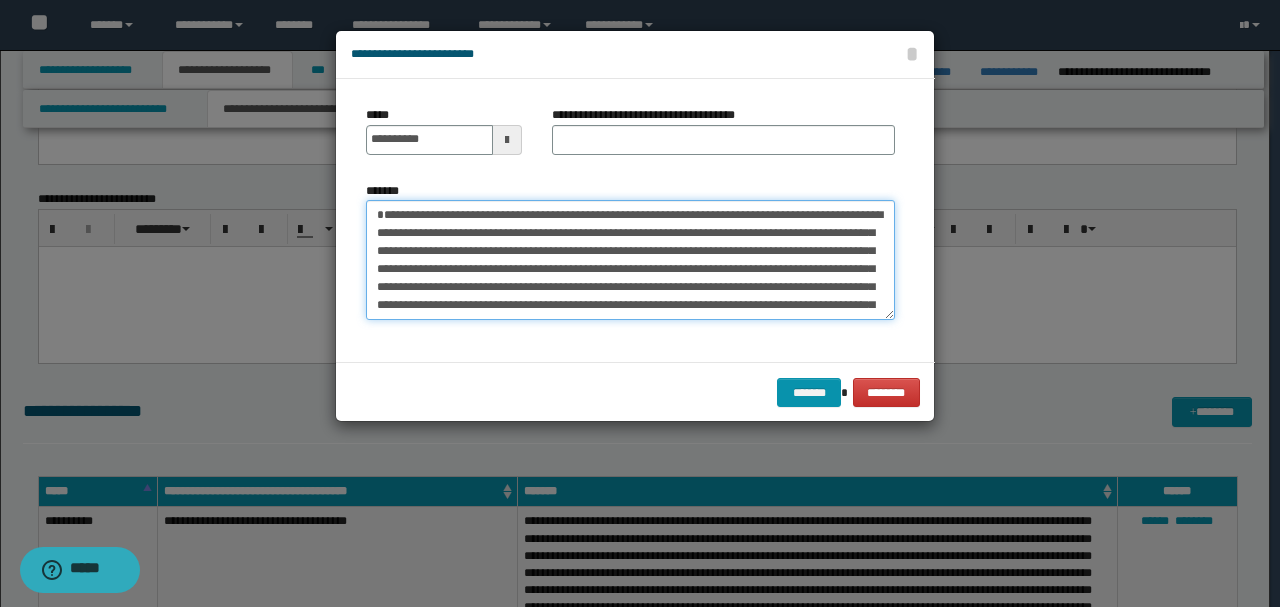 type on "**********" 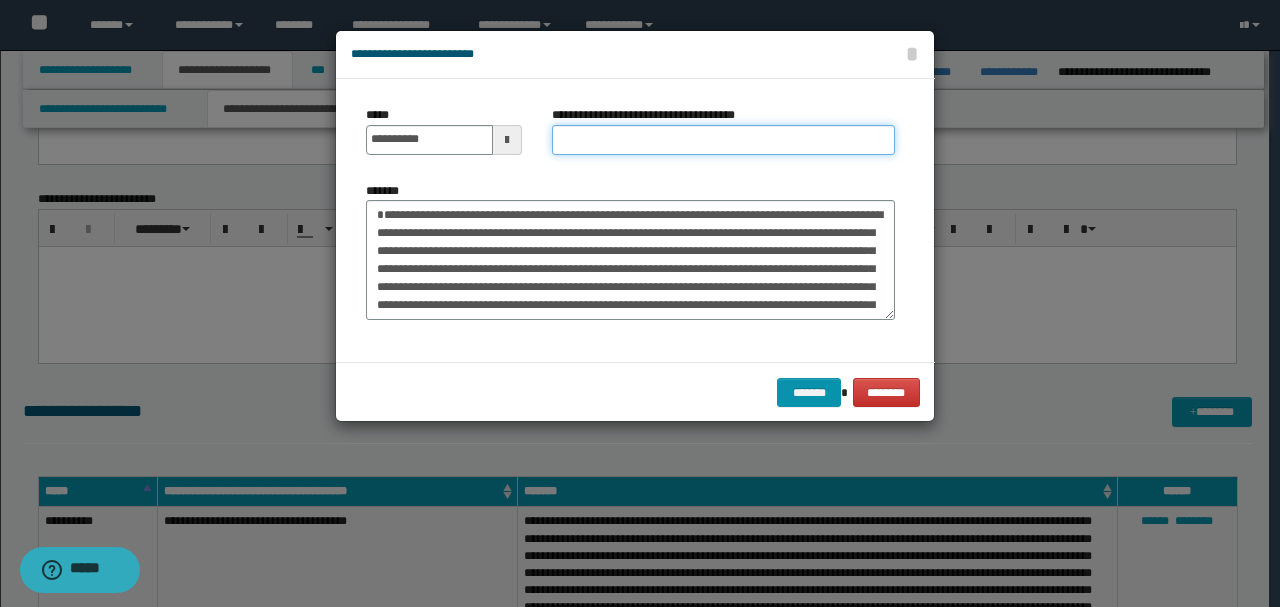 click on "**********" at bounding box center (723, 140) 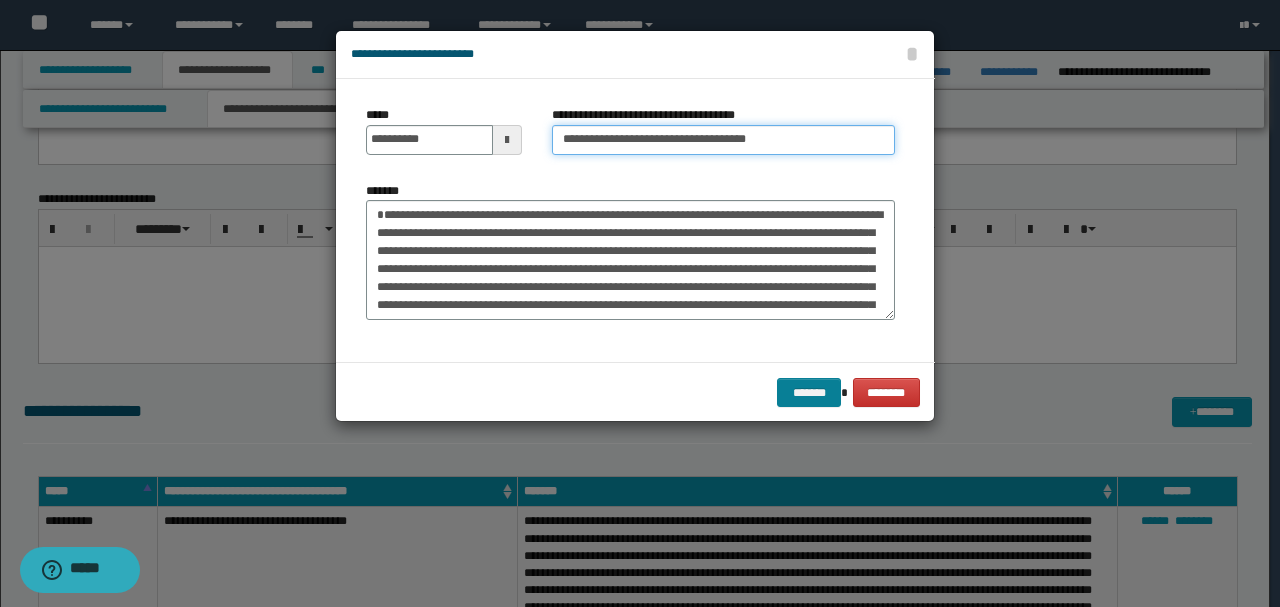 type on "**********" 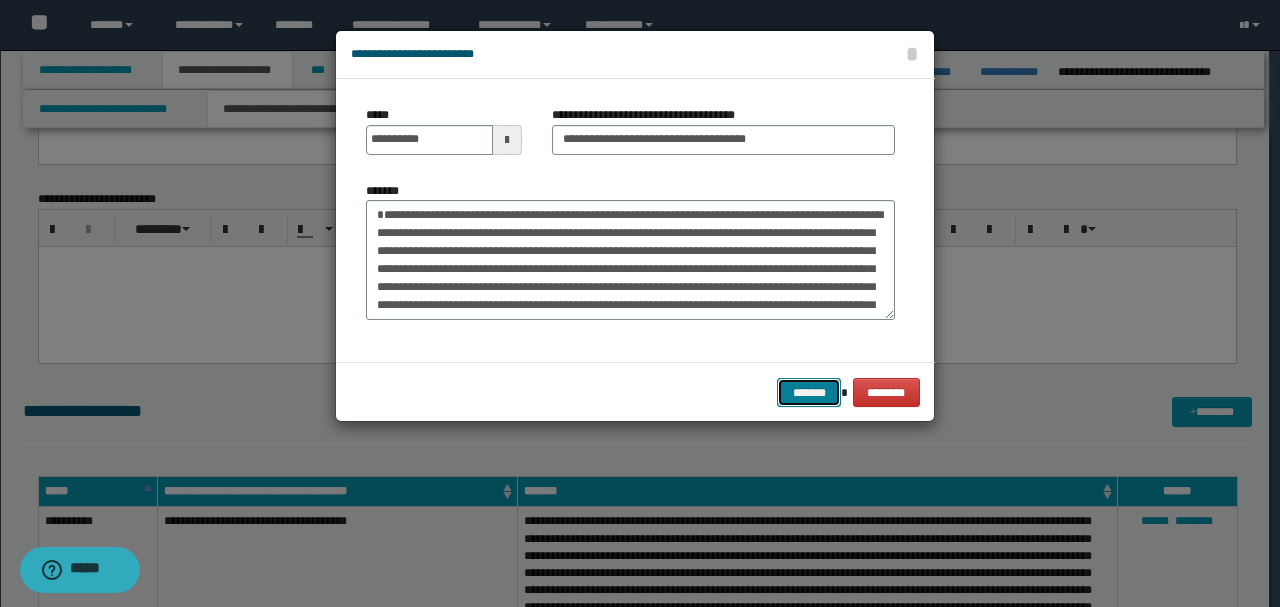 click on "*******" at bounding box center (809, 392) 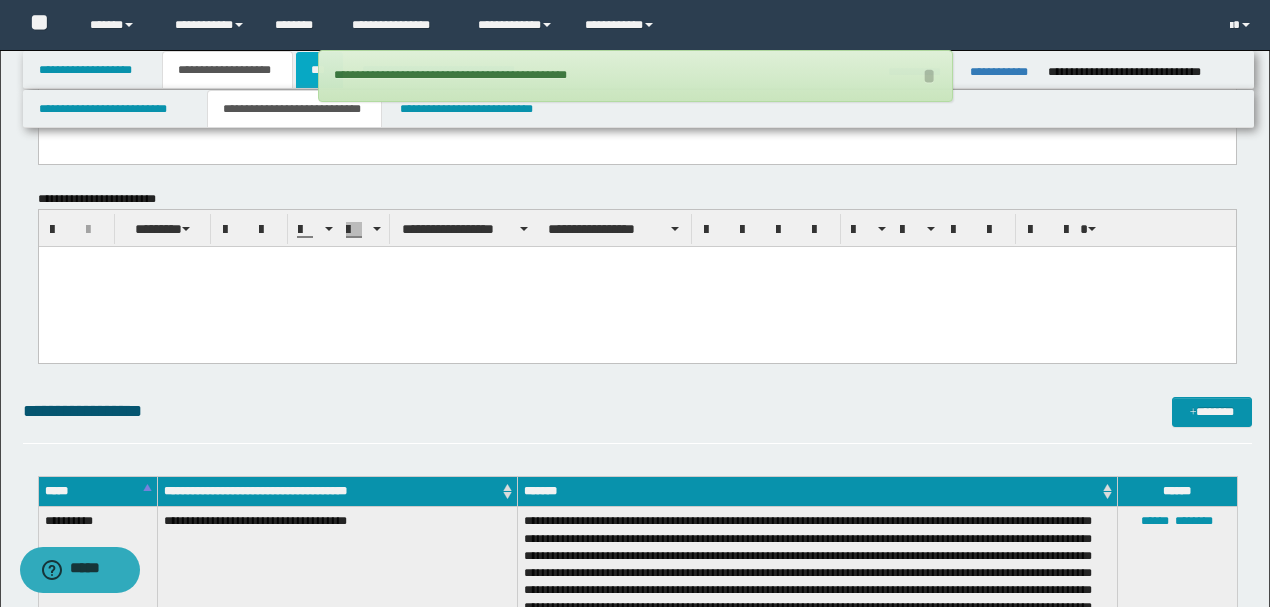 click on "***" at bounding box center [319, 70] 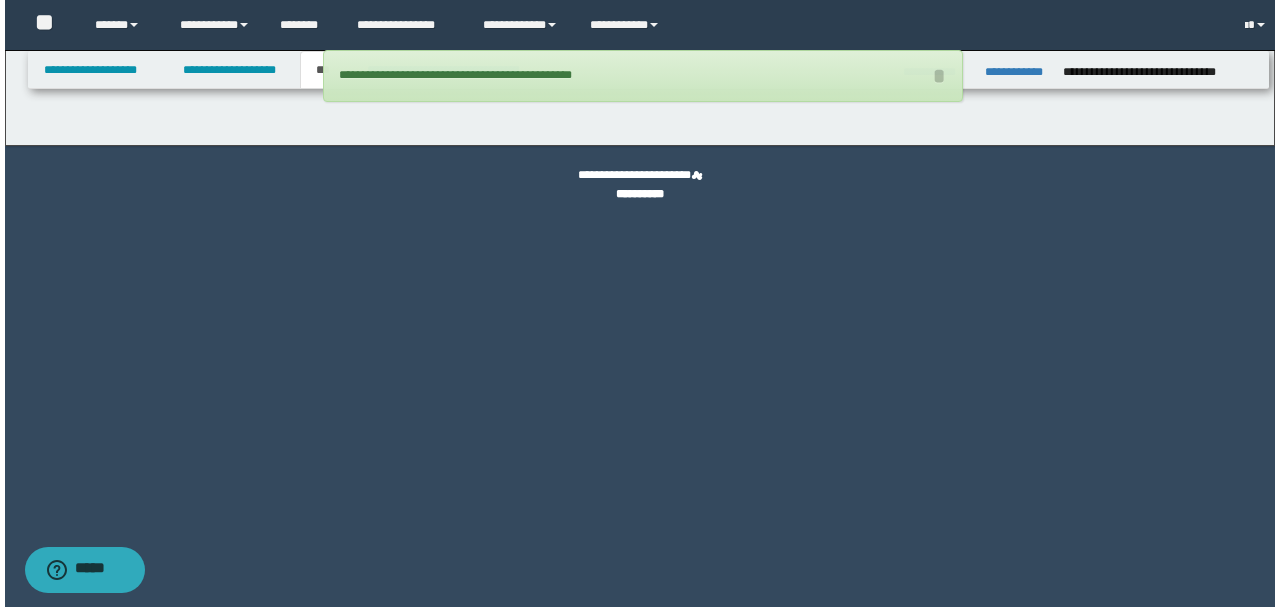 scroll, scrollTop: 0, scrollLeft: 0, axis: both 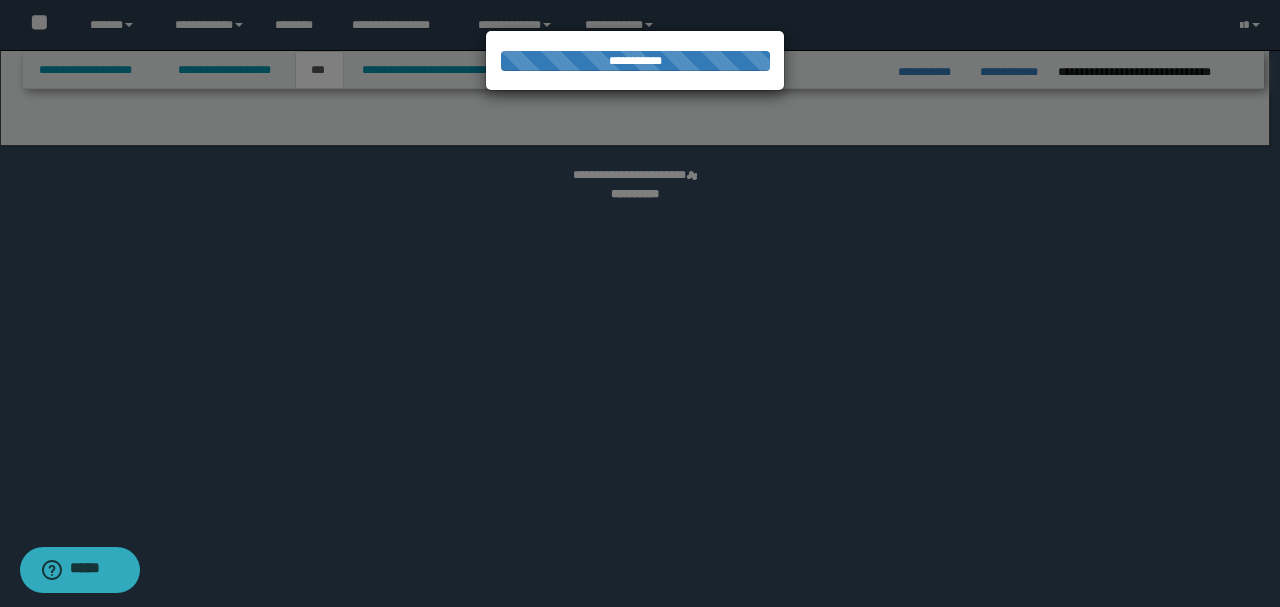 select on "**" 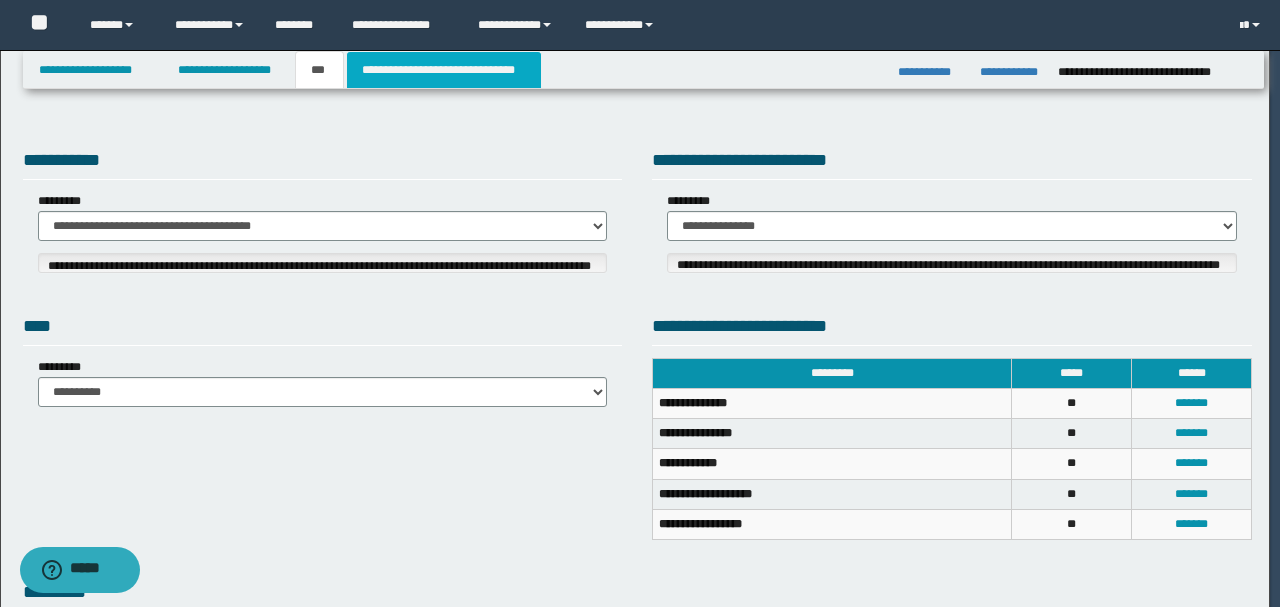 click on "**********" at bounding box center (444, 70) 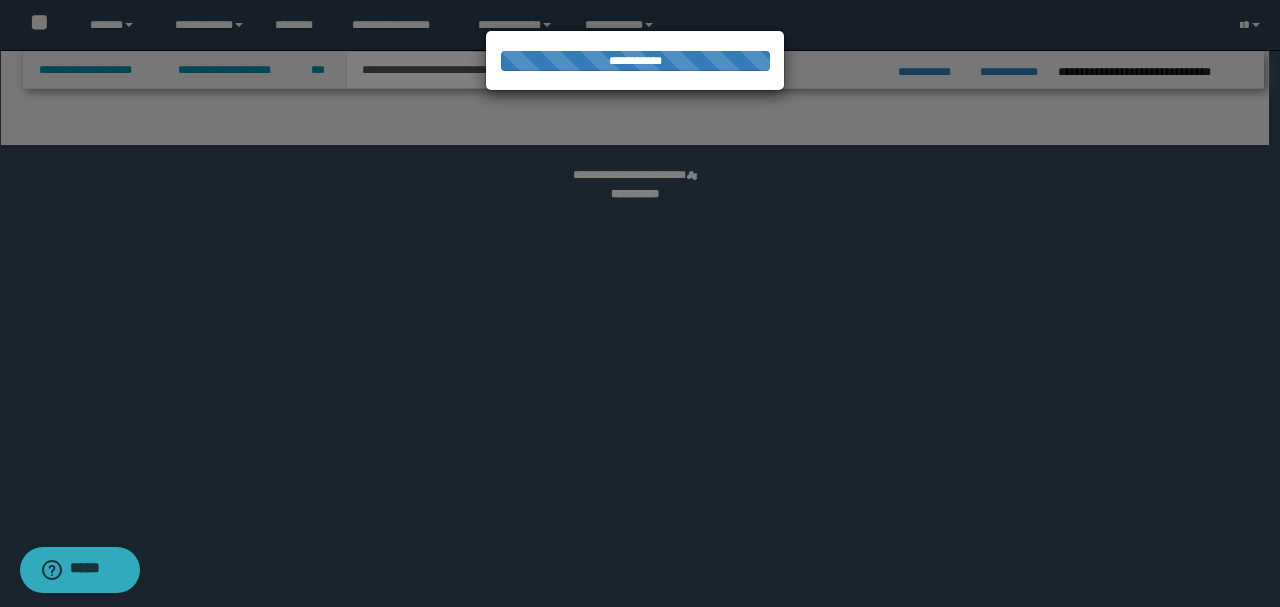 select on "*" 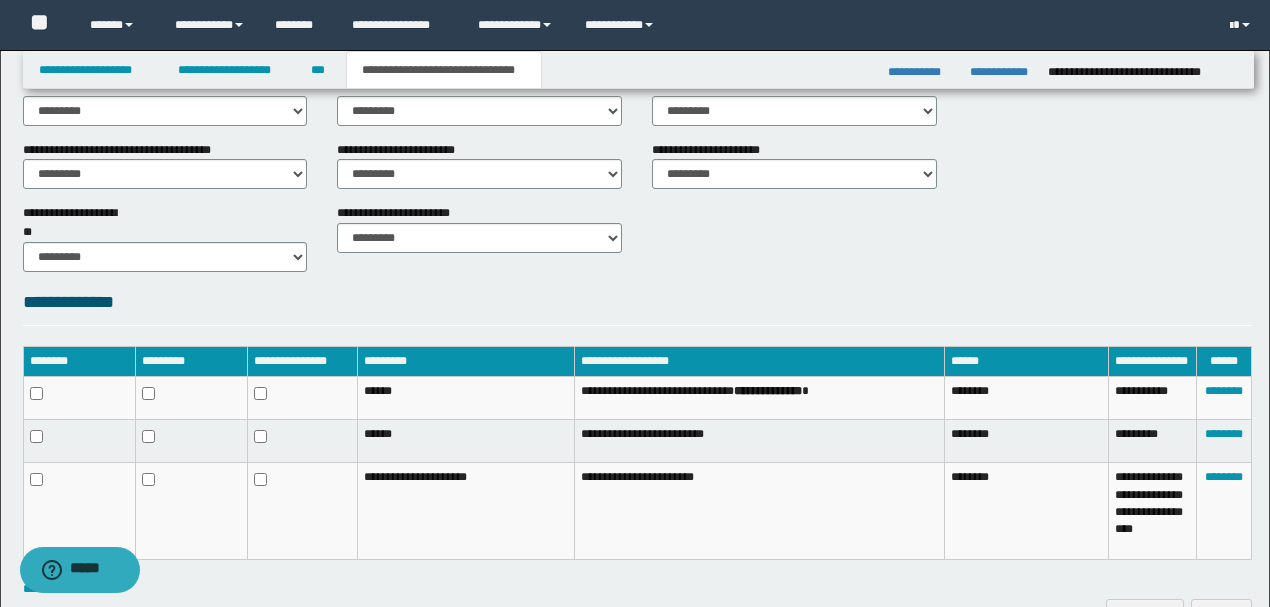 scroll, scrollTop: 881, scrollLeft: 0, axis: vertical 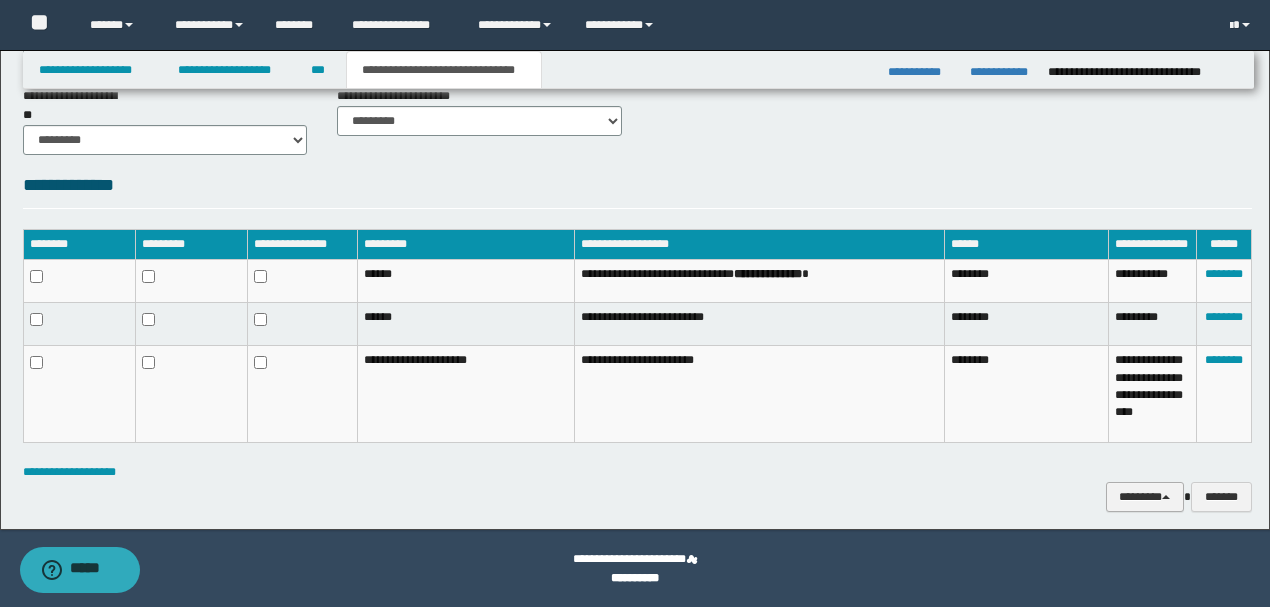click on "********" at bounding box center [1145, 496] 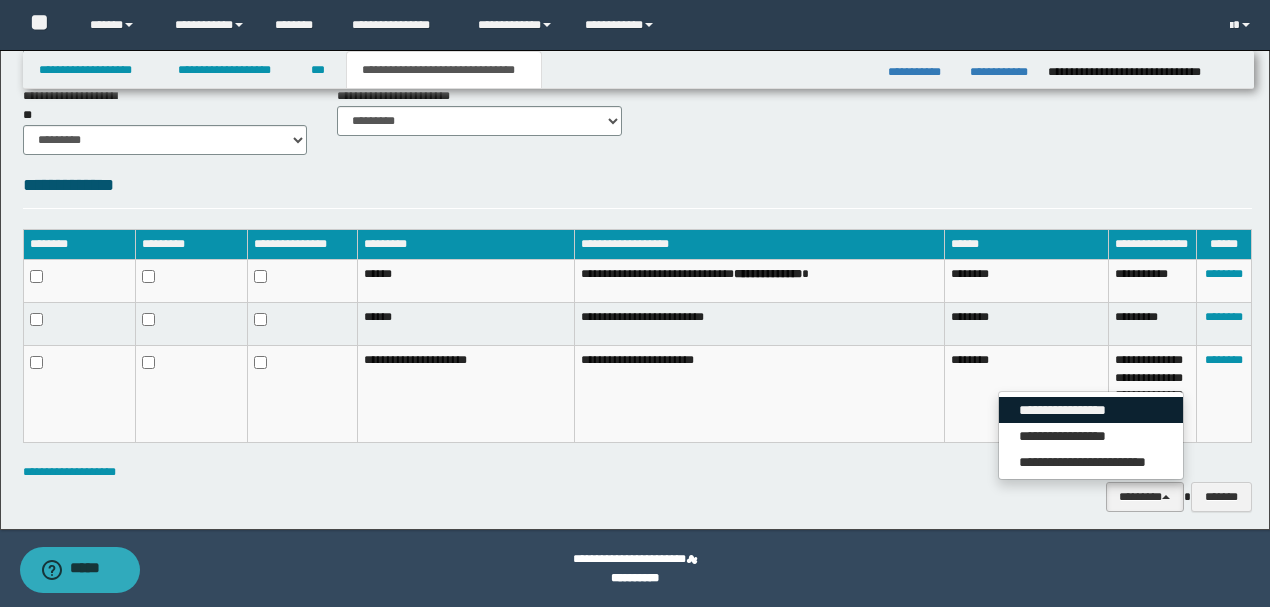 click on "**********" at bounding box center [1091, 410] 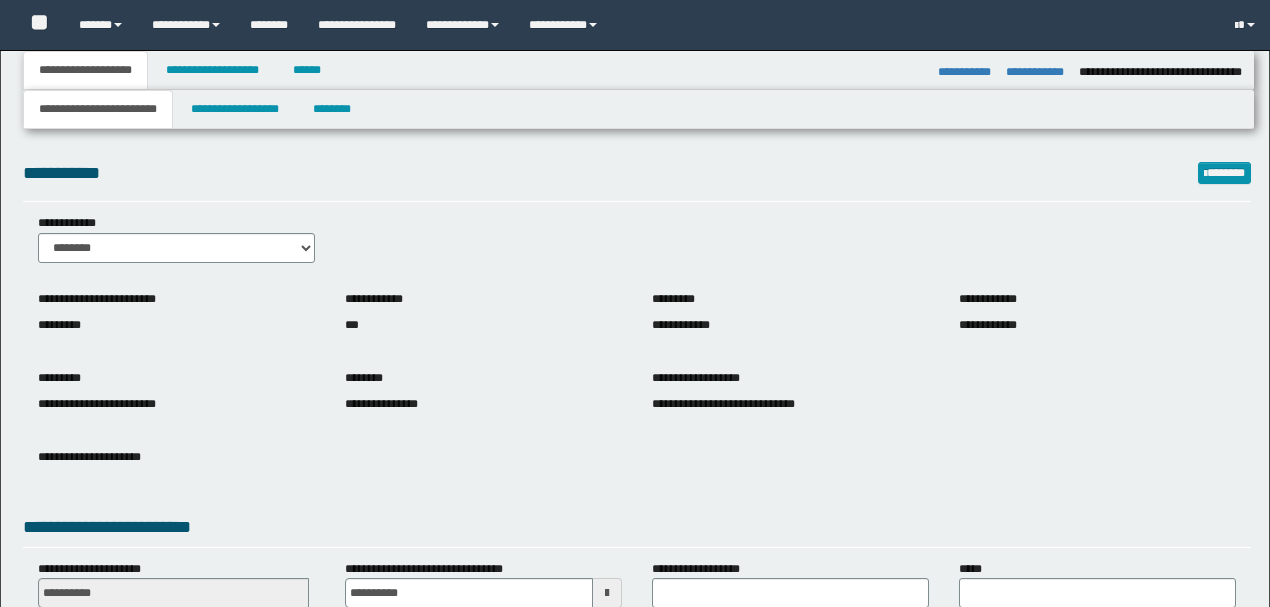click on "**********" at bounding box center (212, 70) 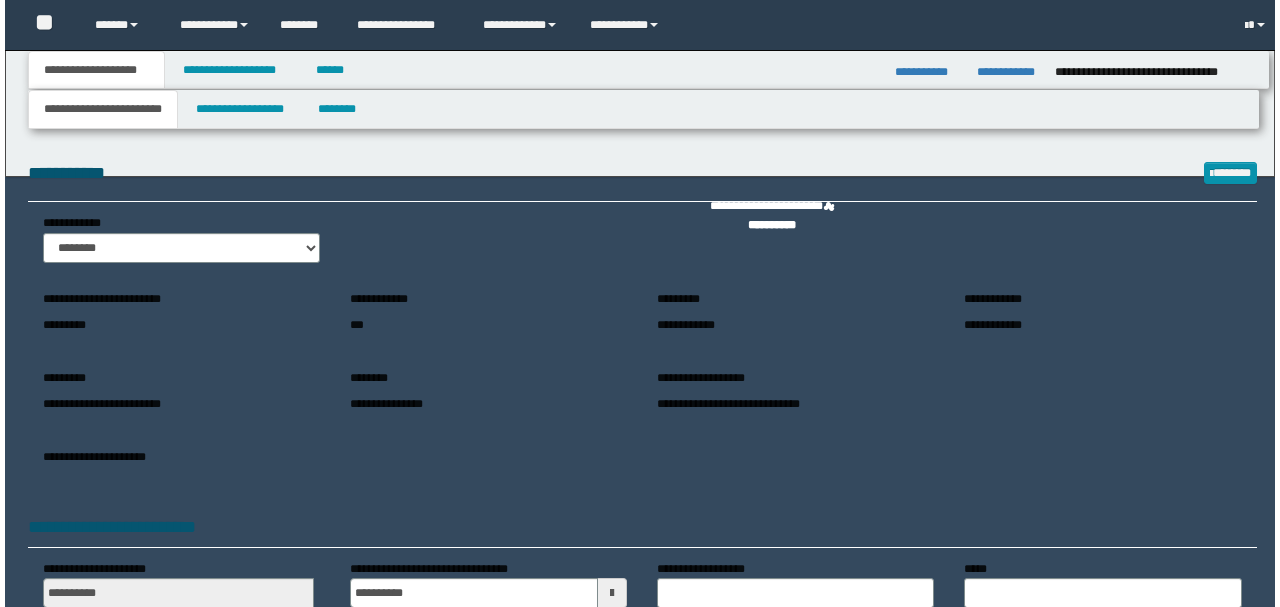 scroll, scrollTop: 0, scrollLeft: 0, axis: both 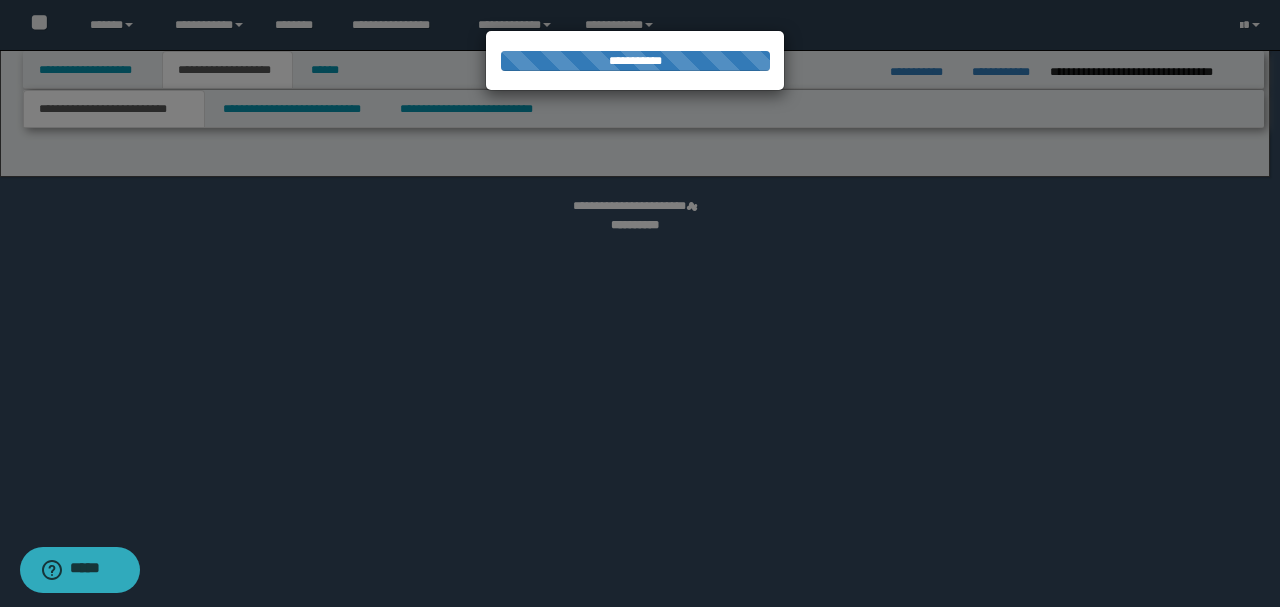 click at bounding box center (640, 303) 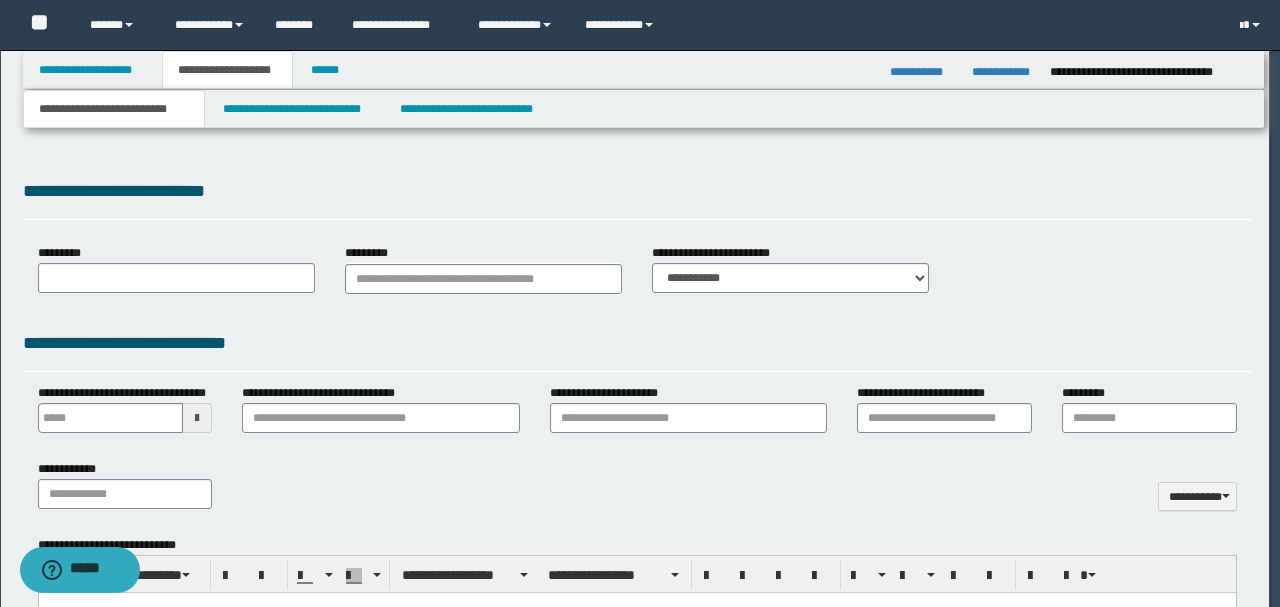 type 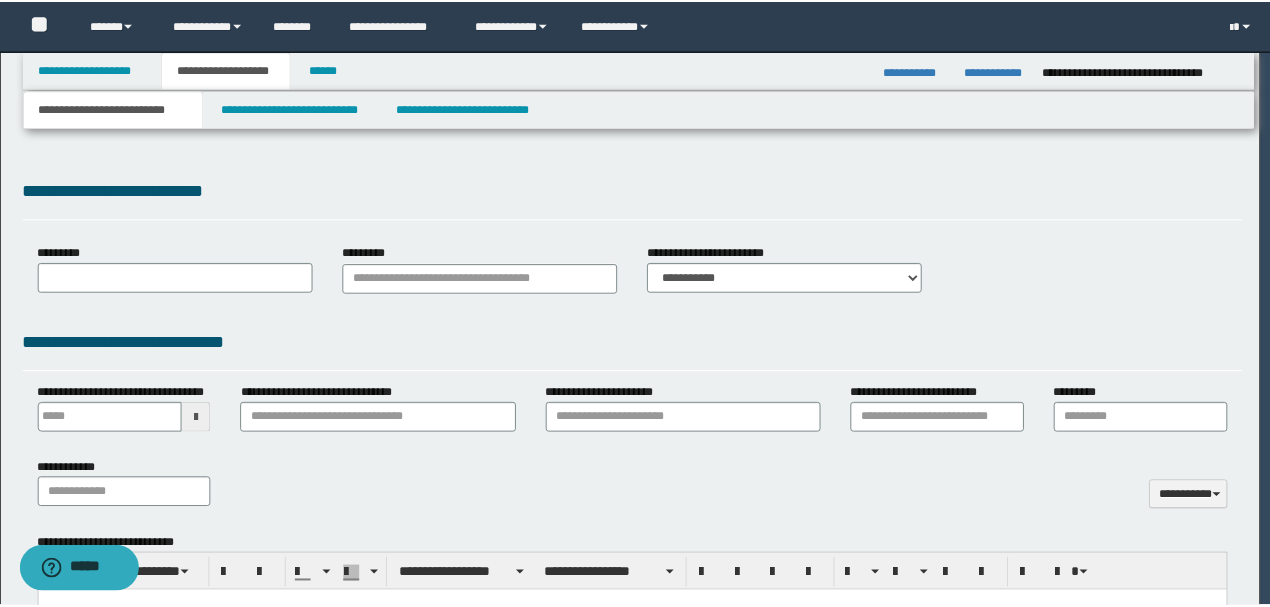 scroll, scrollTop: 0, scrollLeft: 0, axis: both 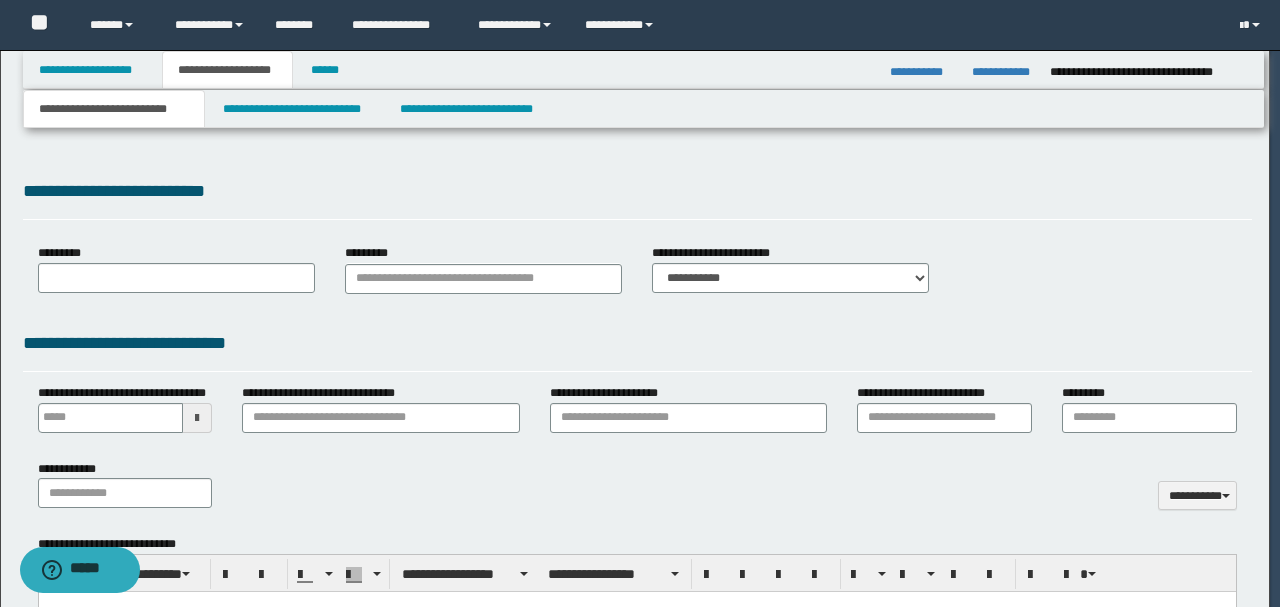select on "*" 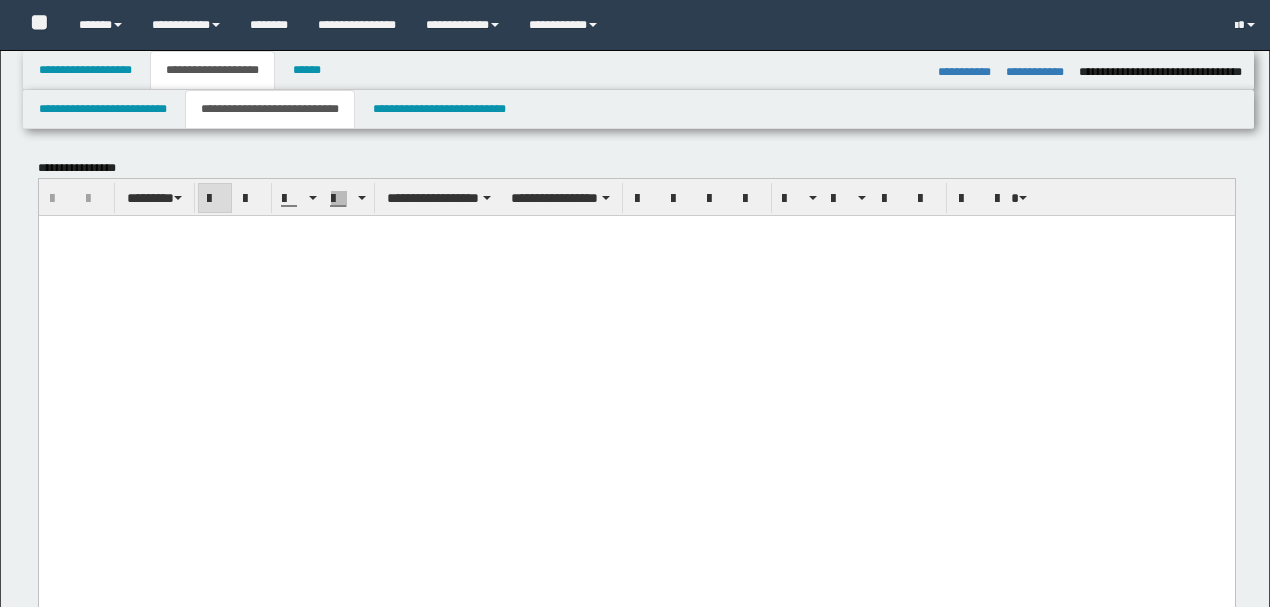 select on "*" 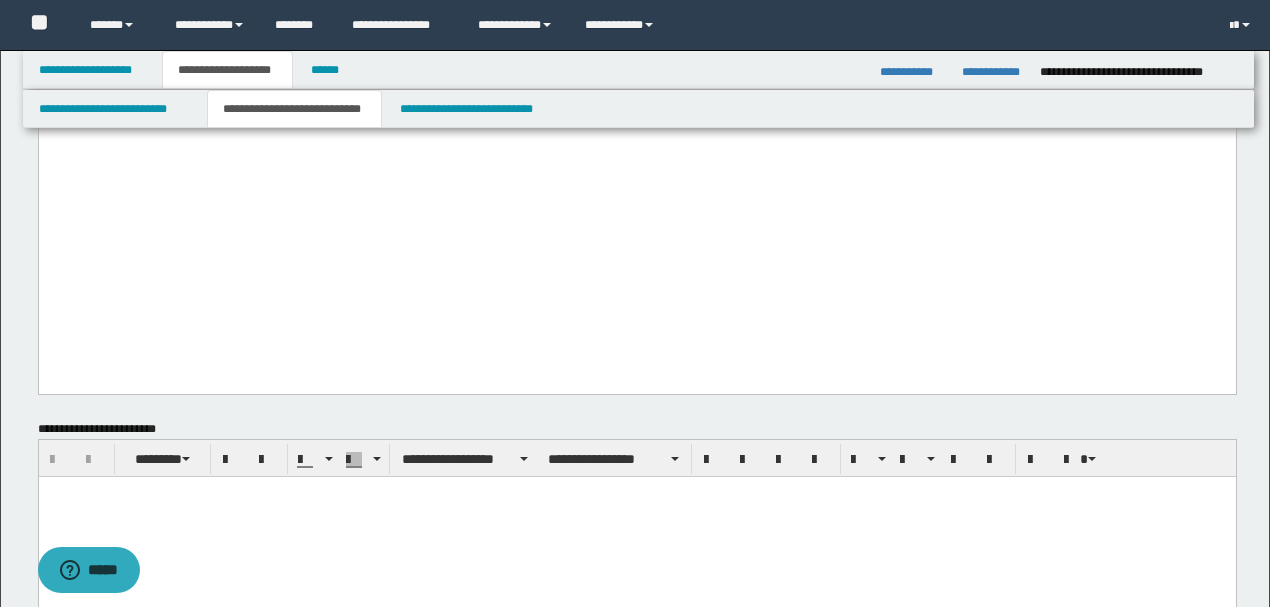 scroll, scrollTop: 0, scrollLeft: 0, axis: both 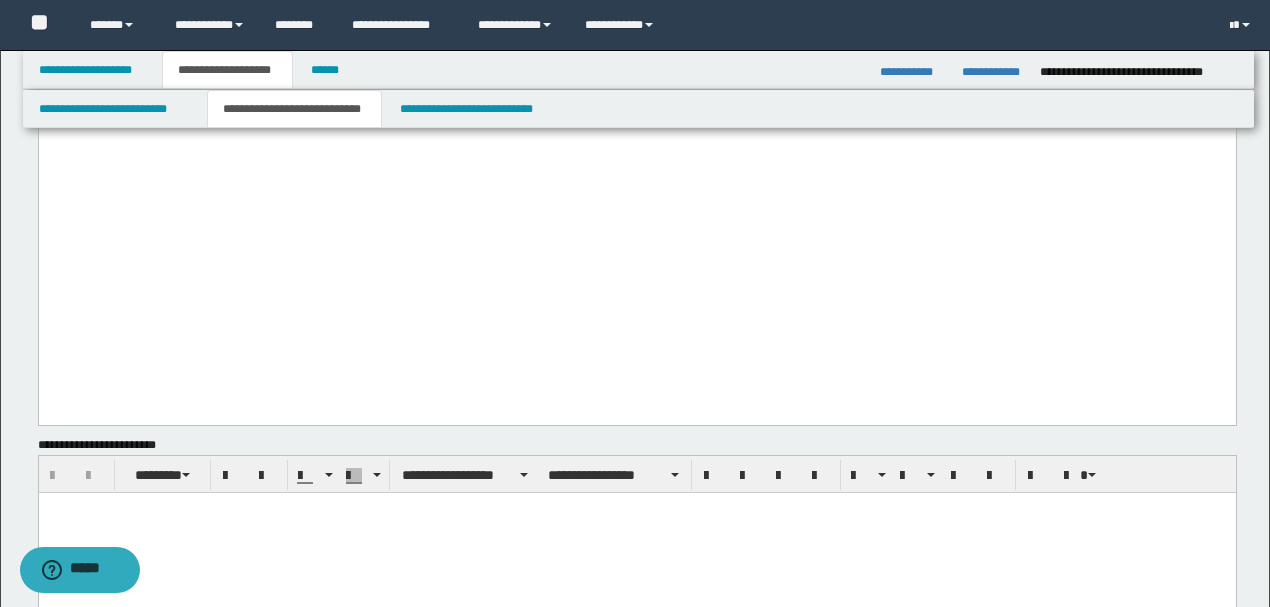 type 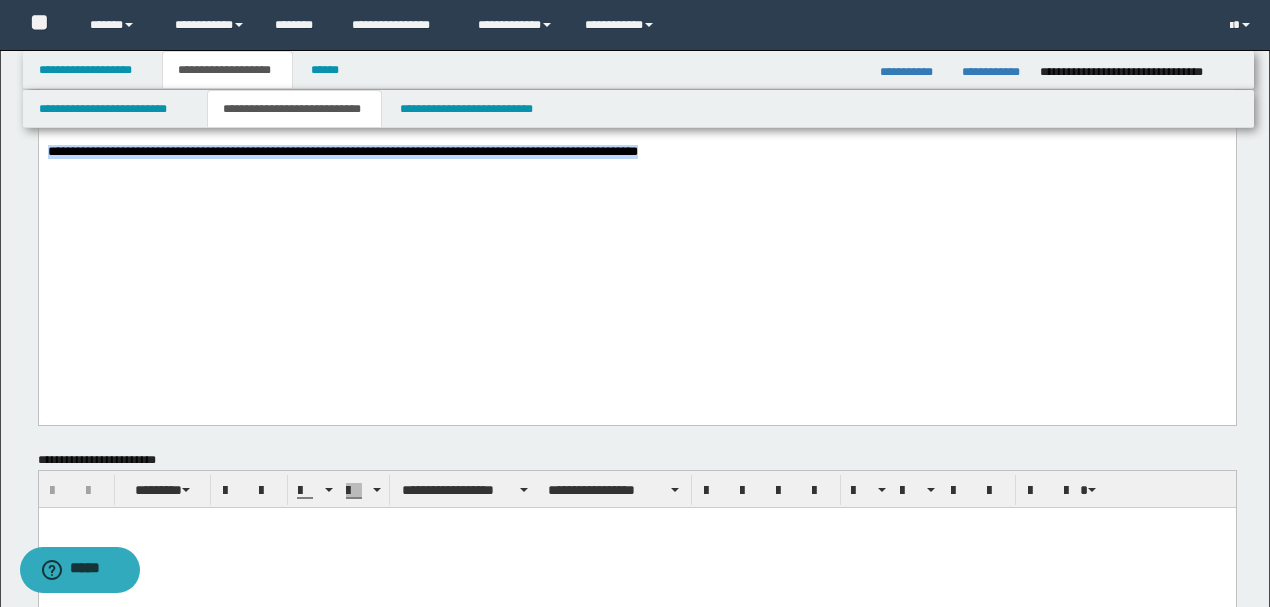 drag, startPoint x: 772, startPoint y: 321, endPoint x: 0, endPoint y: 308, distance: 772.10944 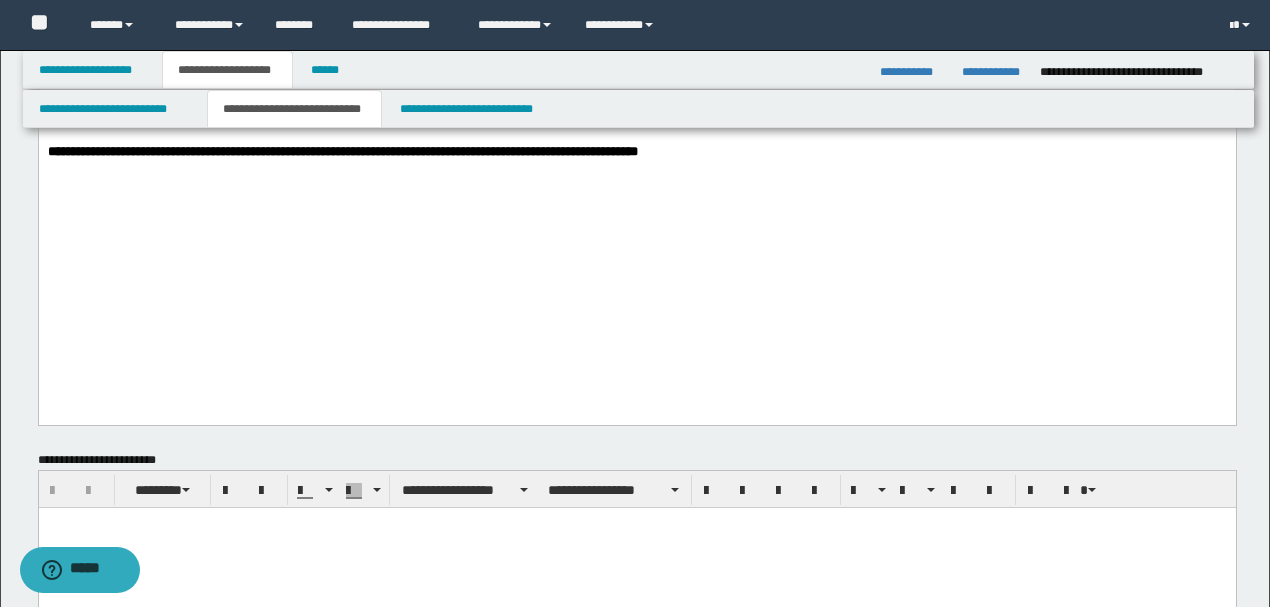 click on "**********" at bounding box center [636, -450] 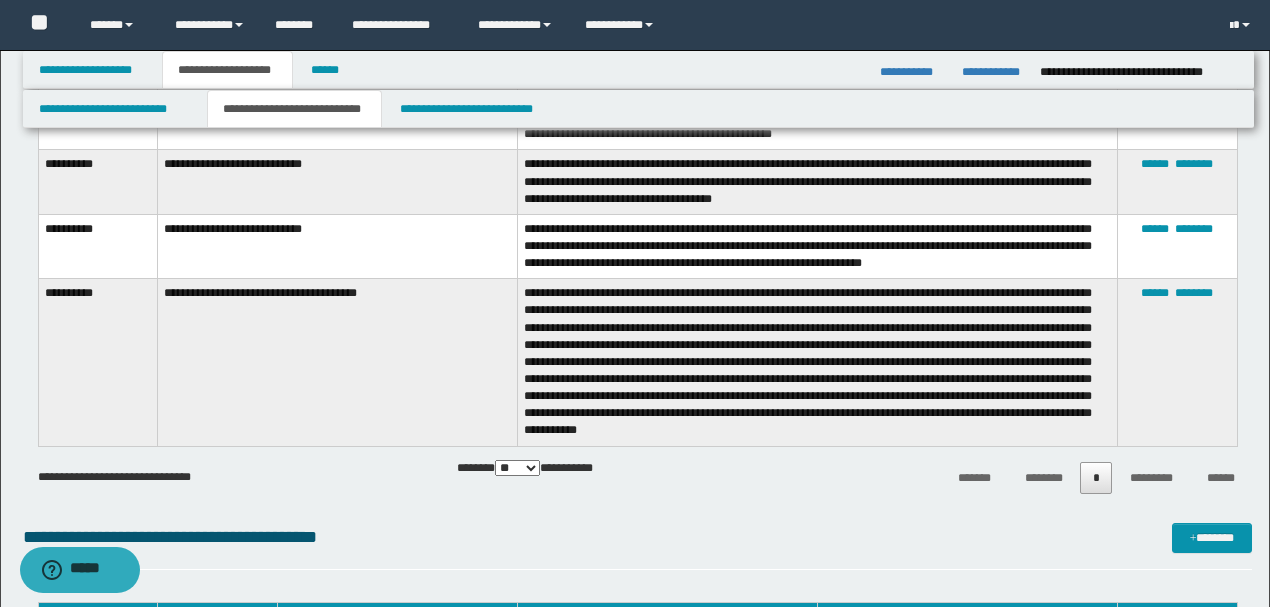 scroll, scrollTop: 2066, scrollLeft: 0, axis: vertical 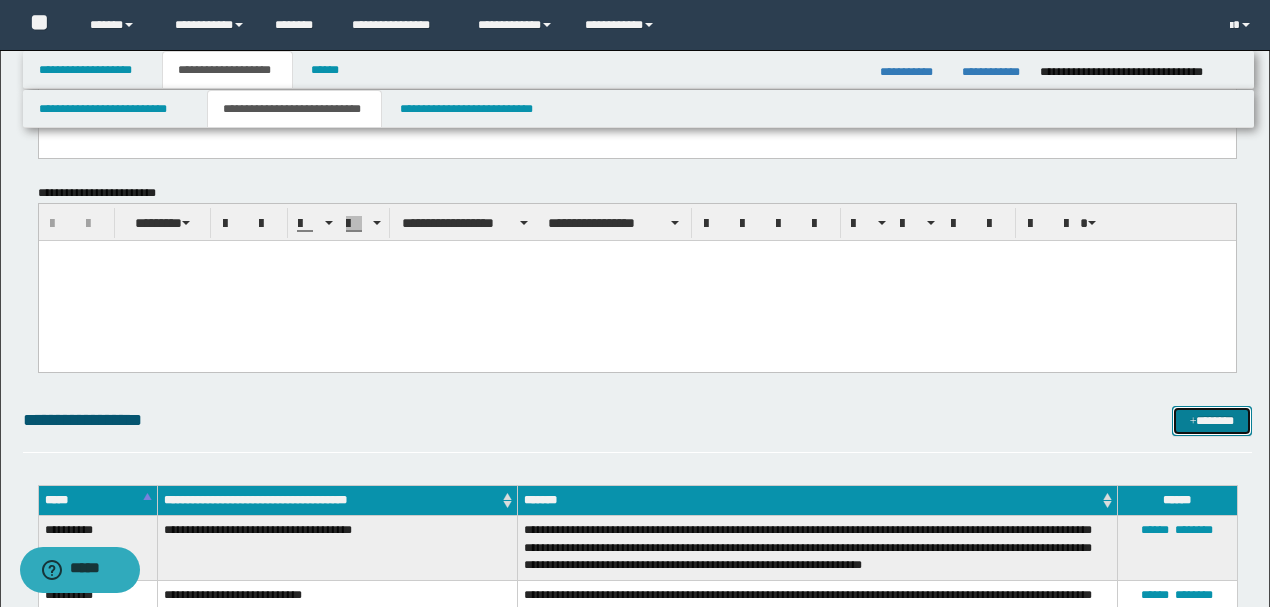 click on "*******" at bounding box center [1211, 420] 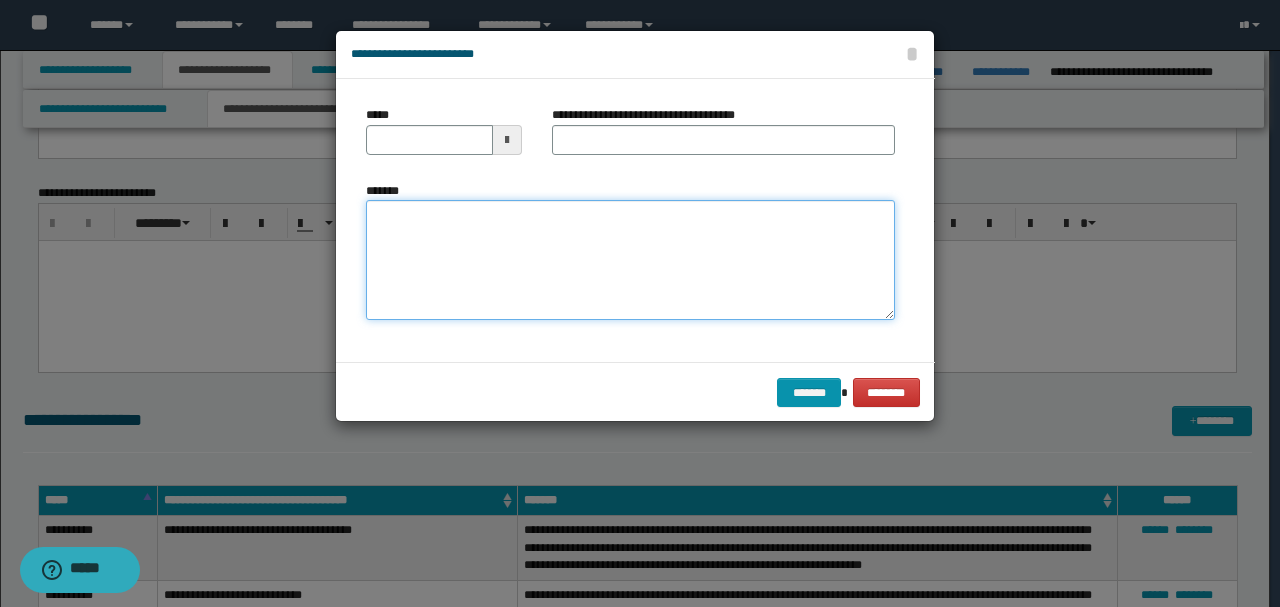 paste on "**********" 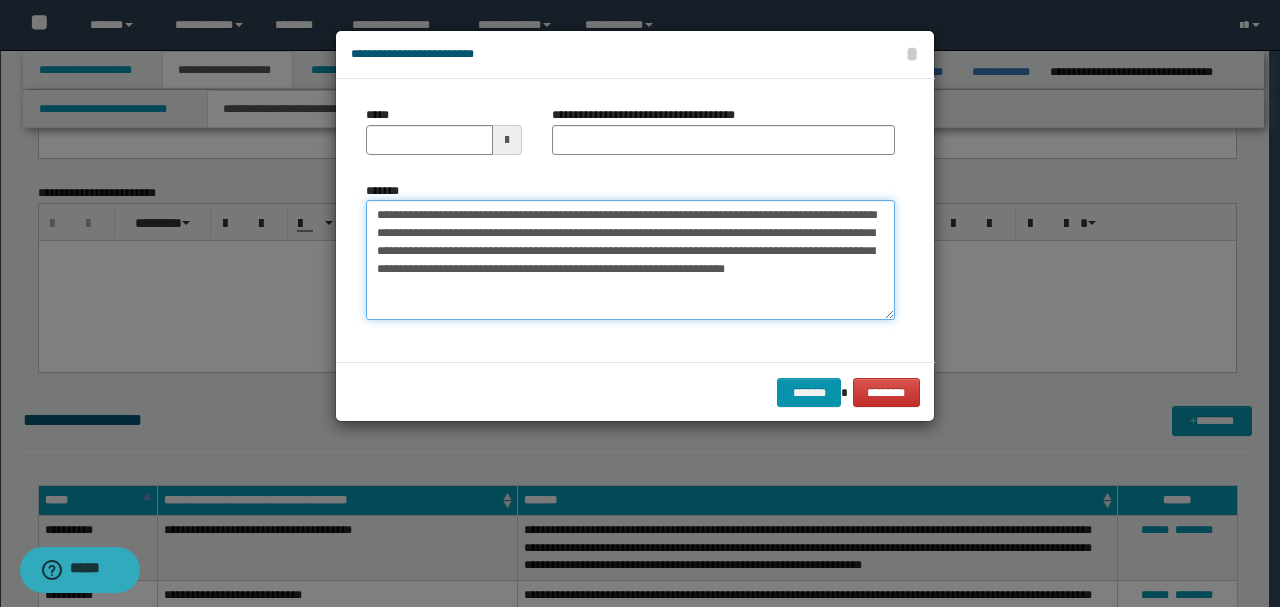 drag, startPoint x: 442, startPoint y: 206, endPoint x: 149, endPoint y: 204, distance: 293.00684 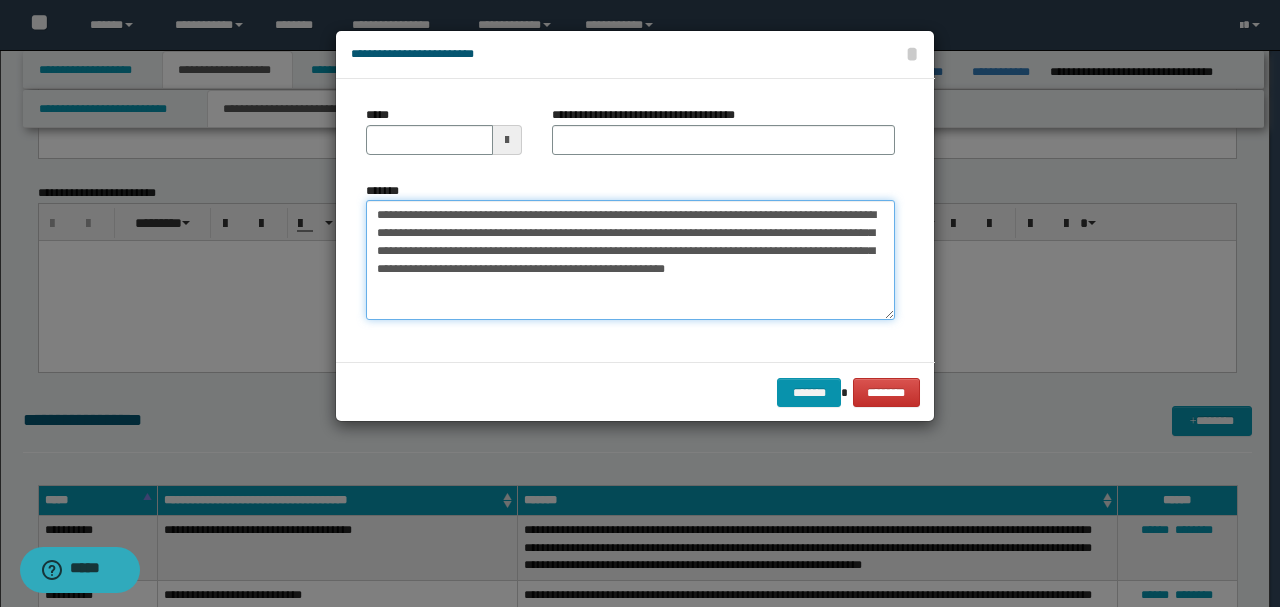 type on "**********" 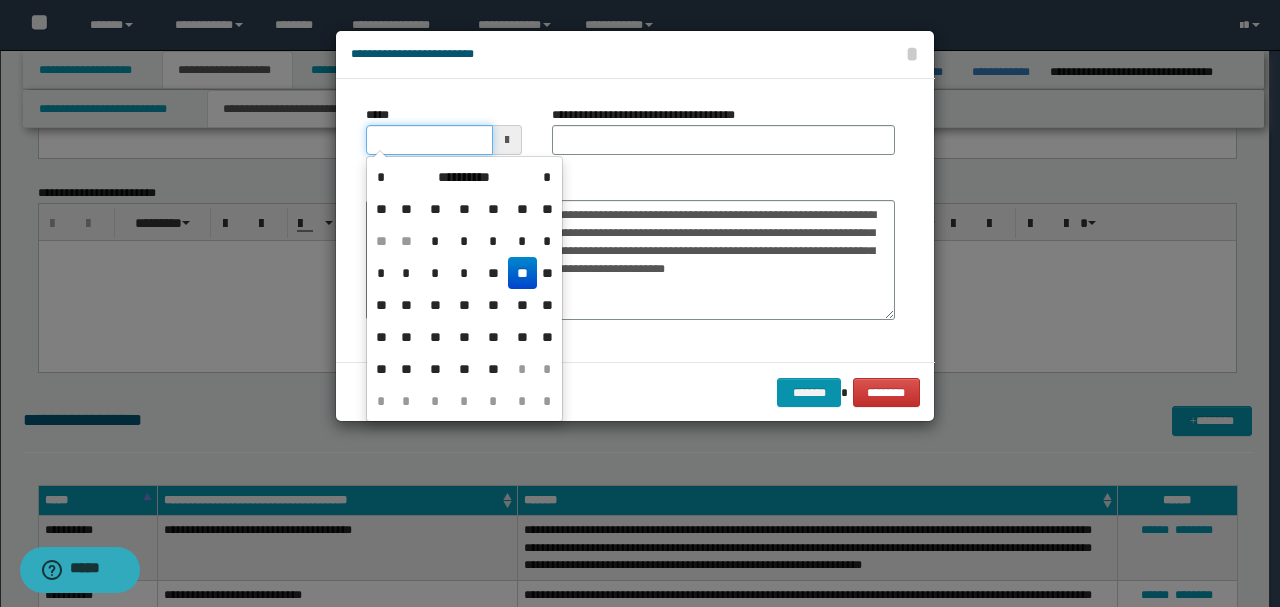 click on "*****" at bounding box center (429, 140) 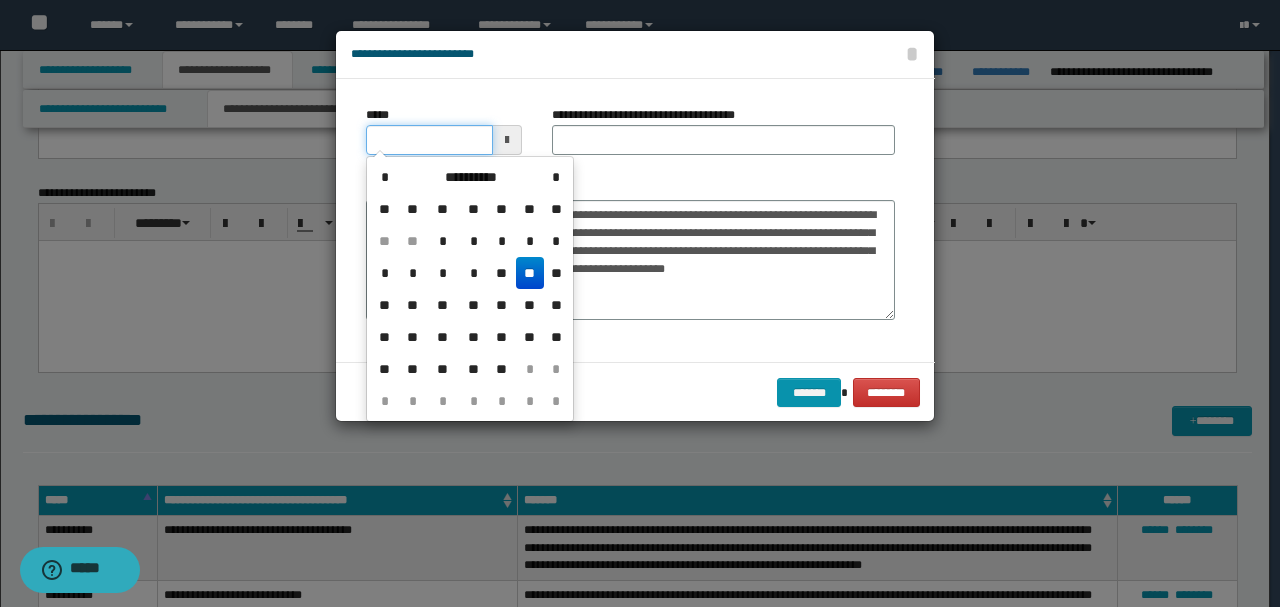 type on "**********" 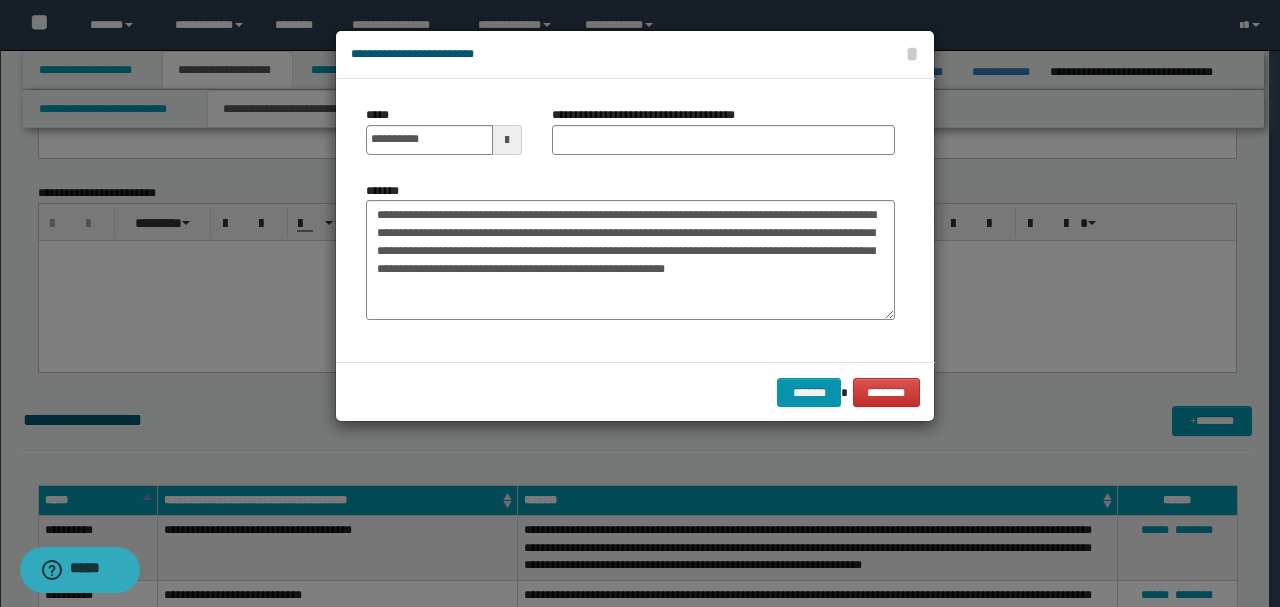 drag, startPoint x: 836, startPoint y: 186, endPoint x: 602, endPoint y: 266, distance: 247.2974 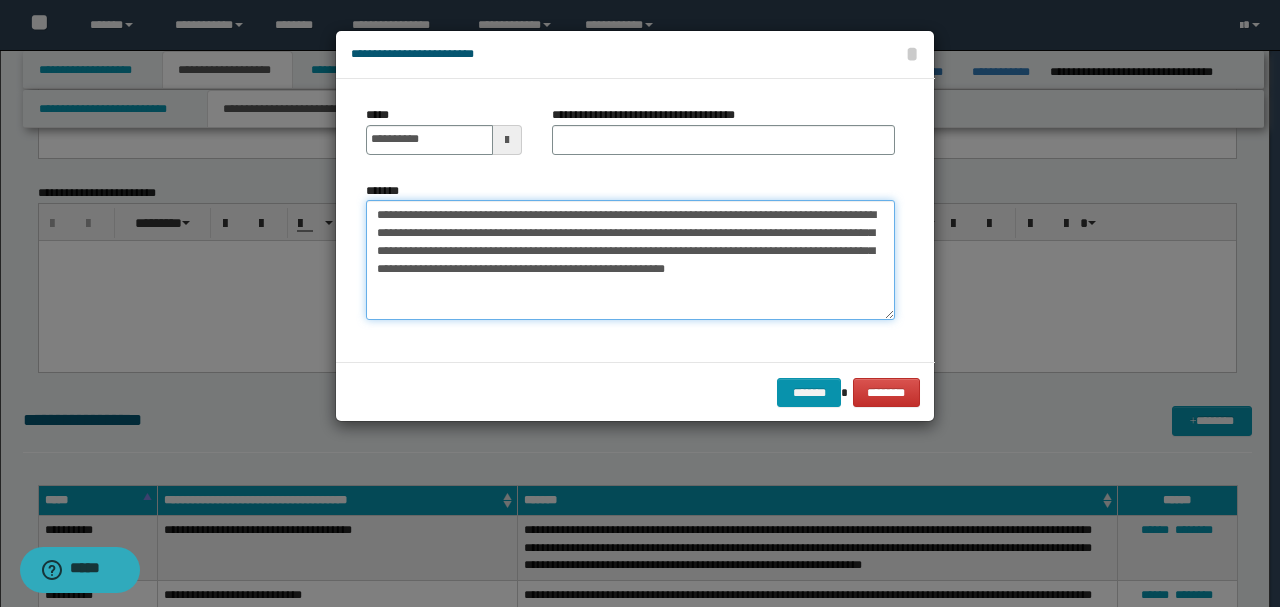 drag, startPoint x: 558, startPoint y: 210, endPoint x: 229, endPoint y: 204, distance: 329.05472 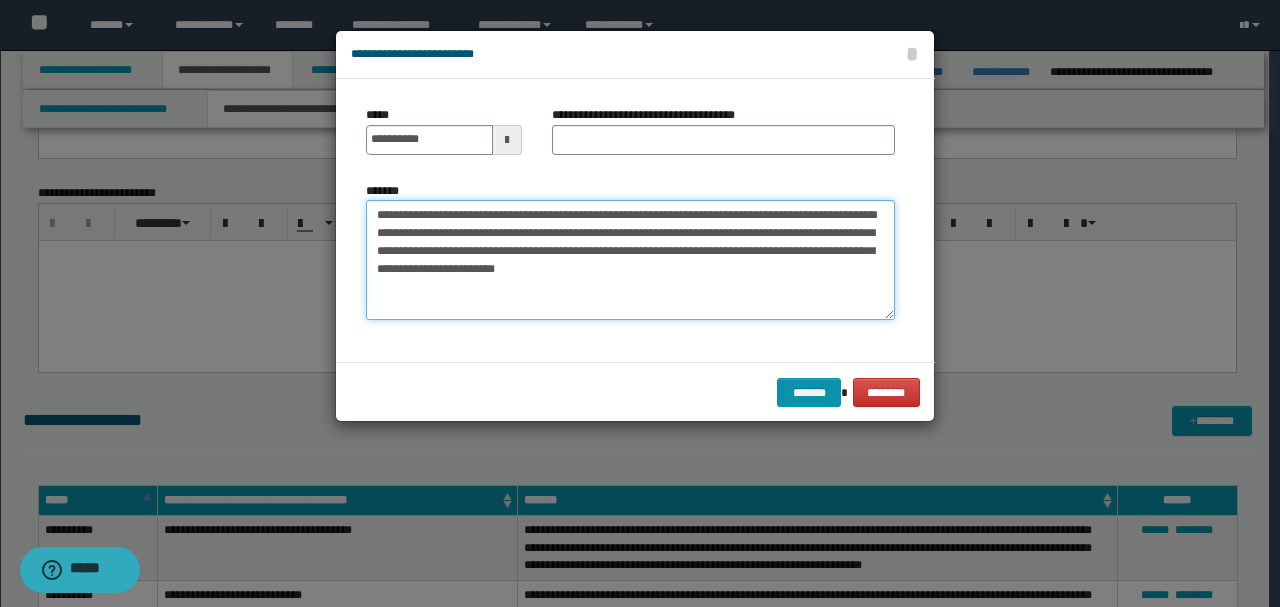 type on "**********" 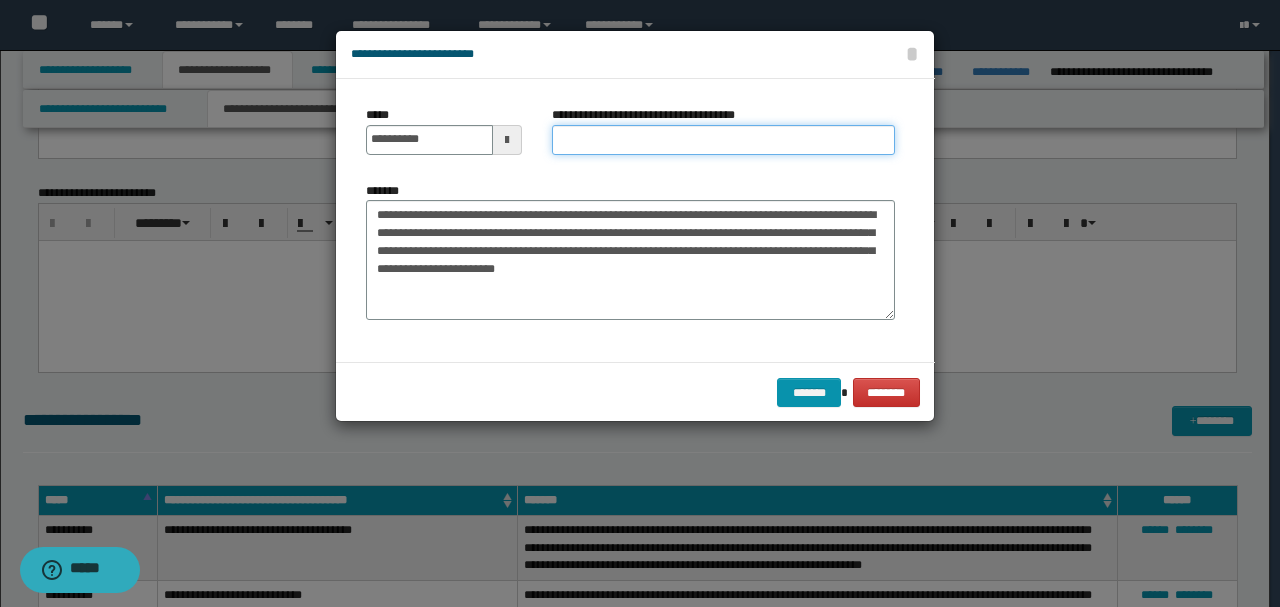 click on "**********" at bounding box center (723, 140) 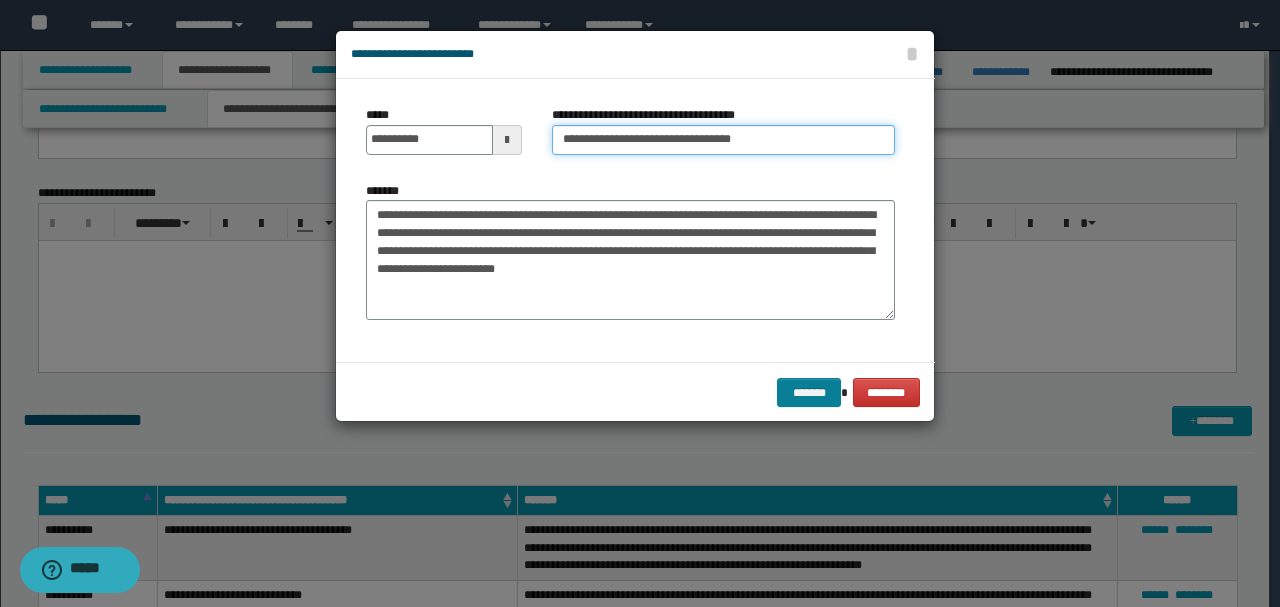 type on "**********" 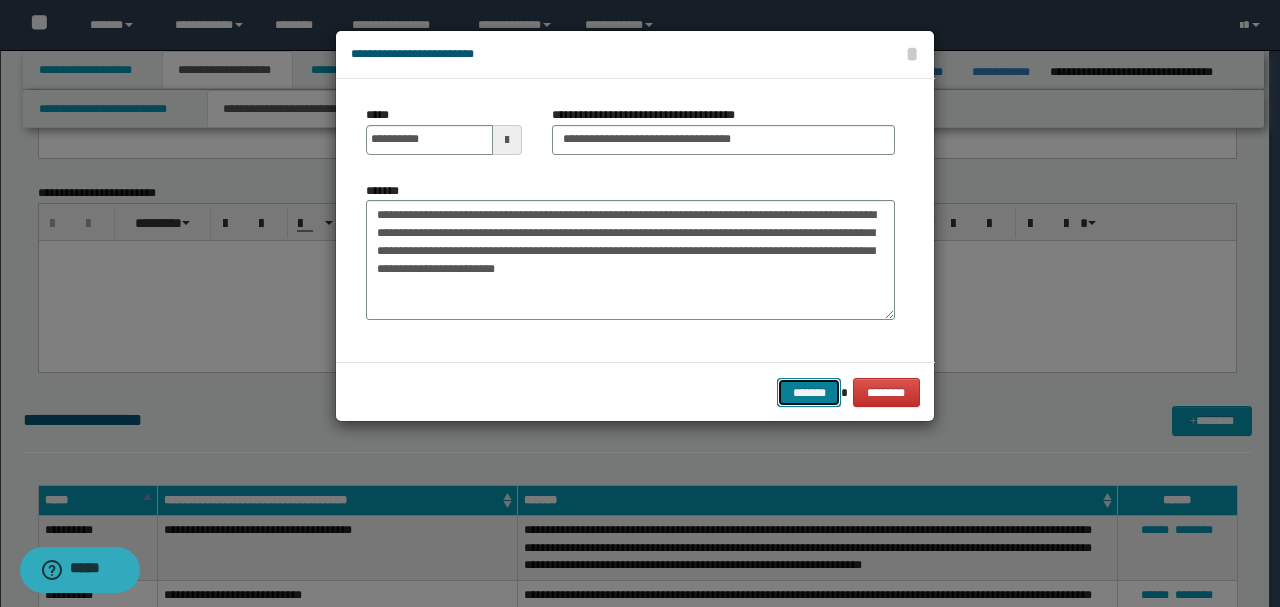 click on "*******" at bounding box center (809, 392) 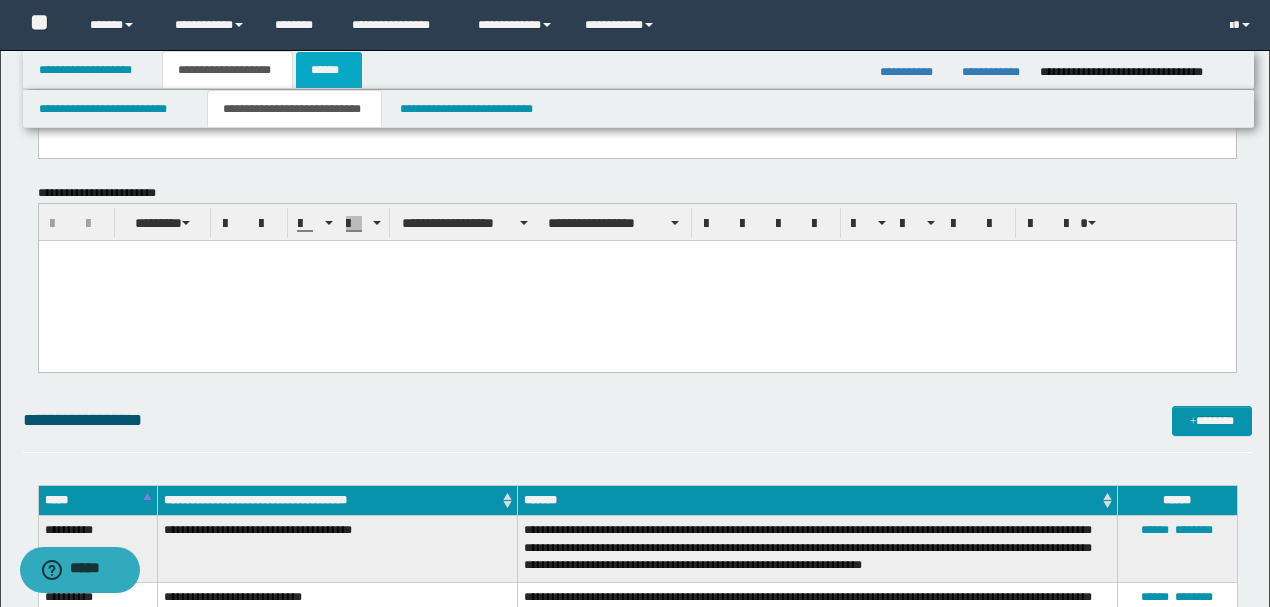 click on "******" at bounding box center [329, 70] 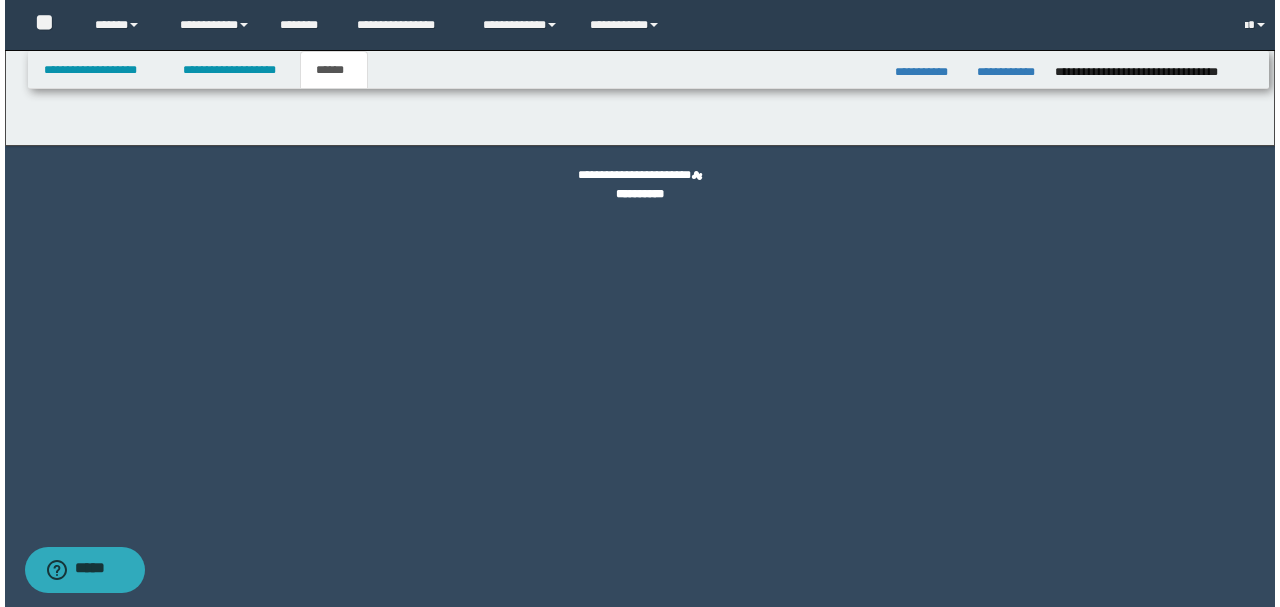 scroll, scrollTop: 0, scrollLeft: 0, axis: both 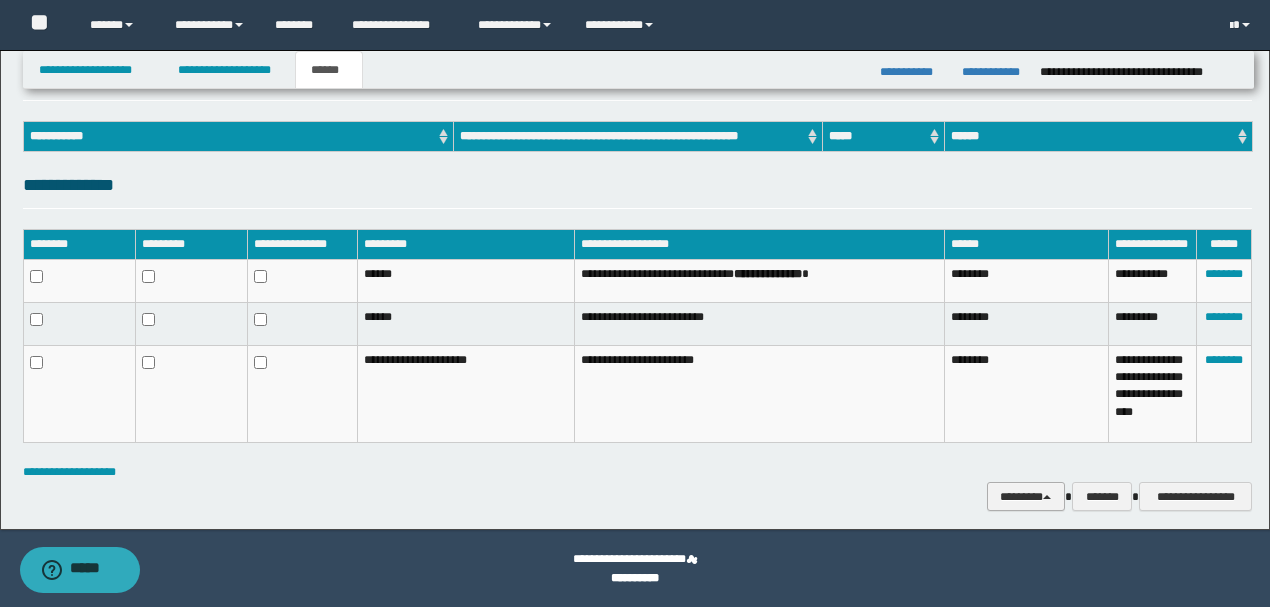 click on "********" at bounding box center [1026, 496] 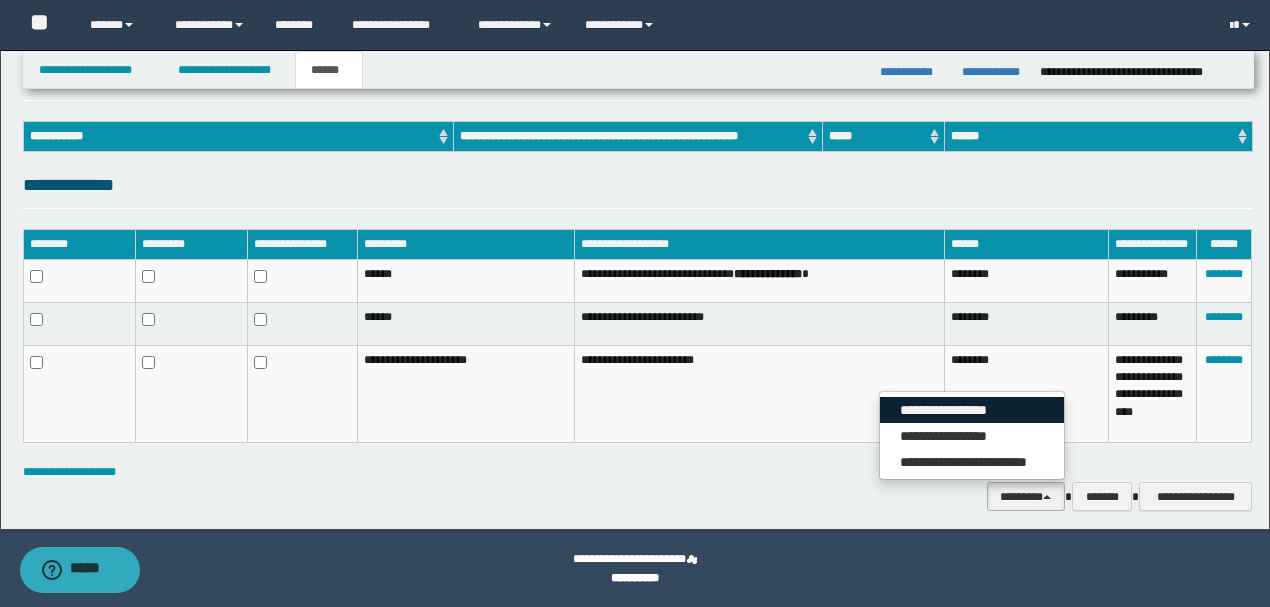 click on "**********" at bounding box center (972, 410) 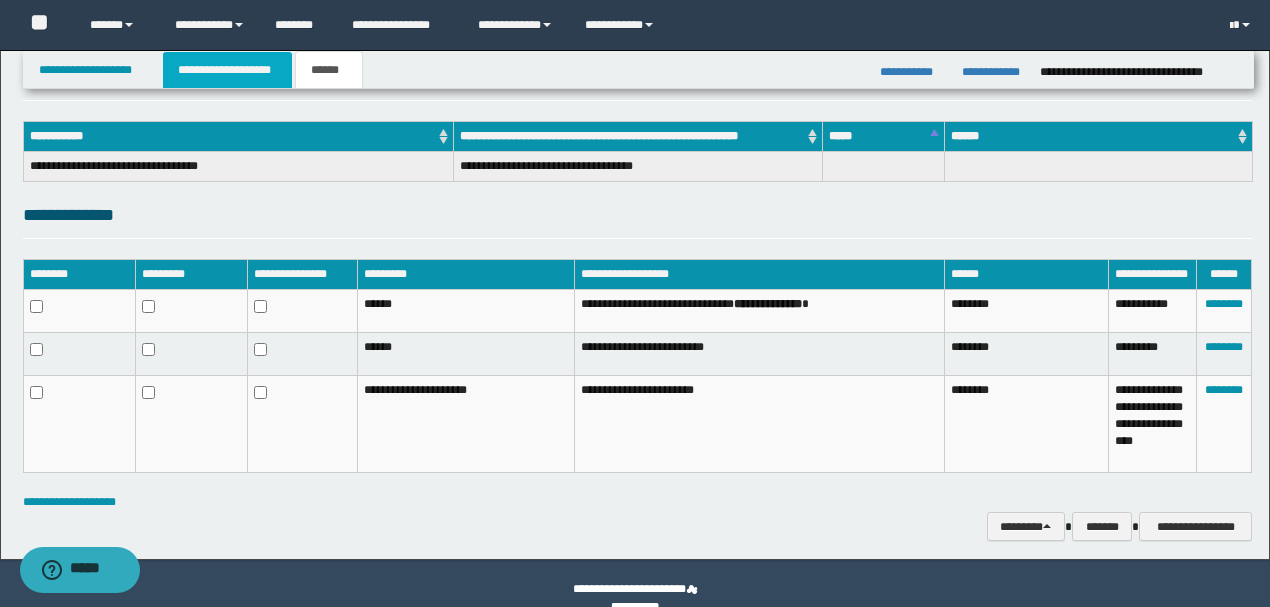 click on "**********" at bounding box center [227, 70] 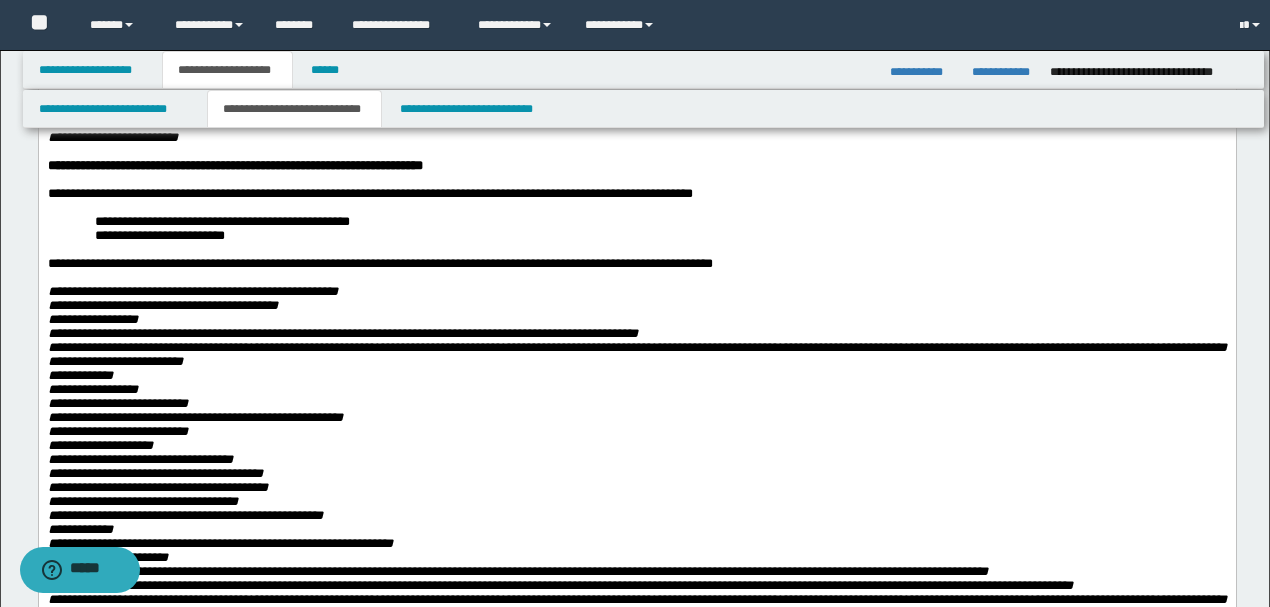 scroll, scrollTop: 320, scrollLeft: 0, axis: vertical 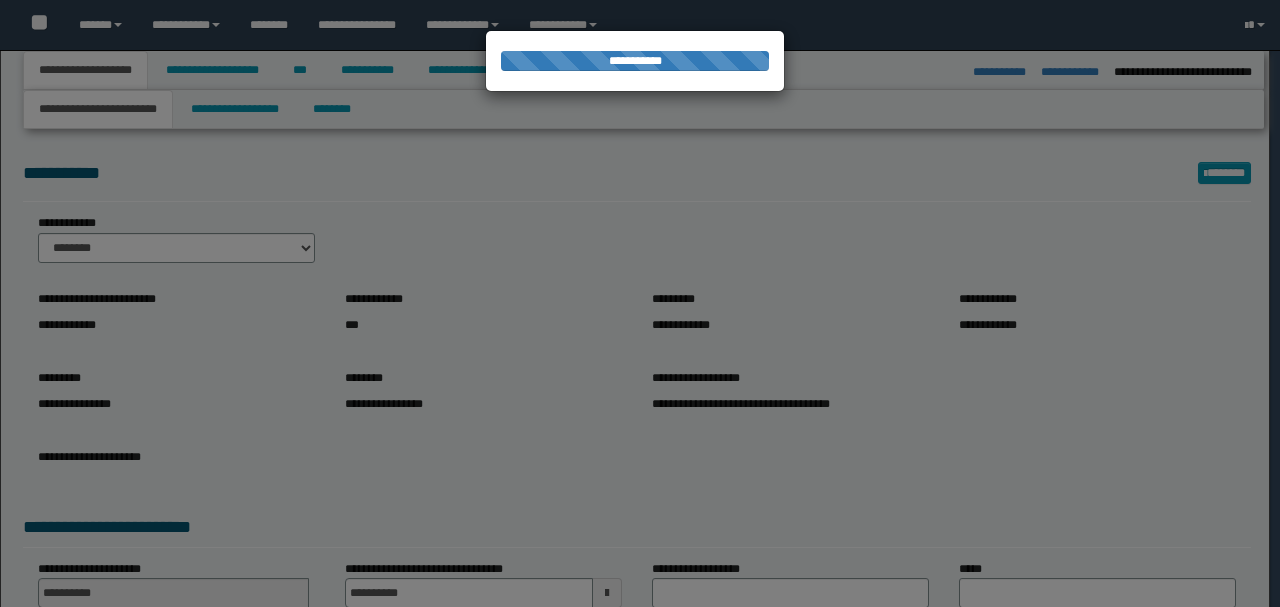 select on "*" 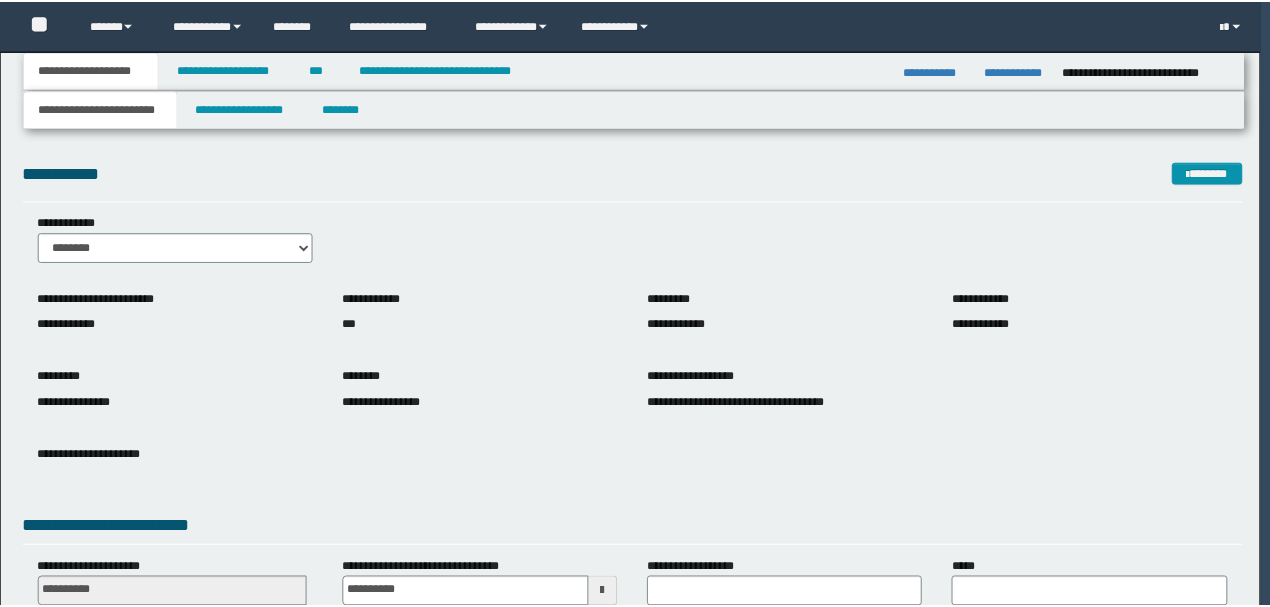 scroll, scrollTop: 0, scrollLeft: 0, axis: both 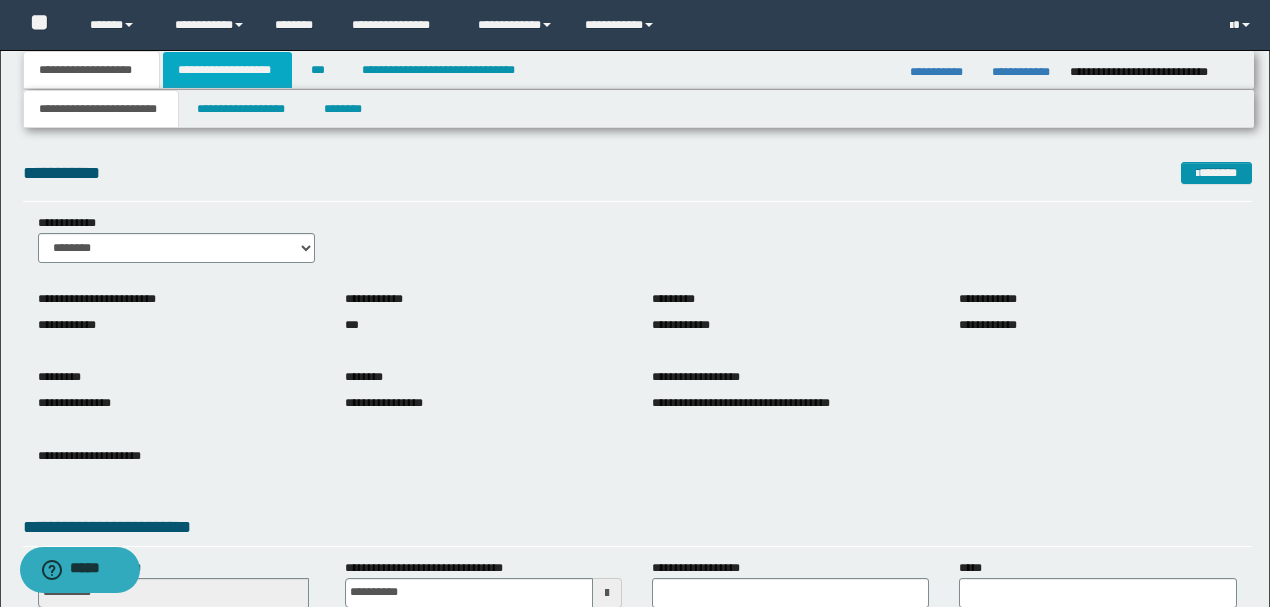 click on "**********" at bounding box center [227, 70] 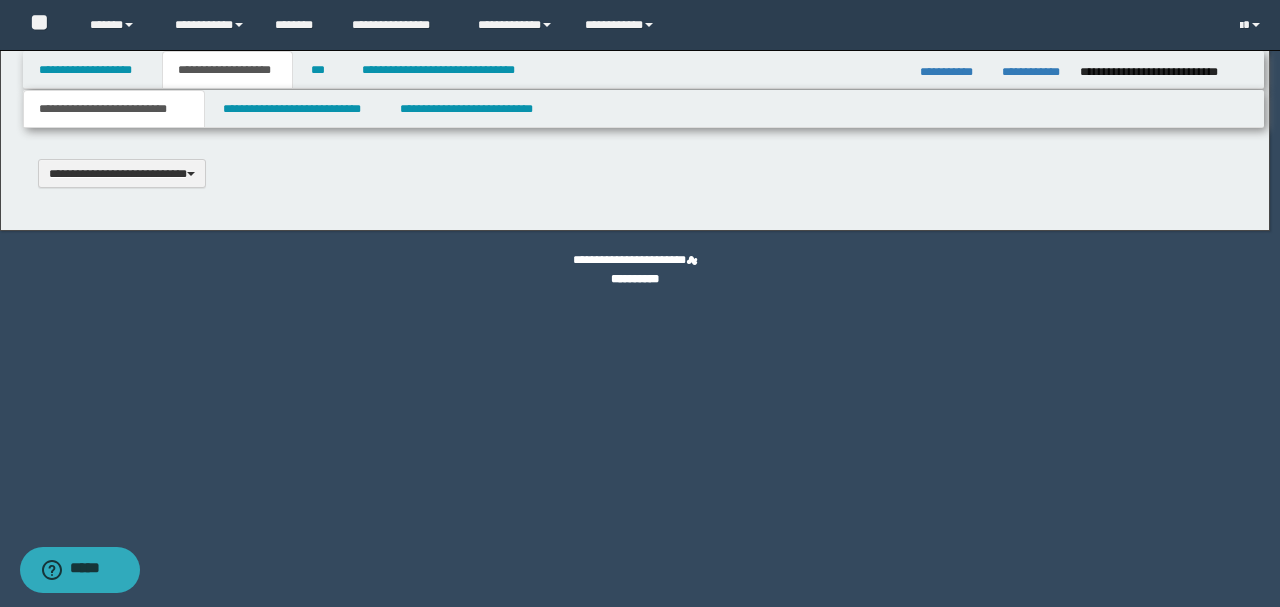 type 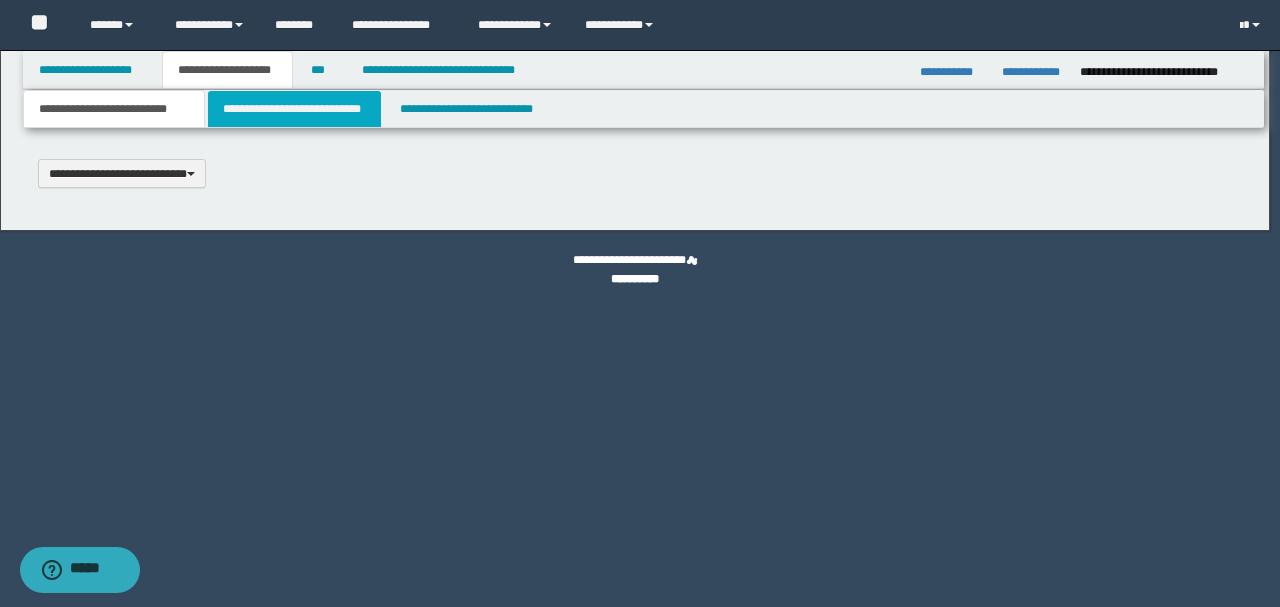 scroll, scrollTop: 0, scrollLeft: 0, axis: both 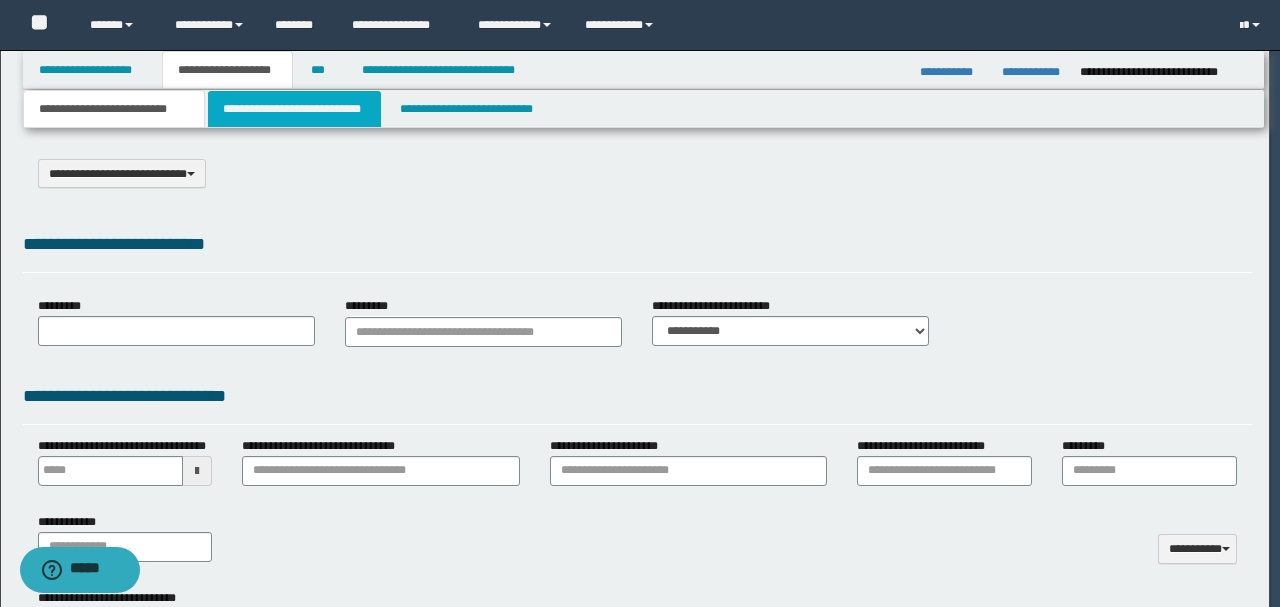 type on "**********" 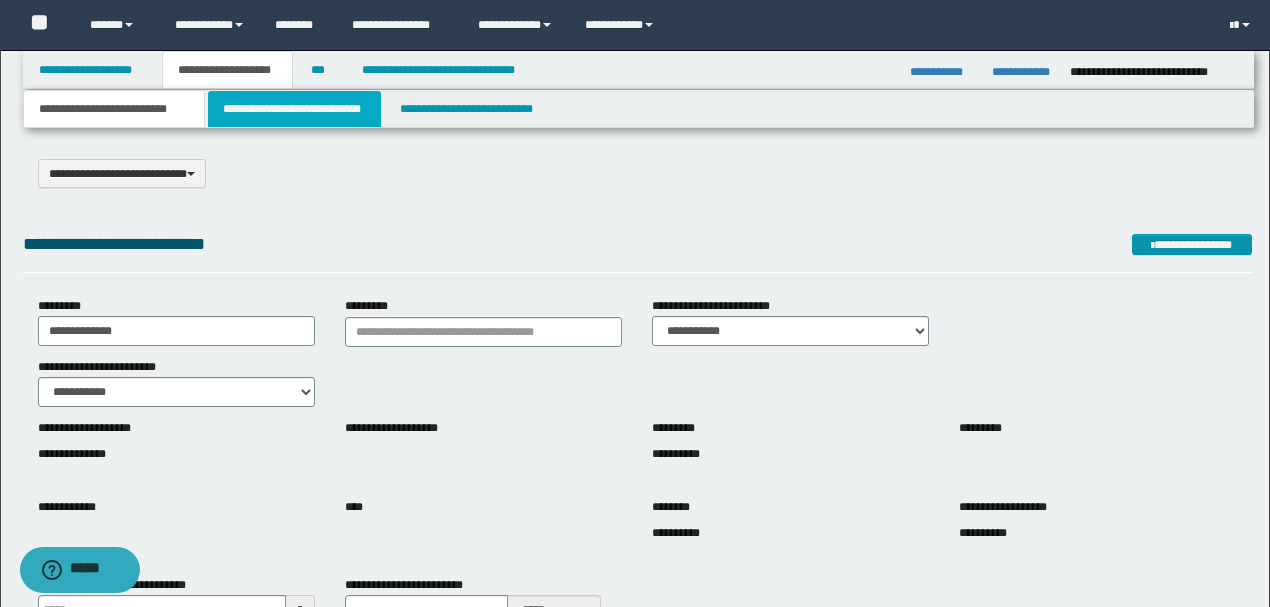 click on "**********" at bounding box center [294, 109] 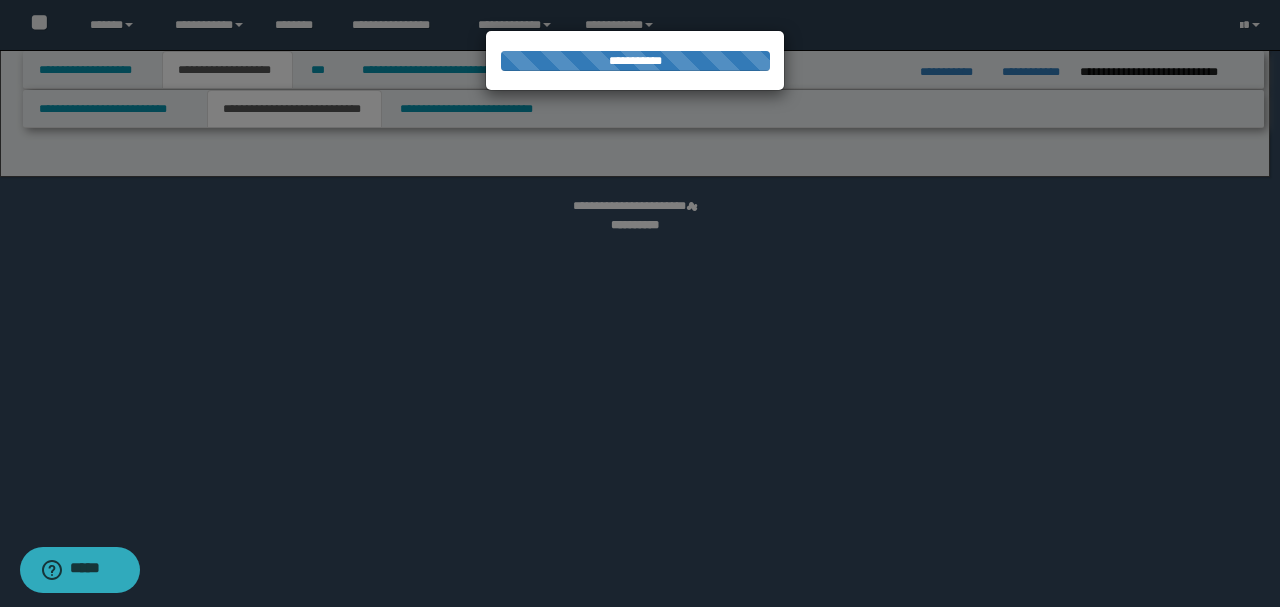 select on "*" 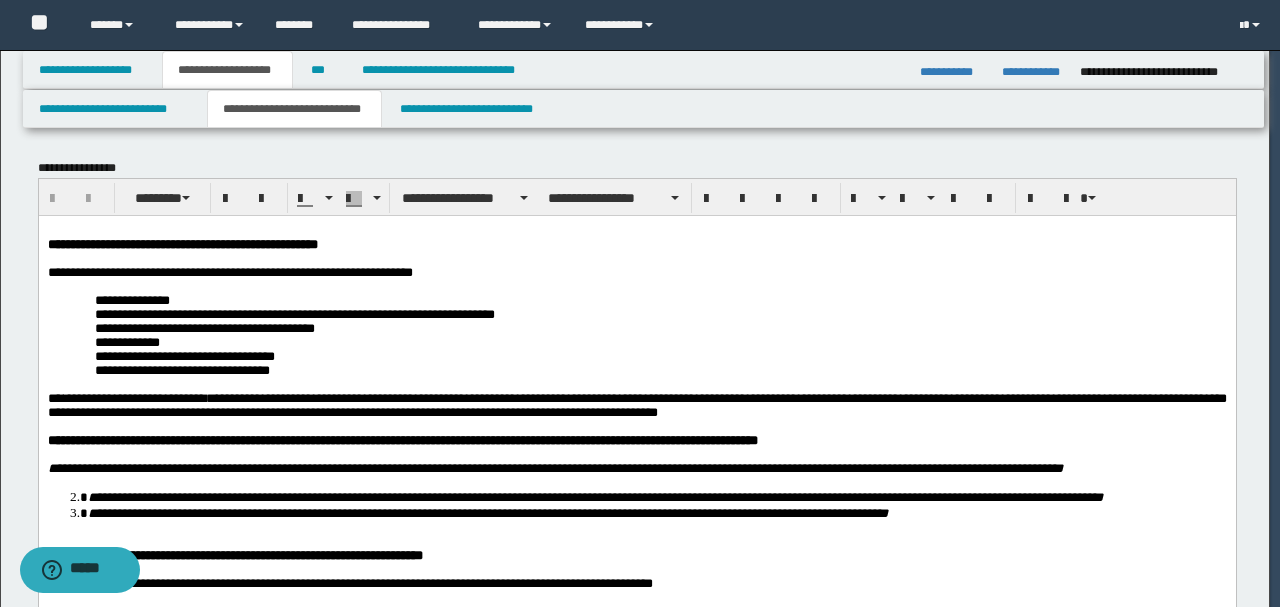 scroll, scrollTop: 0, scrollLeft: 0, axis: both 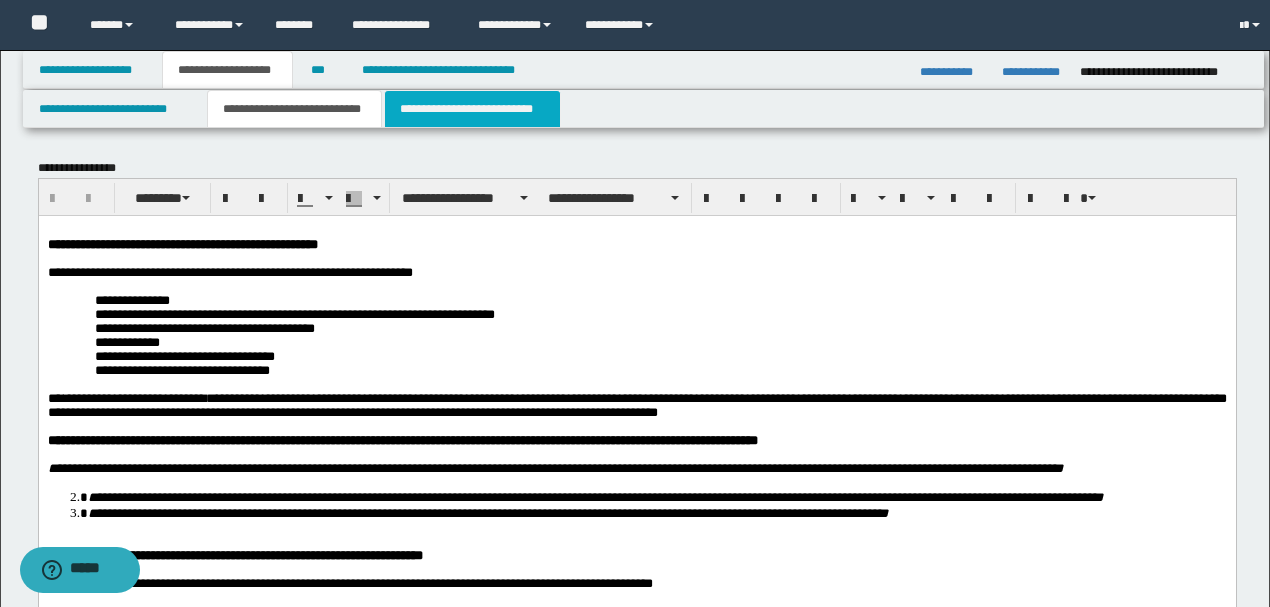 click on "**********" at bounding box center (472, 109) 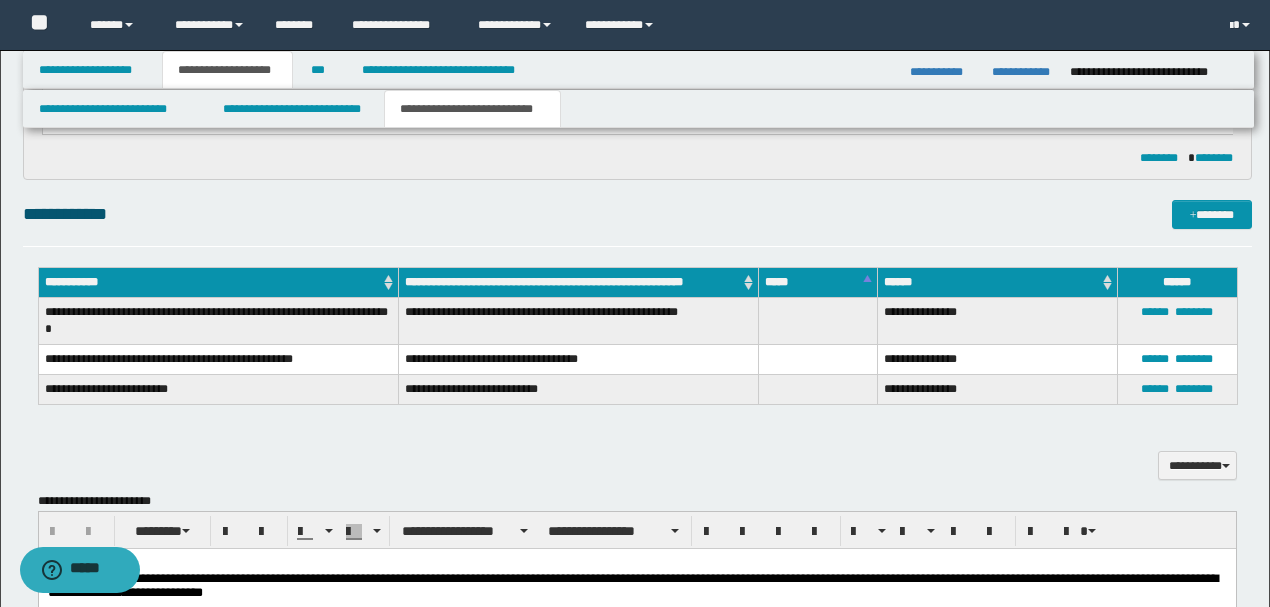 scroll, scrollTop: 466, scrollLeft: 0, axis: vertical 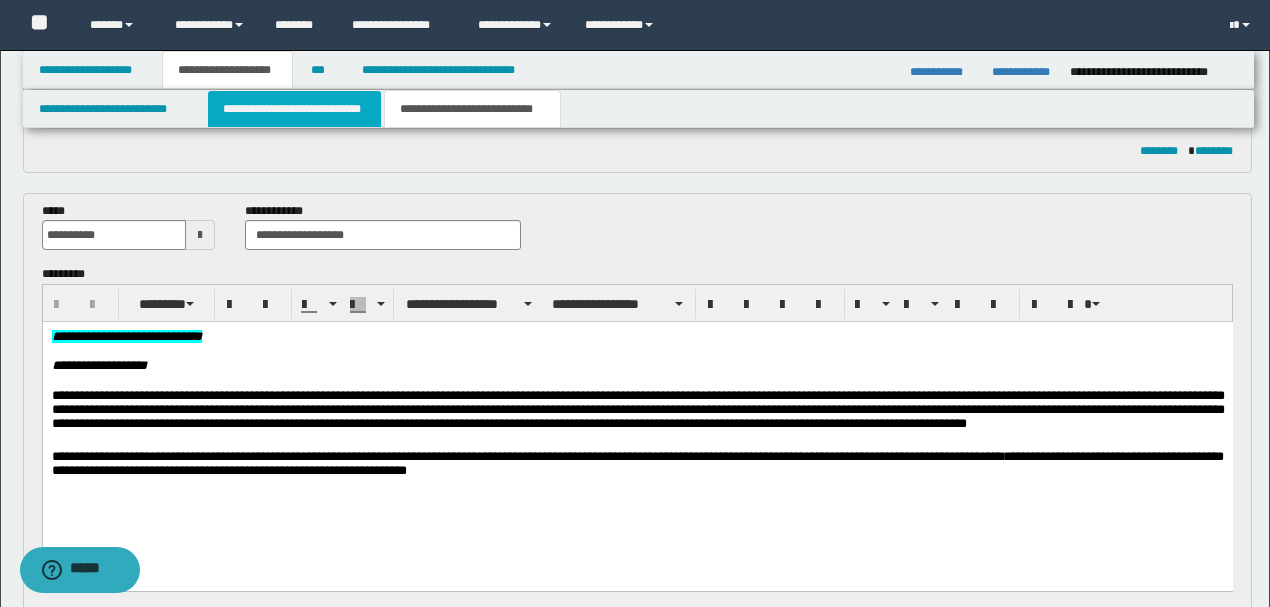 click on "**********" at bounding box center (294, 109) 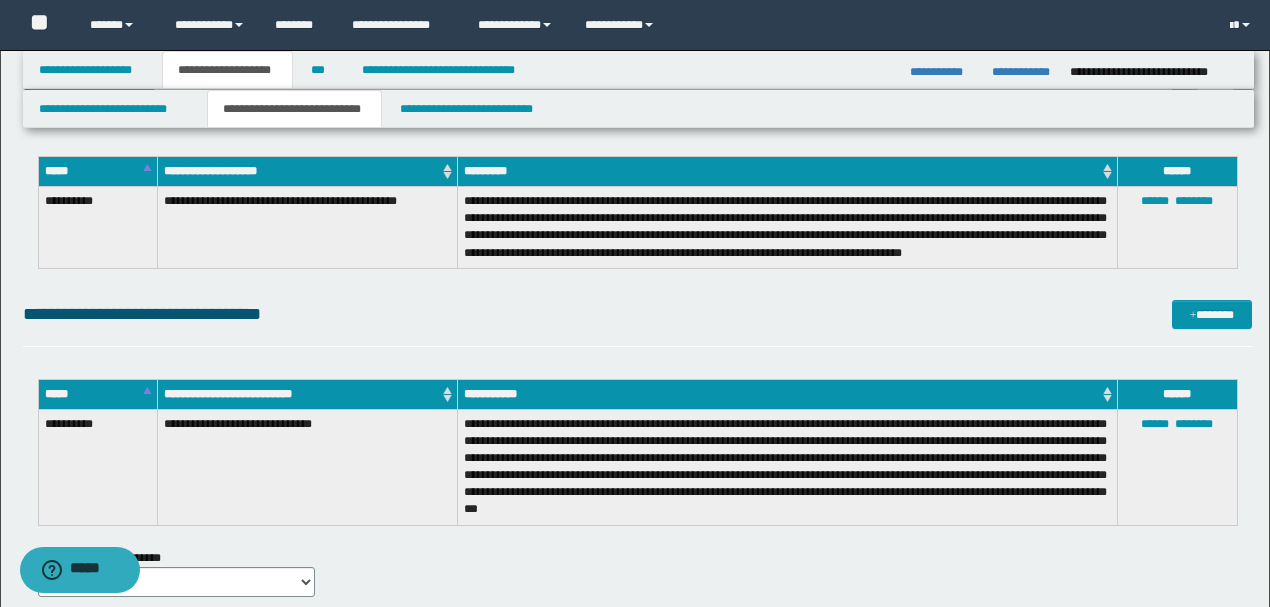 scroll, scrollTop: 1557, scrollLeft: 0, axis: vertical 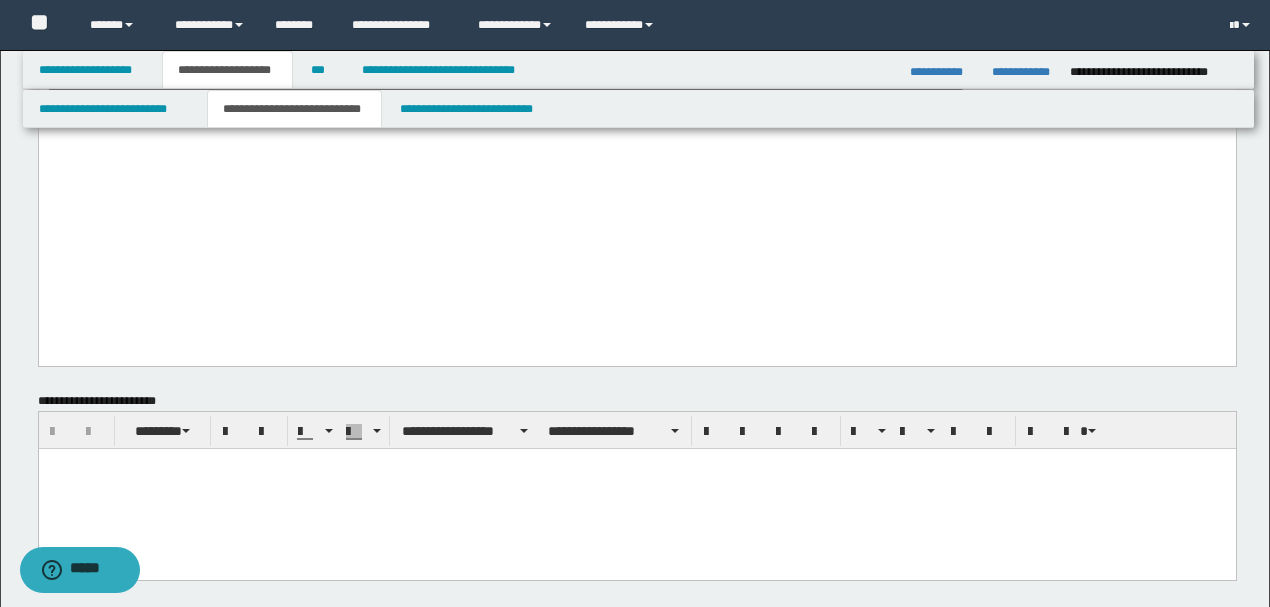 click on "**********" at bounding box center (504, 90) 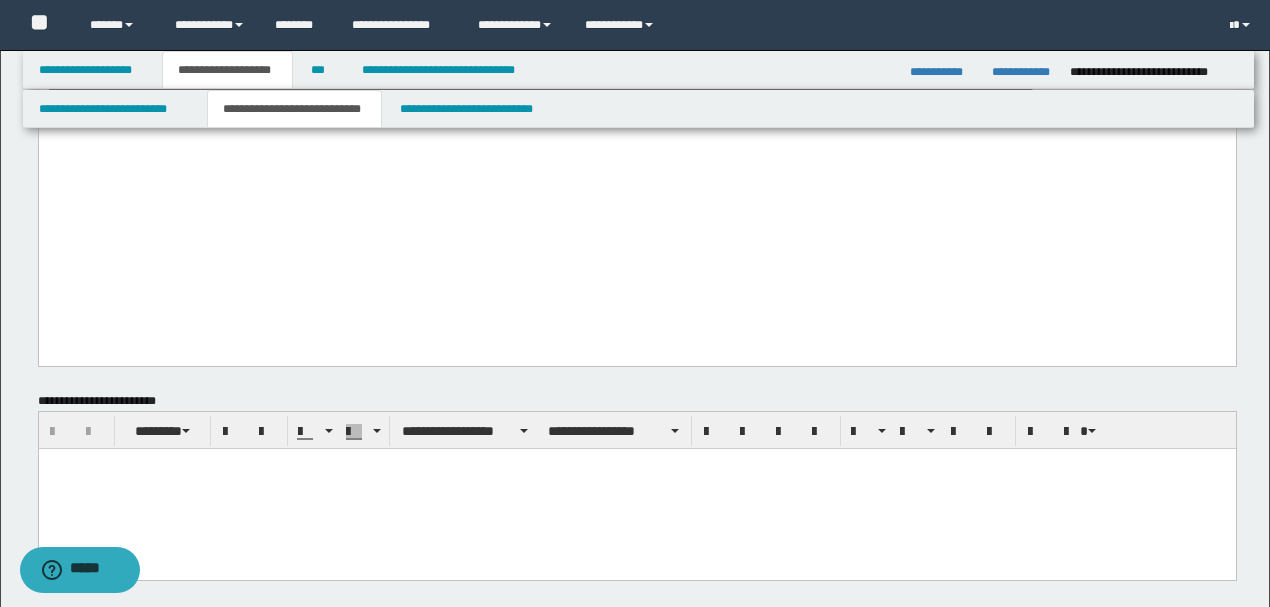 click on "**********" at bounding box center (636, -593) 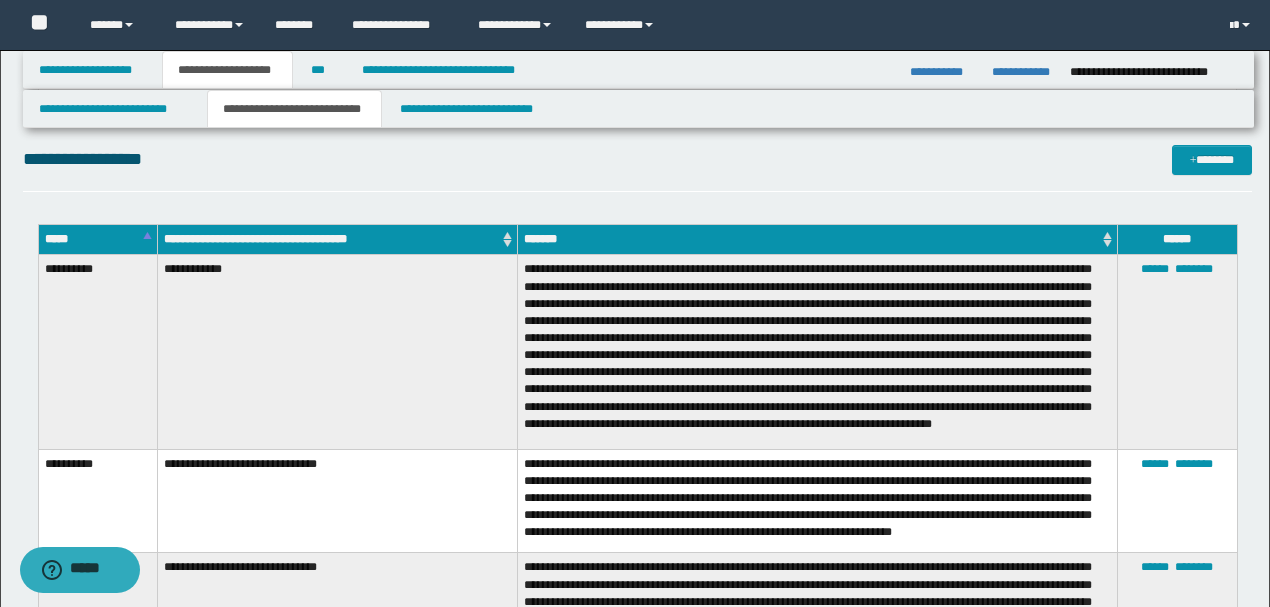 scroll, scrollTop: 2157, scrollLeft: 0, axis: vertical 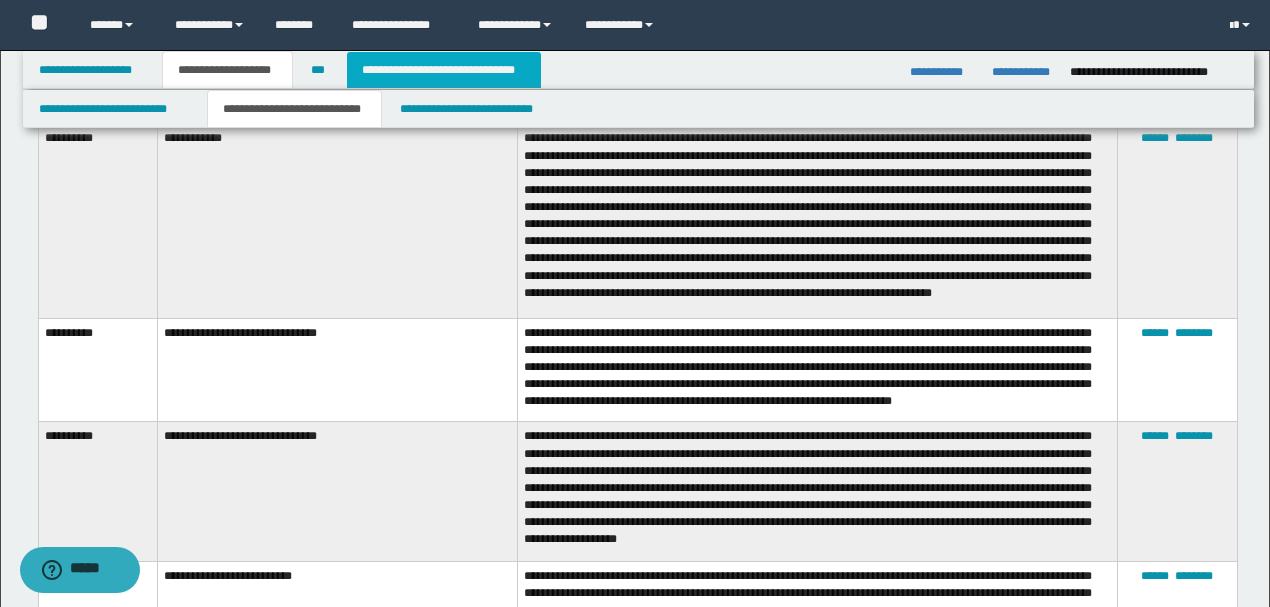 click on "**********" at bounding box center [444, 70] 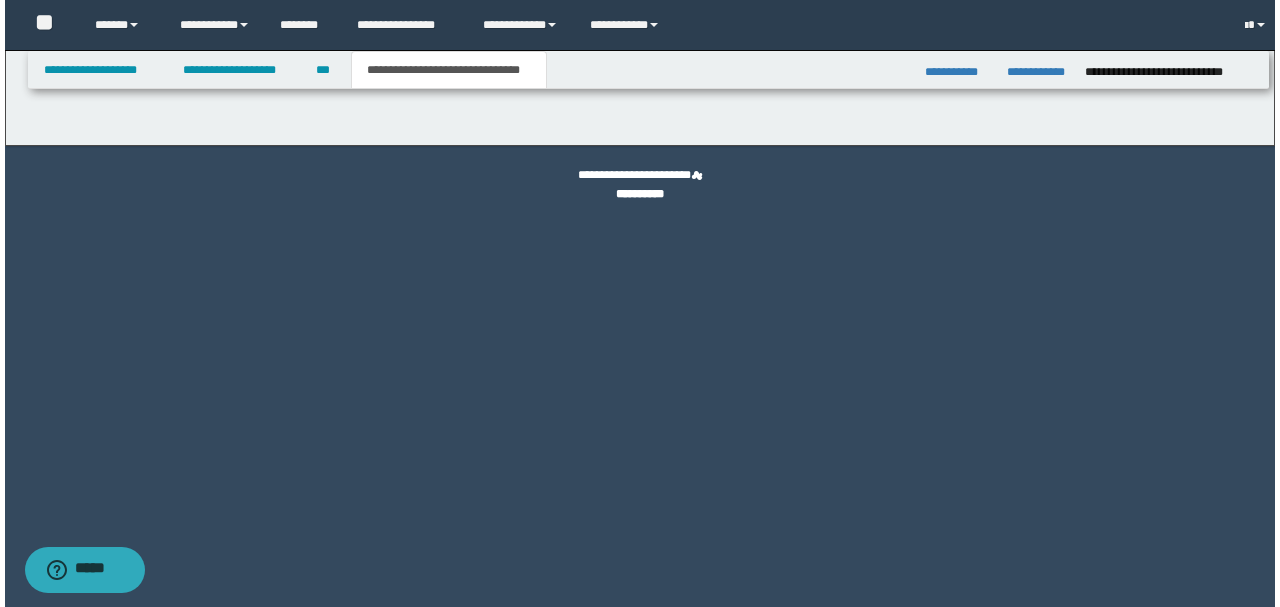 scroll, scrollTop: 0, scrollLeft: 0, axis: both 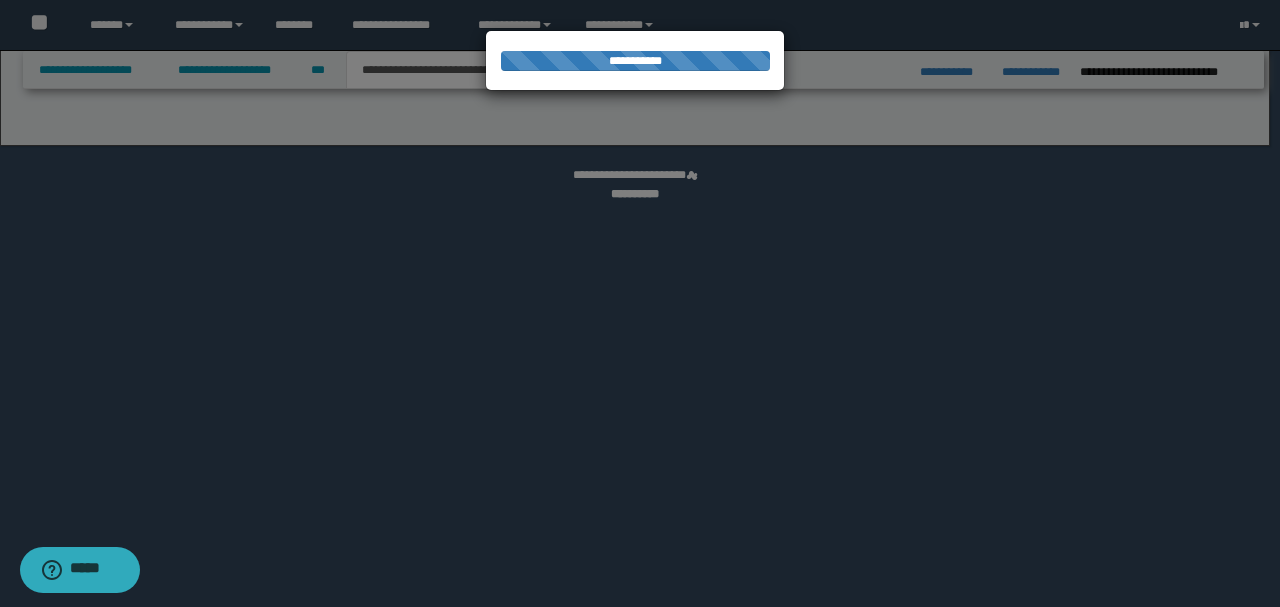 select on "*" 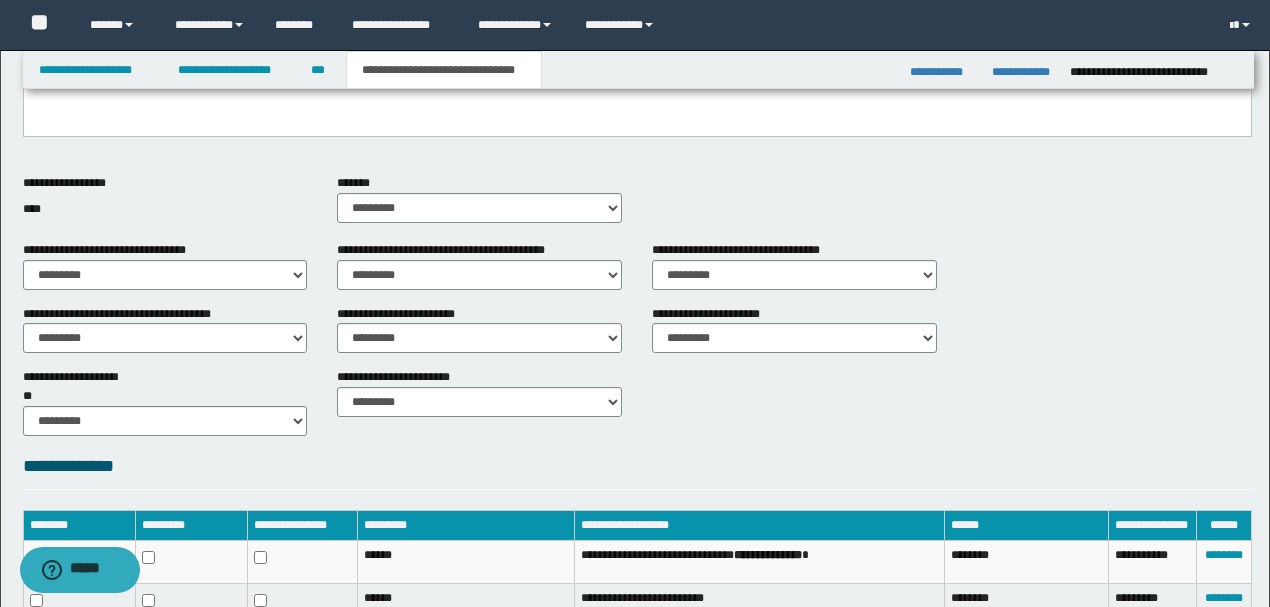scroll, scrollTop: 881, scrollLeft: 0, axis: vertical 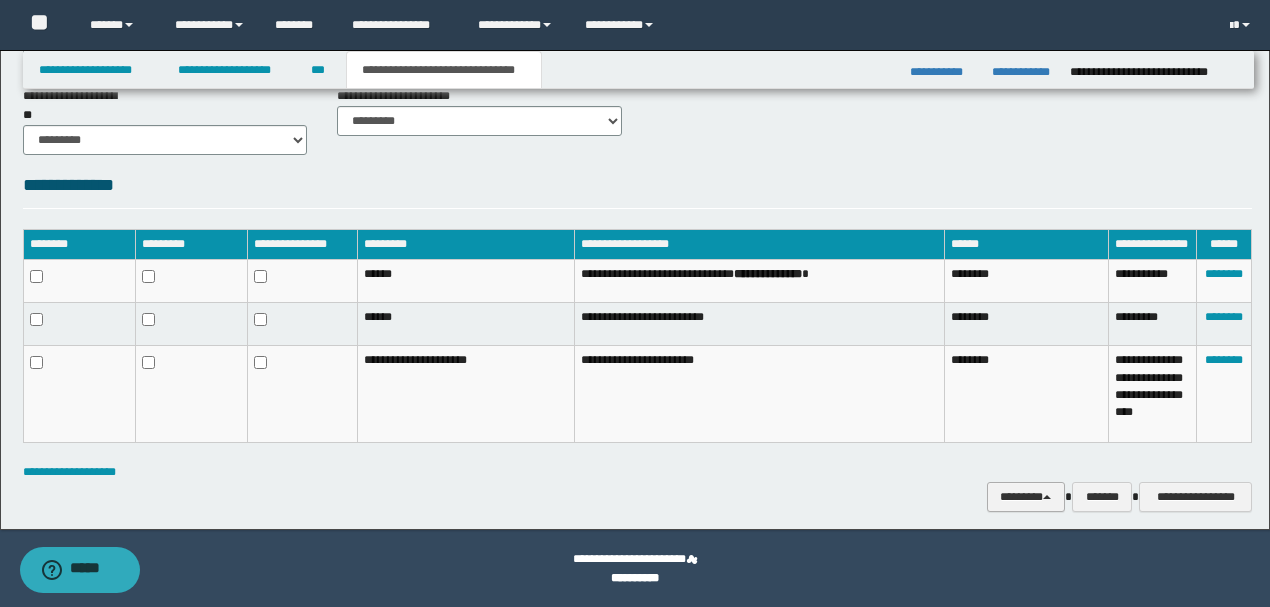 click on "********" at bounding box center [1026, 496] 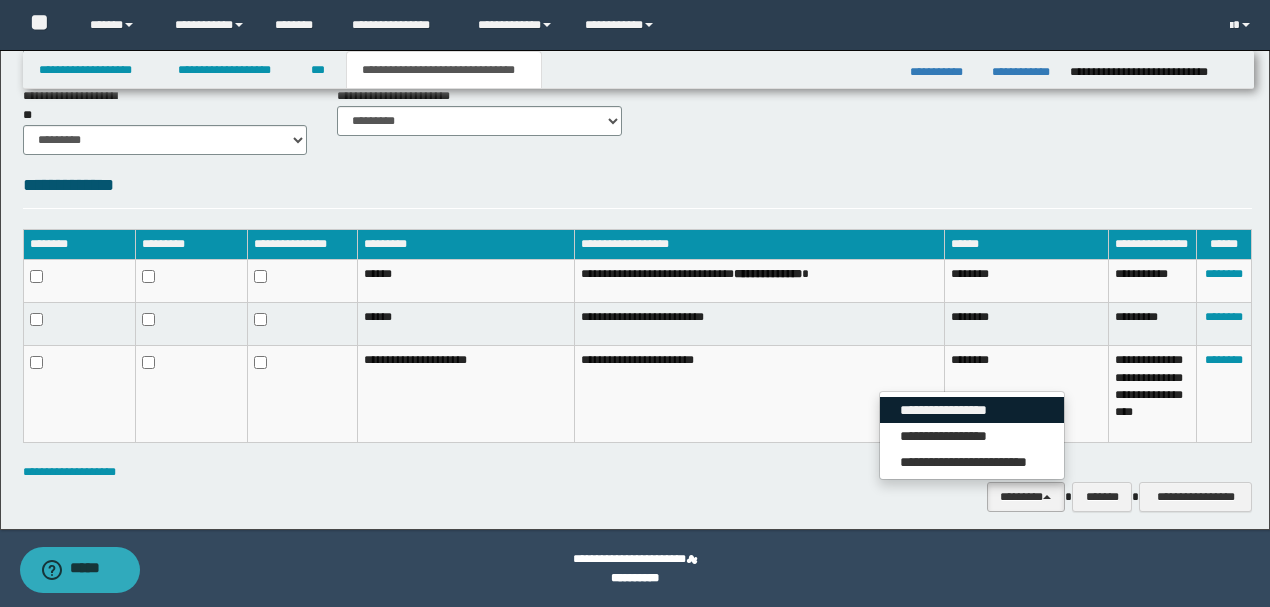 click on "**********" at bounding box center (972, 410) 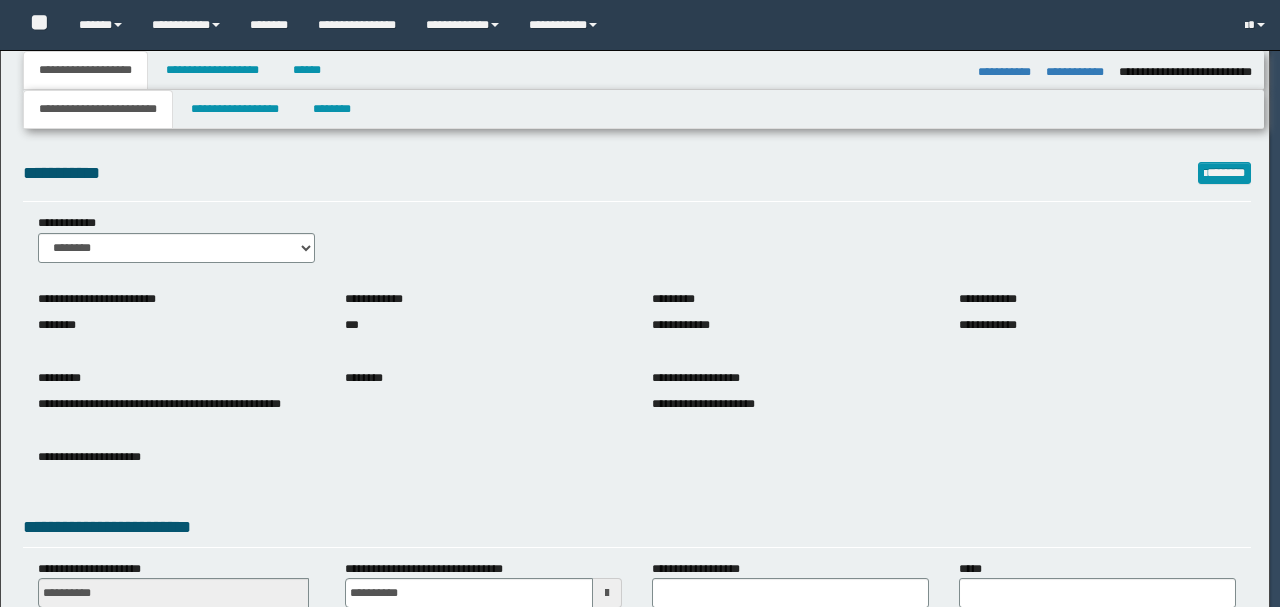 select on "*" 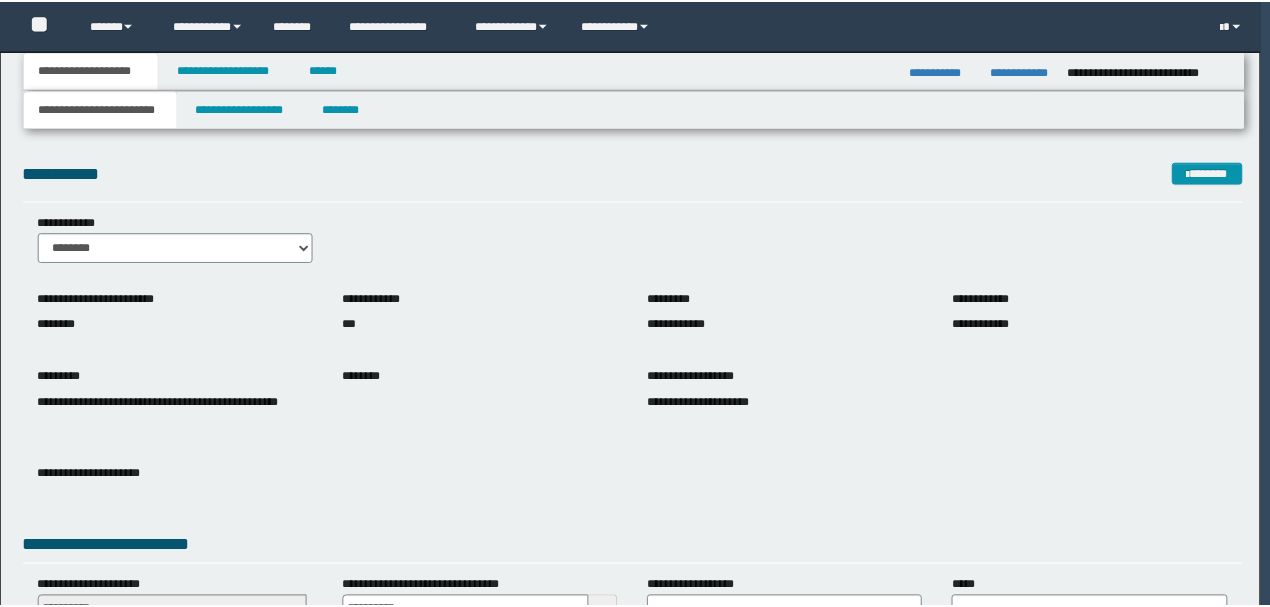 scroll, scrollTop: 0, scrollLeft: 0, axis: both 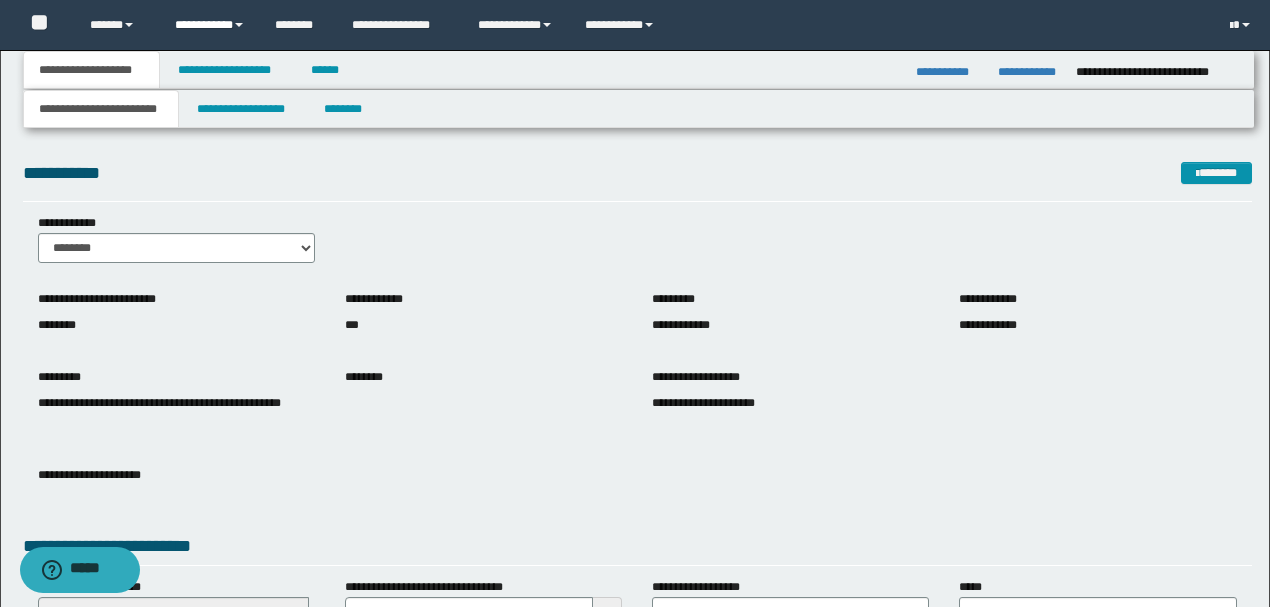 click on "**********" at bounding box center (210, 25) 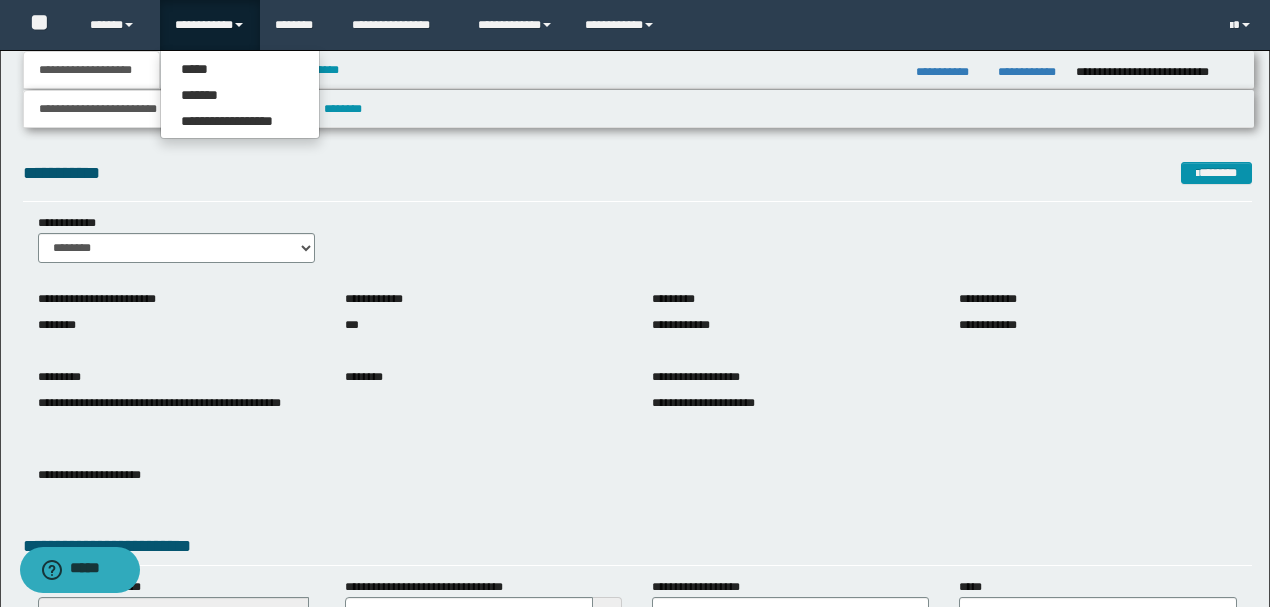 click on "**********" at bounding box center (639, 70) 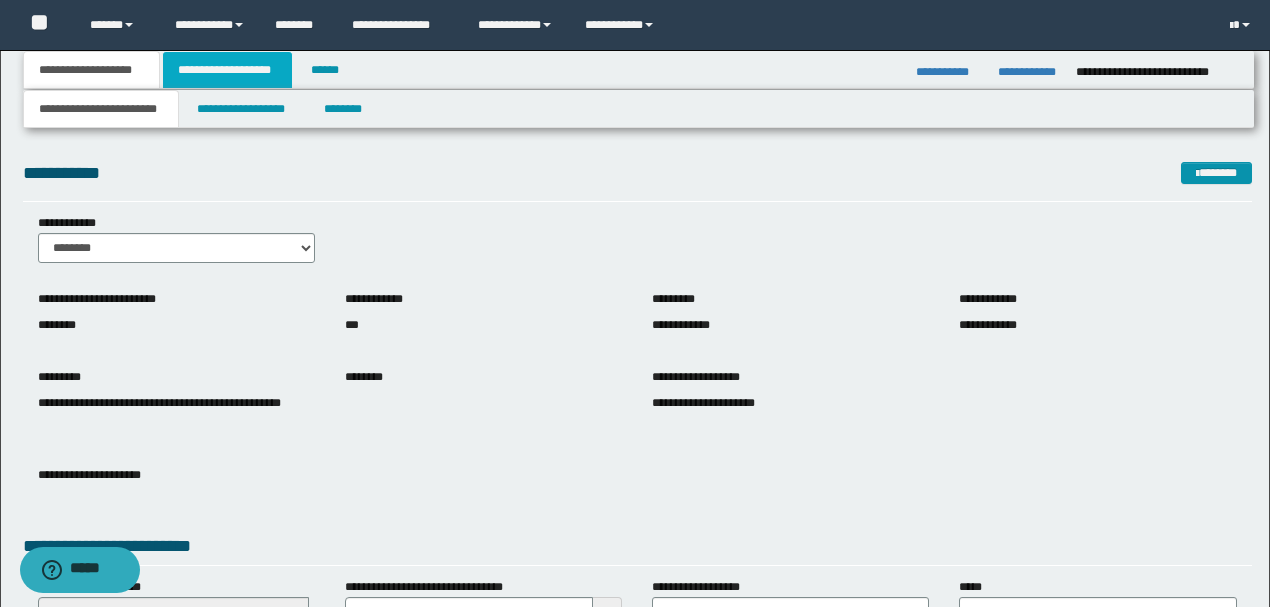 click on "**********" at bounding box center (227, 70) 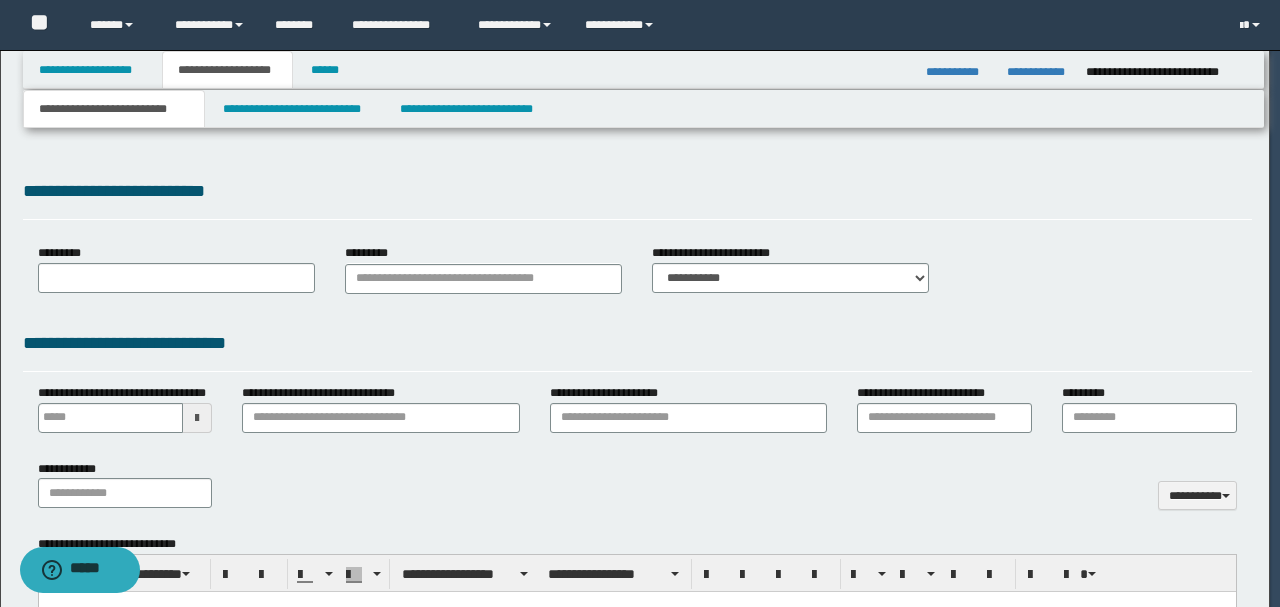 scroll, scrollTop: 0, scrollLeft: 0, axis: both 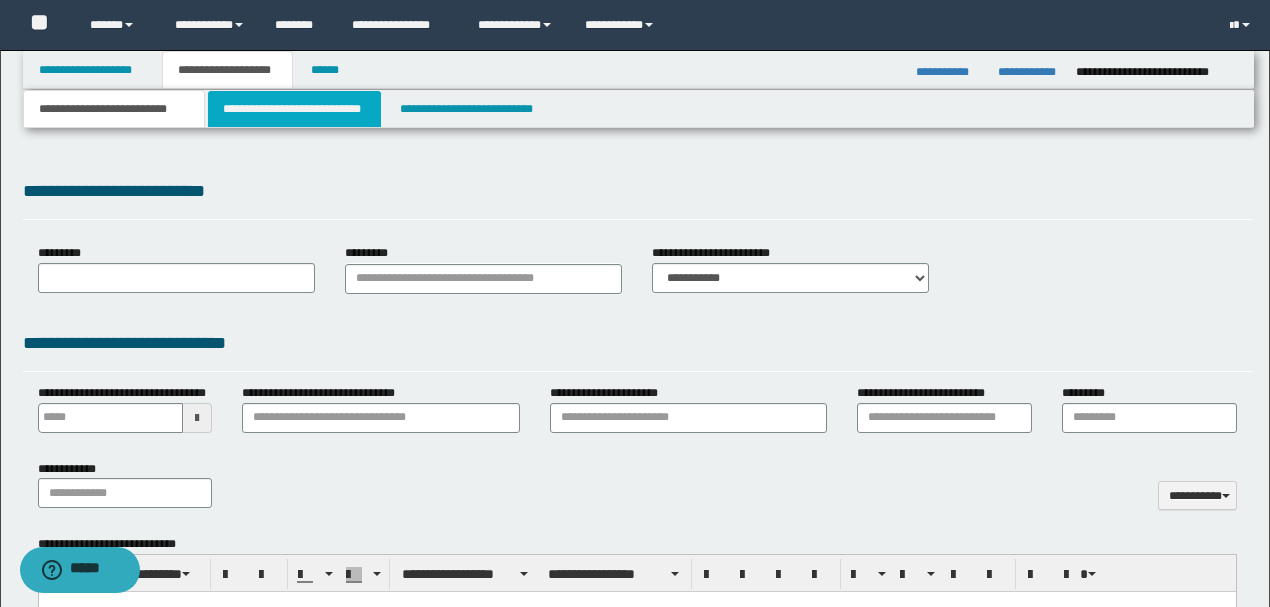 click on "**********" at bounding box center [294, 109] 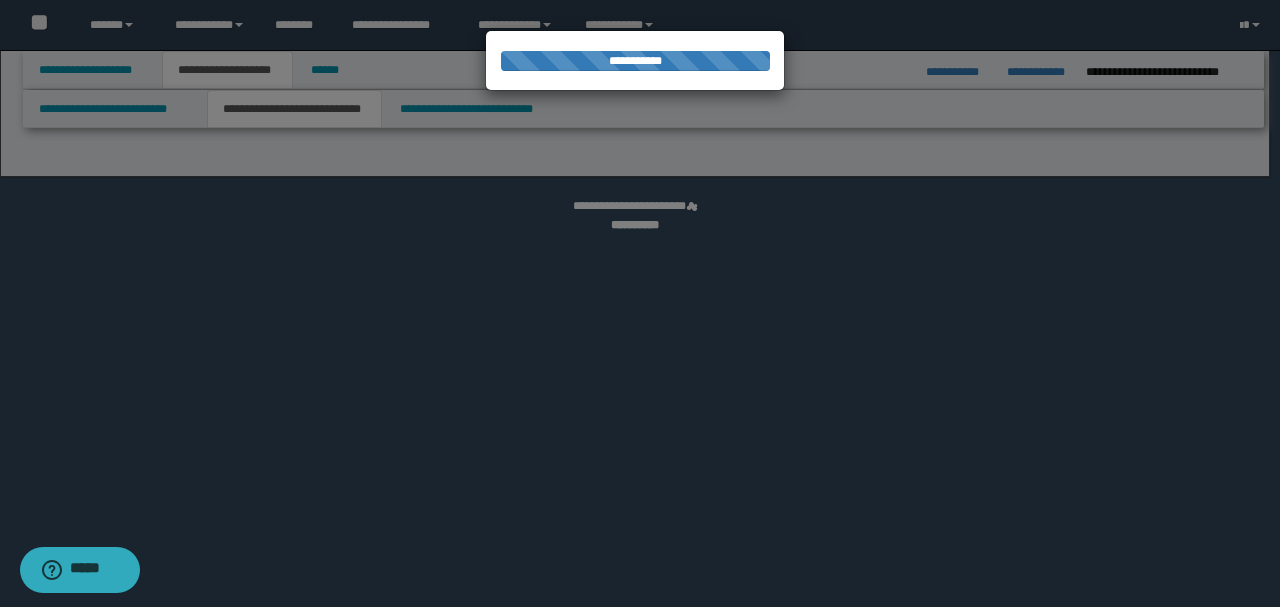 select on "*" 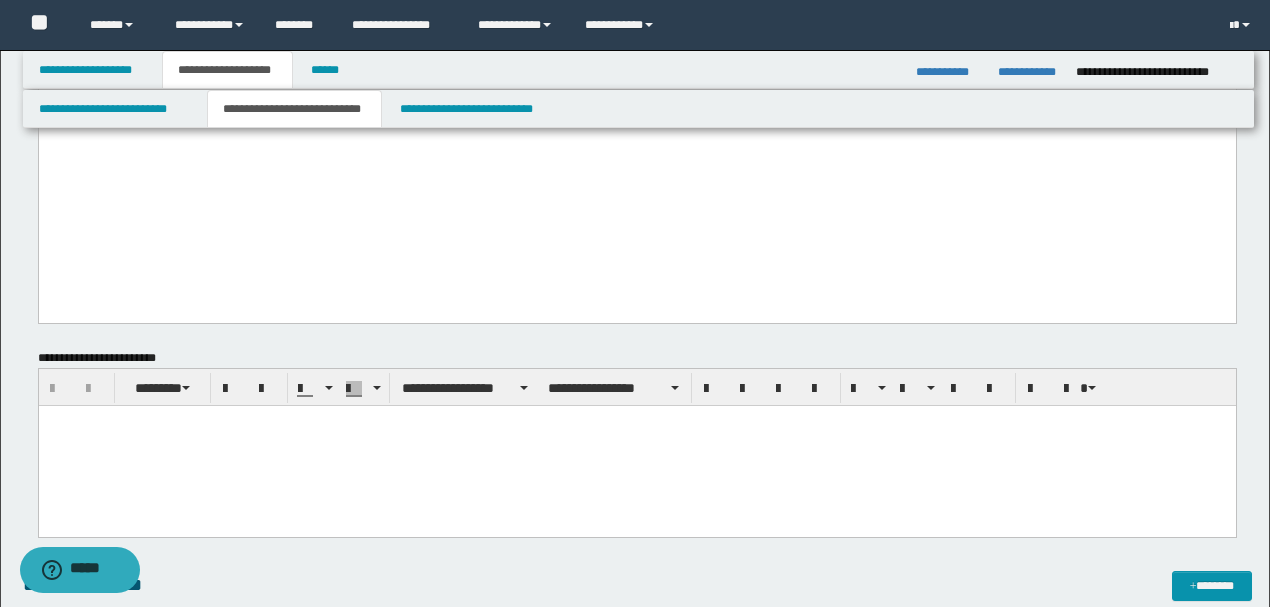 scroll, scrollTop: 1333, scrollLeft: 0, axis: vertical 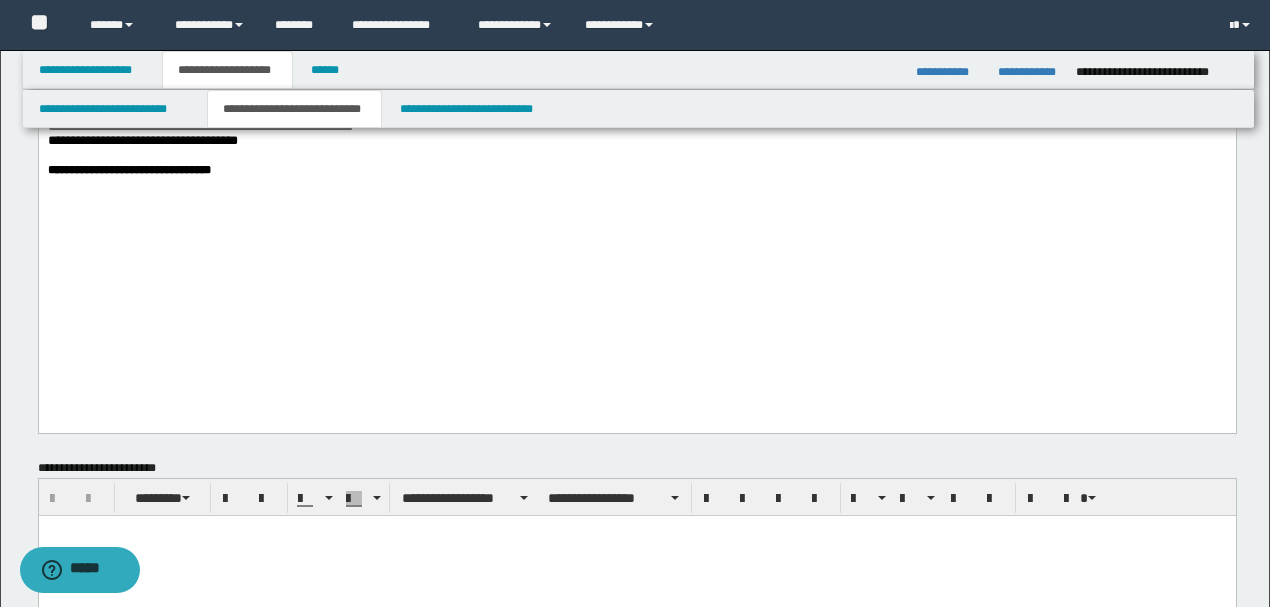 click at bounding box center (649, 155) 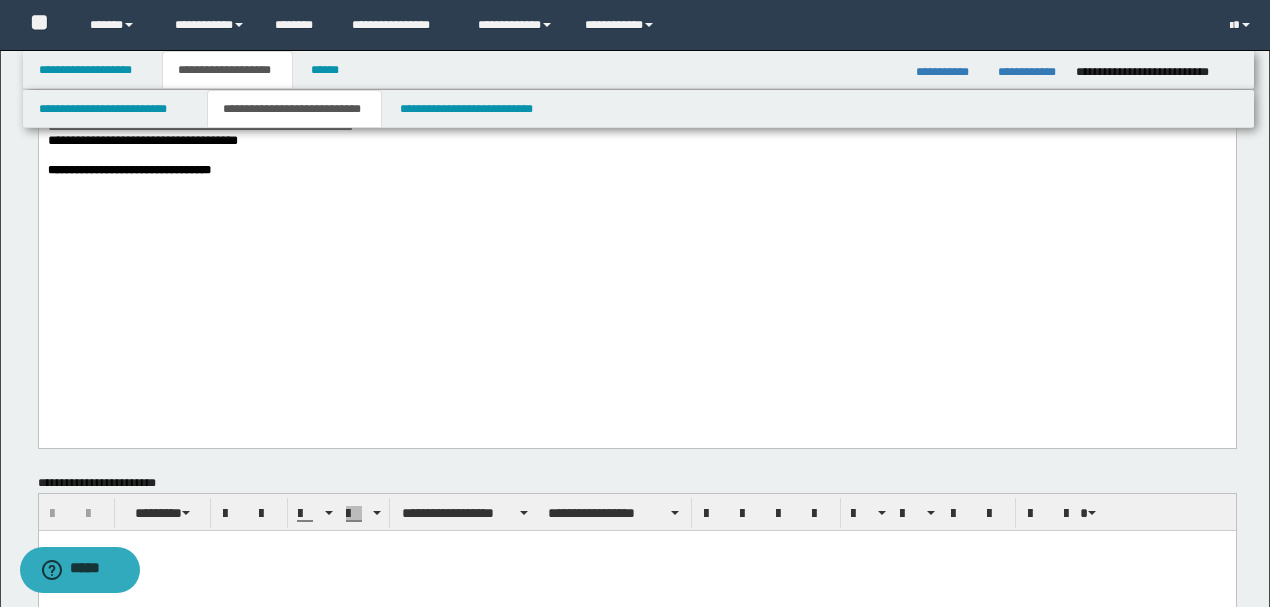 type 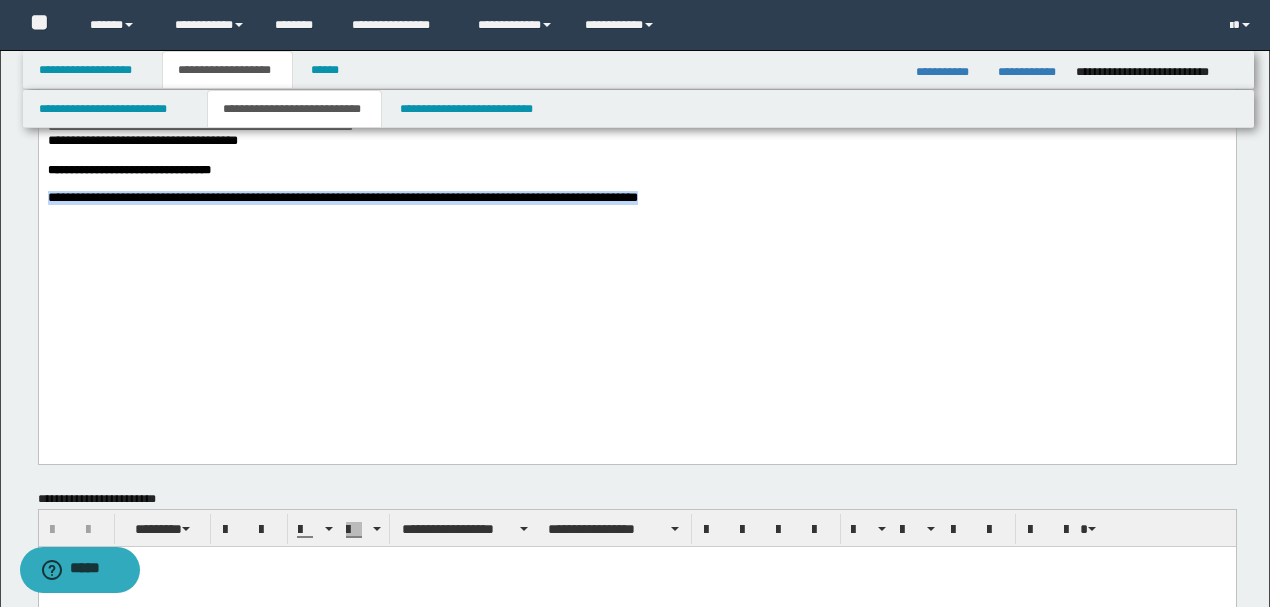 drag, startPoint x: 769, startPoint y: 352, endPoint x: 38, endPoint y: -791, distance: 1356.7645 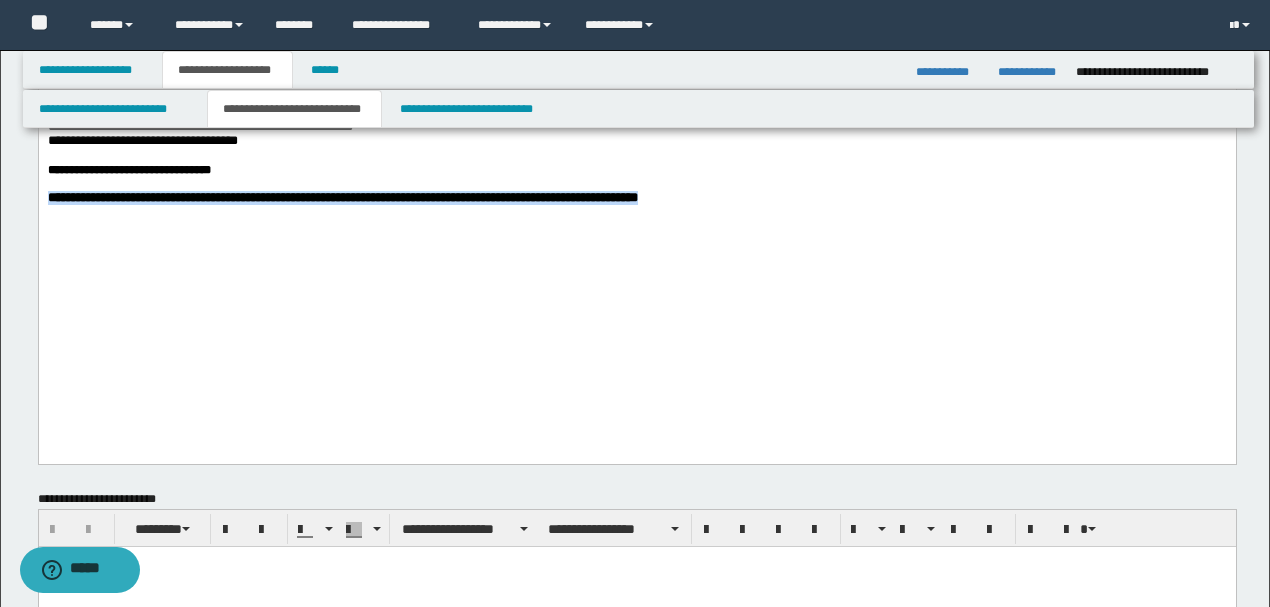 drag, startPoint x: 198, startPoint y: 372, endPoint x: 163, endPoint y: 358, distance: 37.696156 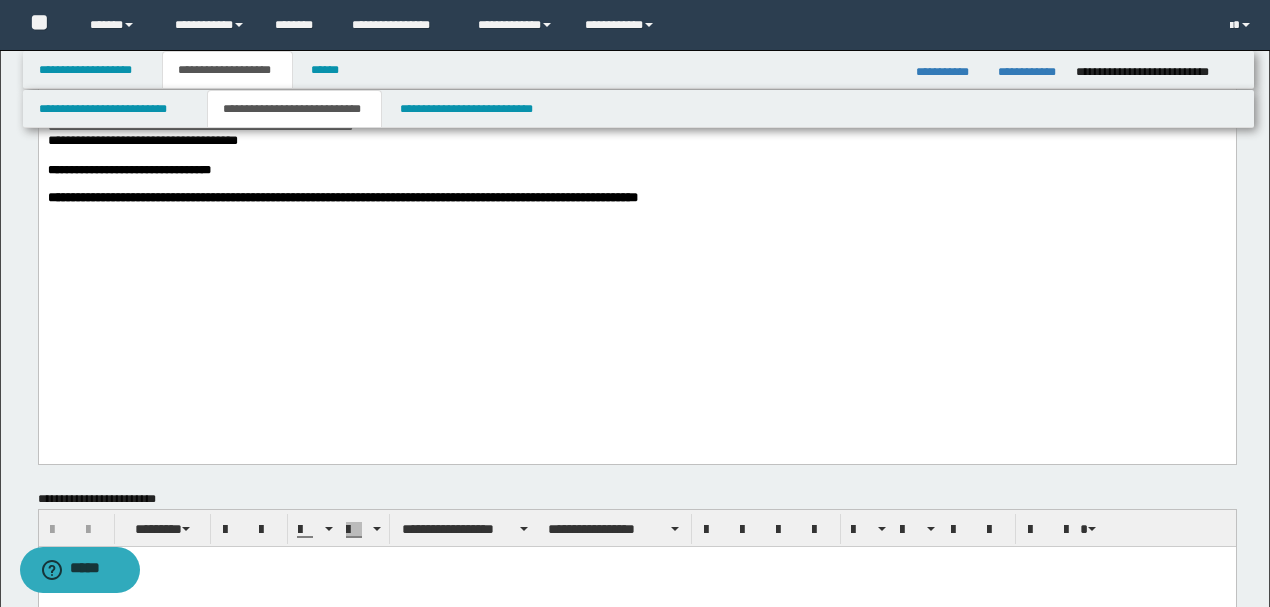 click on "**********" at bounding box center (342, 197) 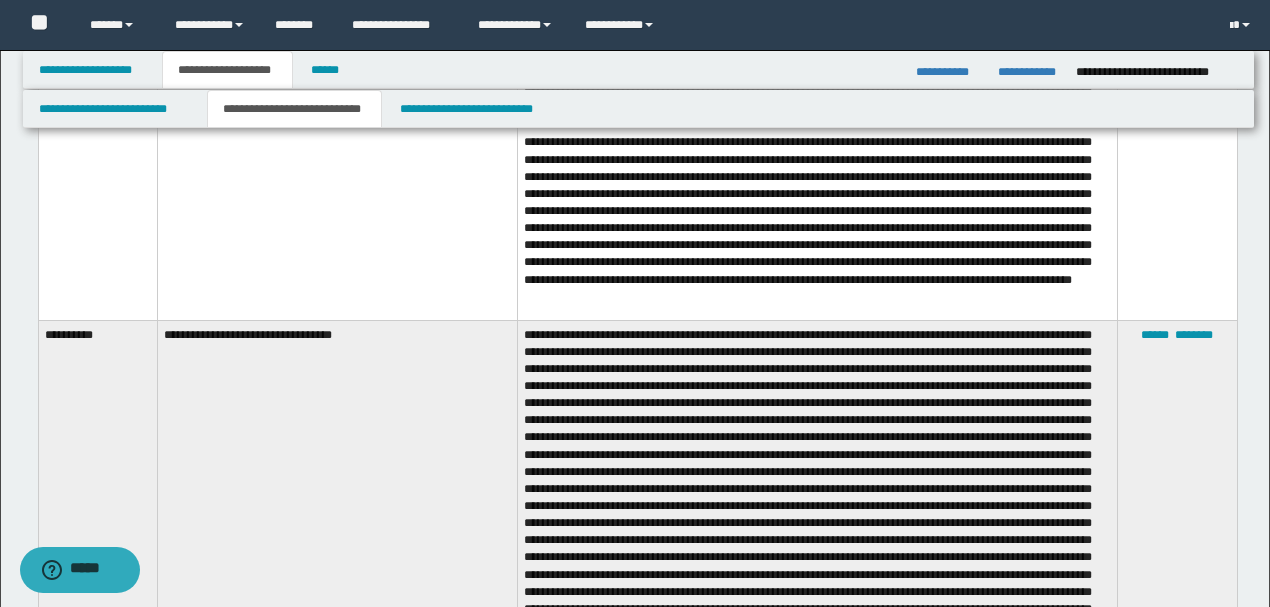 scroll, scrollTop: 3466, scrollLeft: 0, axis: vertical 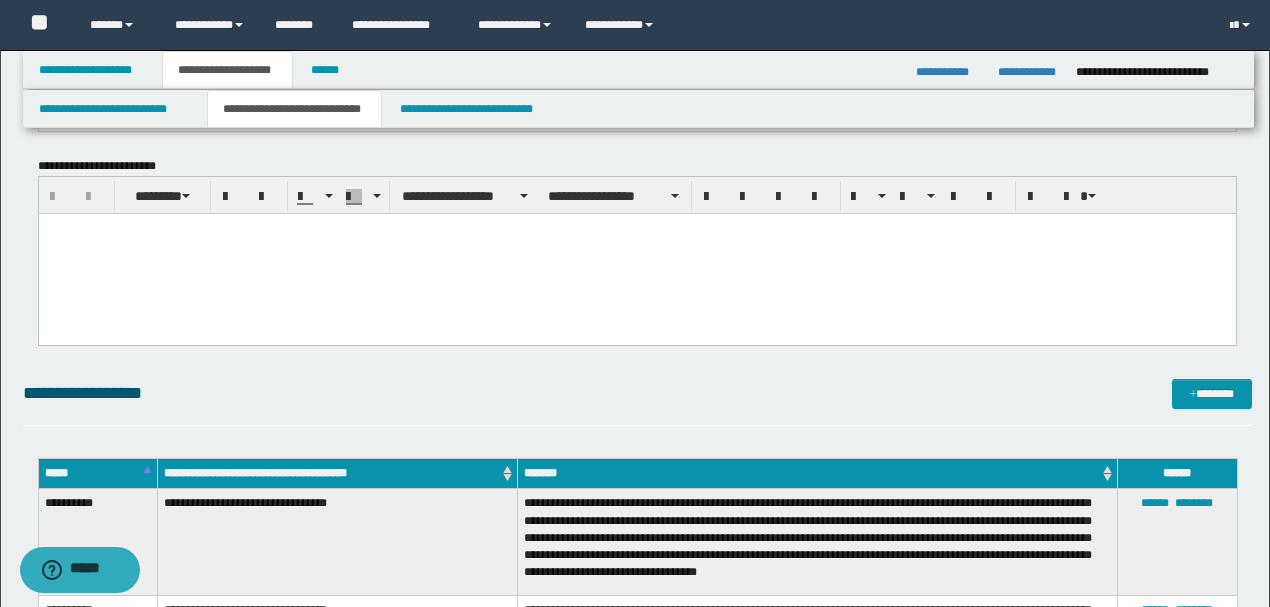 click at bounding box center (636, 254) 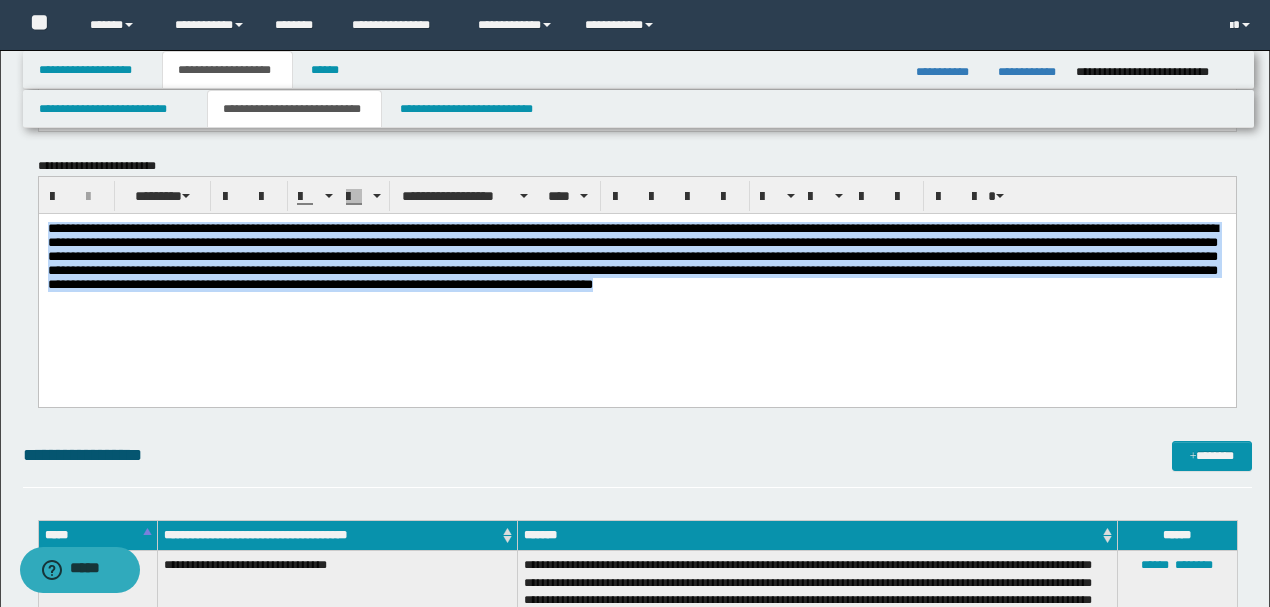 drag, startPoint x: 1051, startPoint y: 298, endPoint x: 38, endPoint y: 433, distance: 1021.956 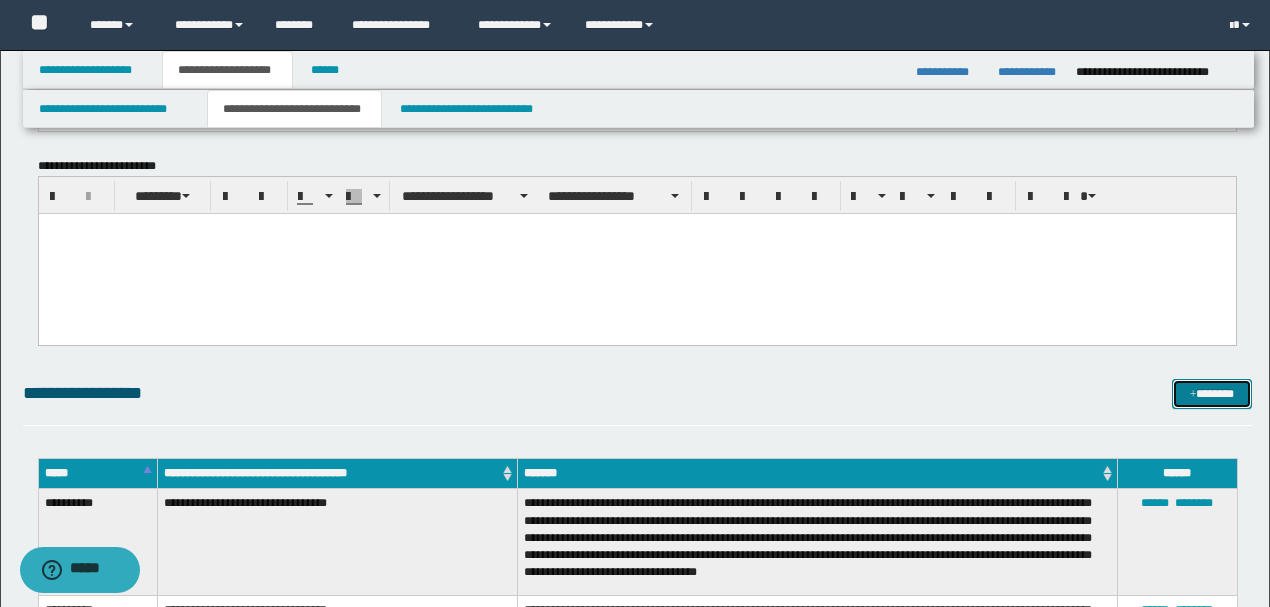 click on "*******" at bounding box center (1211, 393) 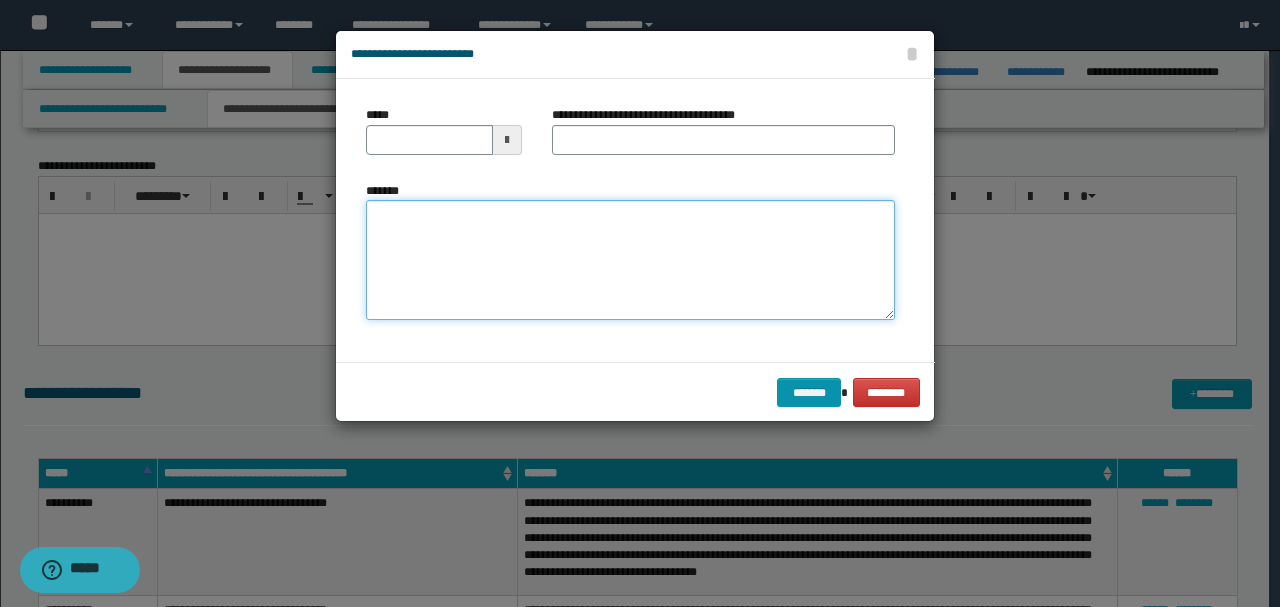 paste on "**********" 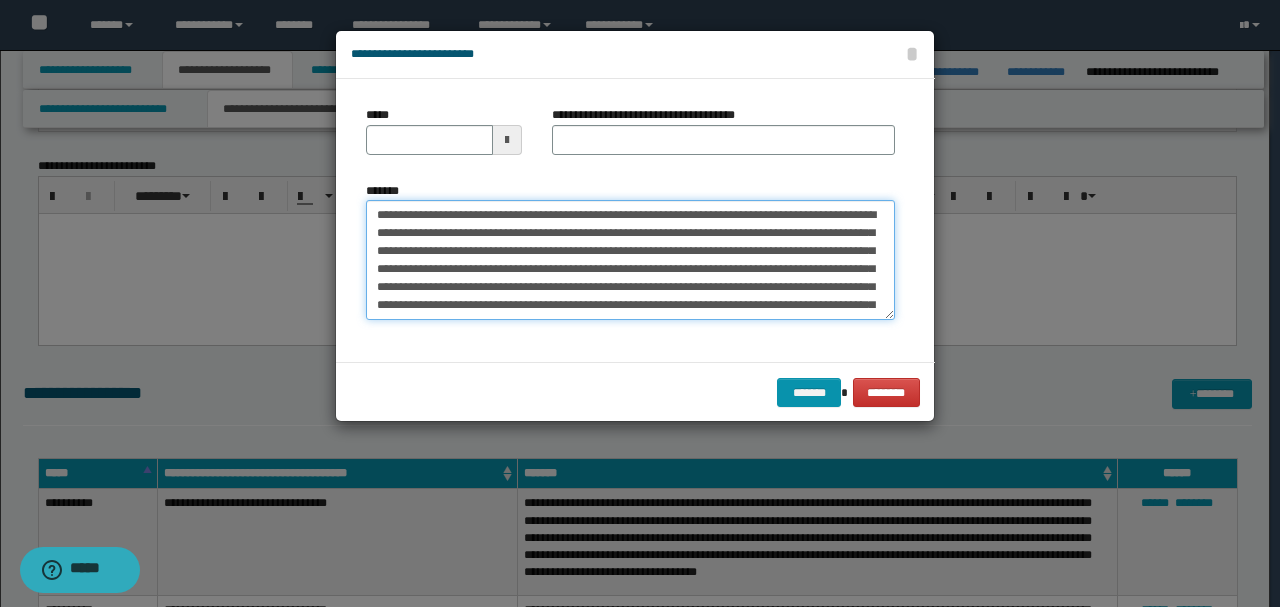 click on "*******" at bounding box center (630, 260) 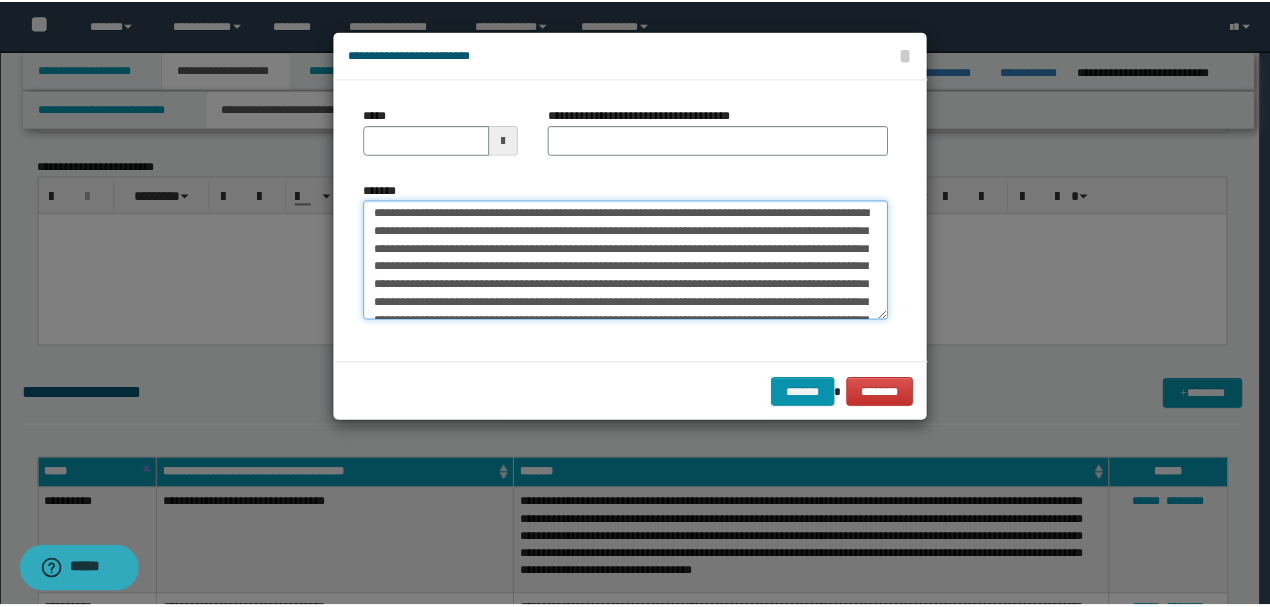 scroll, scrollTop: 0, scrollLeft: 0, axis: both 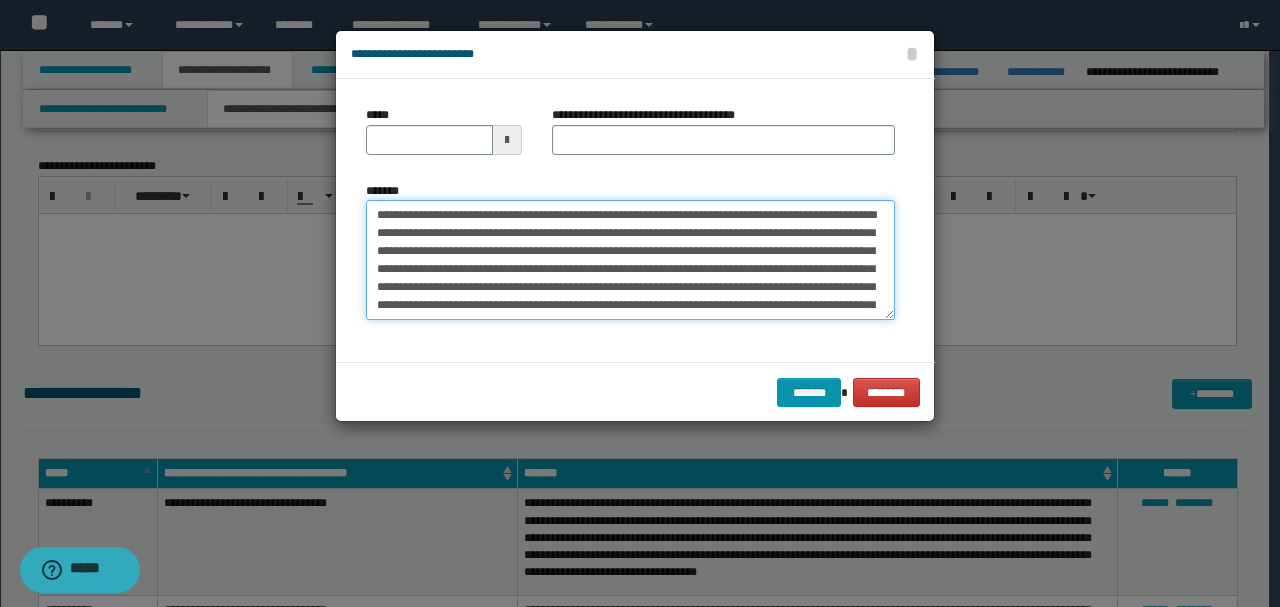 drag, startPoint x: 442, startPoint y: 214, endPoint x: 315, endPoint y: 191, distance: 129.06587 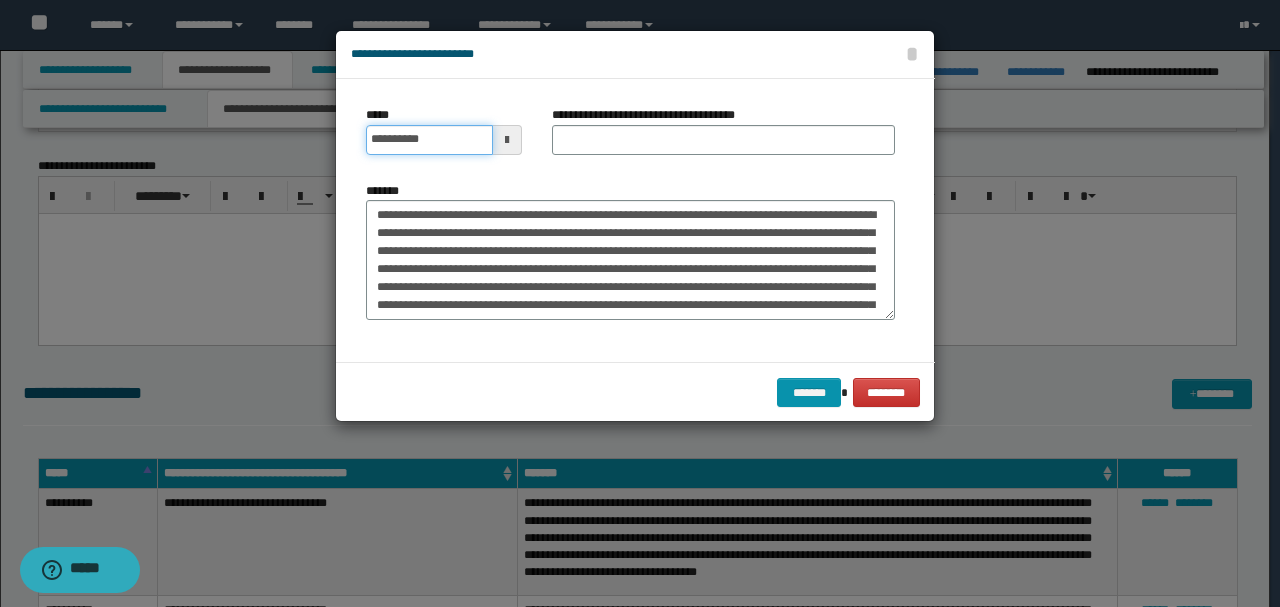 click on "**********" at bounding box center (429, 140) 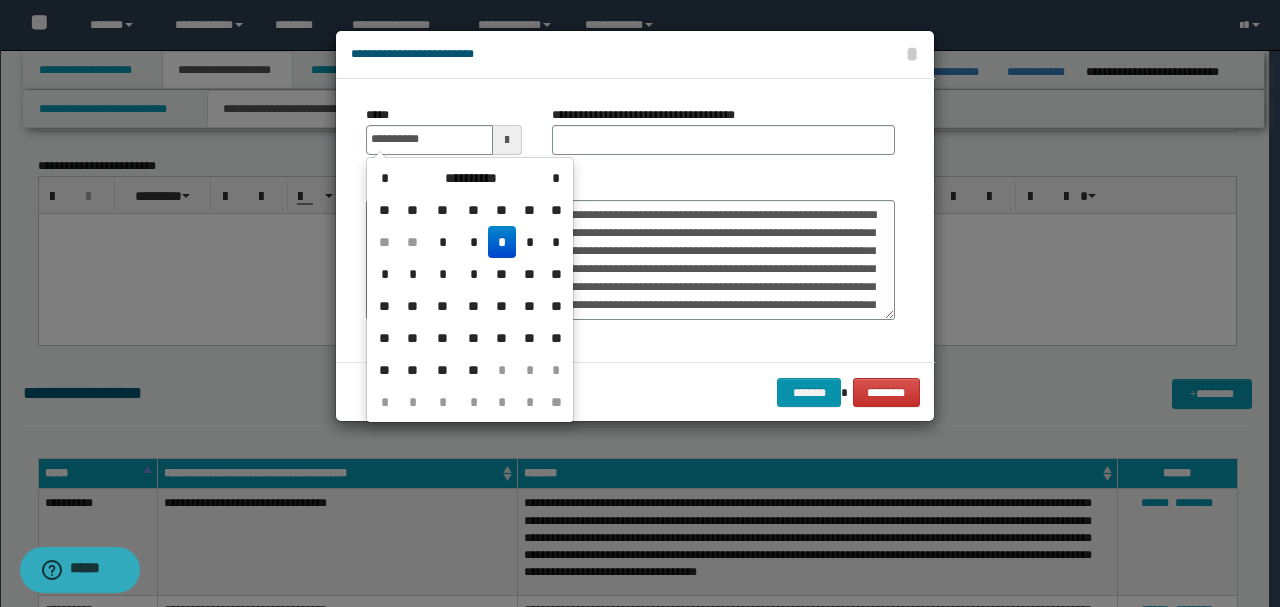 type on "**********" 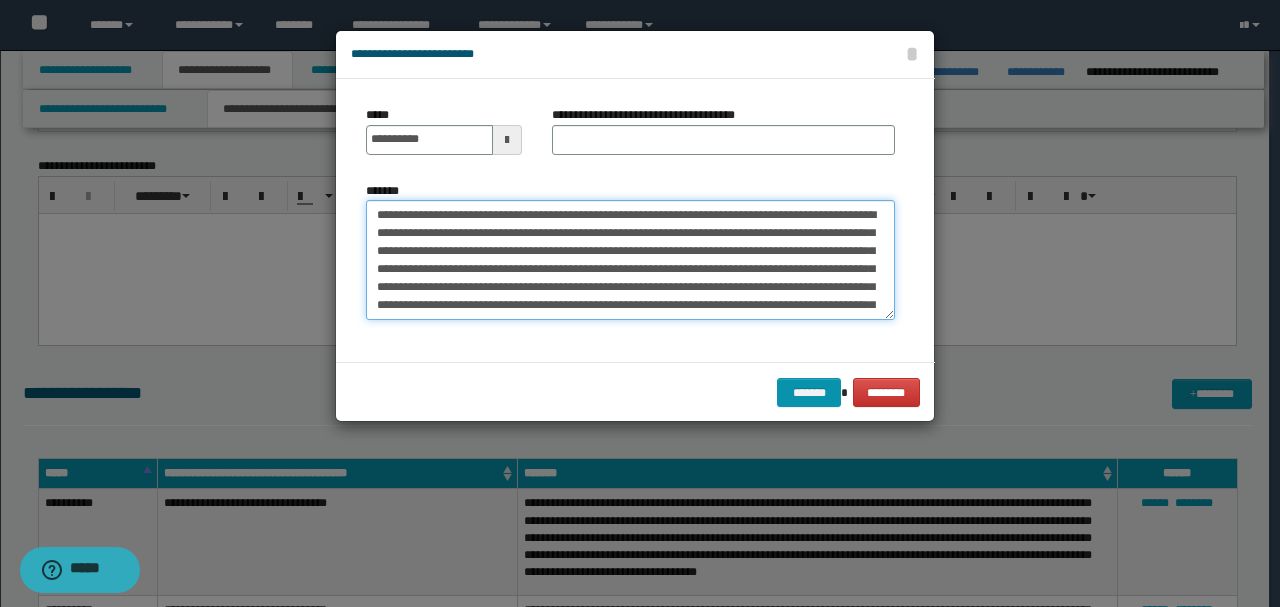 drag, startPoint x: 598, startPoint y: 218, endPoint x: 235, endPoint y: 171, distance: 366.03006 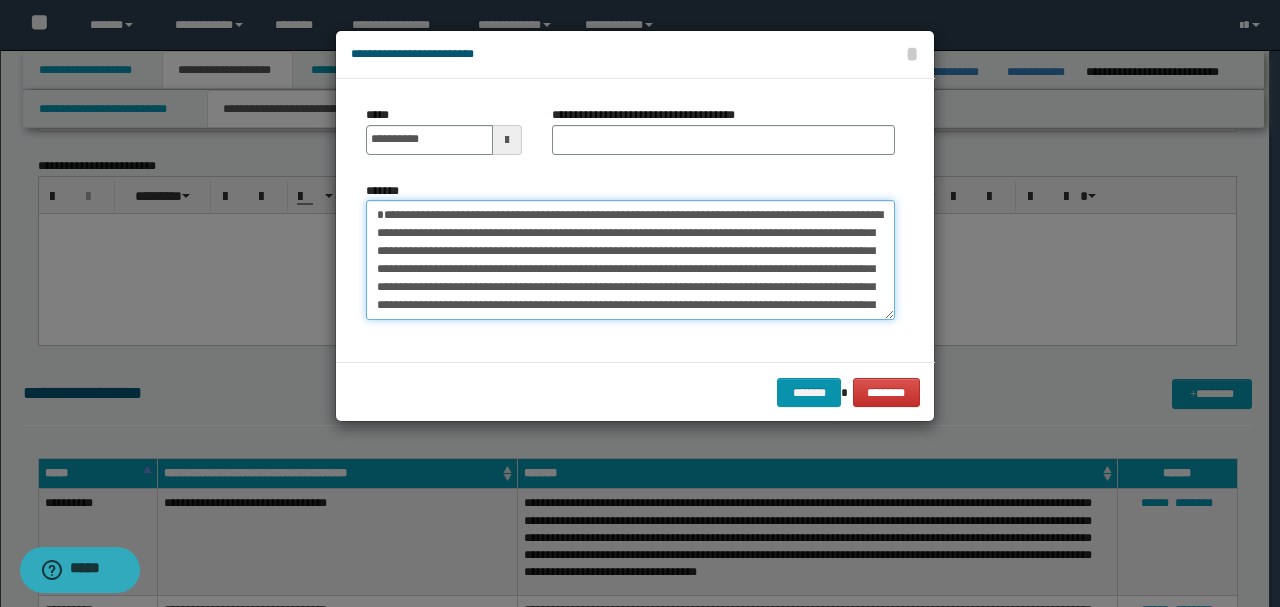 type on "**********" 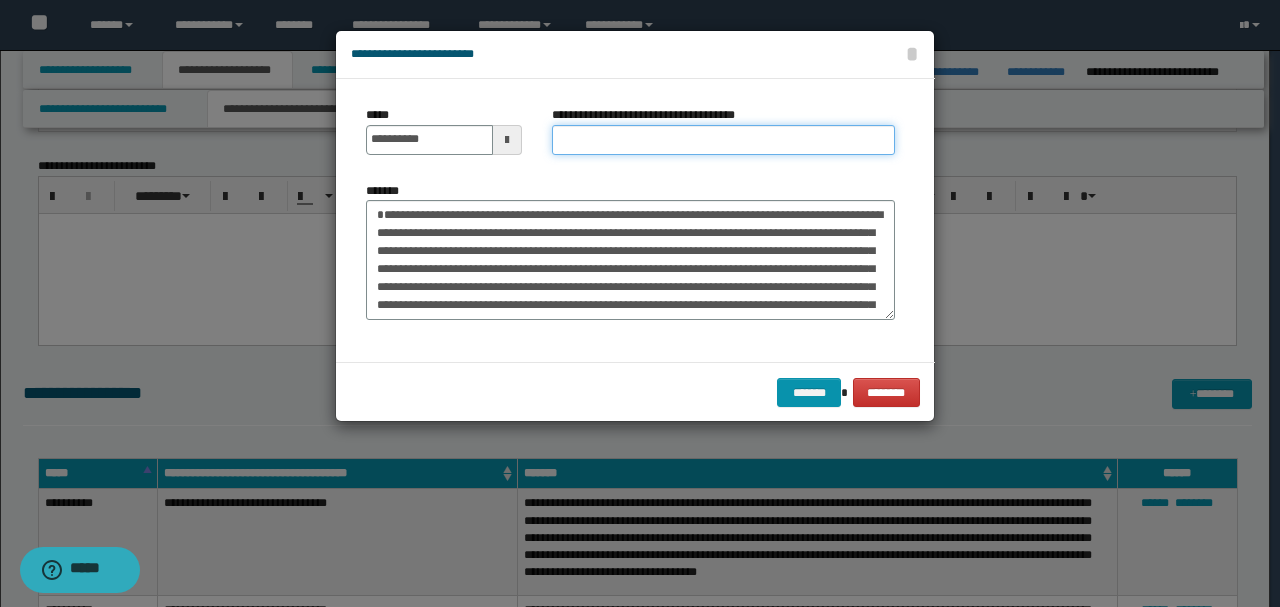 click on "**********" at bounding box center (723, 140) 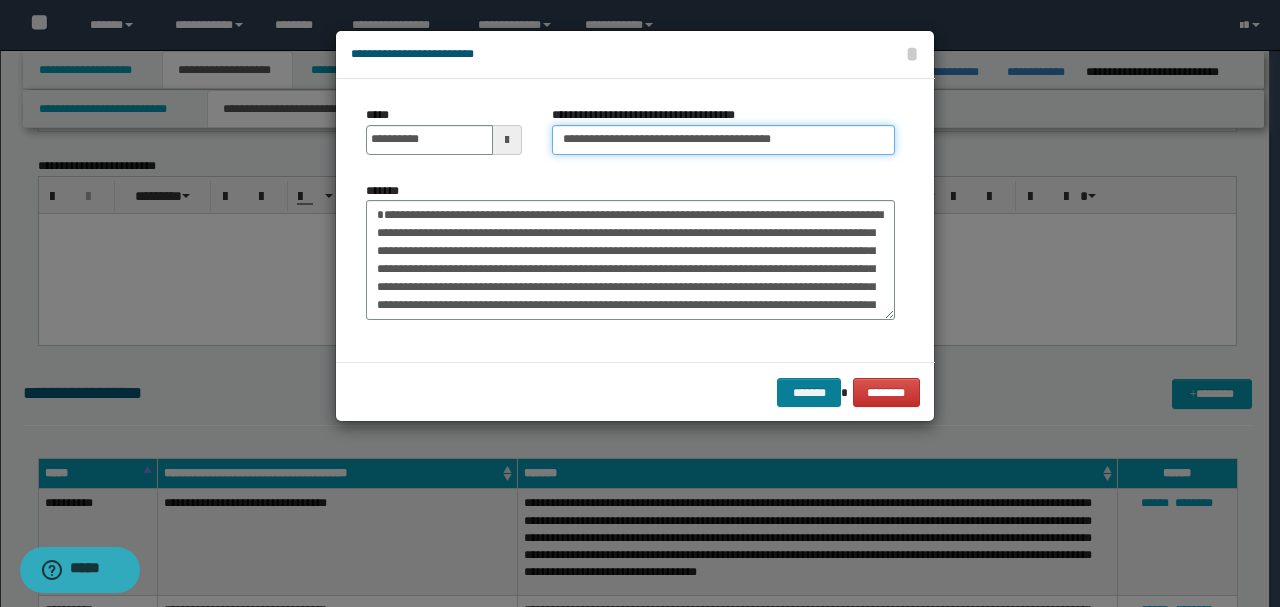 type on "**********" 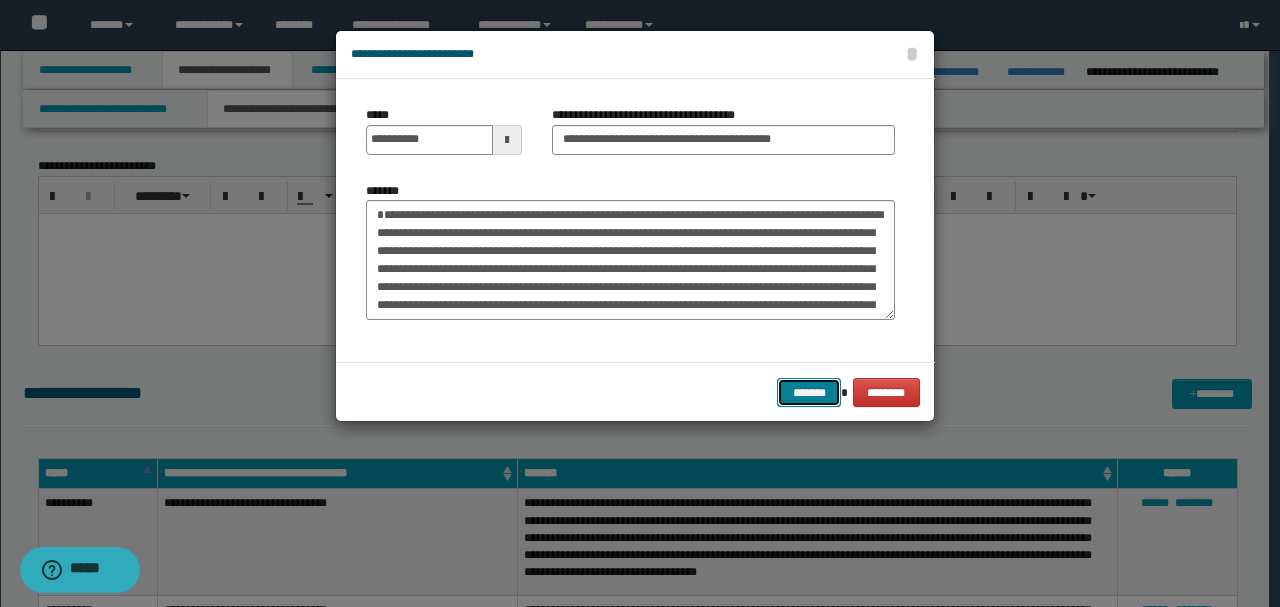 click on "*******" at bounding box center (809, 392) 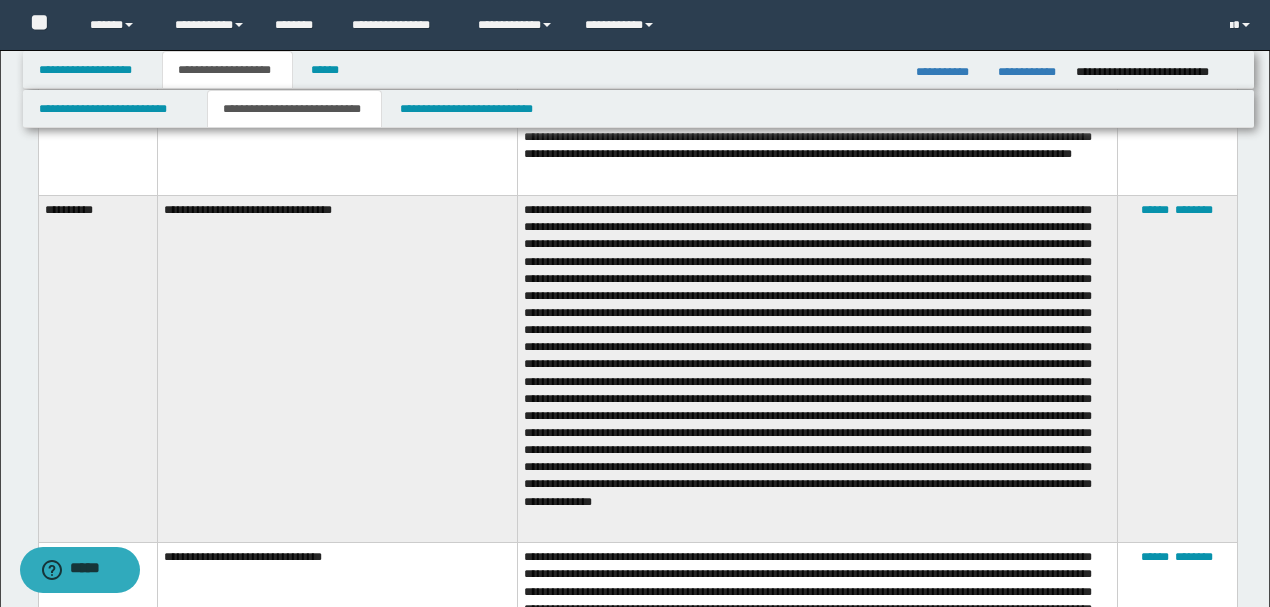 scroll, scrollTop: 3066, scrollLeft: 0, axis: vertical 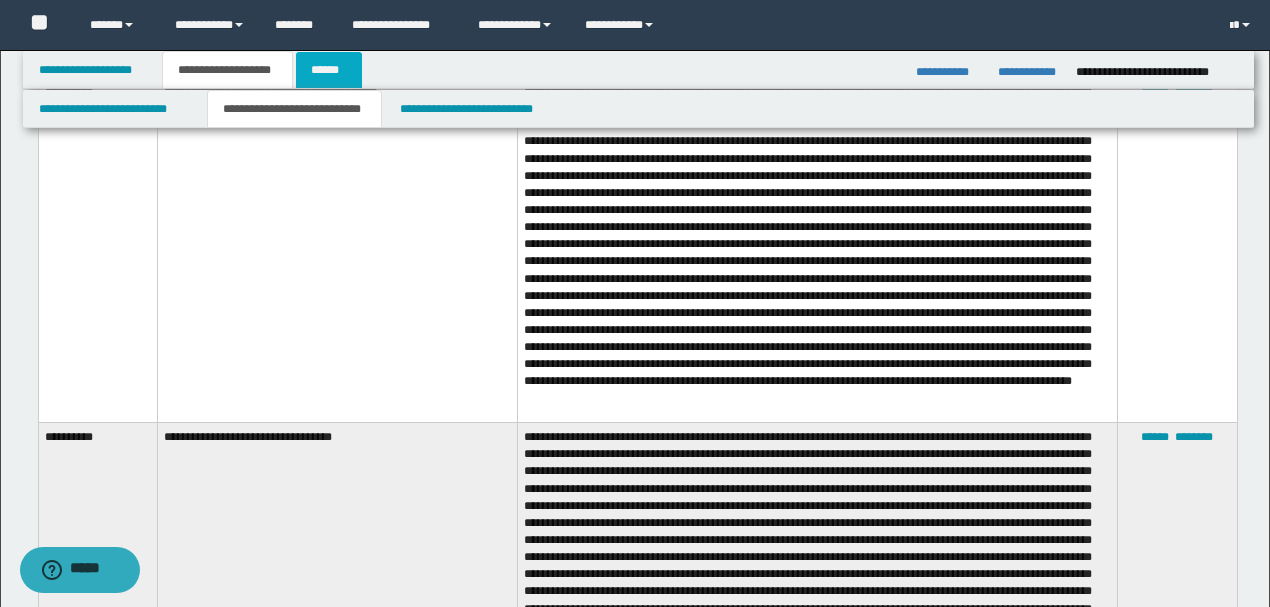 click on "******" at bounding box center (329, 70) 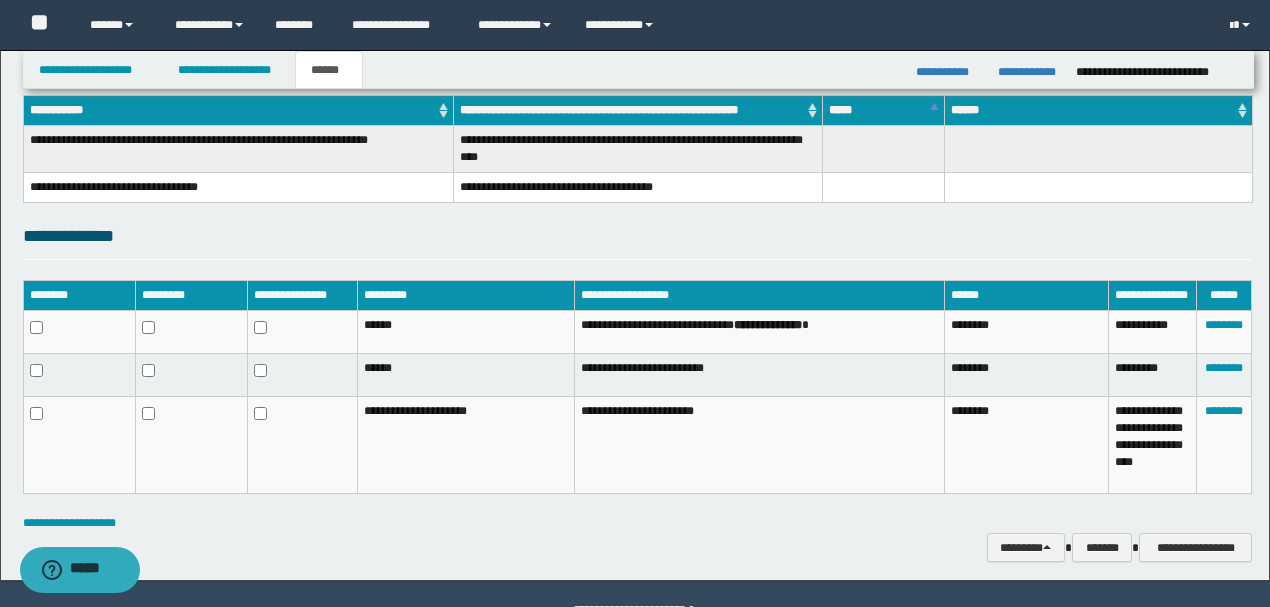 scroll, scrollTop: 366, scrollLeft: 0, axis: vertical 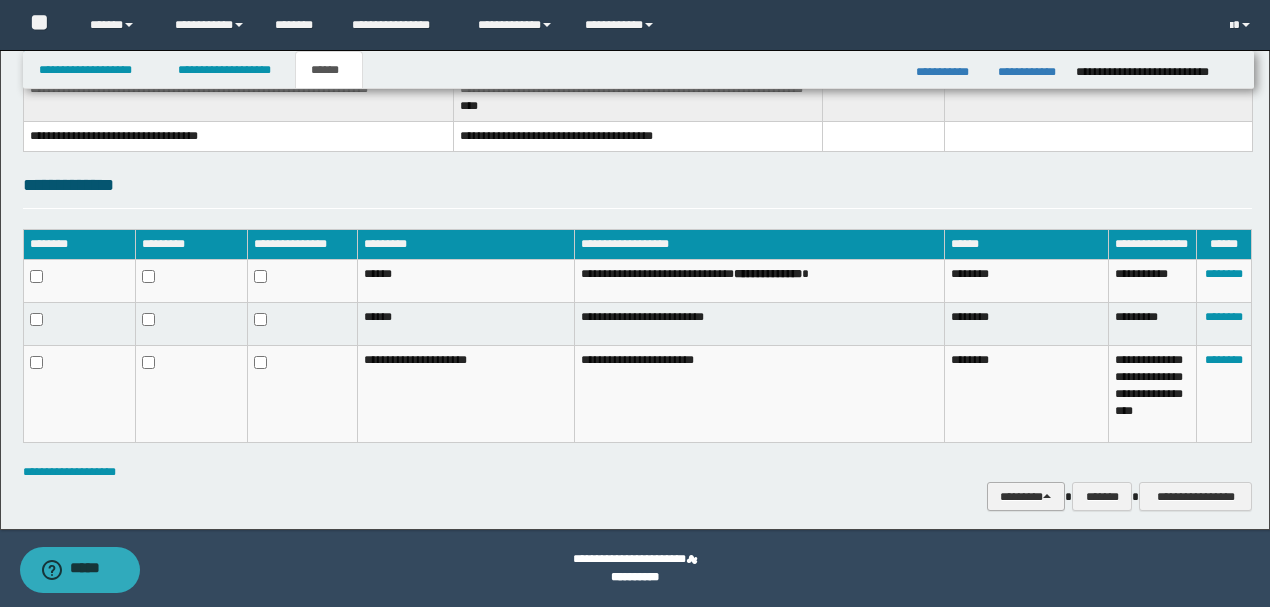 click on "********" at bounding box center [1026, 496] 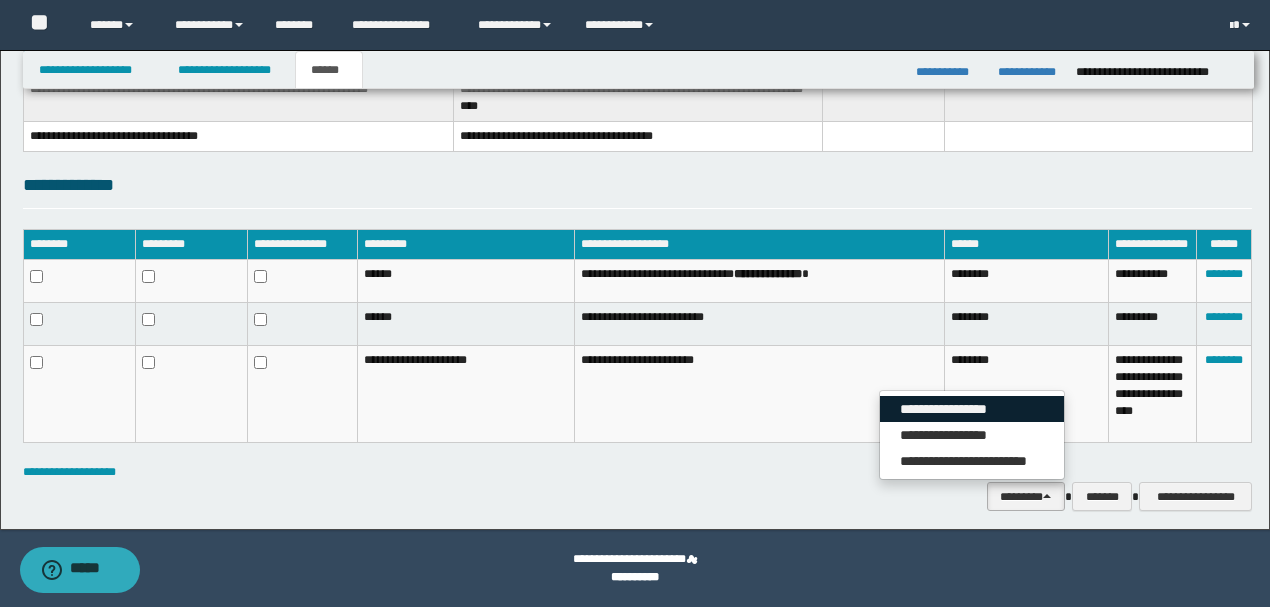 click on "**********" at bounding box center [972, 409] 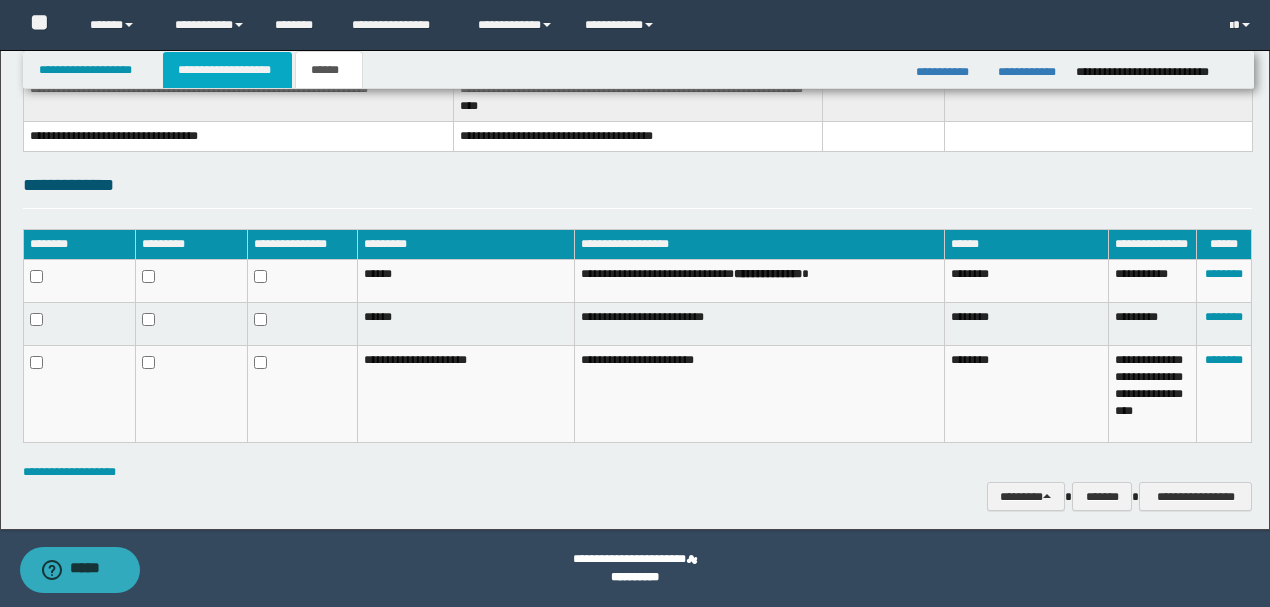 drag, startPoint x: 202, startPoint y: 72, endPoint x: 239, endPoint y: 88, distance: 40.311287 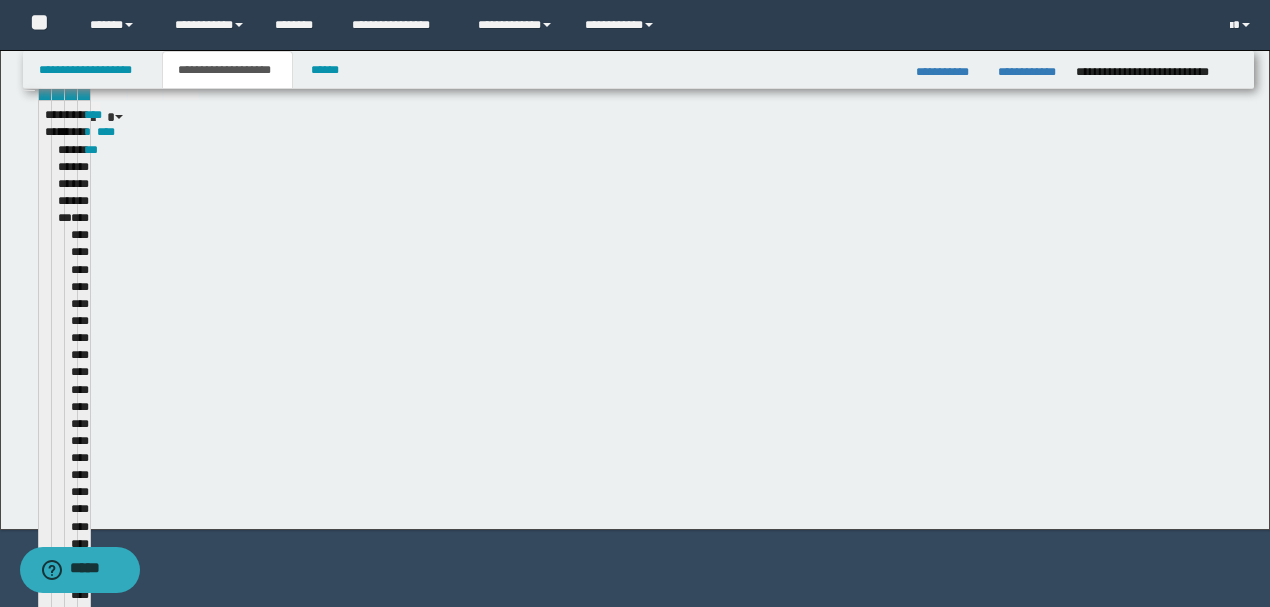 scroll, scrollTop: 396, scrollLeft: 0, axis: vertical 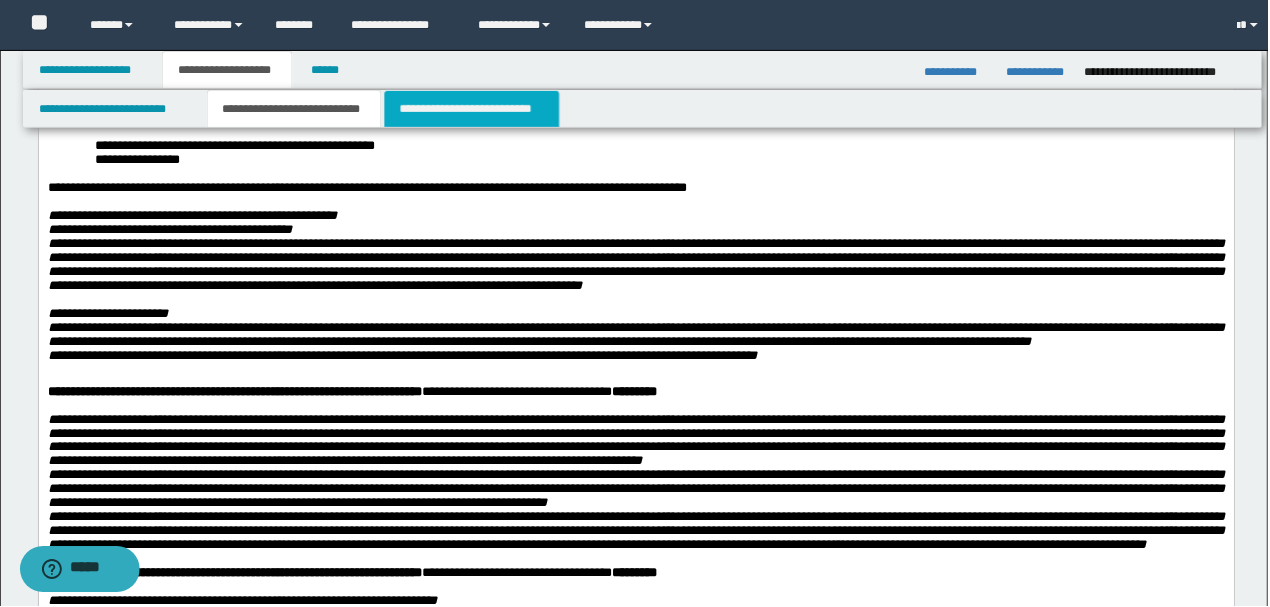 click on "**********" at bounding box center (472, 109) 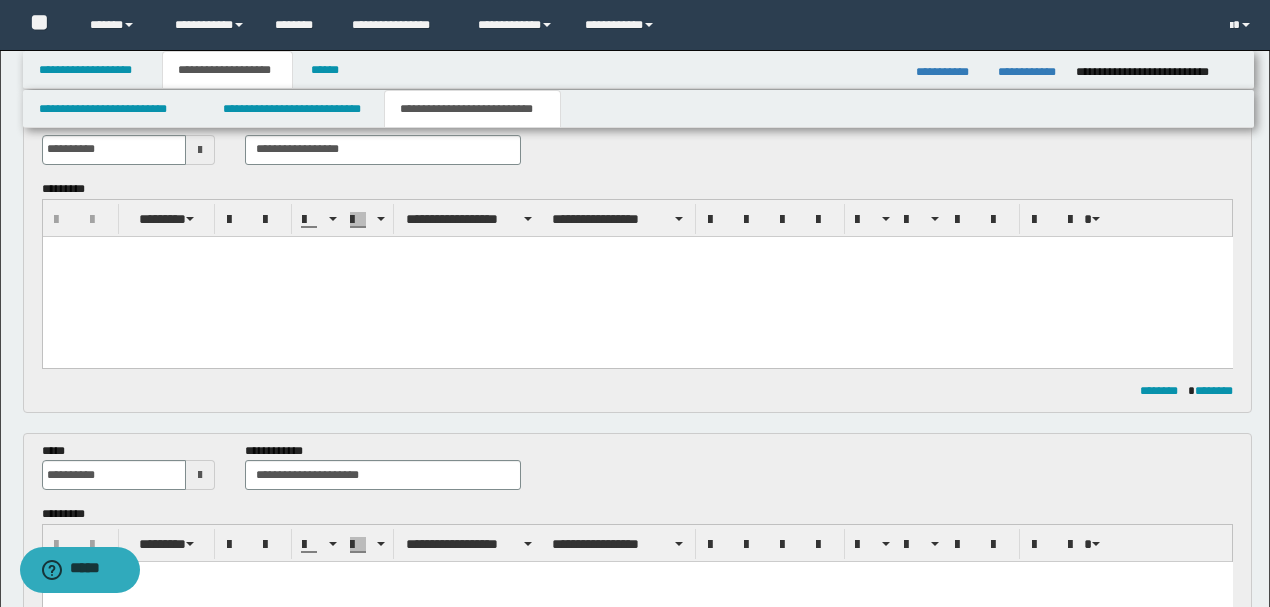 scroll, scrollTop: 0, scrollLeft: 0, axis: both 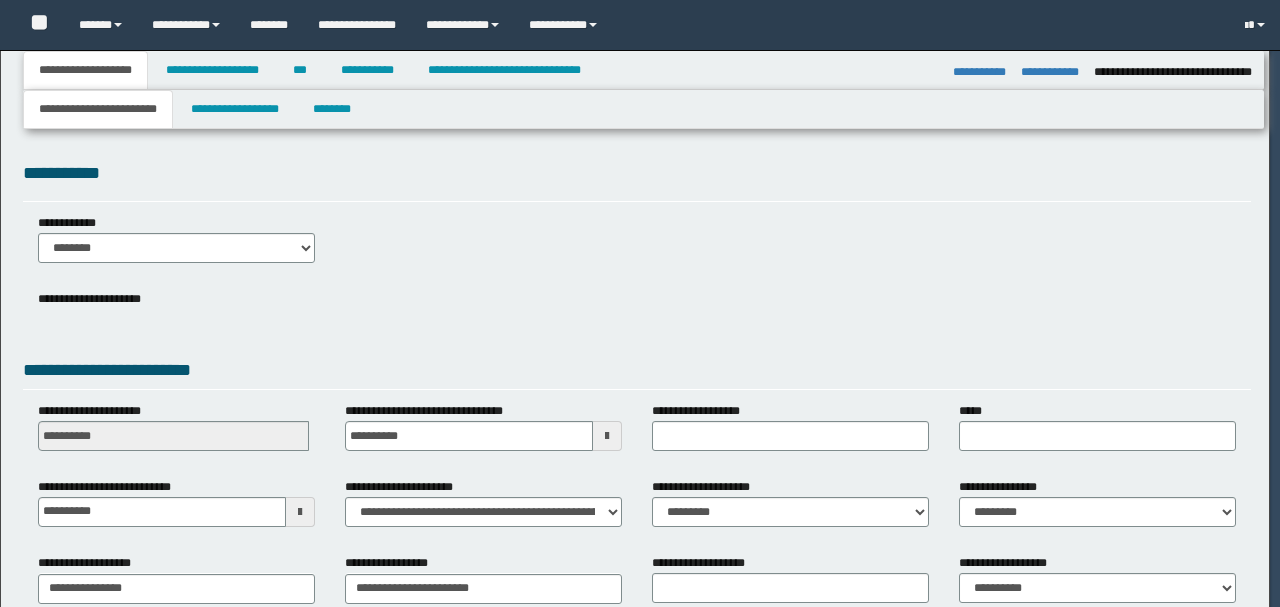 select on "*" 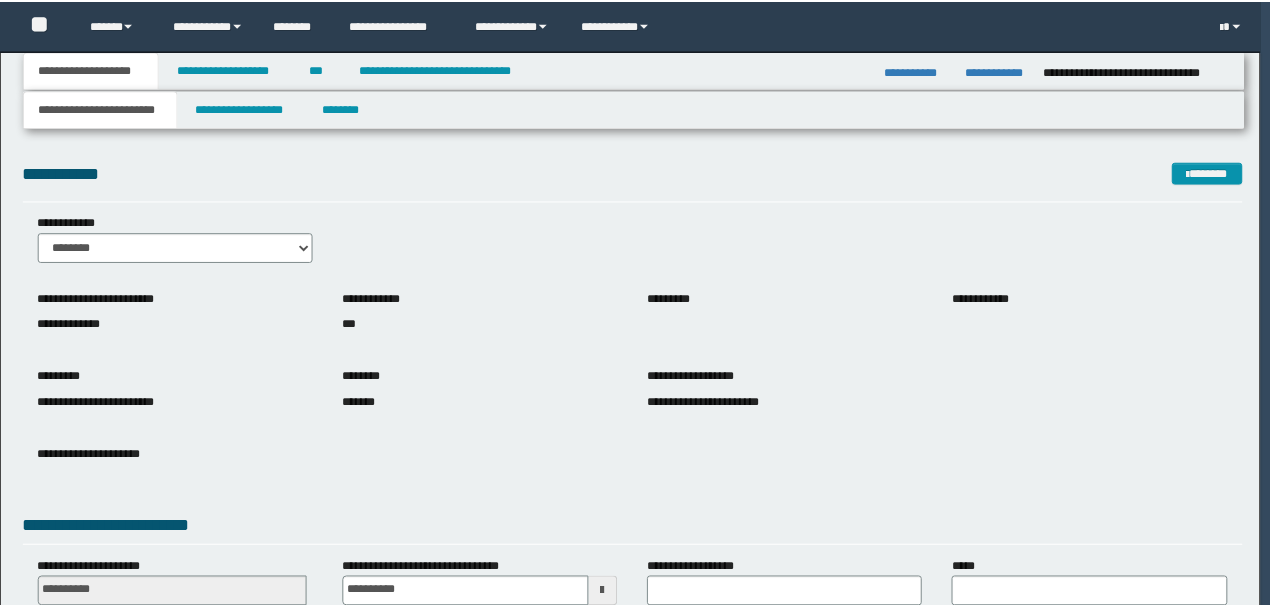 scroll, scrollTop: 0, scrollLeft: 0, axis: both 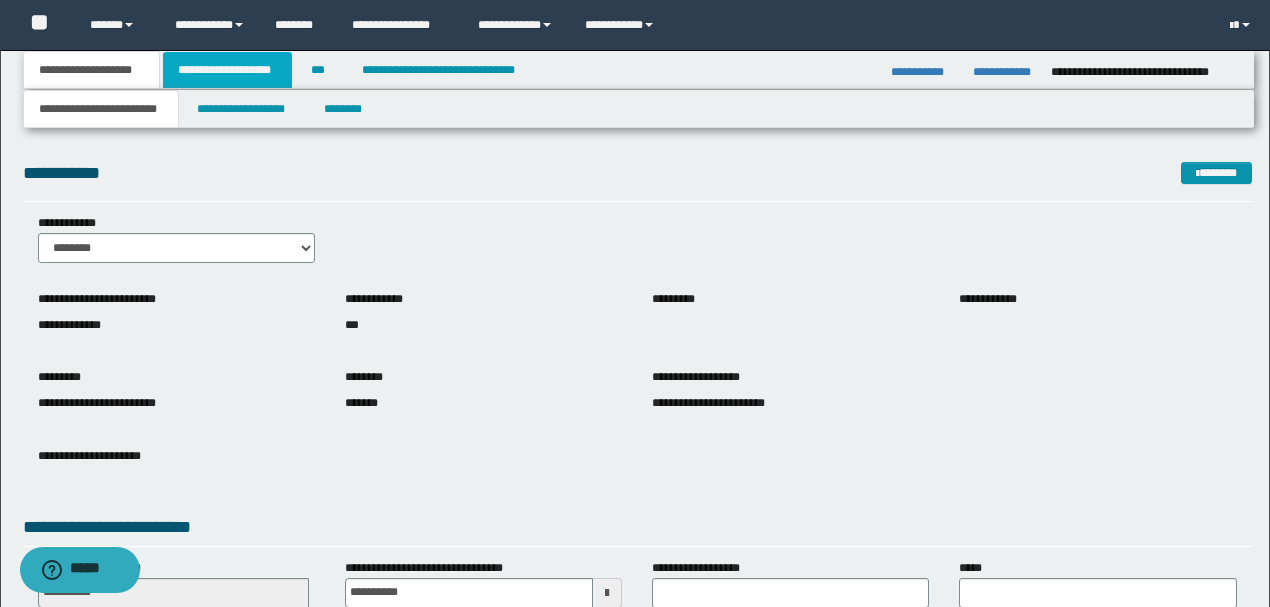 click on "**********" at bounding box center (227, 70) 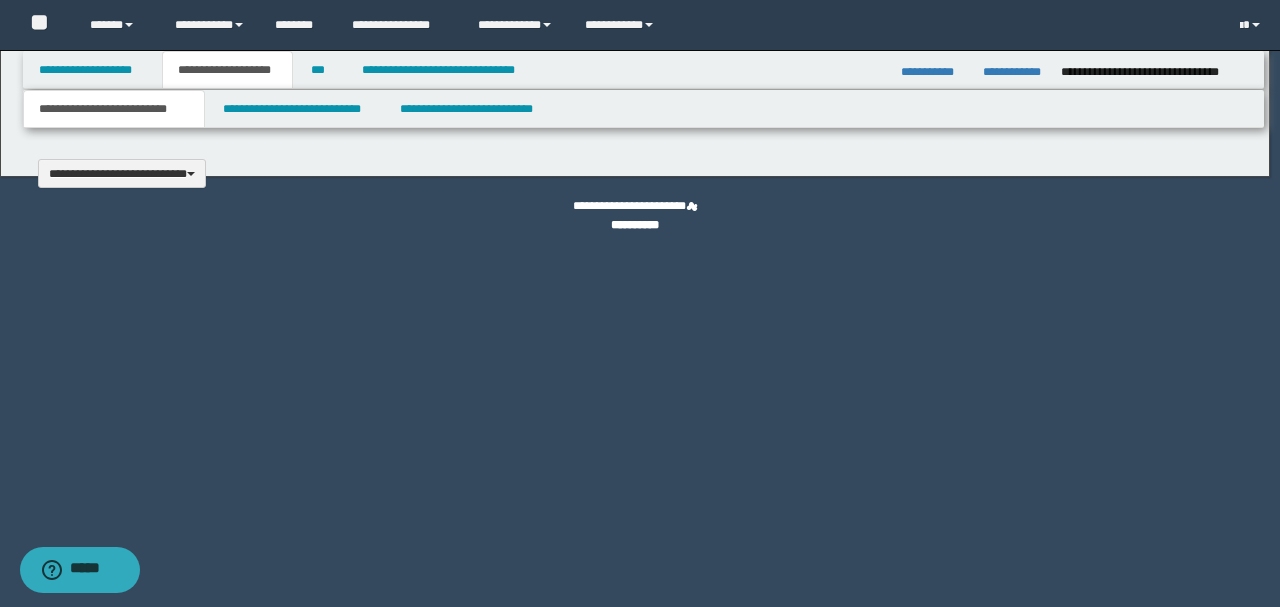 type 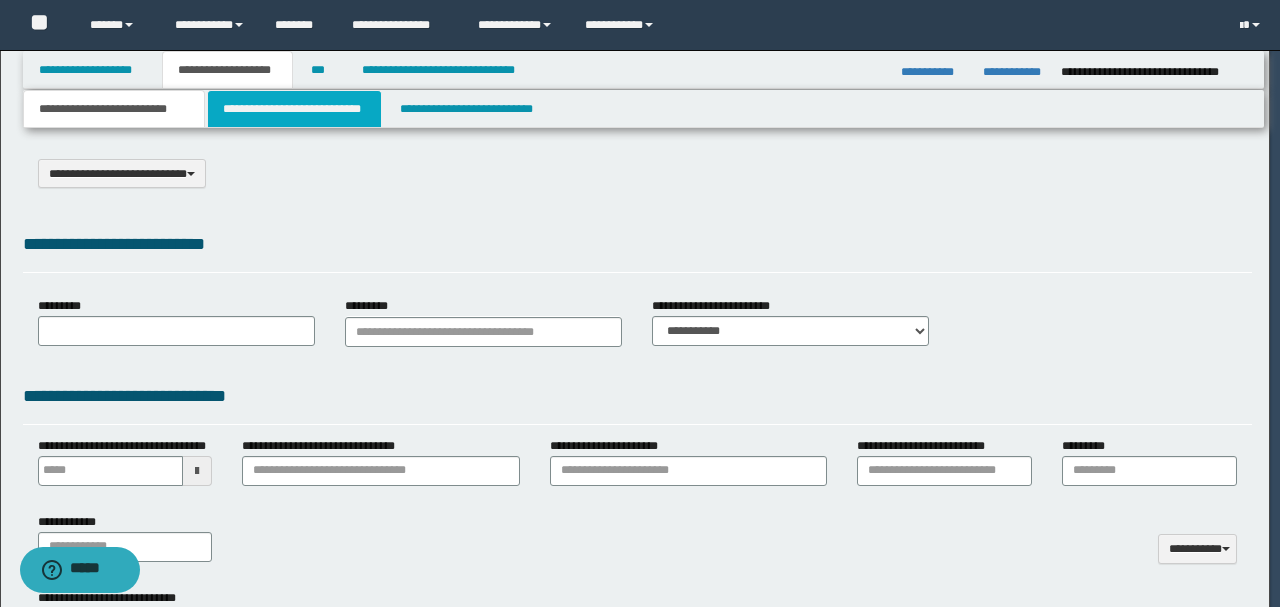 type on "**********" 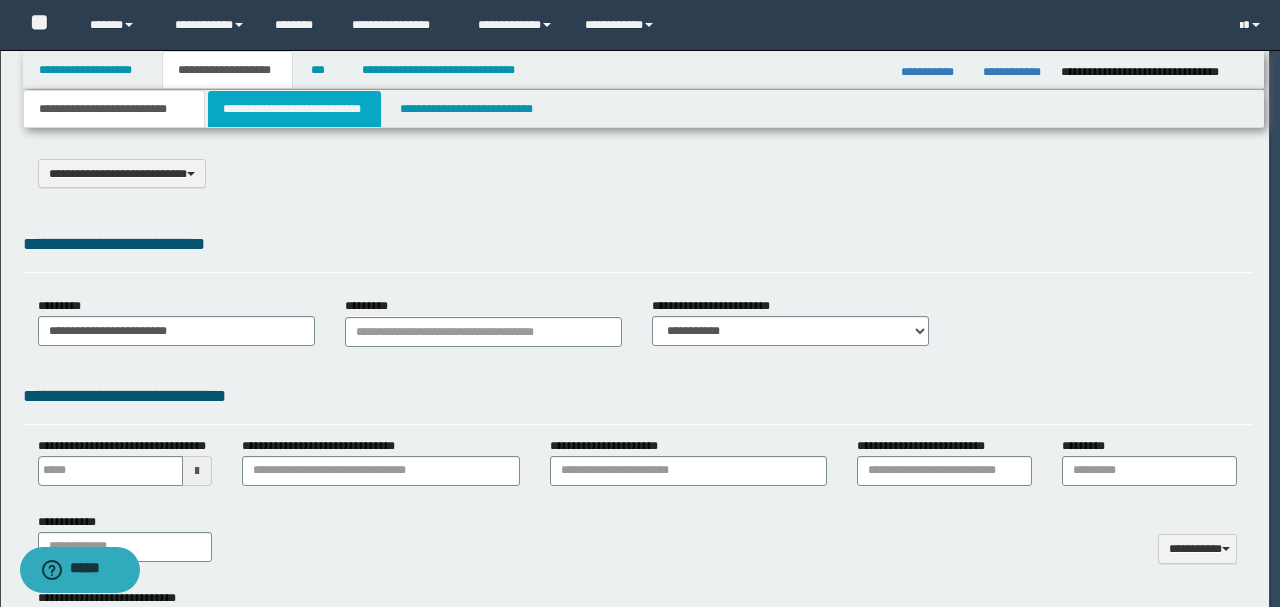 scroll, scrollTop: 0, scrollLeft: 0, axis: both 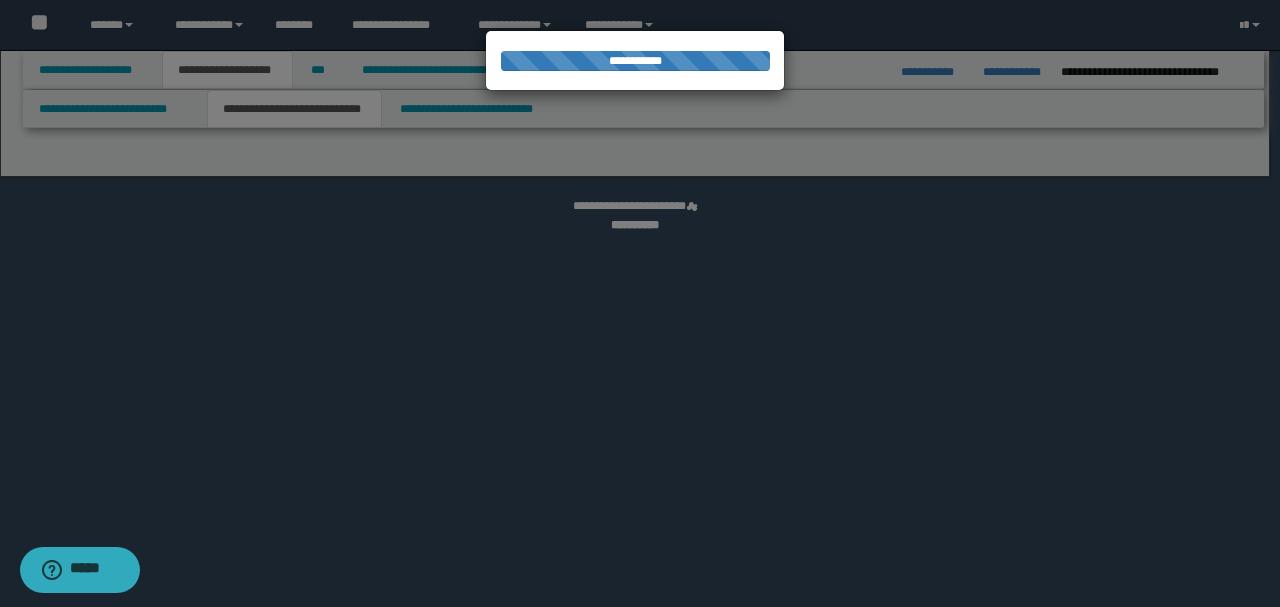 select on "*" 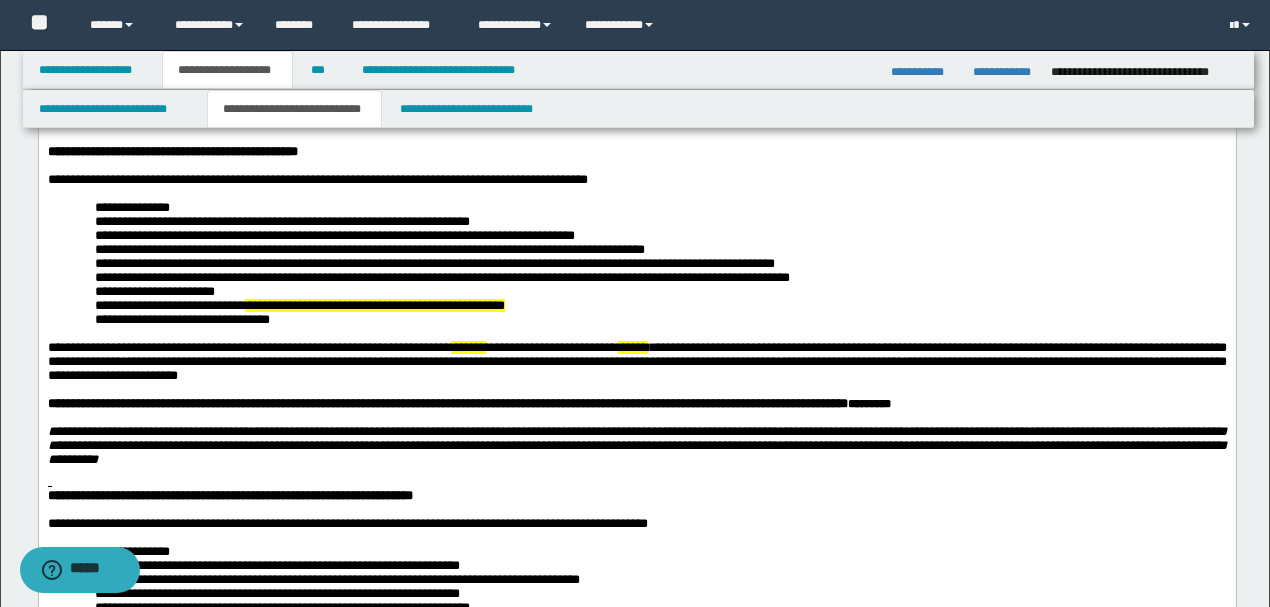 scroll, scrollTop: 0, scrollLeft: 0, axis: both 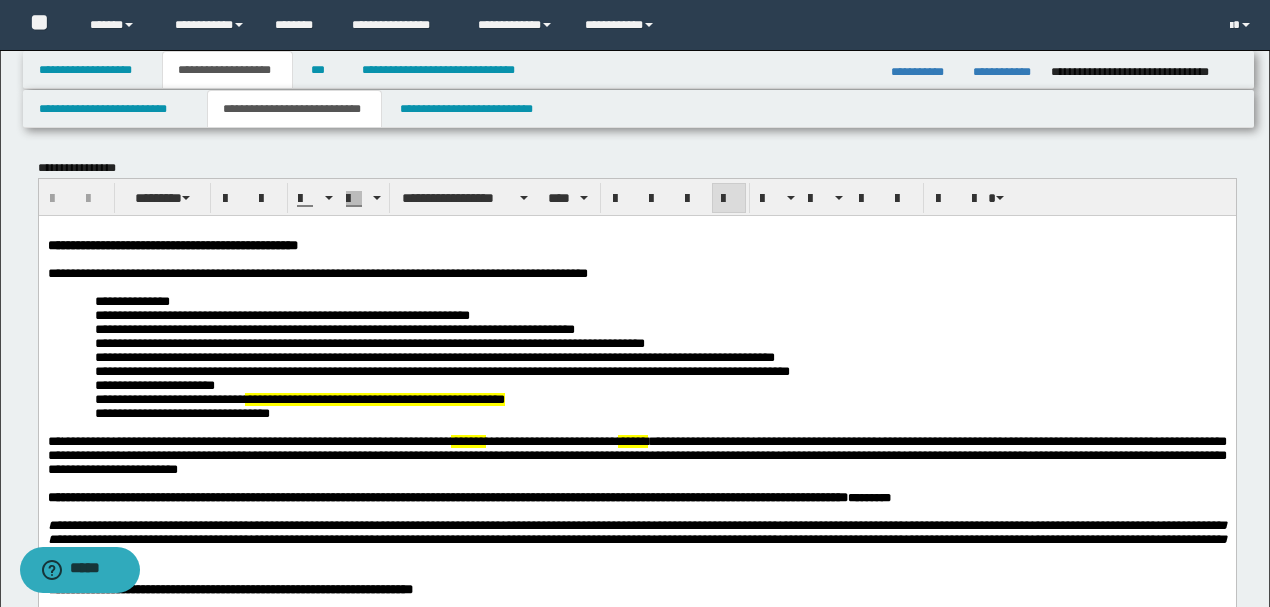 click on "**********" at bounding box center (660, 399) 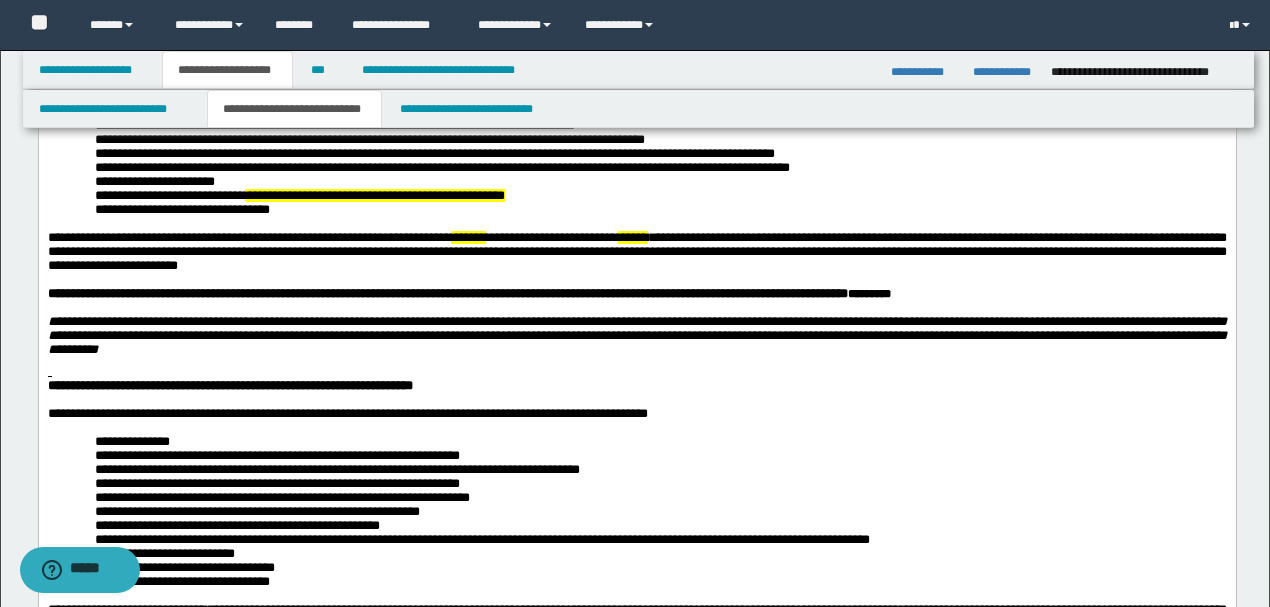 scroll, scrollTop: 200, scrollLeft: 0, axis: vertical 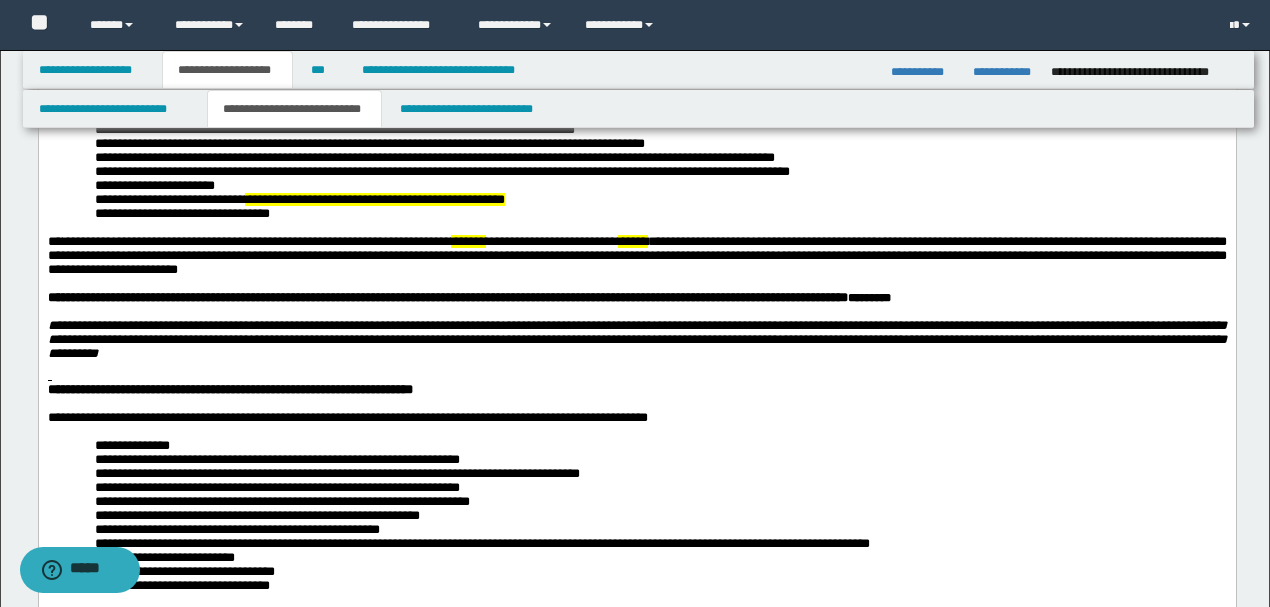 click on "**********" at bounding box center [636, 254] 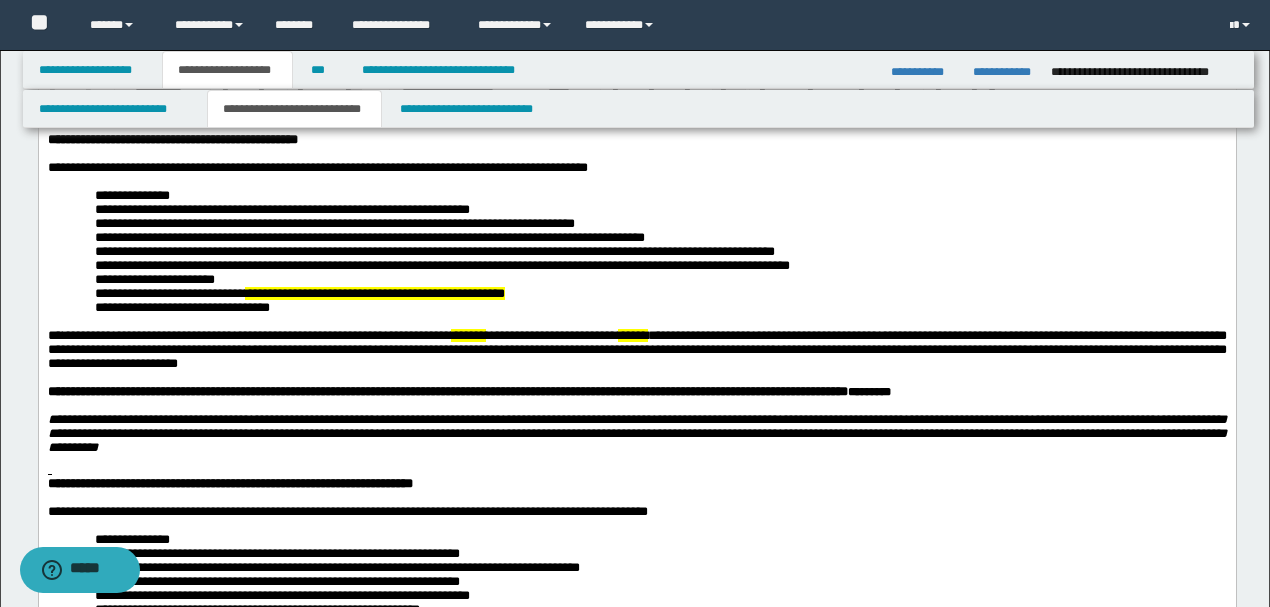 scroll, scrollTop: 0, scrollLeft: 0, axis: both 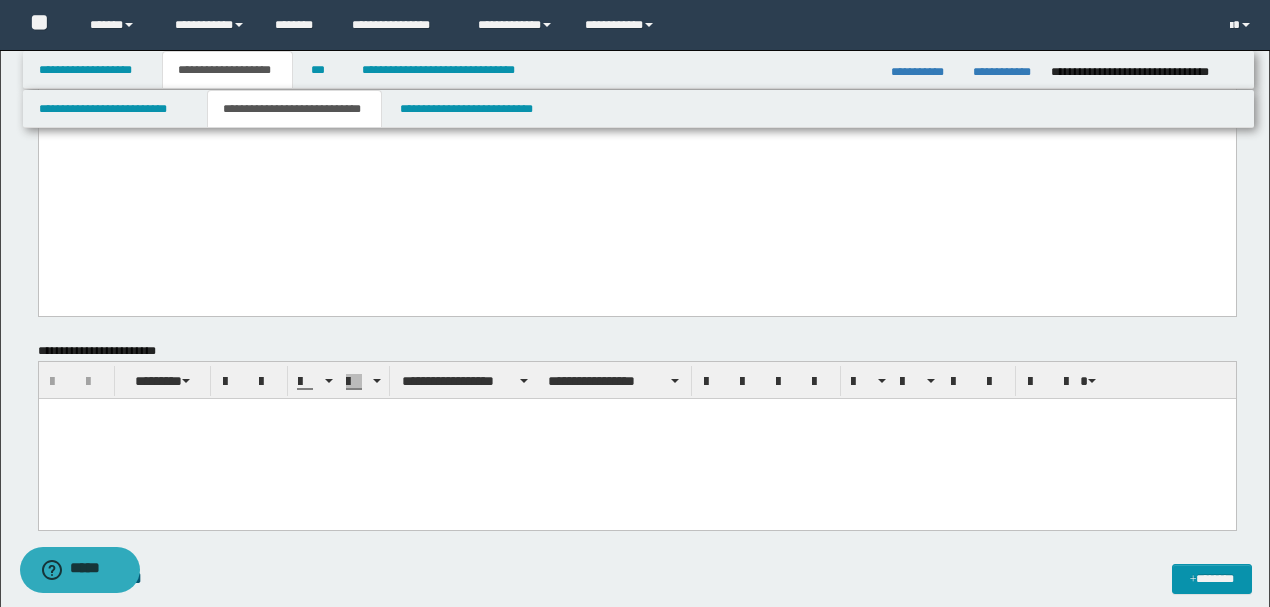 click on "**********" at bounding box center [636, -1058] 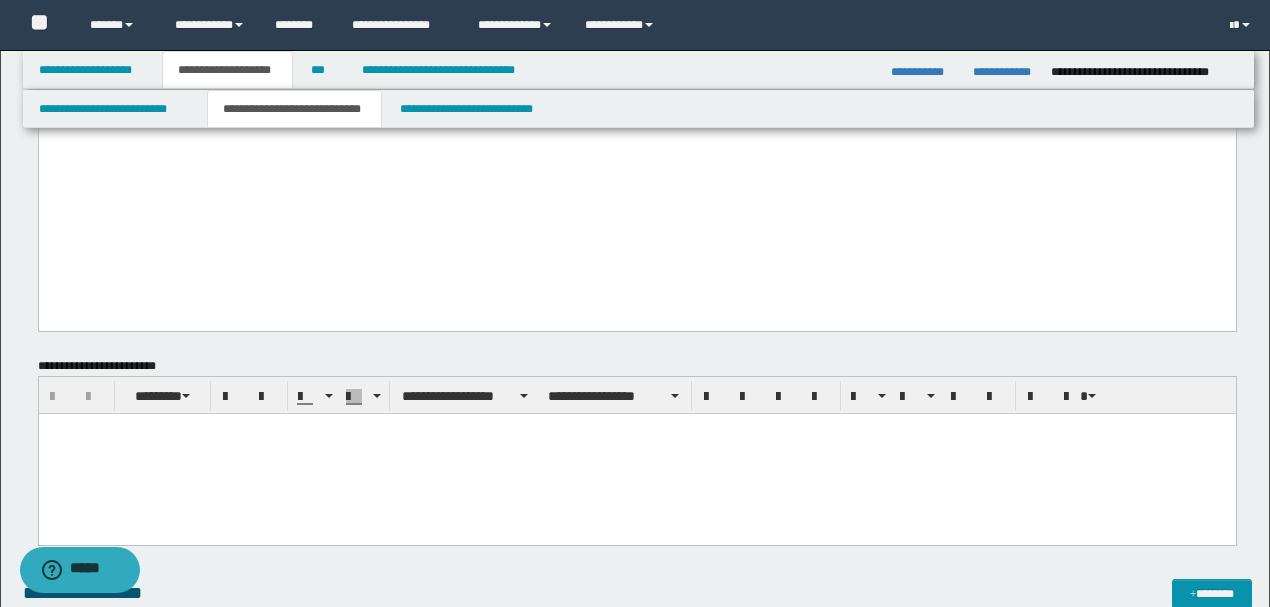 paste 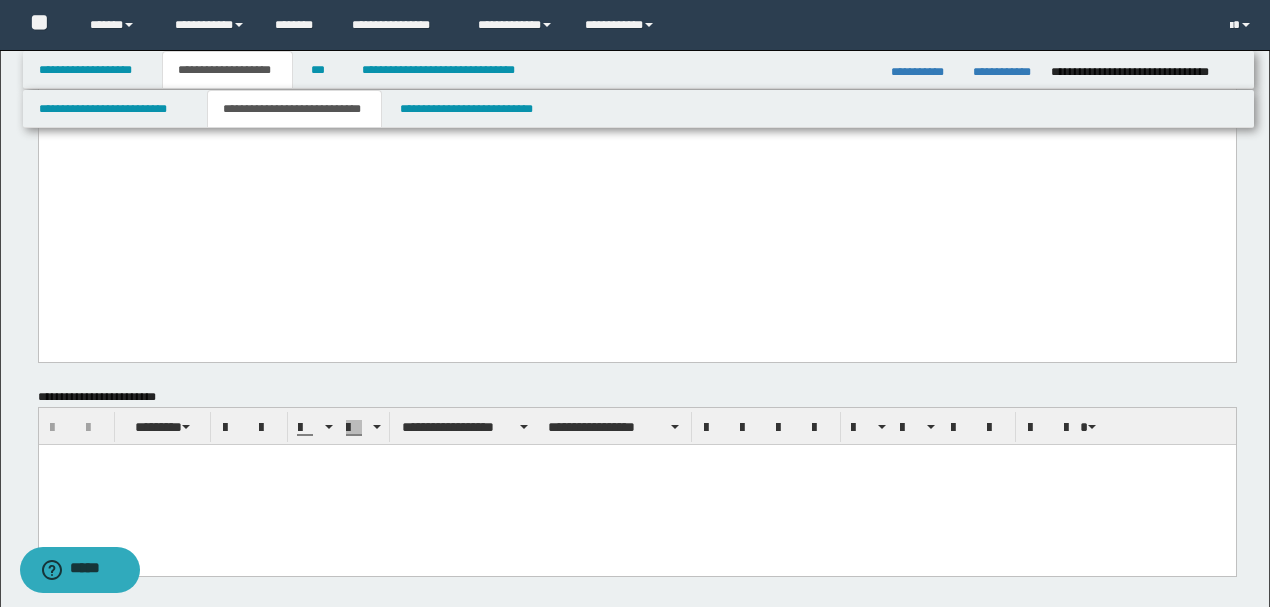 drag, startPoint x: 788, startPoint y: 270, endPoint x: 0, endPoint y: 252, distance: 788.20557 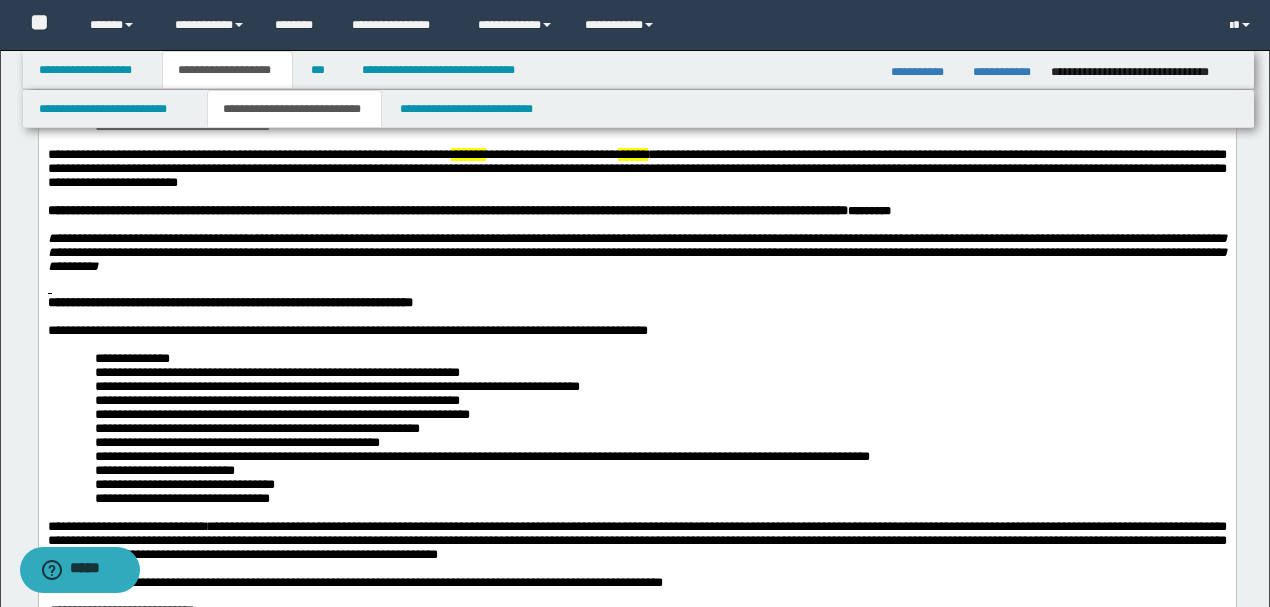 scroll, scrollTop: 66, scrollLeft: 0, axis: vertical 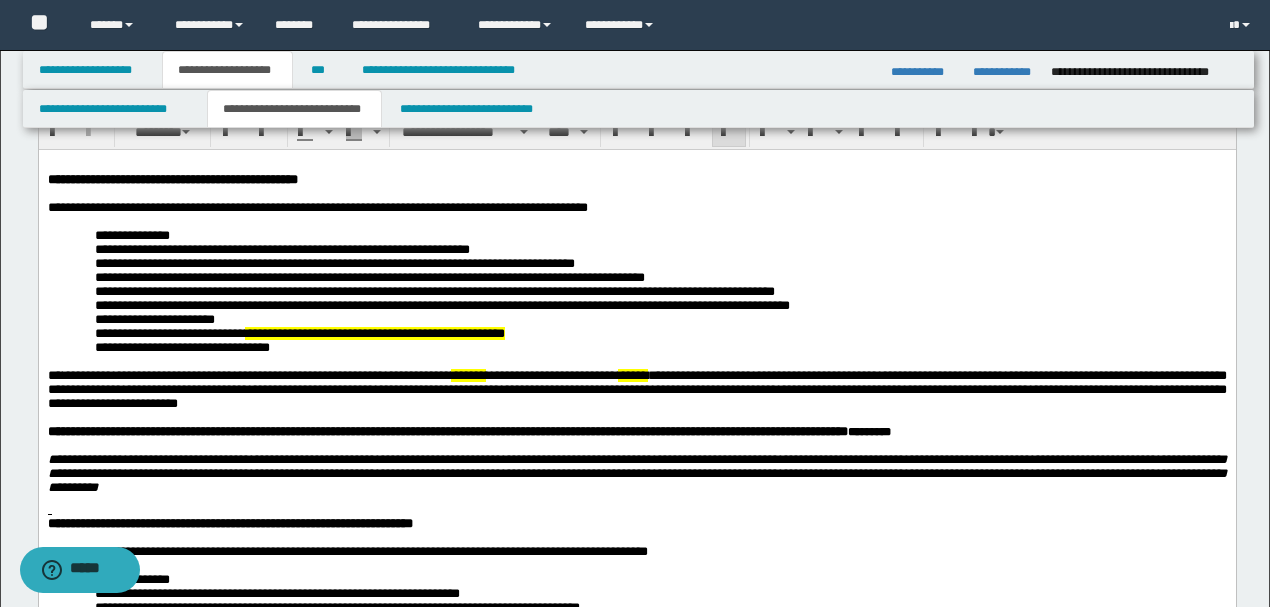 click on "*******" at bounding box center [467, 374] 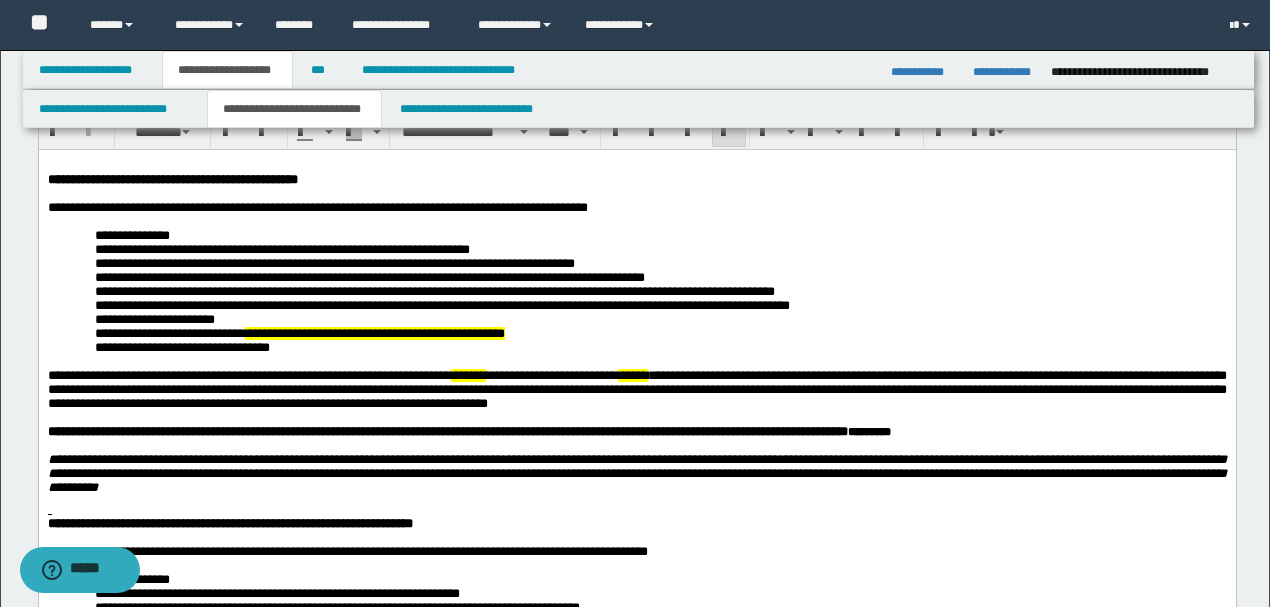 click on "**********" at bounding box center (636, 388) 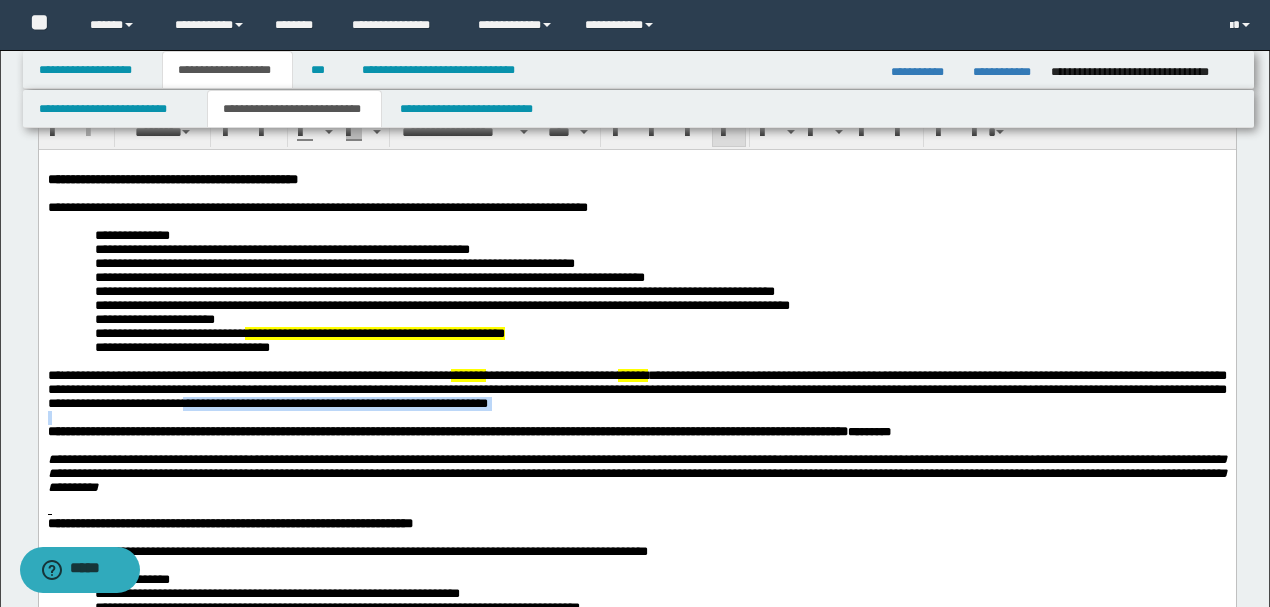 drag, startPoint x: 795, startPoint y: 432, endPoint x: 366, endPoint y: 424, distance: 429.0746 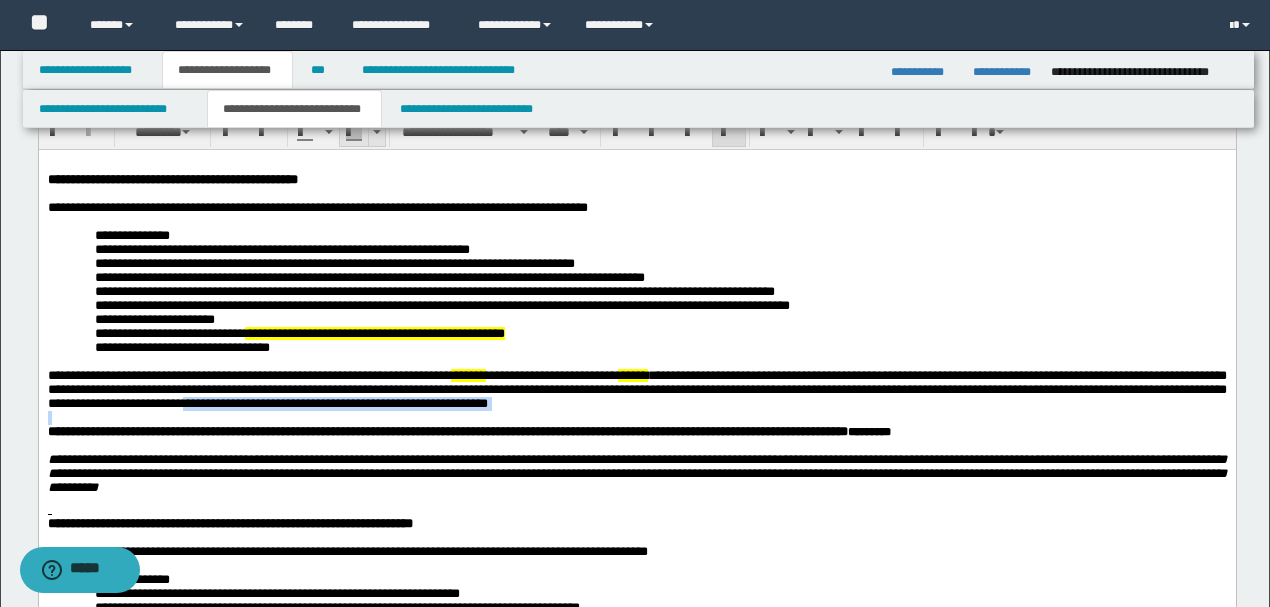 click at bounding box center (376, 132) 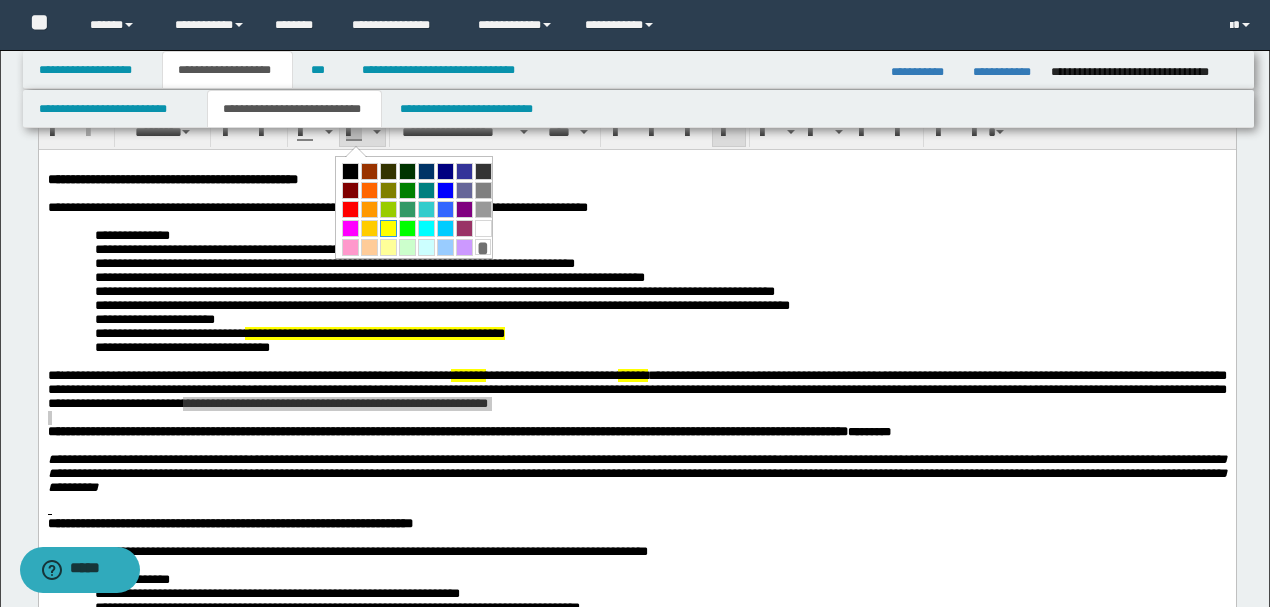 click at bounding box center [388, 228] 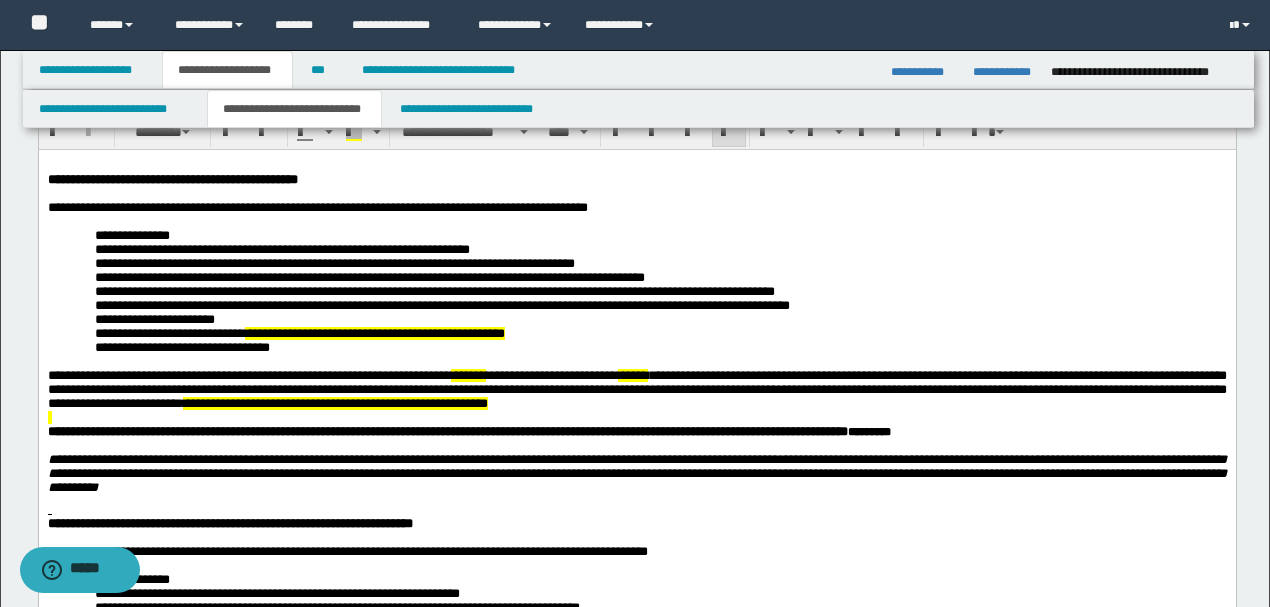 click on "**********" at bounding box center [636, 388] 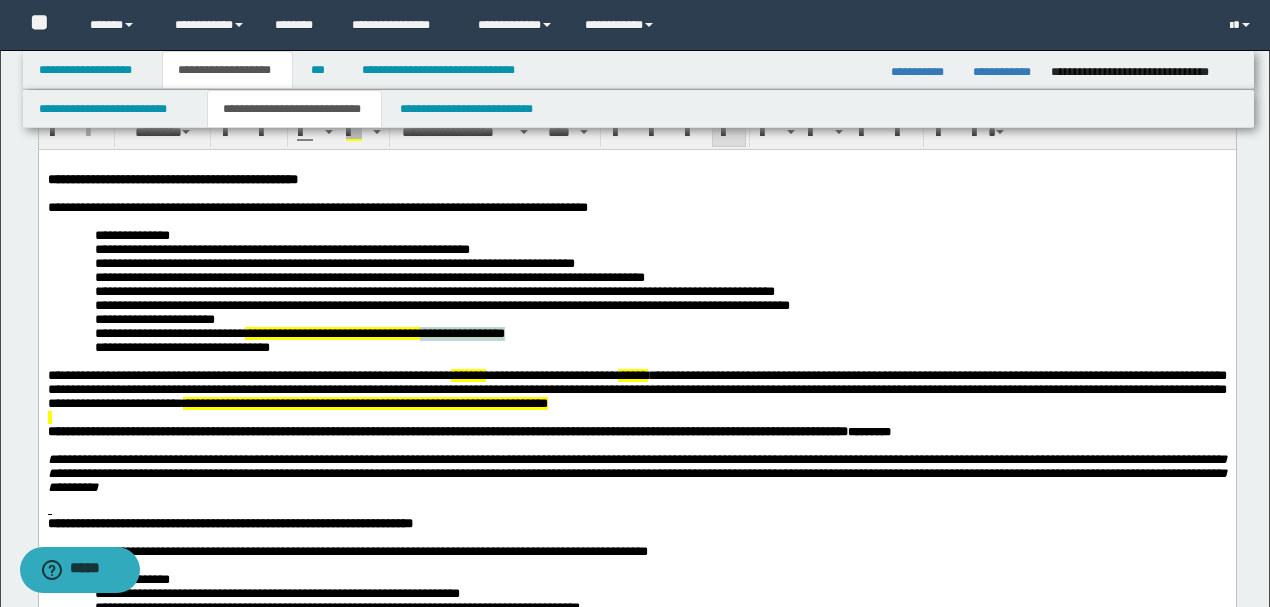 drag, startPoint x: 538, startPoint y: 347, endPoint x: 443, endPoint y: 350, distance: 95.047356 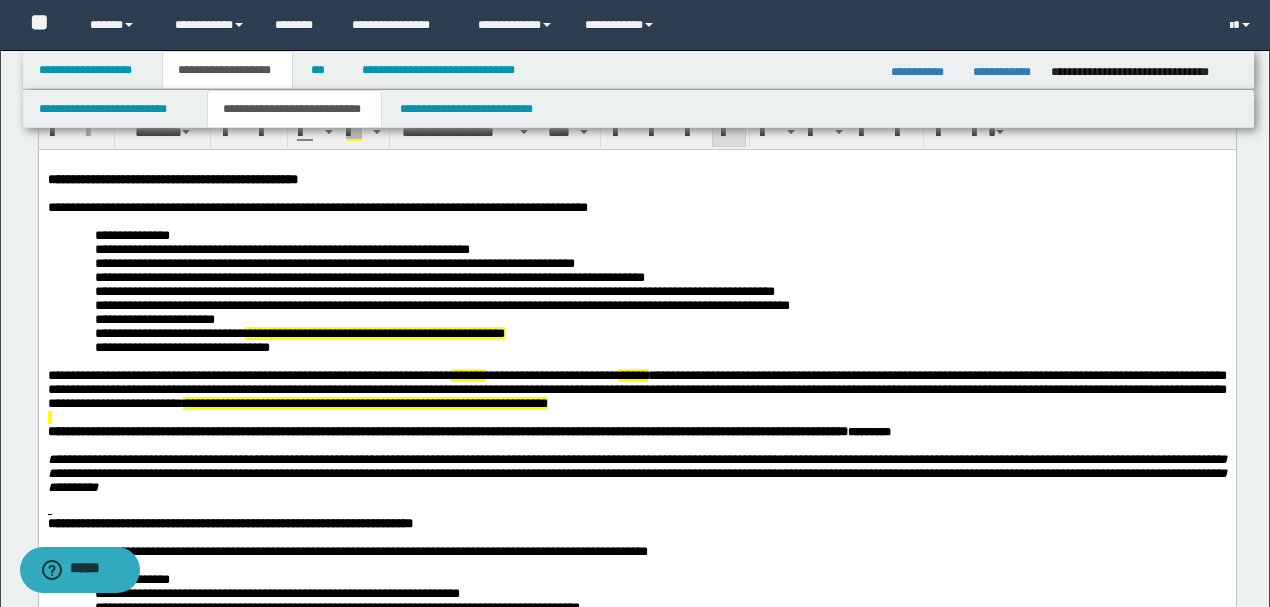 click on "**********" at bounding box center [660, 347] 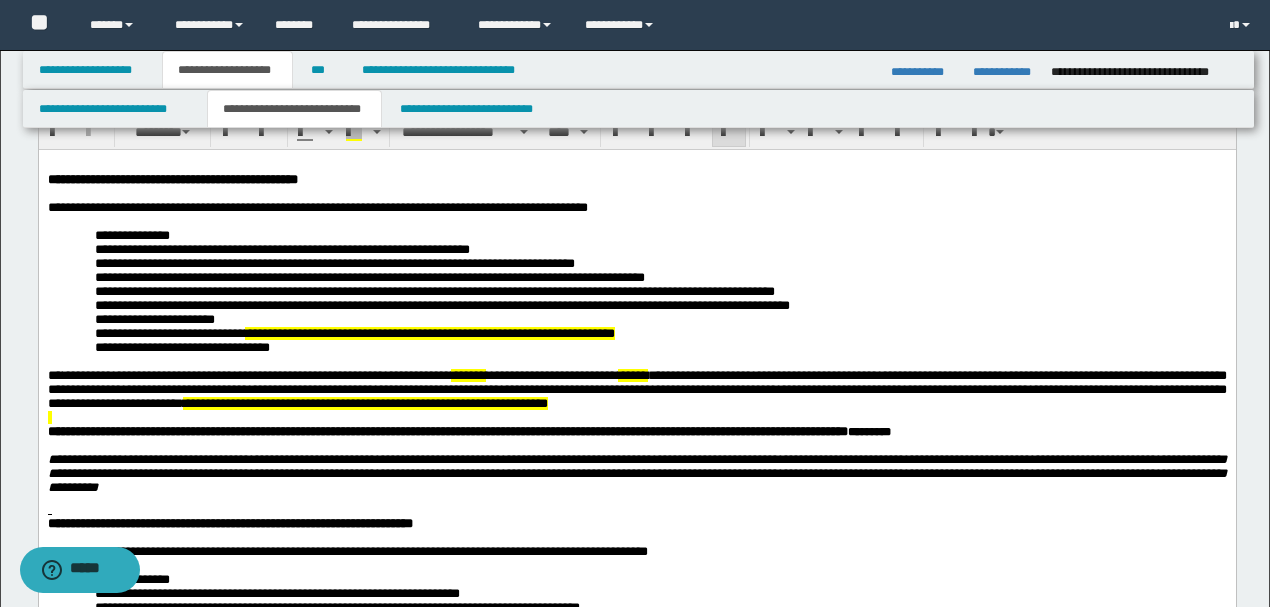 click on "**********" at bounding box center (636, 389) 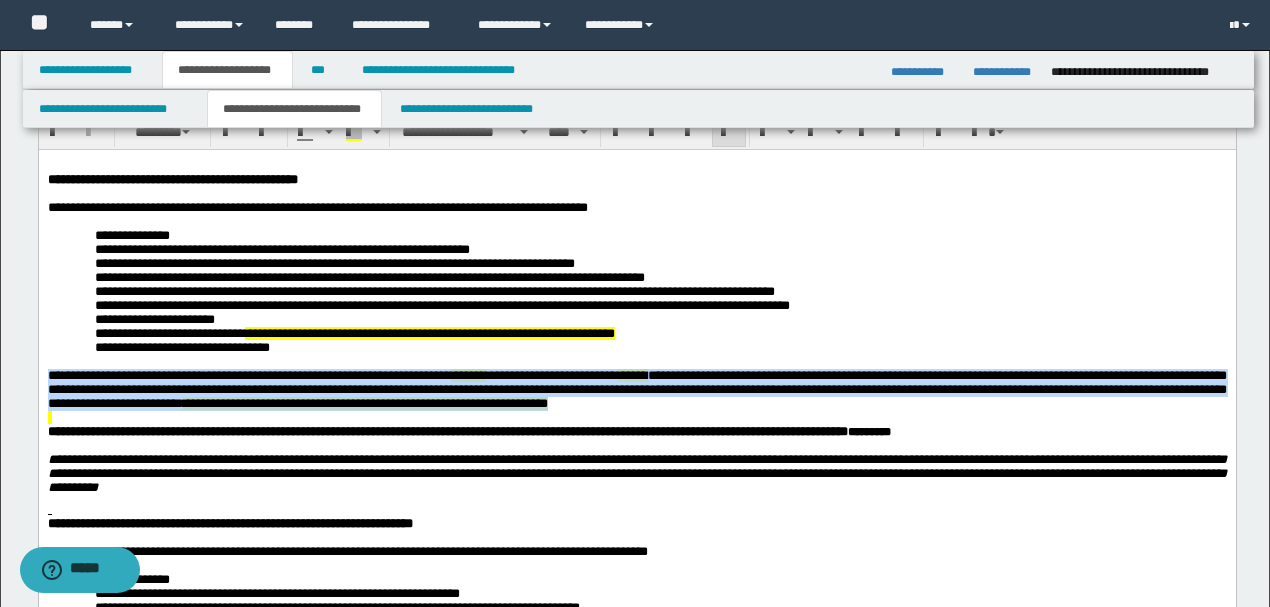 drag, startPoint x: 788, startPoint y: 424, endPoint x: 11, endPoint y: 393, distance: 777.61816 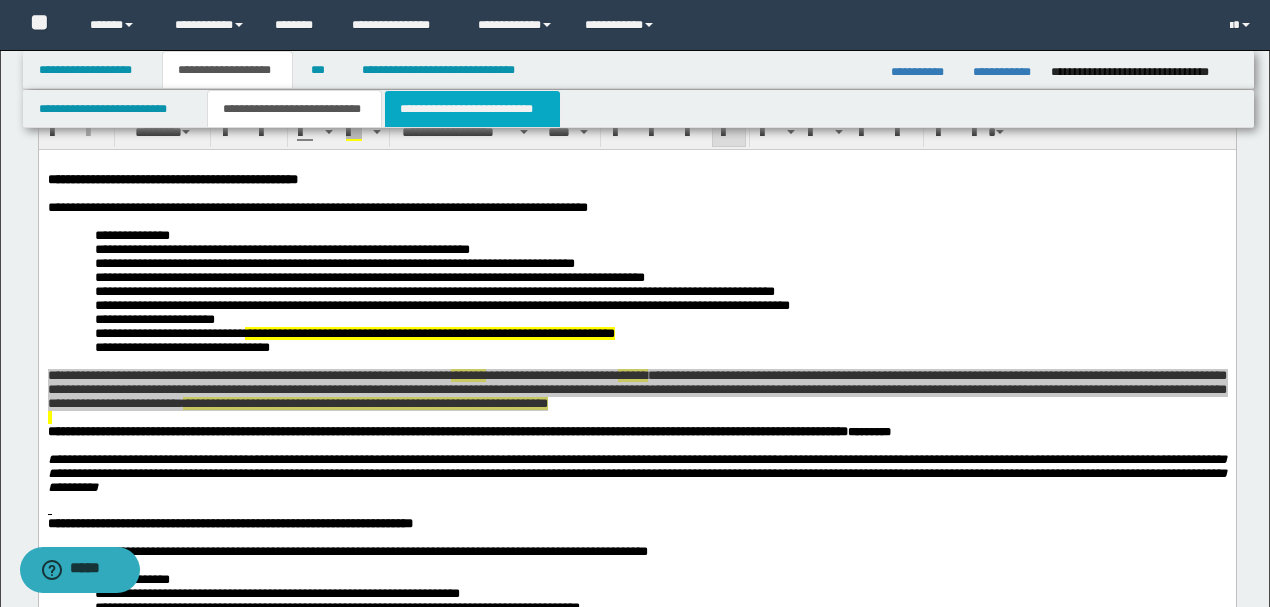 click on "**********" at bounding box center [472, 109] 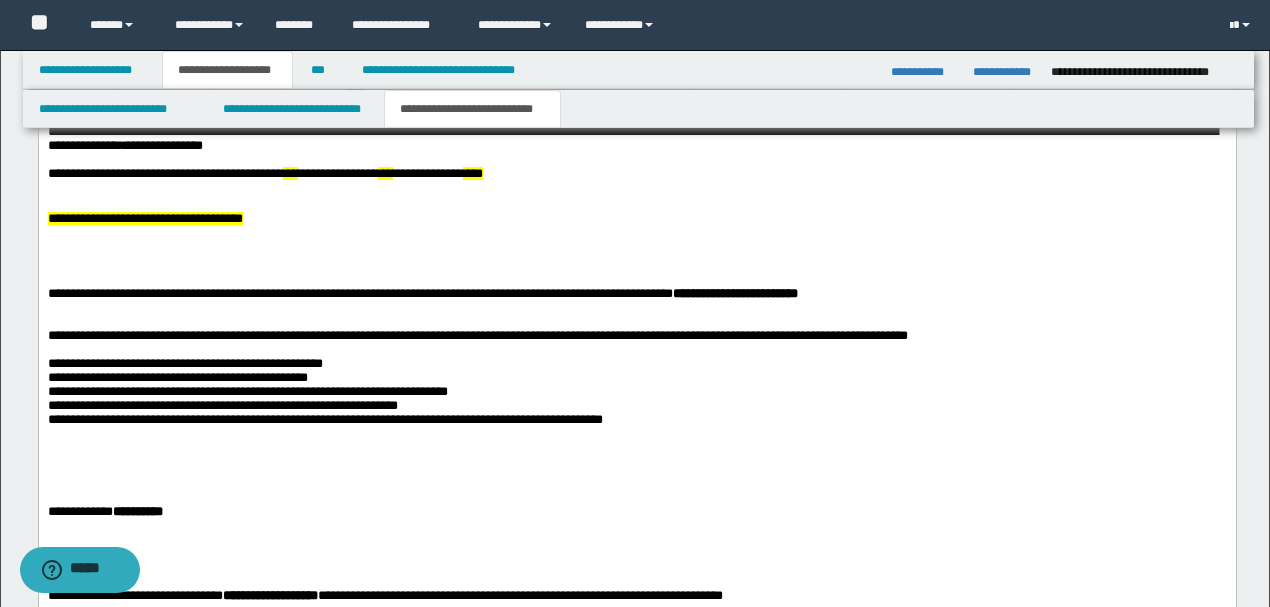 scroll, scrollTop: 1266, scrollLeft: 0, axis: vertical 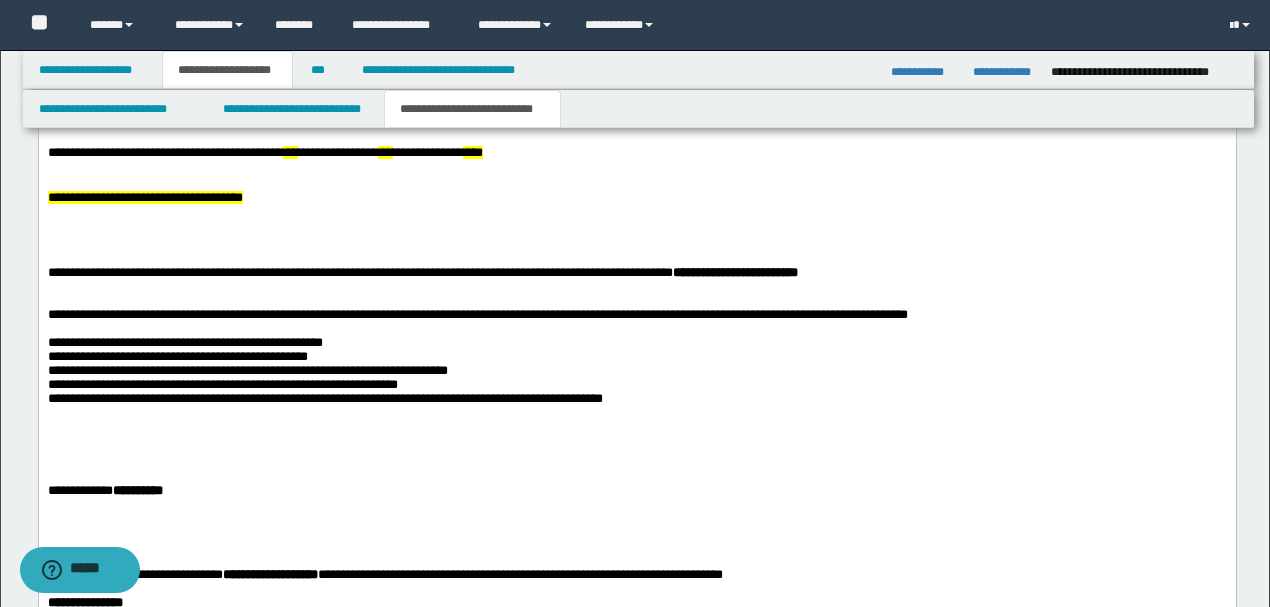 click at bounding box center (636, 434) 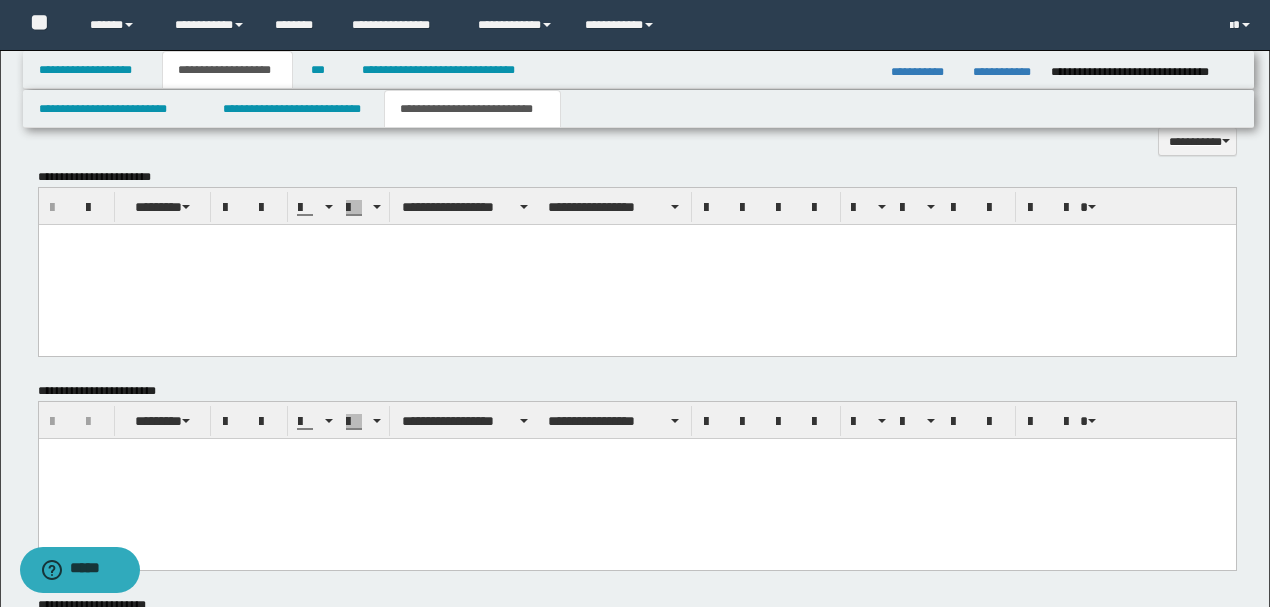scroll, scrollTop: 1066, scrollLeft: 0, axis: vertical 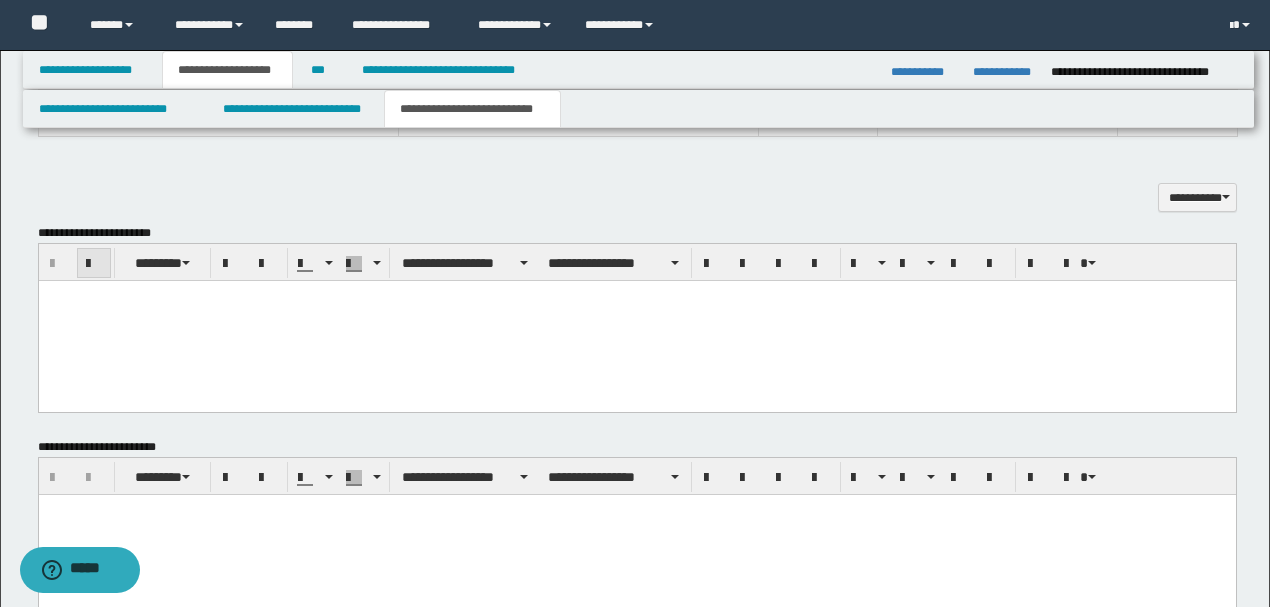 click at bounding box center (94, 264) 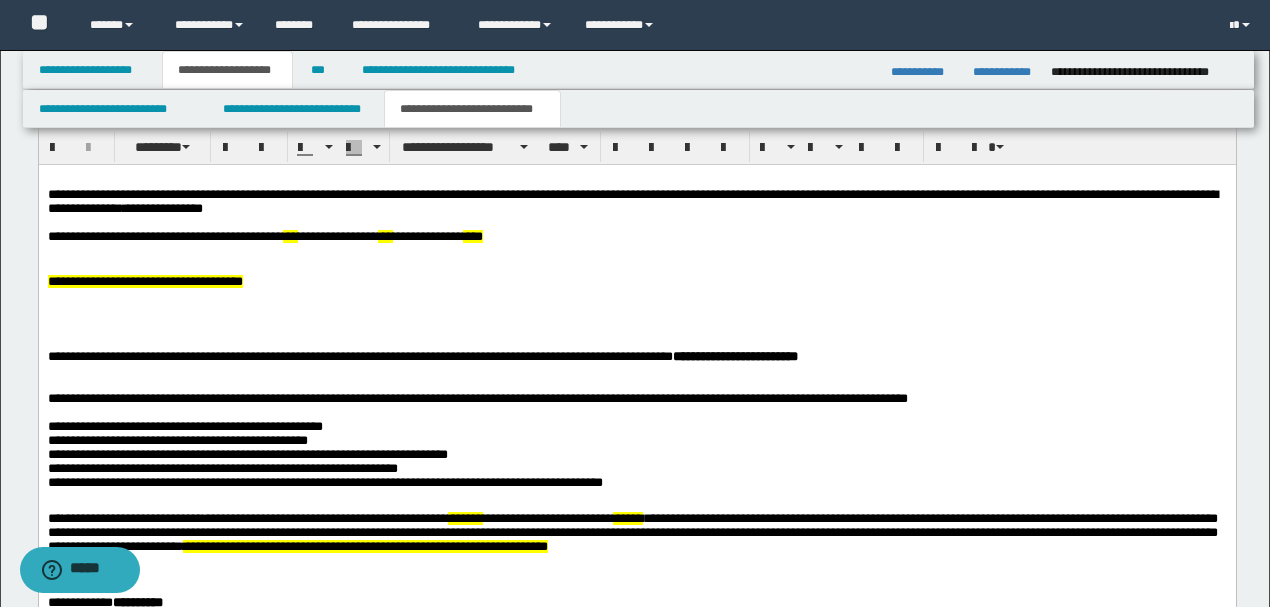 scroll, scrollTop: 1333, scrollLeft: 0, axis: vertical 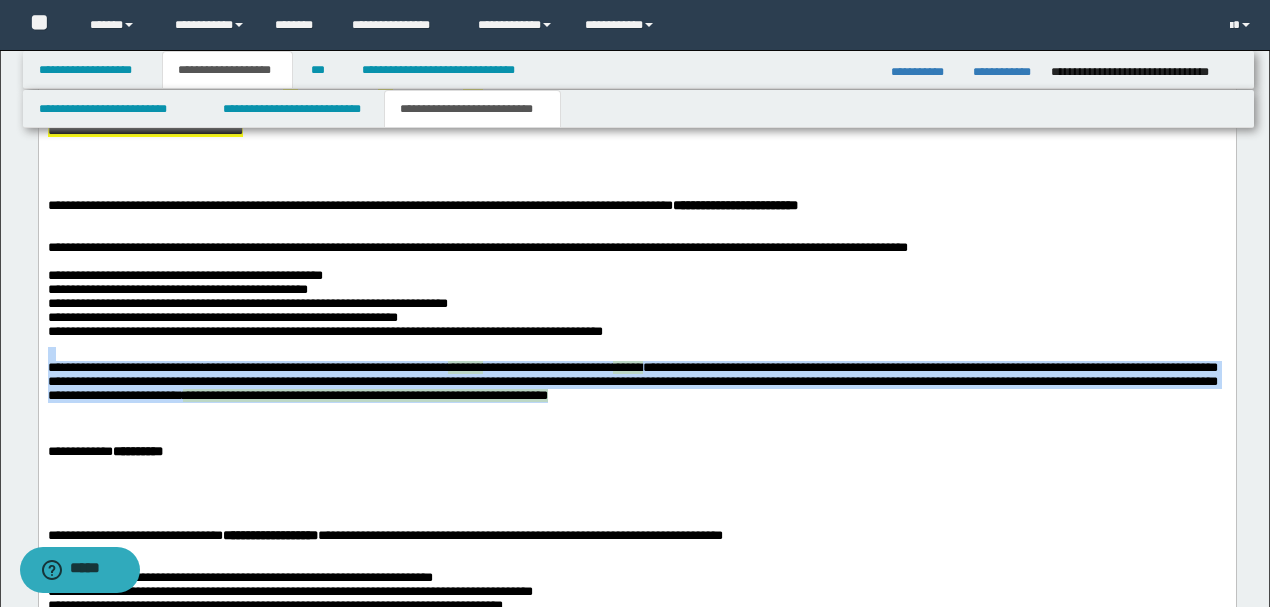 drag, startPoint x: 873, startPoint y: 419, endPoint x: 0, endPoint y: 379, distance: 873.9159 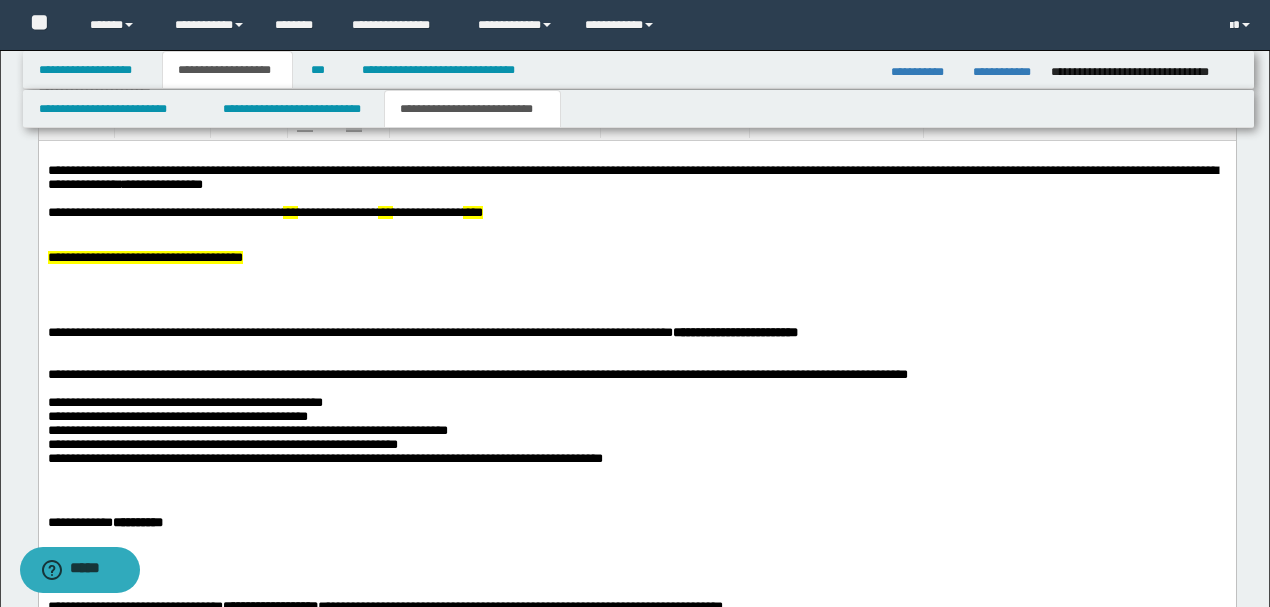 scroll, scrollTop: 1200, scrollLeft: 0, axis: vertical 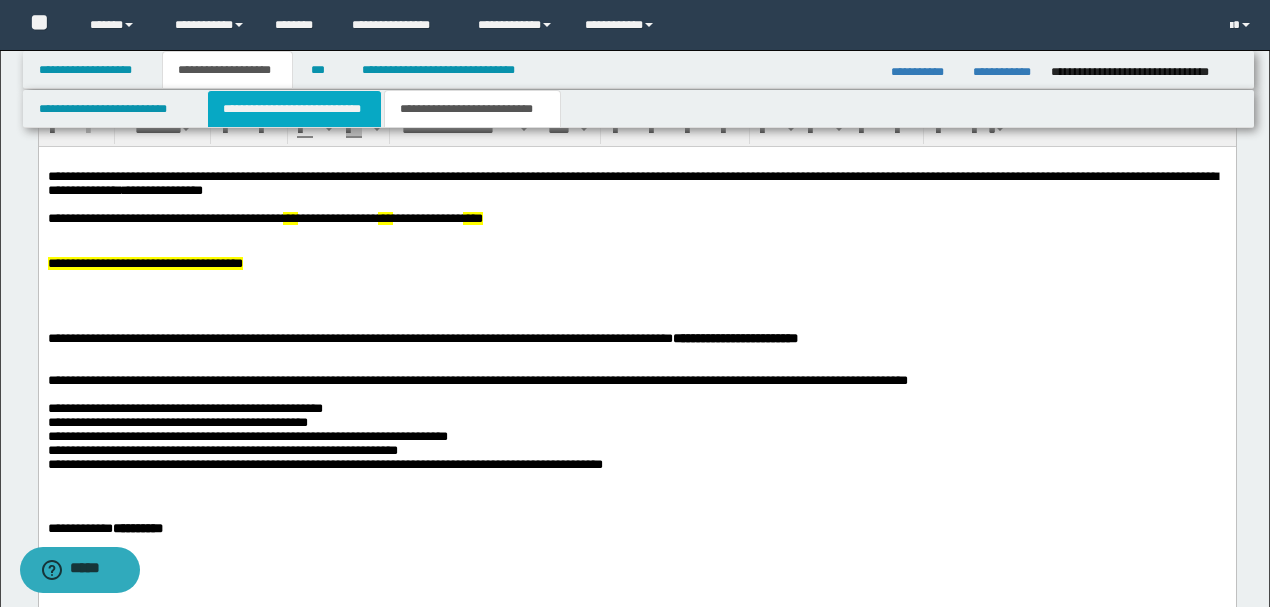 click on "**********" at bounding box center (294, 109) 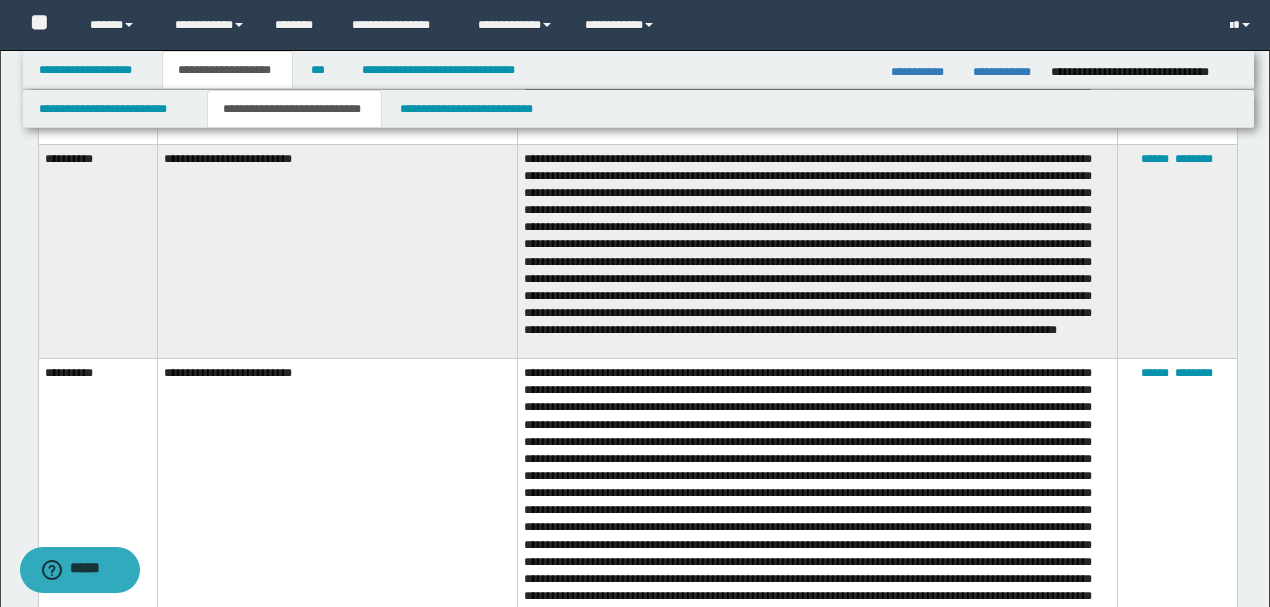 scroll, scrollTop: 6200, scrollLeft: 0, axis: vertical 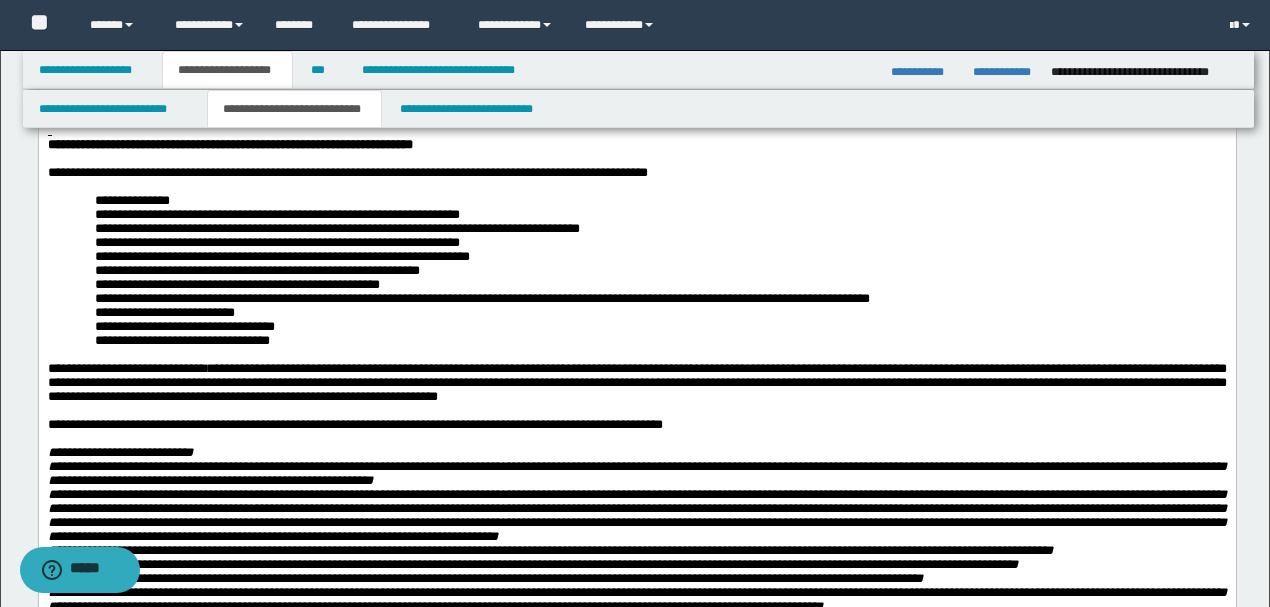 click on "**********" at bounding box center [276, 242] 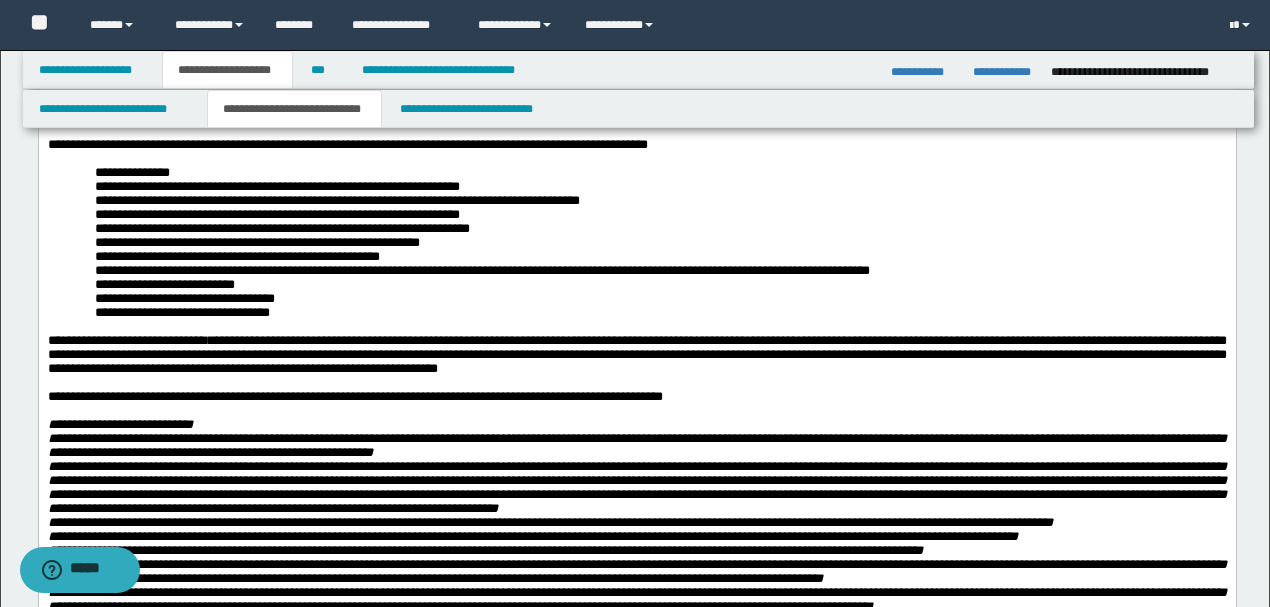 click on "**********" at bounding box center [276, 214] 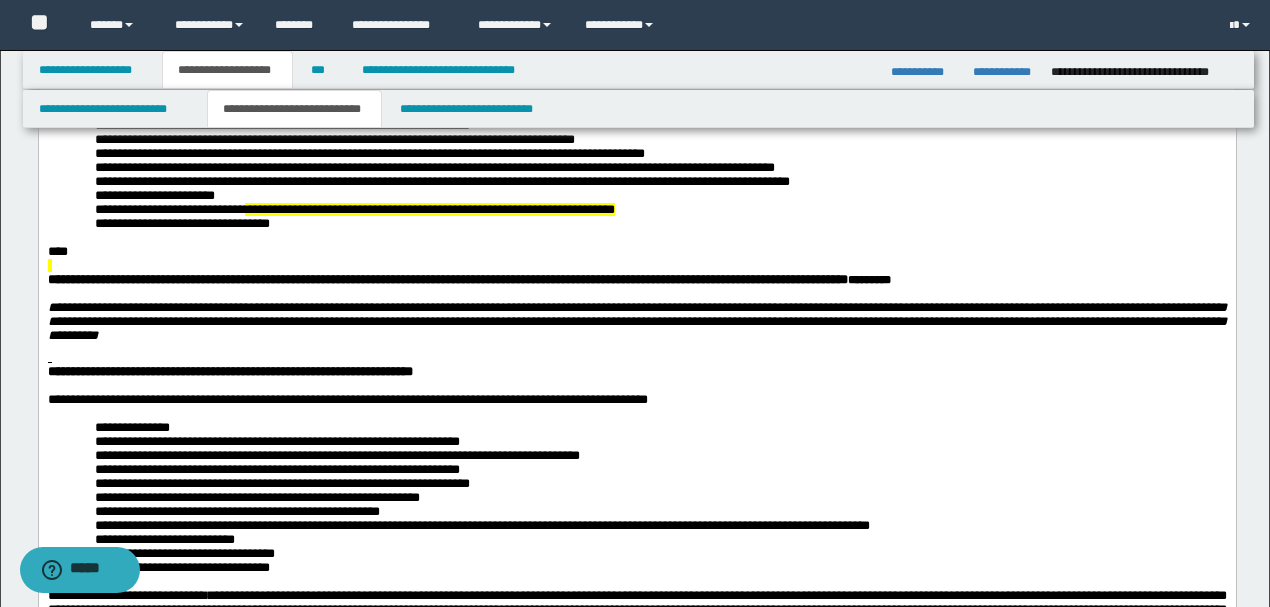 scroll, scrollTop: 178, scrollLeft: 0, axis: vertical 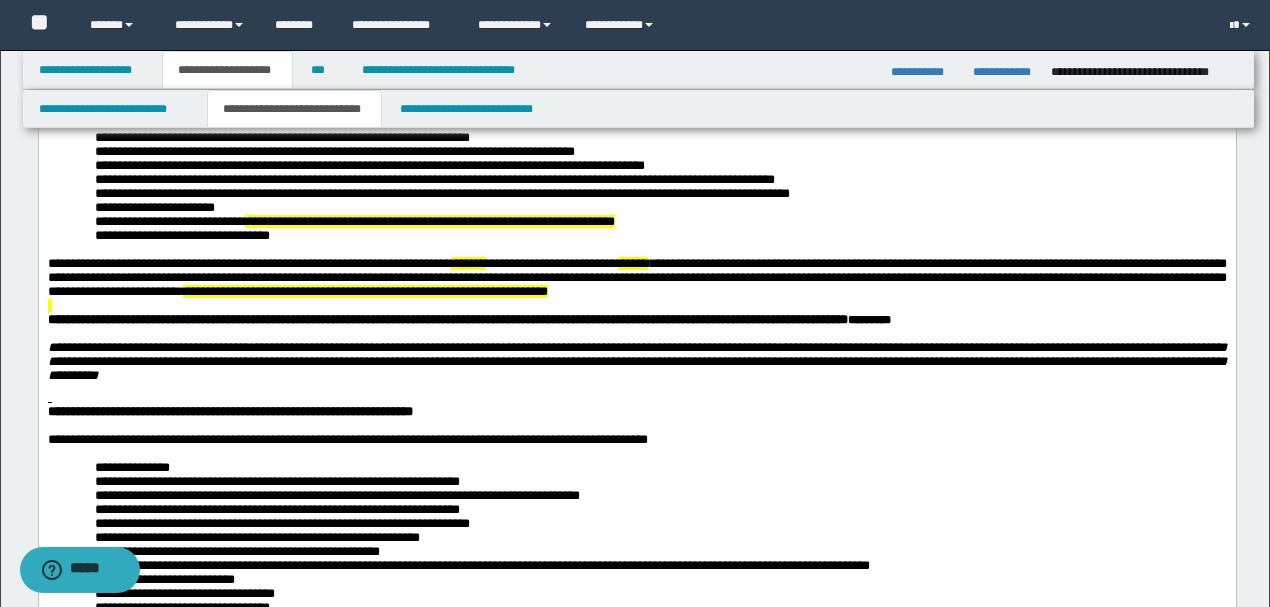 click on "**********" at bounding box center [447, 318] 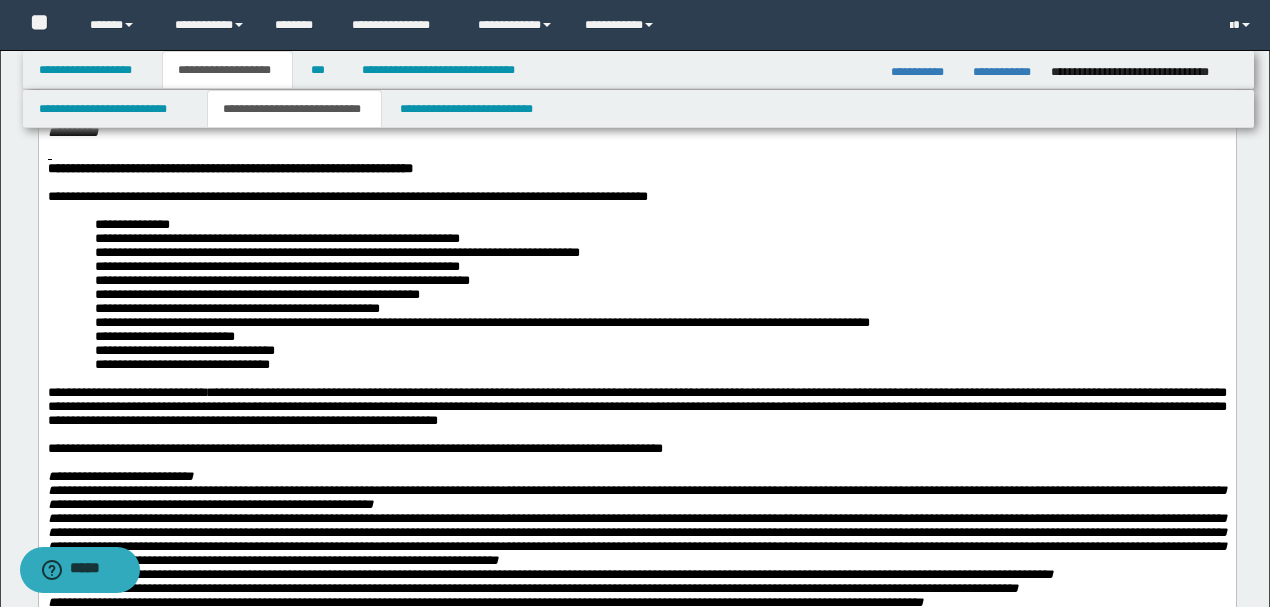 scroll, scrollTop: 445, scrollLeft: 0, axis: vertical 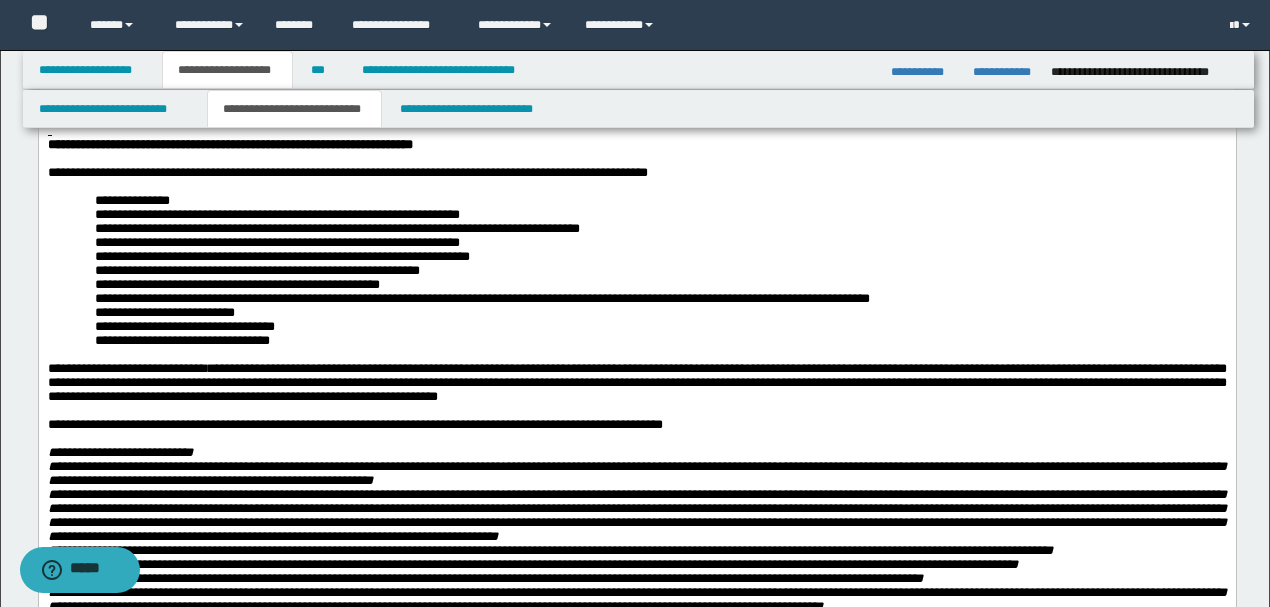 click on "**********" at bounding box center [276, 242] 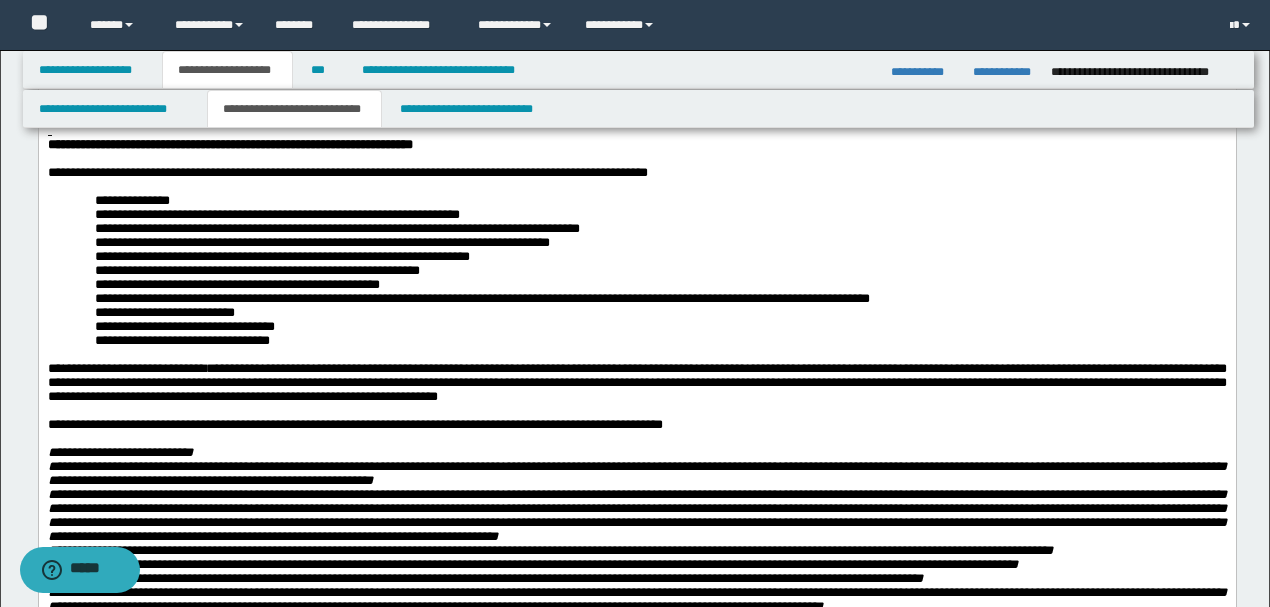 click on "**********" at bounding box center (276, 214) 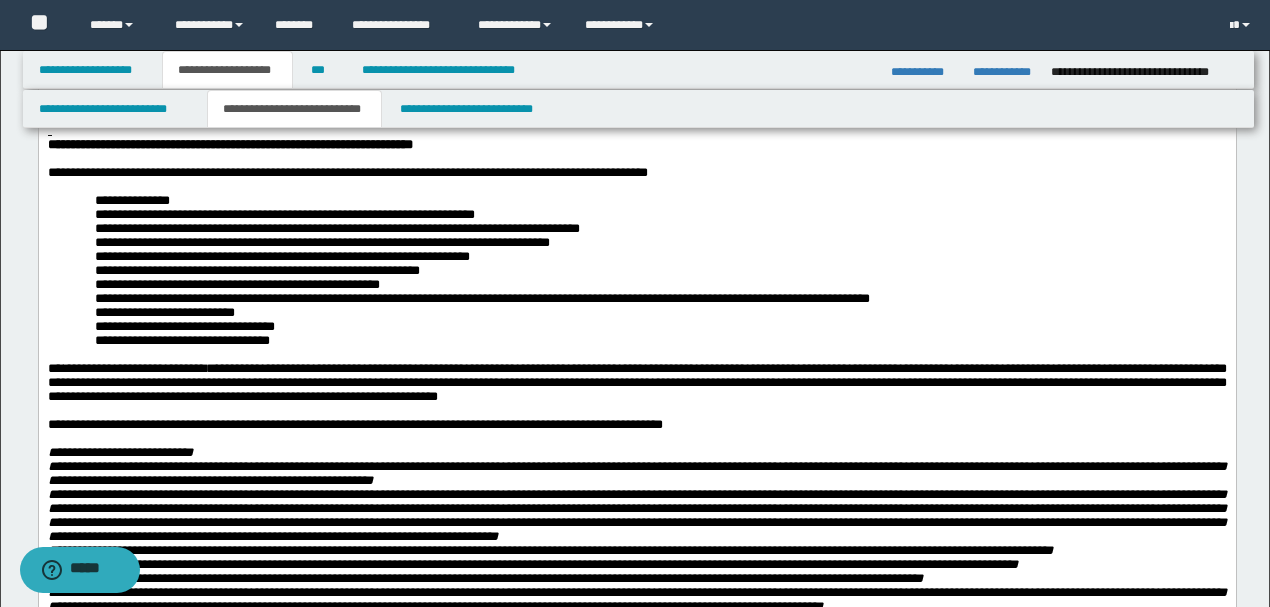 click on "**********" at bounding box center [281, 256] 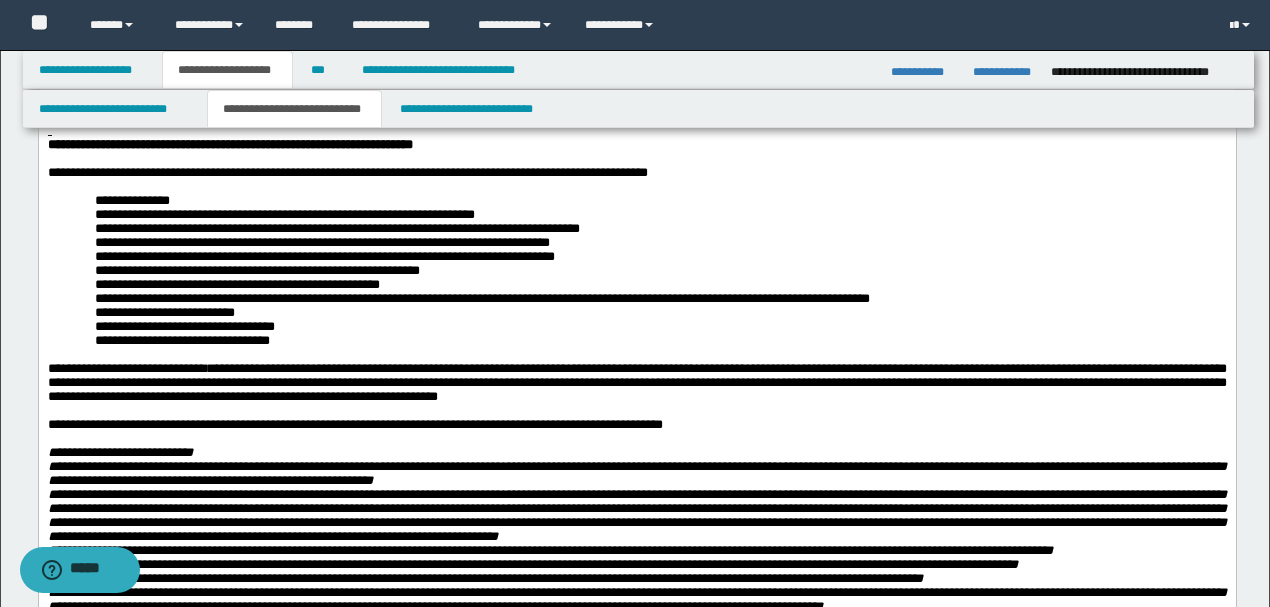 click on "**********" at bounding box center [256, 270] 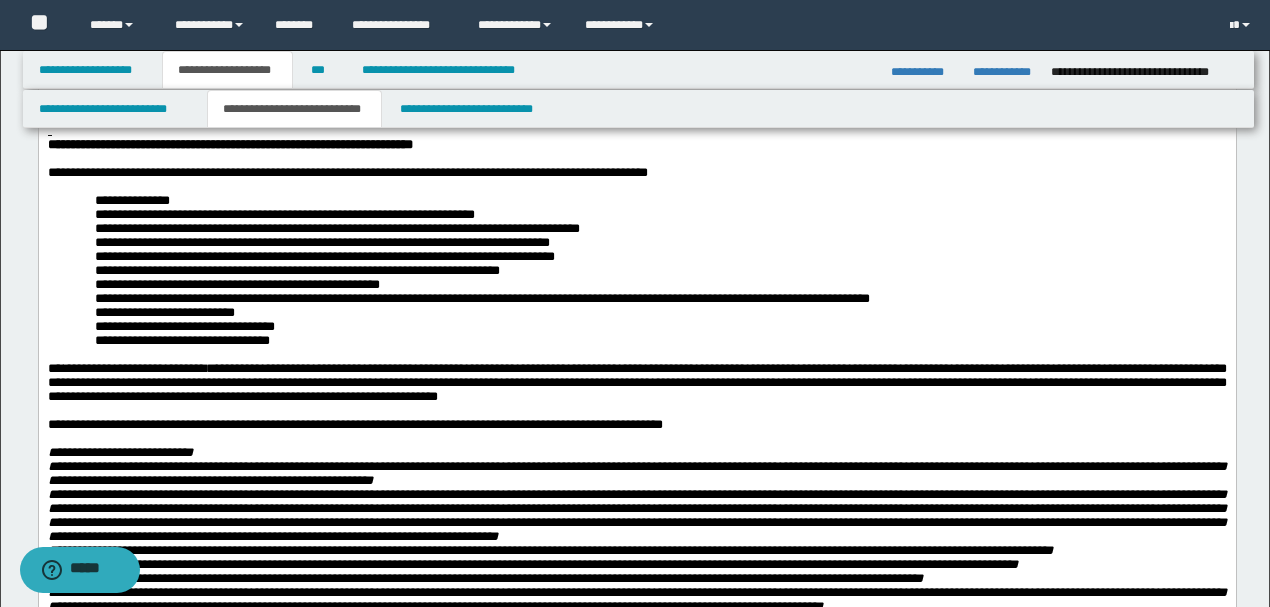 click on "**********" at bounding box center (236, 284) 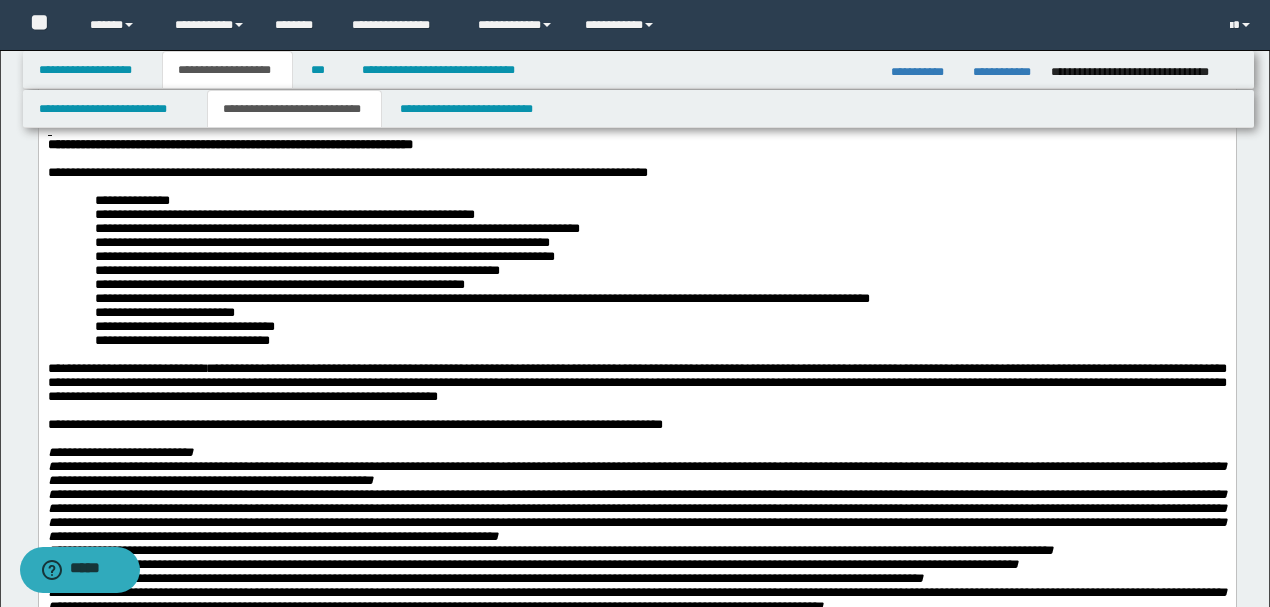 click on "**********" at bounding box center [660, 313] 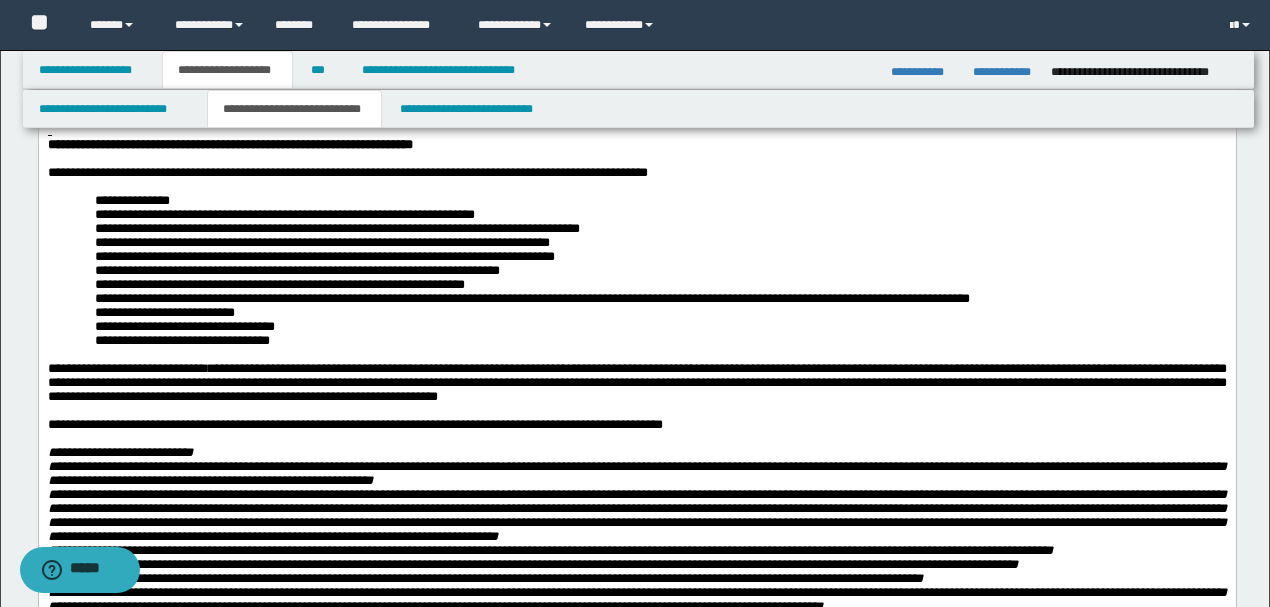 click on "**********" at bounding box center (660, 257) 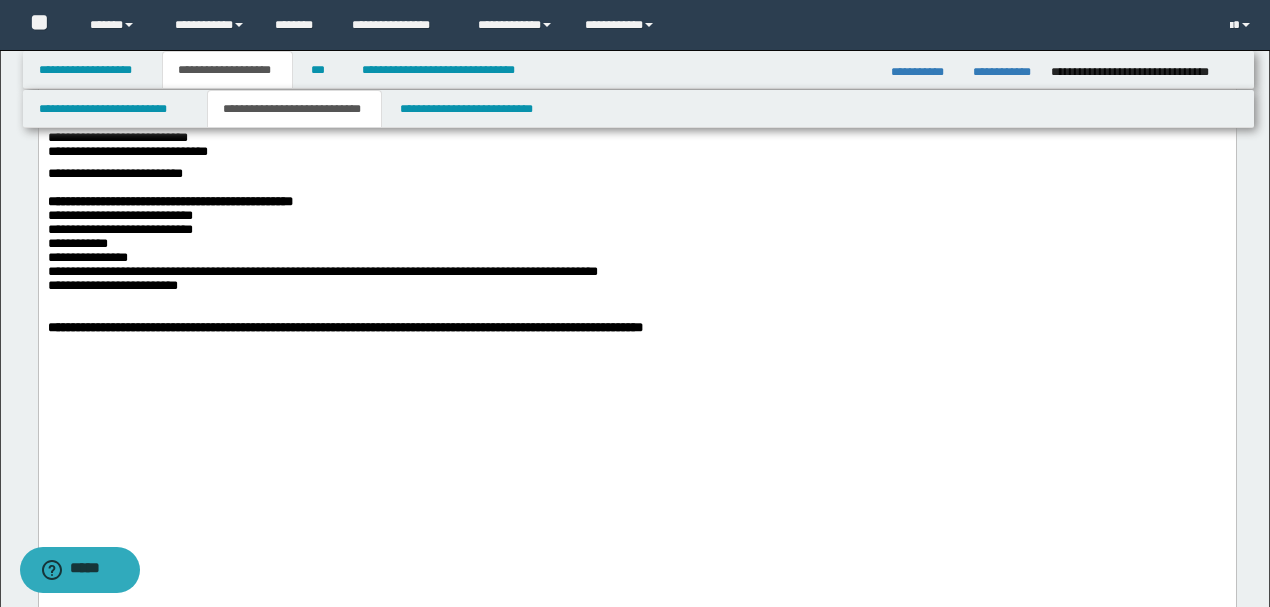 scroll, scrollTop: 2112, scrollLeft: 0, axis: vertical 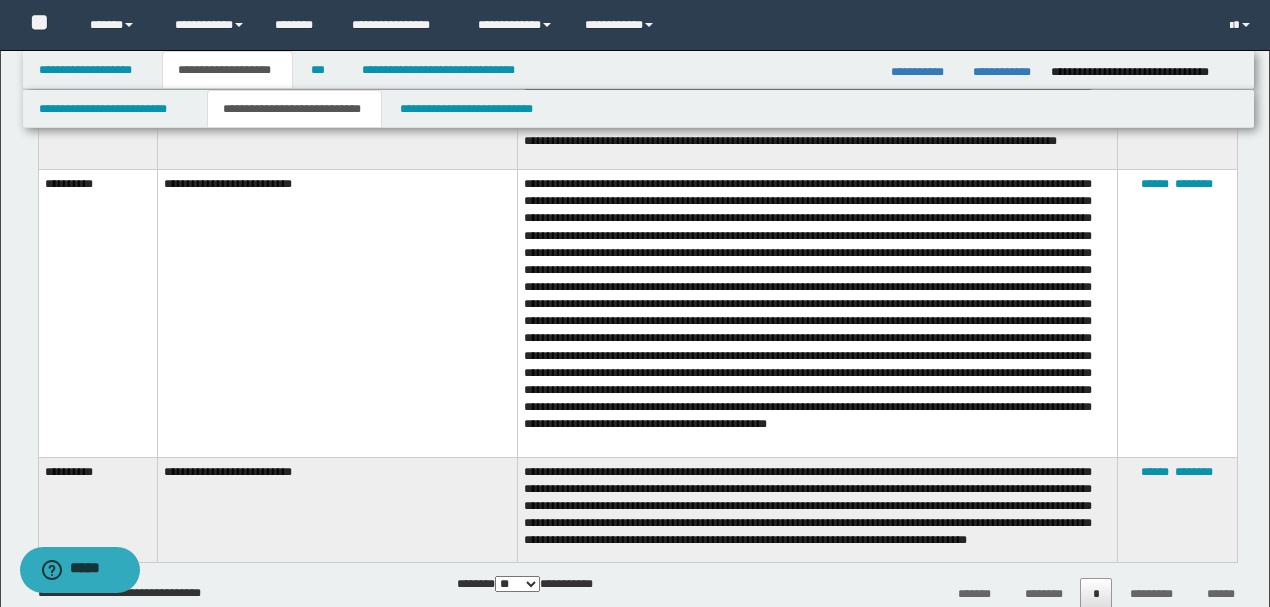drag, startPoint x: 141, startPoint y: 284, endPoint x: 824, endPoint y: 348, distance: 685.992 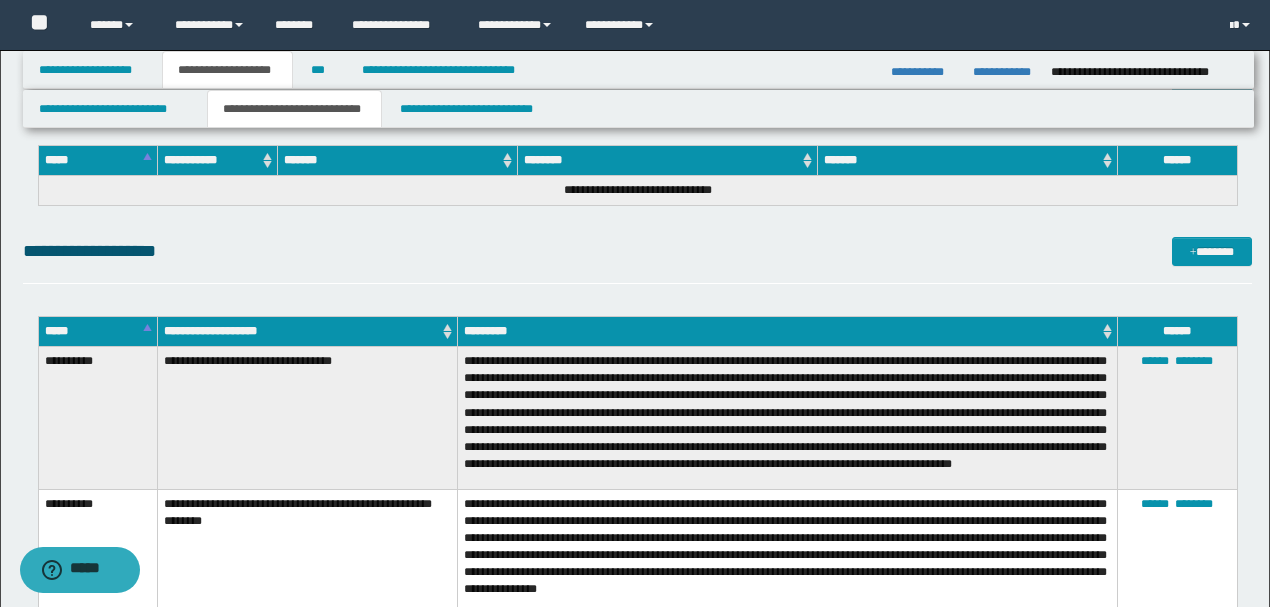 scroll, scrollTop: 6695, scrollLeft: 0, axis: vertical 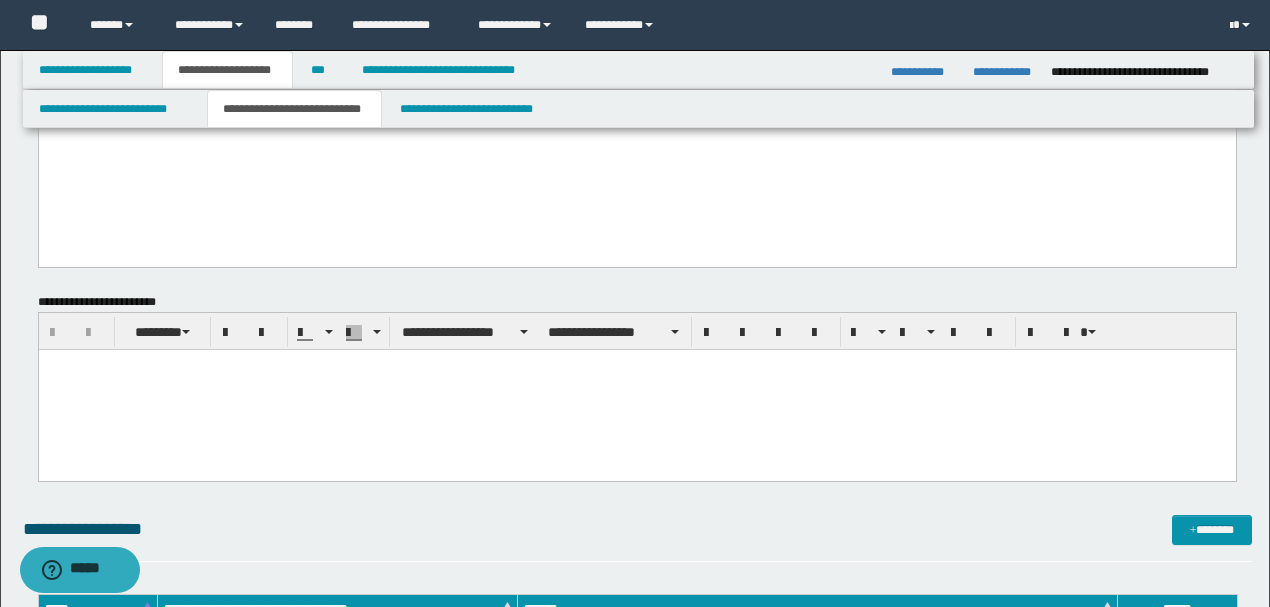click at bounding box center (636, 390) 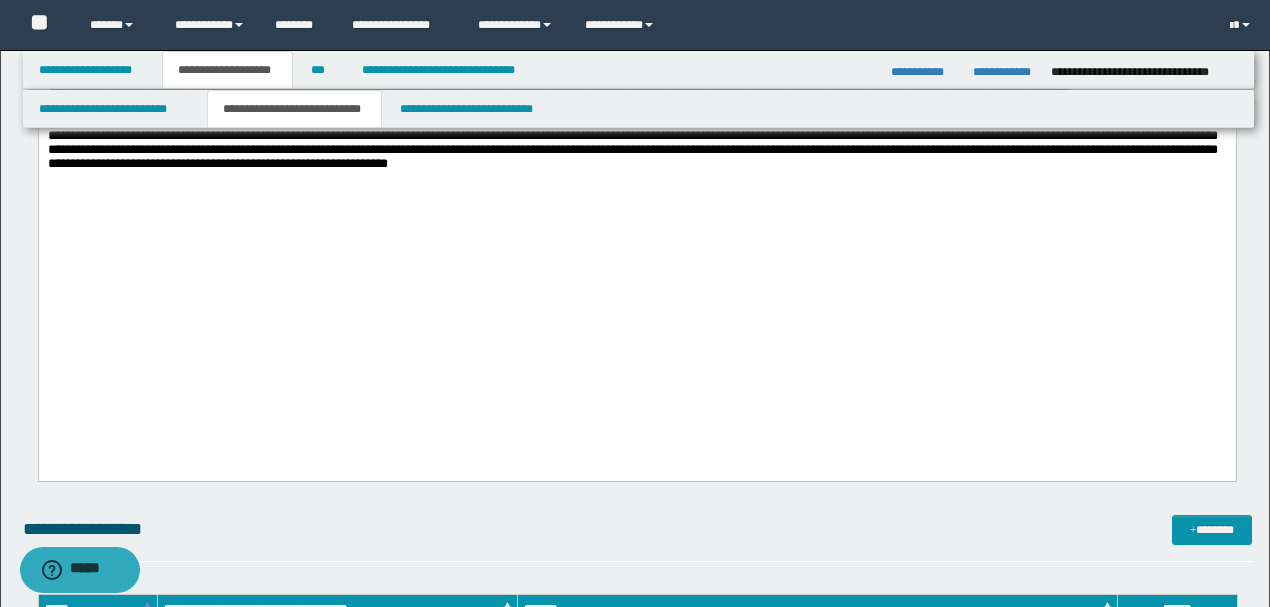 scroll, scrollTop: 4095, scrollLeft: 0, axis: vertical 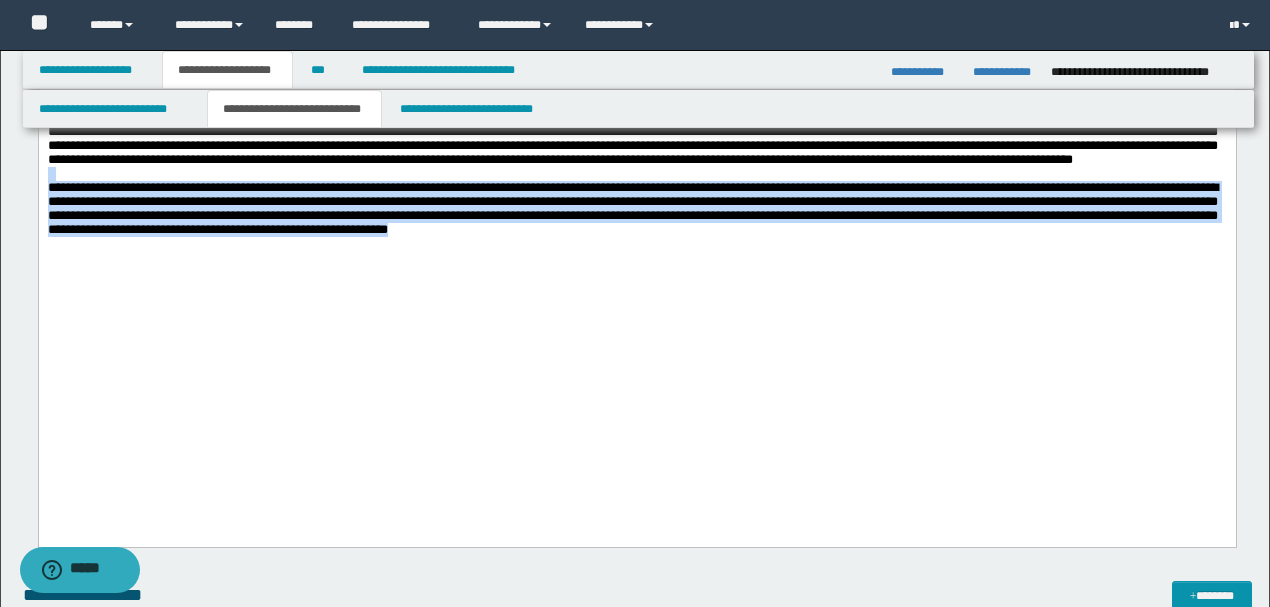 drag, startPoint x: 841, startPoint y: 444, endPoint x: 0, endPoint y: 376, distance: 843.7446 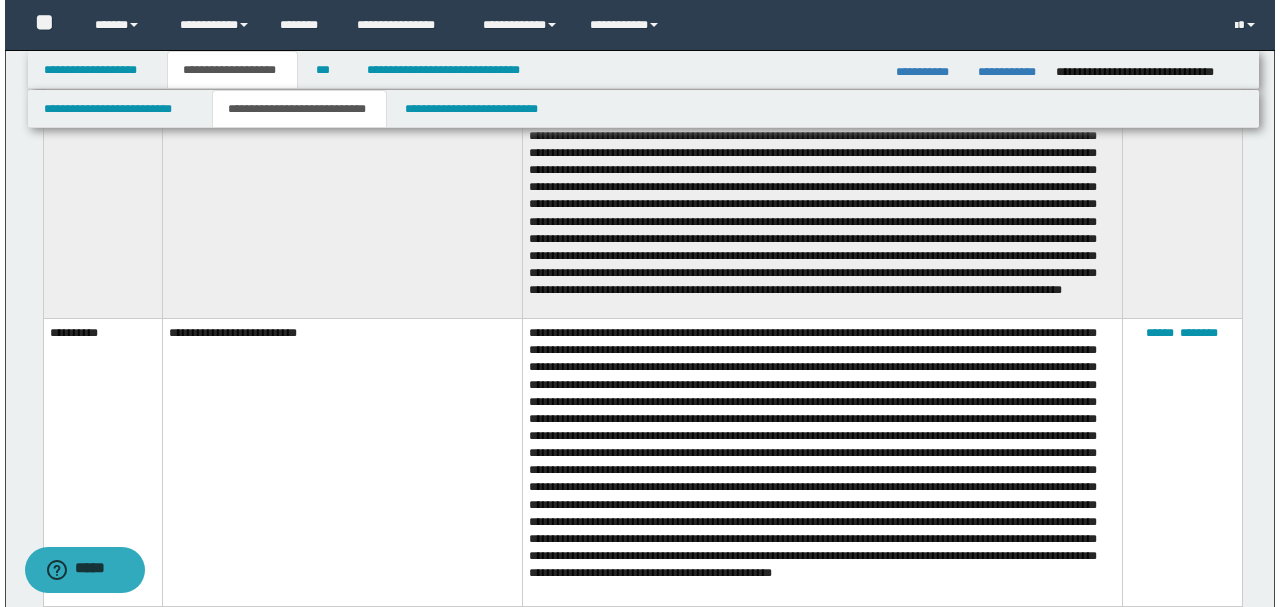 scroll, scrollTop: 7962, scrollLeft: 0, axis: vertical 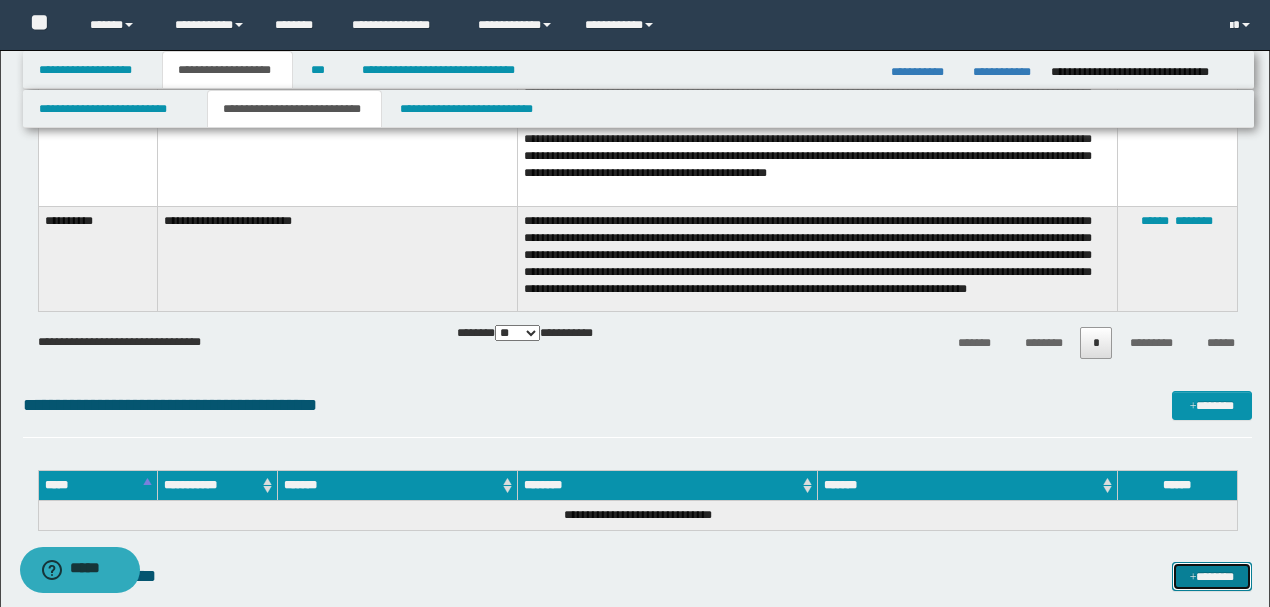 click on "*******" at bounding box center (1211, 576) 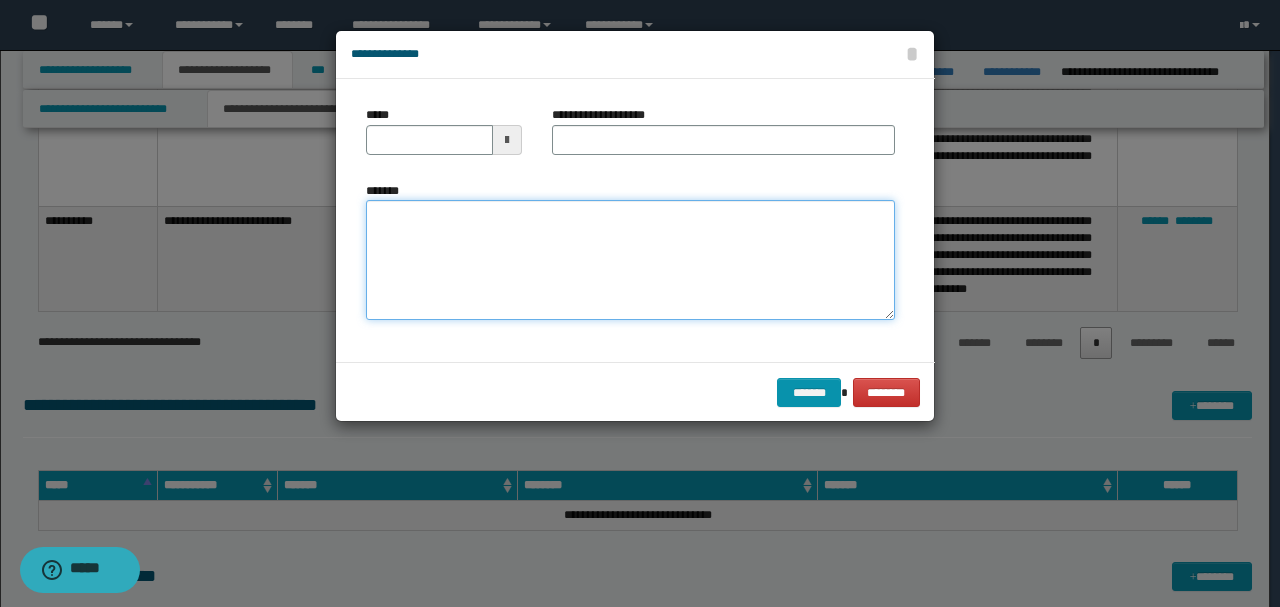 paste on "**********" 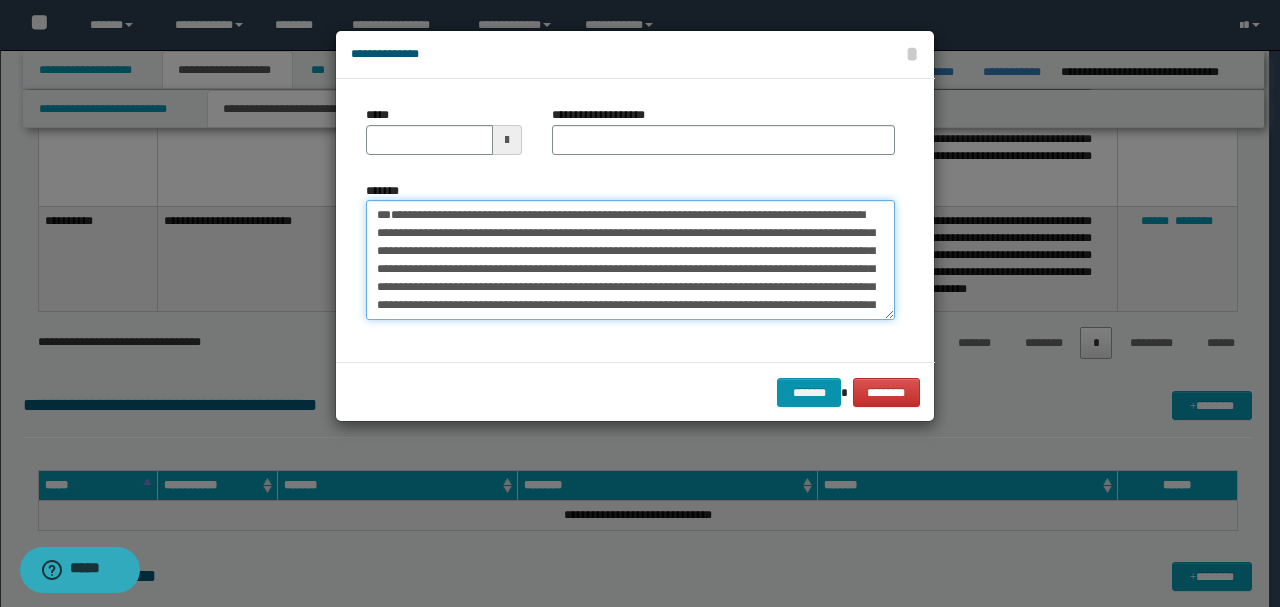 drag, startPoint x: 668, startPoint y: 256, endPoint x: 570, endPoint y: 234, distance: 100.43903 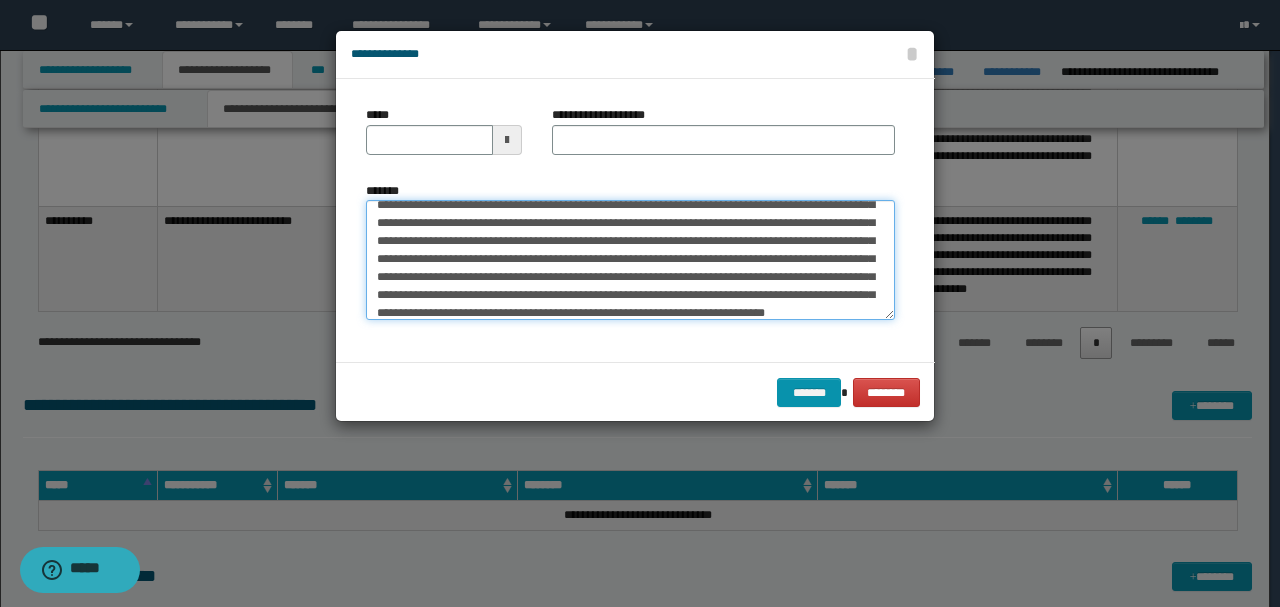 scroll, scrollTop: 0, scrollLeft: 0, axis: both 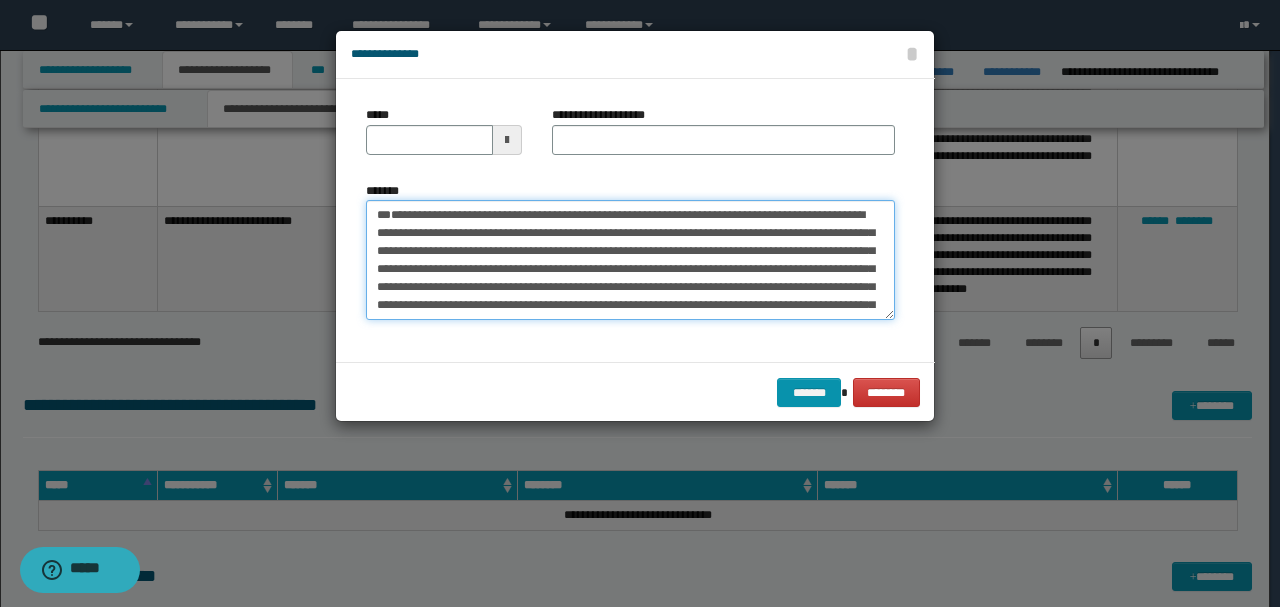drag, startPoint x: 442, startPoint y: 242, endPoint x: 341, endPoint y: 180, distance: 118.511604 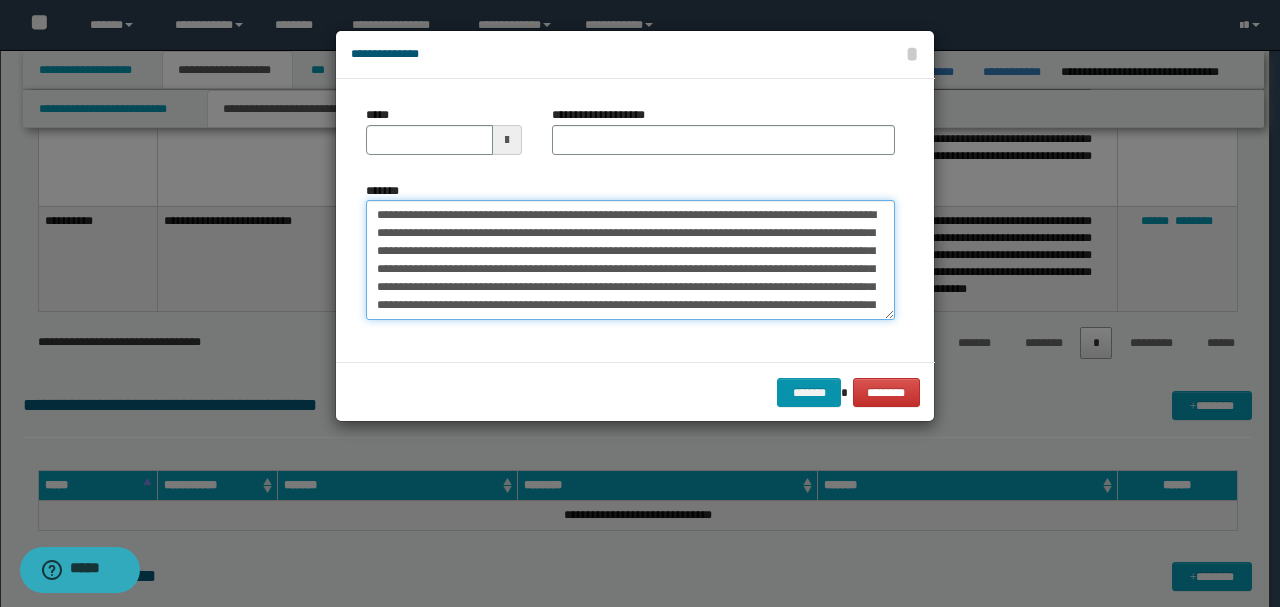 type 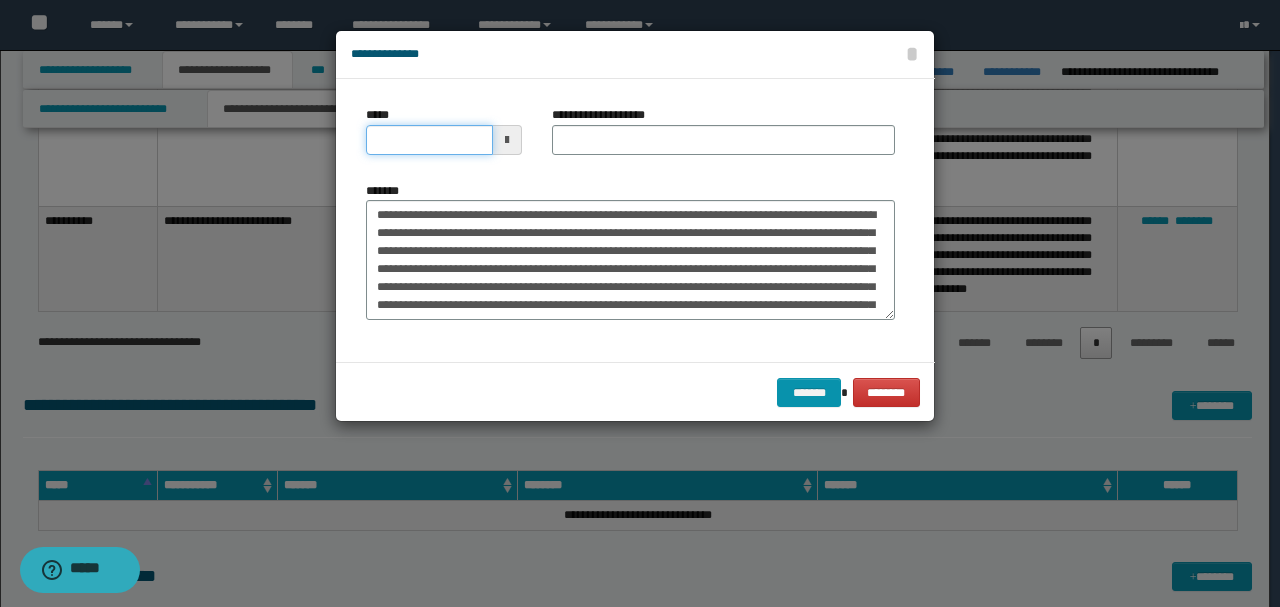 click on "*****" at bounding box center (429, 140) 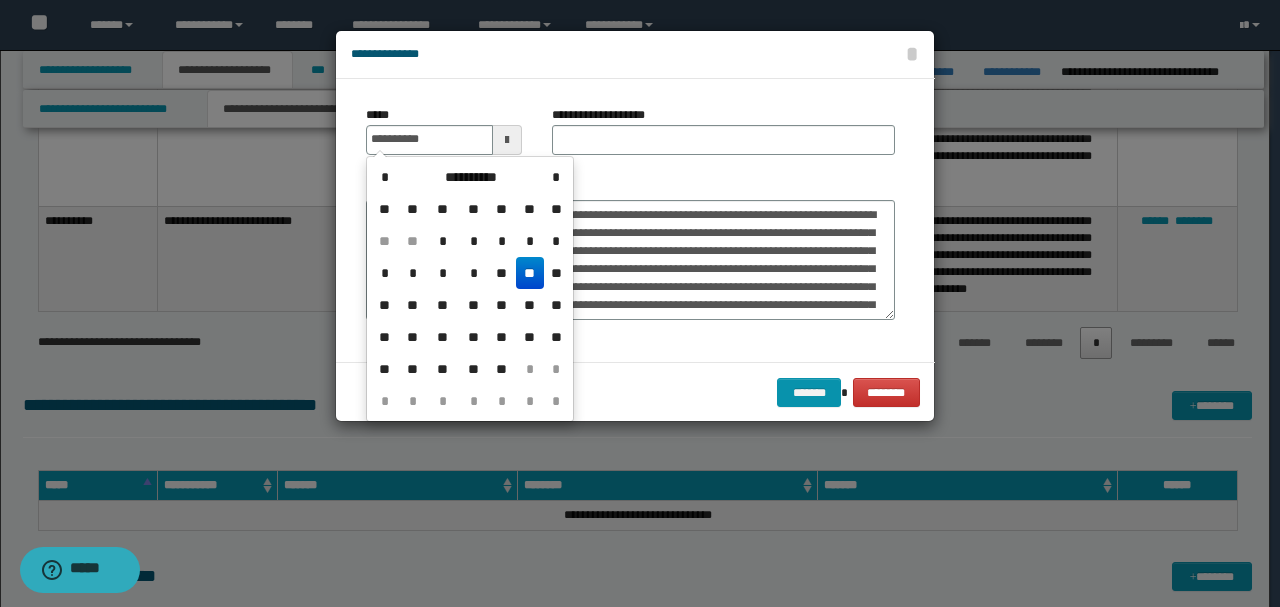 type on "**********" 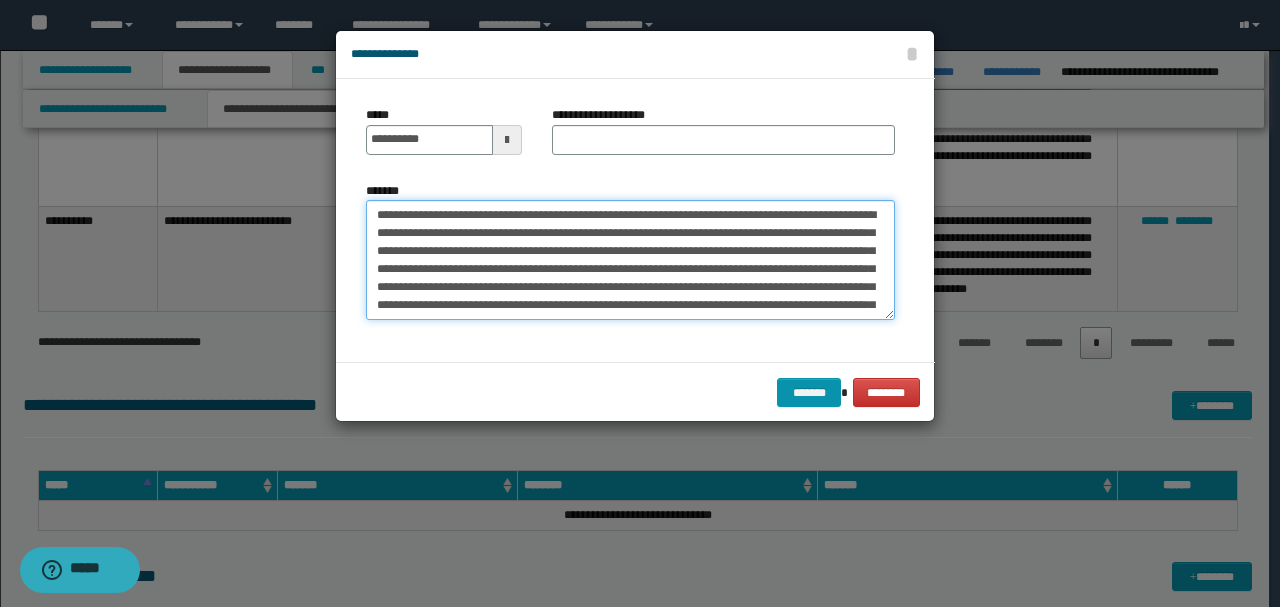 drag, startPoint x: 722, startPoint y: 214, endPoint x: 209, endPoint y: 210, distance: 513.01556 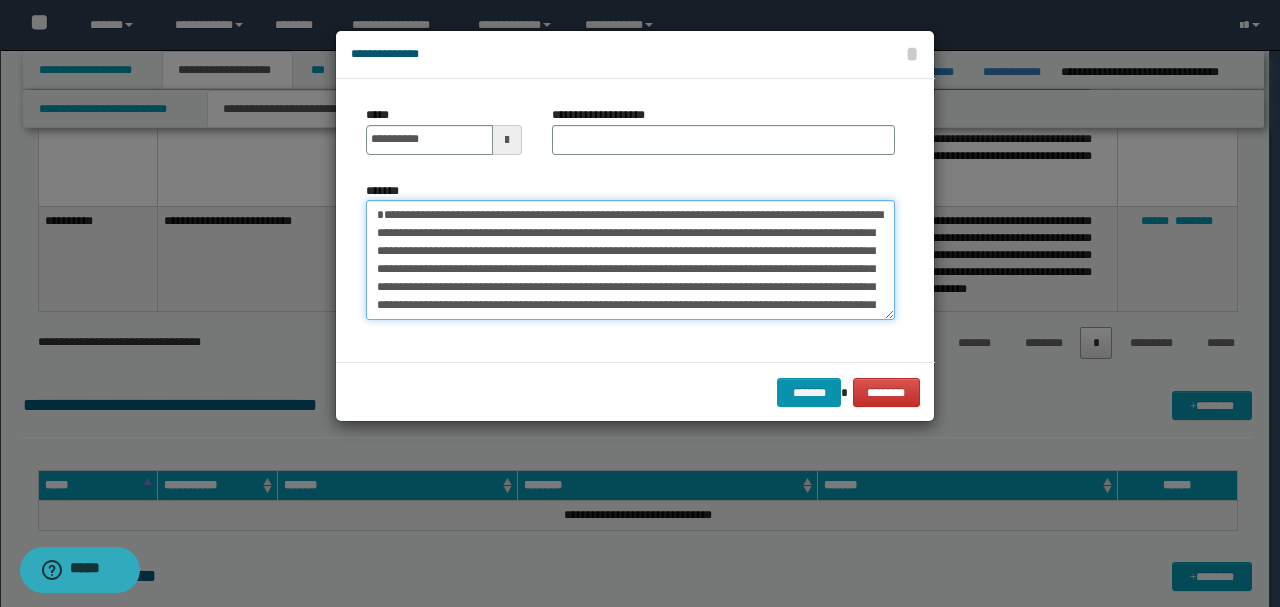 type on "**********" 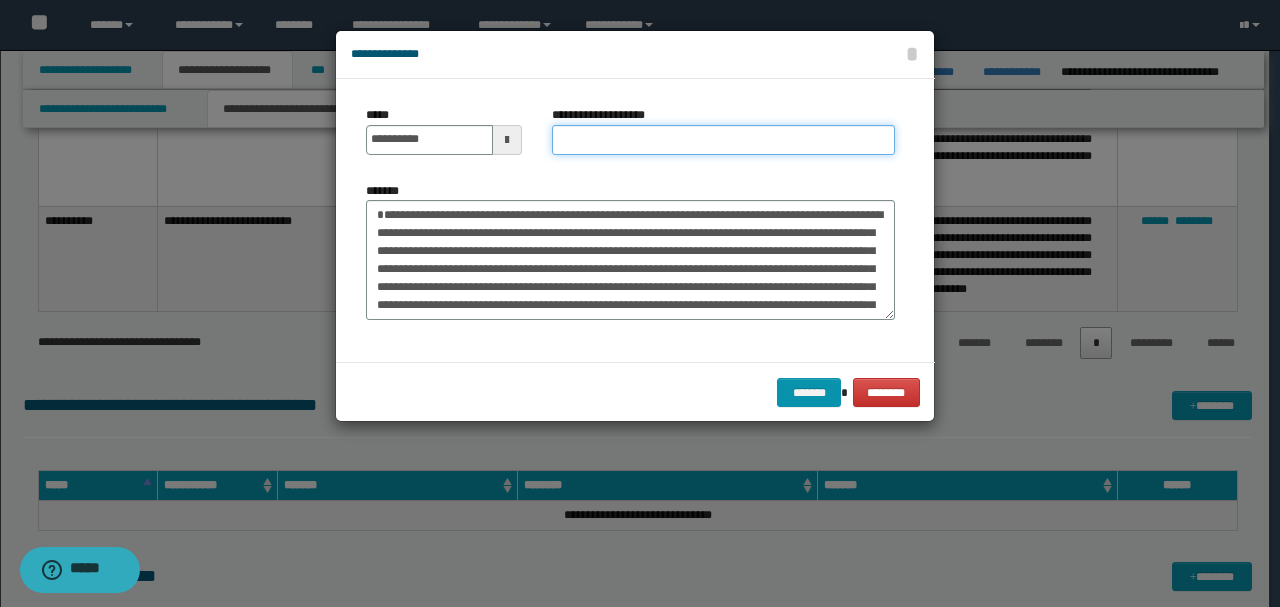 click on "**********" at bounding box center (723, 140) 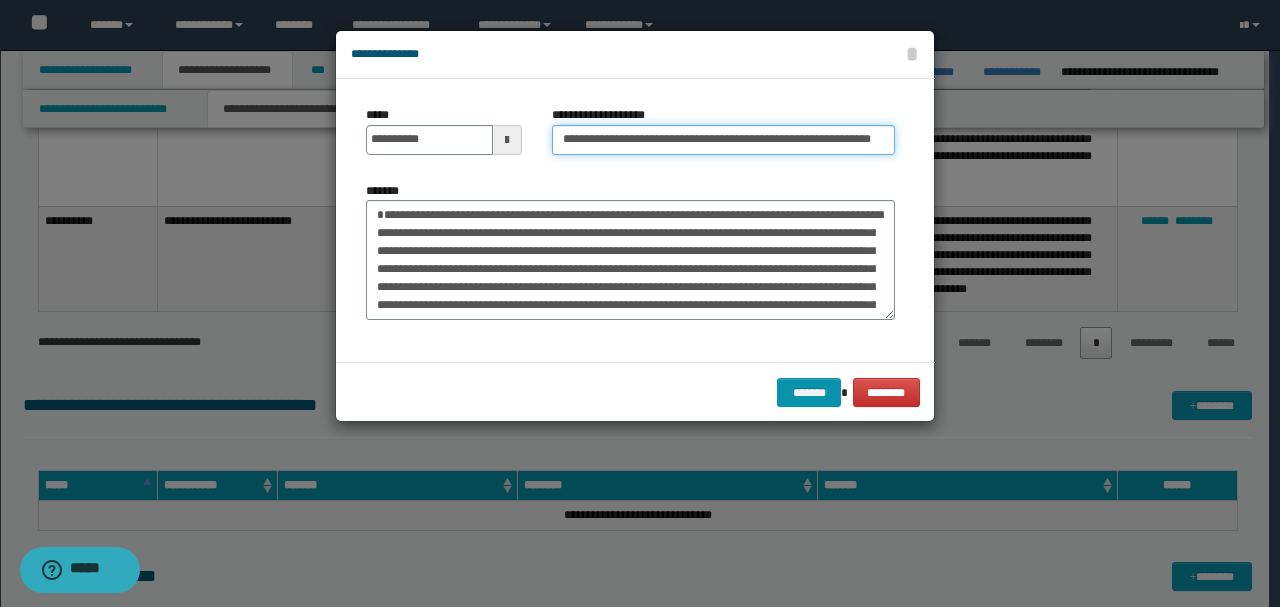 scroll, scrollTop: 0, scrollLeft: 26, axis: horizontal 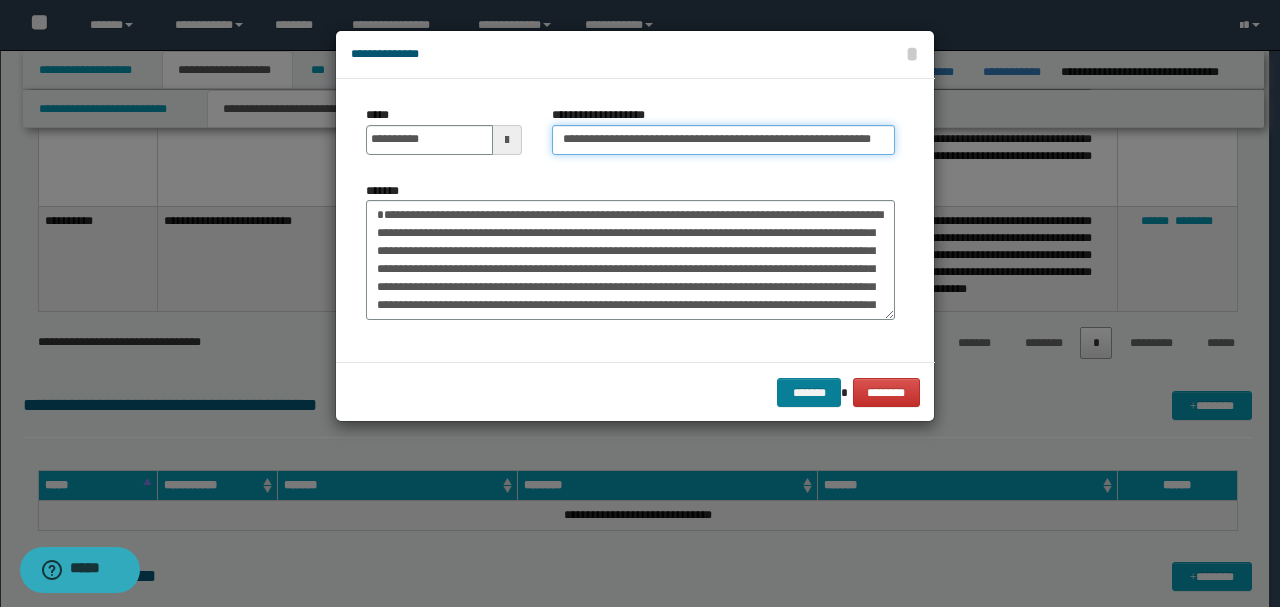 type on "**********" 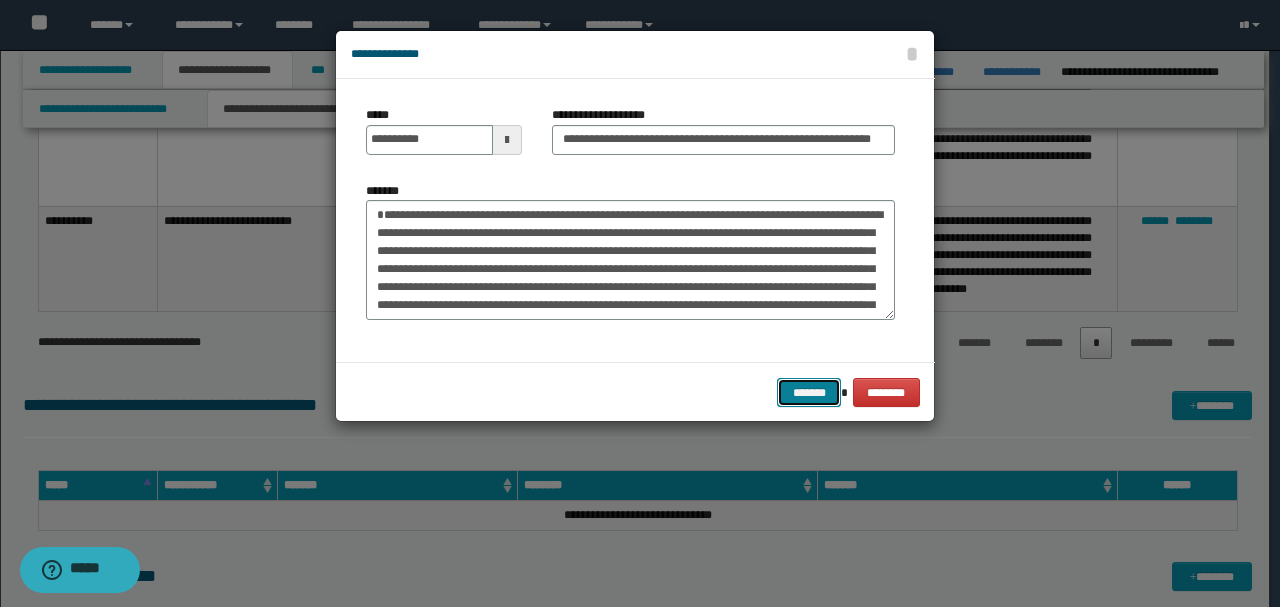 click on "*******" at bounding box center [809, 392] 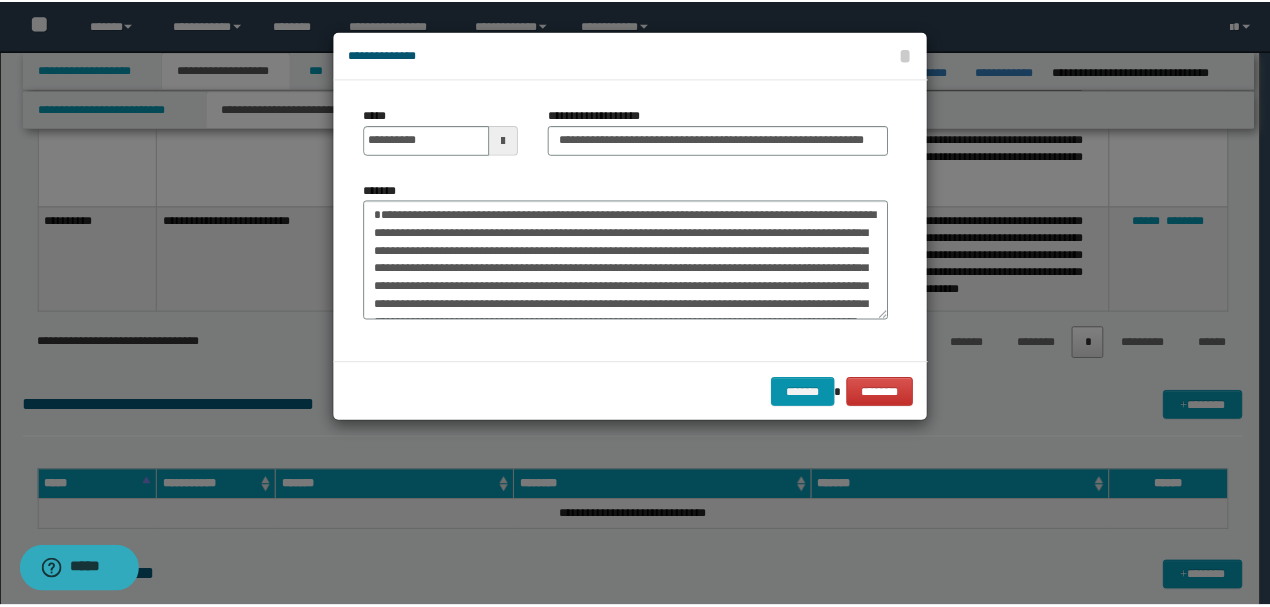 scroll, scrollTop: 0, scrollLeft: 0, axis: both 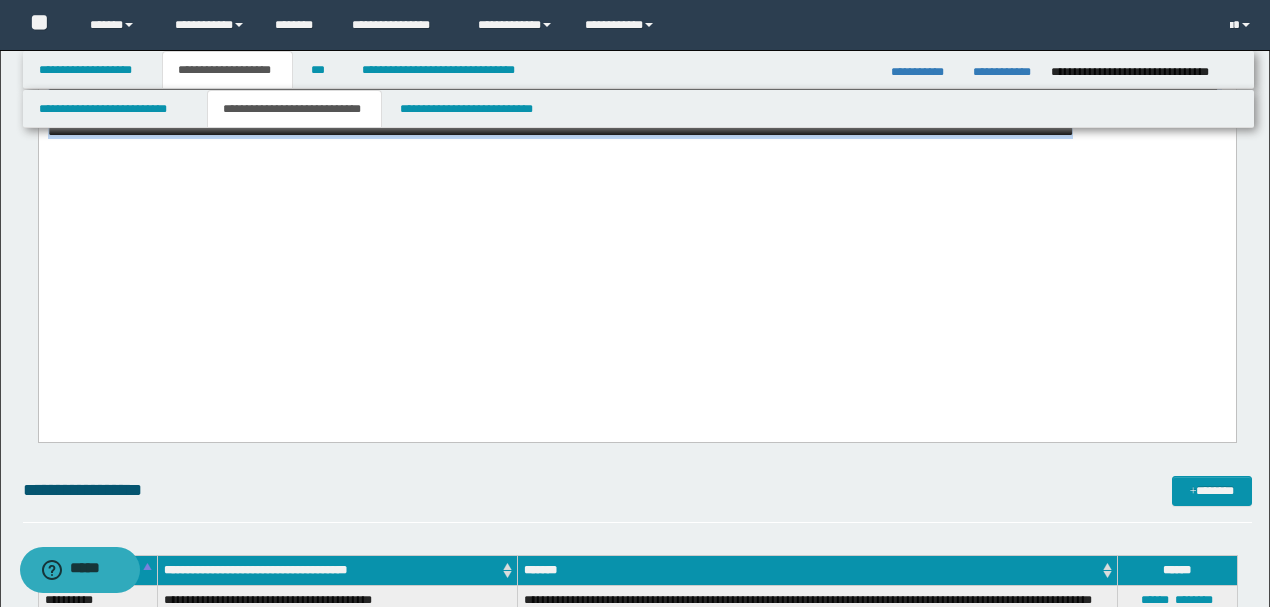 drag, startPoint x: 744, startPoint y: 346, endPoint x: 0, endPoint y: 246, distance: 750.69037 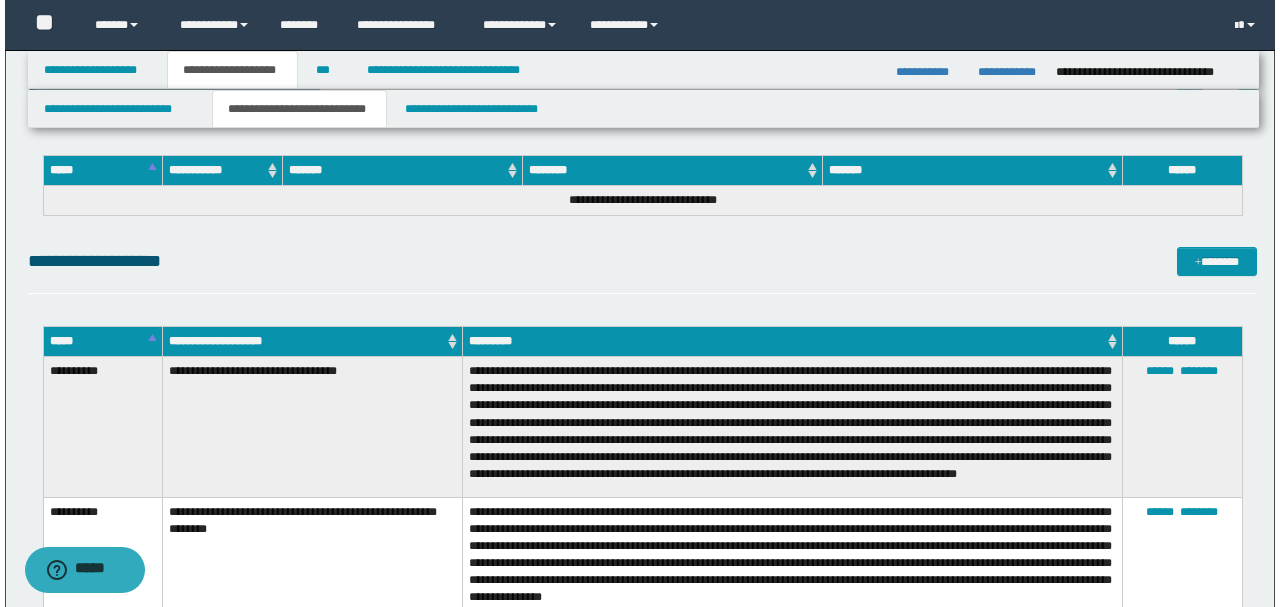 scroll, scrollTop: 8267, scrollLeft: 0, axis: vertical 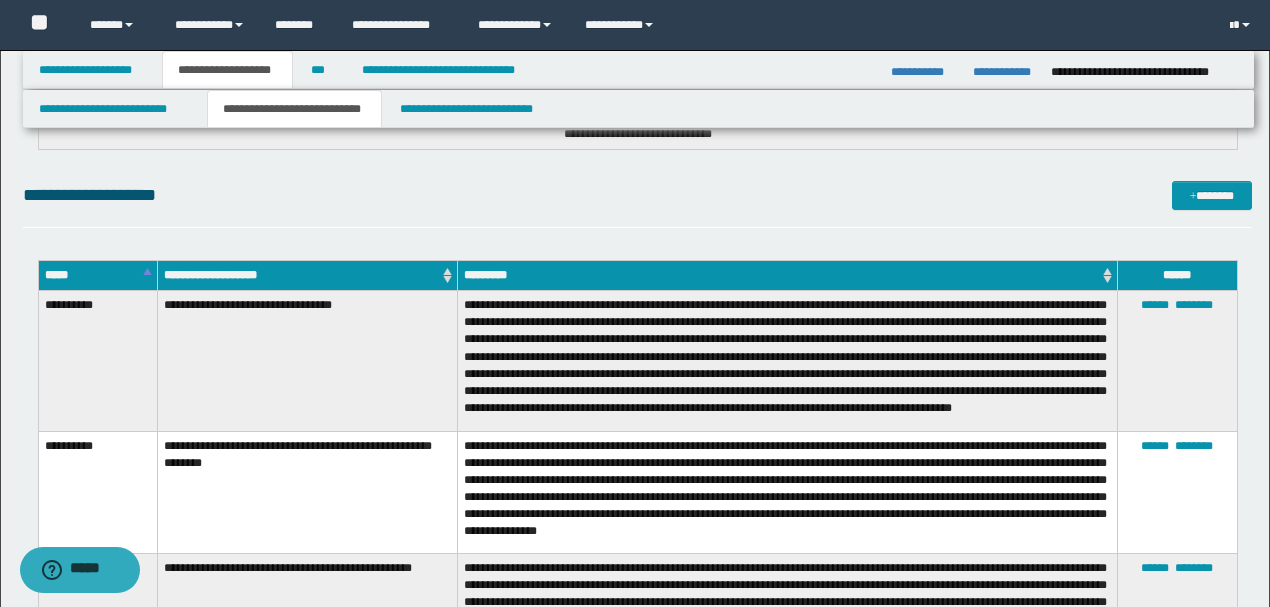 click on "**********" at bounding box center (637, -3395) 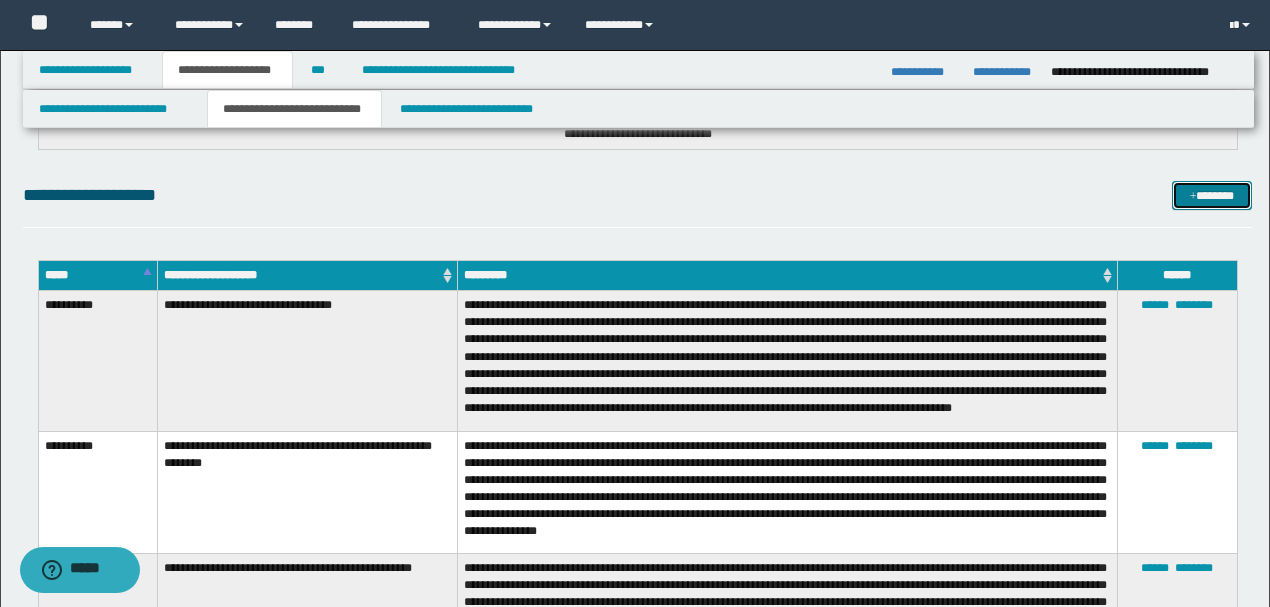 click on "*******" at bounding box center [1211, 195] 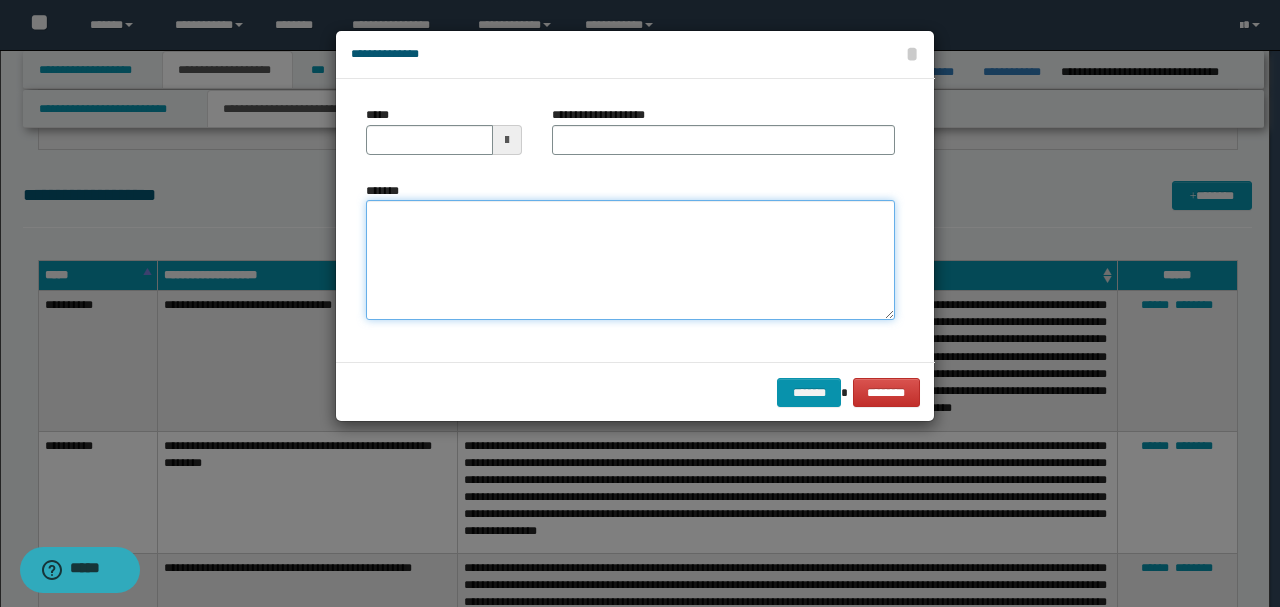 paste on "**********" 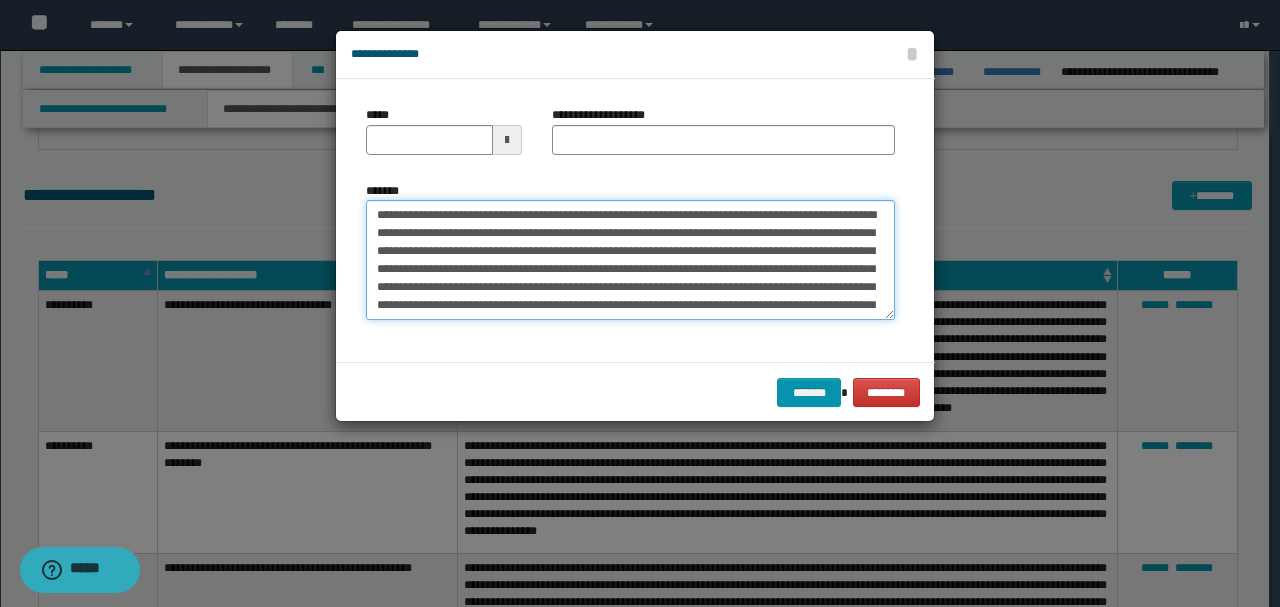 click on "*******" at bounding box center (630, 259) 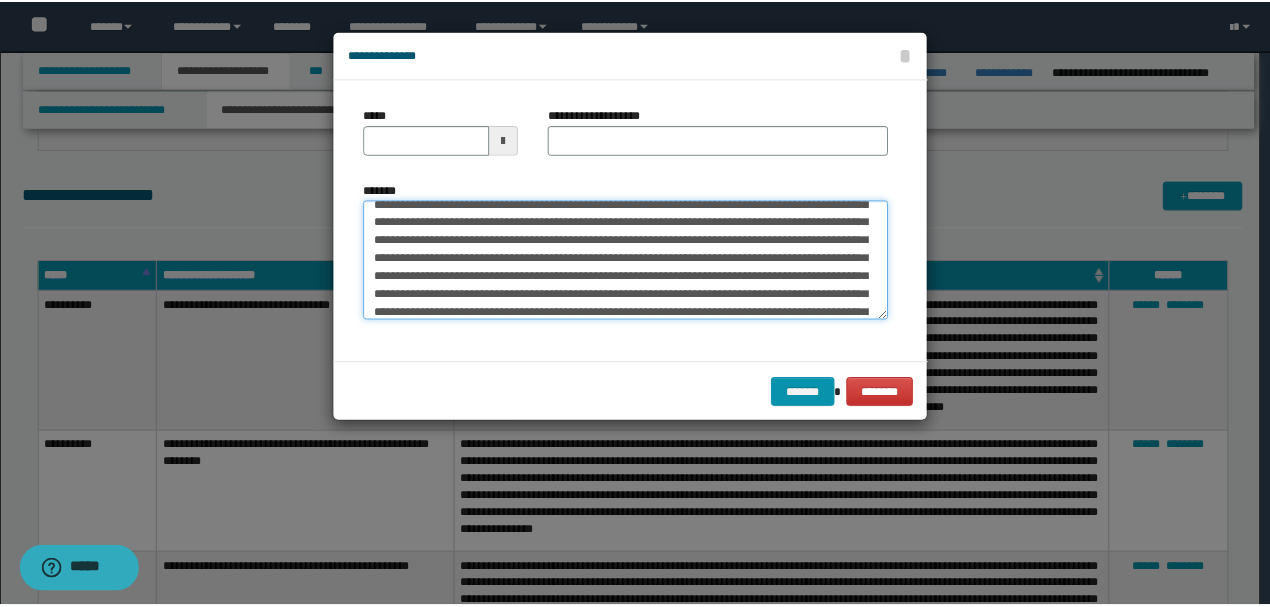 scroll, scrollTop: 0, scrollLeft: 0, axis: both 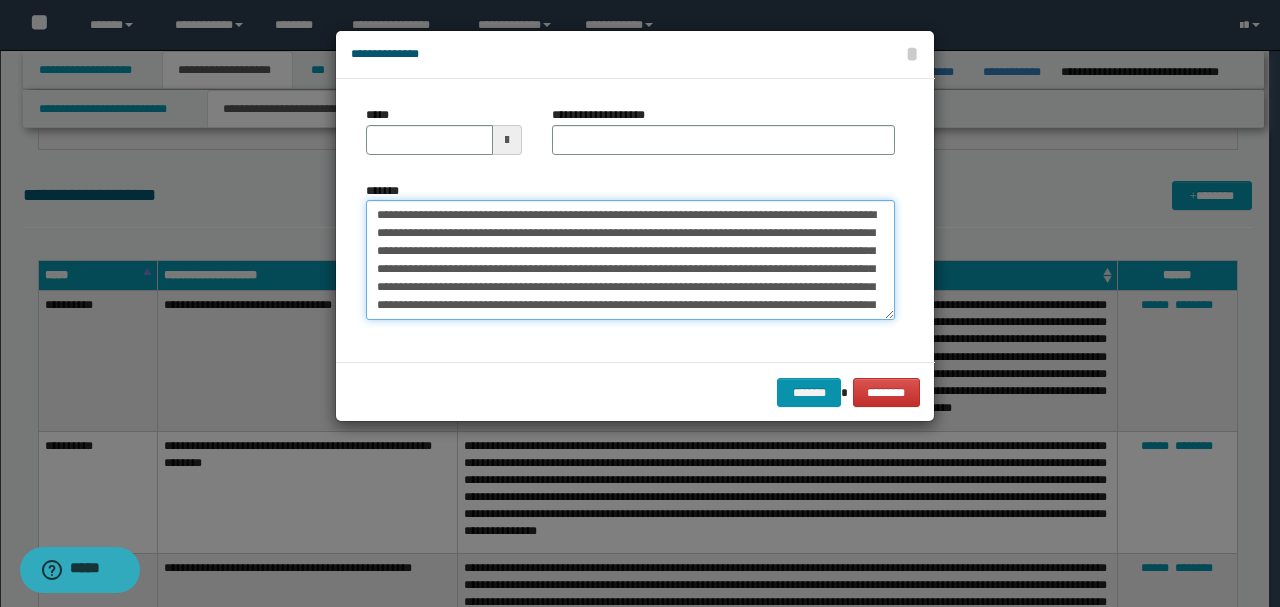 drag, startPoint x: 440, startPoint y: 212, endPoint x: 297, endPoint y: 194, distance: 144.12842 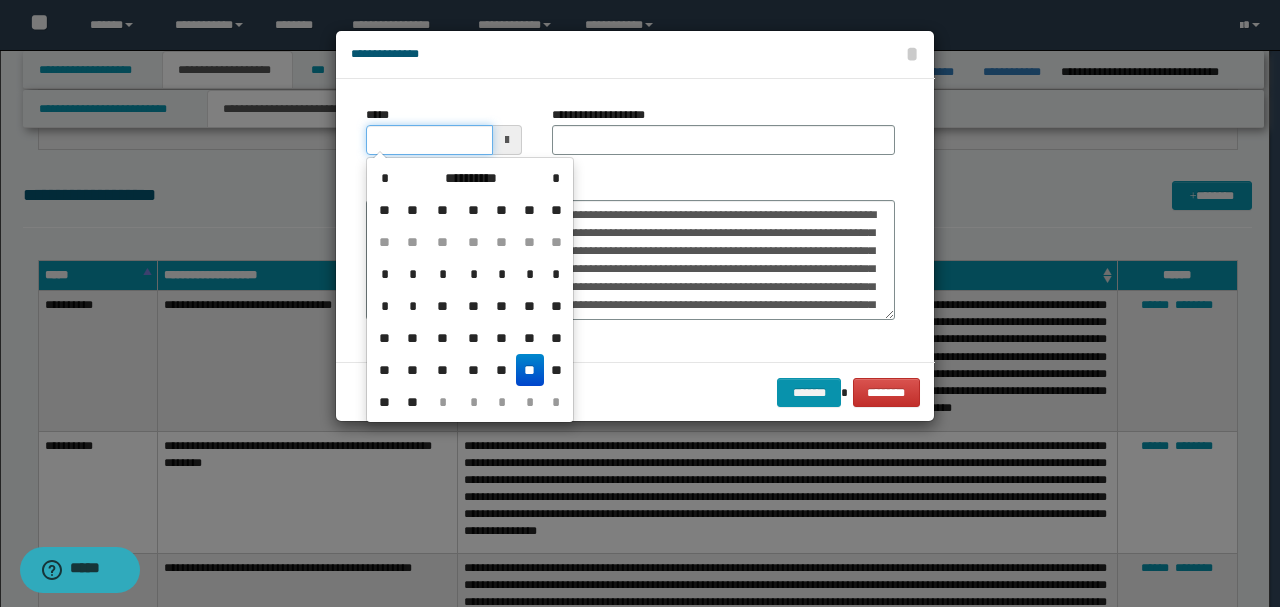 click on "*****" at bounding box center [429, 140] 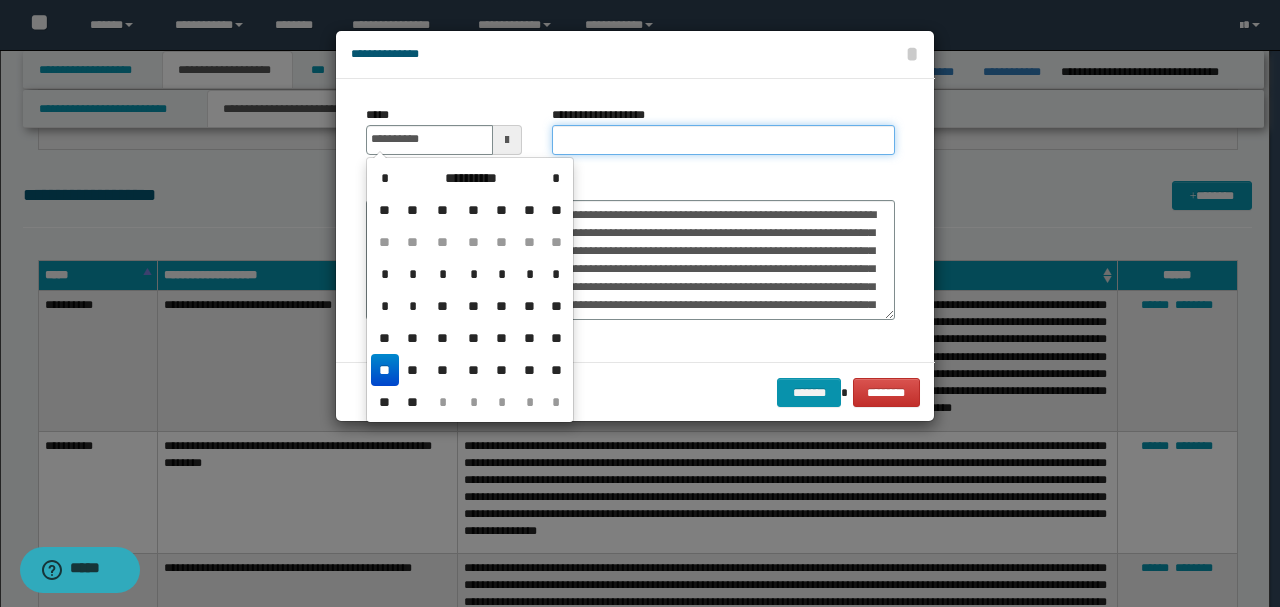 type on "**********" 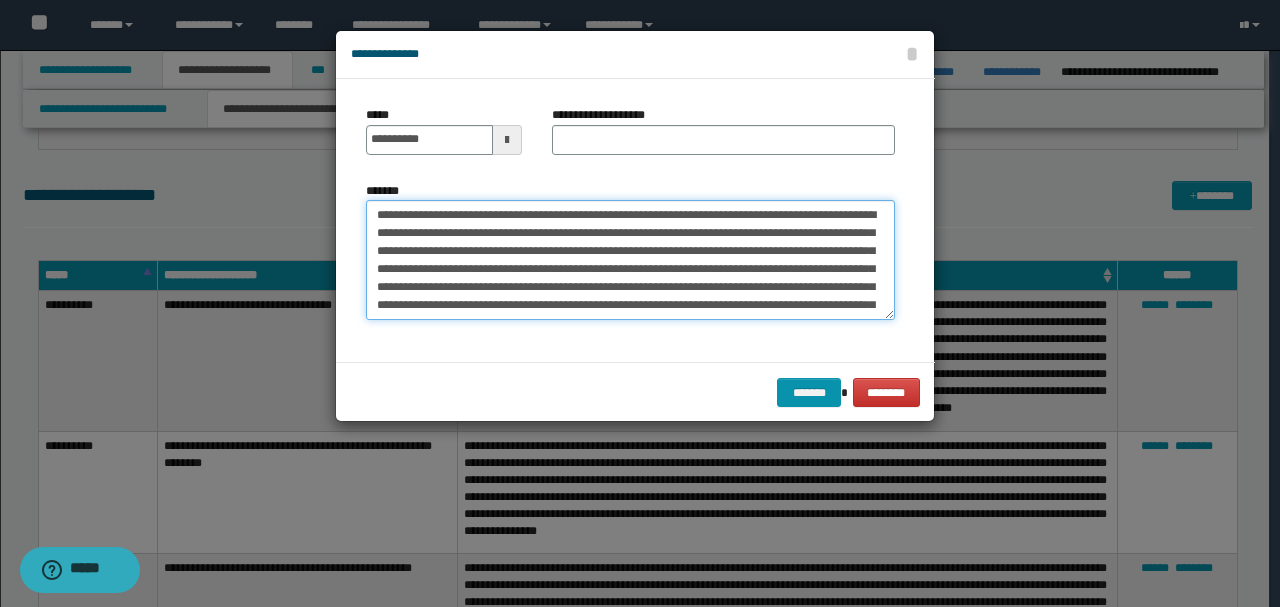 drag, startPoint x: 383, startPoint y: 205, endPoint x: 317, endPoint y: 202, distance: 66.068146 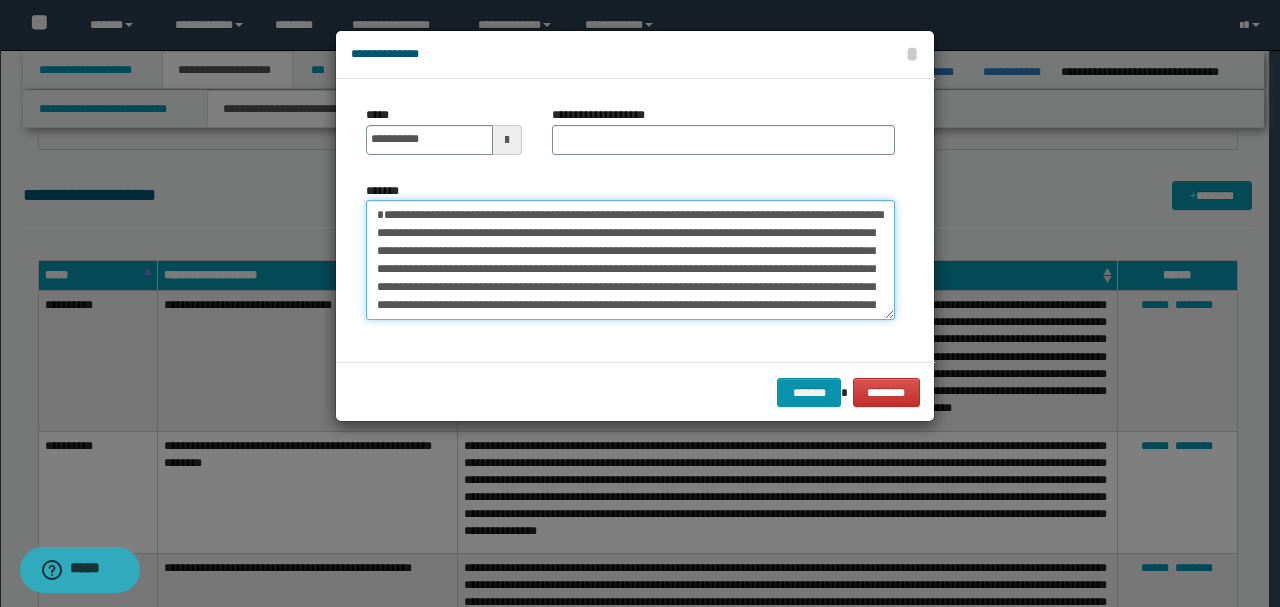 type on "**********" 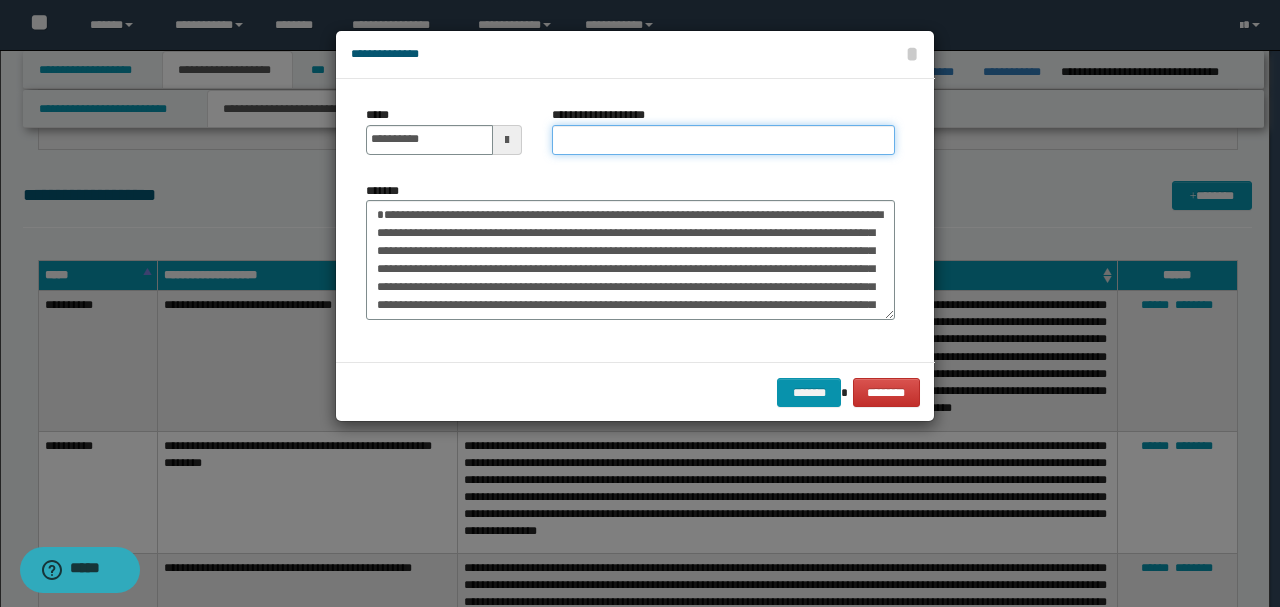 paste on "**********" 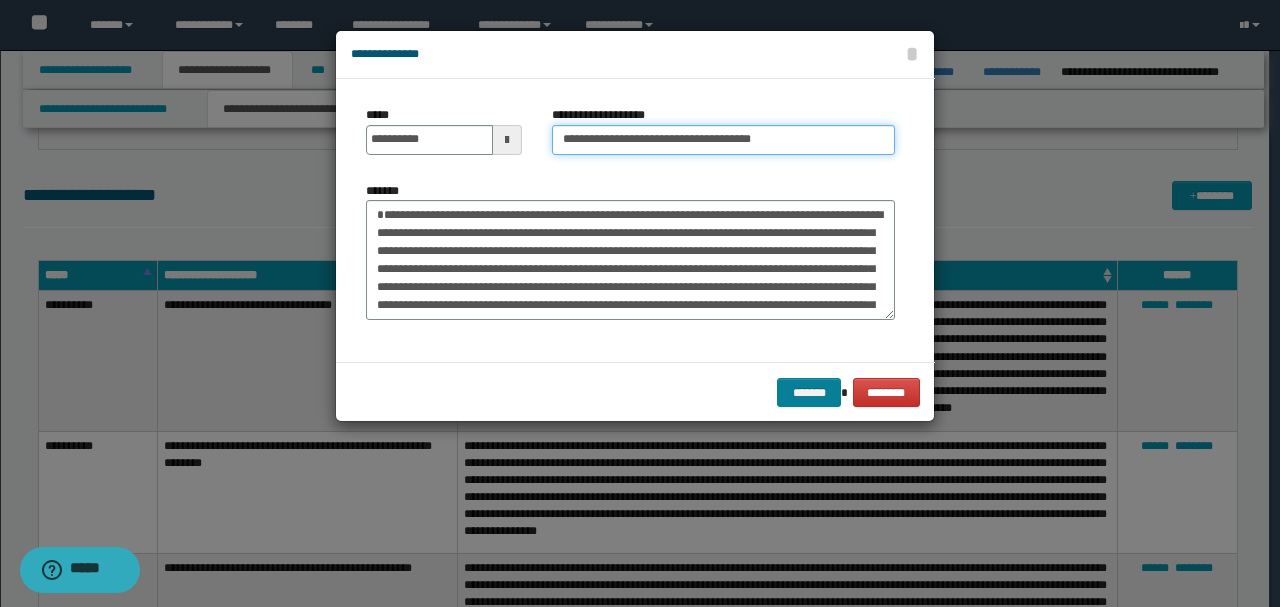 type on "**********" 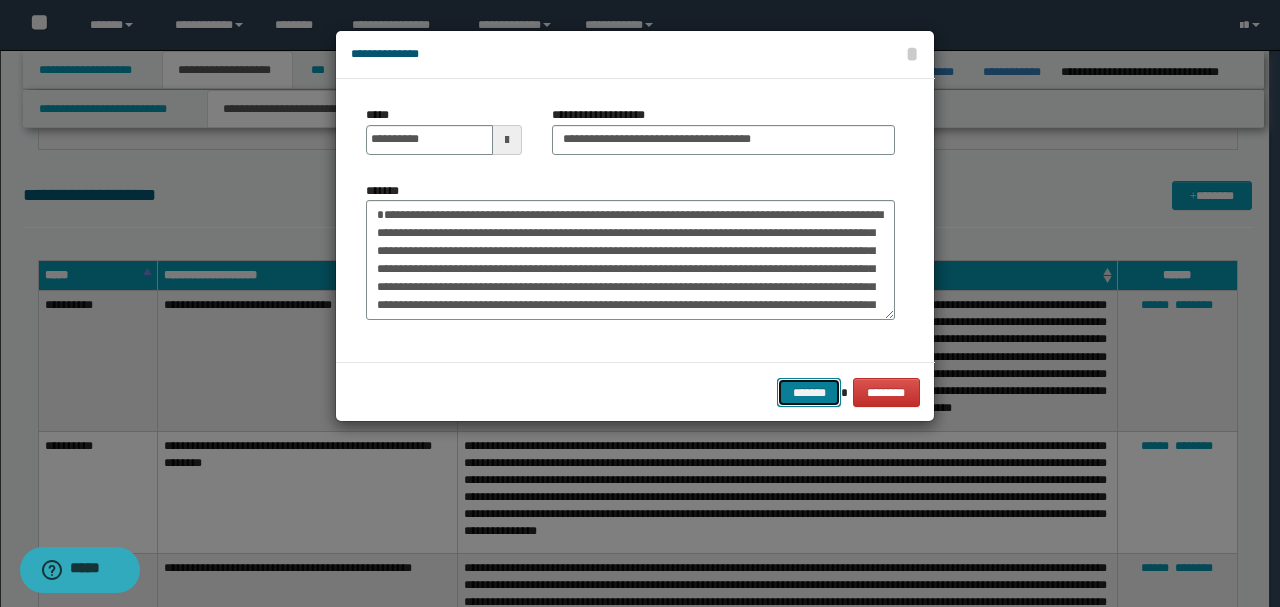 click on "*******" at bounding box center [809, 392] 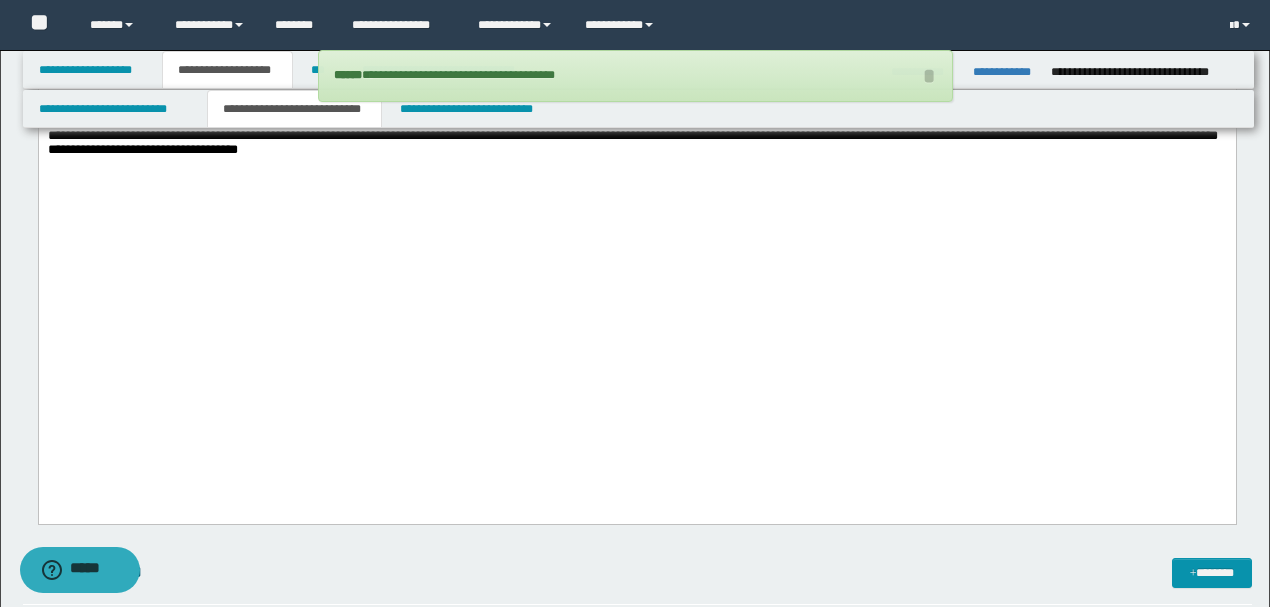 scroll, scrollTop: 3841, scrollLeft: 0, axis: vertical 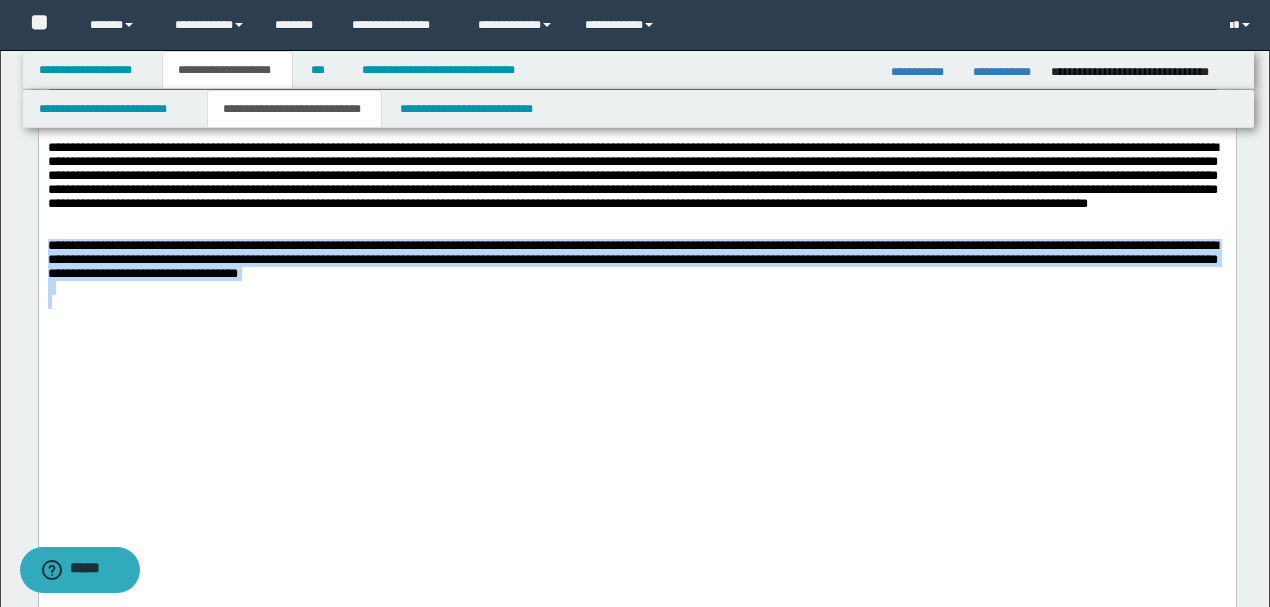 drag, startPoint x: 832, startPoint y: 472, endPoint x: 38, endPoint y: -653, distance: 1376.9753 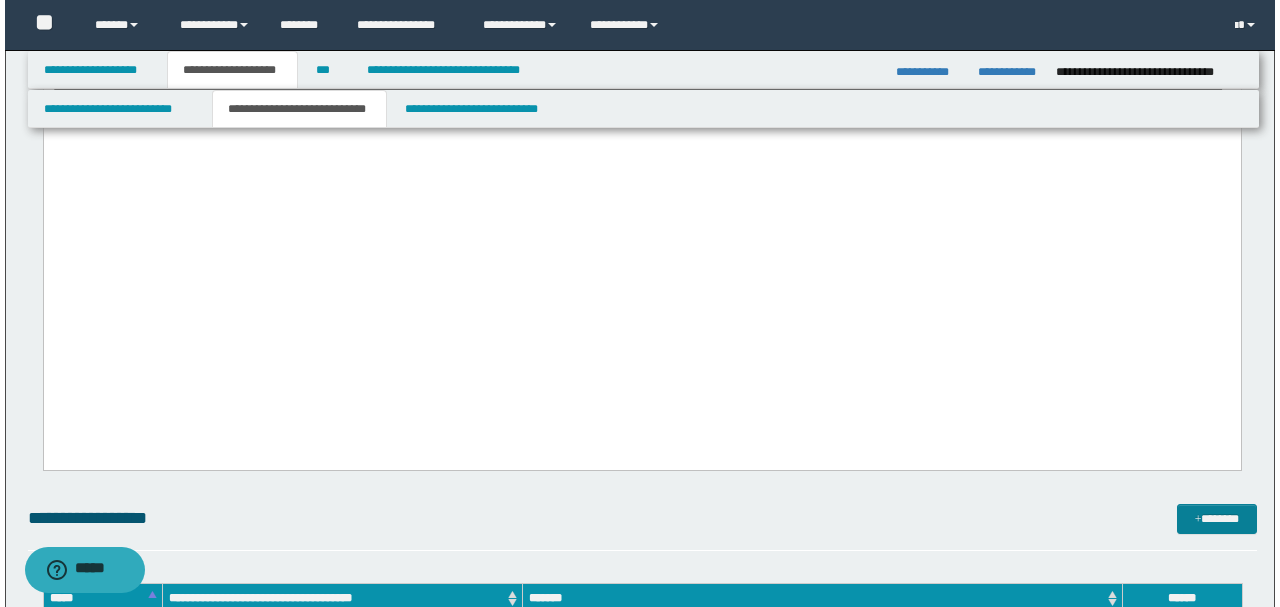 scroll, scrollTop: 3974, scrollLeft: 0, axis: vertical 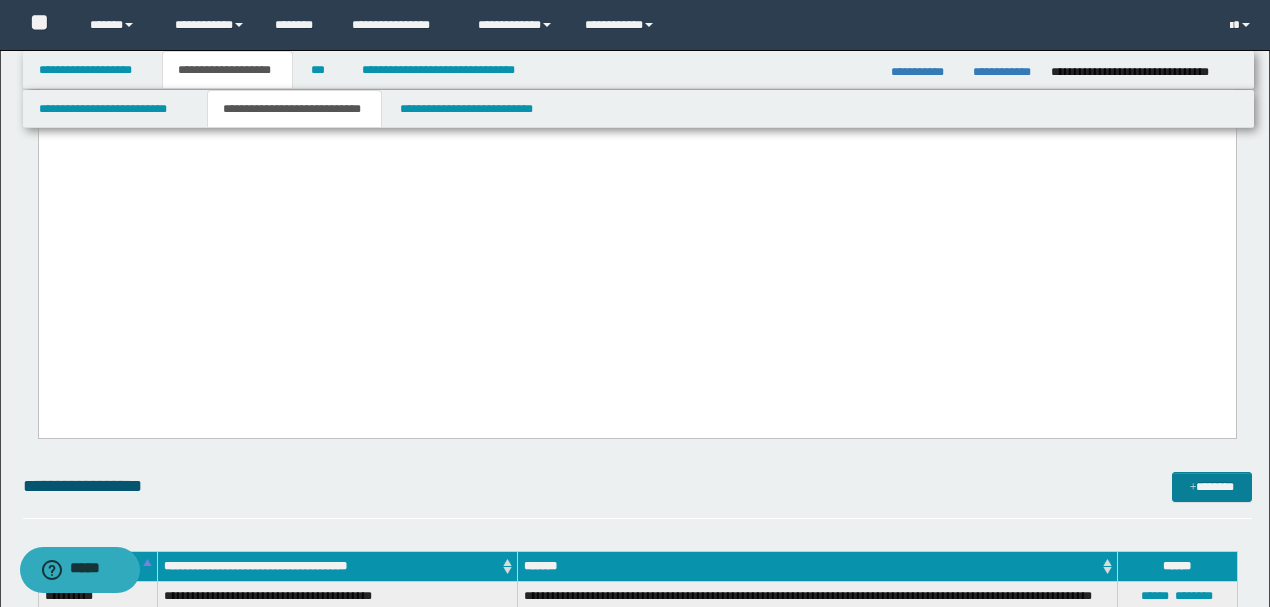 click on "*******" at bounding box center (1211, 486) 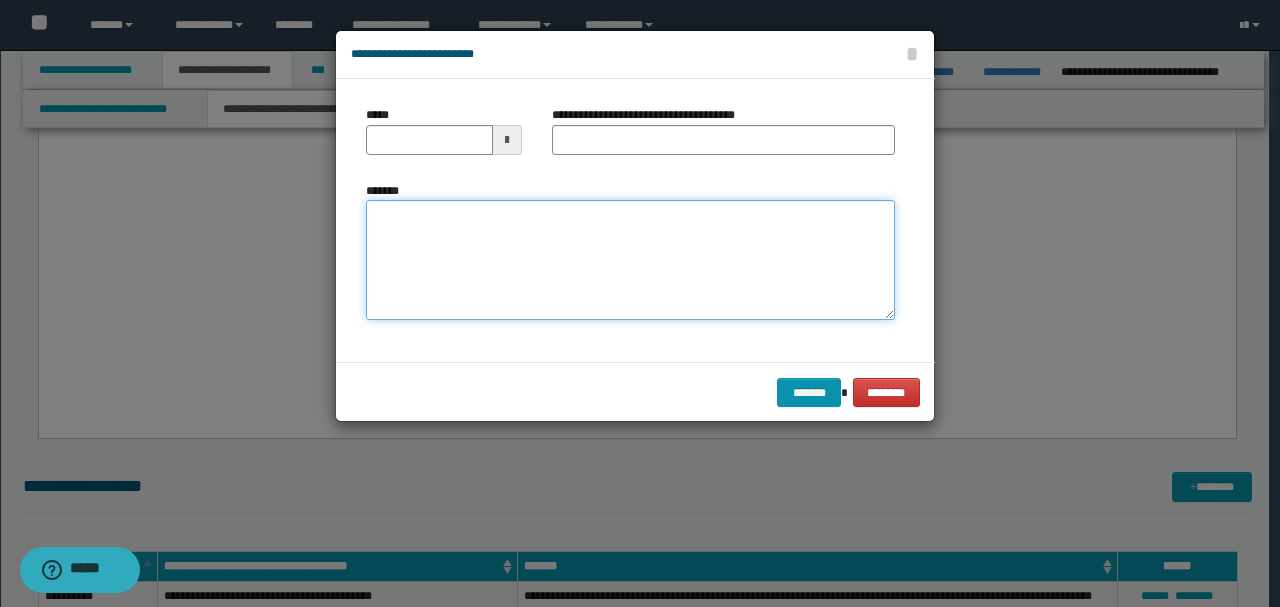 paste on "**********" 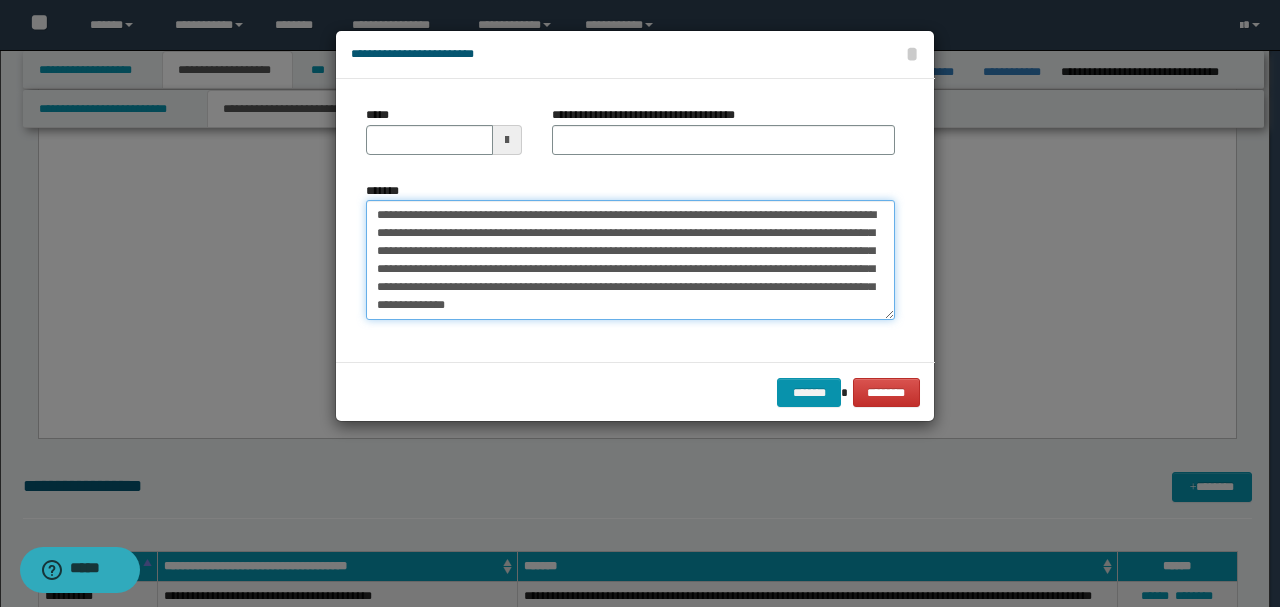 click on "**********" at bounding box center [630, 260] 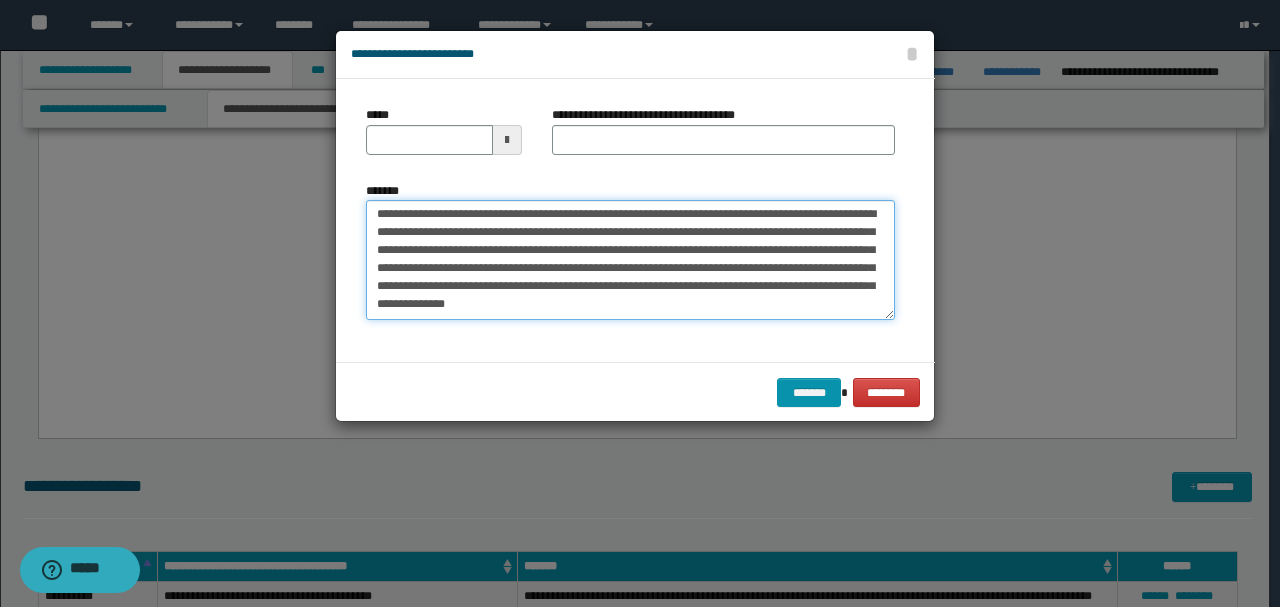 scroll, scrollTop: 0, scrollLeft: 0, axis: both 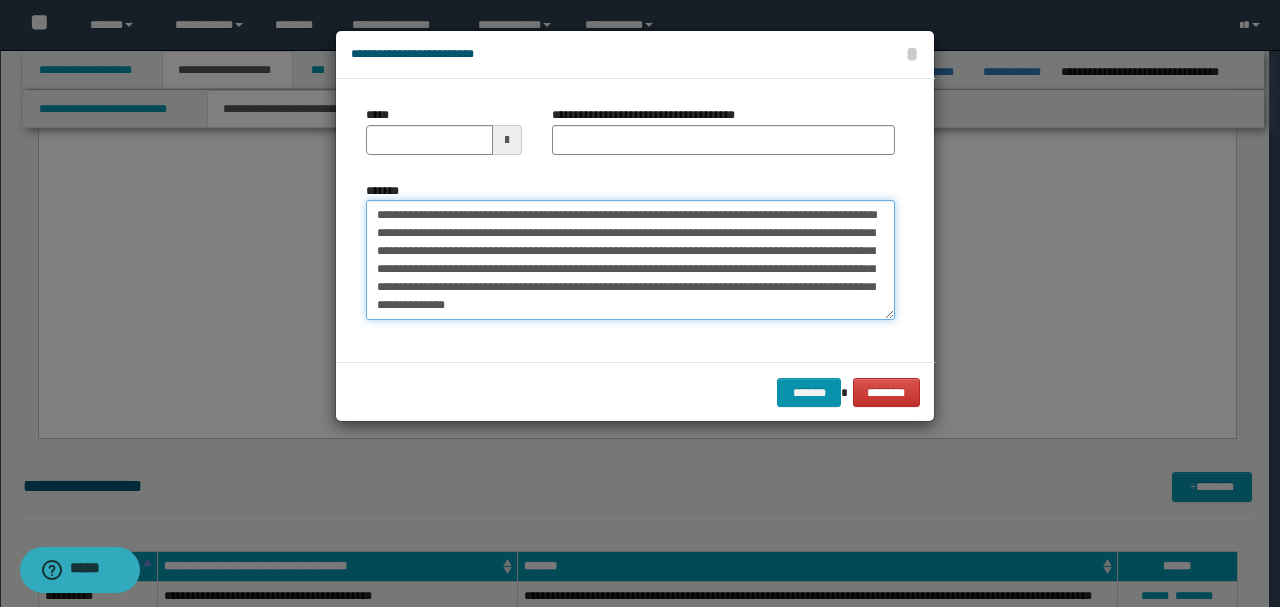 drag, startPoint x: 444, startPoint y: 215, endPoint x: 316, endPoint y: 195, distance: 129.55309 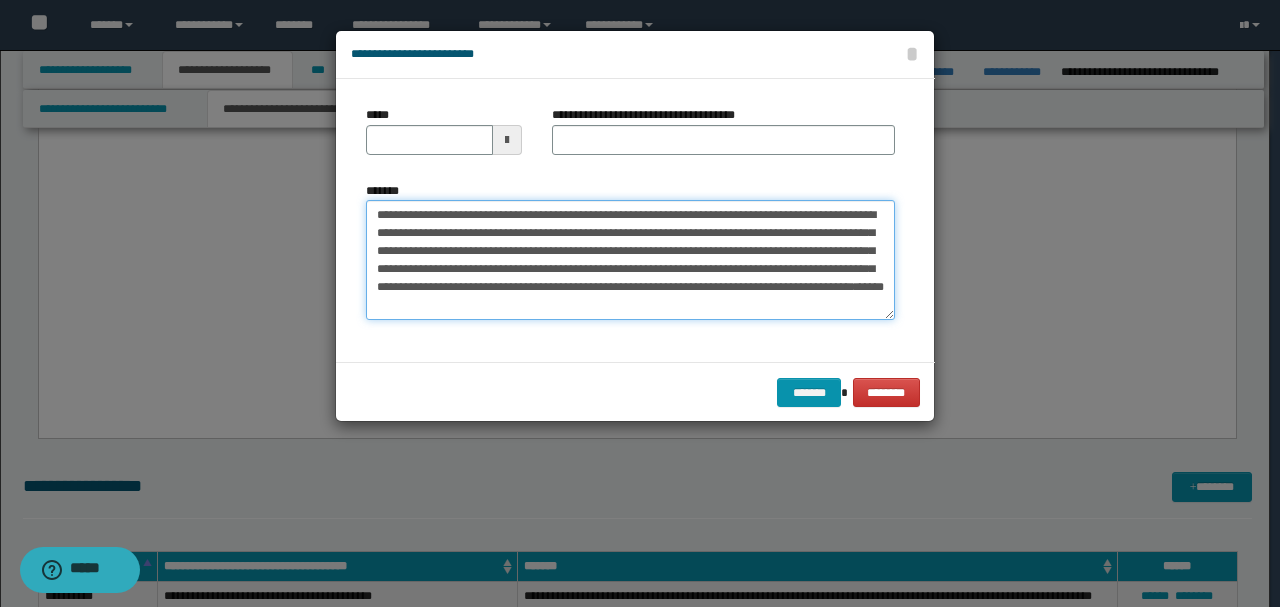 type 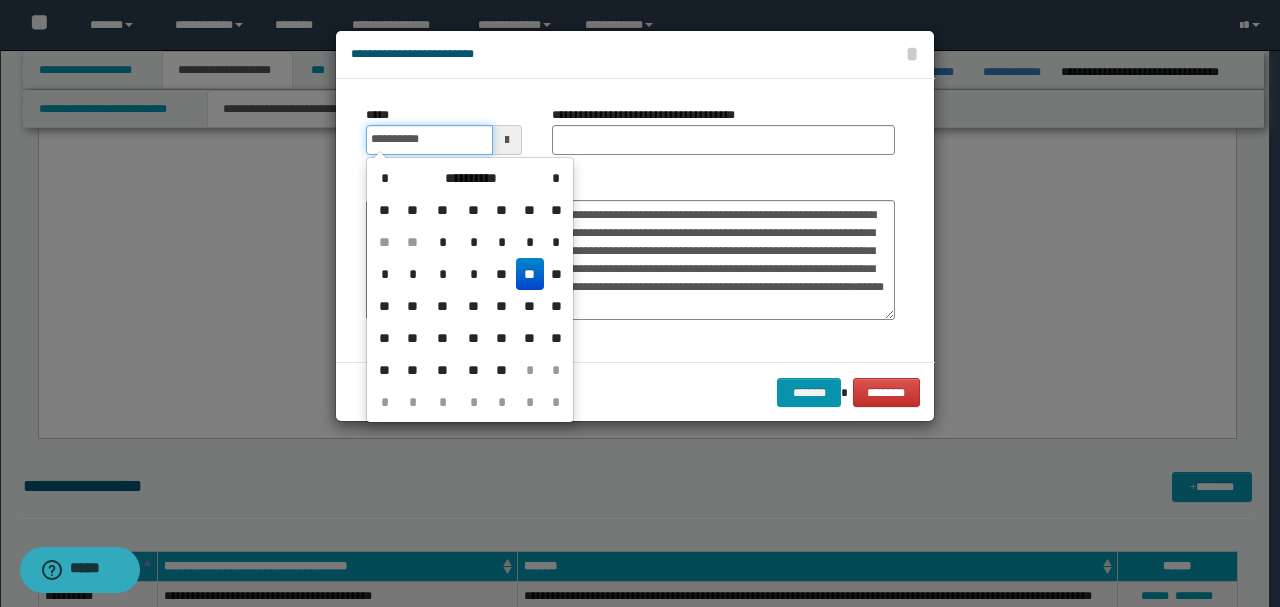 click on "**********" at bounding box center (429, 140) 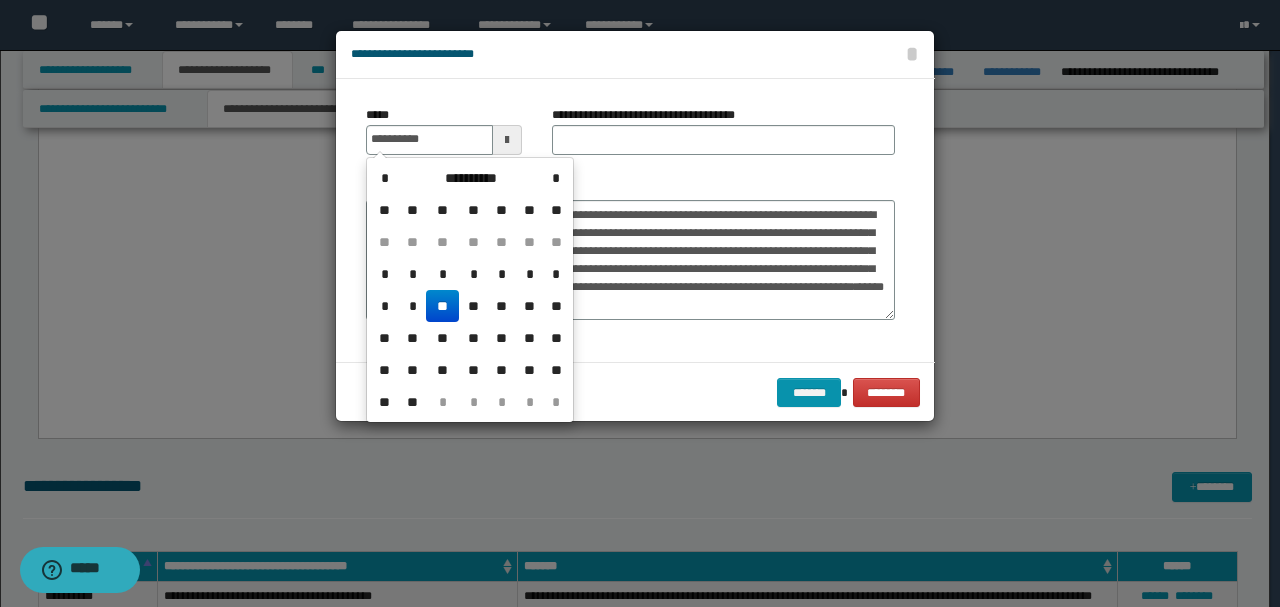 type on "**********" 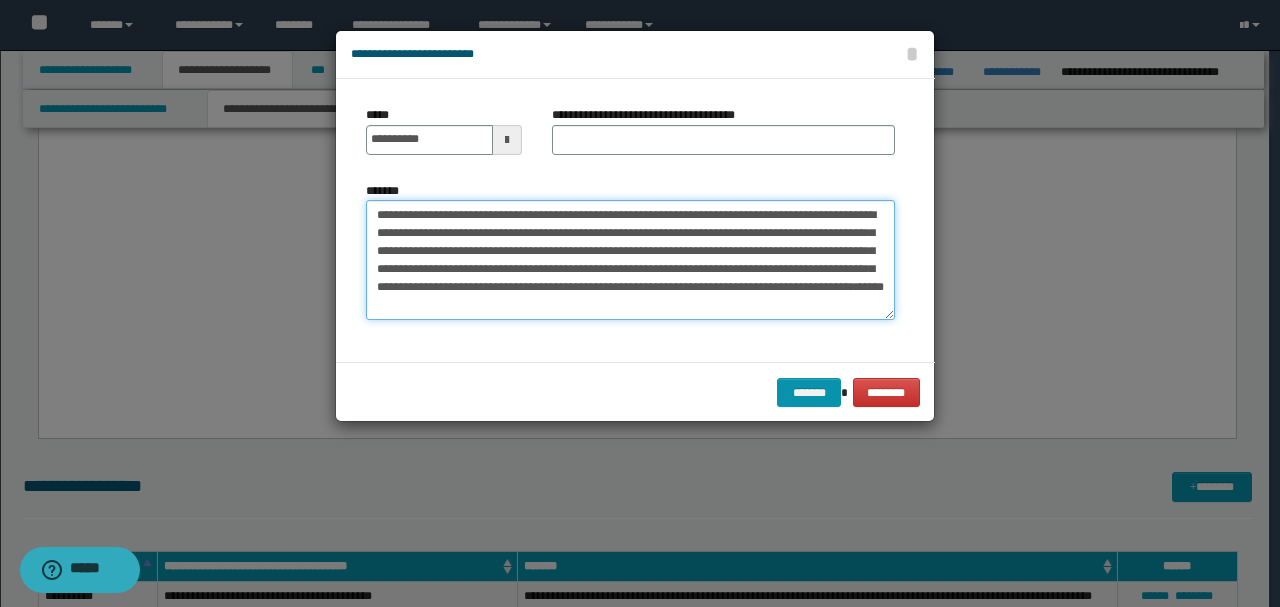 drag, startPoint x: 514, startPoint y: 212, endPoint x: 213, endPoint y: 201, distance: 301.20093 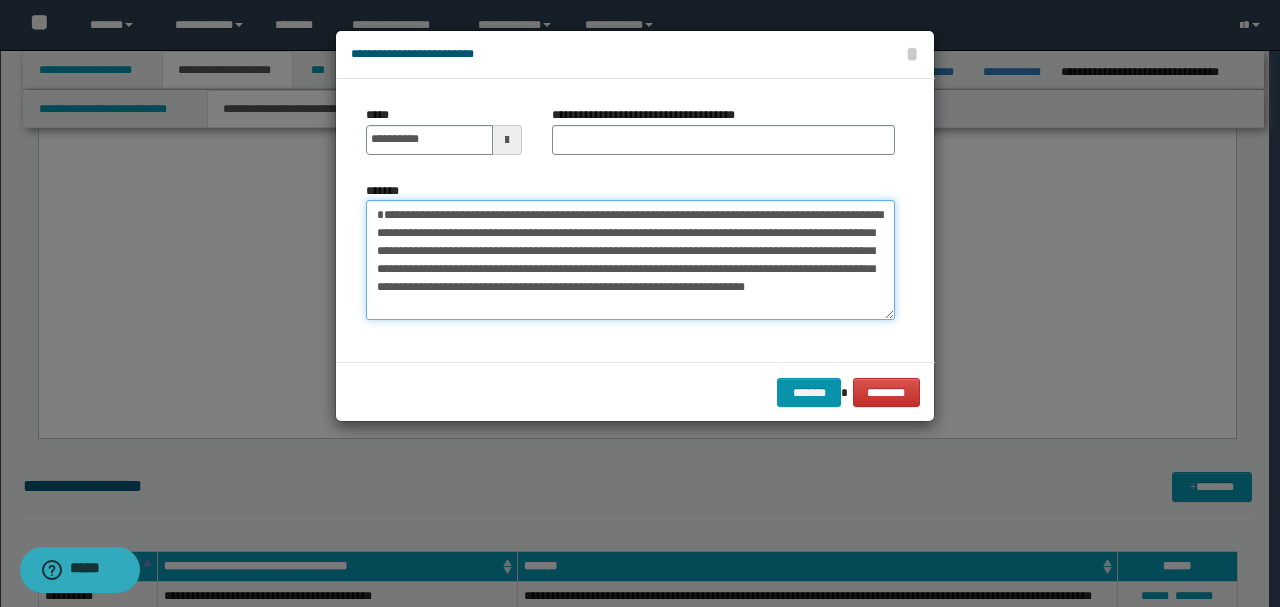type on "**********" 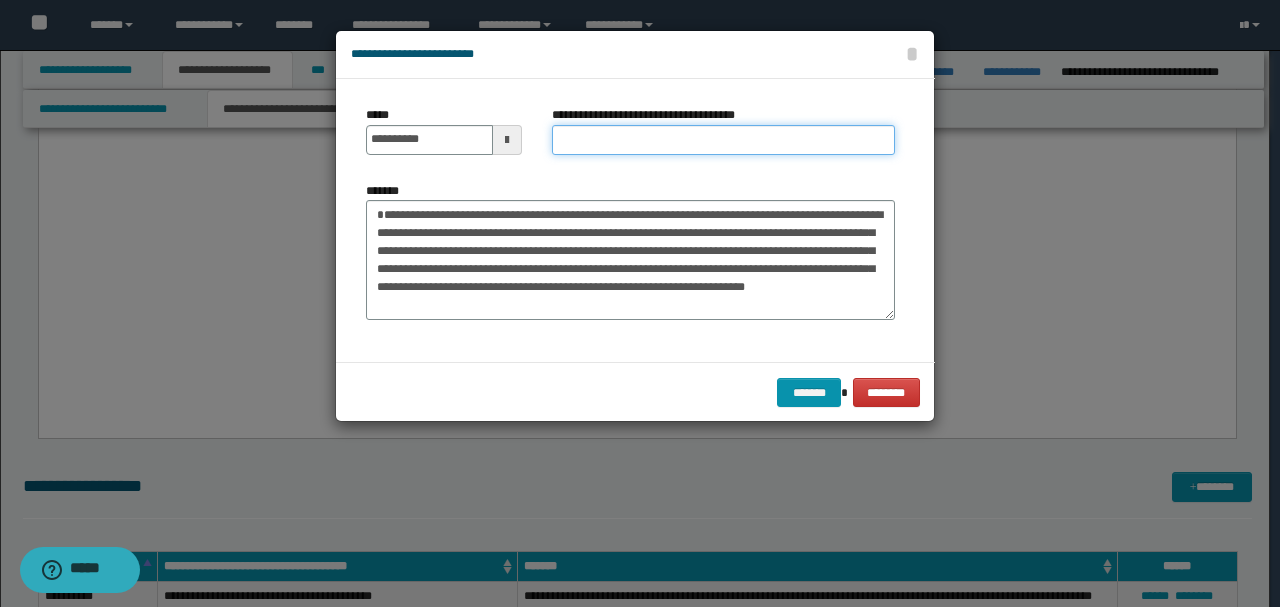 drag, startPoint x: 608, startPoint y: 146, endPoint x: 619, endPoint y: 146, distance: 11 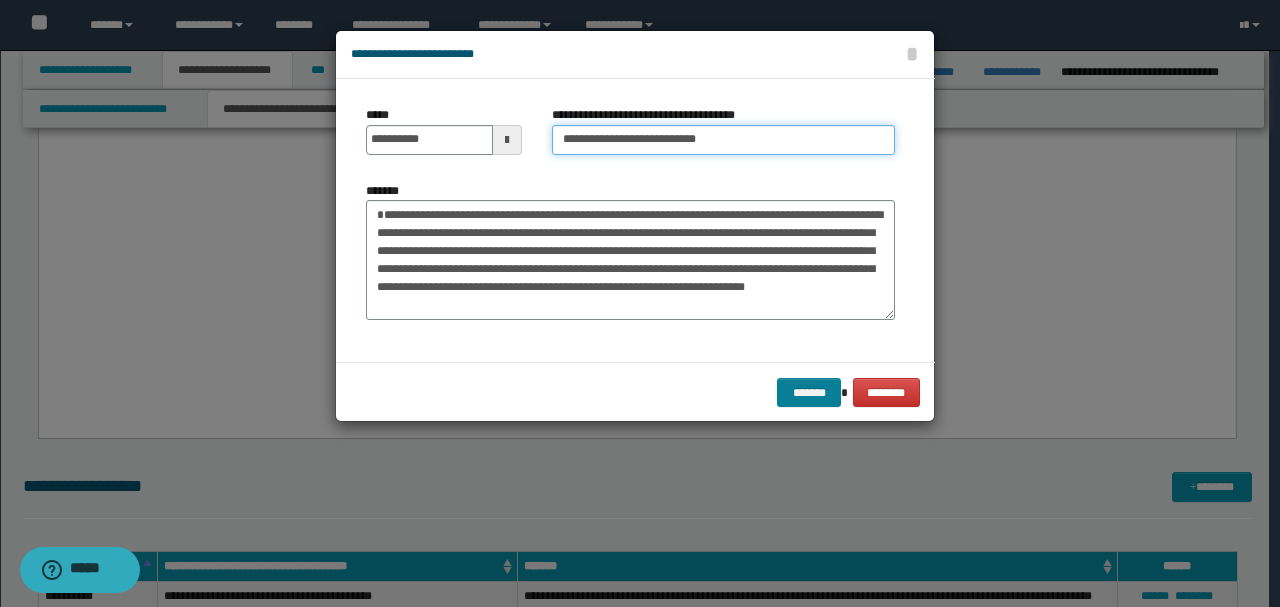 type on "**********" 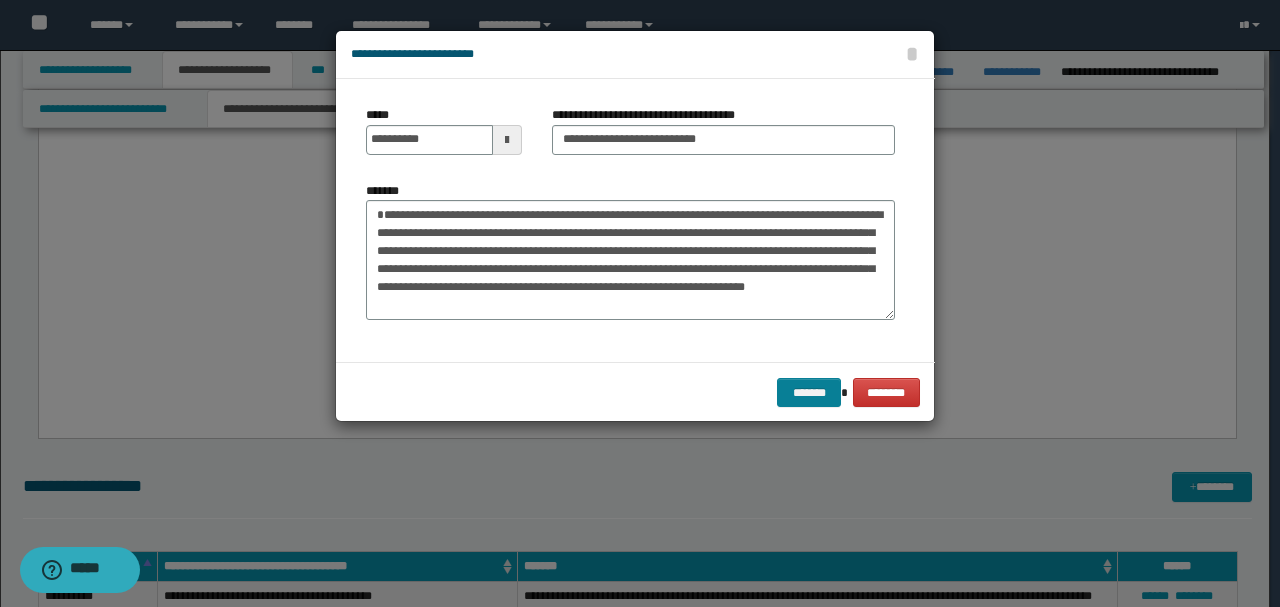 click on "*******
********" at bounding box center (635, 392) 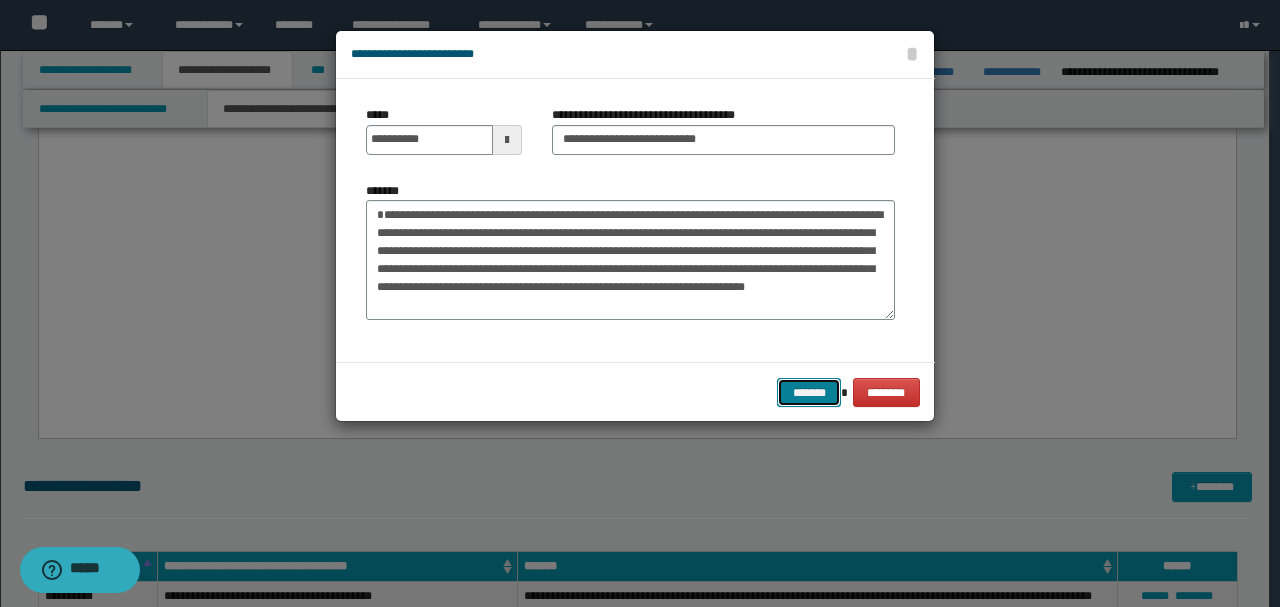 click on "*******" at bounding box center (809, 392) 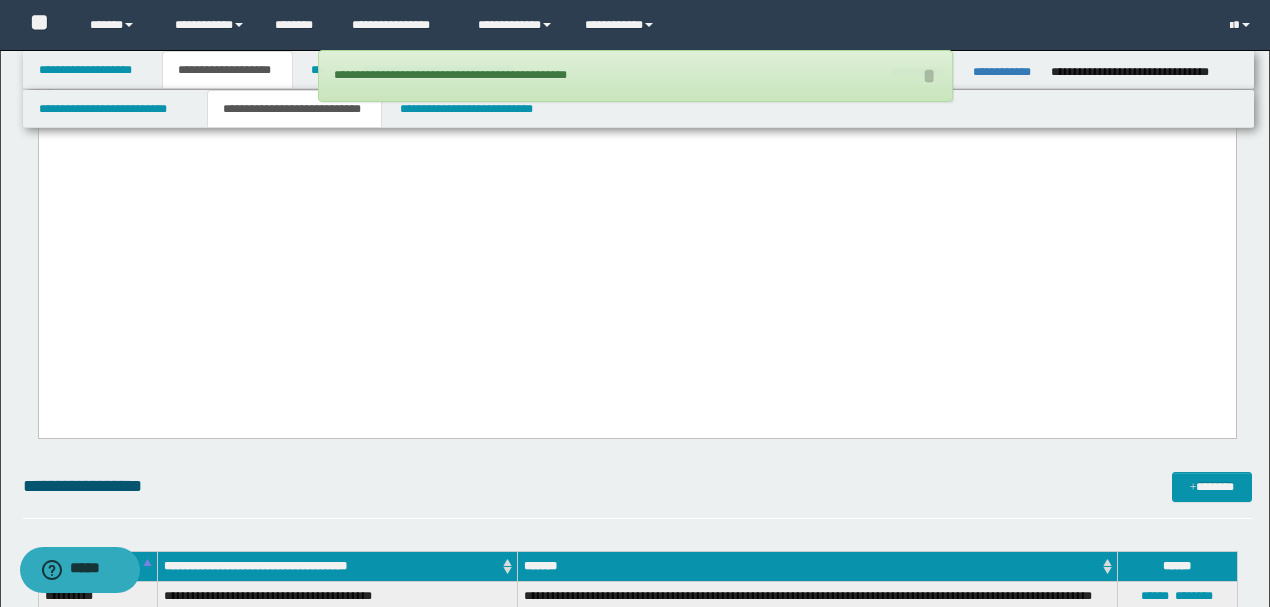 click on "**********" at bounding box center (636, -487) 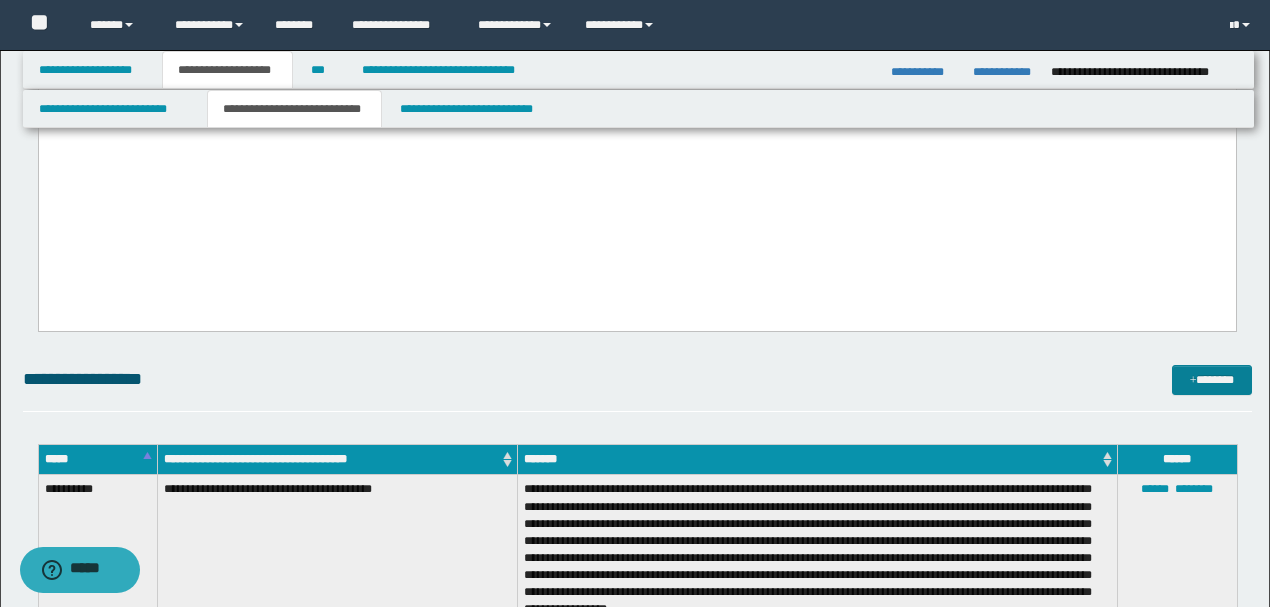 click on "*******" at bounding box center [1211, 379] 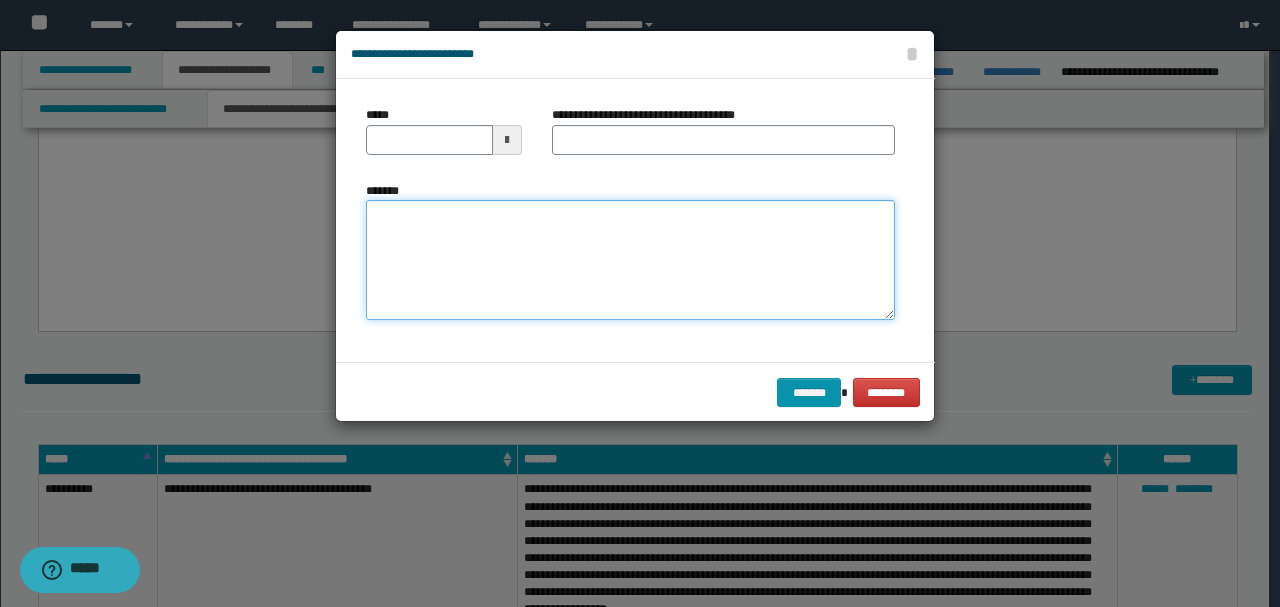 paste on "**********" 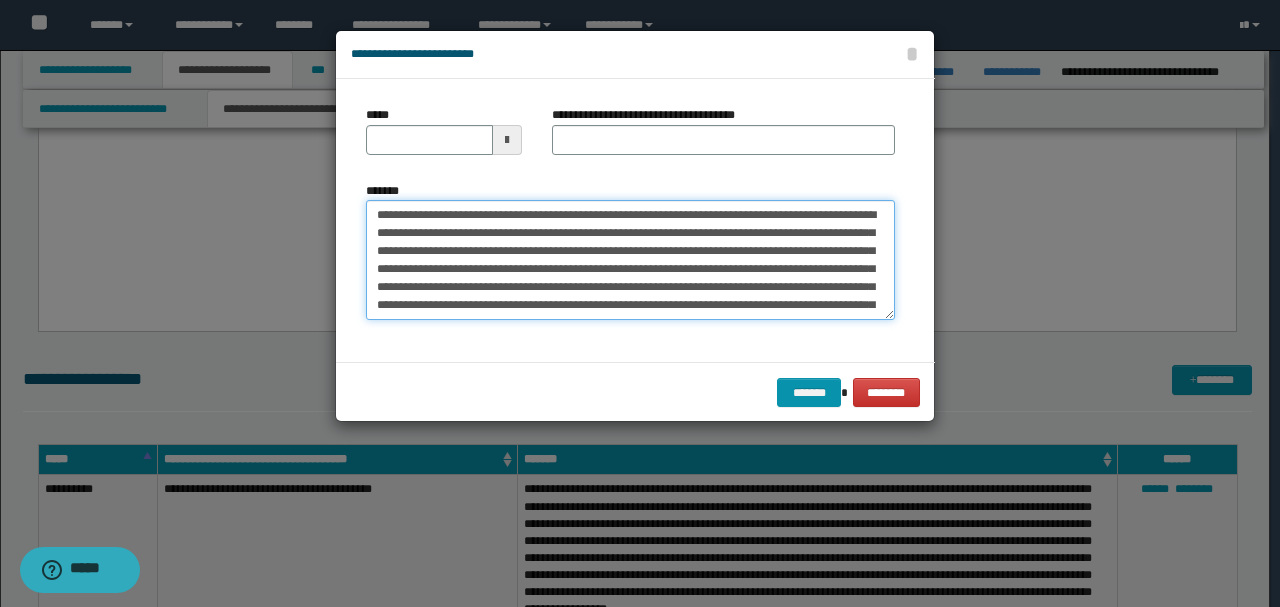 click on "*******" at bounding box center [630, 259] 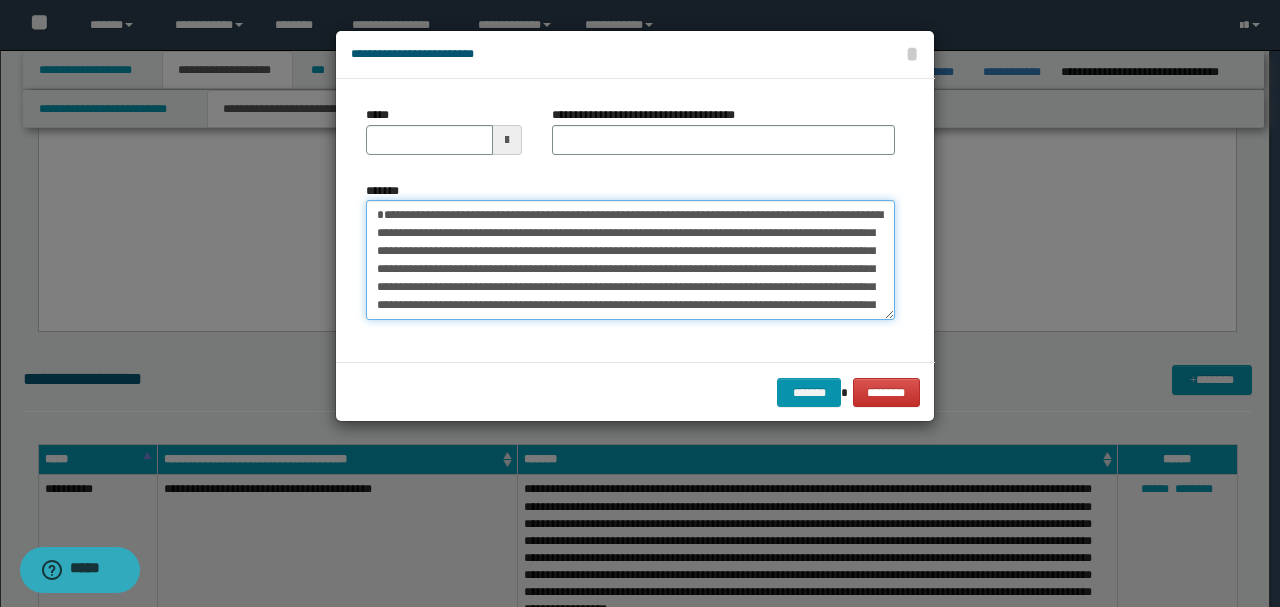 type 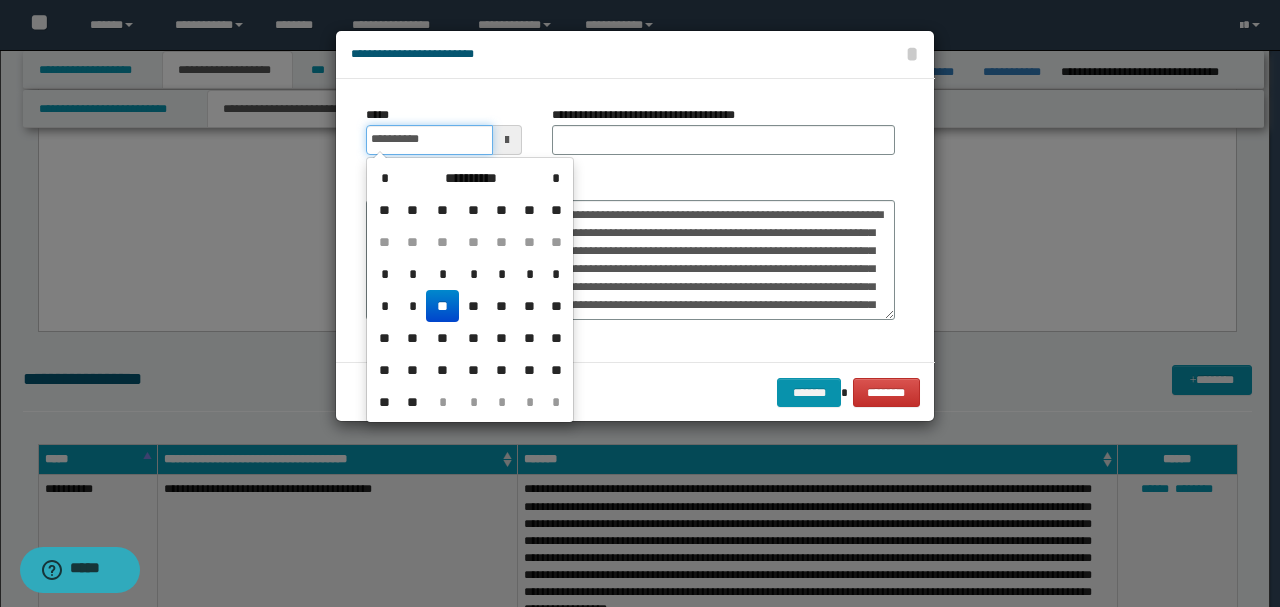 click on "**********" at bounding box center [429, 140] 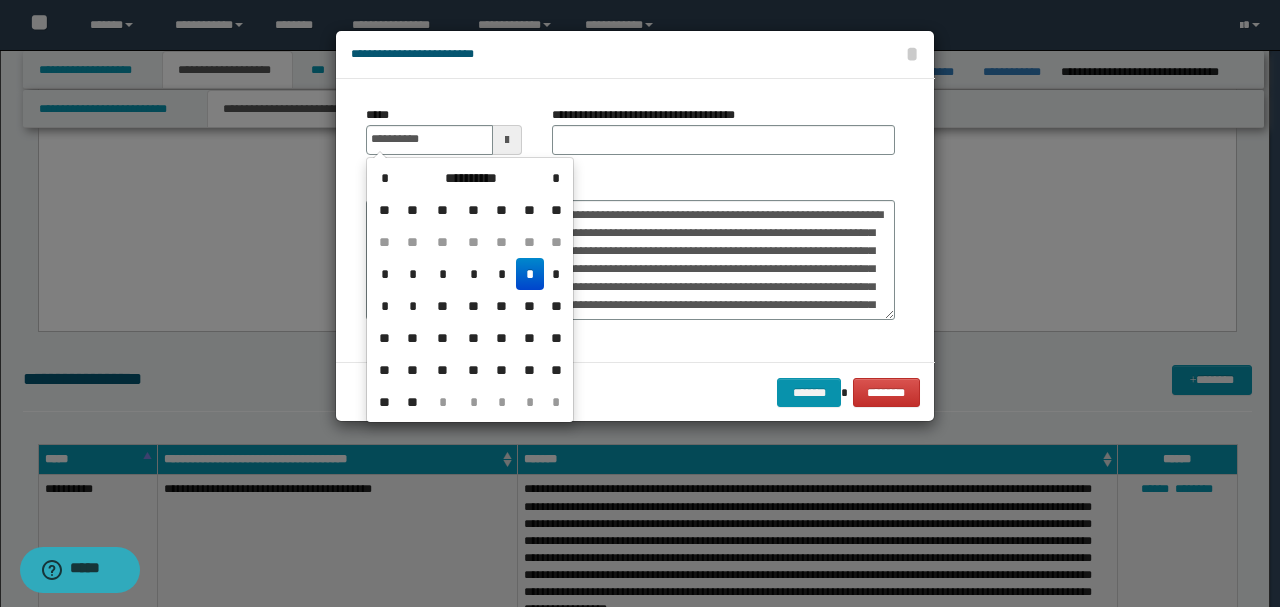 type on "**********" 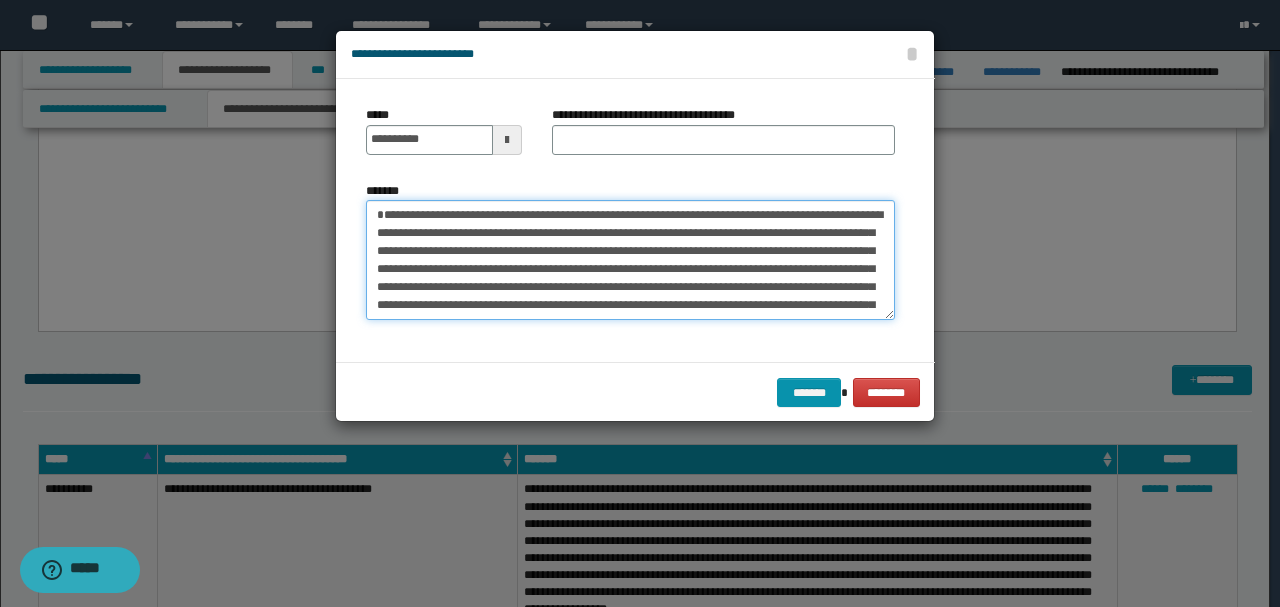 drag, startPoint x: 570, startPoint y: 212, endPoint x: 255, endPoint y: 203, distance: 315.12854 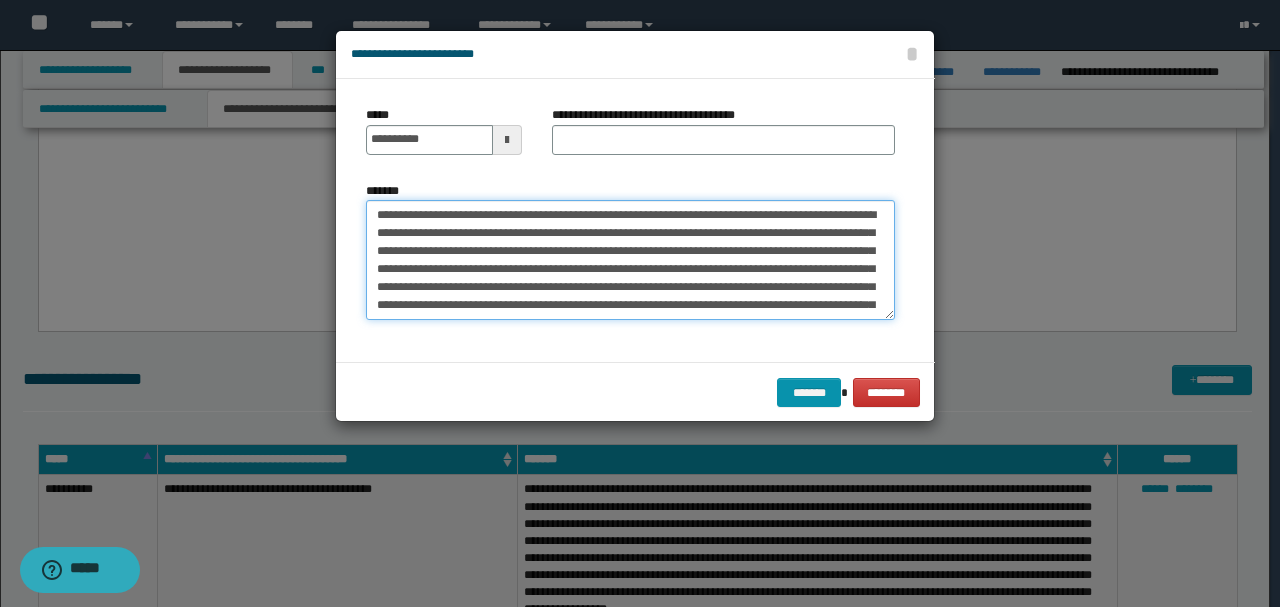 type on "**********" 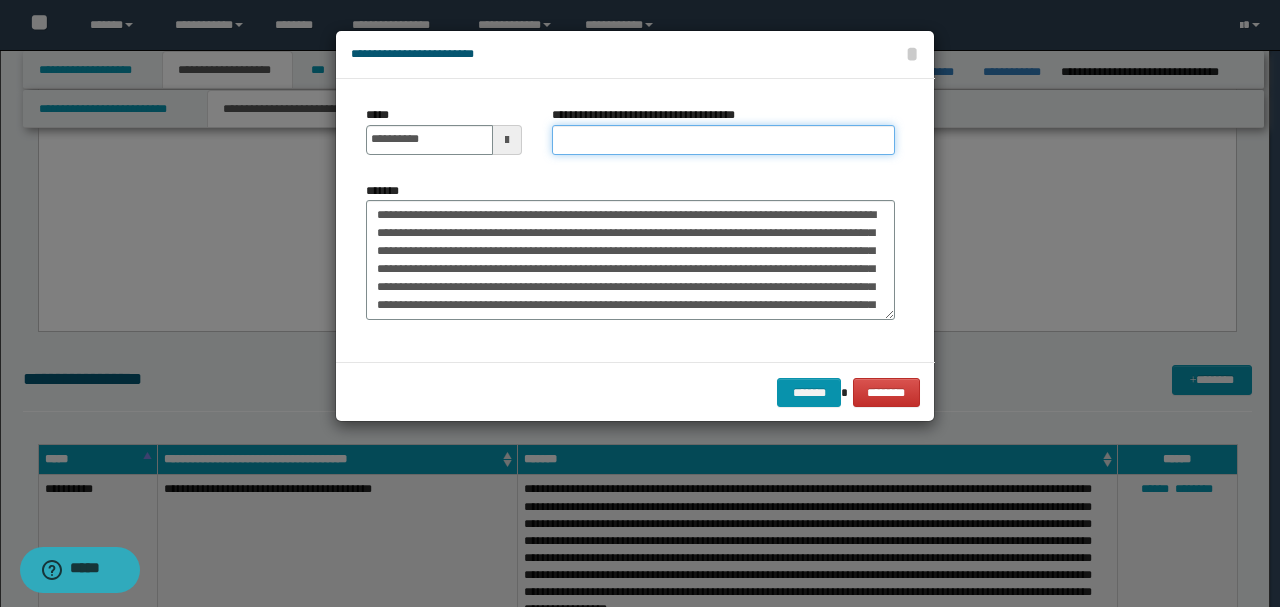 paste on "**********" 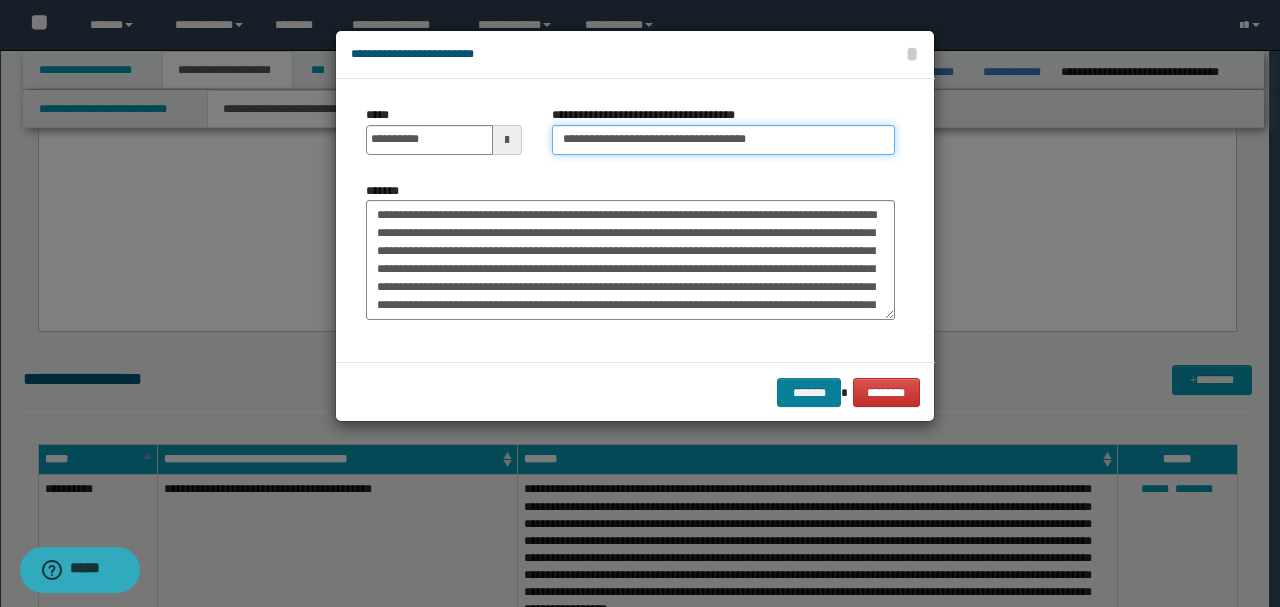 type on "**********" 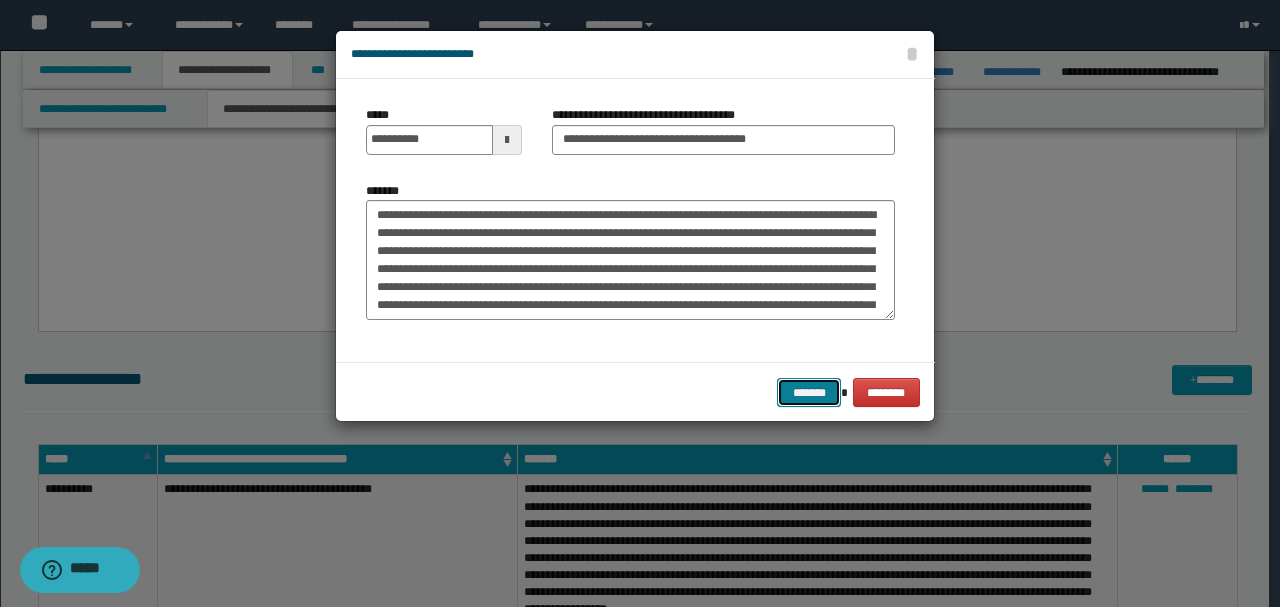 click on "*******" at bounding box center (809, 392) 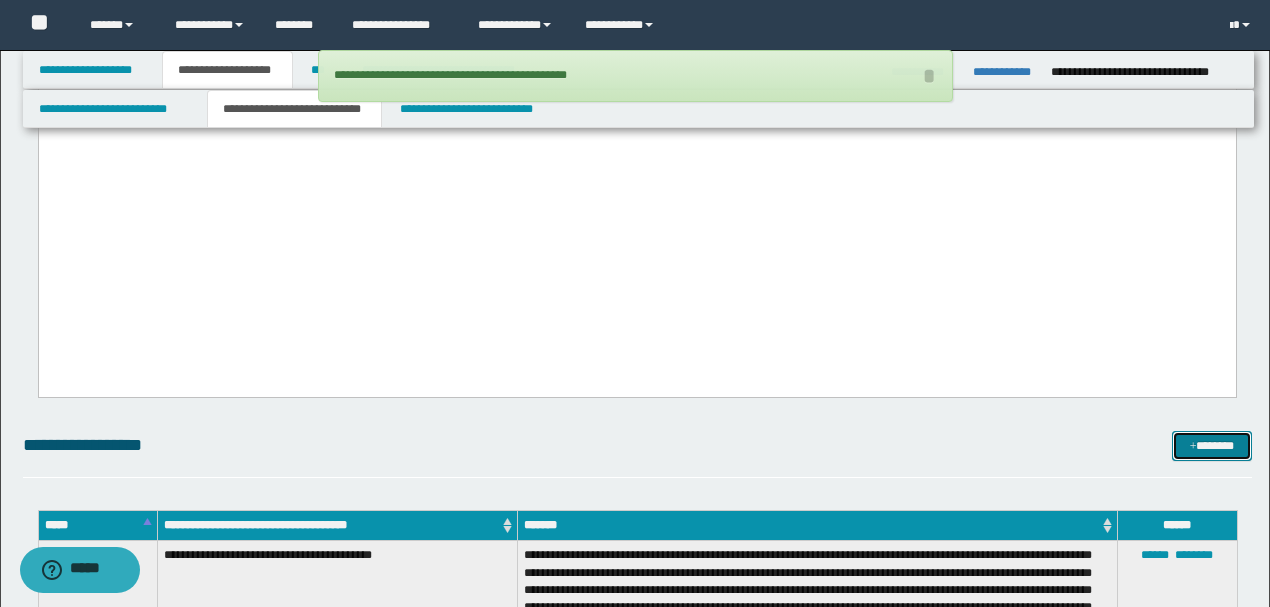 scroll, scrollTop: 3708, scrollLeft: 0, axis: vertical 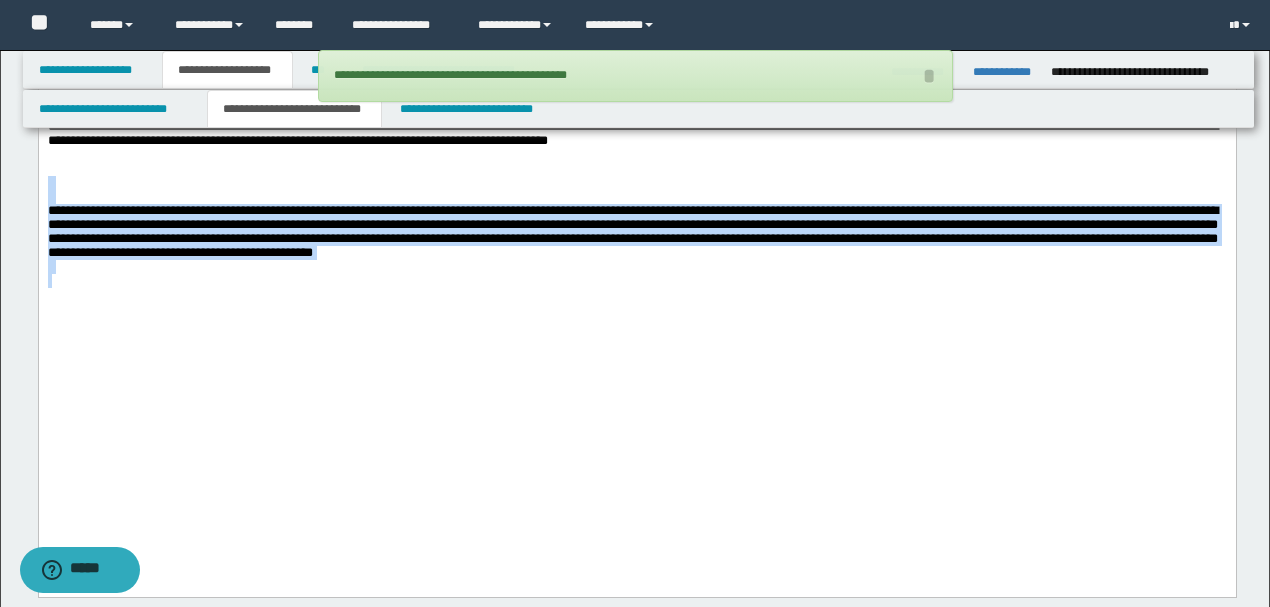 drag, startPoint x: 774, startPoint y: 414, endPoint x: 0, endPoint y: 306, distance: 781.49854 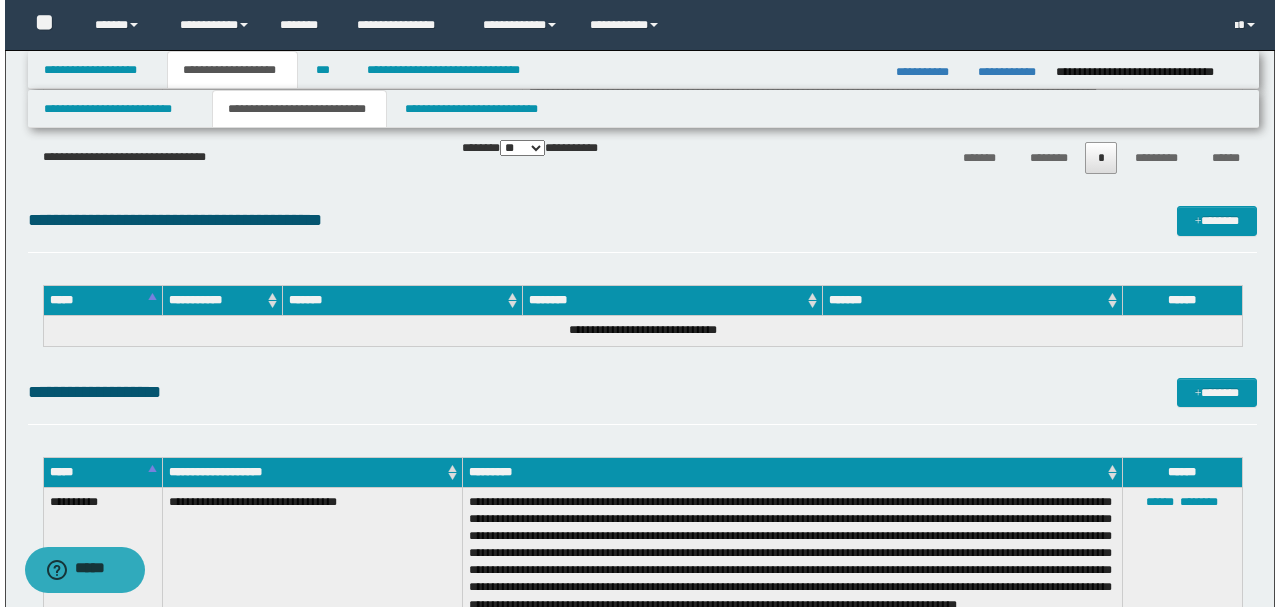 scroll, scrollTop: 8130, scrollLeft: 0, axis: vertical 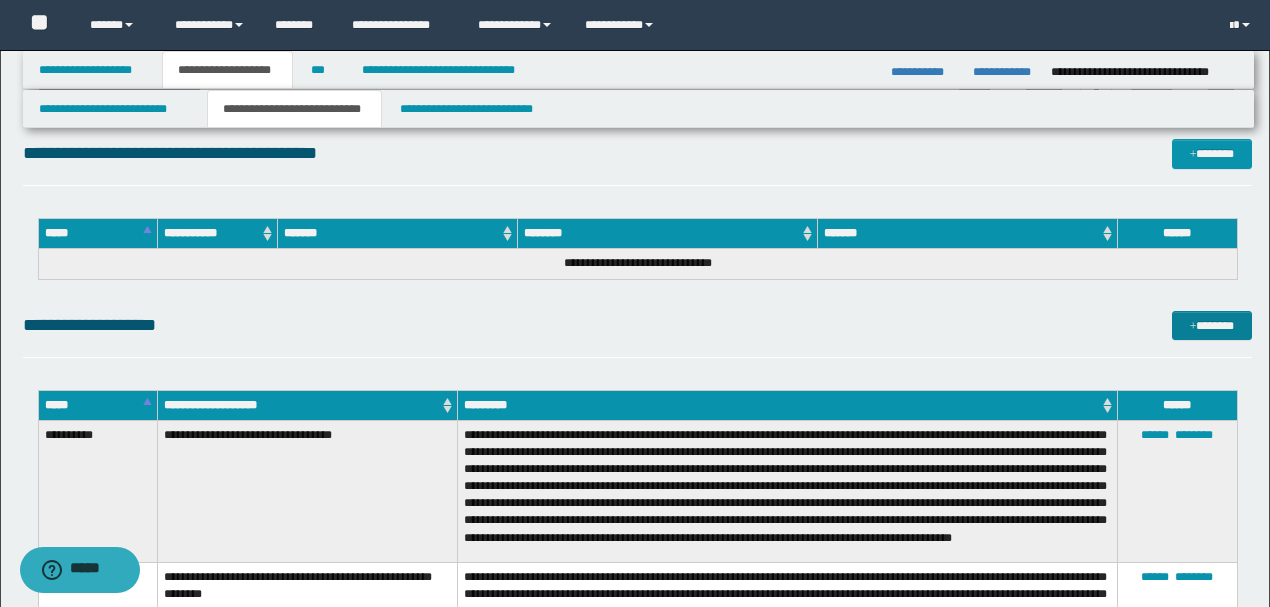 click on "*******" at bounding box center (1211, 325) 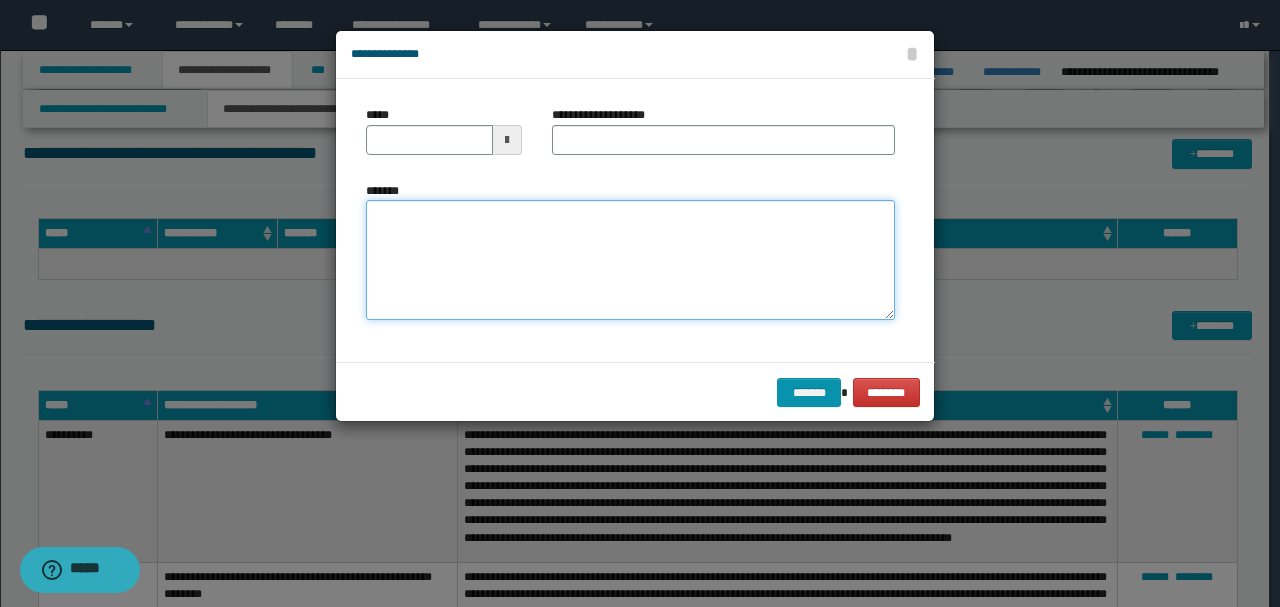 paste on "**********" 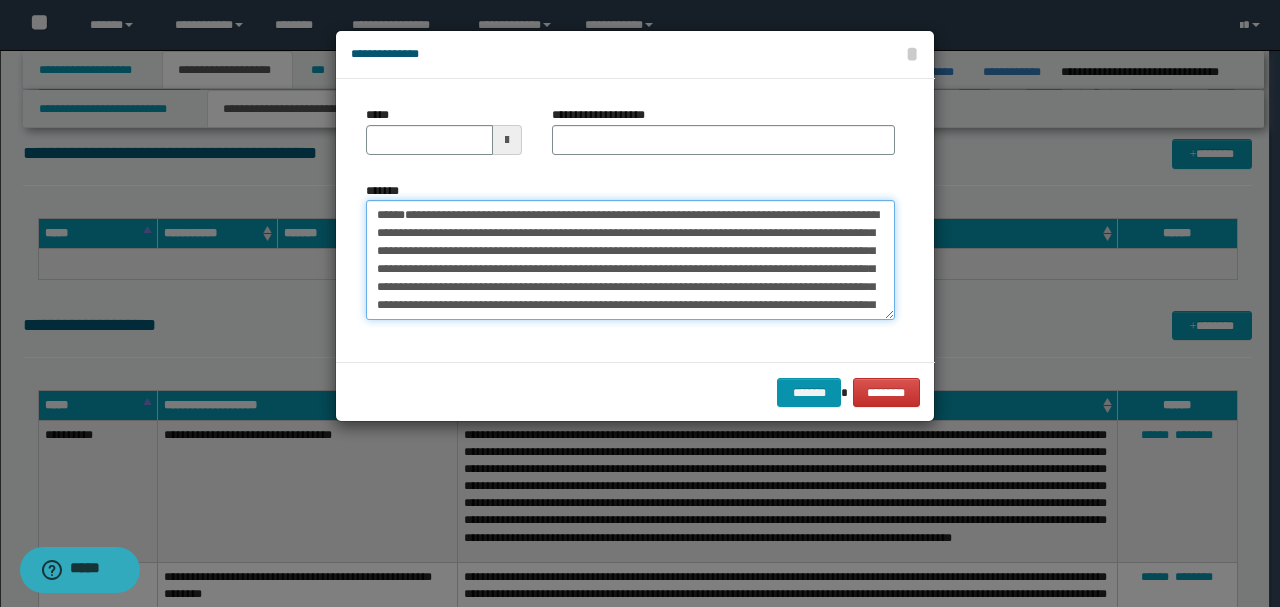 click on "**********" at bounding box center [630, 259] 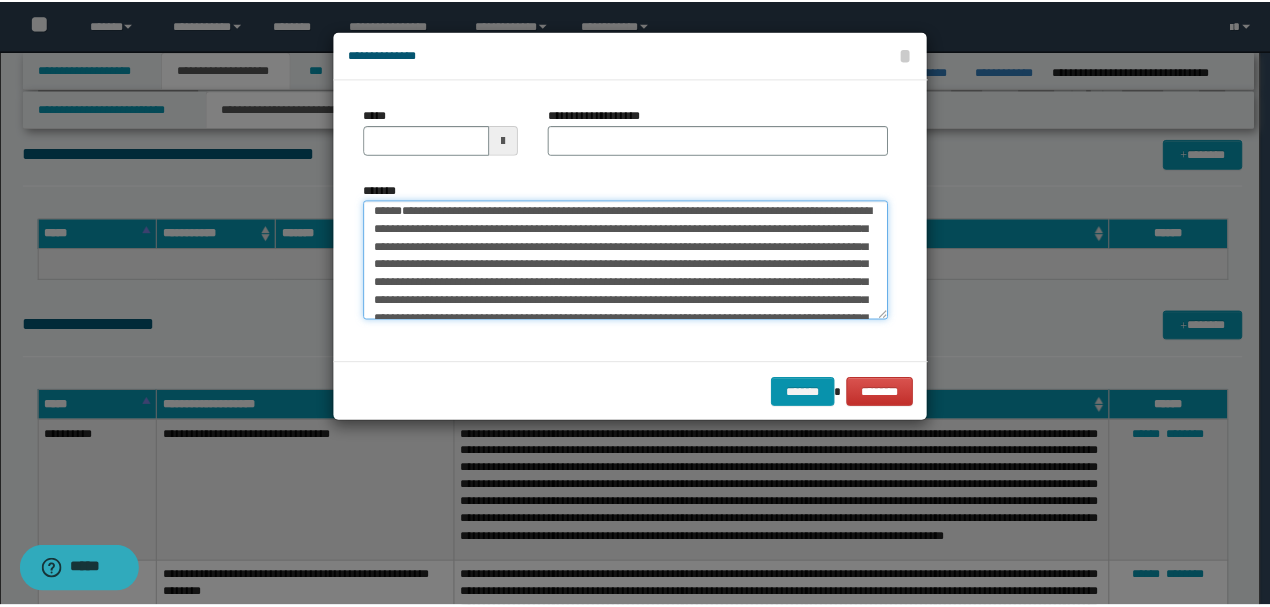 scroll, scrollTop: 0, scrollLeft: 0, axis: both 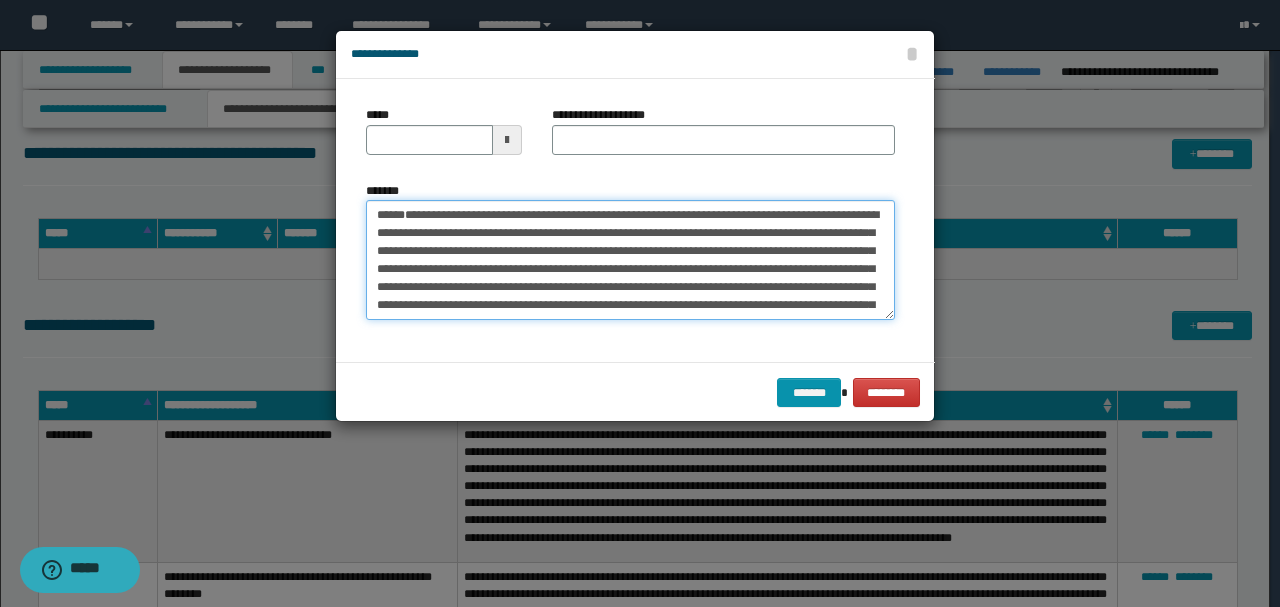 drag, startPoint x: 443, startPoint y: 286, endPoint x: 335, endPoint y: 158, distance: 167.47537 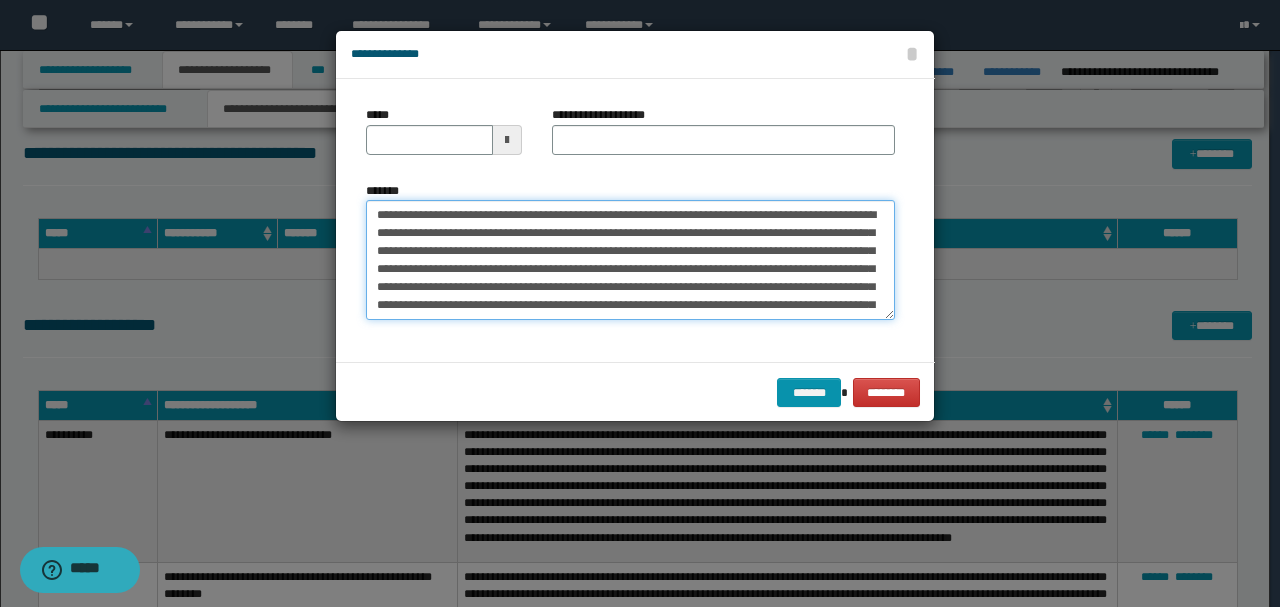 type 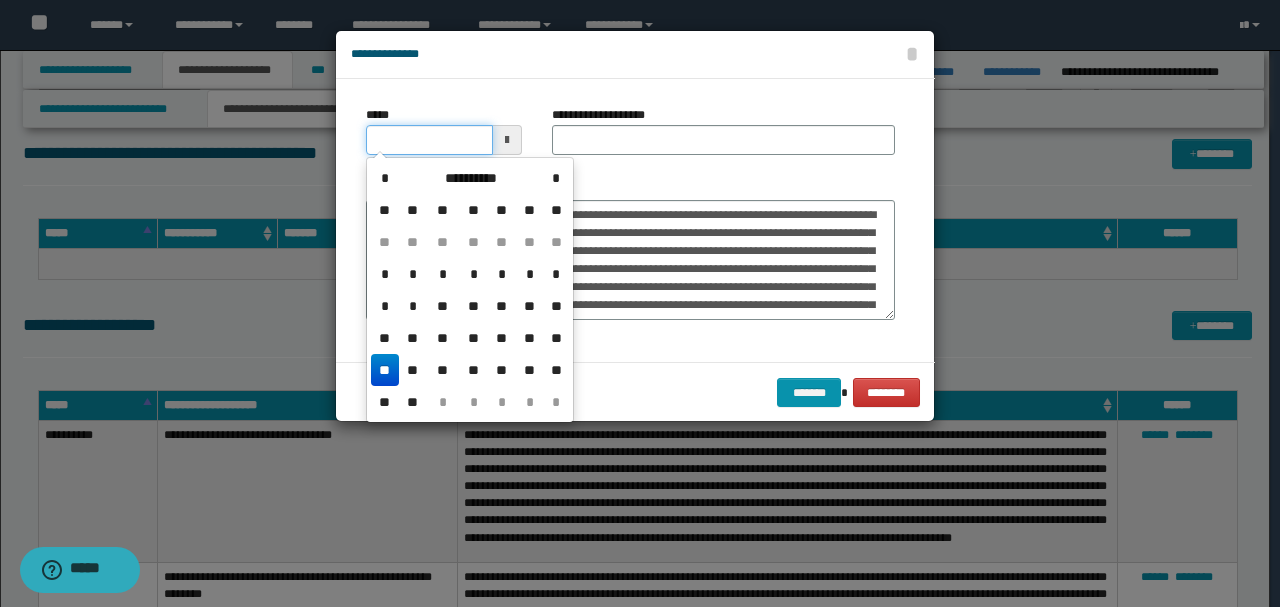 click on "*****" at bounding box center [429, 140] 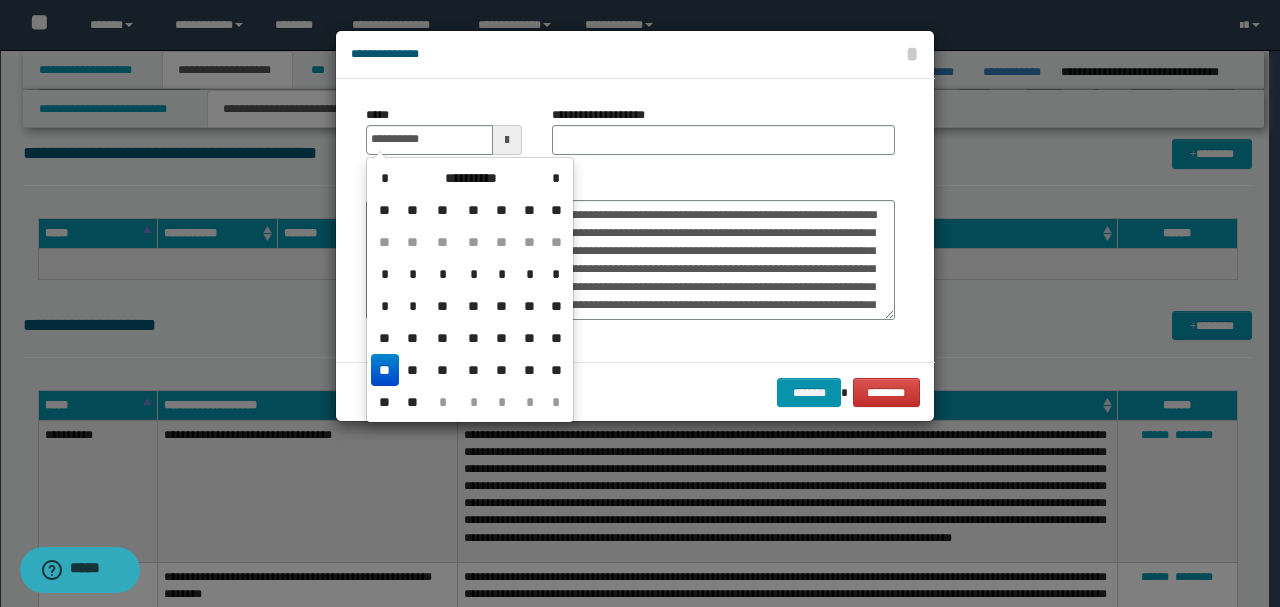 type on "**********" 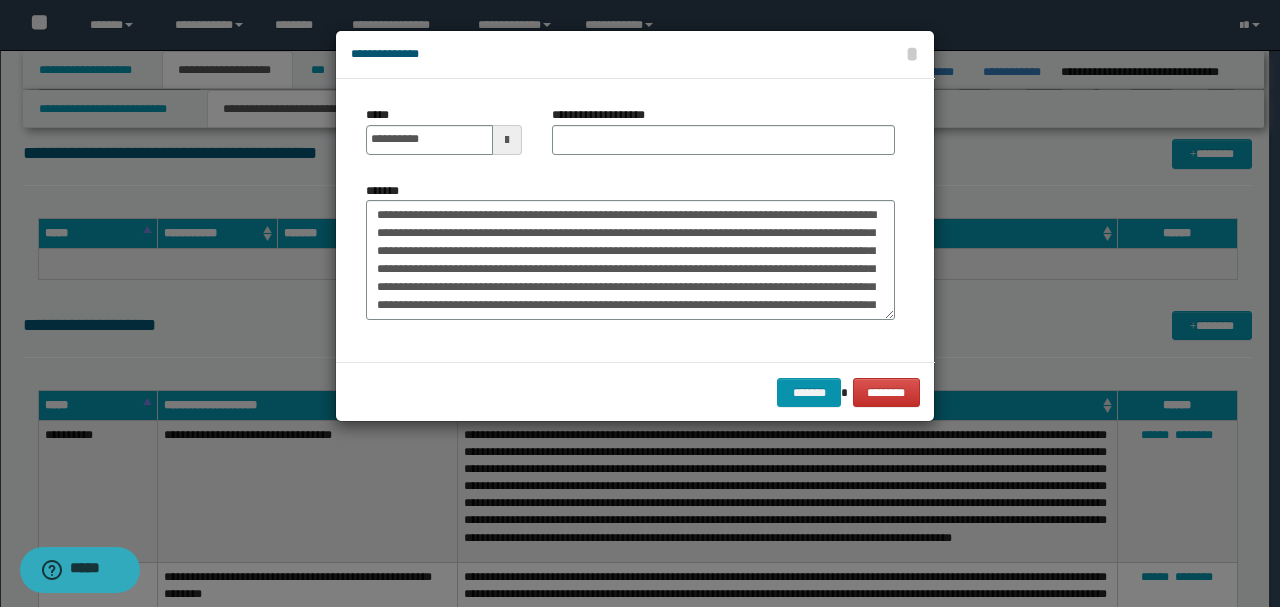 drag, startPoint x: 650, startPoint y: 156, endPoint x: 606, endPoint y: 228, distance: 84.38009 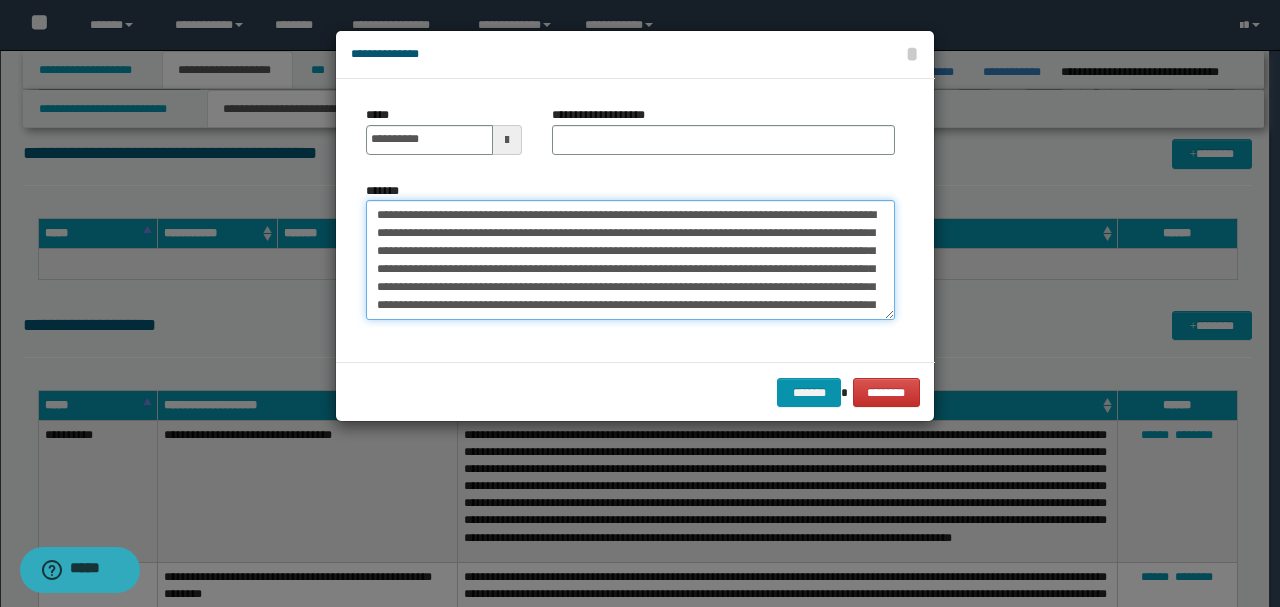 drag, startPoint x: 579, startPoint y: 212, endPoint x: 272, endPoint y: 187, distance: 308.01624 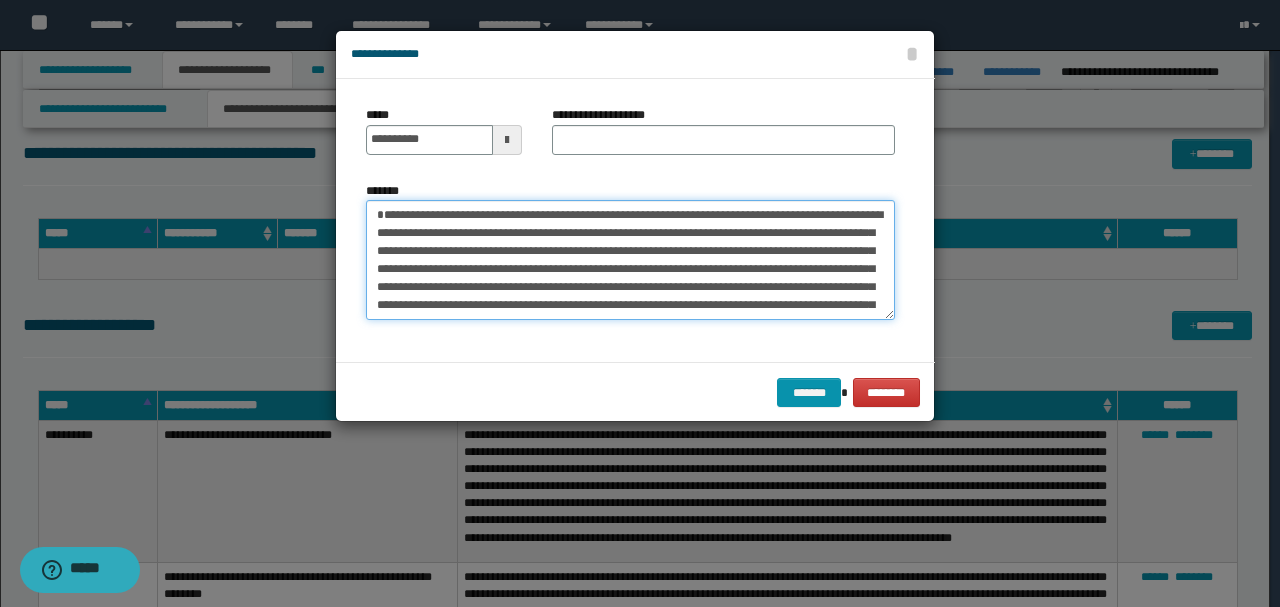 type on "**********" 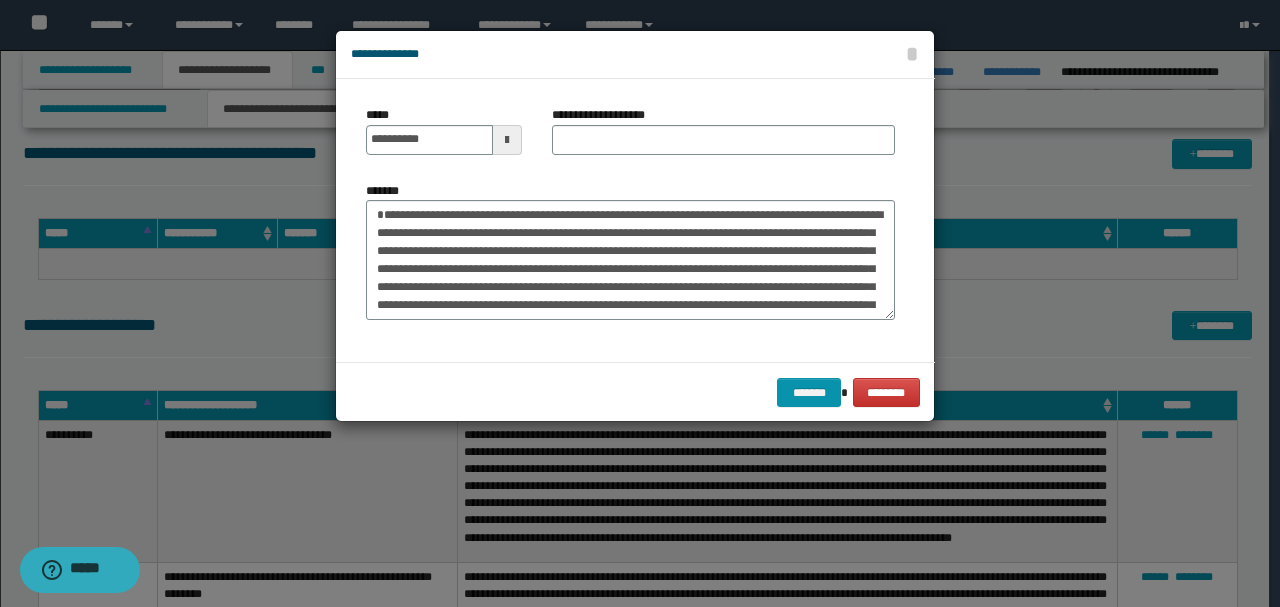 click on "**********" at bounding box center [609, 115] 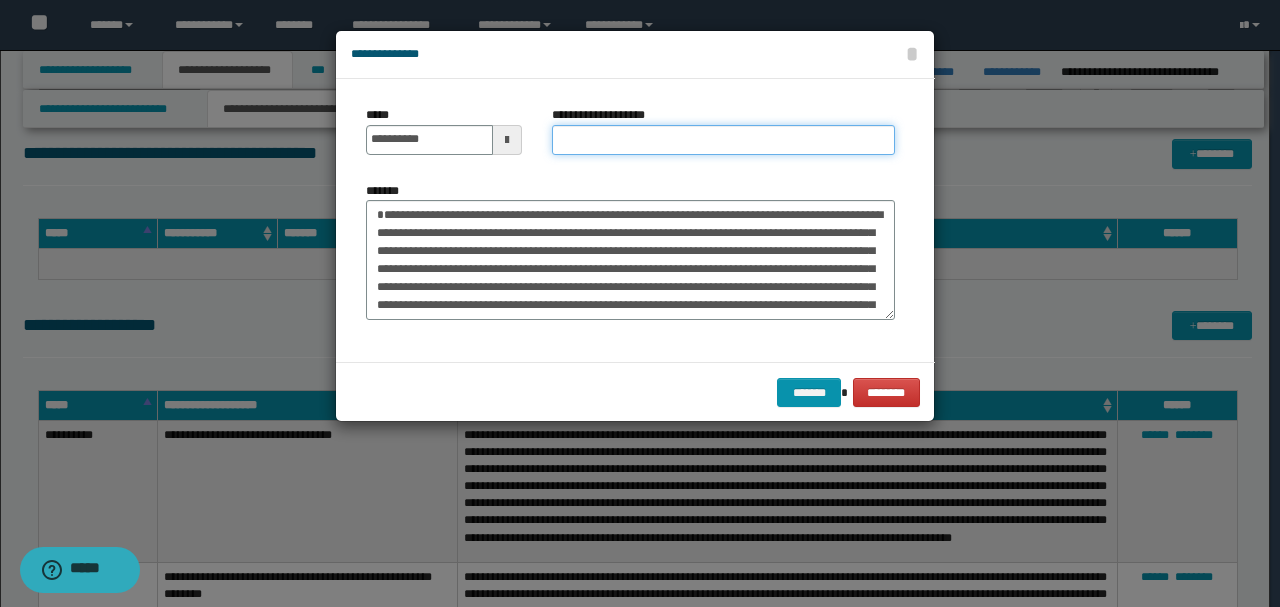 click on "**********" at bounding box center (723, 140) 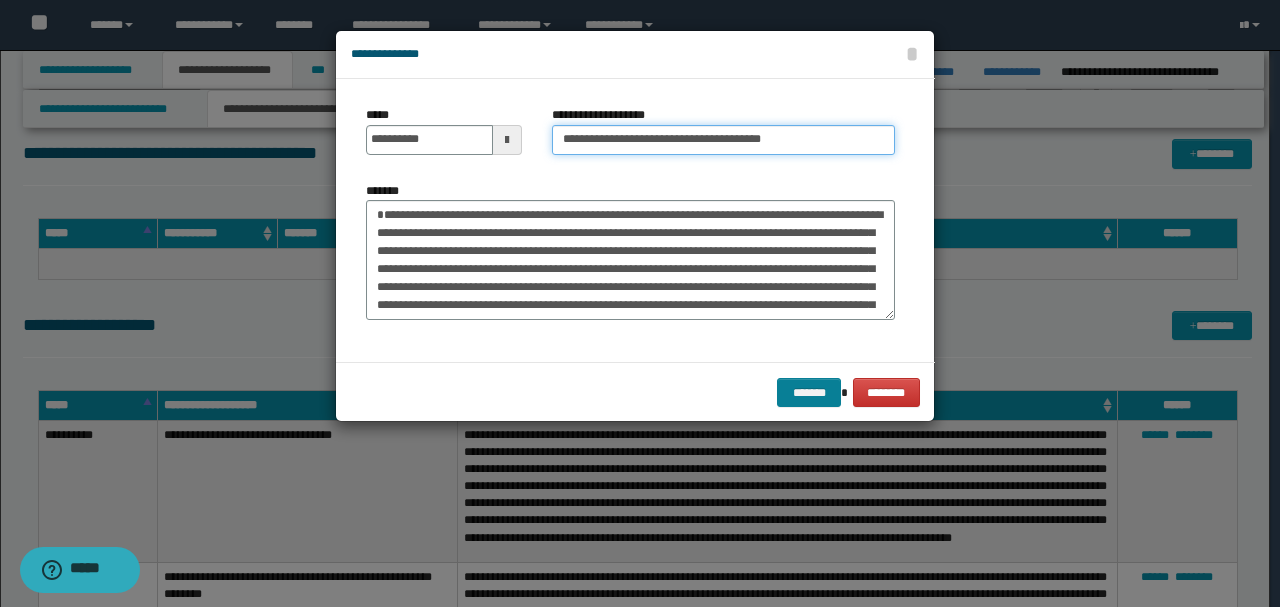 type on "**********" 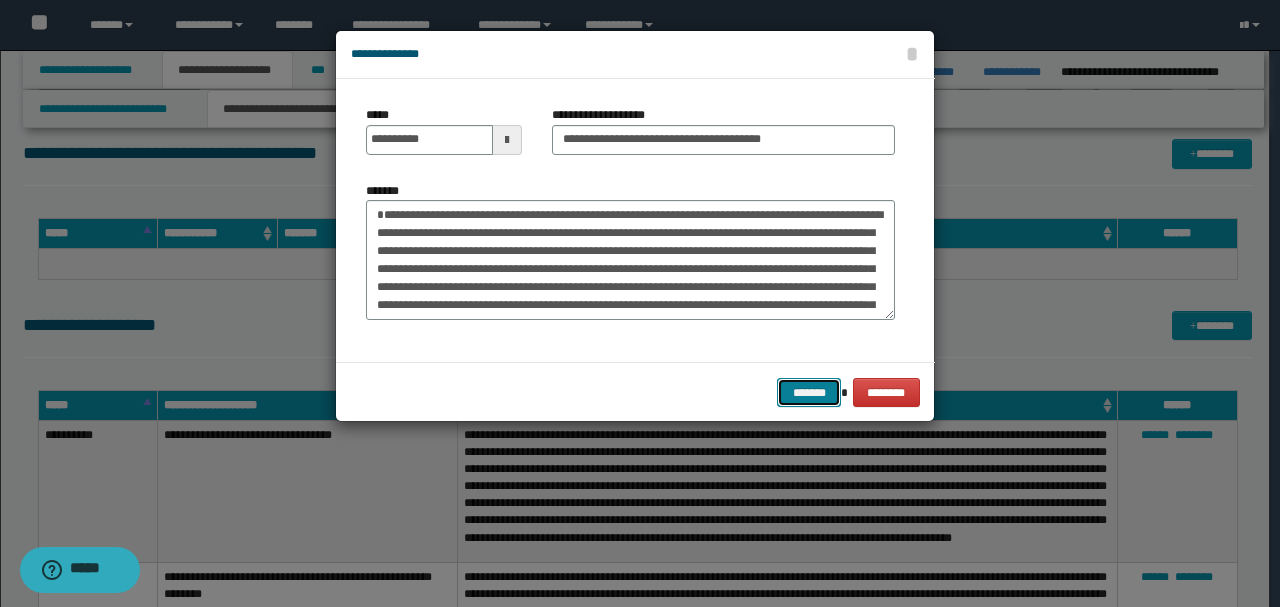 click on "*******" at bounding box center [809, 392] 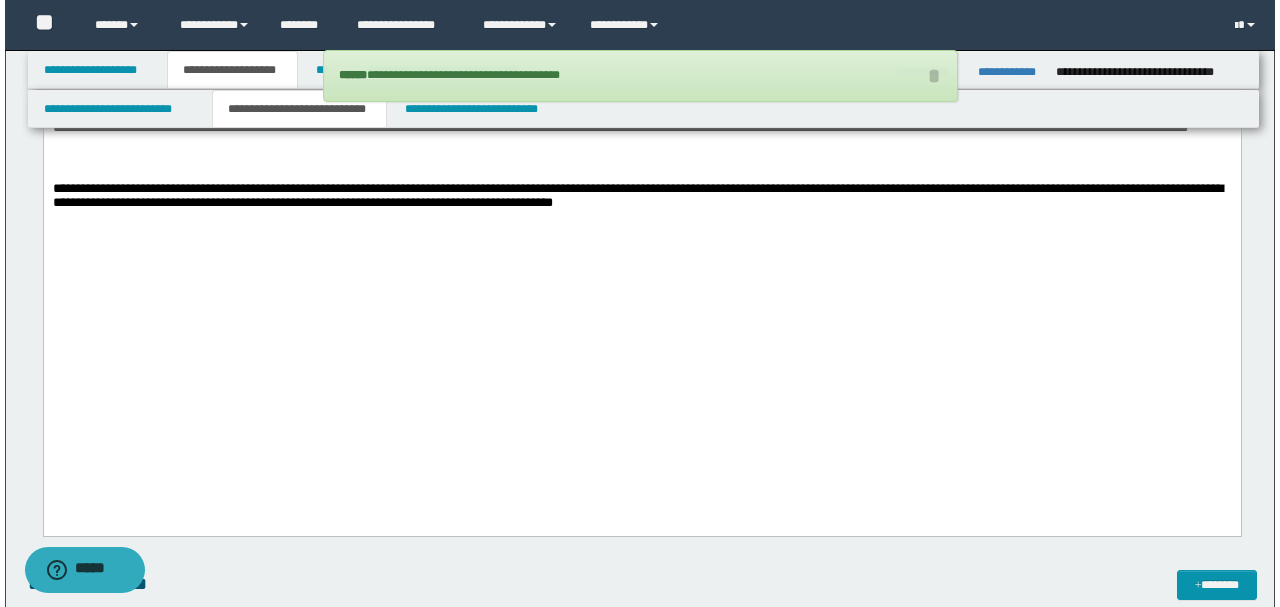 scroll, scrollTop: 3624, scrollLeft: 0, axis: vertical 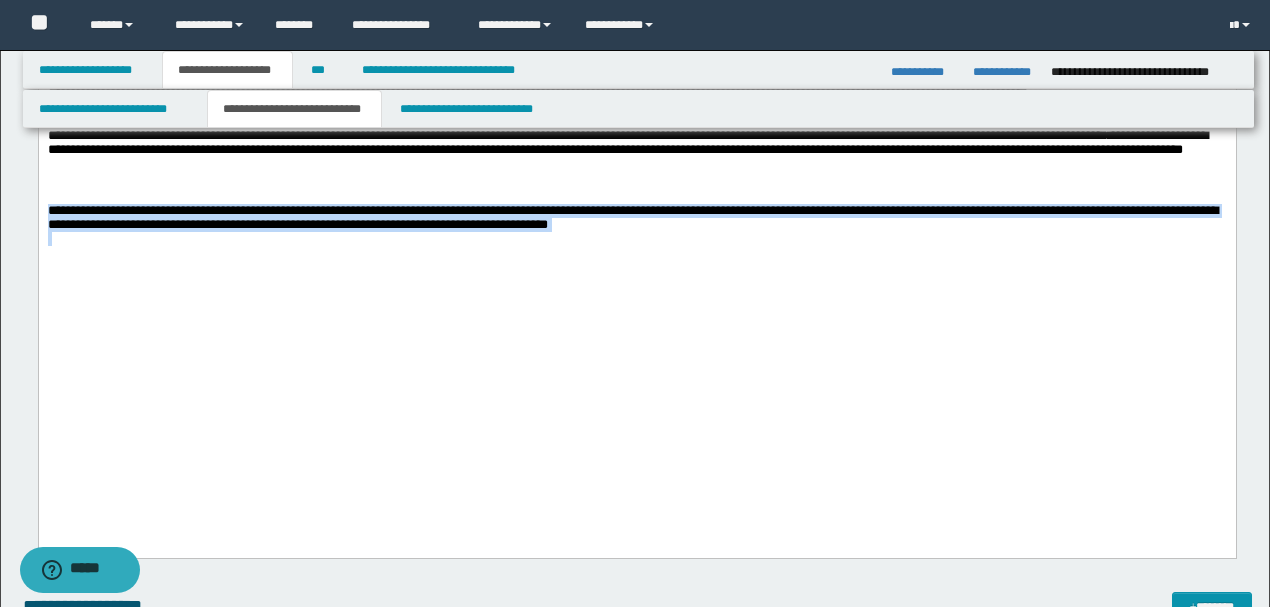 drag, startPoint x: 476, startPoint y: 359, endPoint x: 38, endPoint y: -515, distance: 977.6093 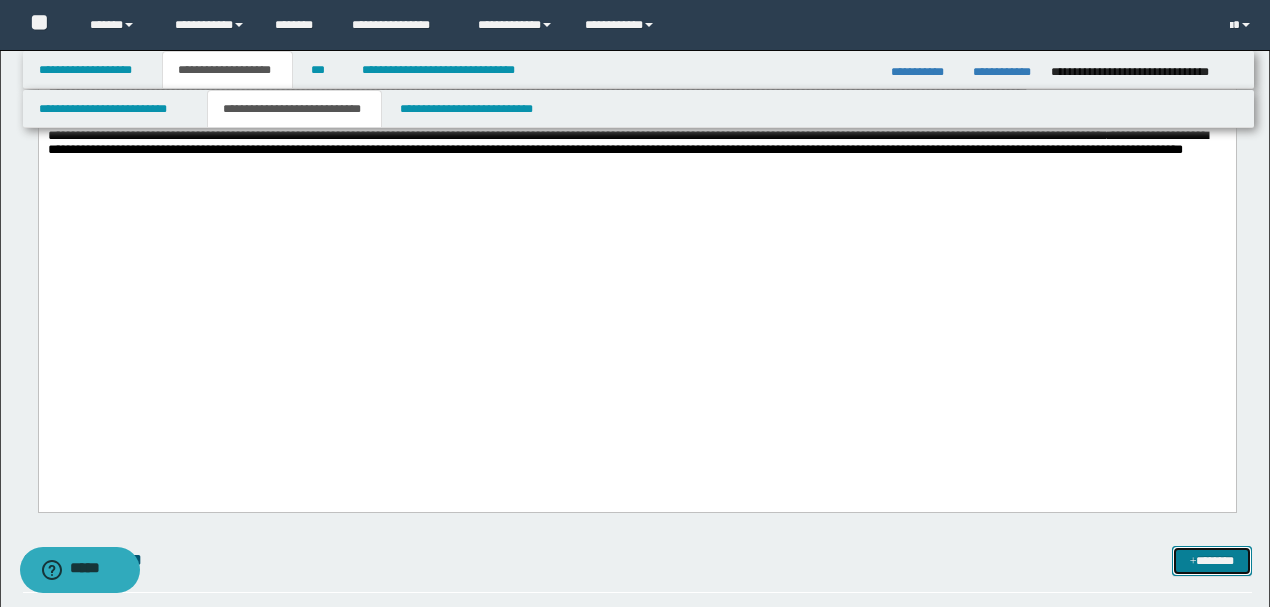 drag, startPoint x: 881, startPoint y: 1152, endPoint x: 1199, endPoint y: 564, distance: 668.4819 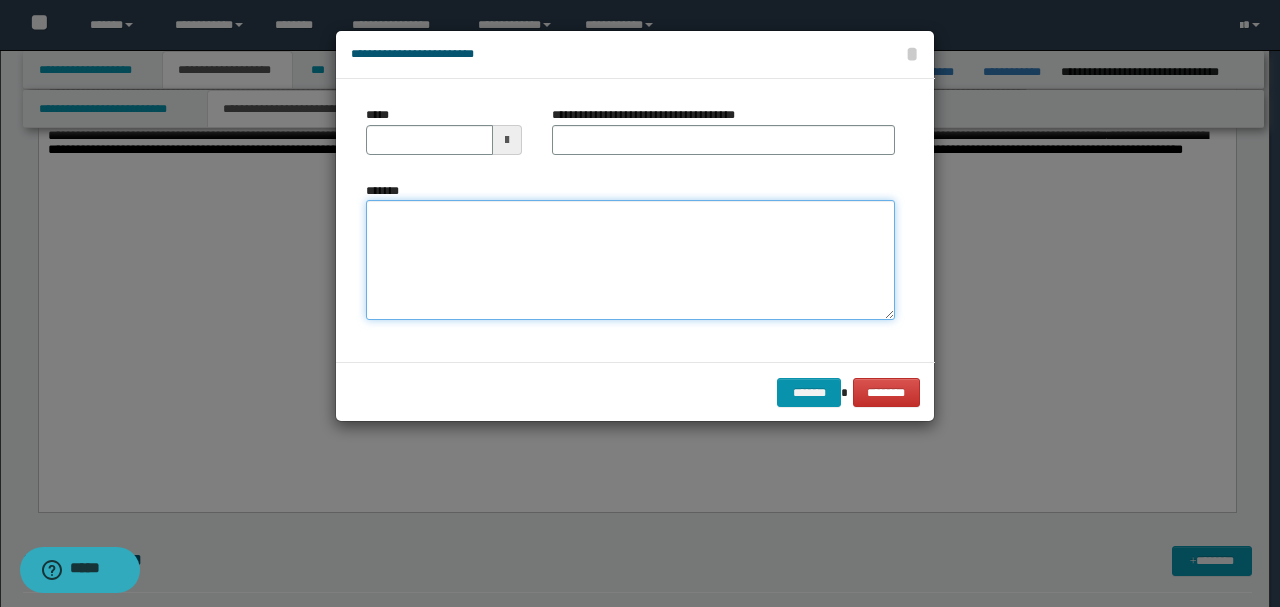 click on "*******" at bounding box center (630, 259) 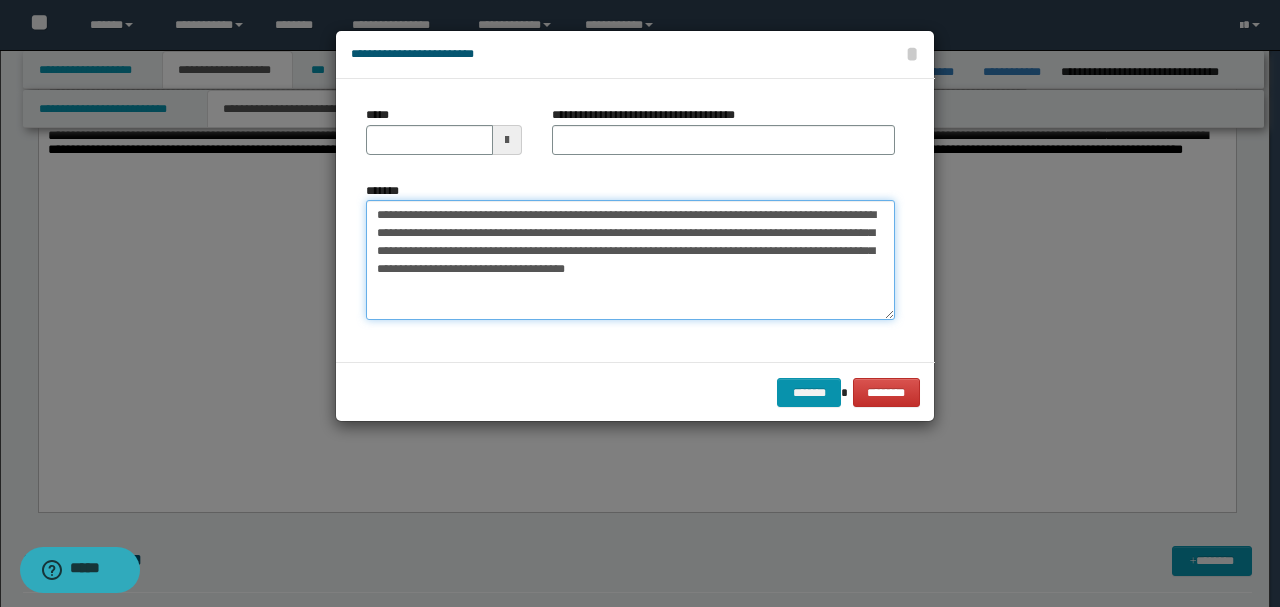 drag, startPoint x: 445, startPoint y: 212, endPoint x: 264, endPoint y: 206, distance: 181.09943 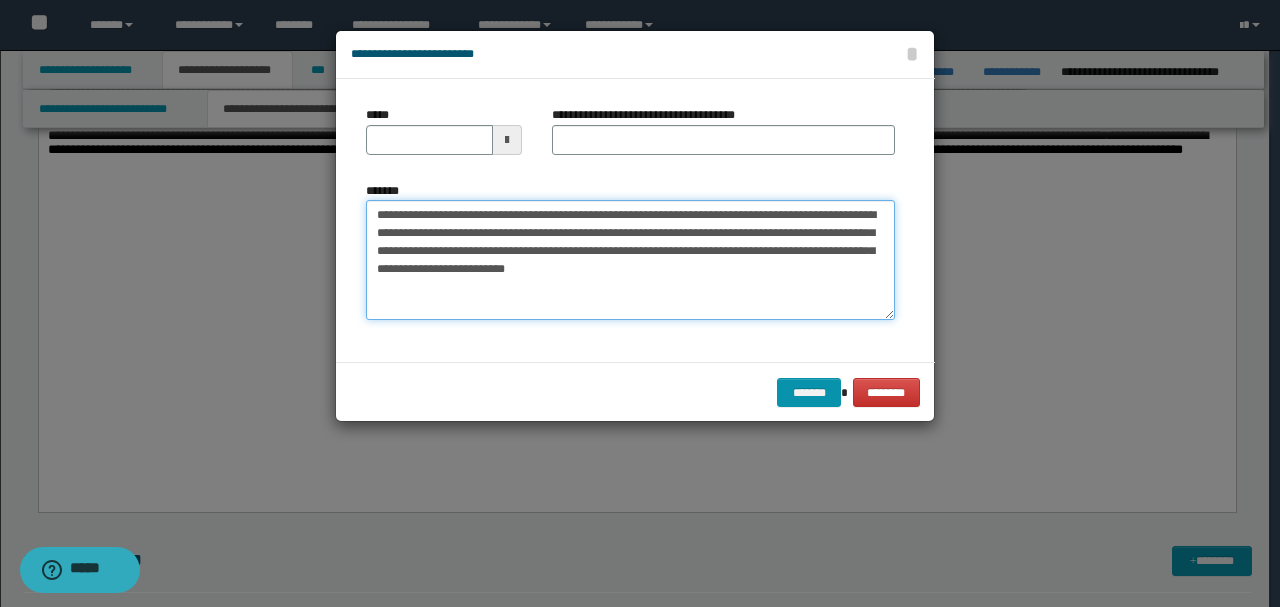 type 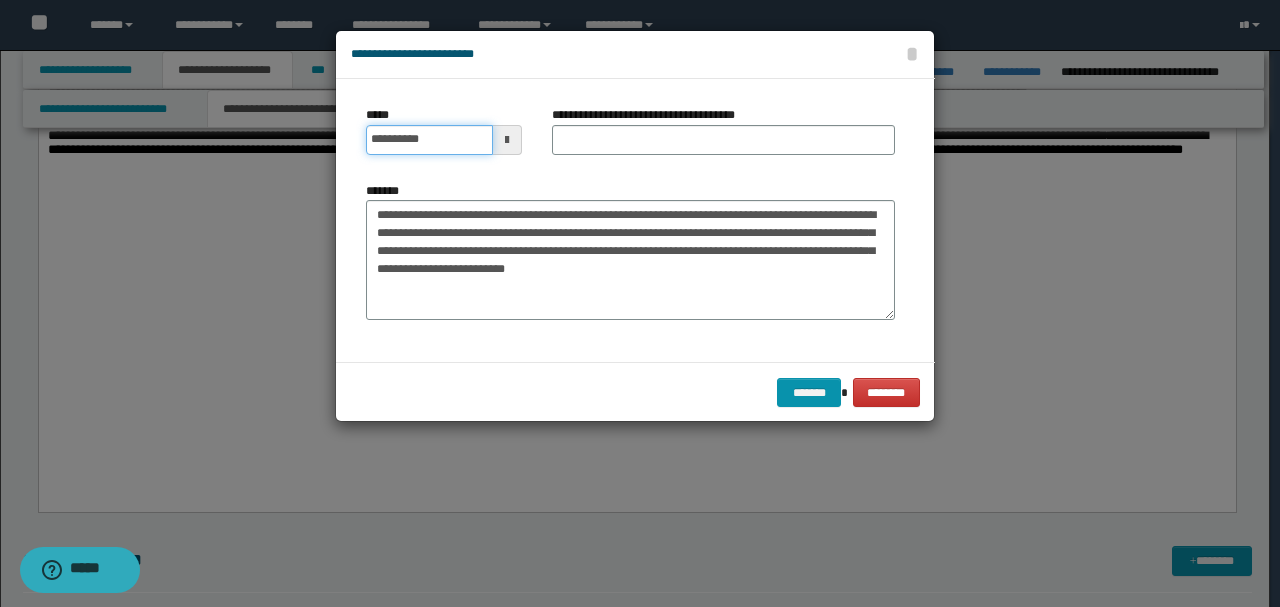 click on "**********" at bounding box center (429, 140) 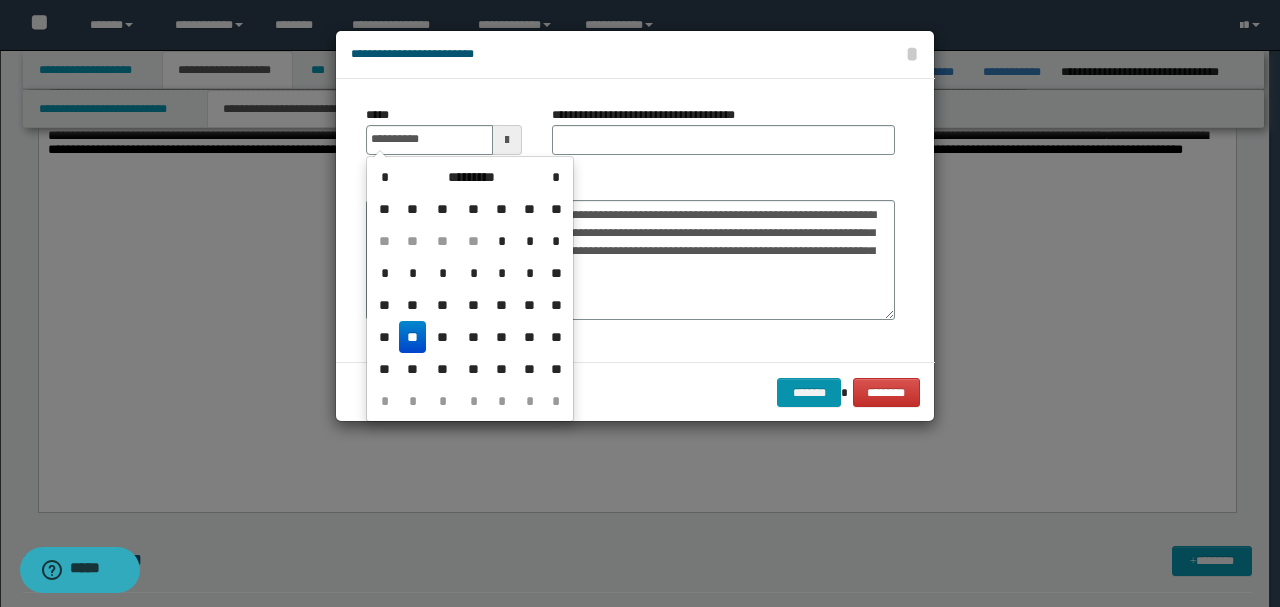 type on "**********" 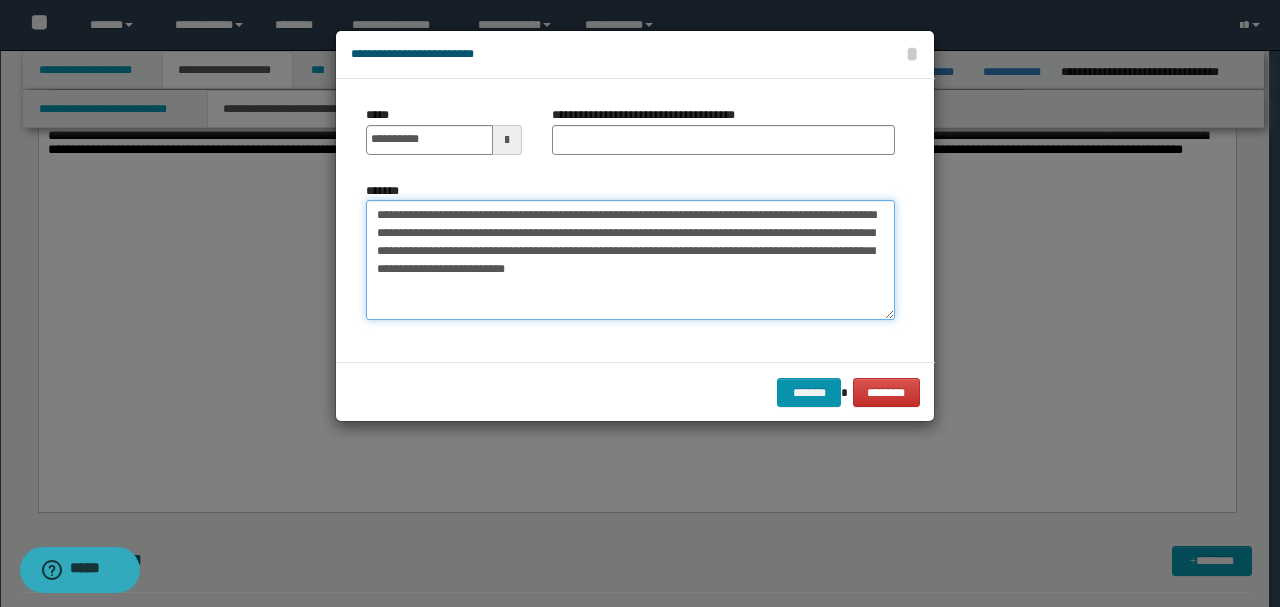 drag, startPoint x: 532, startPoint y: 206, endPoint x: 271, endPoint y: 199, distance: 261.09384 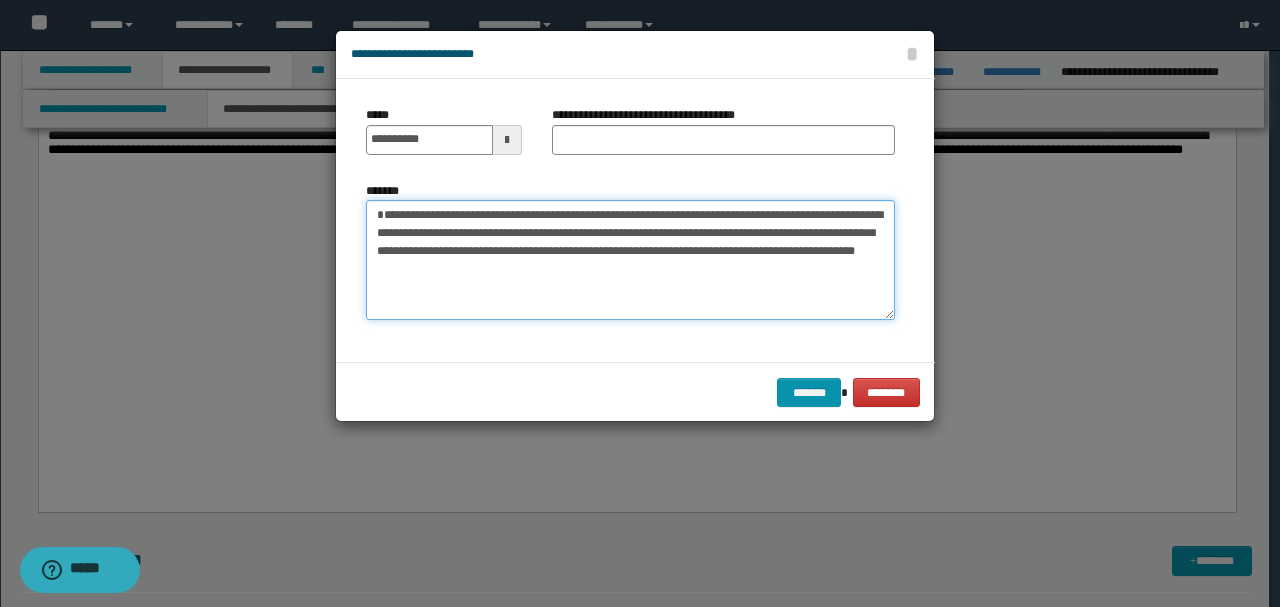 type on "**********" 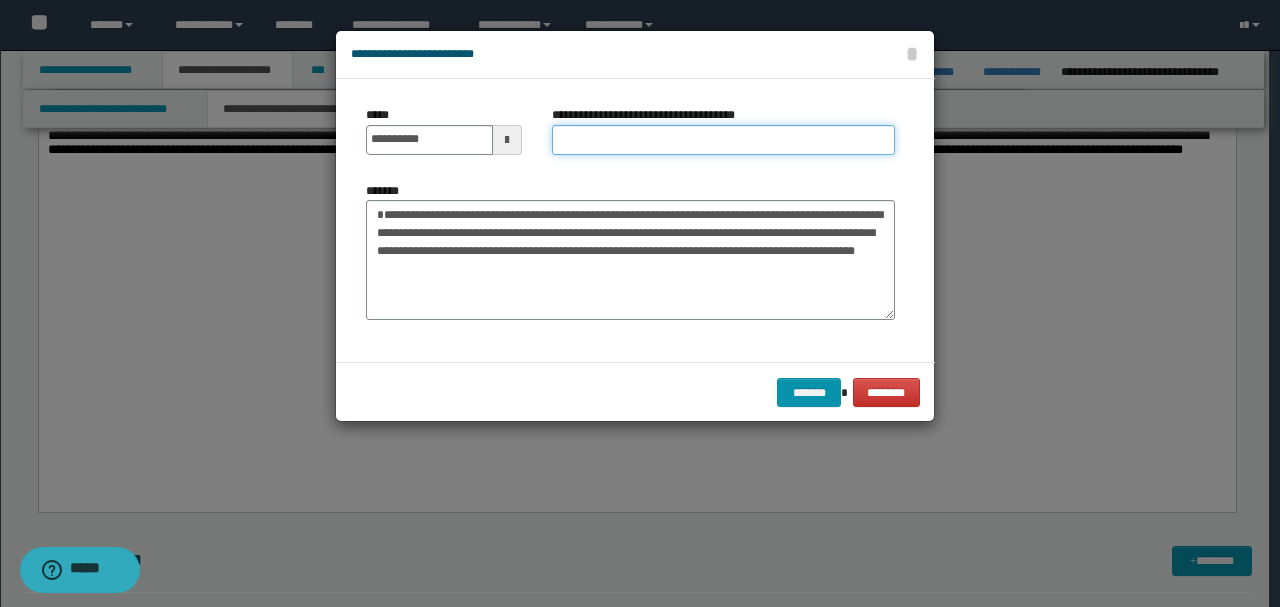 click on "**********" at bounding box center [723, 140] 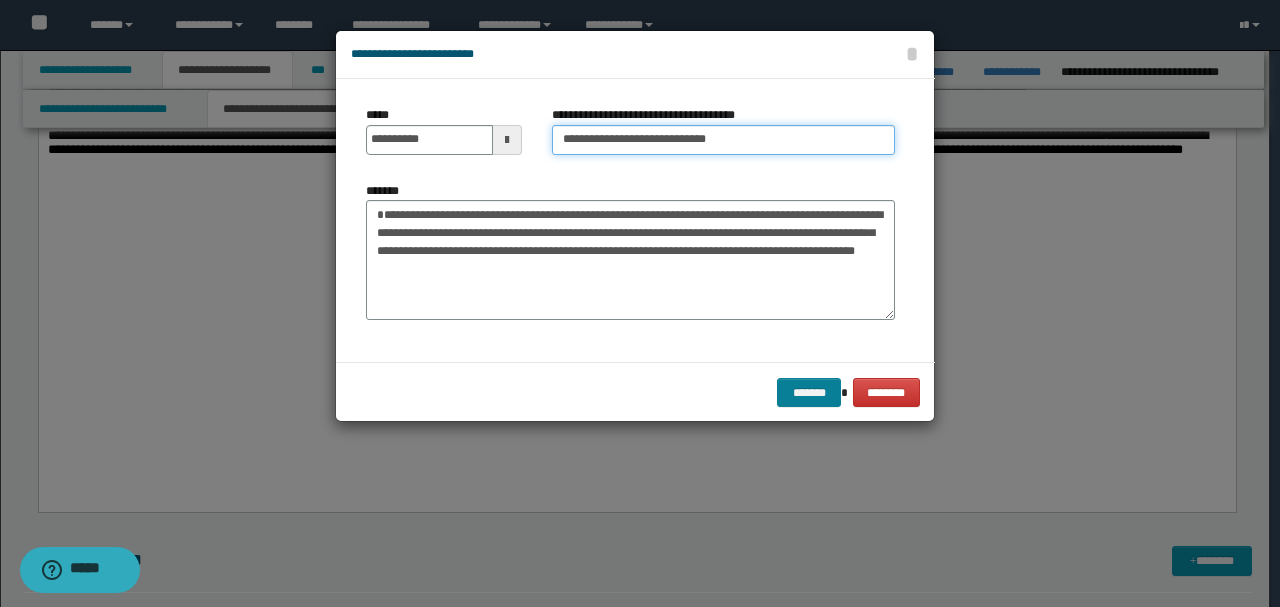 type on "**********" 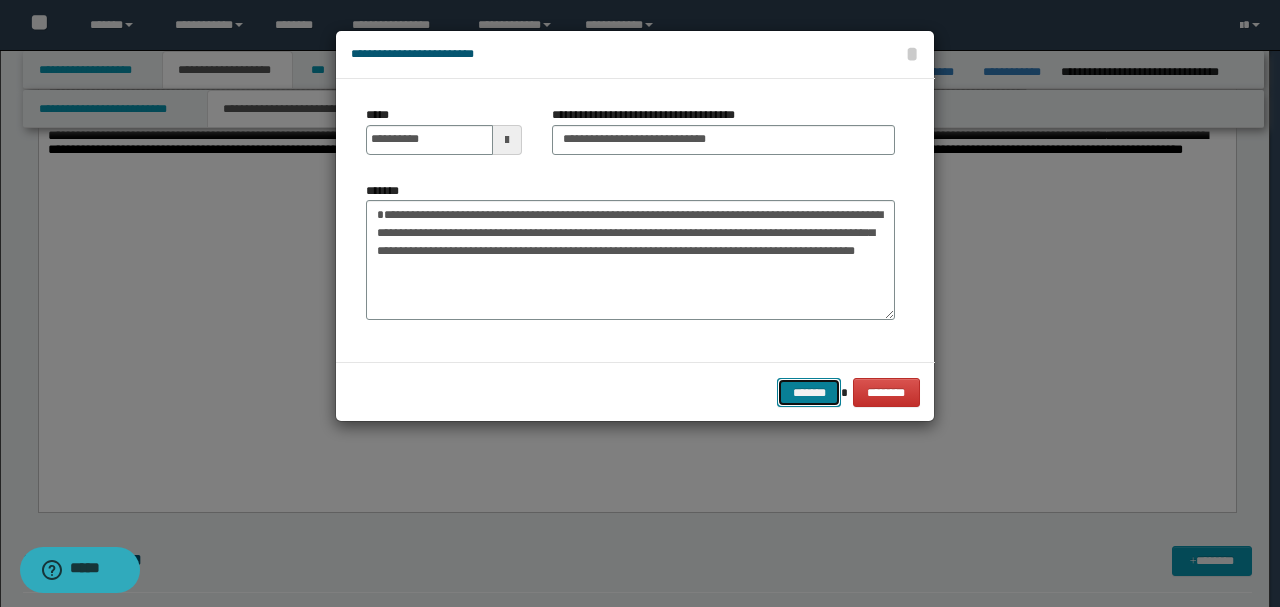 click on "*******" at bounding box center [809, 392] 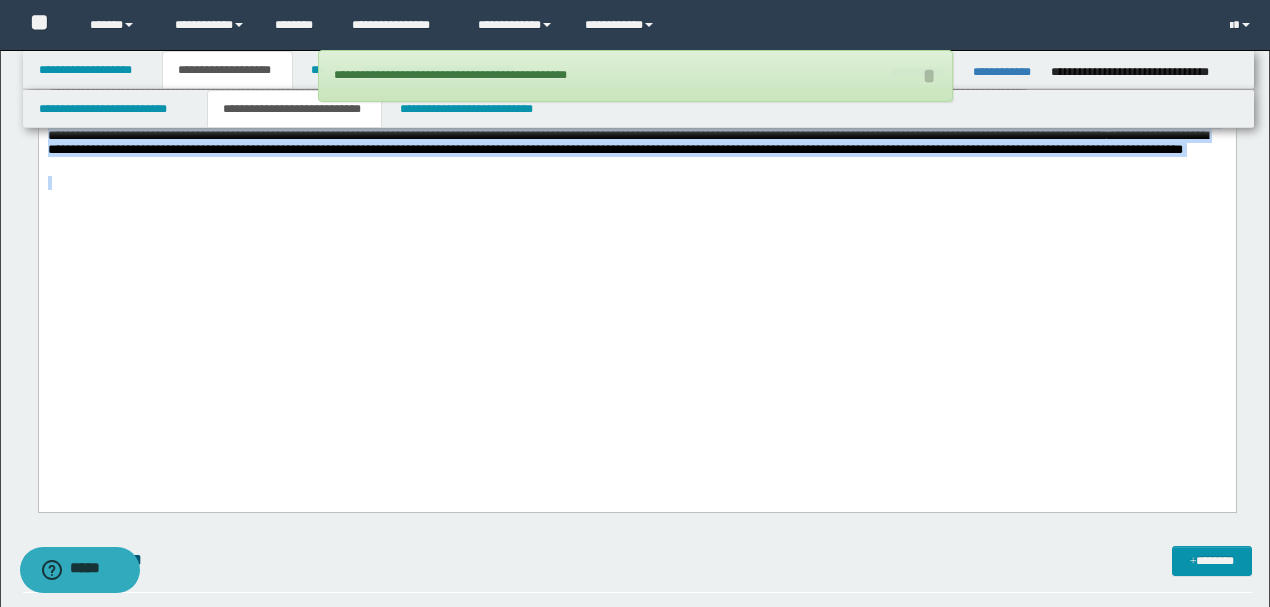 drag, startPoint x: 0, startPoint y: 231, endPoint x: 70, endPoint y: -609, distance: 842.9116 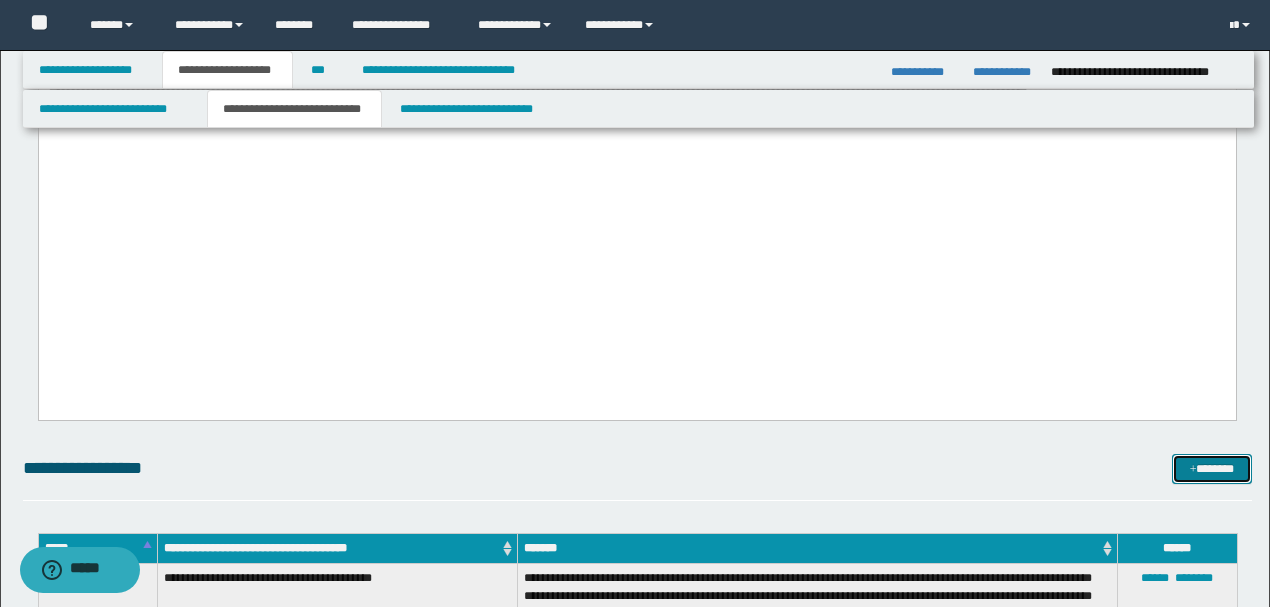 click on "*******" at bounding box center (1211, 468) 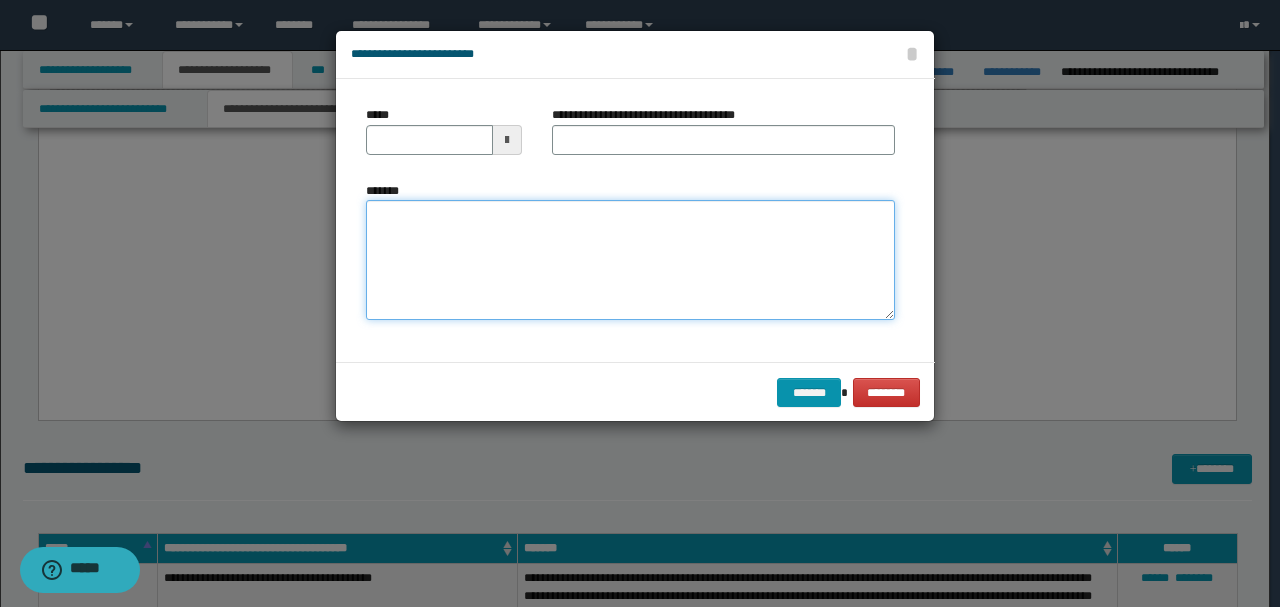 paste on "**********" 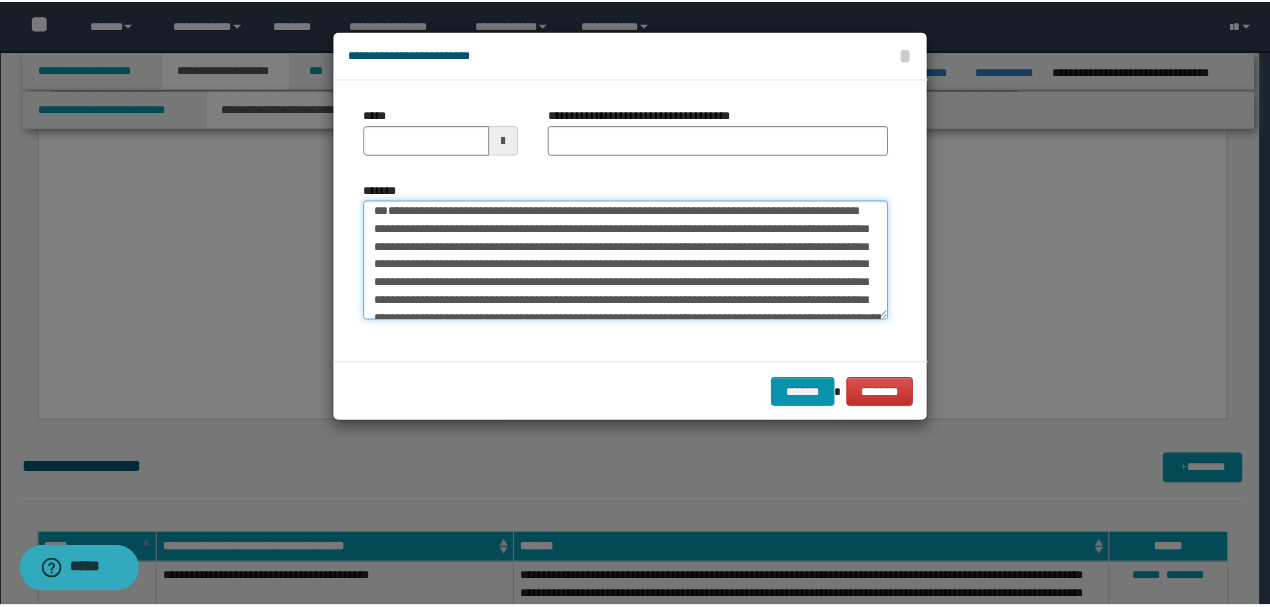 scroll, scrollTop: 0, scrollLeft: 0, axis: both 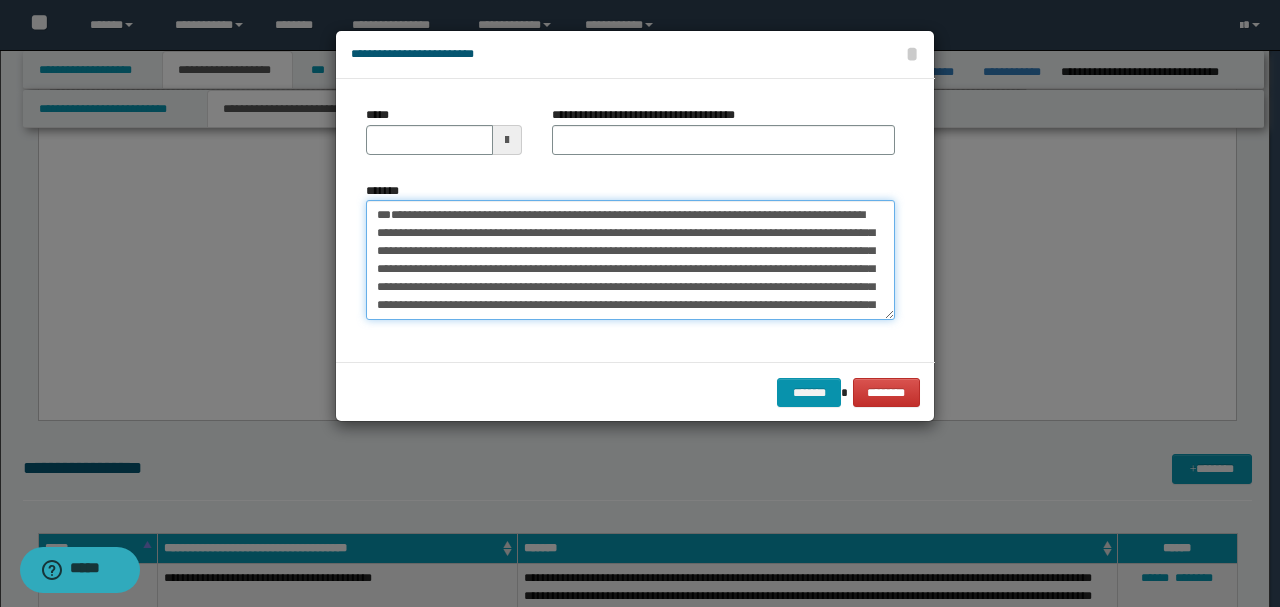drag, startPoint x: 446, startPoint y: 249, endPoint x: 273, endPoint y: 208, distance: 177.792 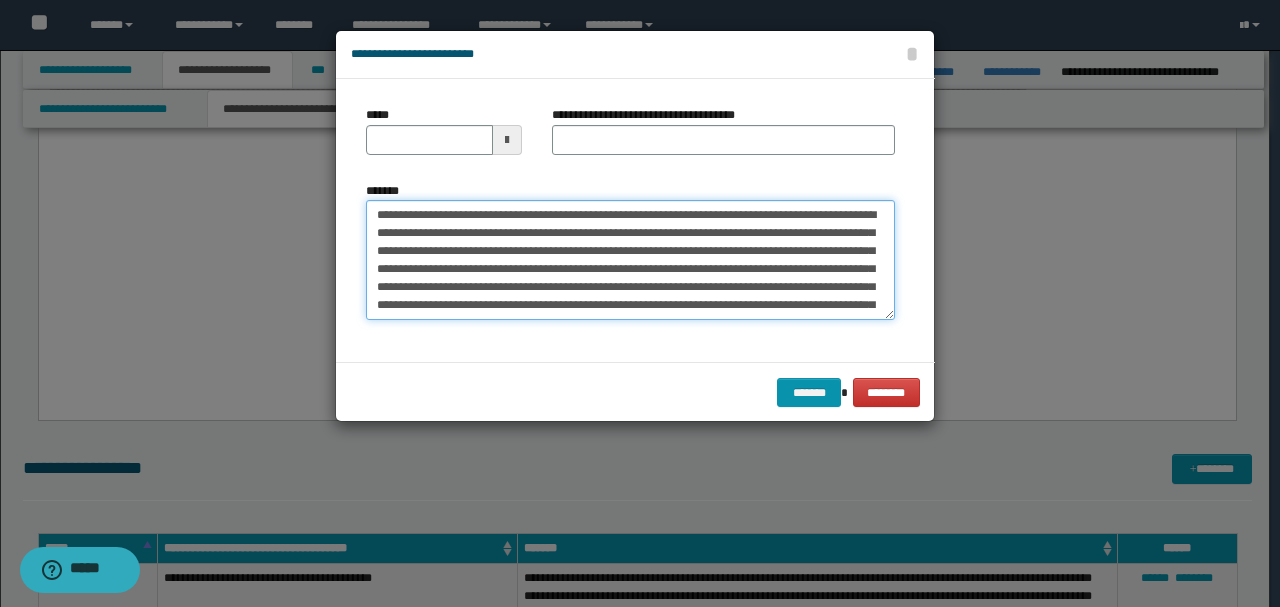 type 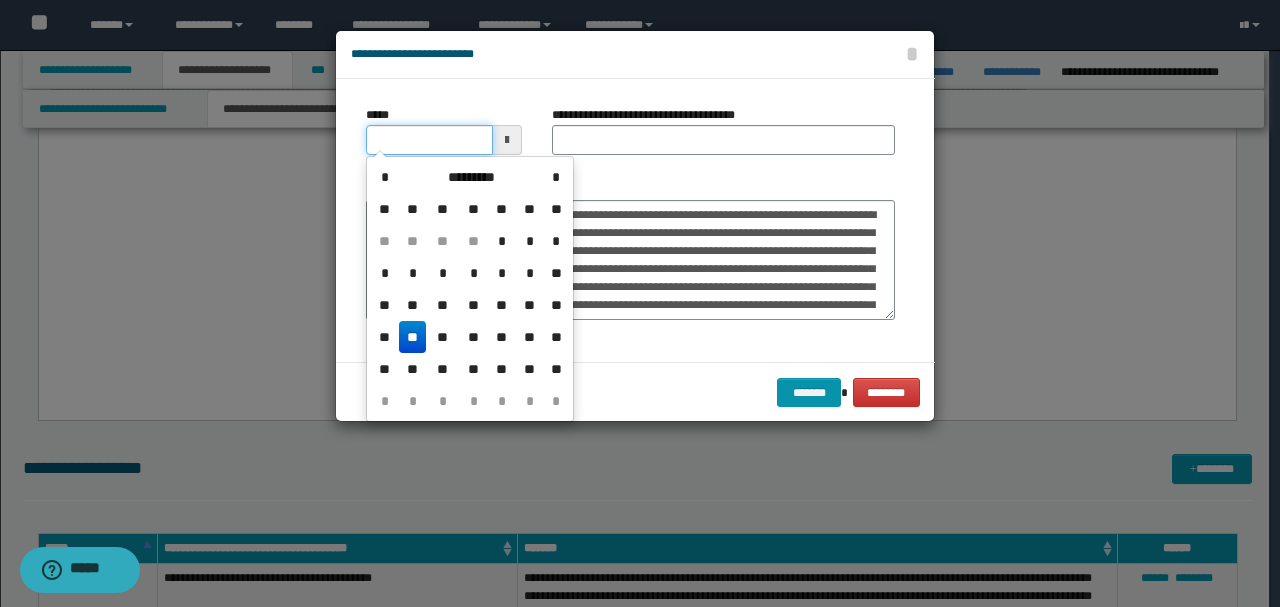 click on "*****" at bounding box center [429, 140] 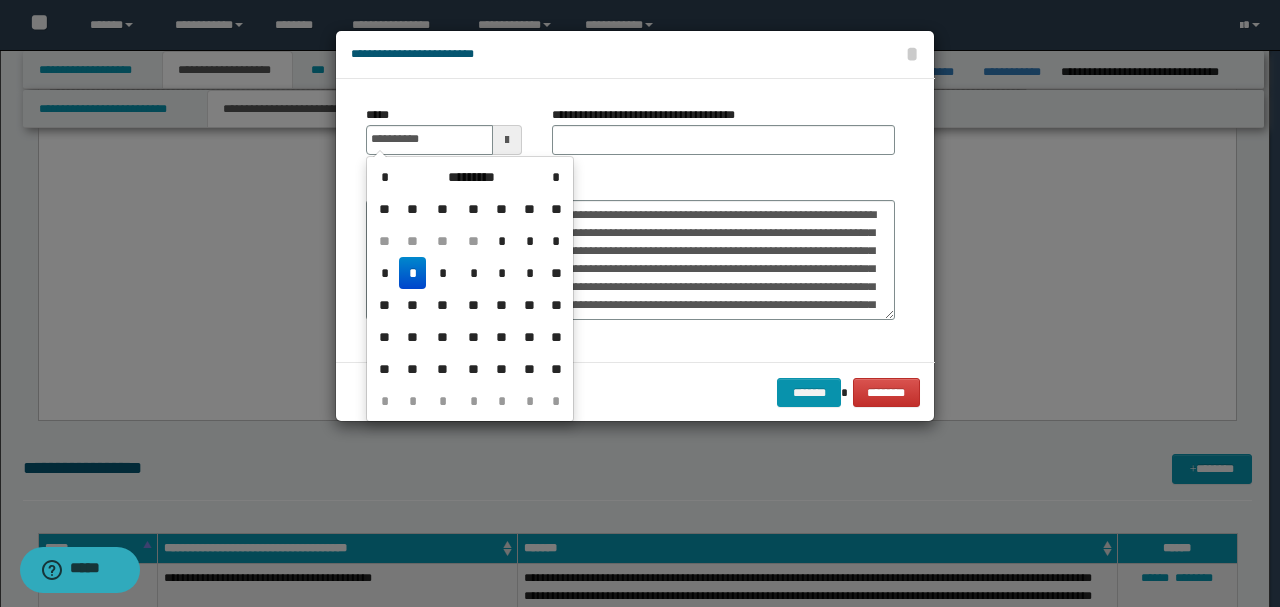 type on "**********" 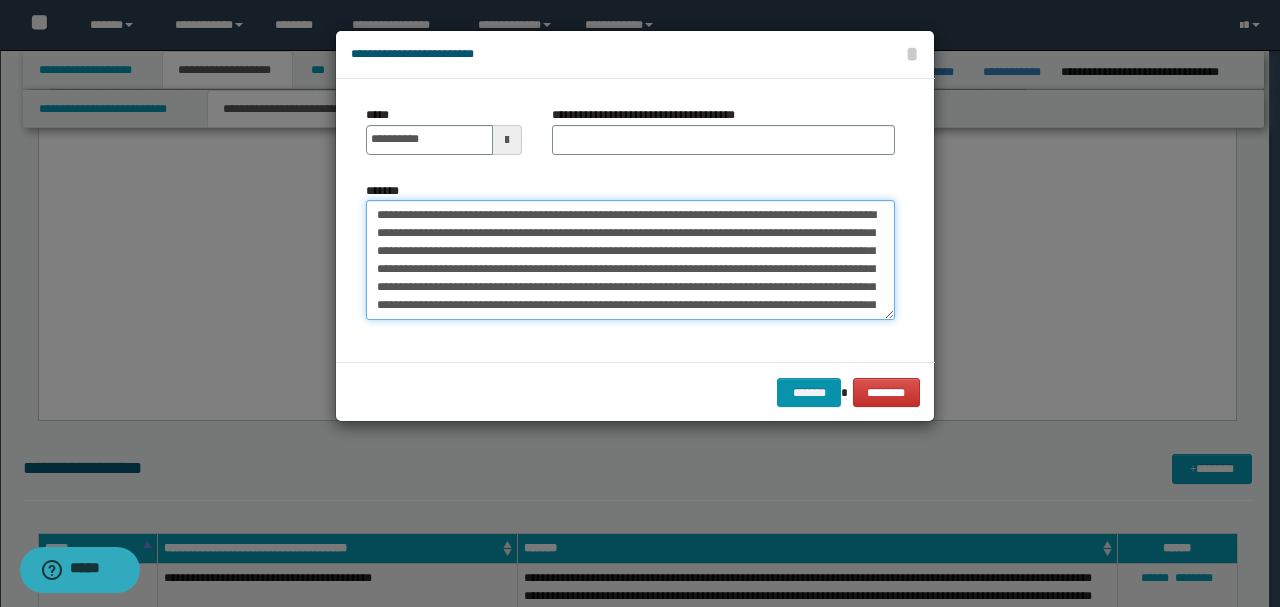 drag, startPoint x: 578, startPoint y: 209, endPoint x: 214, endPoint y: 194, distance: 364.30893 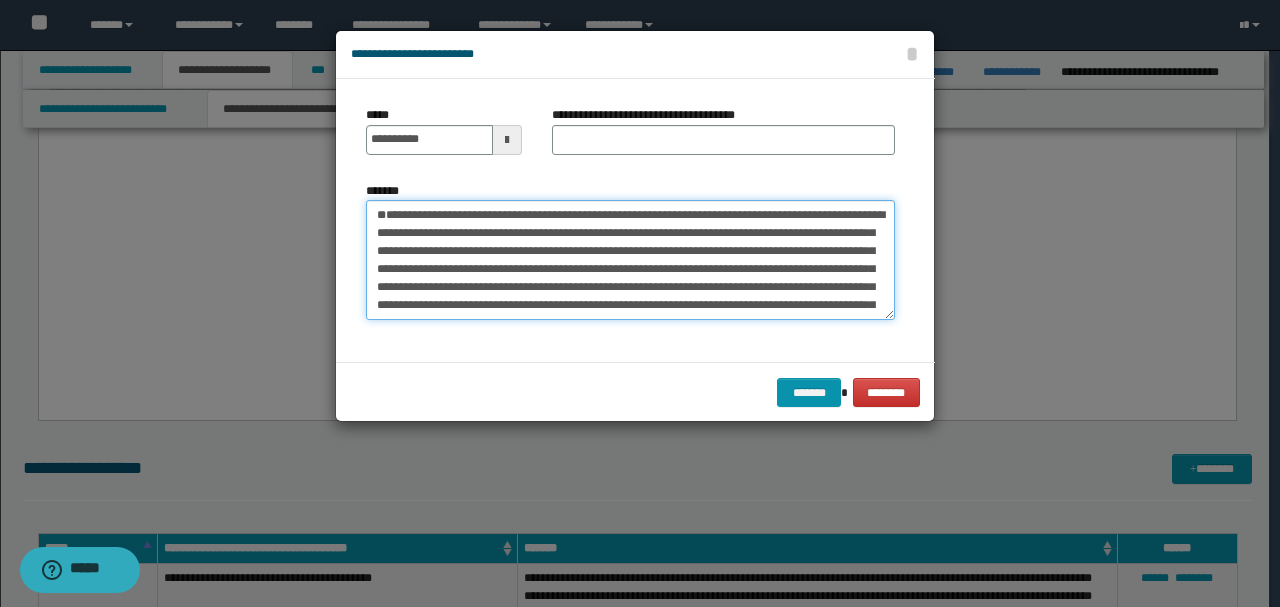 type on "**********" 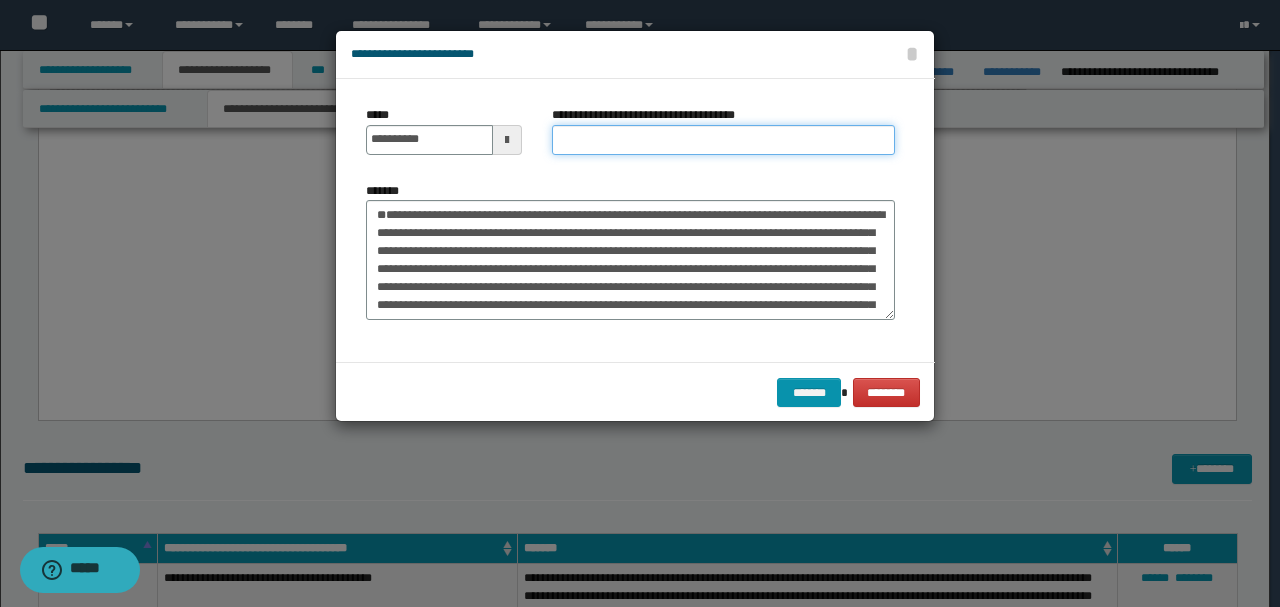 paste on "**********" 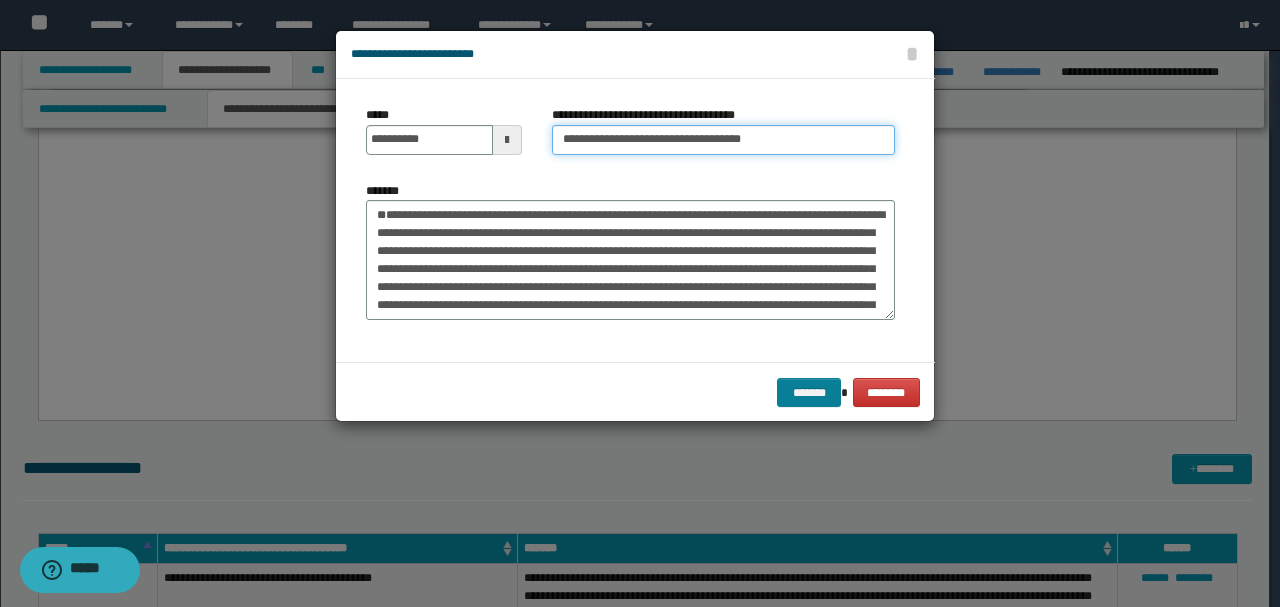 type on "**********" 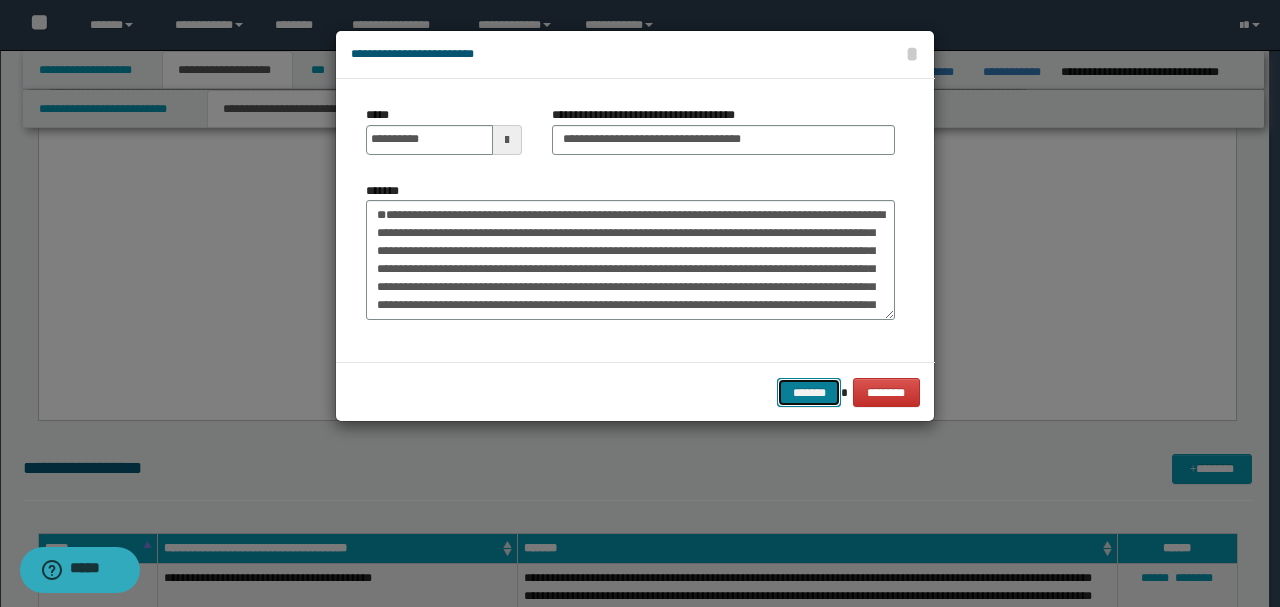 click on "*******" at bounding box center [809, 392] 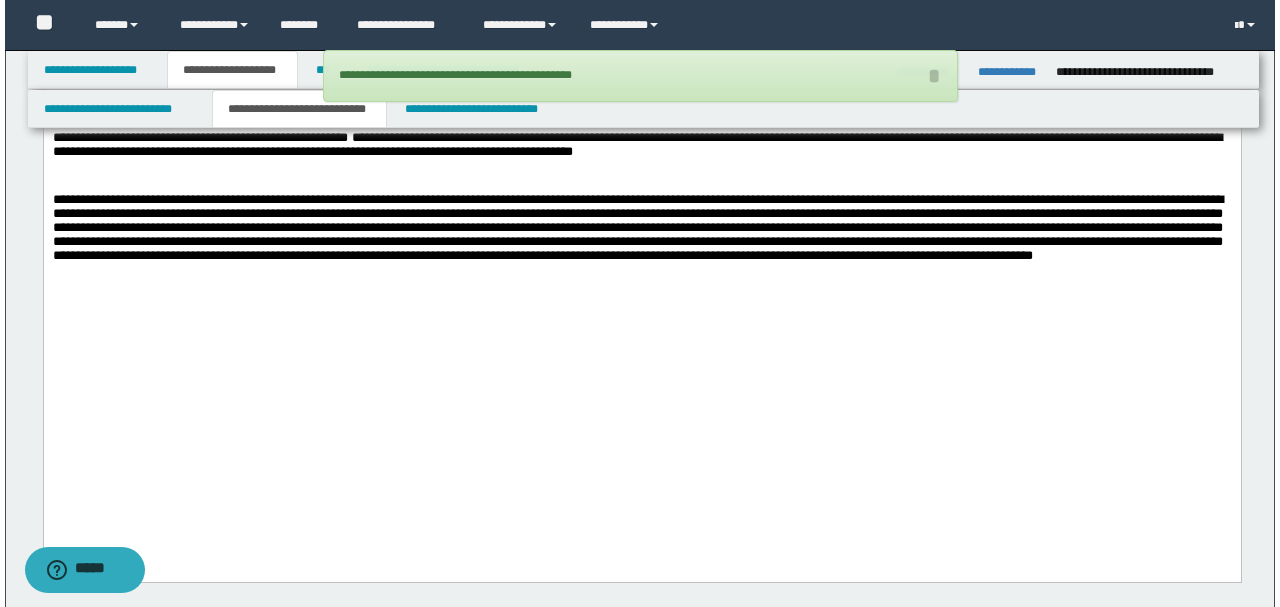 scroll, scrollTop: 3424, scrollLeft: 0, axis: vertical 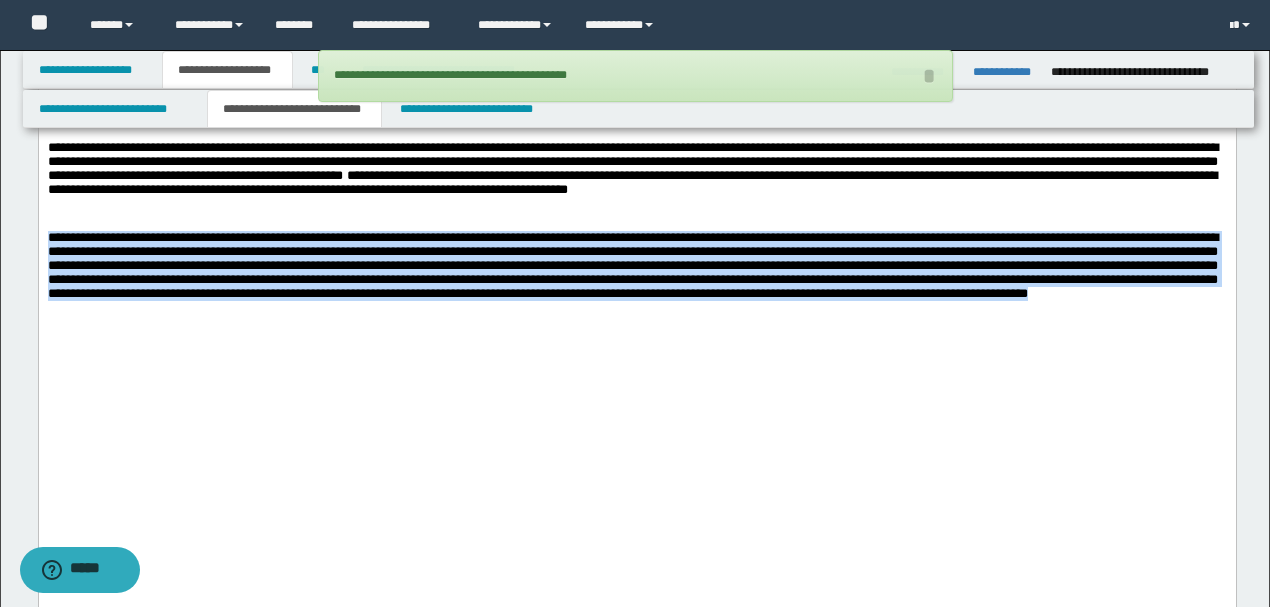 drag, startPoint x: 749, startPoint y: 413, endPoint x: 38, endPoint y: -312, distance: 1015.4536 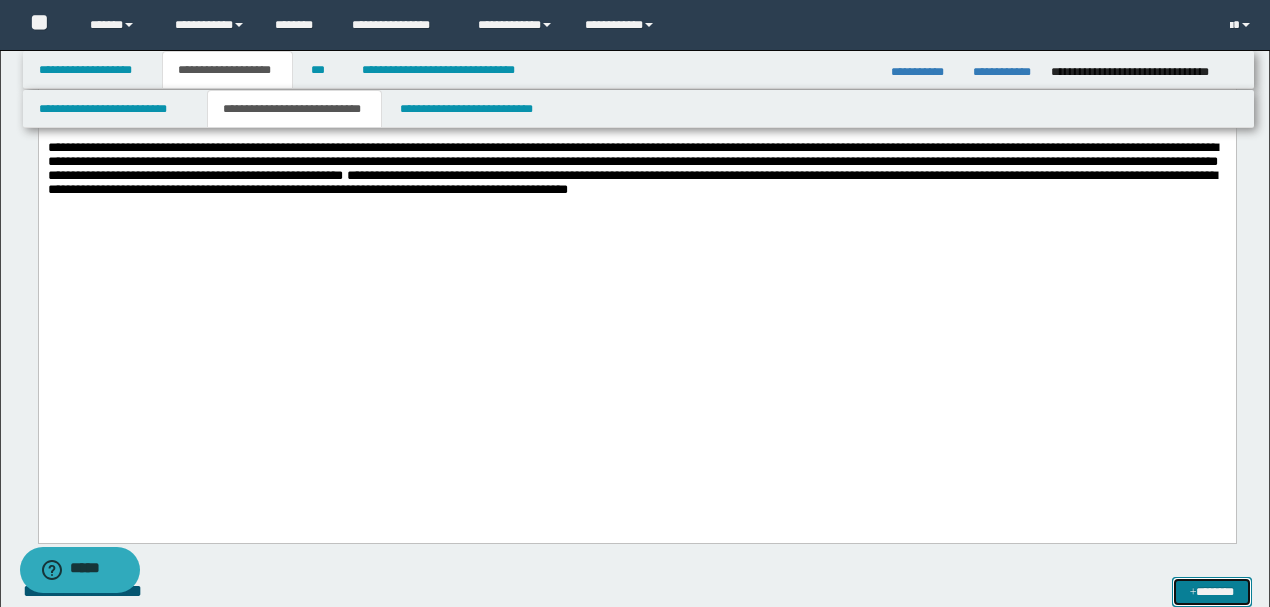 click at bounding box center (1193, 593) 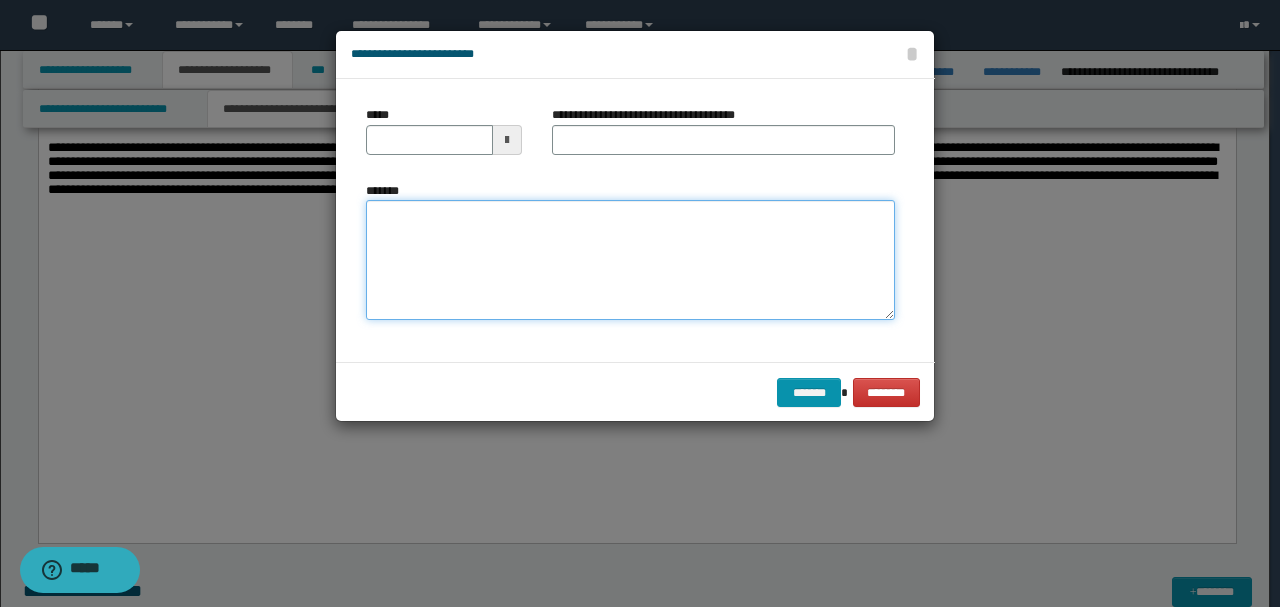 drag, startPoint x: 495, startPoint y: 262, endPoint x: 478, endPoint y: 247, distance: 22.671568 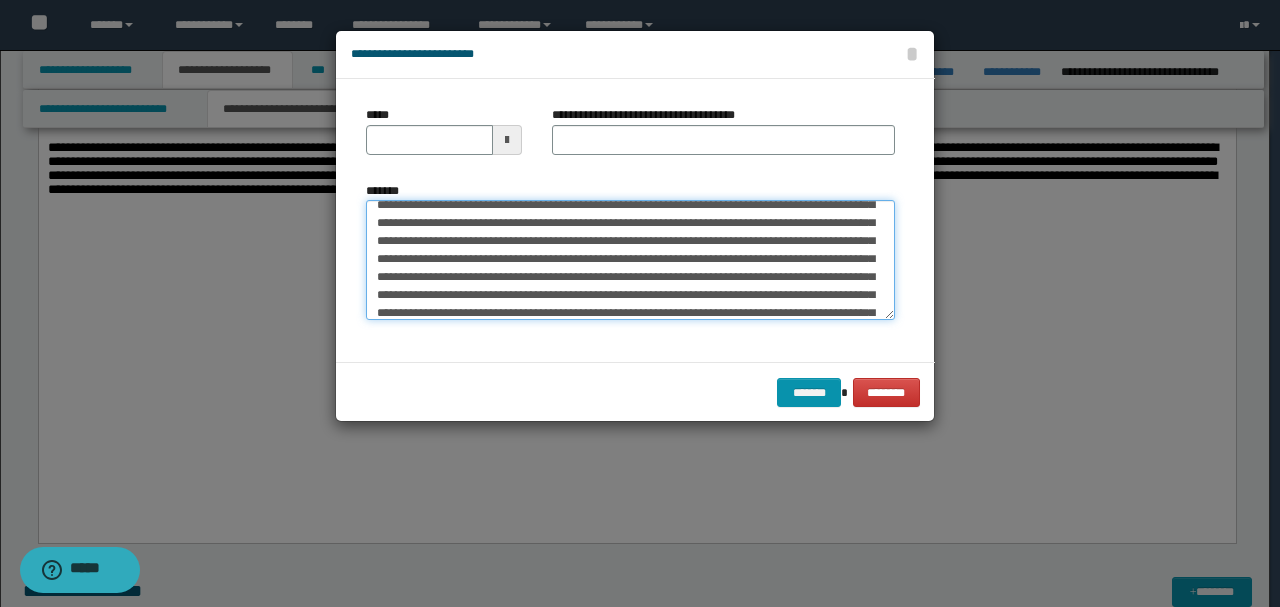 scroll, scrollTop: 0, scrollLeft: 0, axis: both 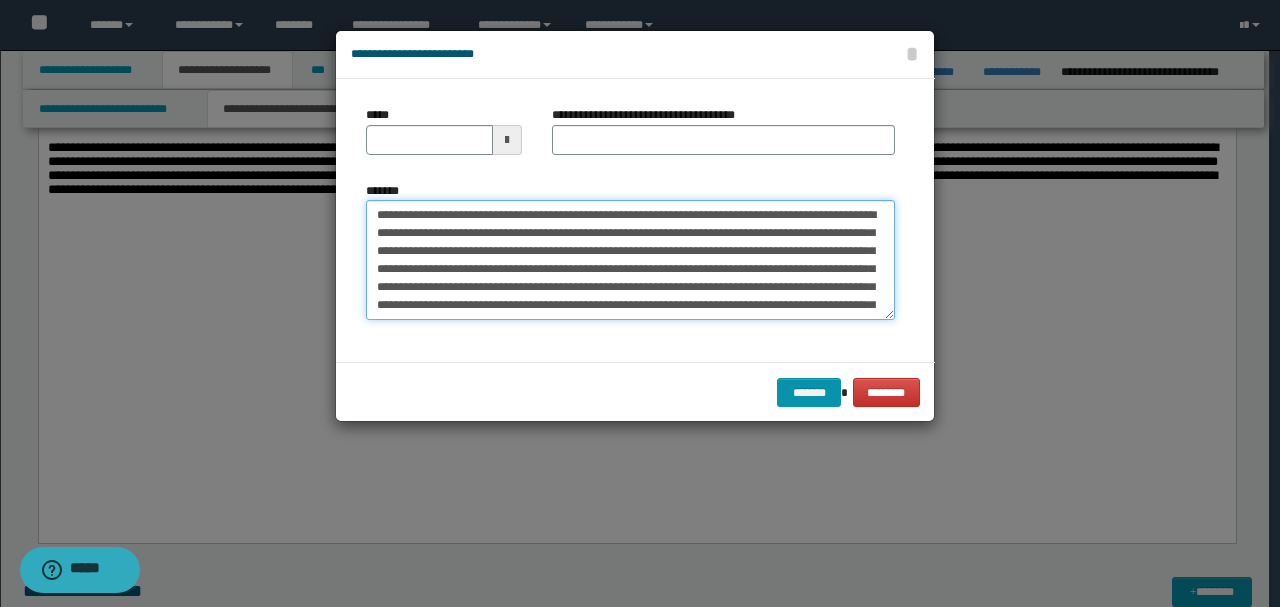 drag, startPoint x: 444, startPoint y: 218, endPoint x: 336, endPoint y: 198, distance: 109.83624 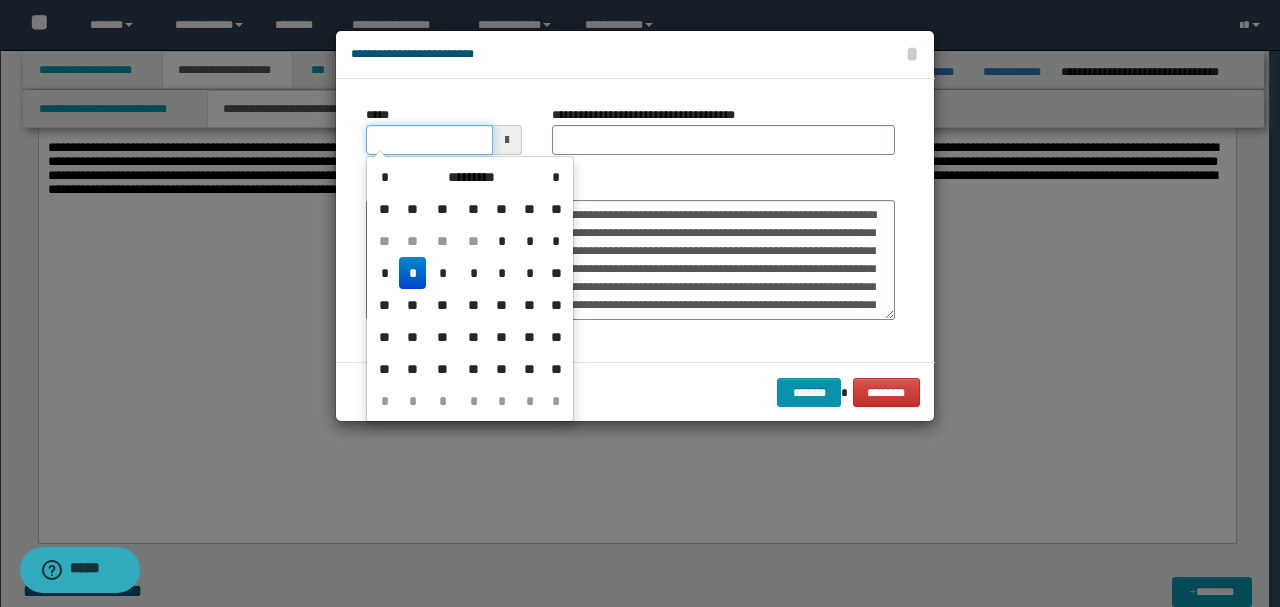 click on "*****" at bounding box center (429, 140) 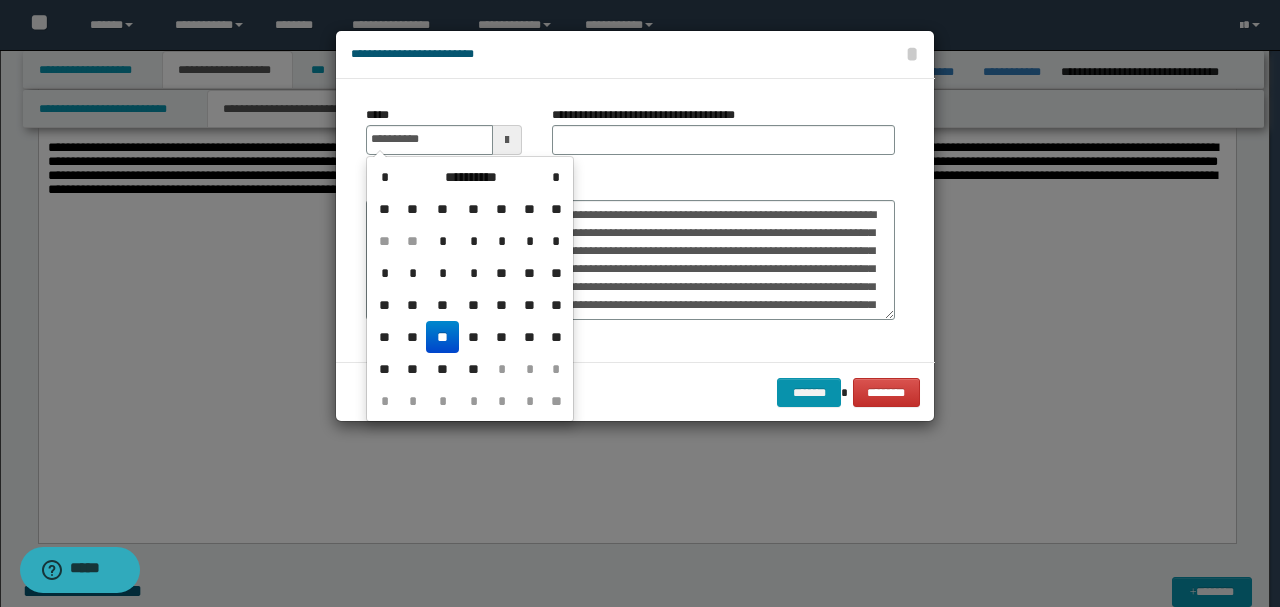 type on "**********" 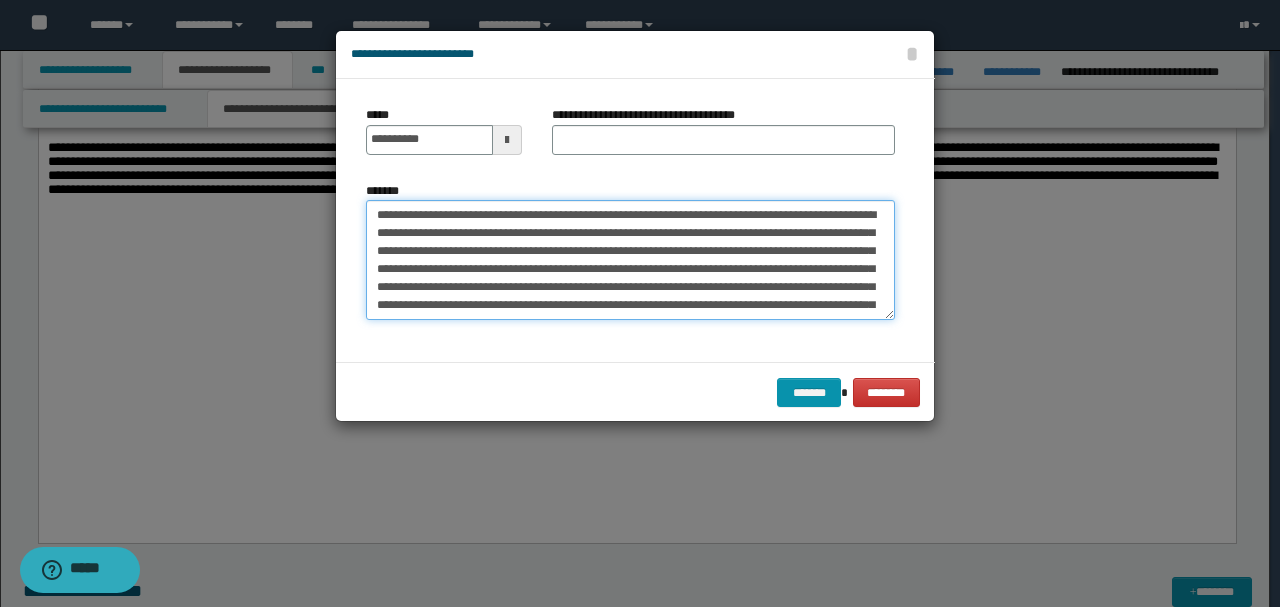 drag, startPoint x: 536, startPoint y: 219, endPoint x: 269, endPoint y: 200, distance: 267.67517 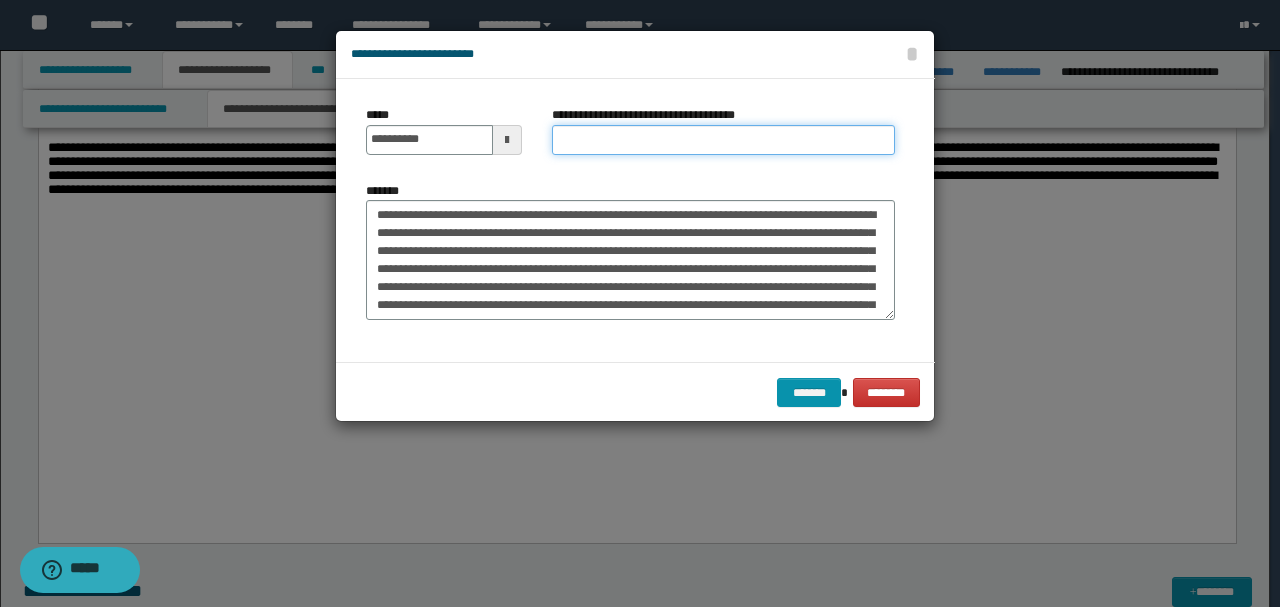 paste on "**********" 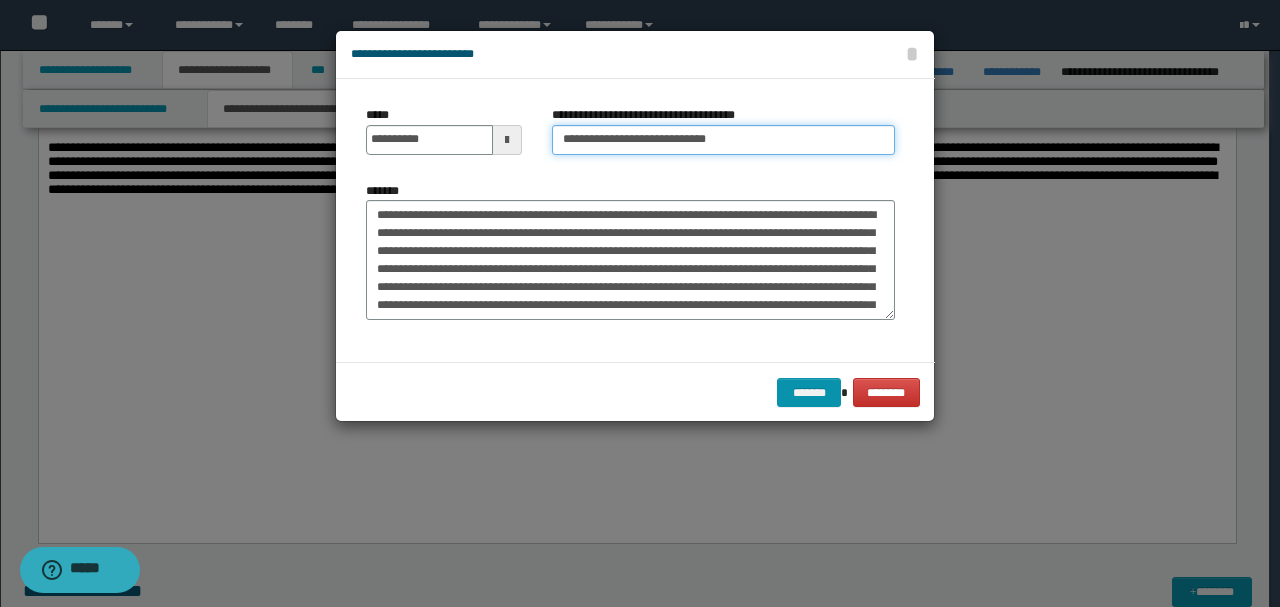 click on "**********" at bounding box center (723, 140) 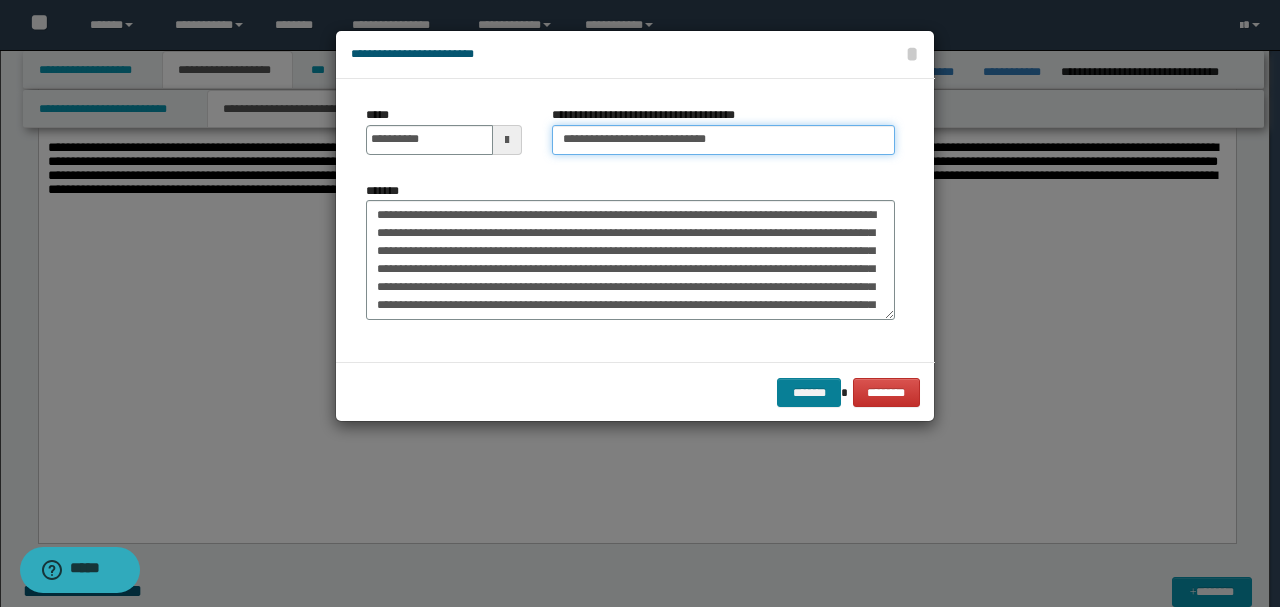 type on "**********" 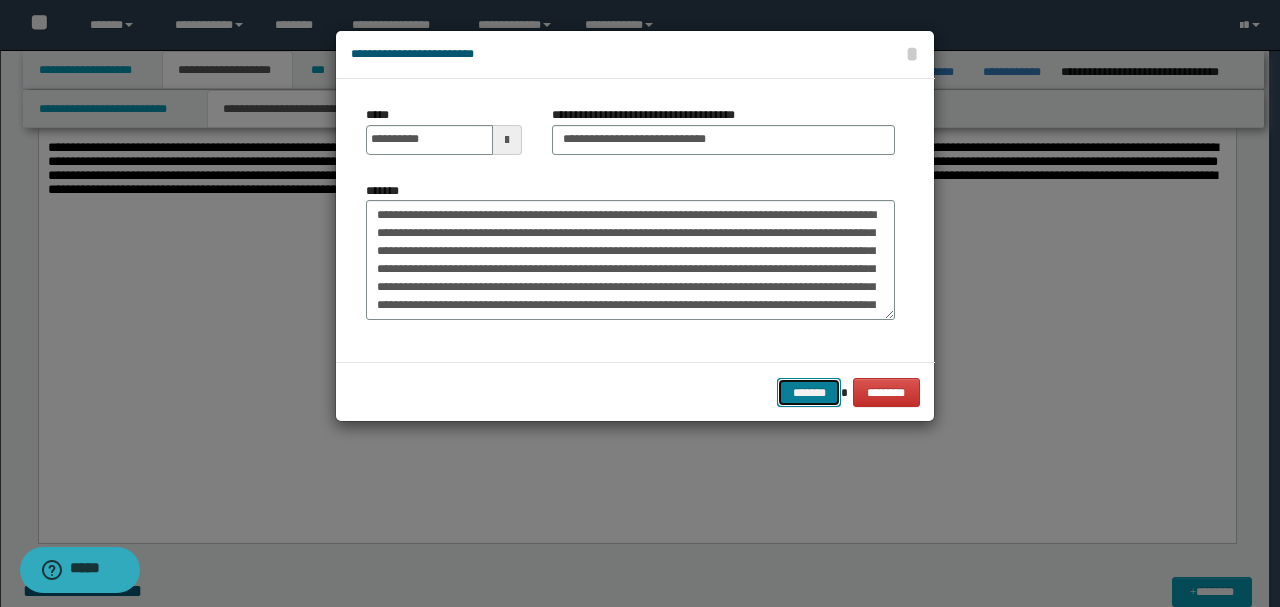 click on "*******" at bounding box center (809, 392) 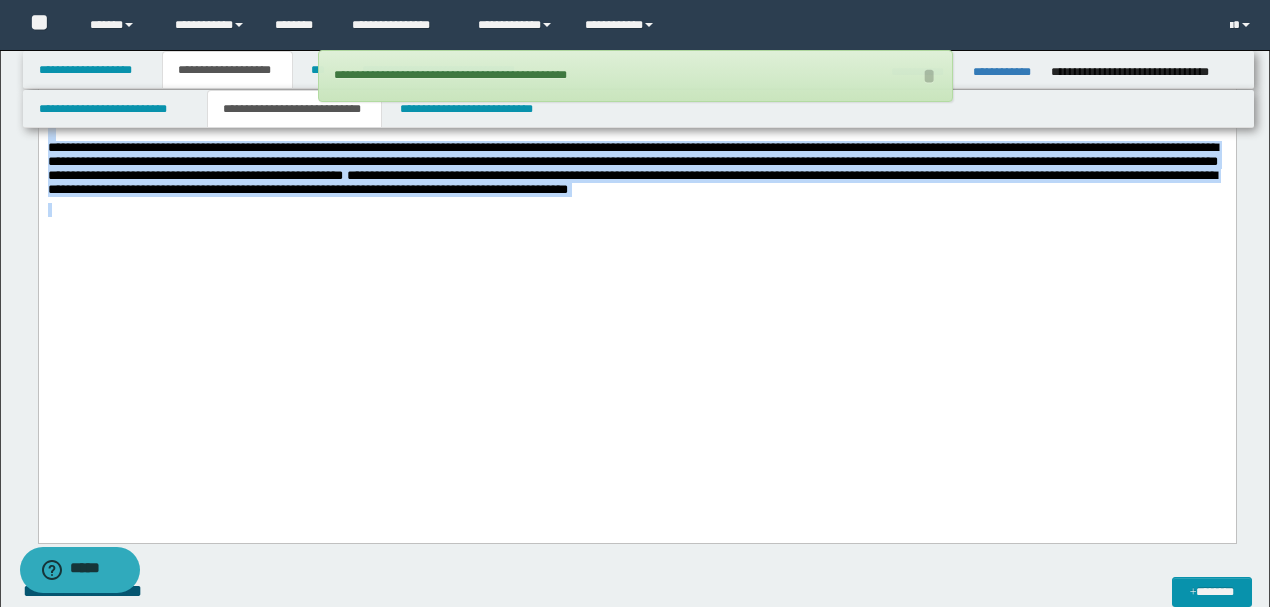 click on "**********" at bounding box center (636, -129) 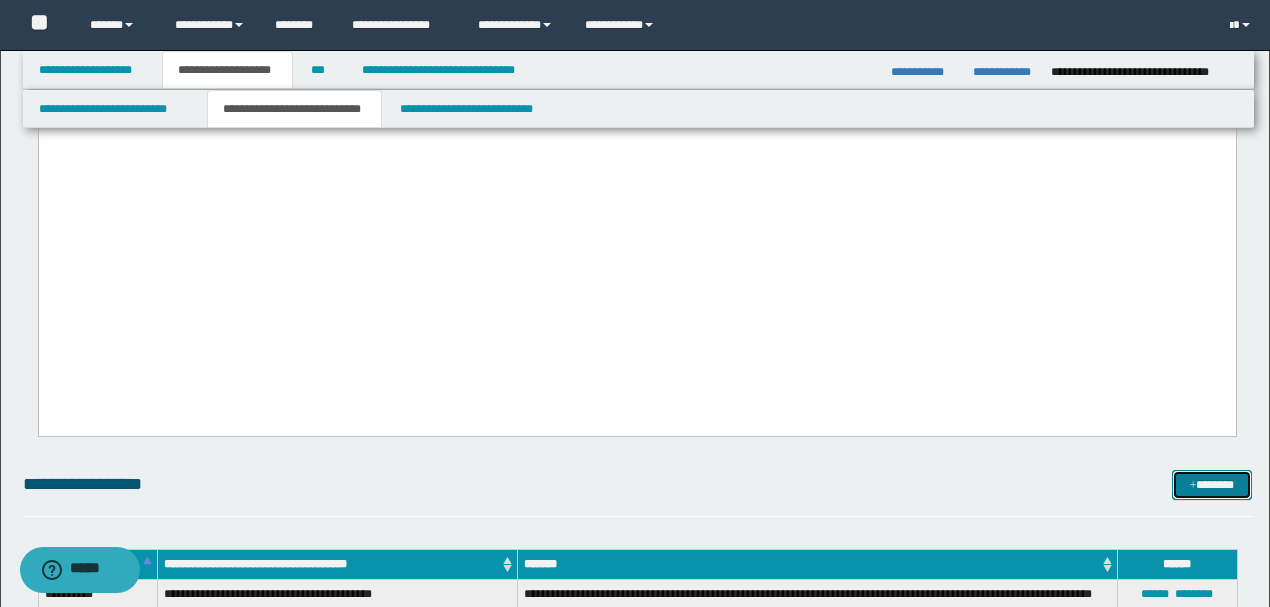 click on "*******" at bounding box center (1211, 484) 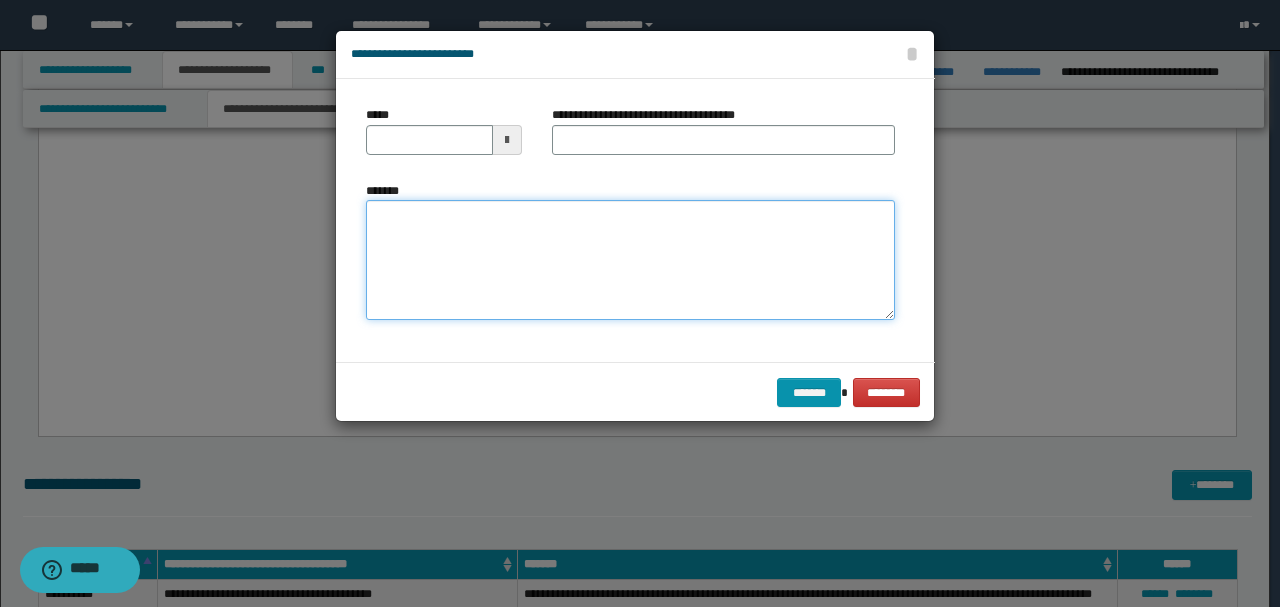 paste on "**********" 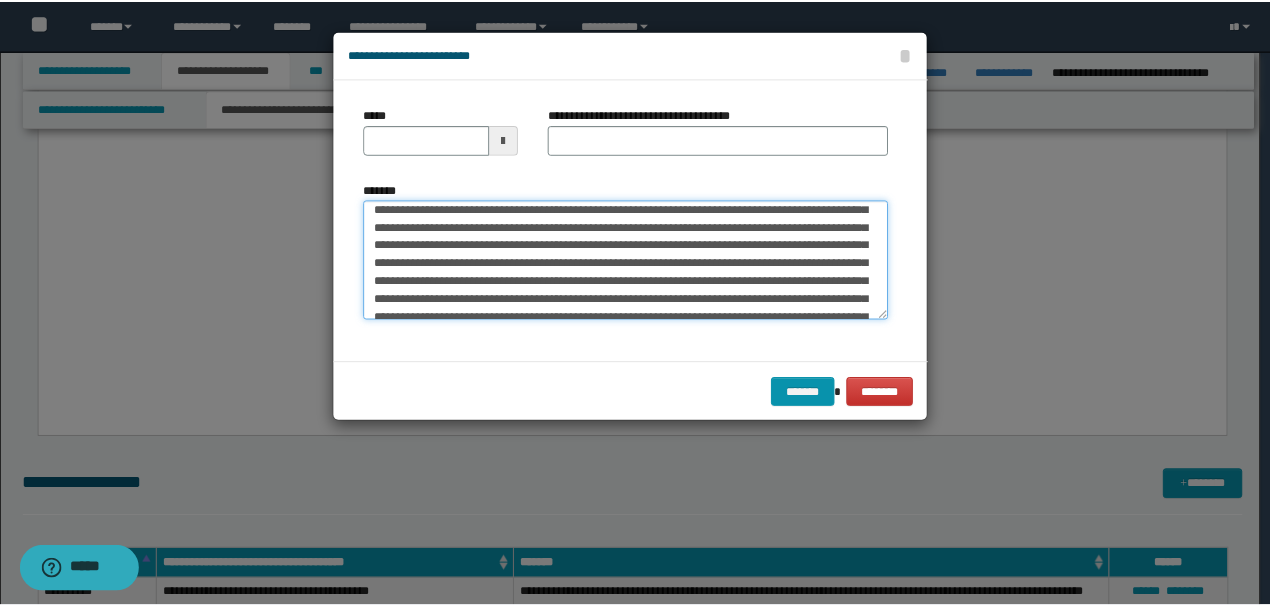 scroll, scrollTop: 0, scrollLeft: 0, axis: both 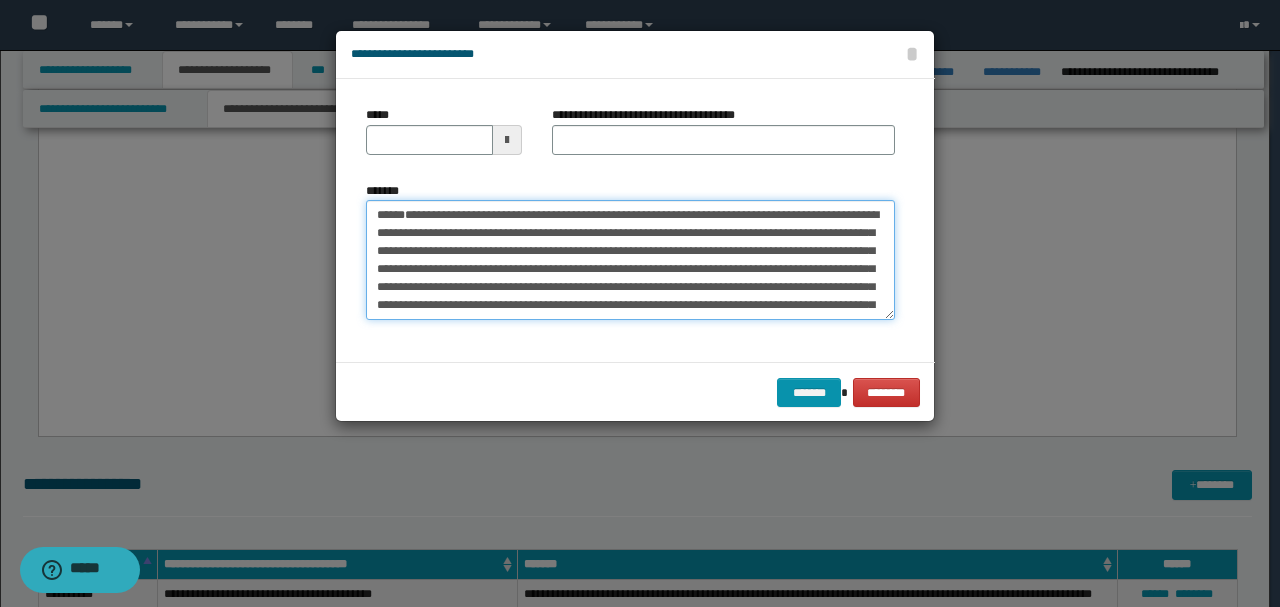 drag, startPoint x: 439, startPoint y: 289, endPoint x: 336, endPoint y: 183, distance: 147.80054 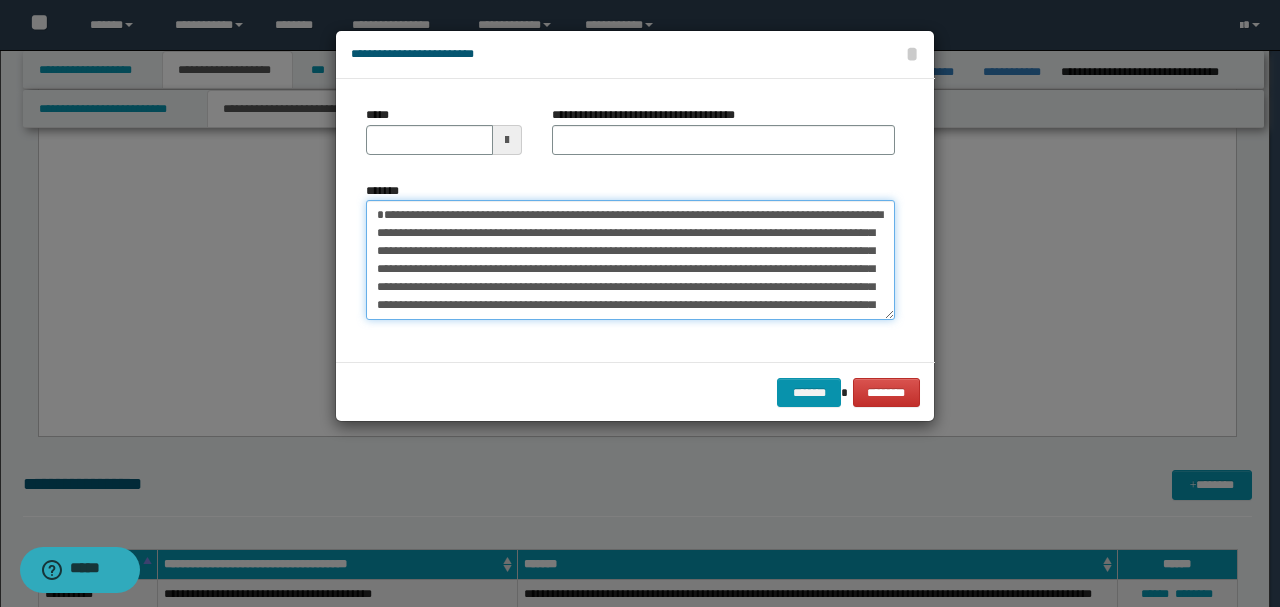 type 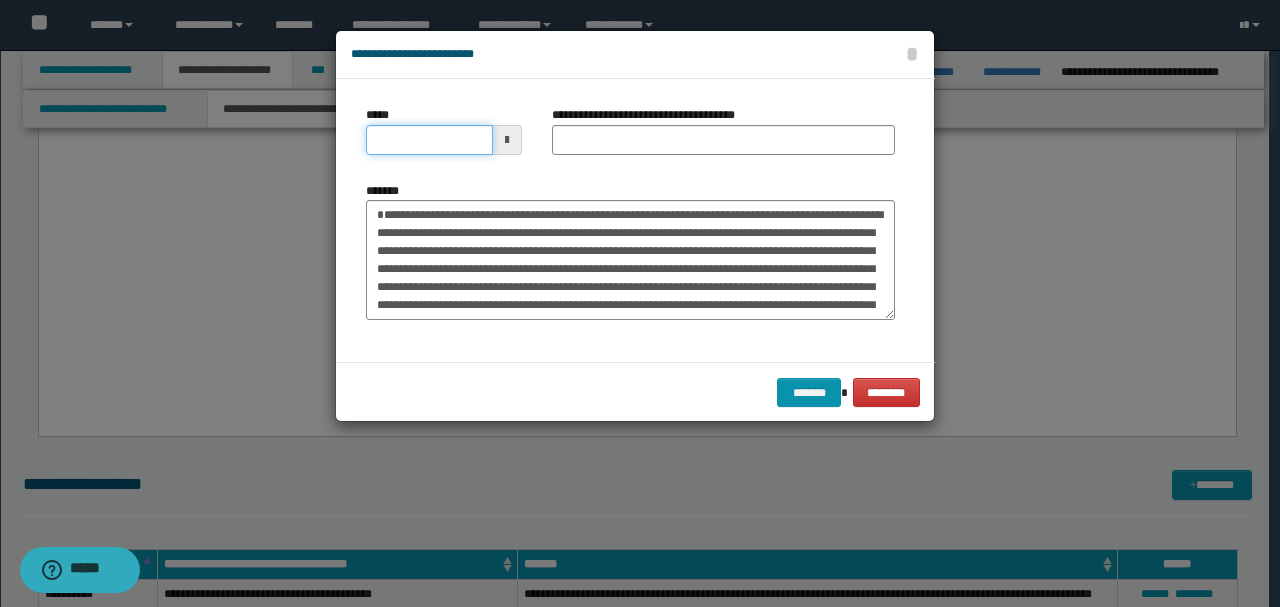 click on "*****" at bounding box center [429, 140] 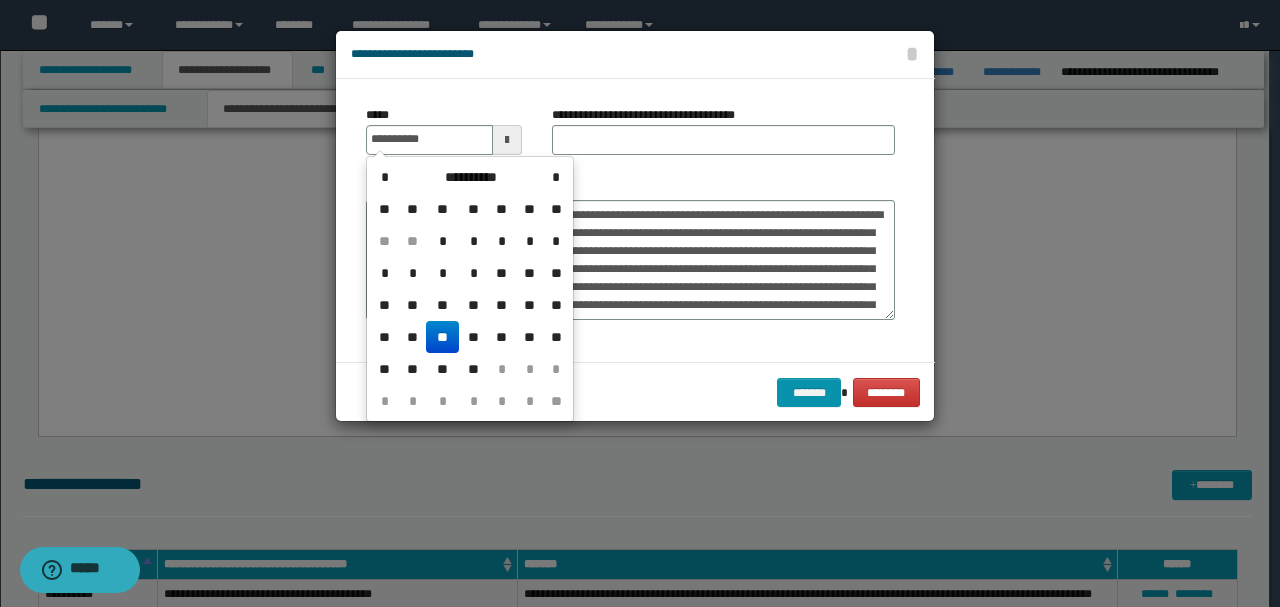 type on "**********" 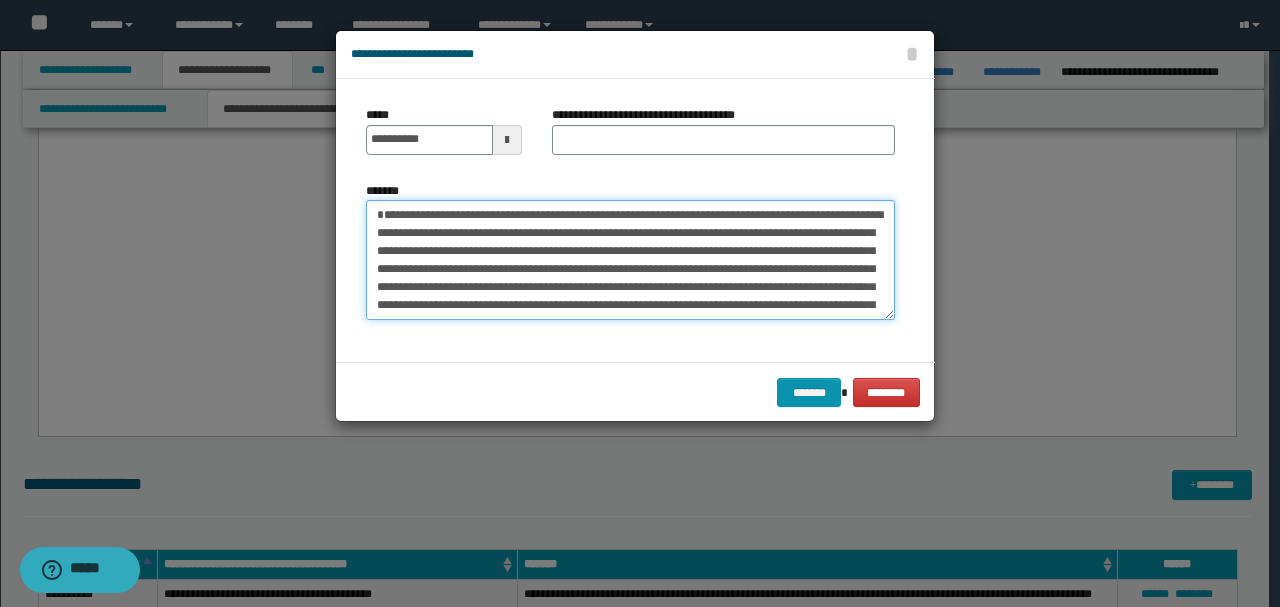 drag, startPoint x: 585, startPoint y: 210, endPoint x: 240, endPoint y: 204, distance: 345.0522 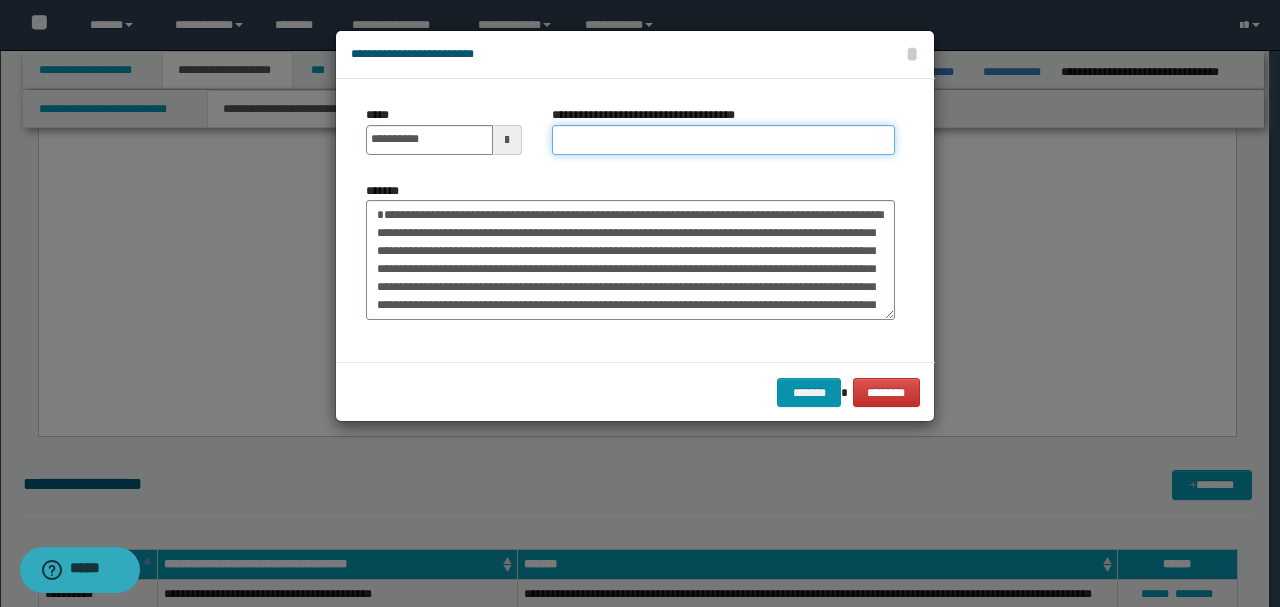 click on "**********" at bounding box center [723, 140] 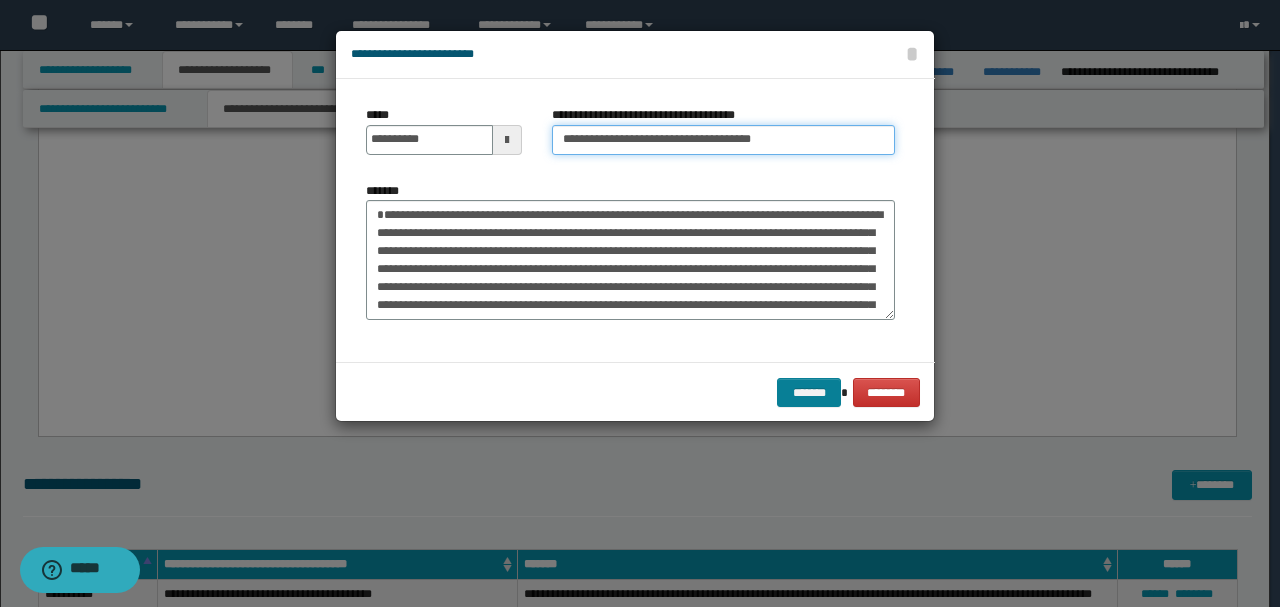 type on "**********" 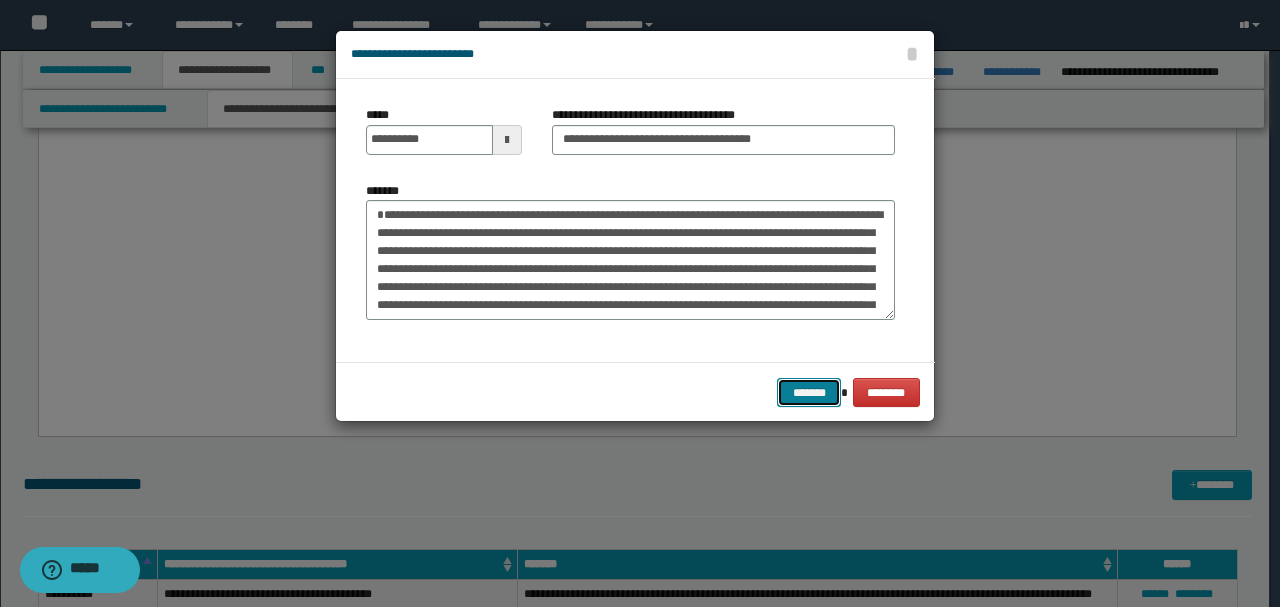 click on "*******" at bounding box center (809, 392) 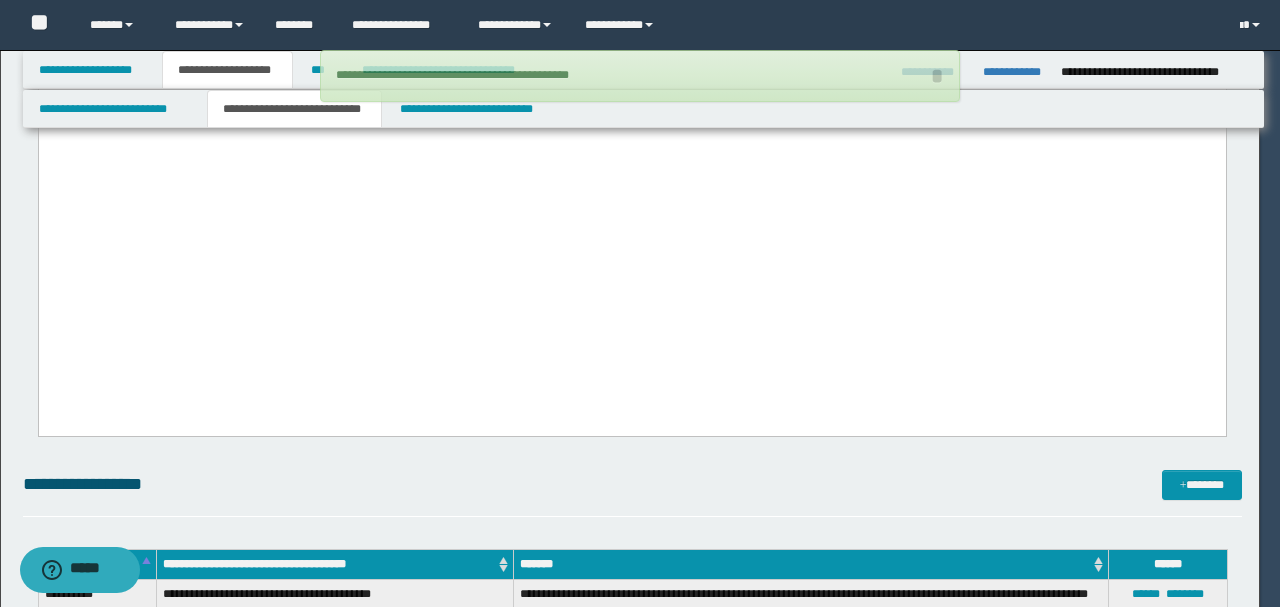 type 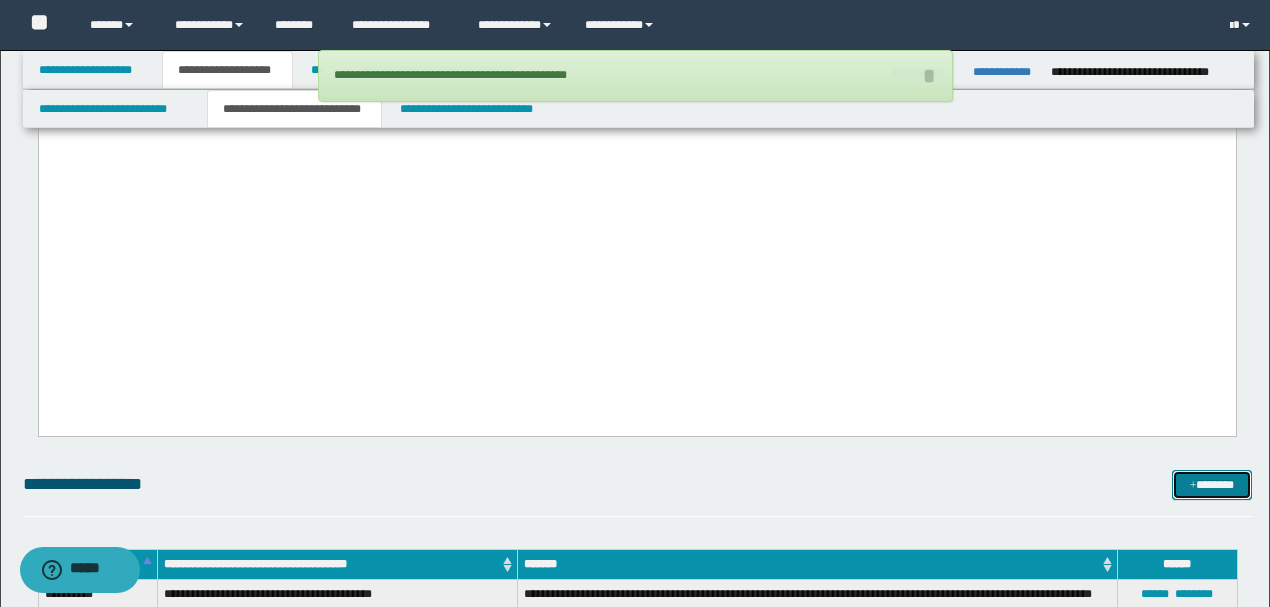 scroll, scrollTop: 3090, scrollLeft: 0, axis: vertical 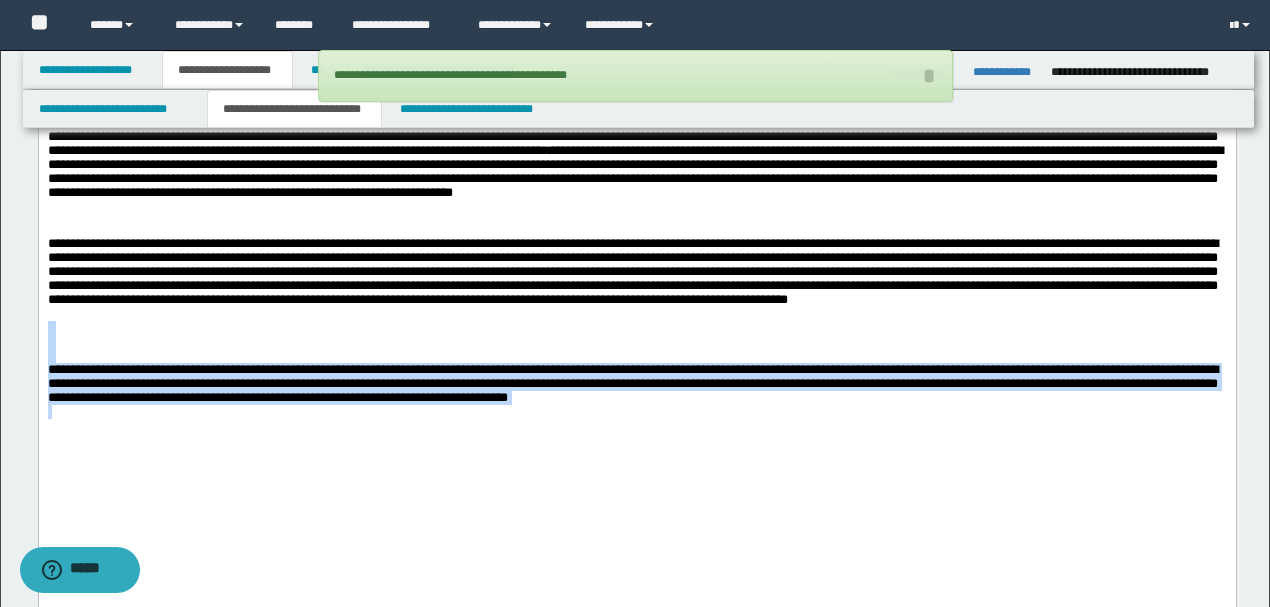drag, startPoint x: 921, startPoint y: 499, endPoint x: 0, endPoint y: 403, distance: 925.98975 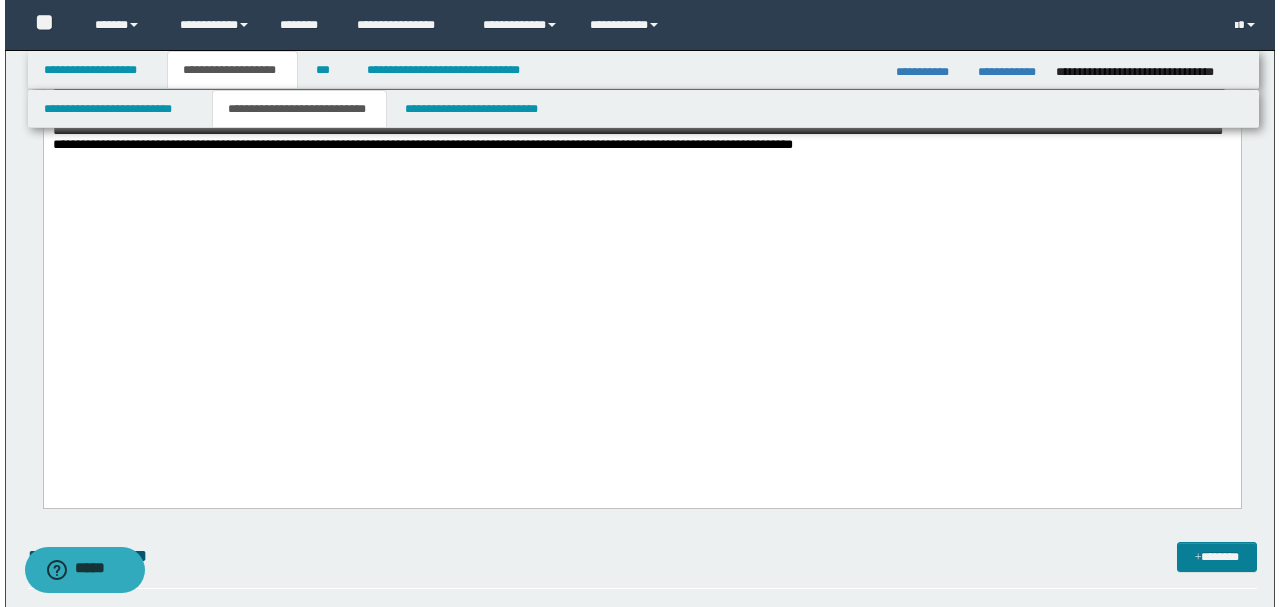 scroll, scrollTop: 3290, scrollLeft: 0, axis: vertical 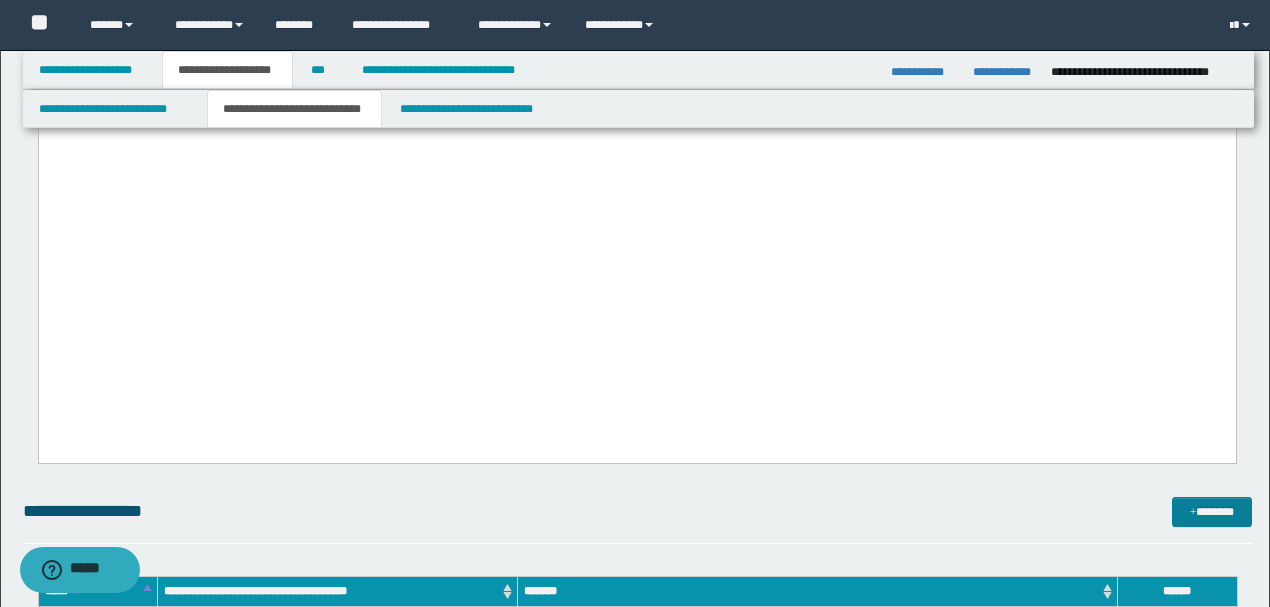 click on "*******" at bounding box center [1211, 511] 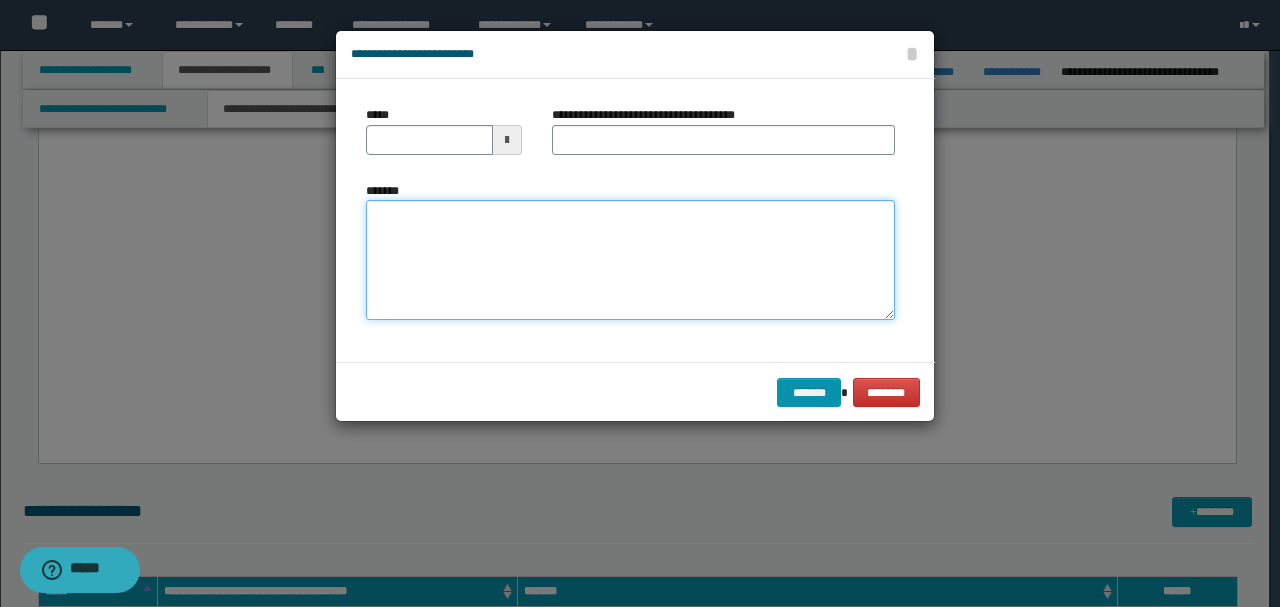 paste on "**********" 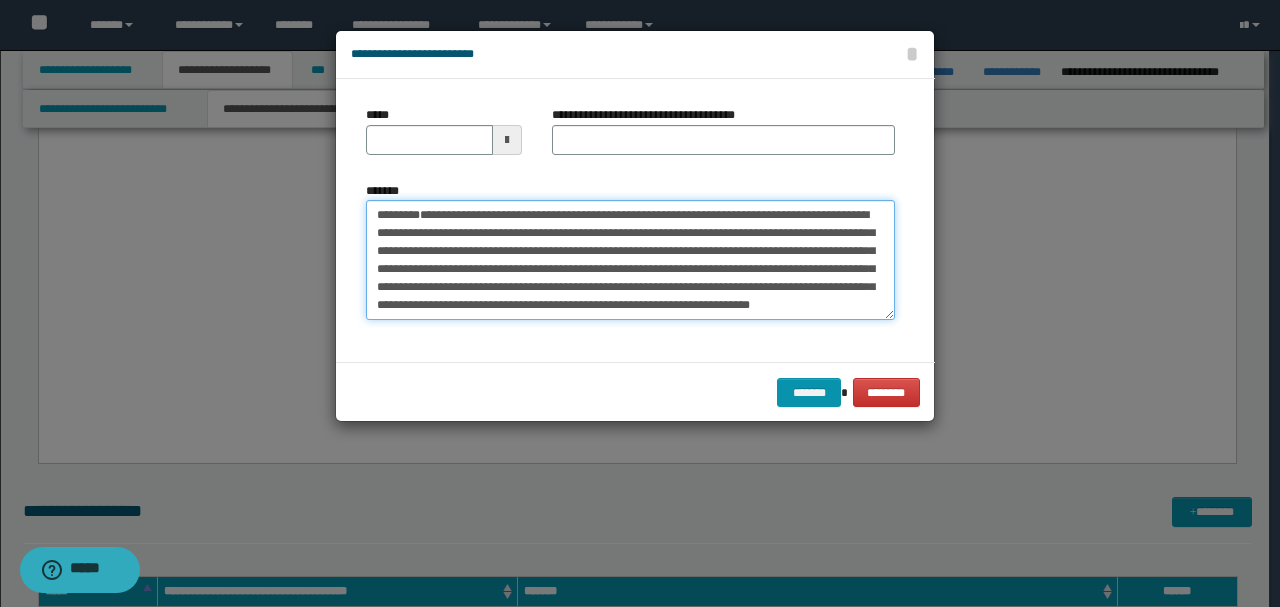 drag, startPoint x: 520, startPoint y: 260, endPoint x: 502, endPoint y: 244, distance: 24.083189 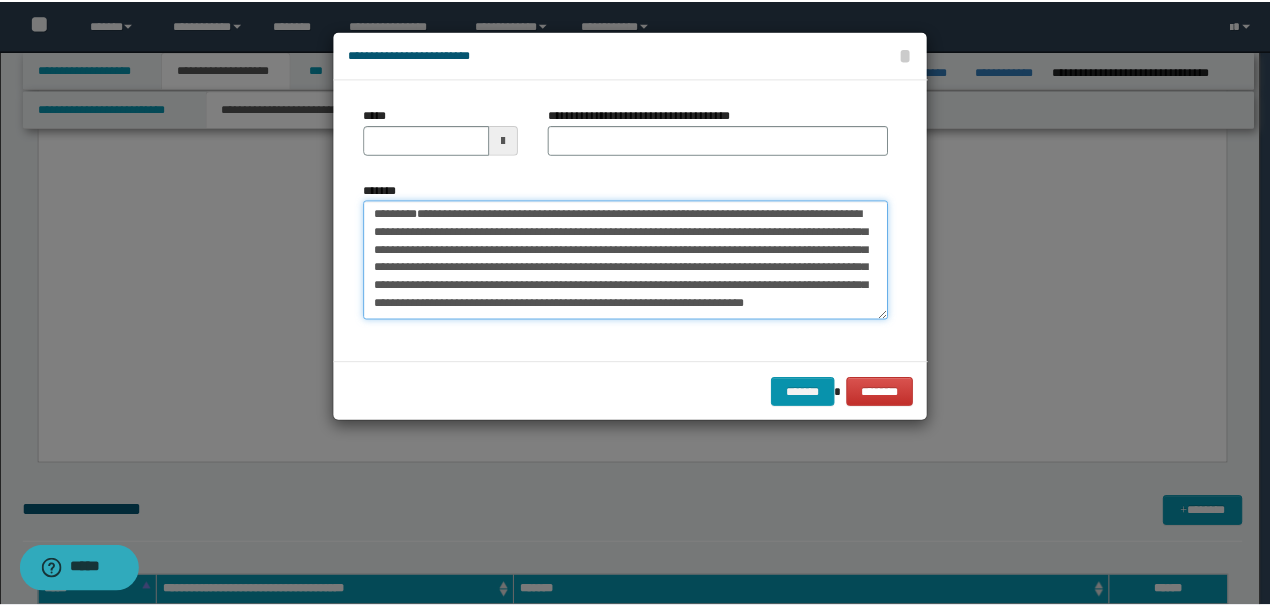 scroll, scrollTop: 0, scrollLeft: 0, axis: both 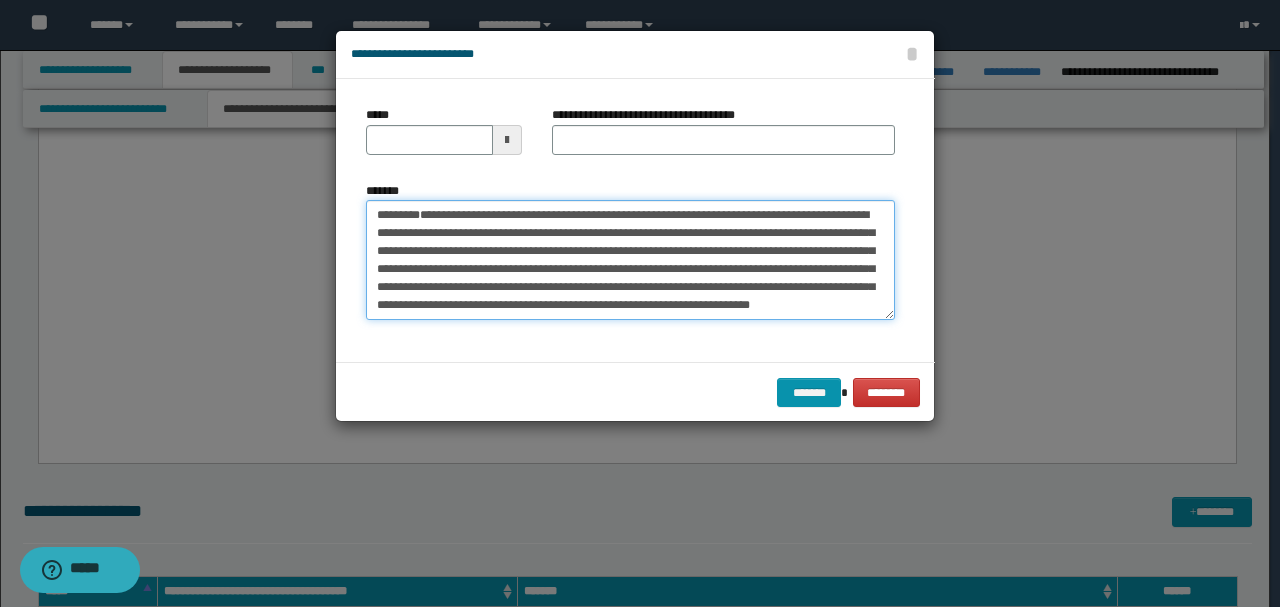 drag, startPoint x: 441, startPoint y: 257, endPoint x: 308, endPoint y: 146, distance: 173.23395 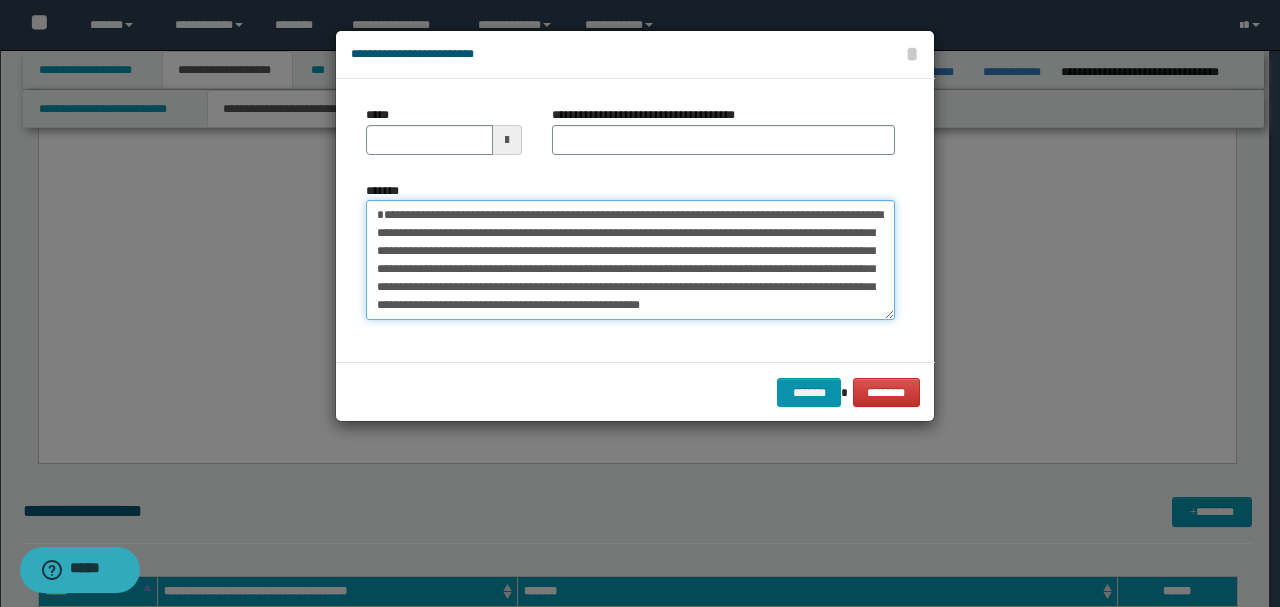 type 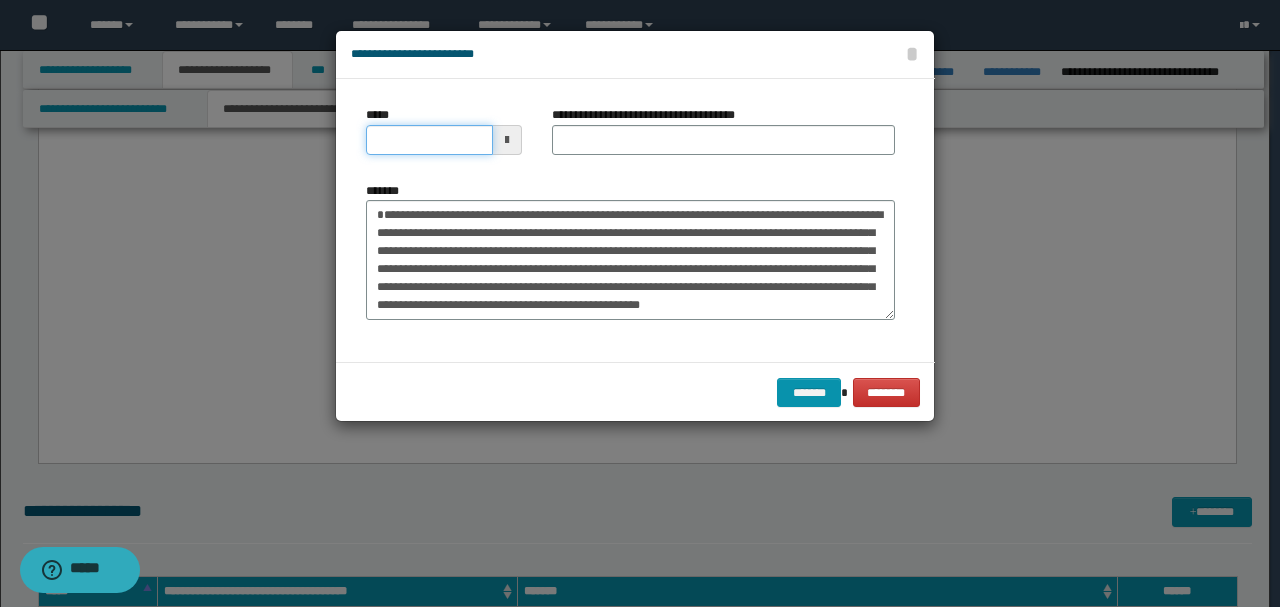 click on "*****" at bounding box center (429, 140) 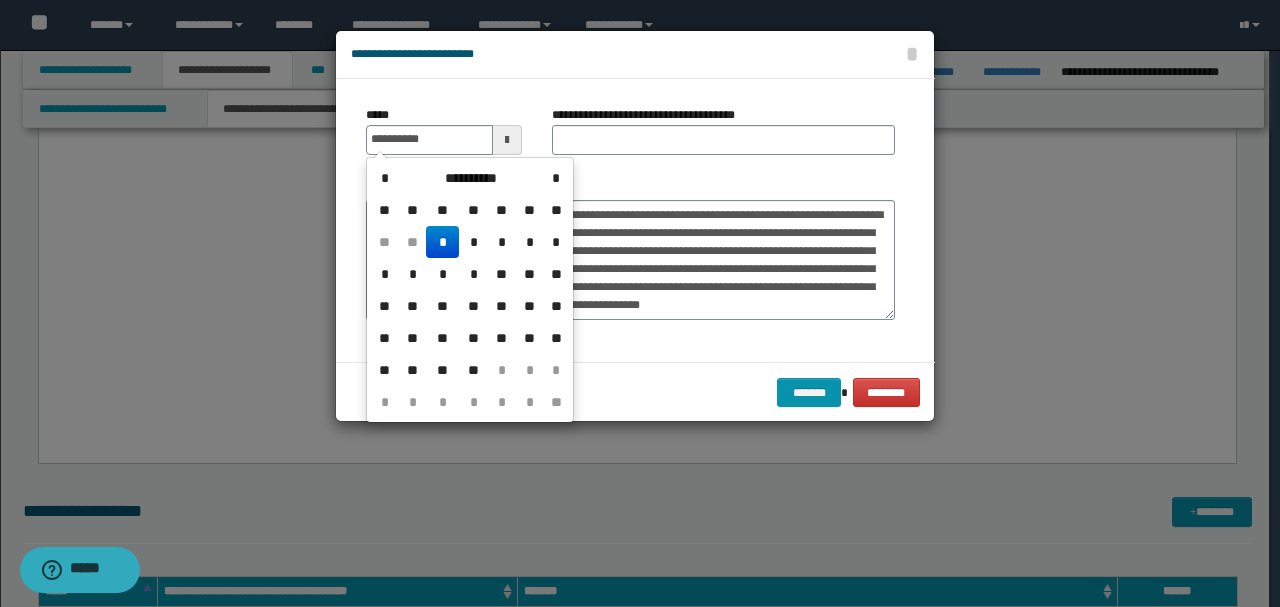 type on "**********" 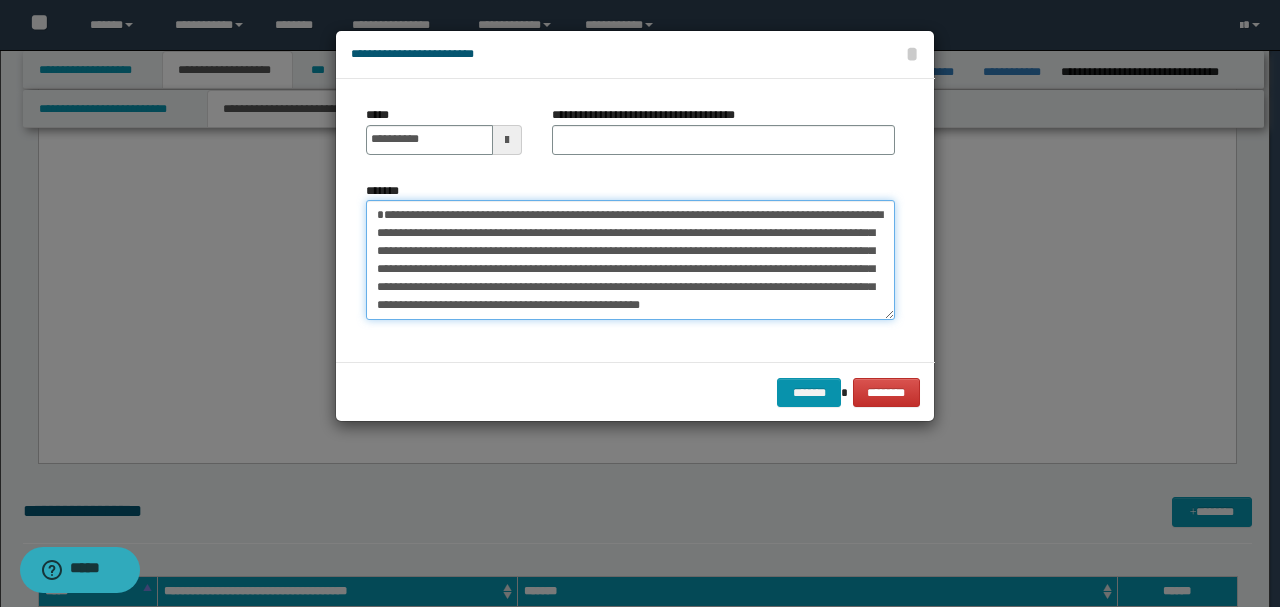 drag, startPoint x: 244, startPoint y: 194, endPoint x: 187, endPoint y: 190, distance: 57.14018 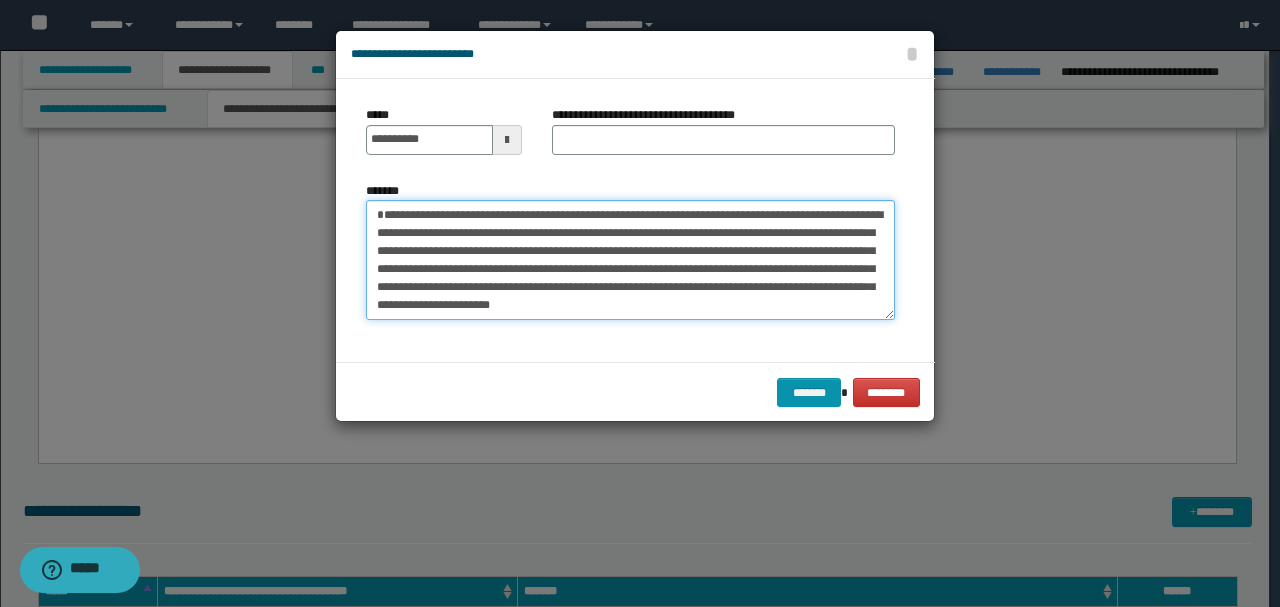 type on "**********" 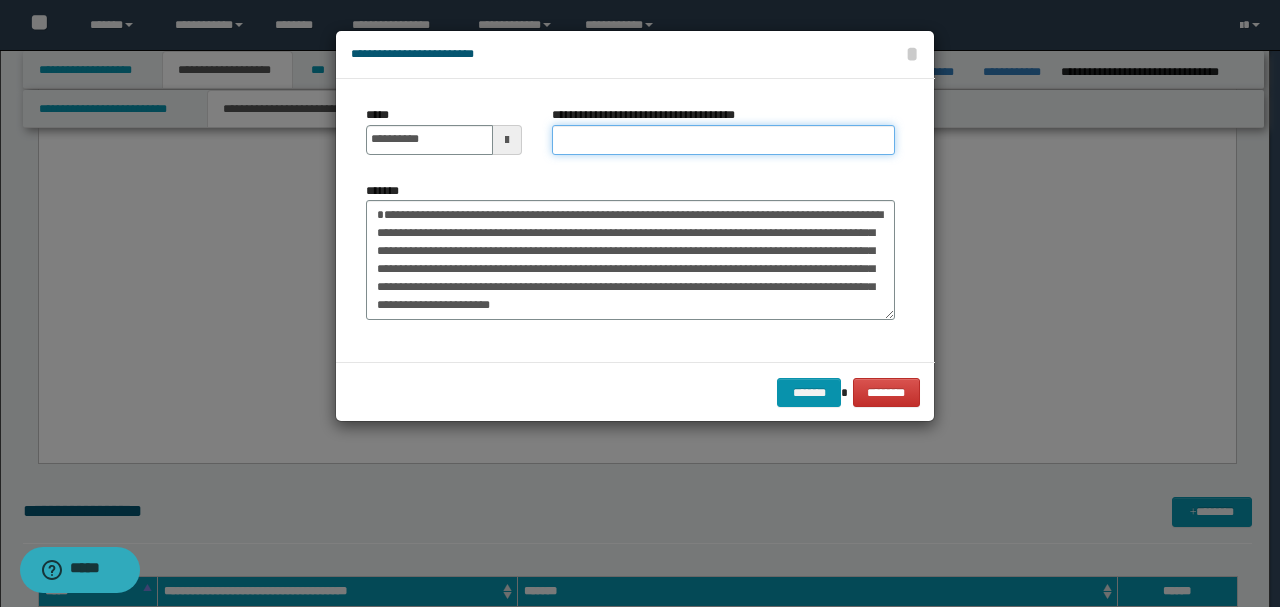 click on "**********" at bounding box center (723, 140) 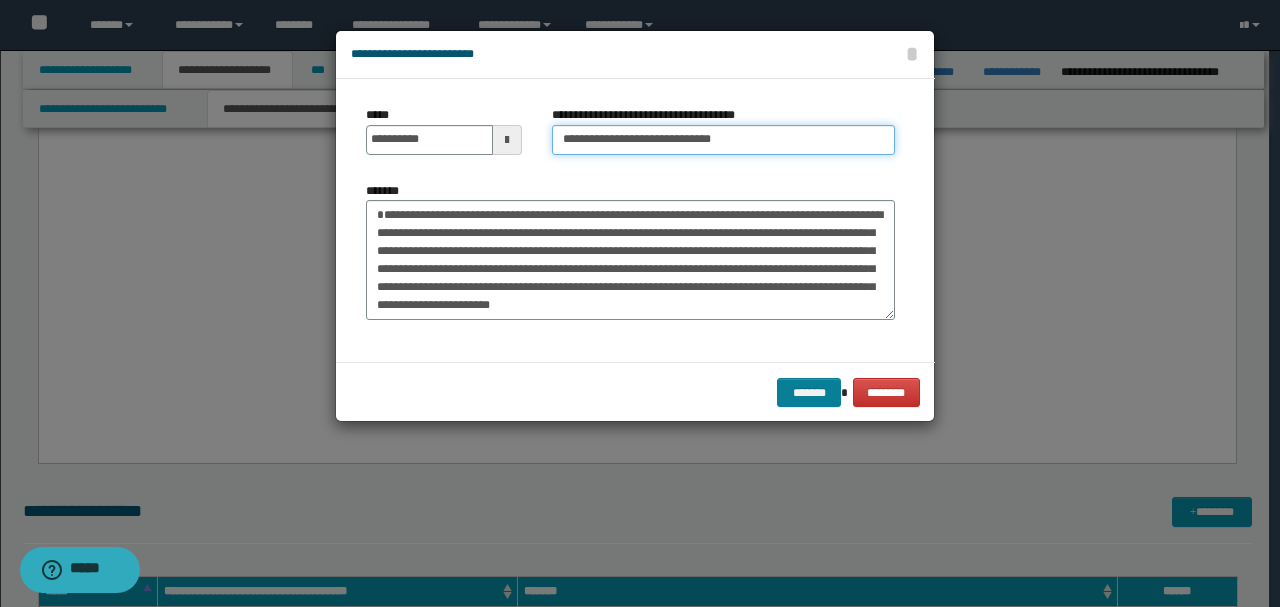 type on "**********" 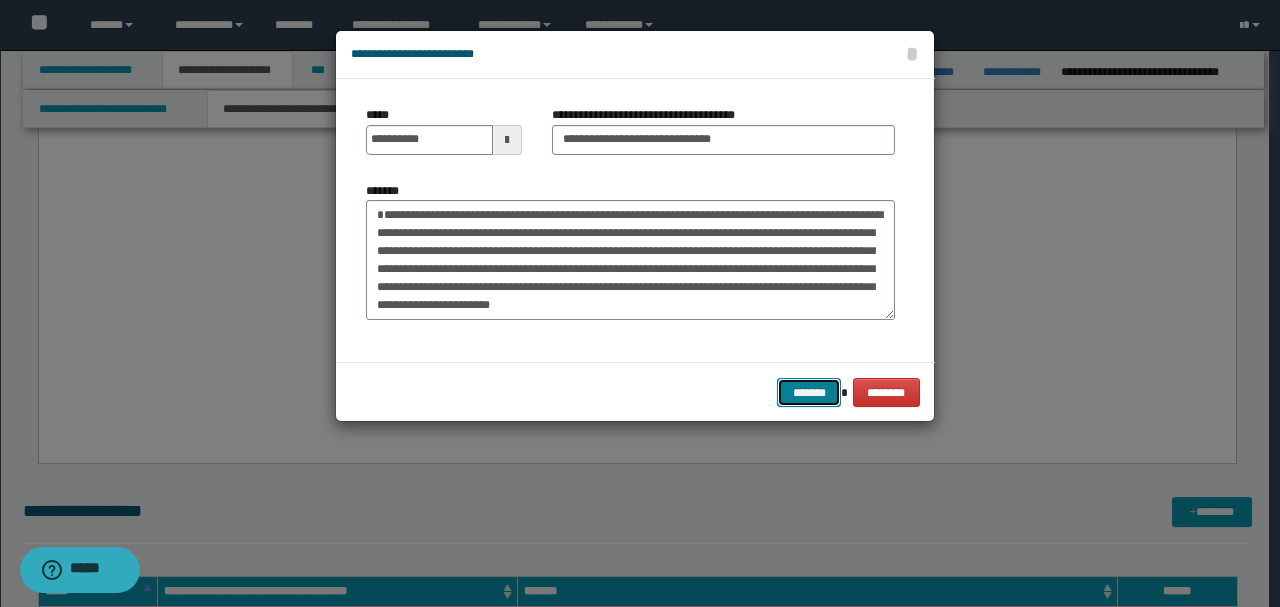 click on "*******" at bounding box center (809, 392) 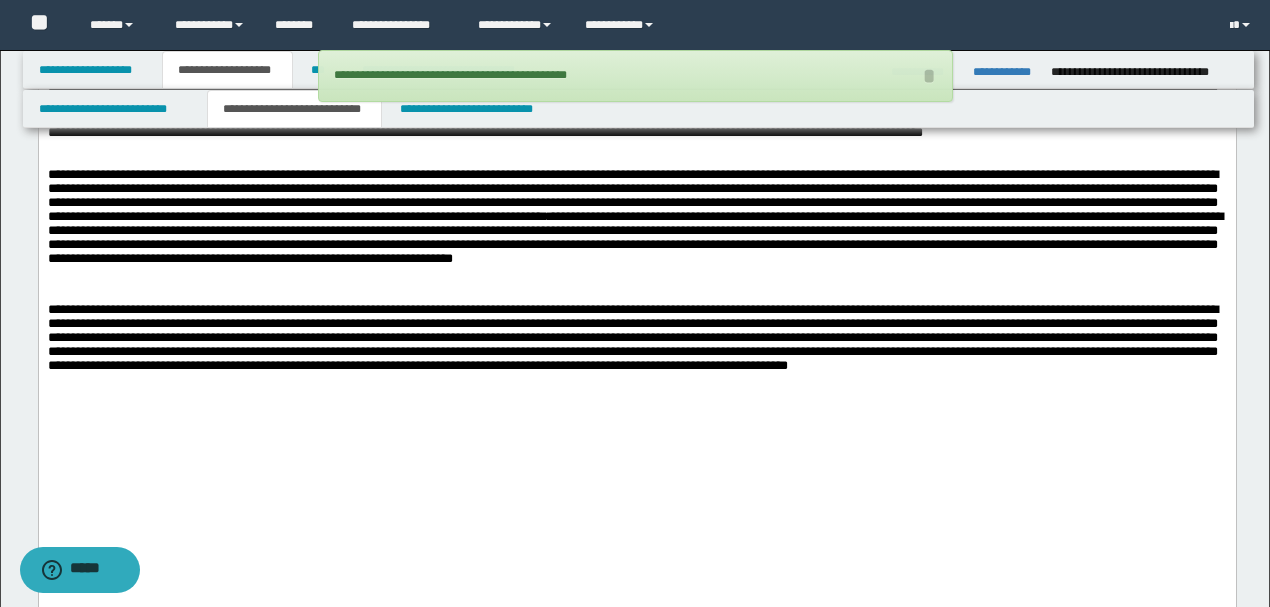 scroll, scrollTop: 3024, scrollLeft: 0, axis: vertical 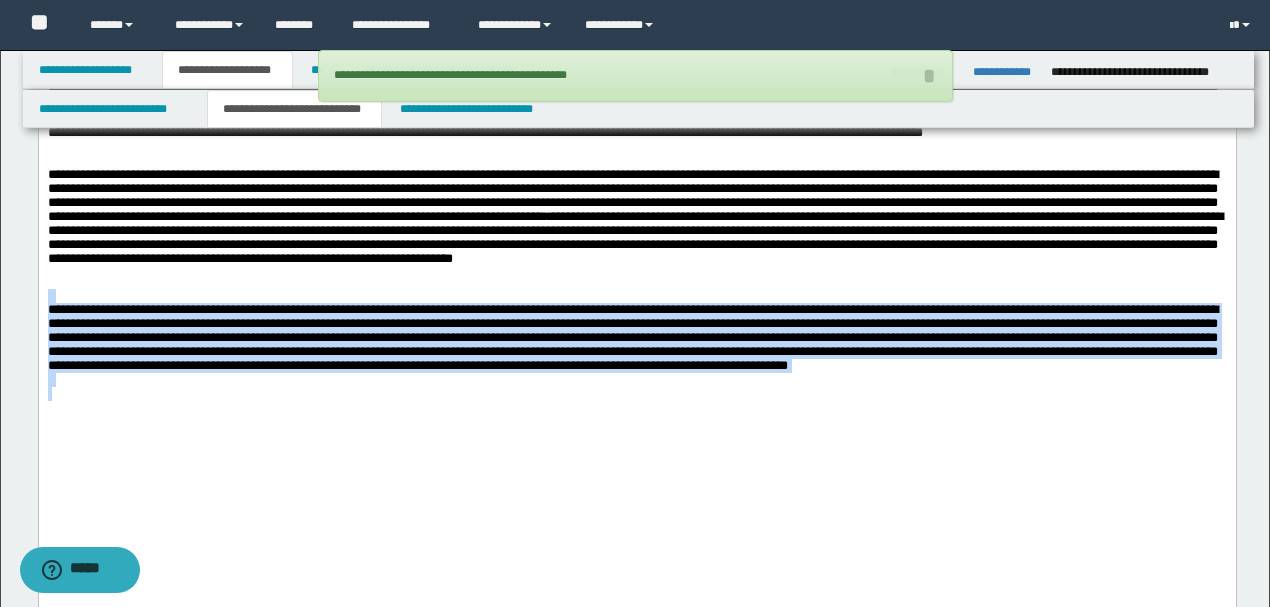 drag, startPoint x: 768, startPoint y: 472, endPoint x: 10, endPoint y: 357, distance: 766.674 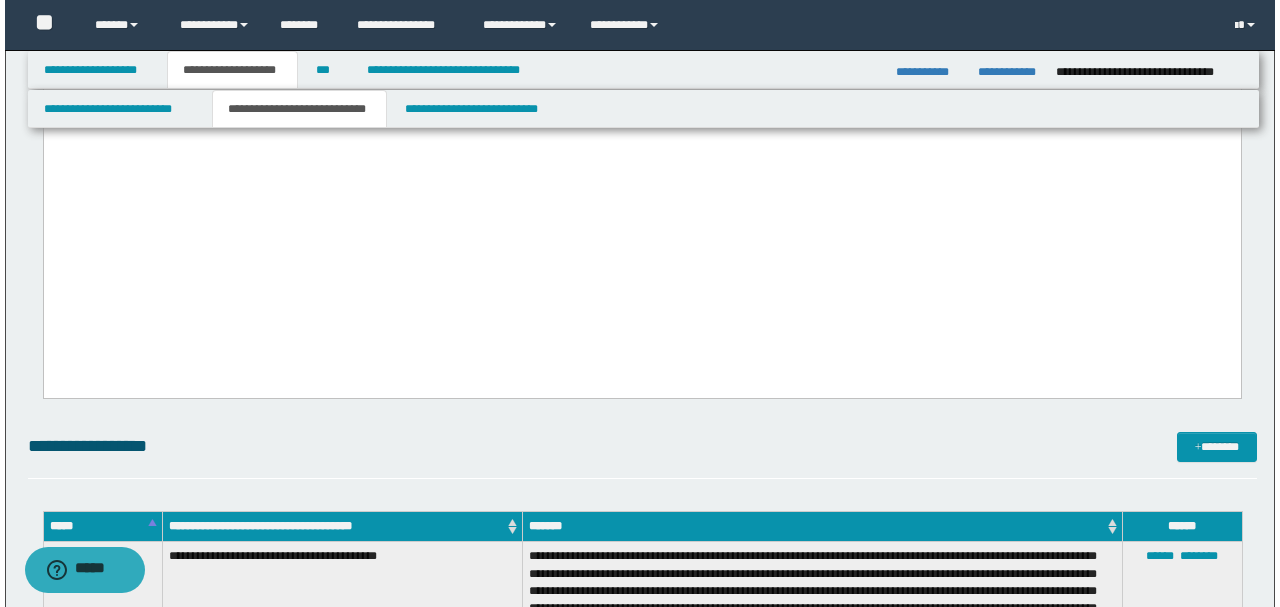 scroll, scrollTop: 3224, scrollLeft: 0, axis: vertical 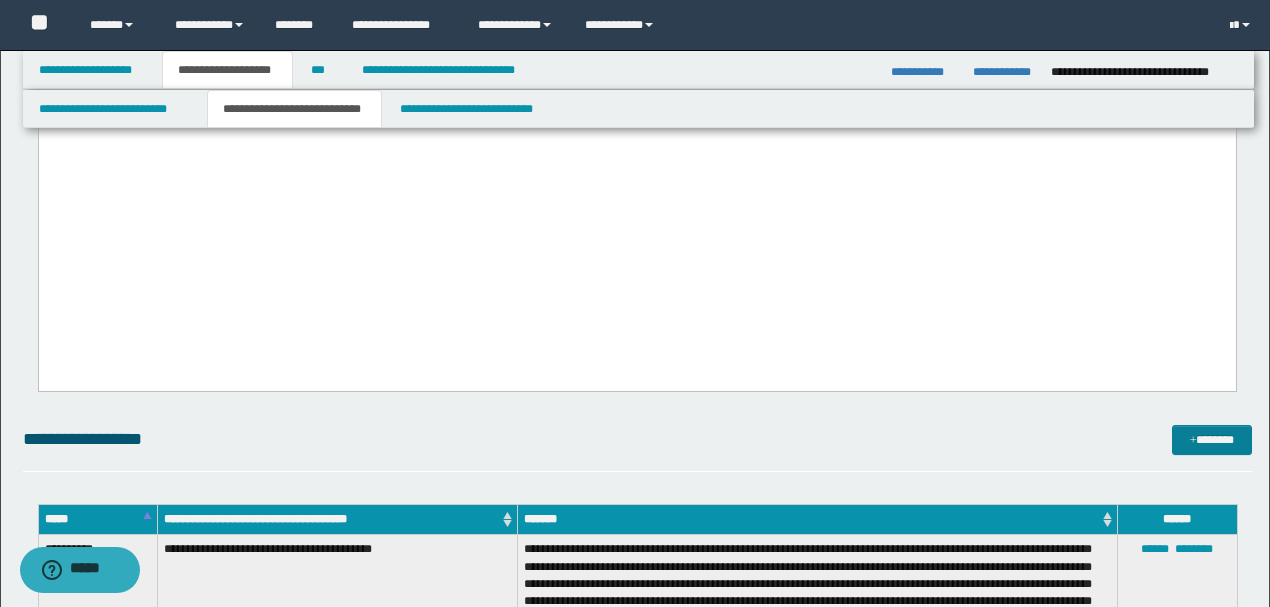 click on "*******" at bounding box center (1211, 439) 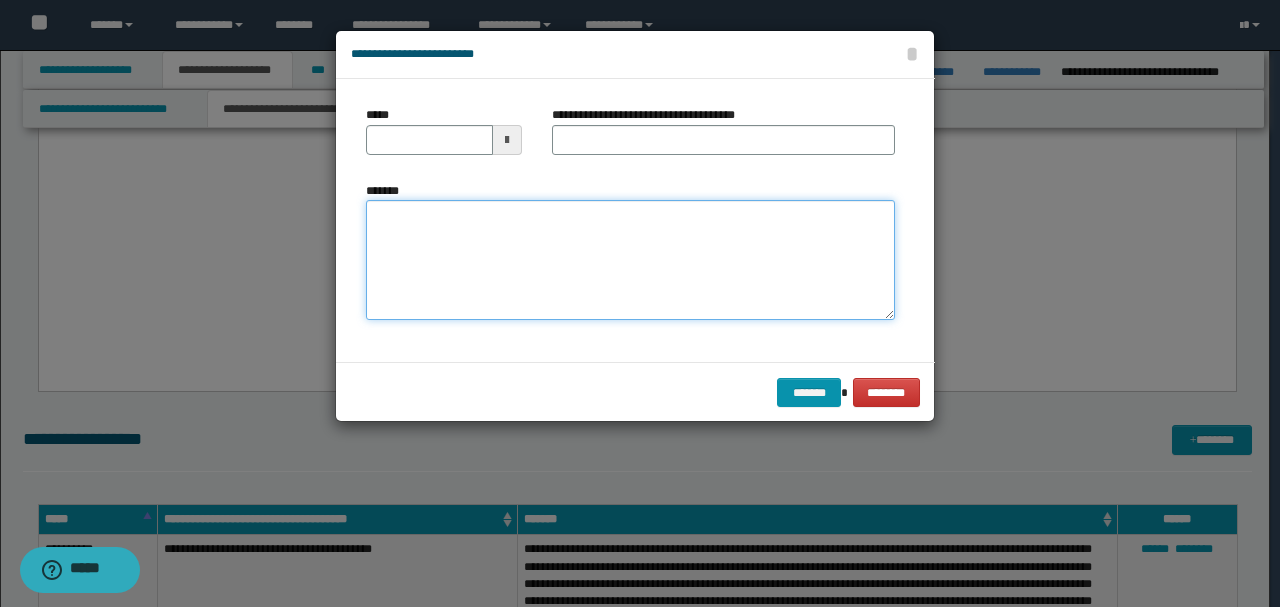 paste on "**********" 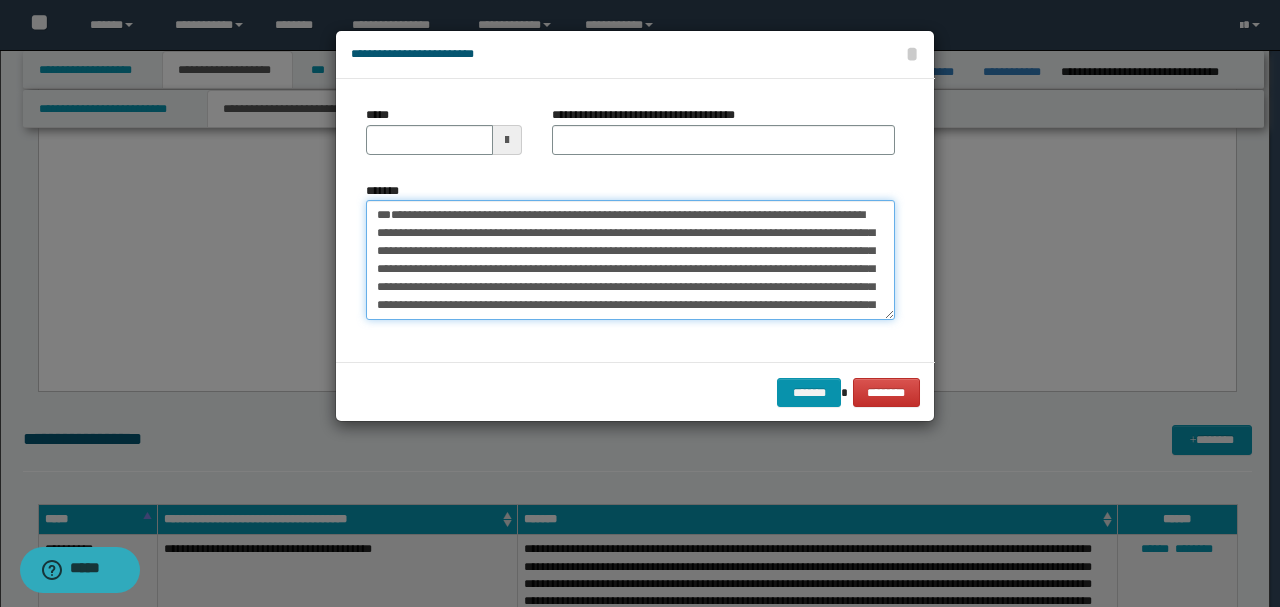 click on "*******" at bounding box center (630, 259) 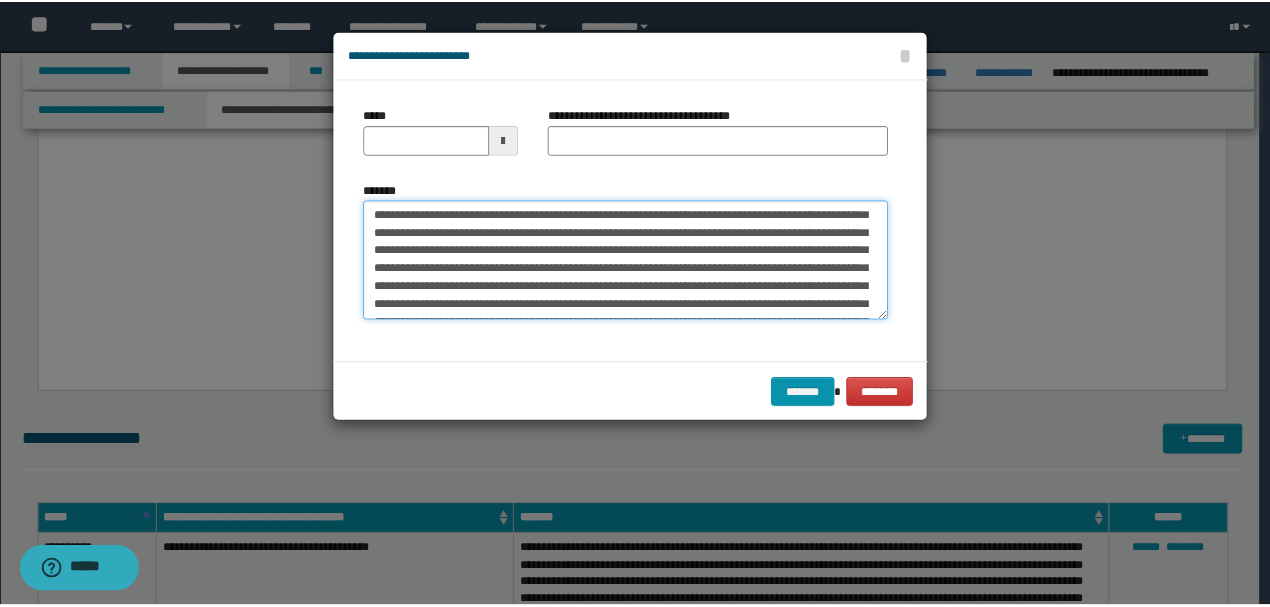 scroll, scrollTop: 0, scrollLeft: 0, axis: both 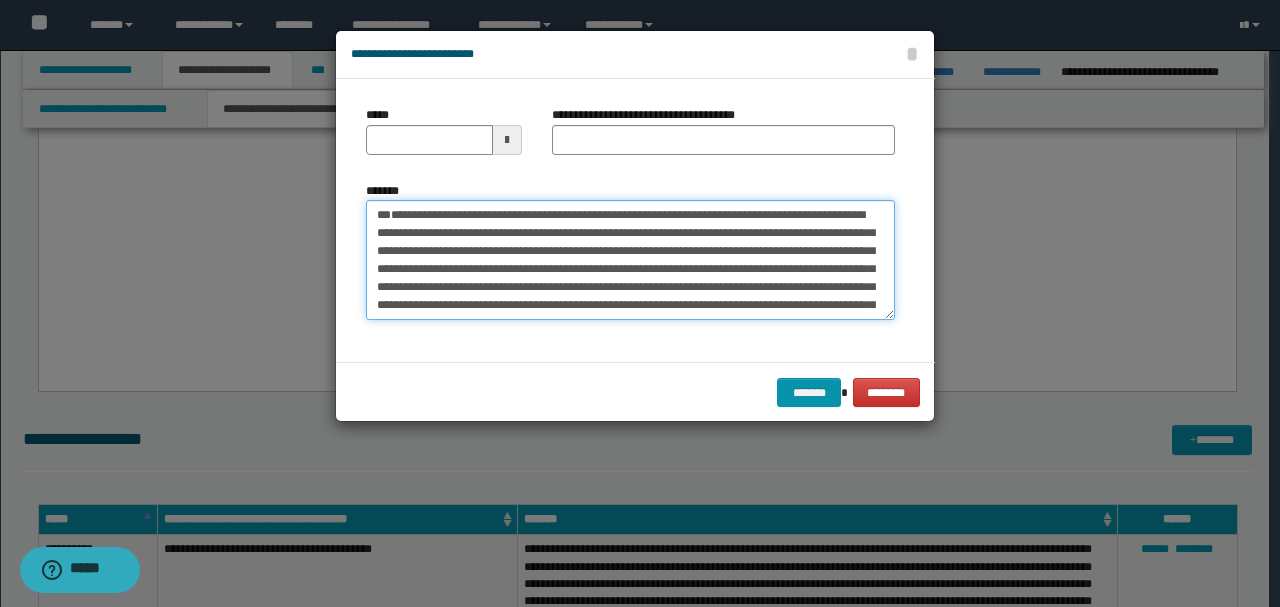 drag, startPoint x: 445, startPoint y: 246, endPoint x: 290, endPoint y: 161, distance: 176.7767 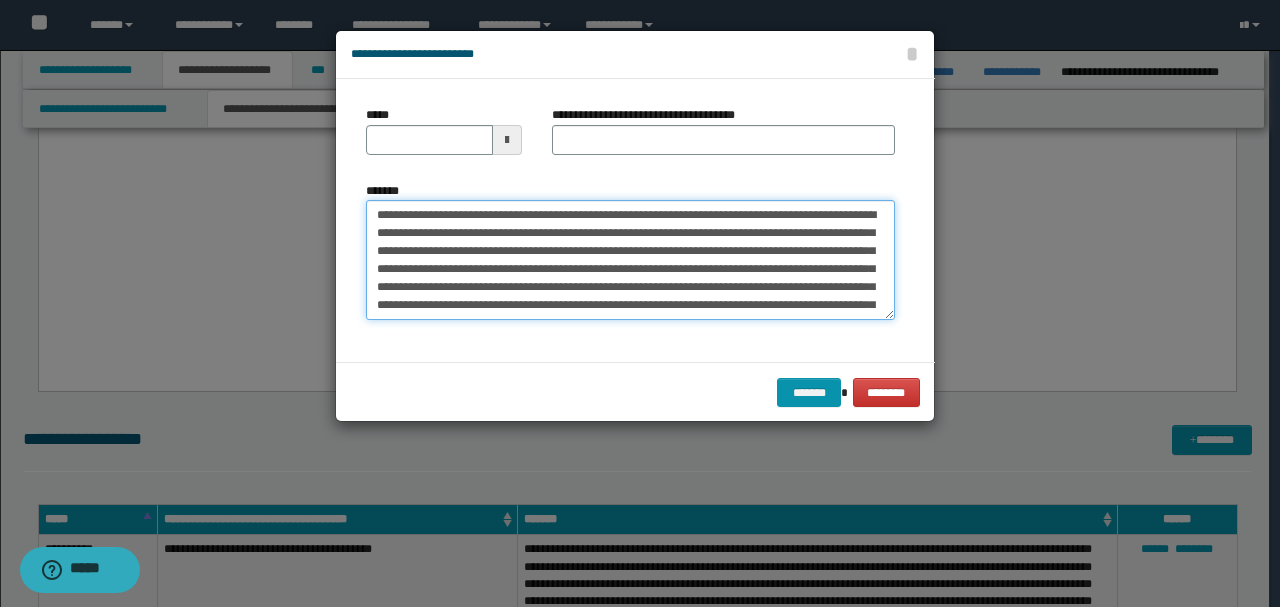 type 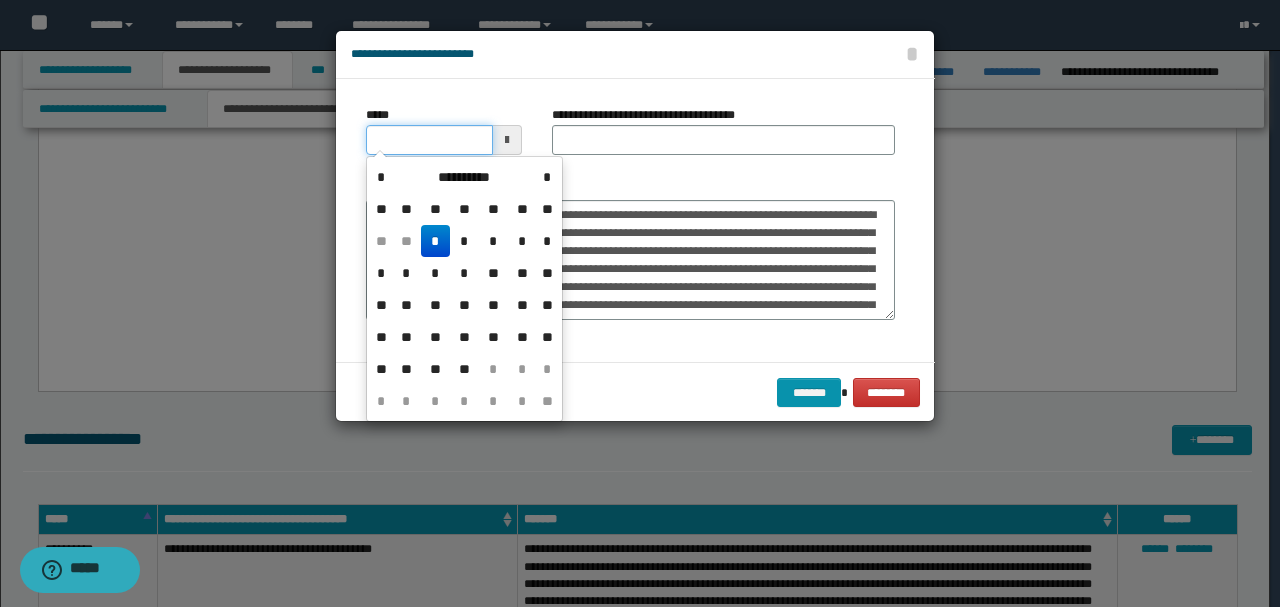 click on "*****" at bounding box center (429, 140) 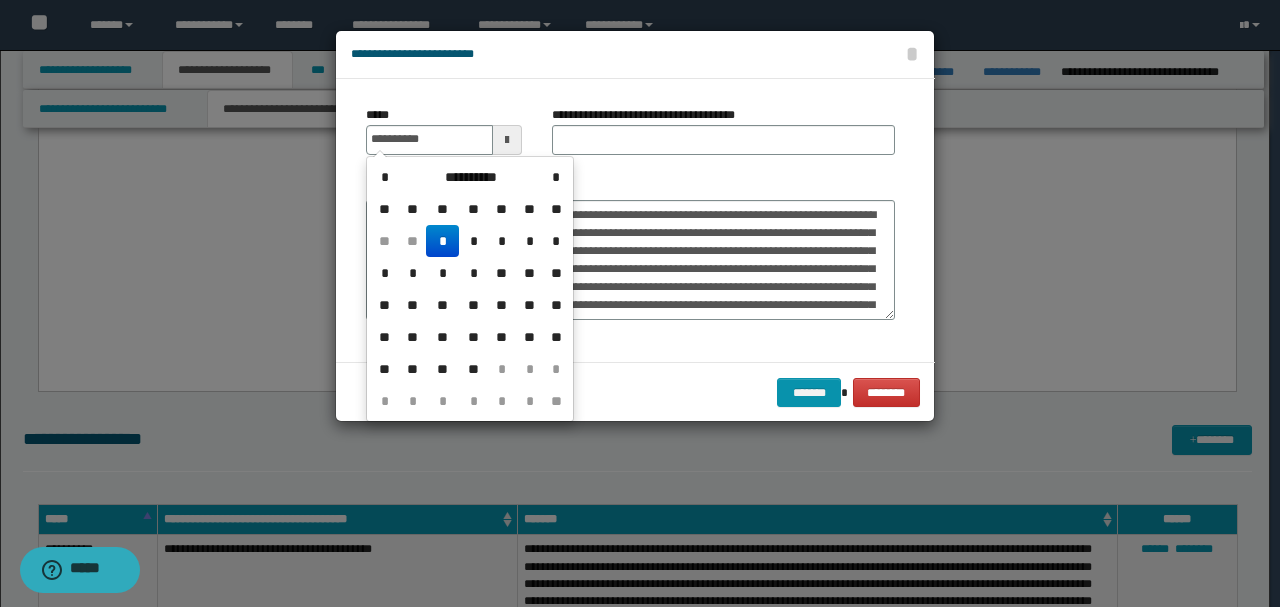 type on "**********" 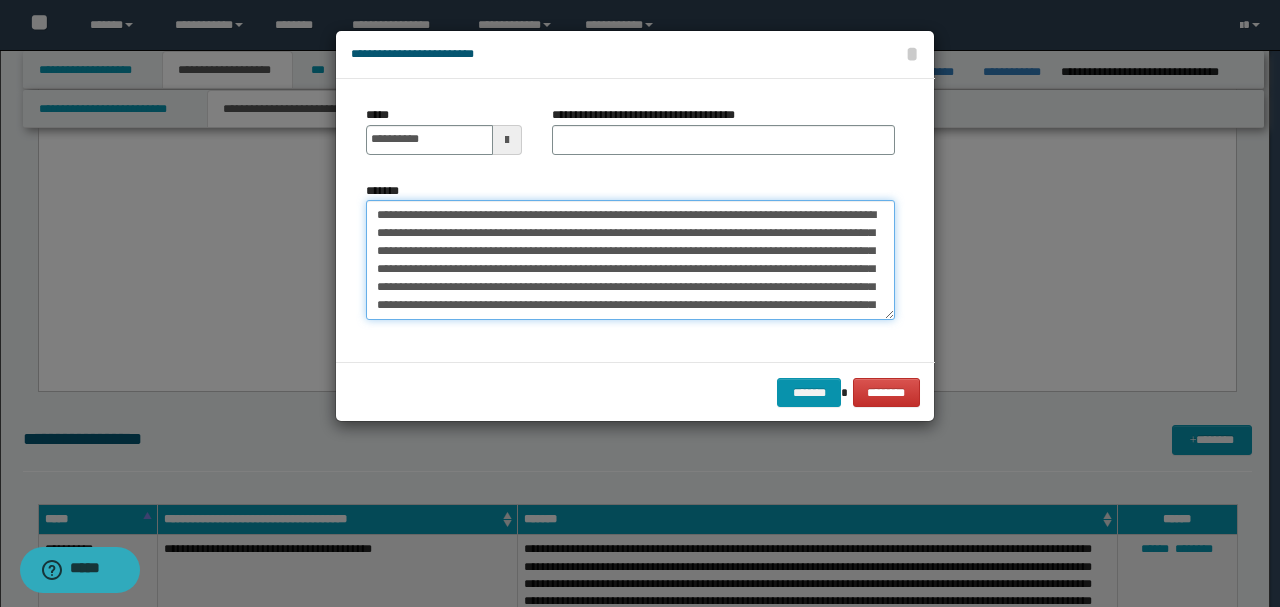 drag, startPoint x: 537, startPoint y: 208, endPoint x: 192, endPoint y: 208, distance: 345 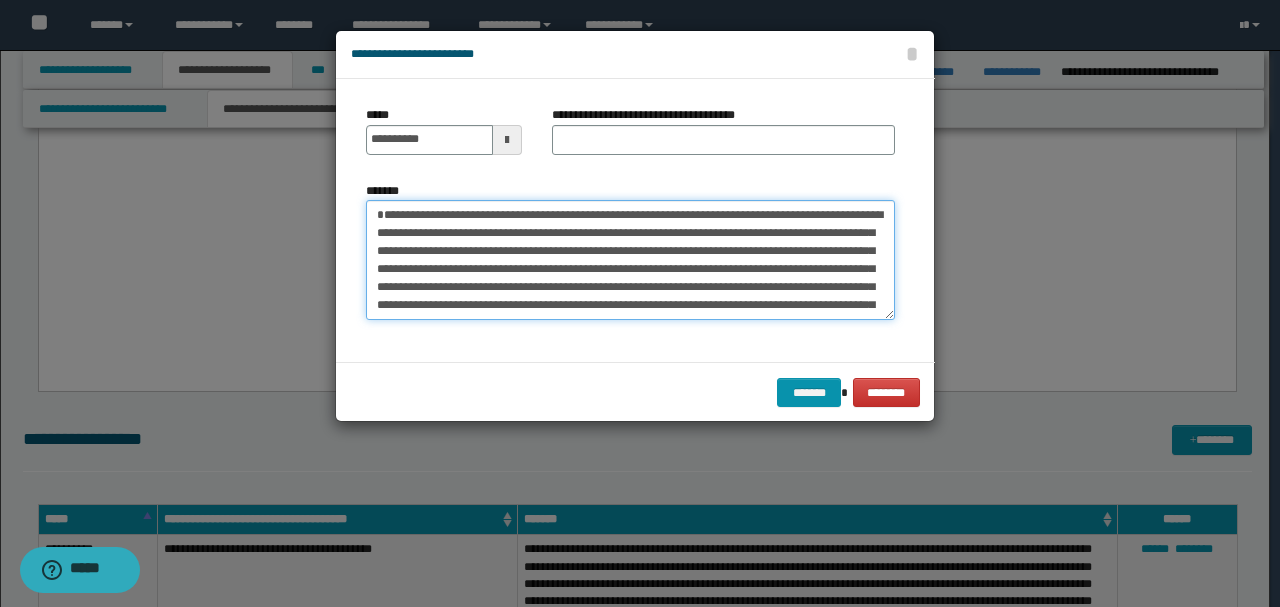 type on "**********" 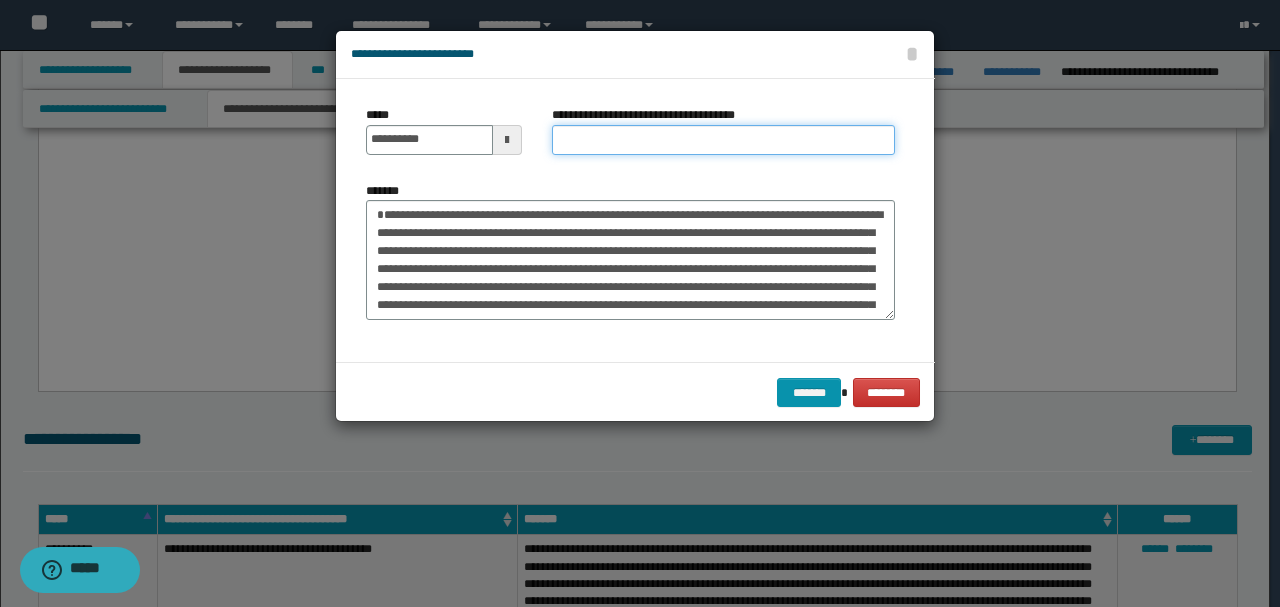 click on "**********" at bounding box center [723, 140] 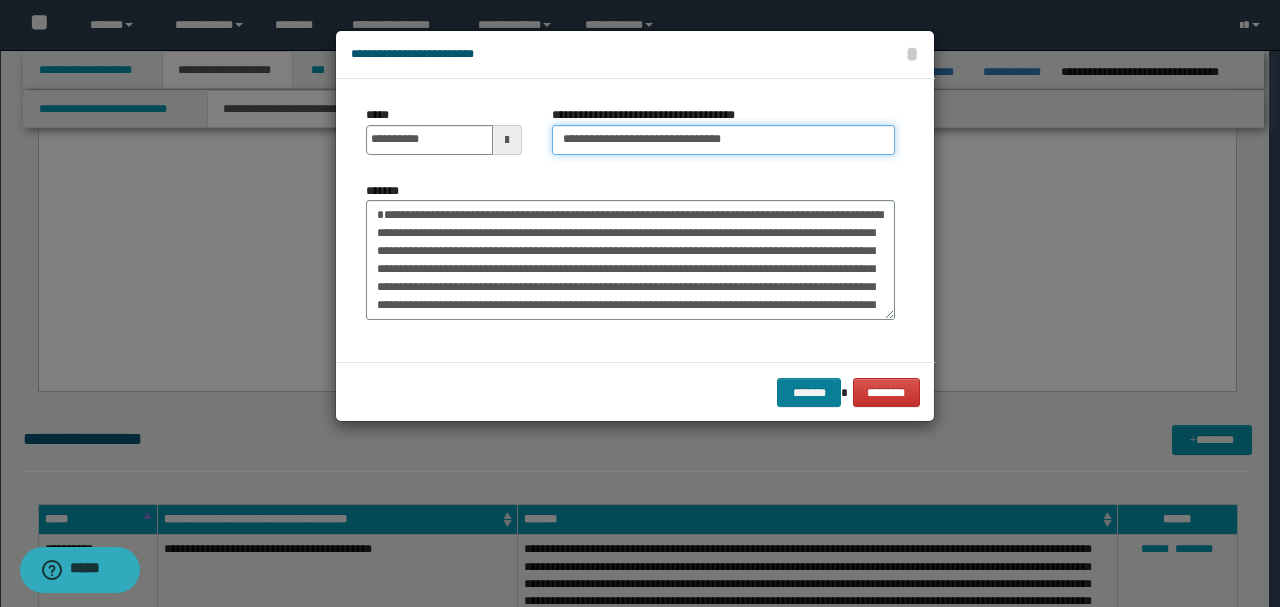 type on "**********" 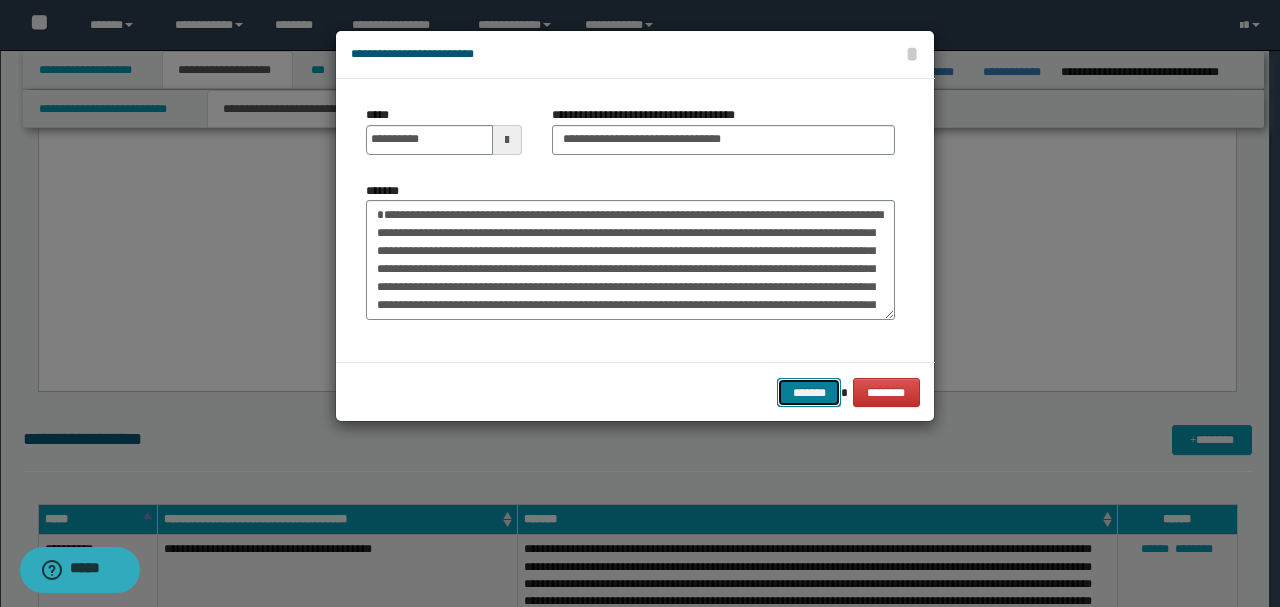 click on "*******" at bounding box center [809, 392] 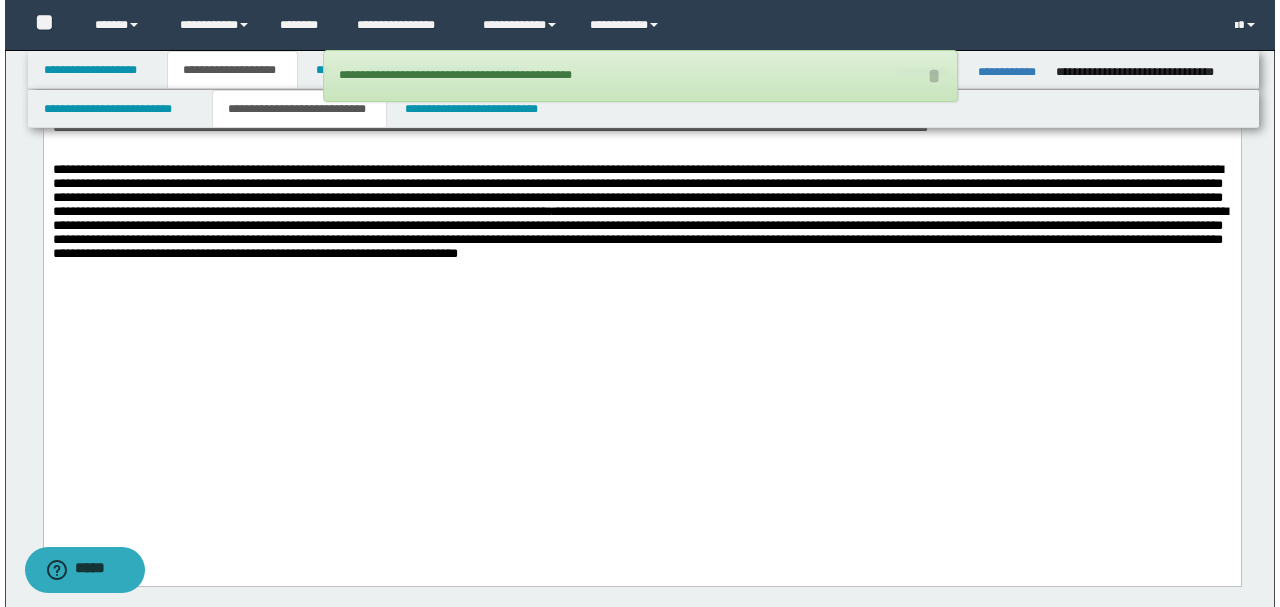 scroll, scrollTop: 2957, scrollLeft: 0, axis: vertical 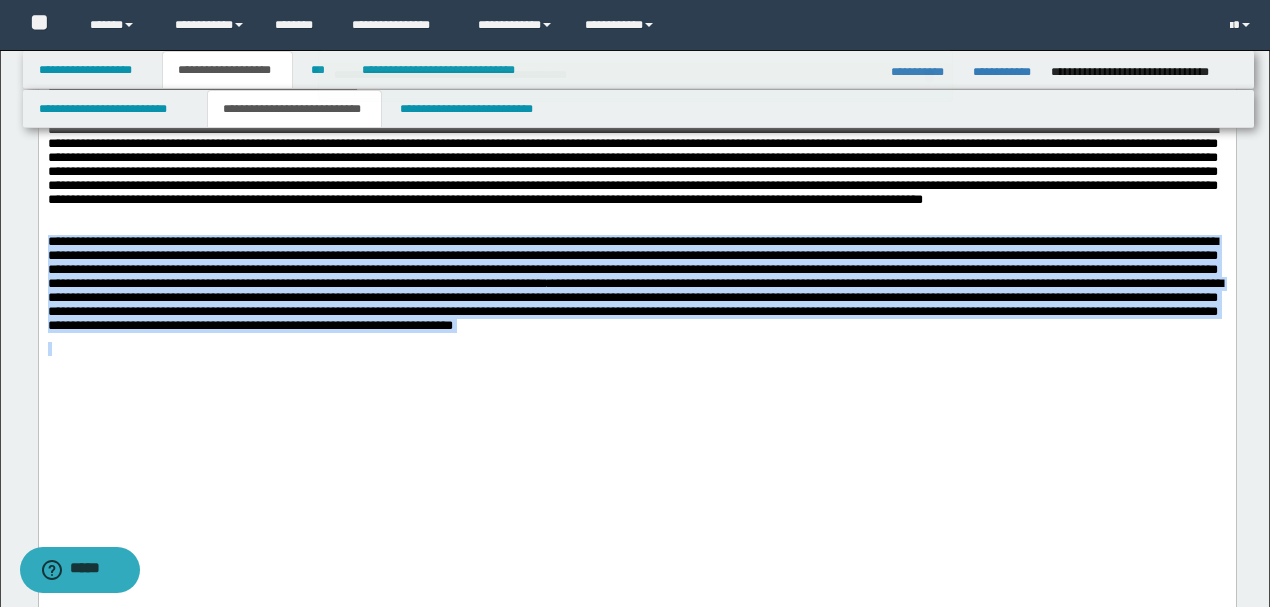 drag, startPoint x: 1111, startPoint y: 404, endPoint x: 0, endPoint y: 294, distance: 1116.4323 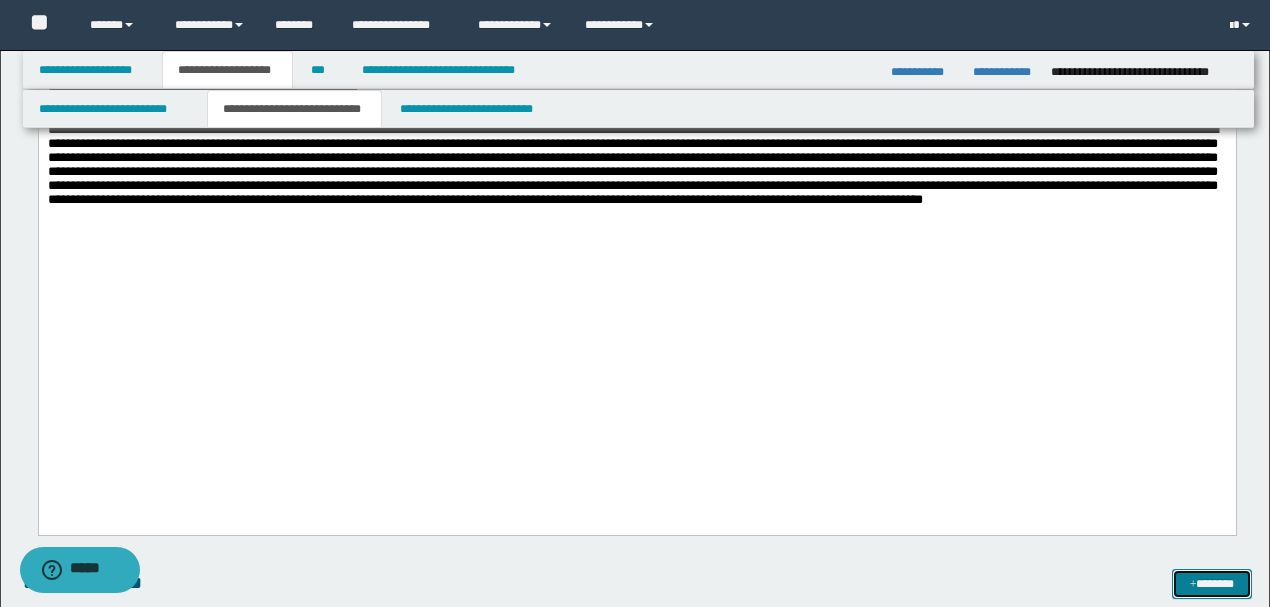 click on "*******" at bounding box center [1211, 583] 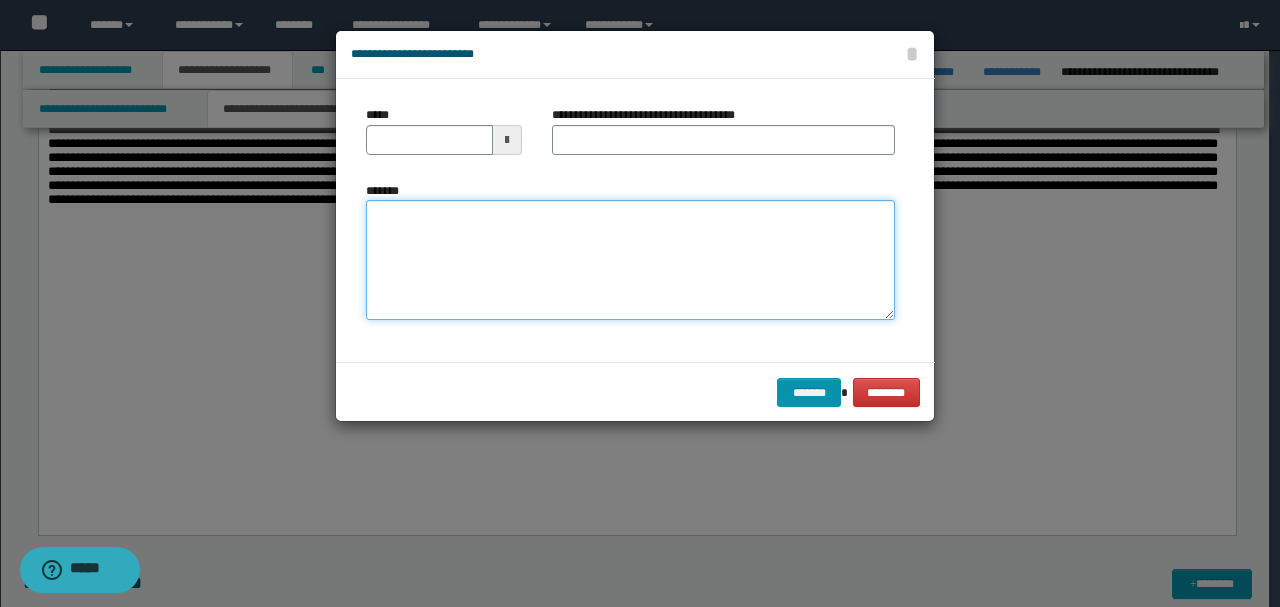 paste on "**********" 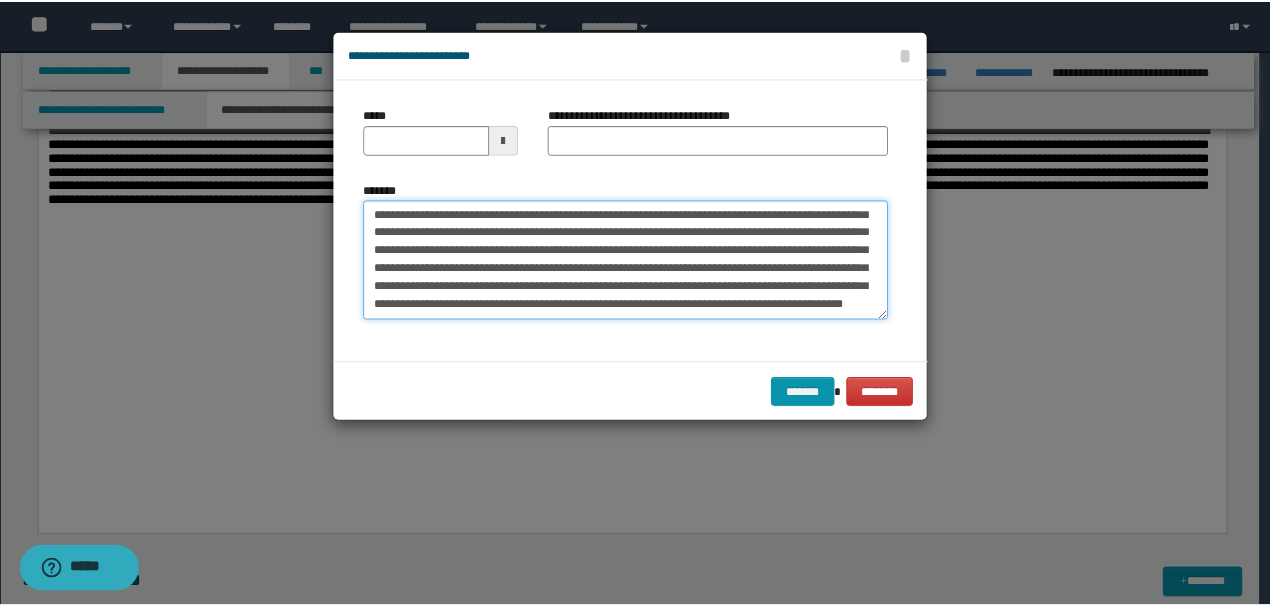 scroll, scrollTop: 0, scrollLeft: 0, axis: both 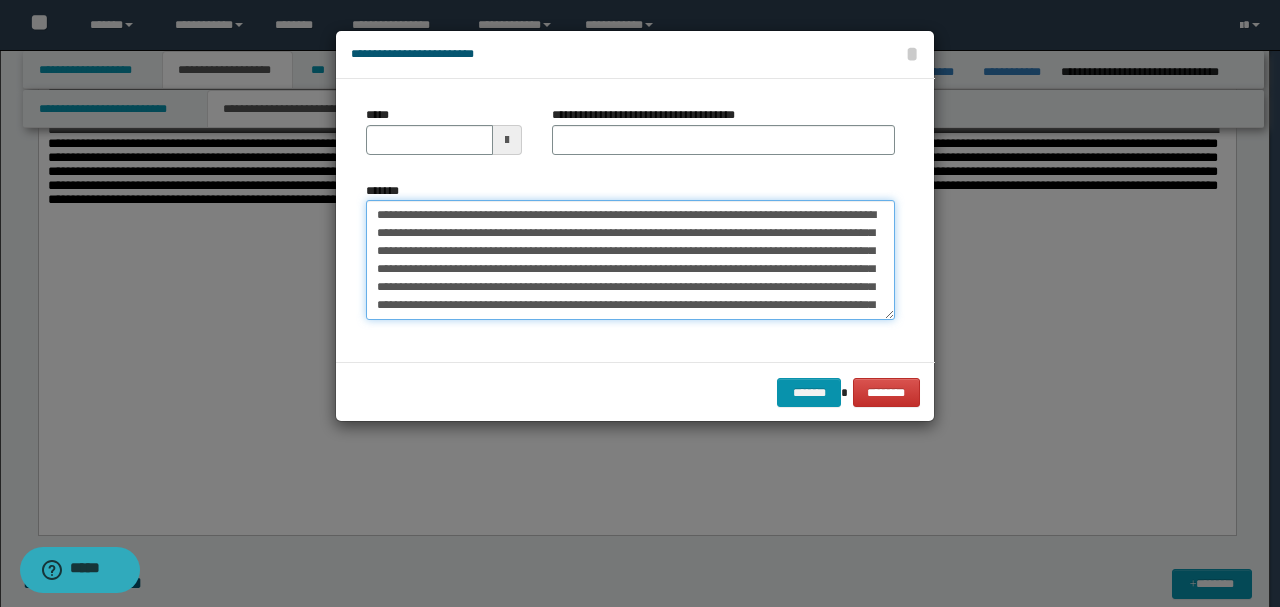 drag, startPoint x: 444, startPoint y: 212, endPoint x: 213, endPoint y: 194, distance: 231.70024 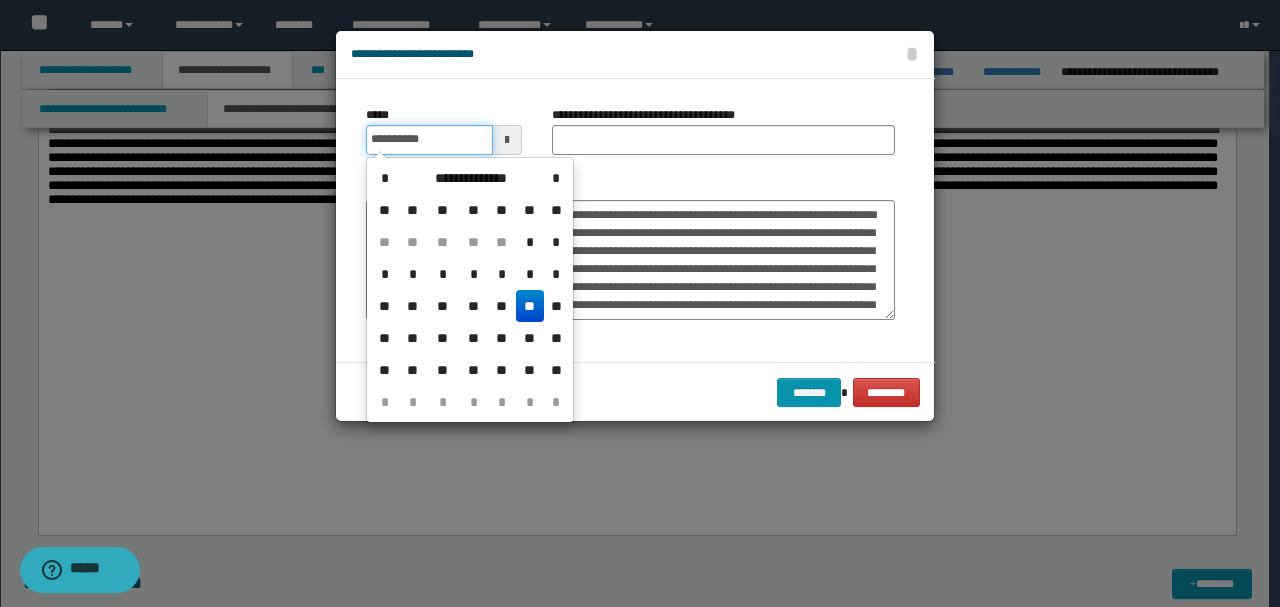 click on "**********" at bounding box center [429, 140] 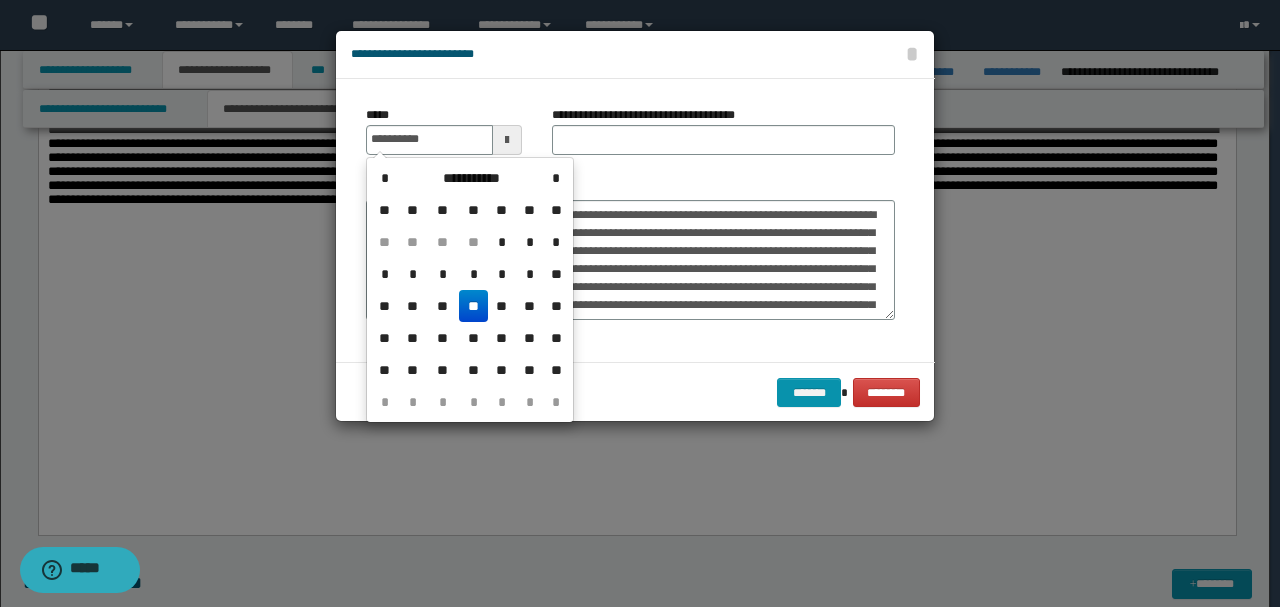 type on "**********" 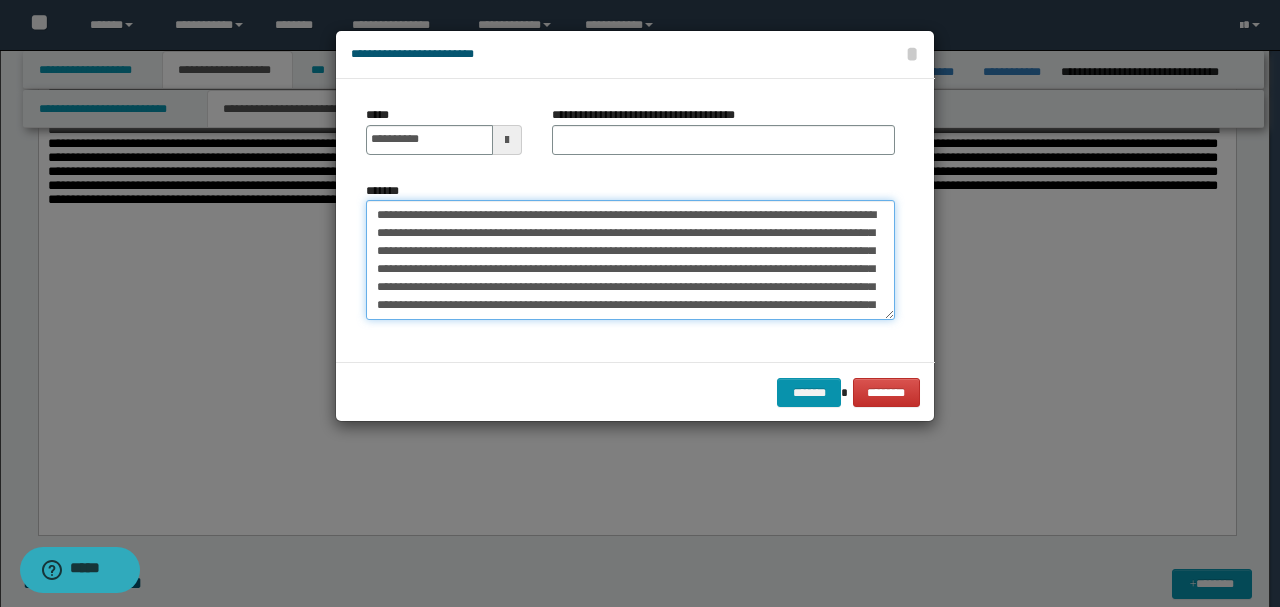 drag, startPoint x: 539, startPoint y: 216, endPoint x: 213, endPoint y: 198, distance: 326.49655 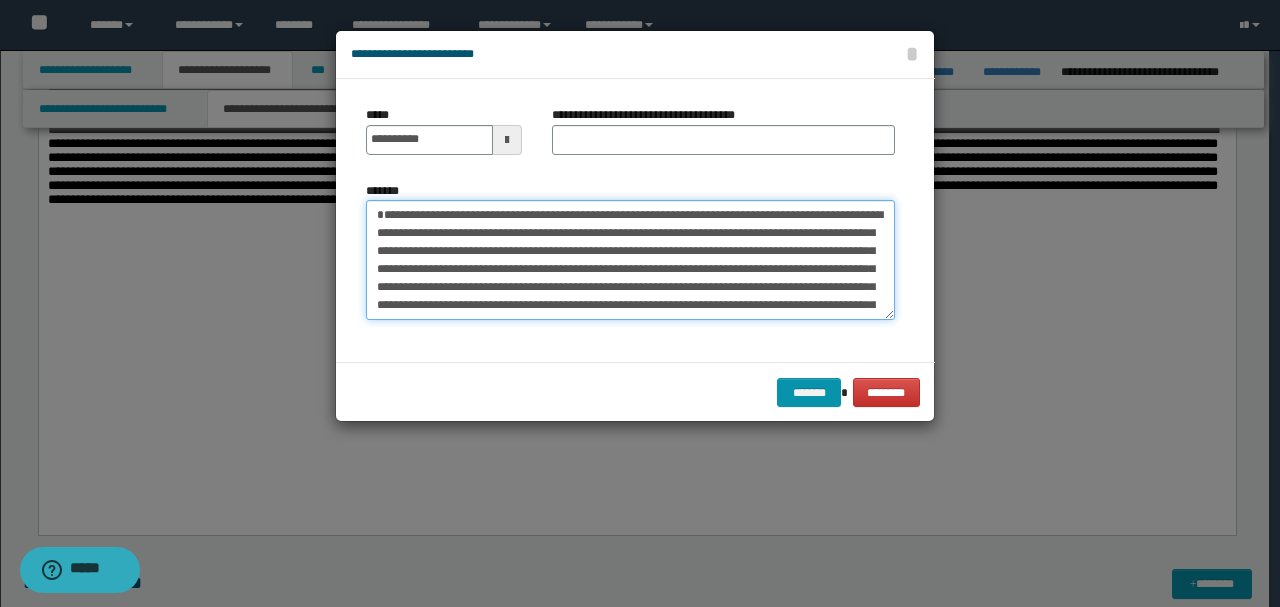type on "**********" 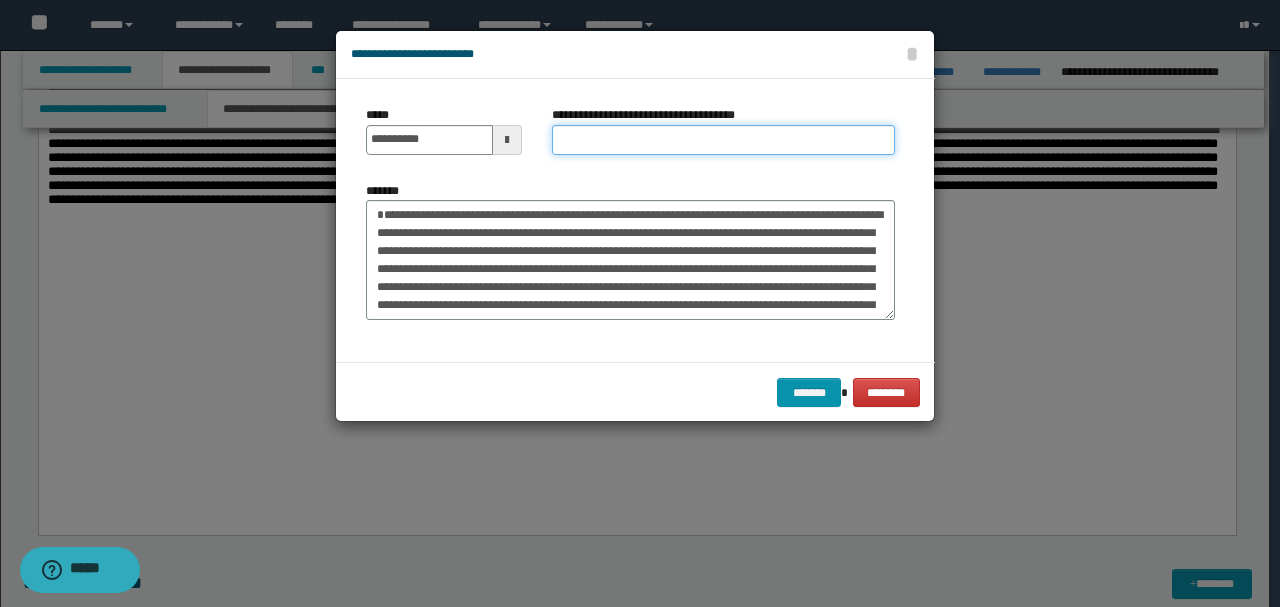 click on "**********" at bounding box center [723, 140] 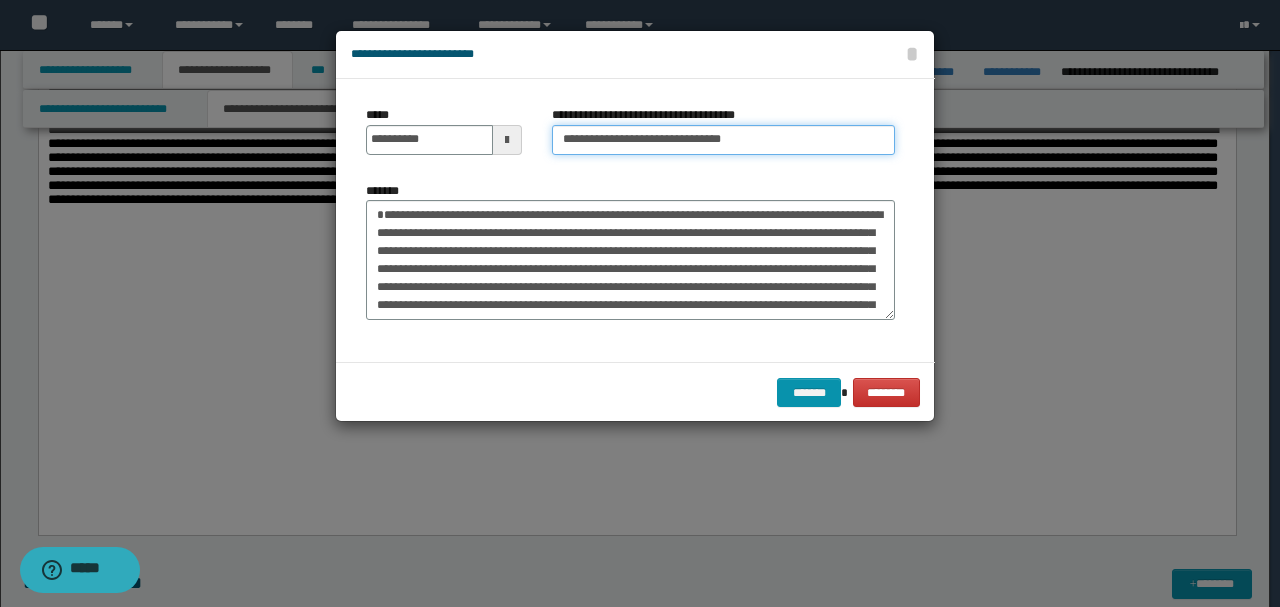 type on "**********" 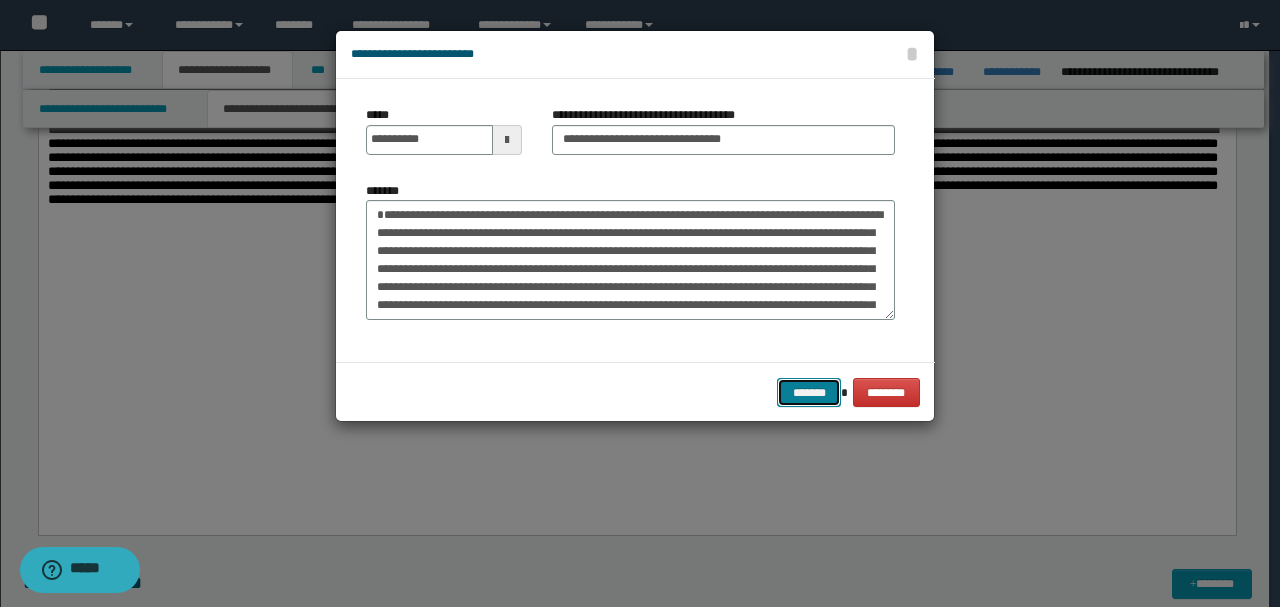 click on "*******" at bounding box center (809, 392) 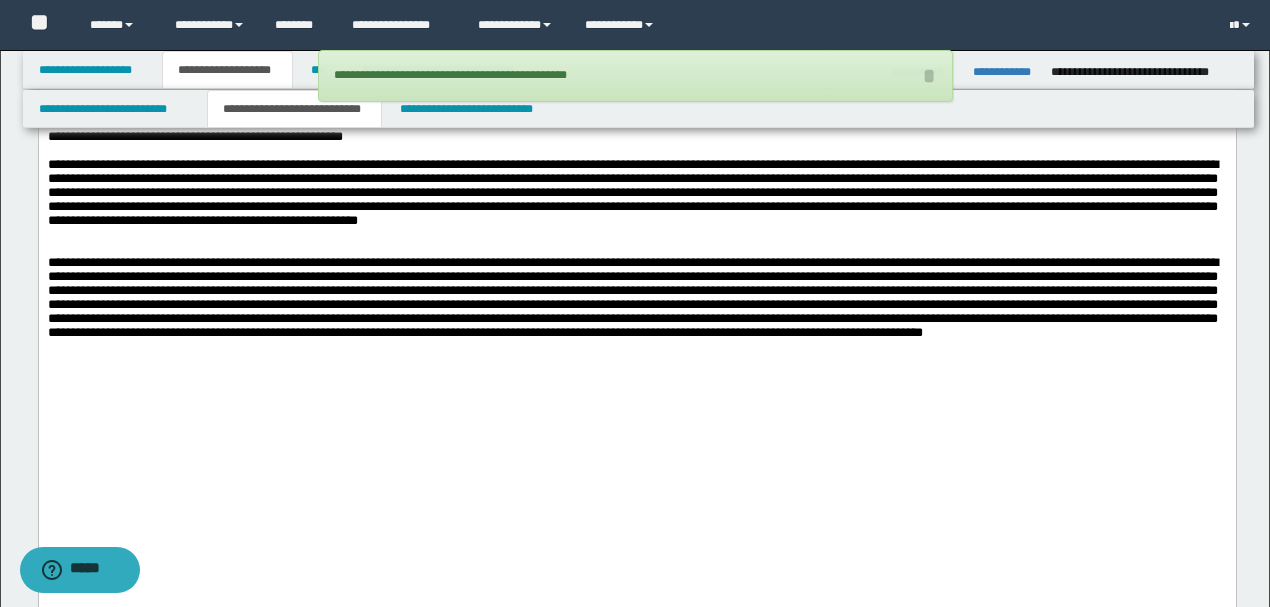 scroll, scrollTop: 2824, scrollLeft: 0, axis: vertical 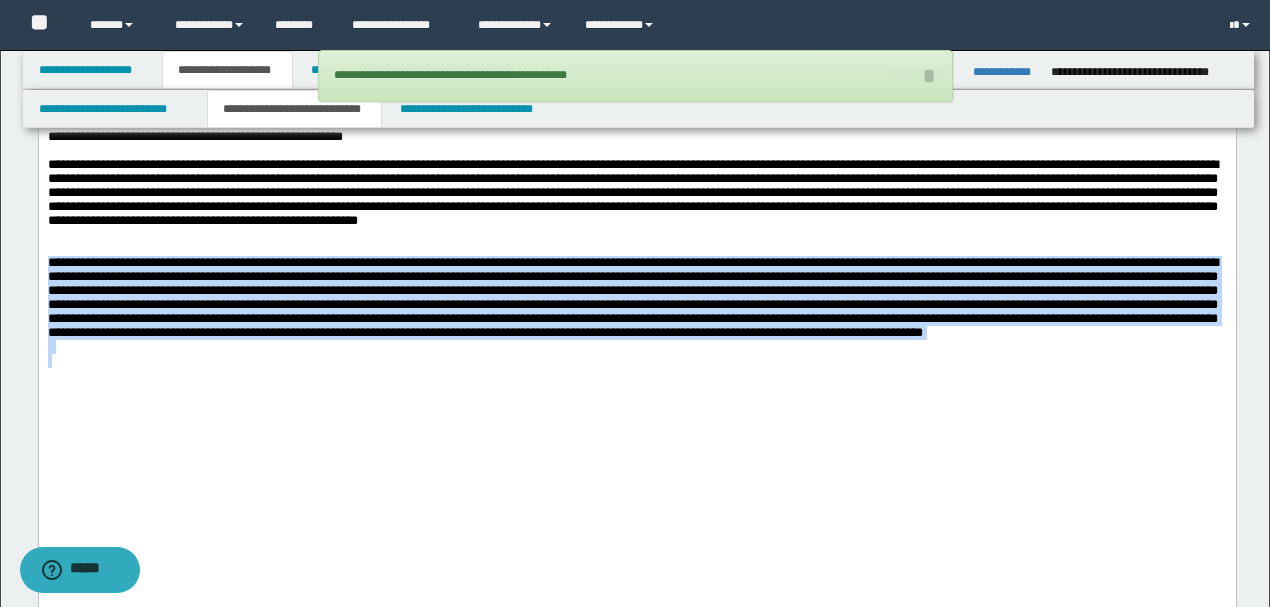 drag, startPoint x: 612, startPoint y: 409, endPoint x: 0, endPoint y: 293, distance: 622.8965 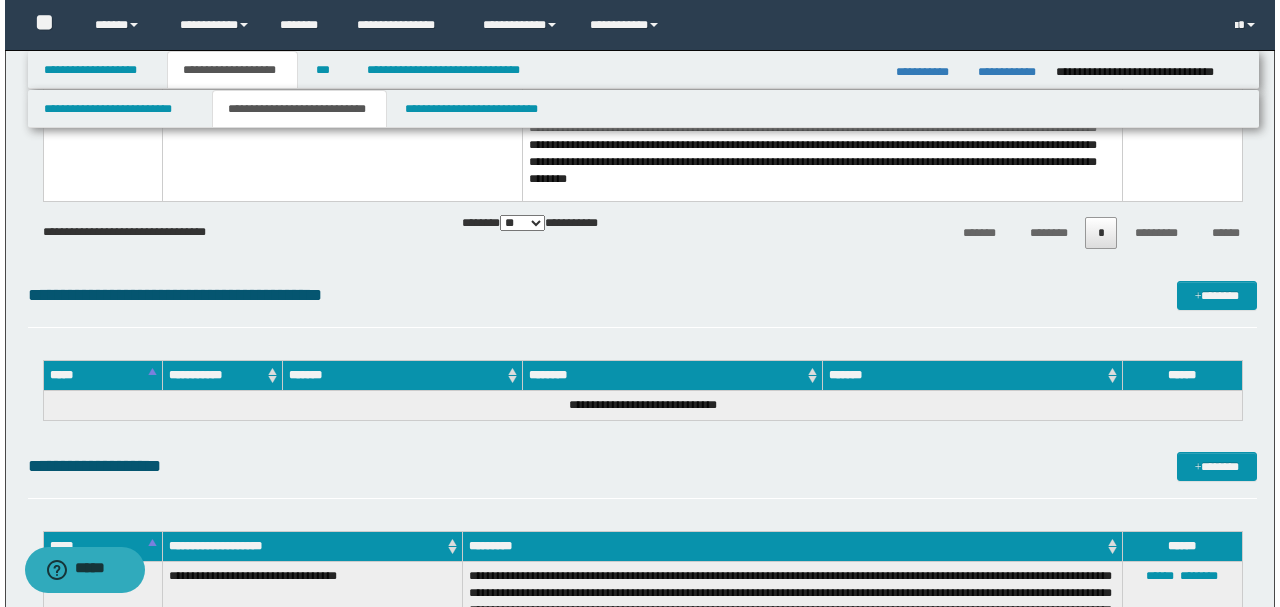 scroll, scrollTop: 8278, scrollLeft: 0, axis: vertical 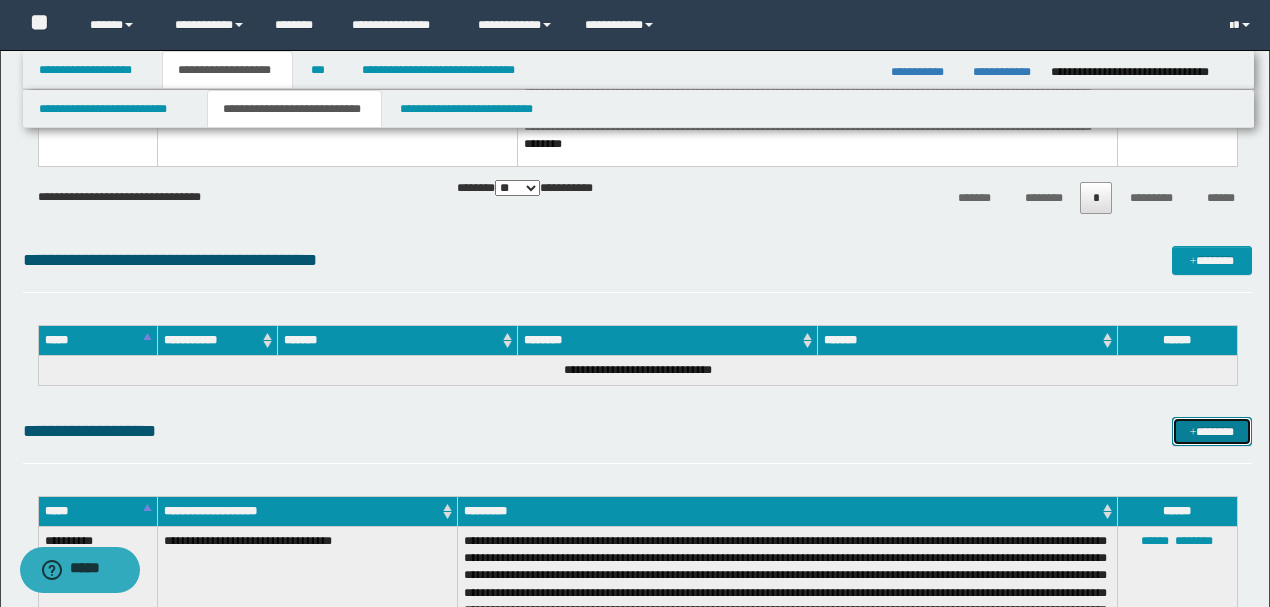 click at bounding box center [1193, 433] 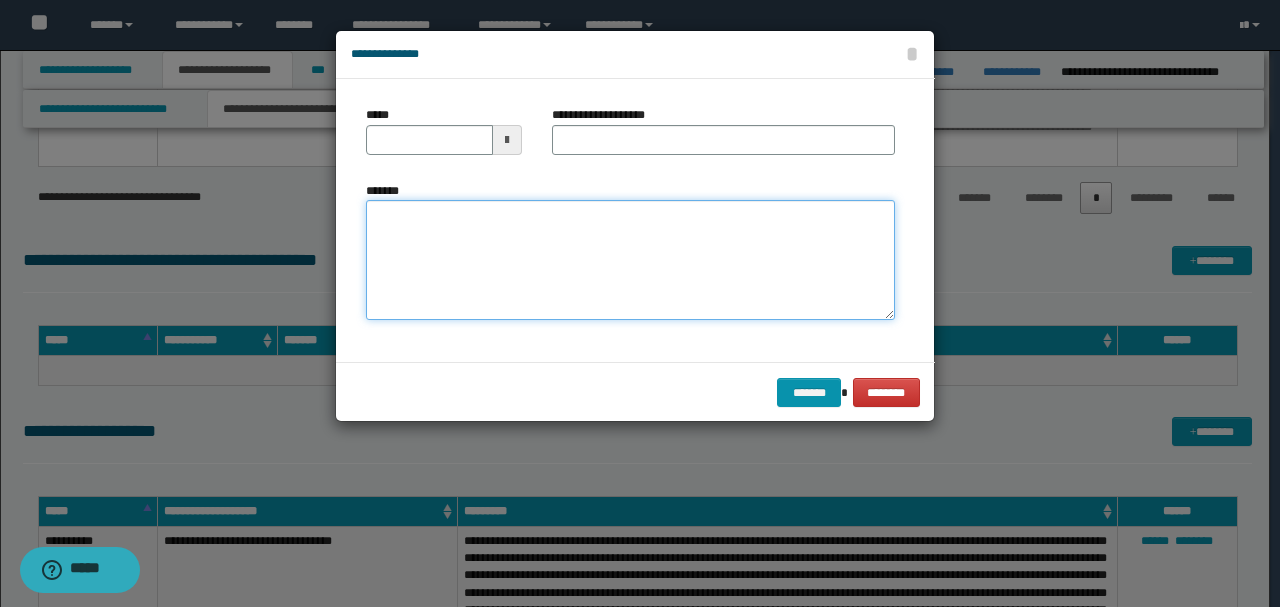 paste on "**********" 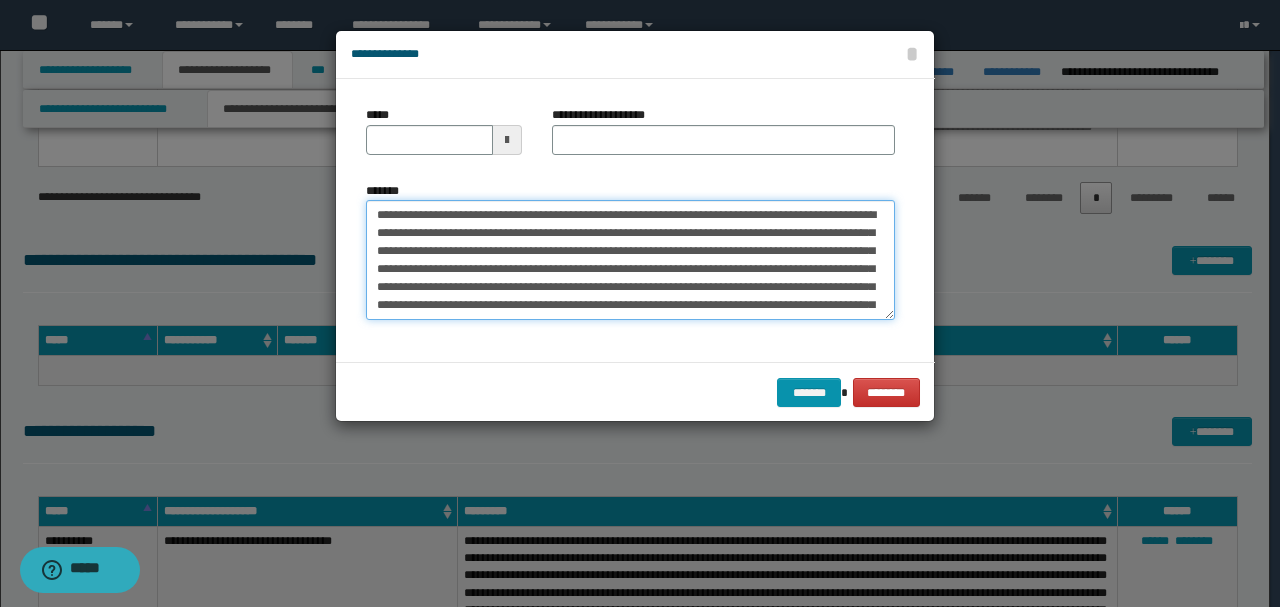click on "*******" at bounding box center [630, 259] 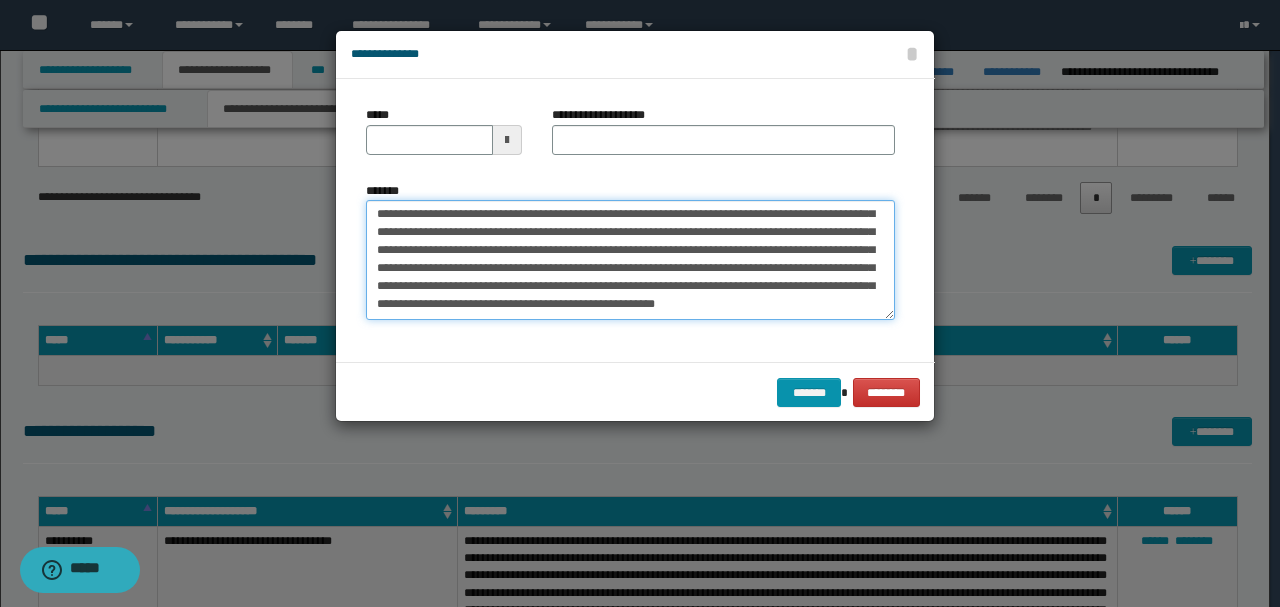 scroll, scrollTop: 0, scrollLeft: 0, axis: both 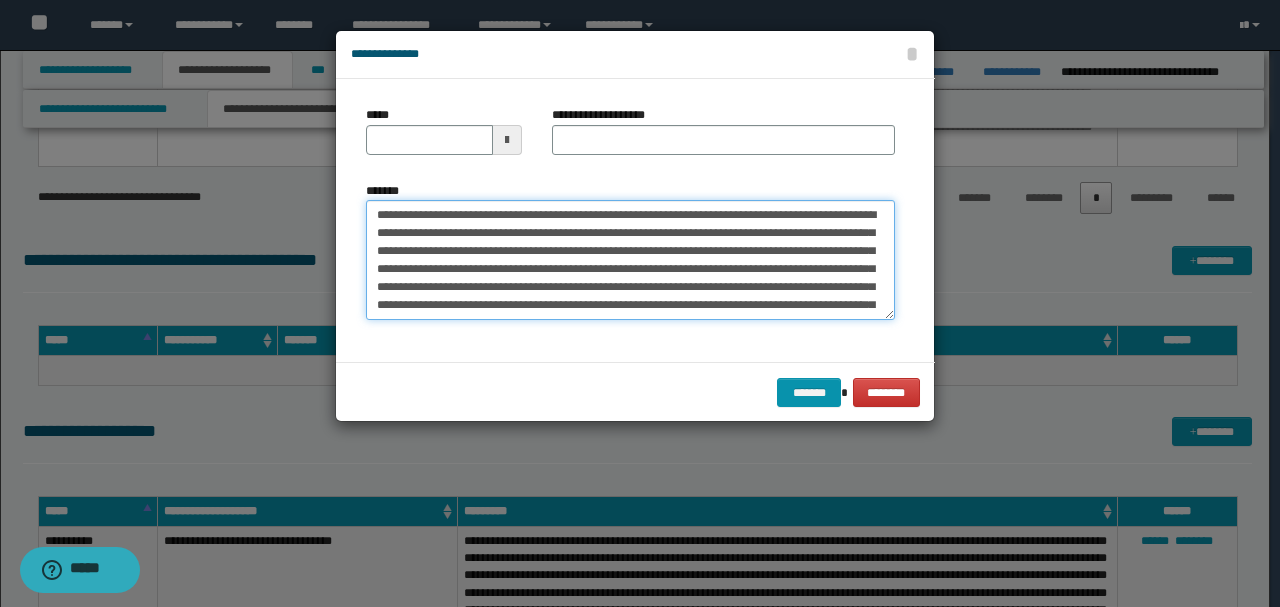 drag, startPoint x: 440, startPoint y: 212, endPoint x: 325, endPoint y: 210, distance: 115.01739 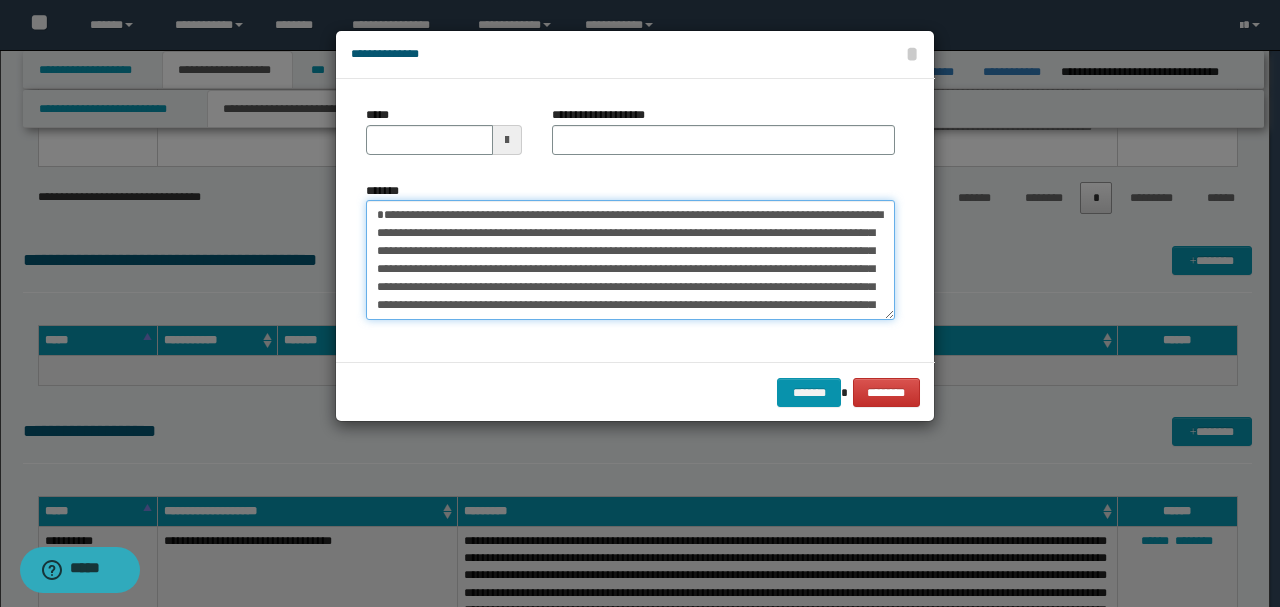 type 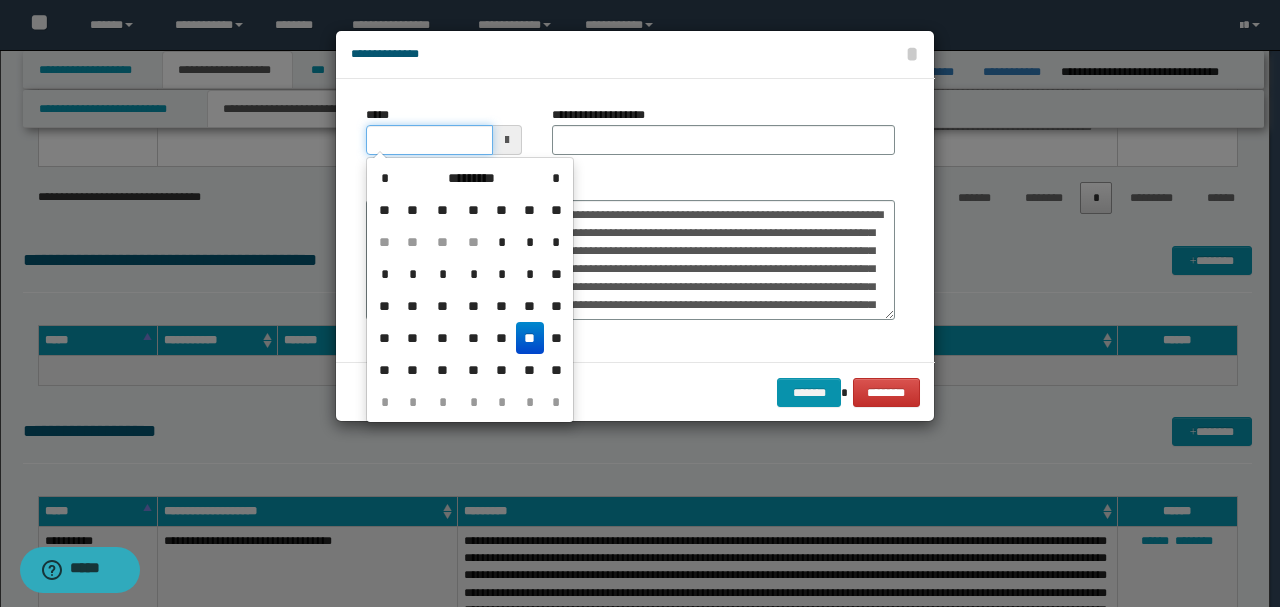 click on "*****" at bounding box center [429, 140] 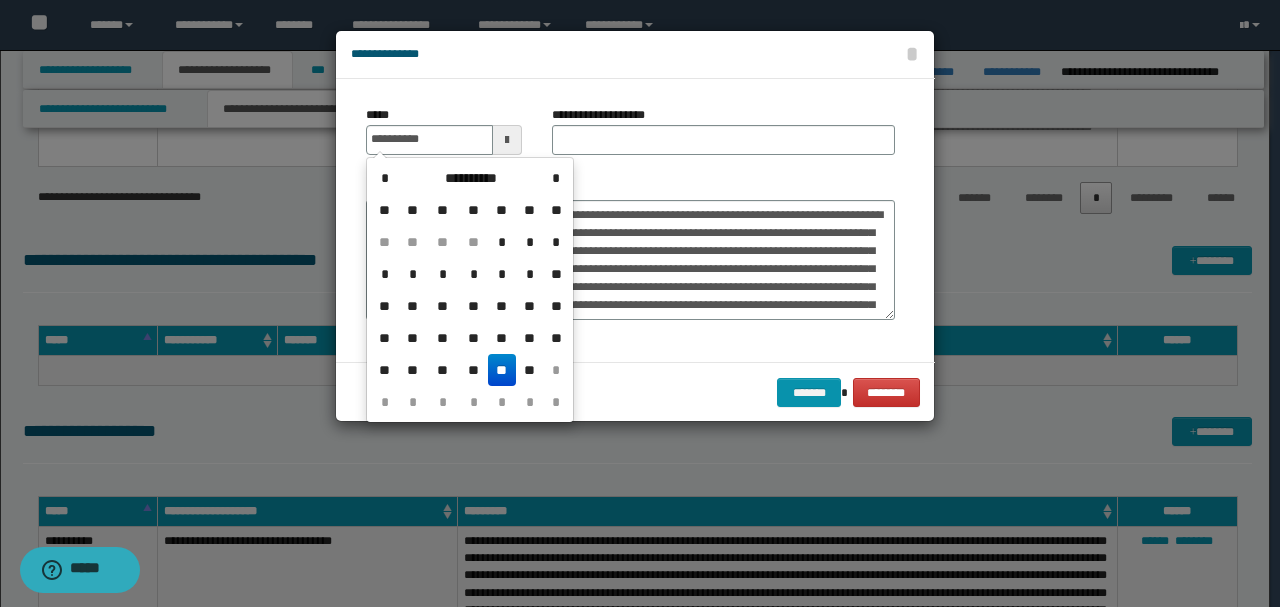 type on "**********" 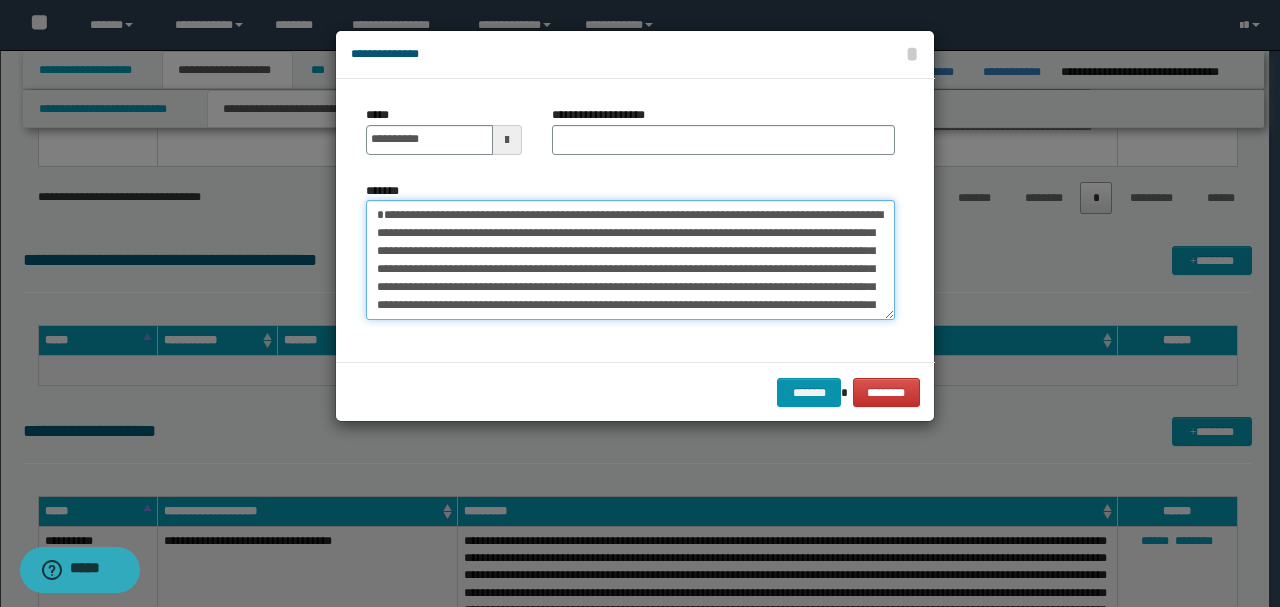 drag, startPoint x: 704, startPoint y: 216, endPoint x: 184, endPoint y: 206, distance: 520.0961 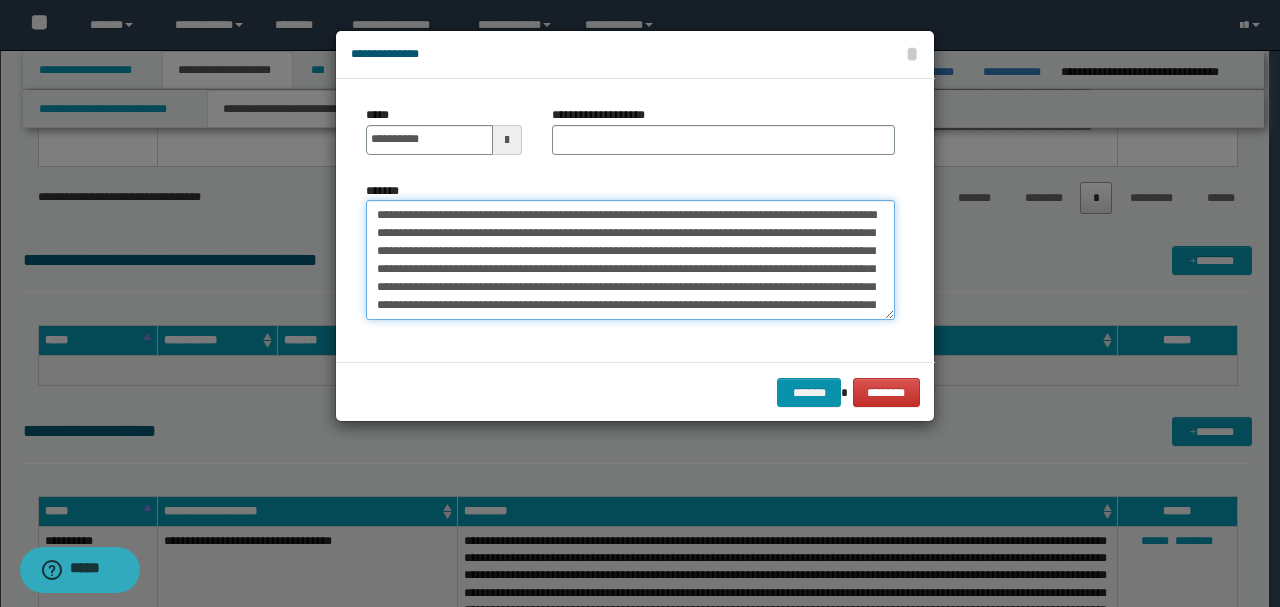 type on "**********" 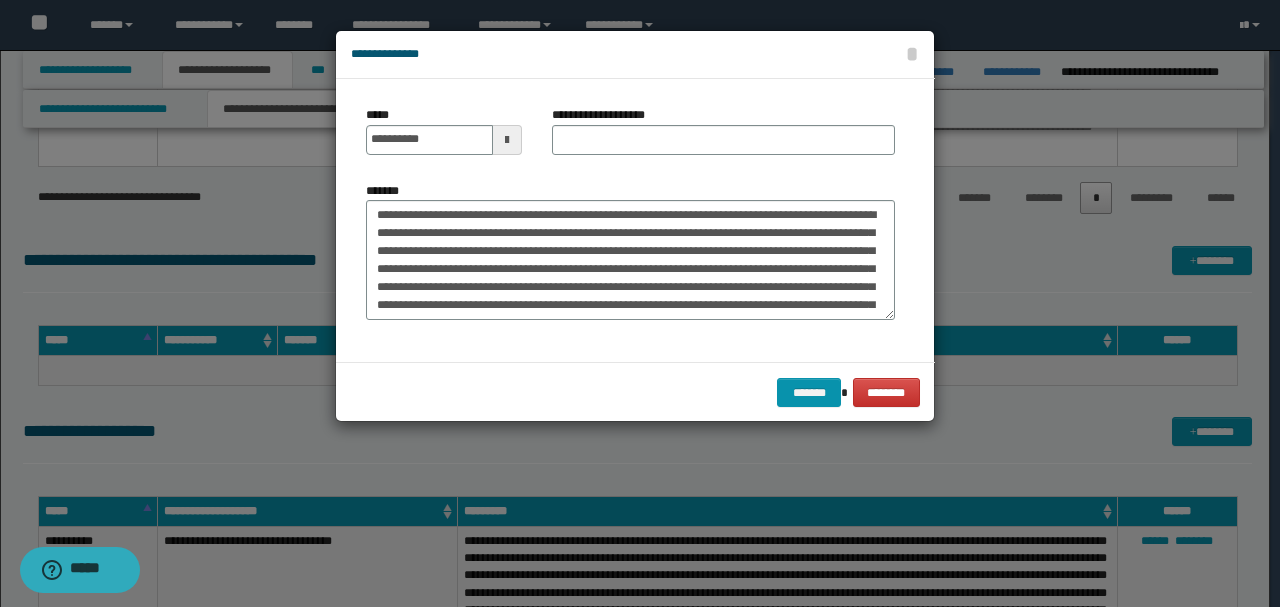 click on "**********" at bounding box center [723, 138] 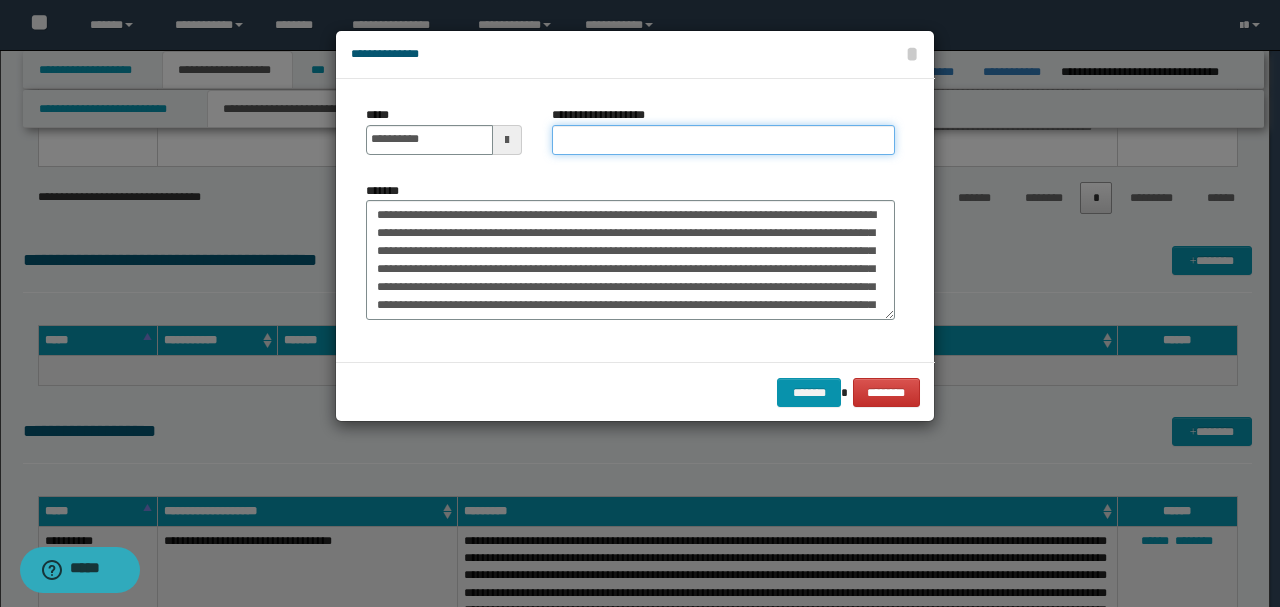 click on "**********" at bounding box center (723, 140) 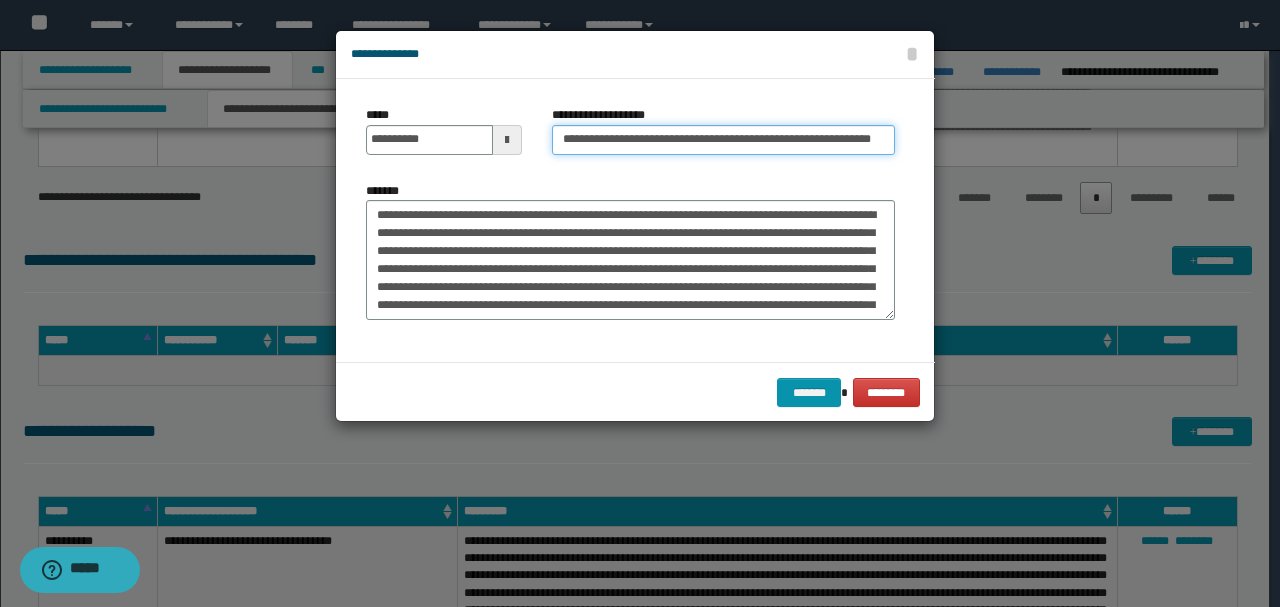 scroll, scrollTop: 0, scrollLeft: 5, axis: horizontal 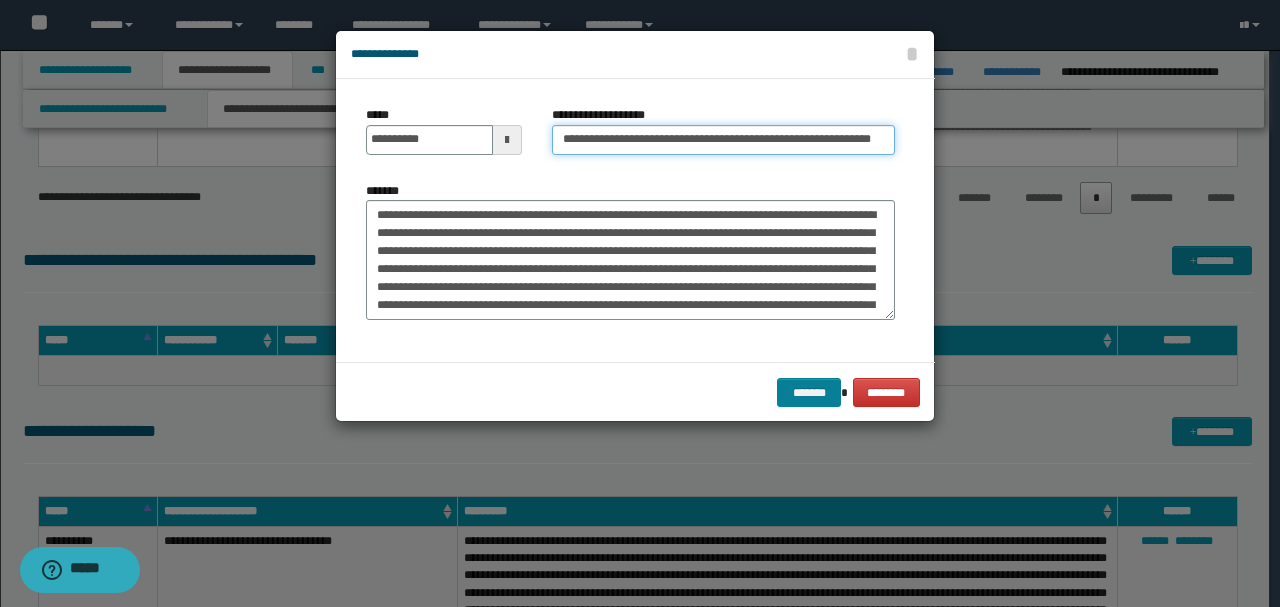 type on "**********" 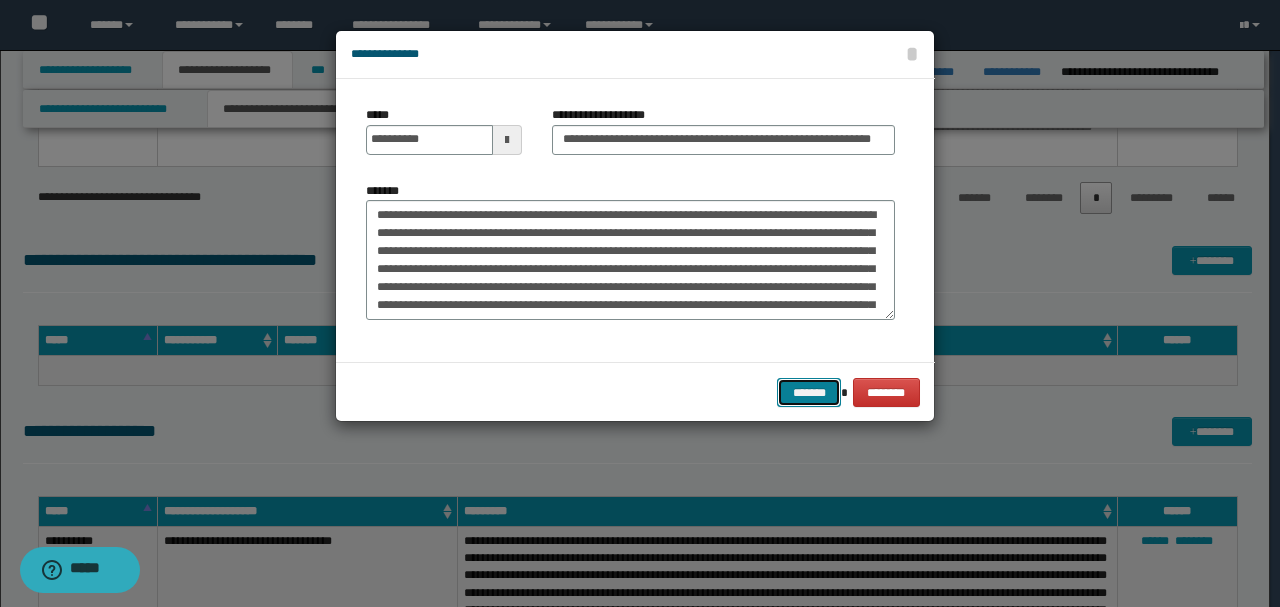 click on "*******" at bounding box center (809, 392) 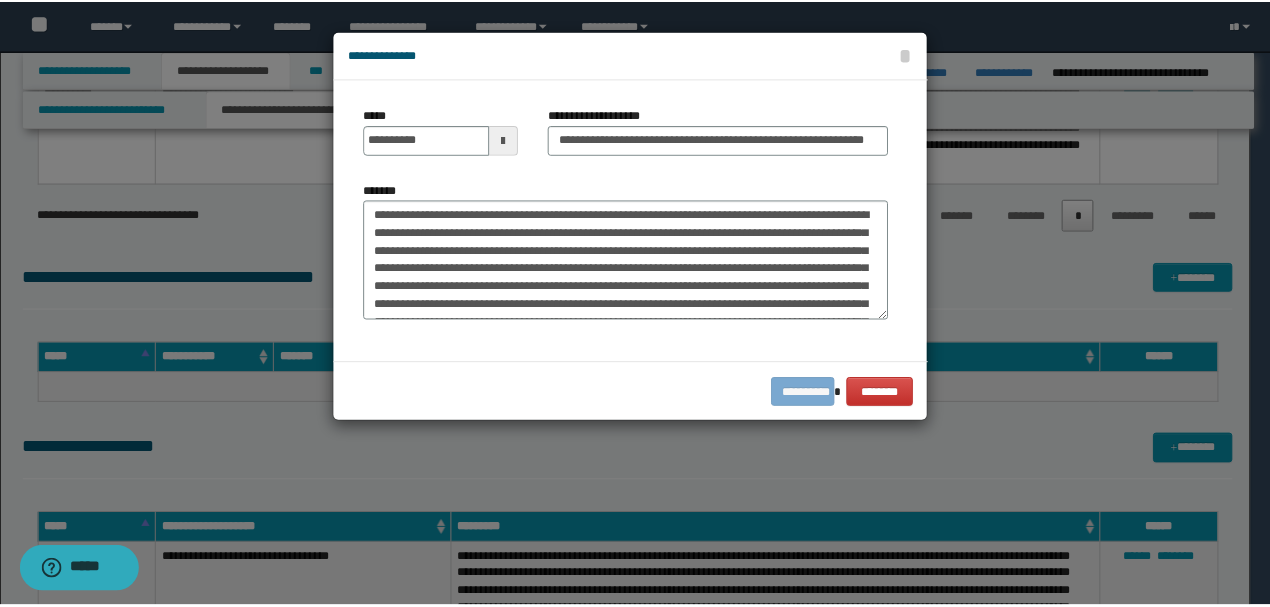 scroll, scrollTop: 0, scrollLeft: 0, axis: both 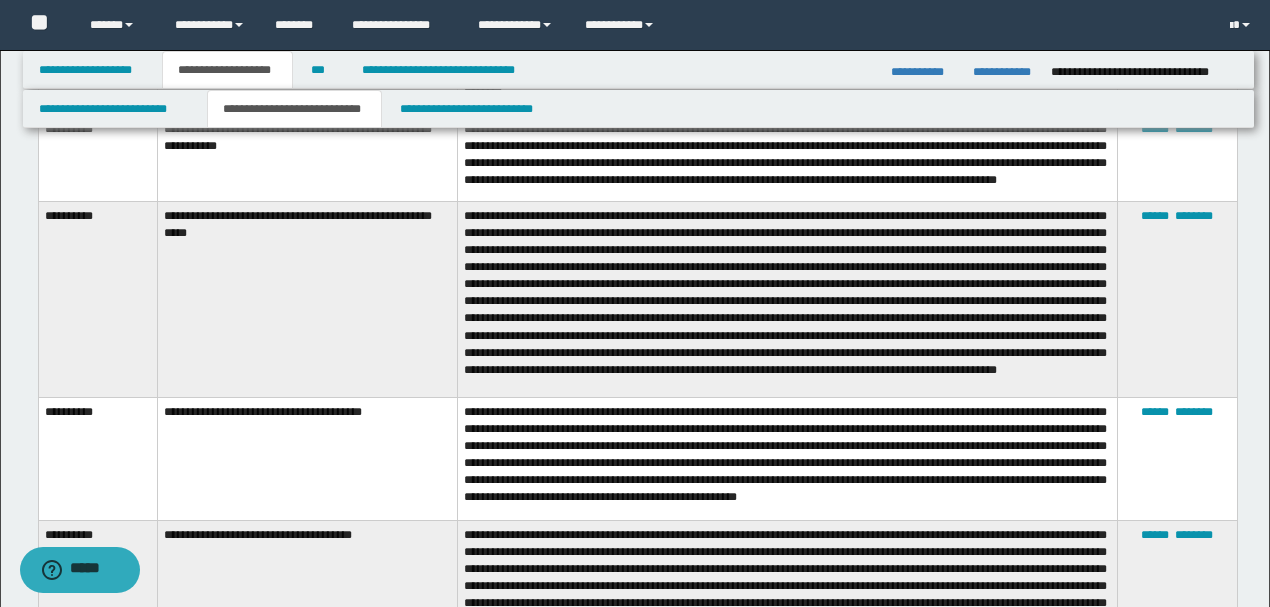 click on "******    ********" at bounding box center [1178, 299] 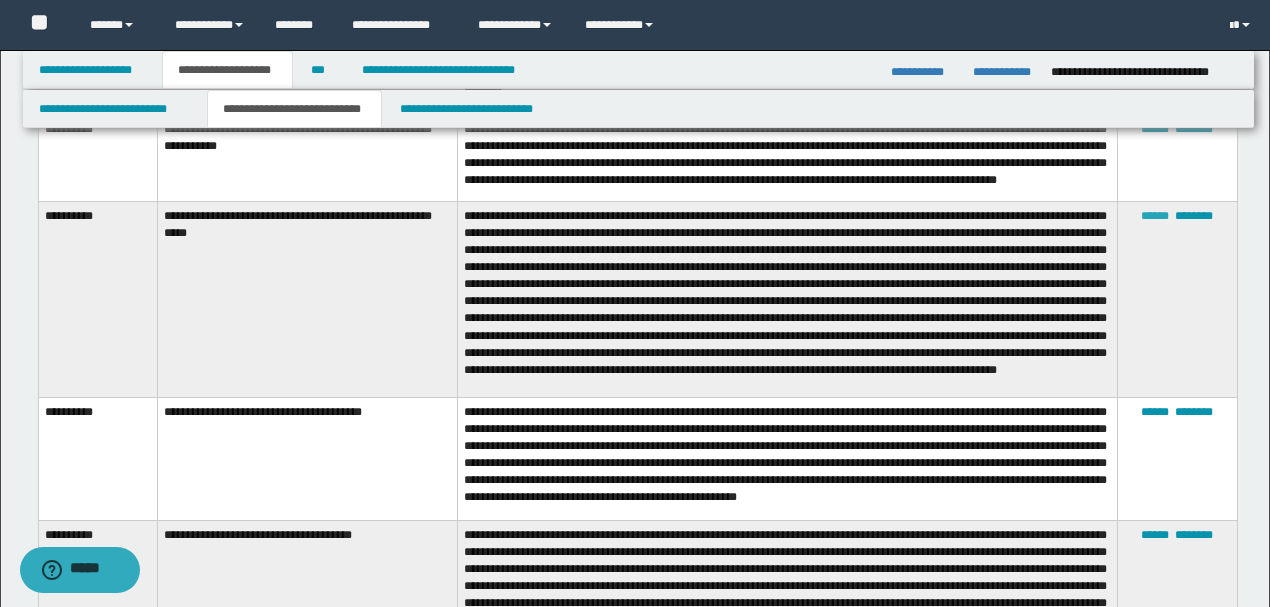 click on "******" at bounding box center [1155, 216] 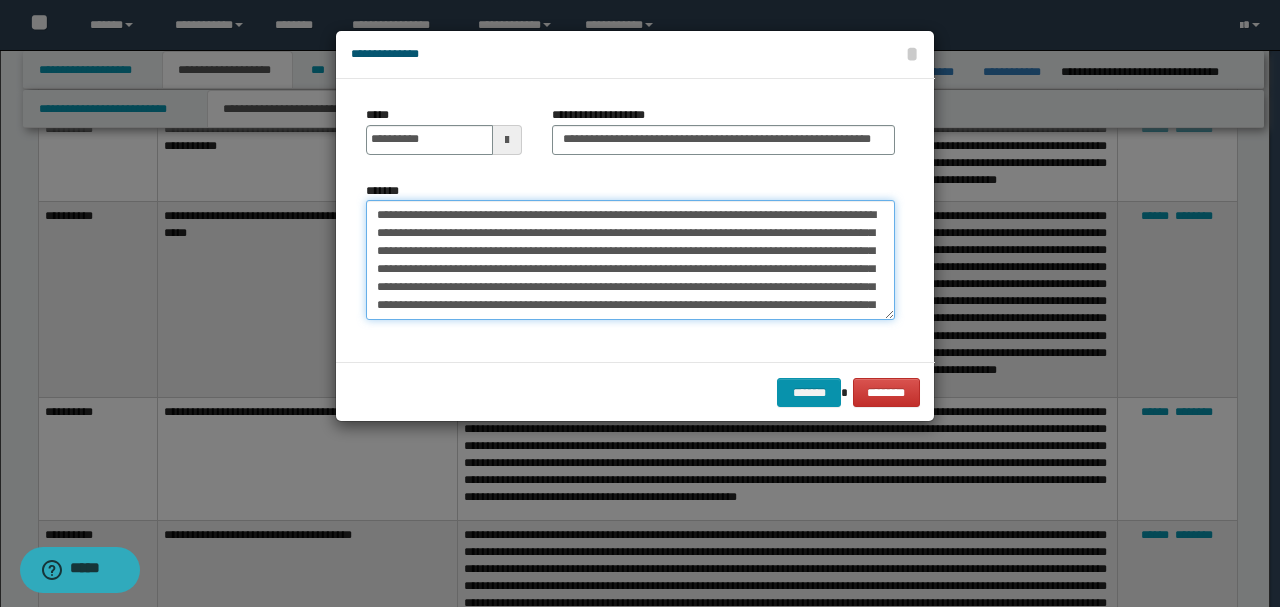 click on "*******" at bounding box center [630, 259] 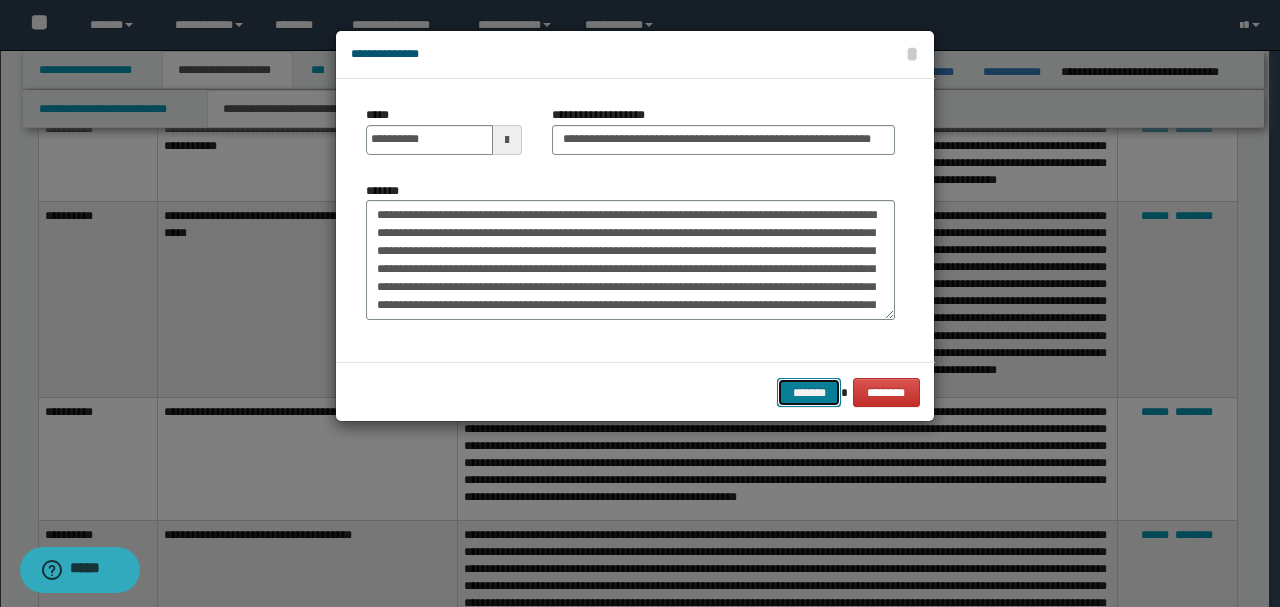 click on "*******" at bounding box center [809, 392] 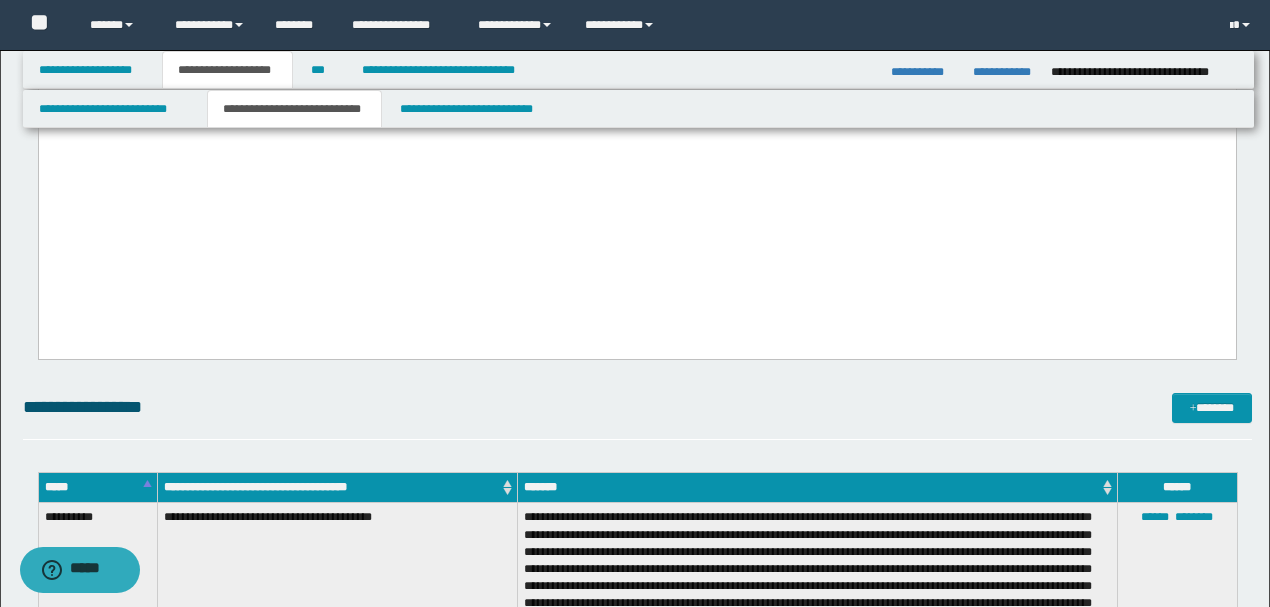 scroll, scrollTop: 2744, scrollLeft: 0, axis: vertical 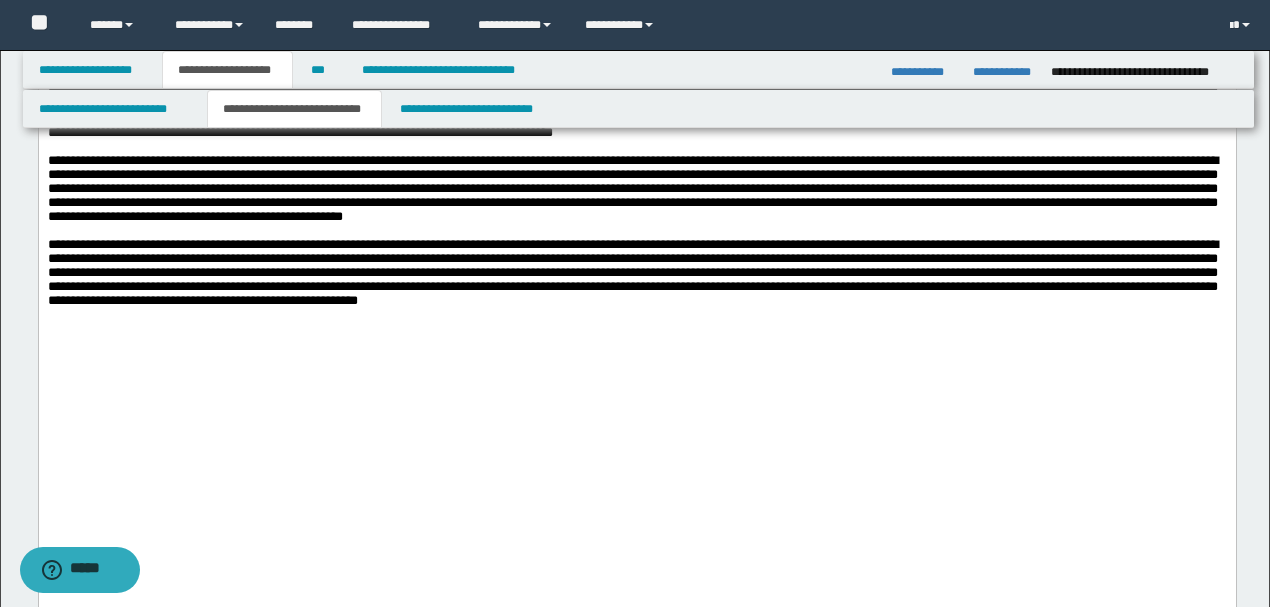 drag, startPoint x: 944, startPoint y: 332, endPoint x: 3, endPoint y: 262, distance: 943.60004 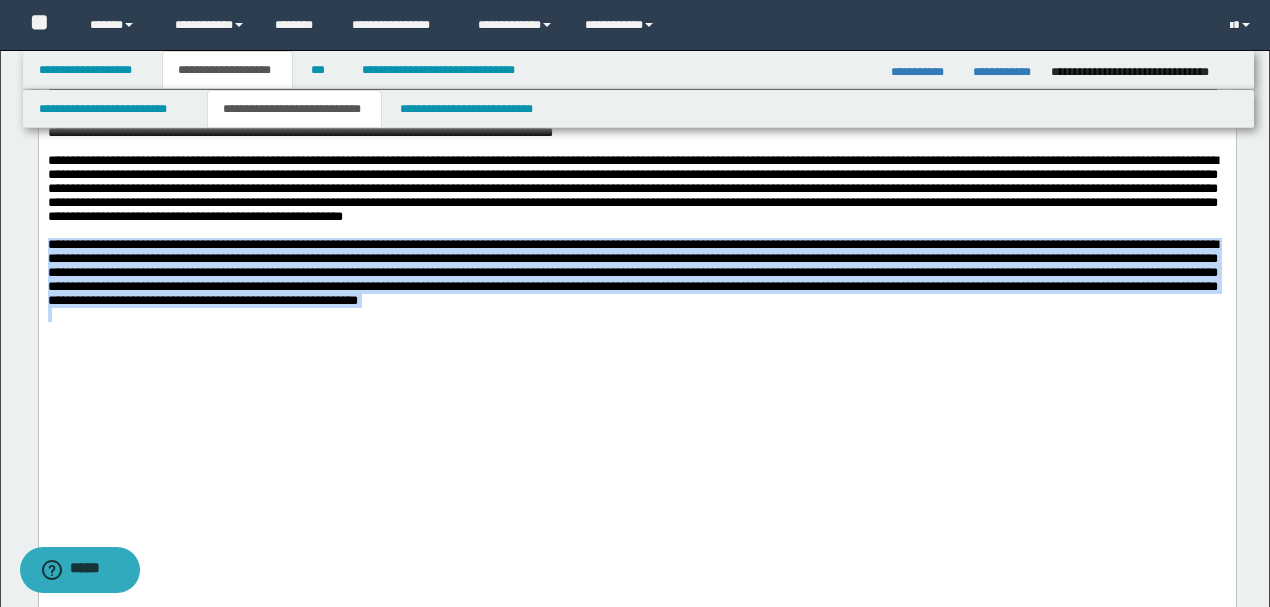 drag, startPoint x: 985, startPoint y: 338, endPoint x: 38, endPoint y: 294, distance: 948.0216 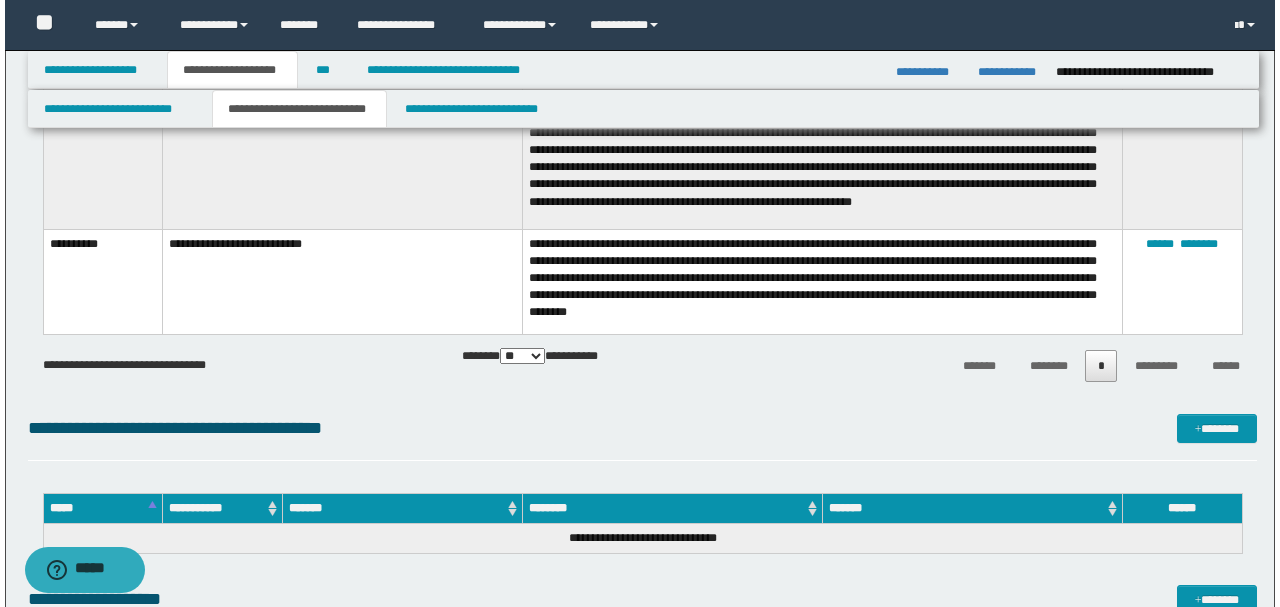 scroll, scrollTop: 8408, scrollLeft: 0, axis: vertical 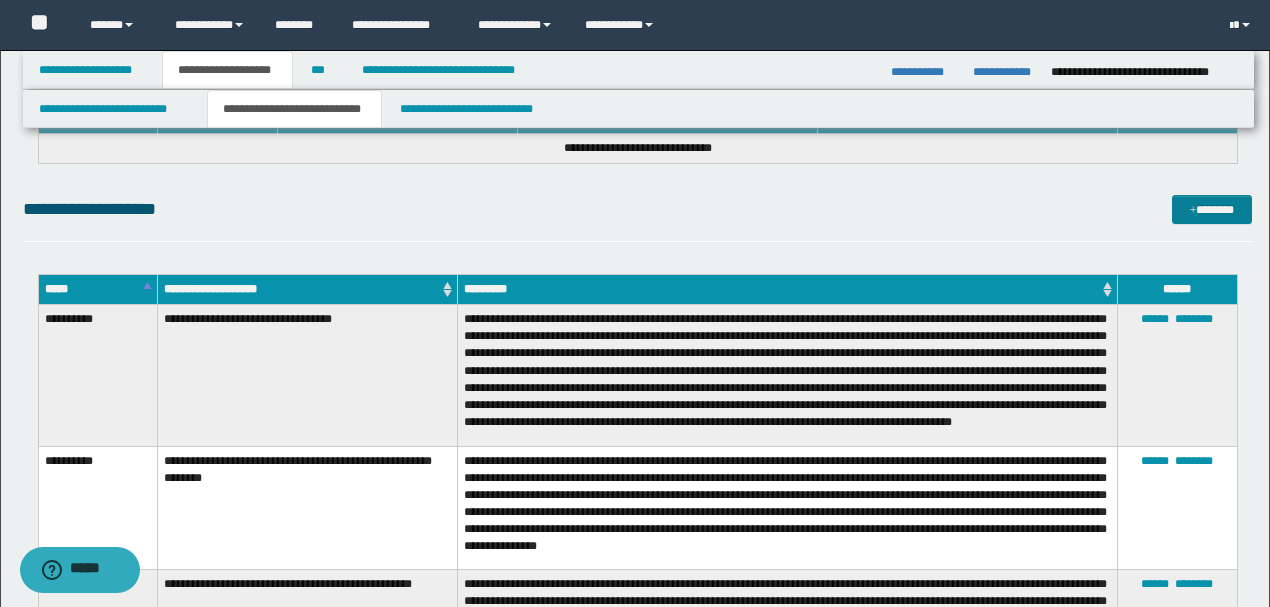 click on "*******" at bounding box center (1211, 209) 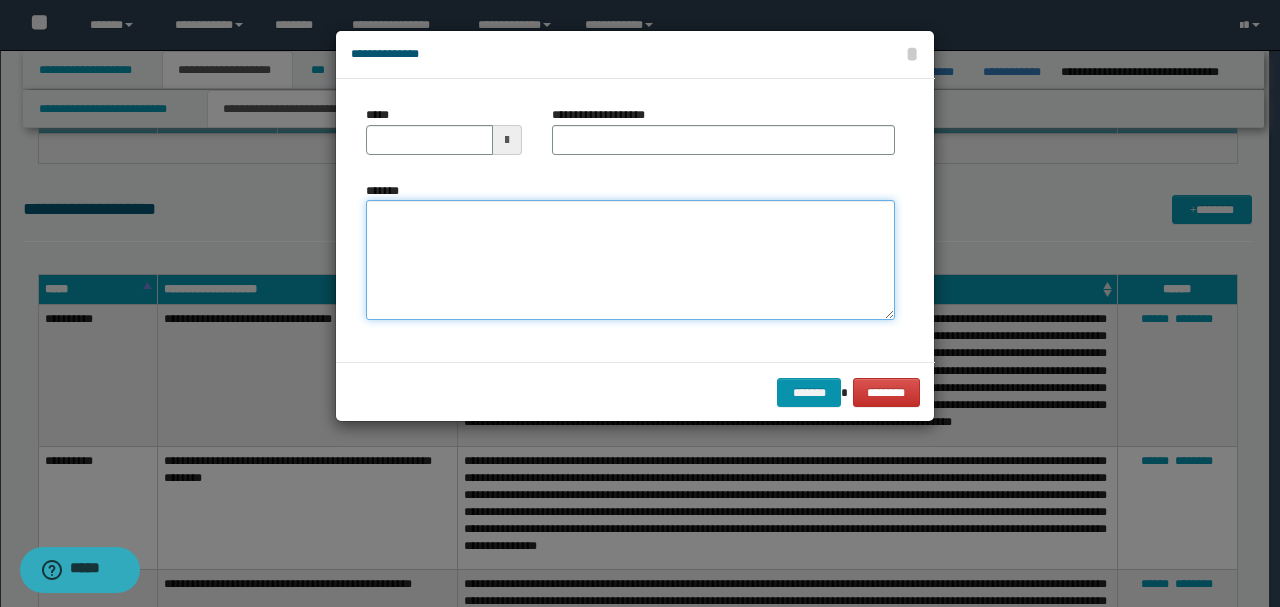 drag, startPoint x: 573, startPoint y: 240, endPoint x: 551, endPoint y: 222, distance: 28.42534 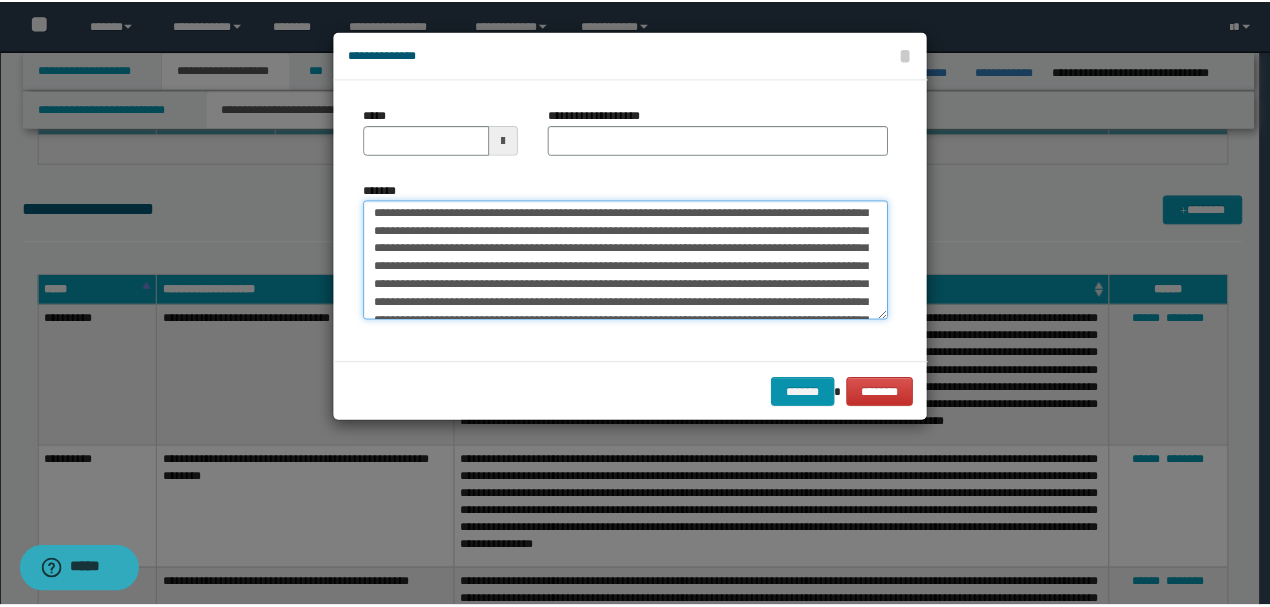 scroll, scrollTop: 0, scrollLeft: 0, axis: both 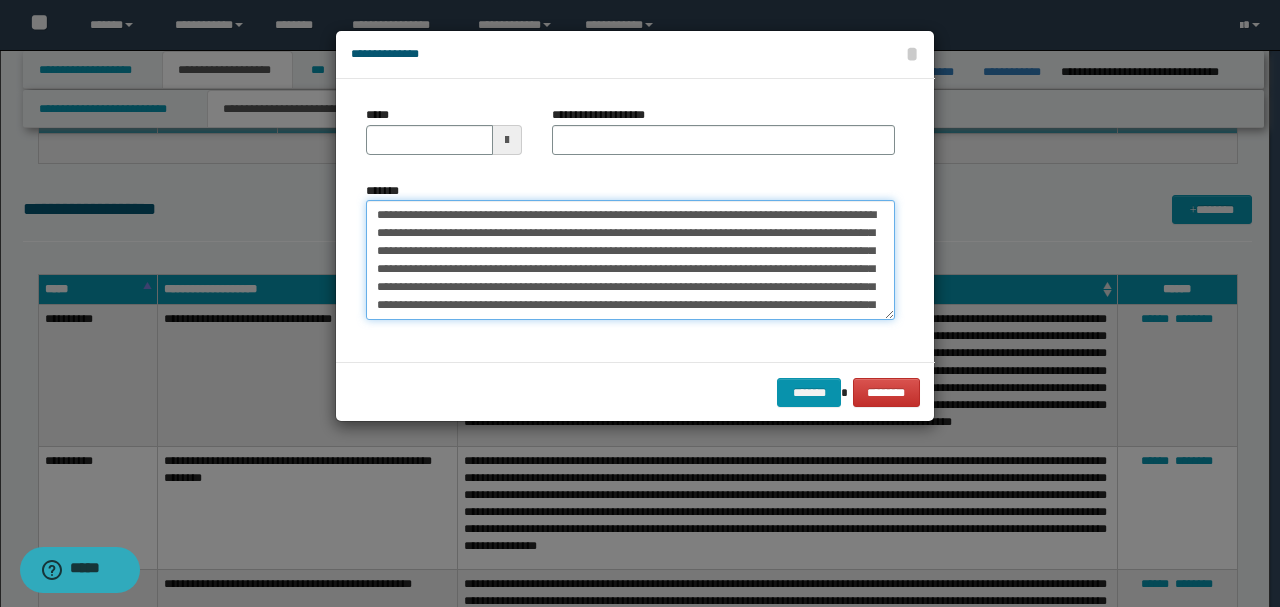 drag, startPoint x: 443, startPoint y: 212, endPoint x: 264, endPoint y: 189, distance: 180.4716 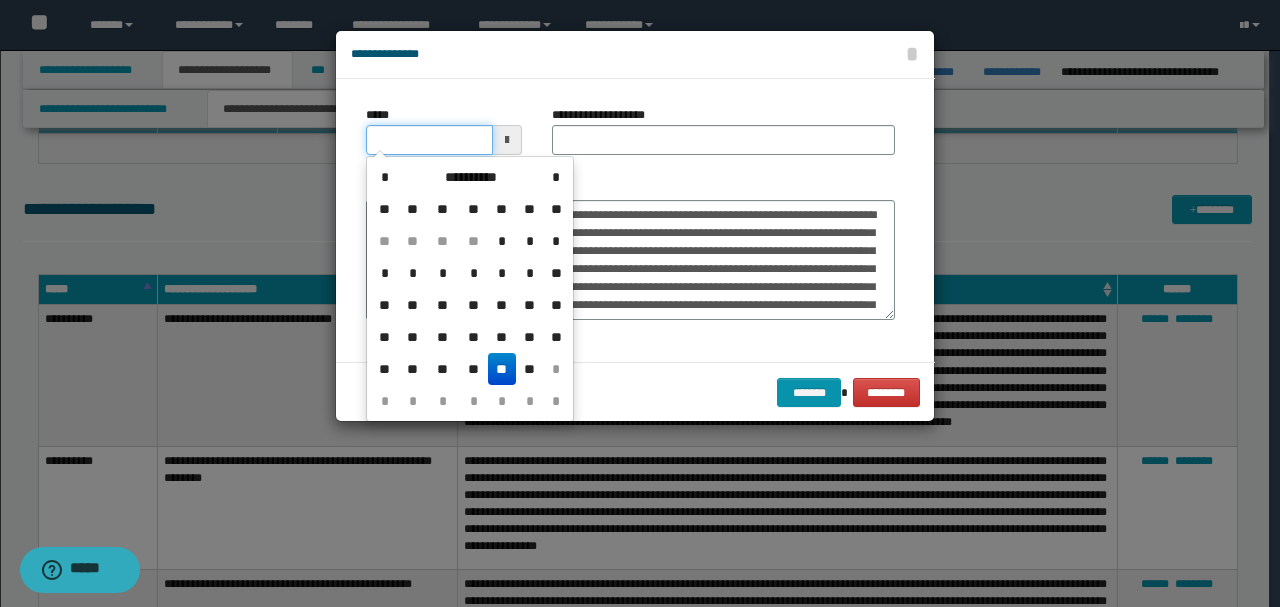 drag, startPoint x: 446, startPoint y: 142, endPoint x: 489, endPoint y: 146, distance: 43.185646 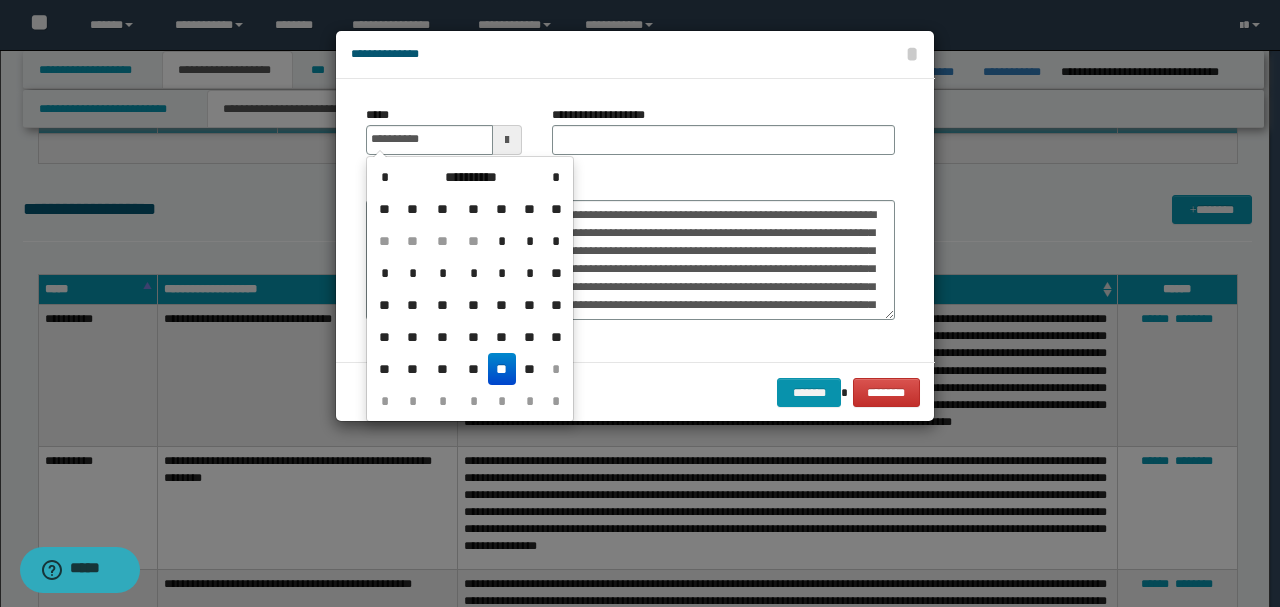 type on "**********" 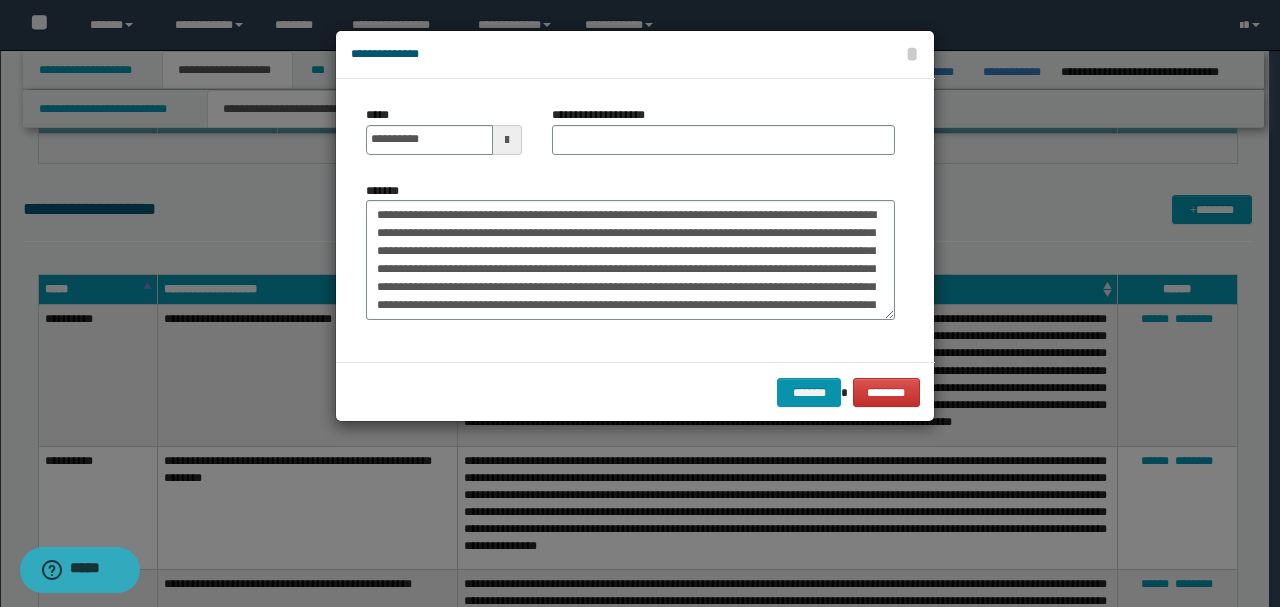 click on "**********" at bounding box center (630, 220) 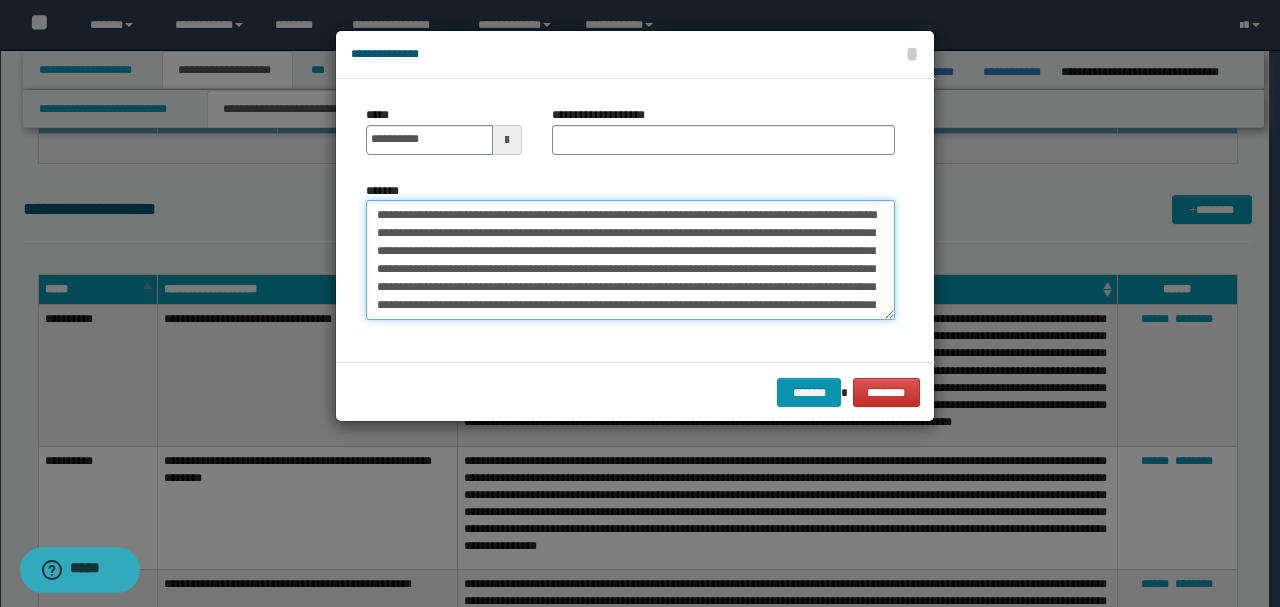 drag, startPoint x: 568, startPoint y: 211, endPoint x: 247, endPoint y: 206, distance: 321.03894 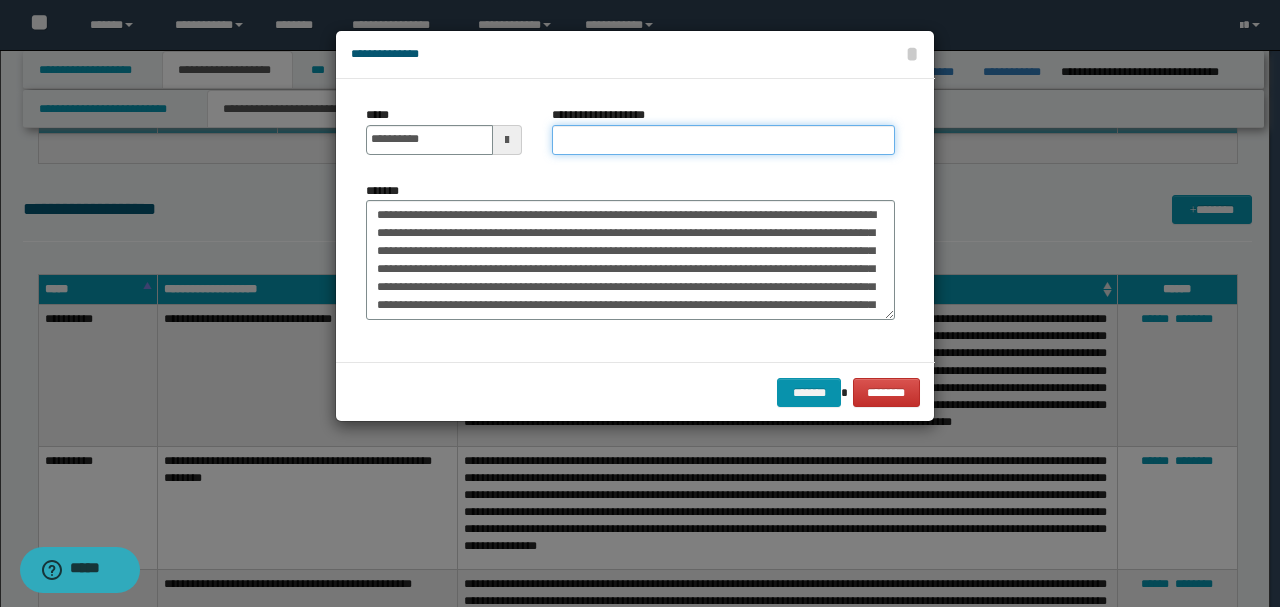 click on "**********" at bounding box center [723, 140] 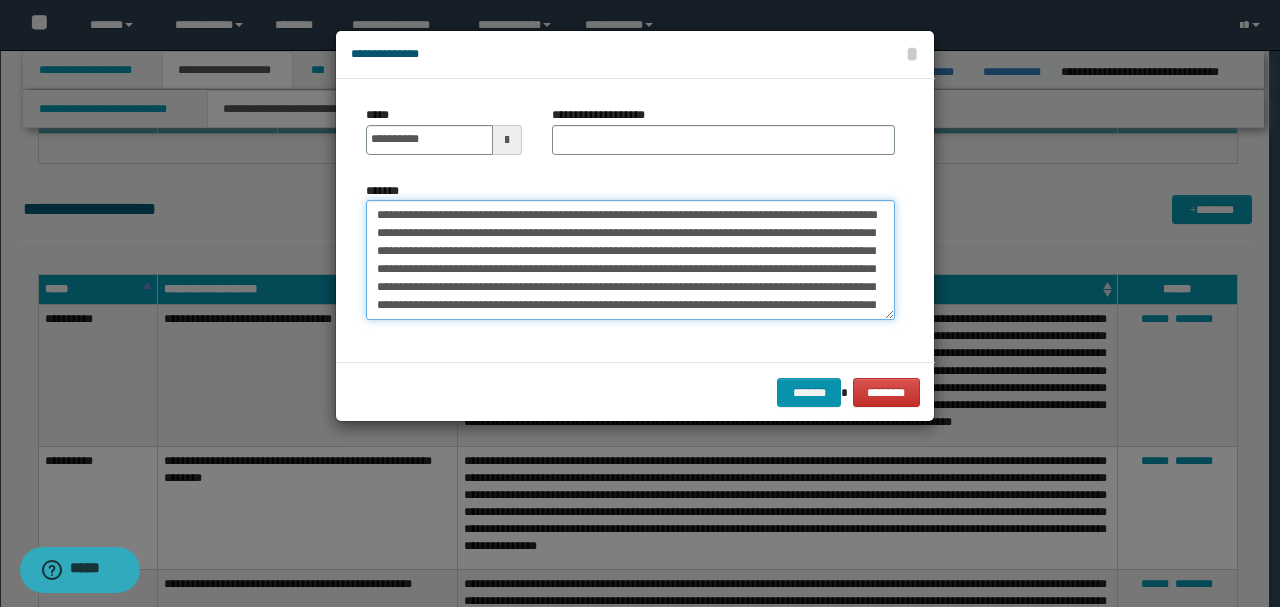 drag, startPoint x: 564, startPoint y: 210, endPoint x: 422, endPoint y: 254, distance: 148.66069 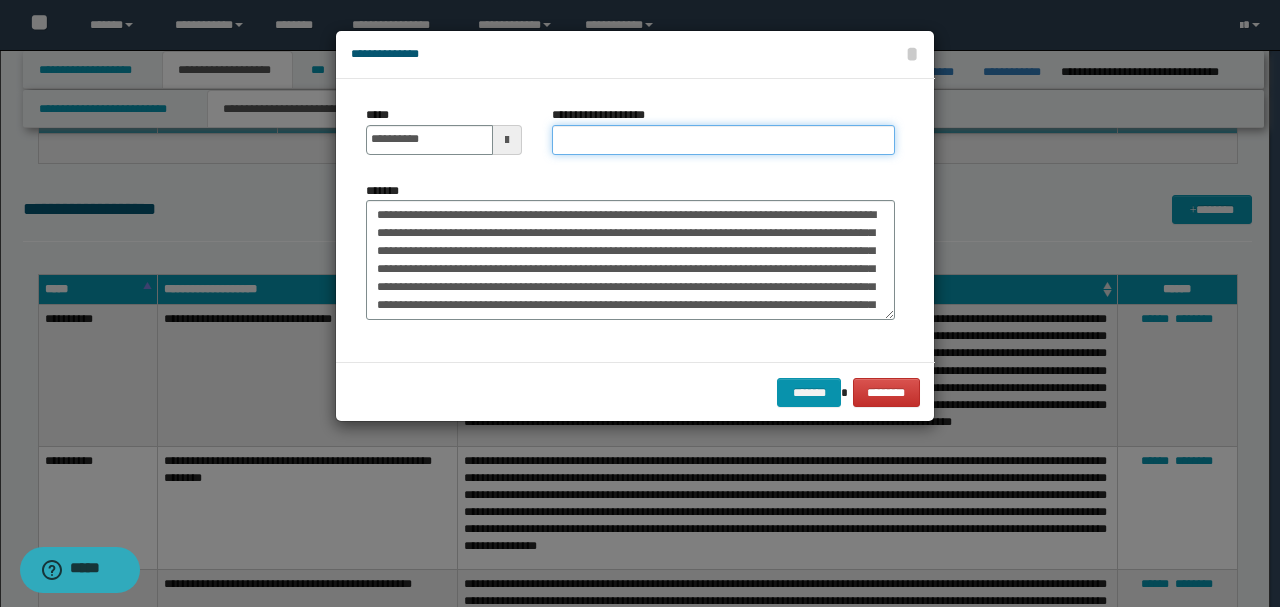 click on "**********" at bounding box center [723, 140] 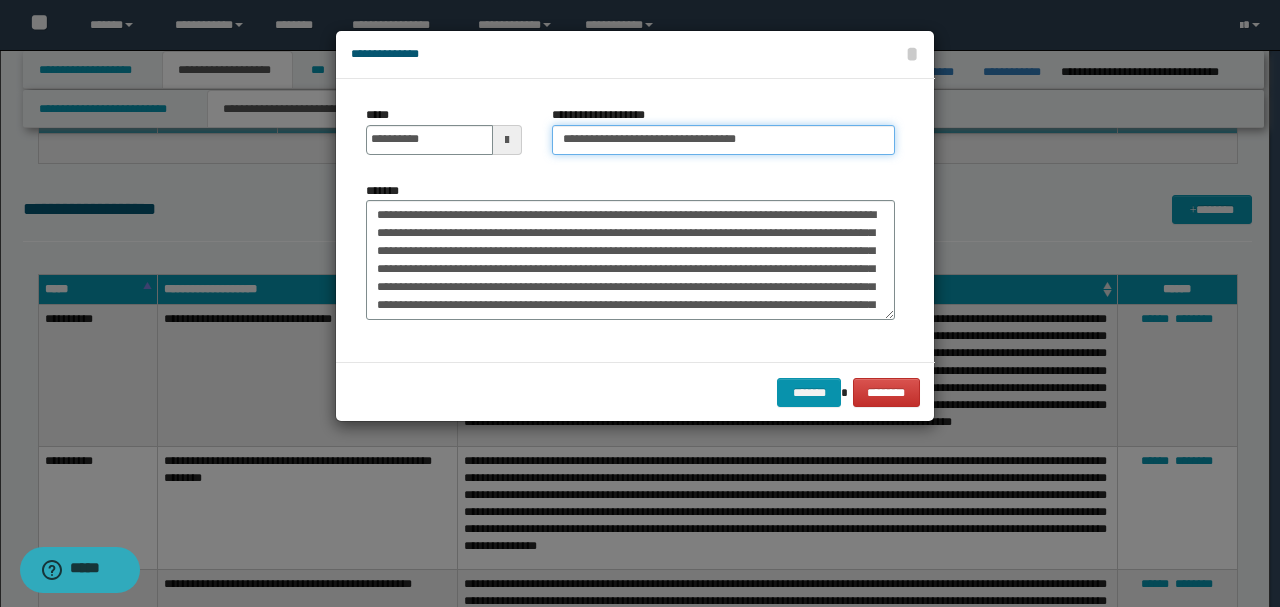 type on "**********" 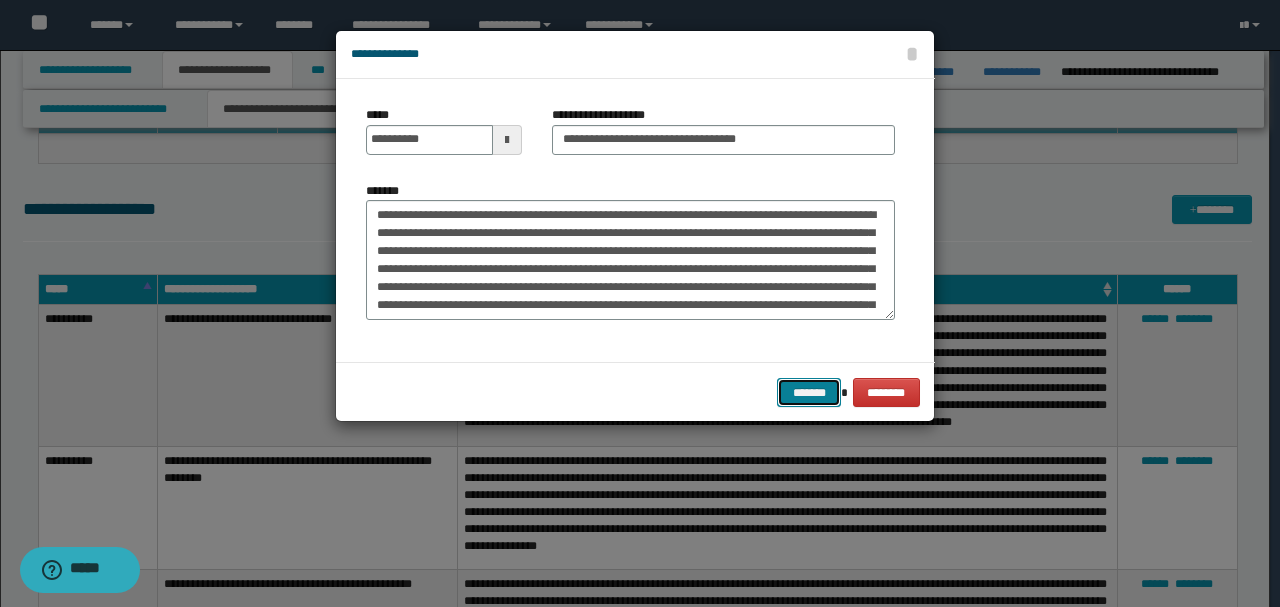 click on "*******" at bounding box center (809, 392) 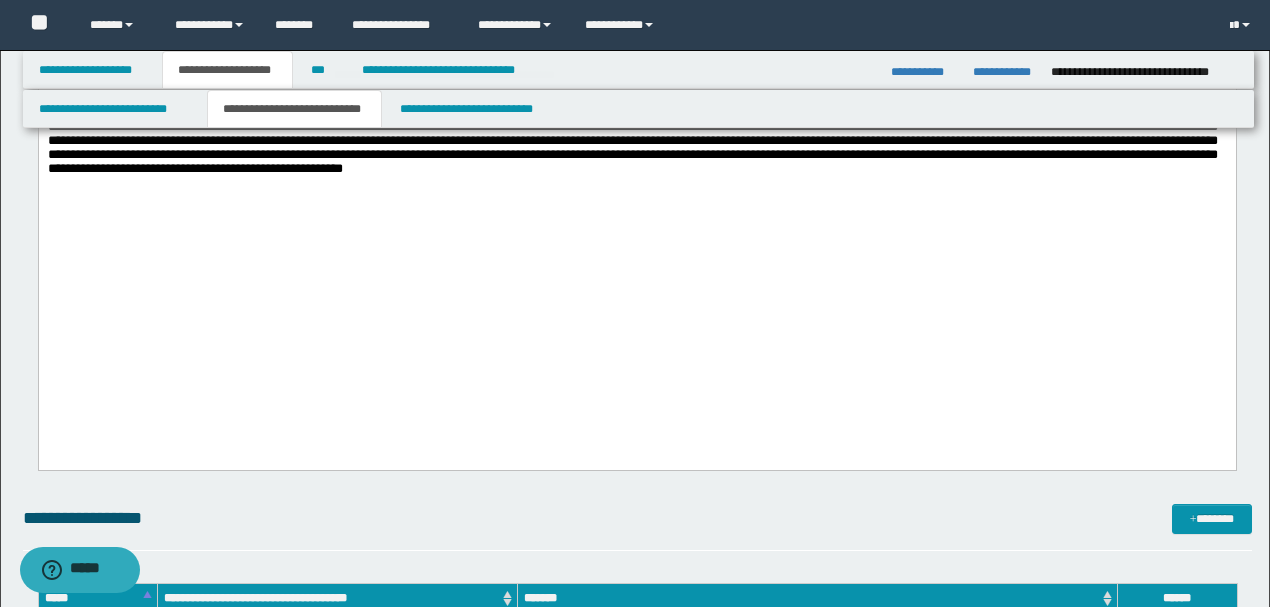 scroll, scrollTop: 2731, scrollLeft: 0, axis: vertical 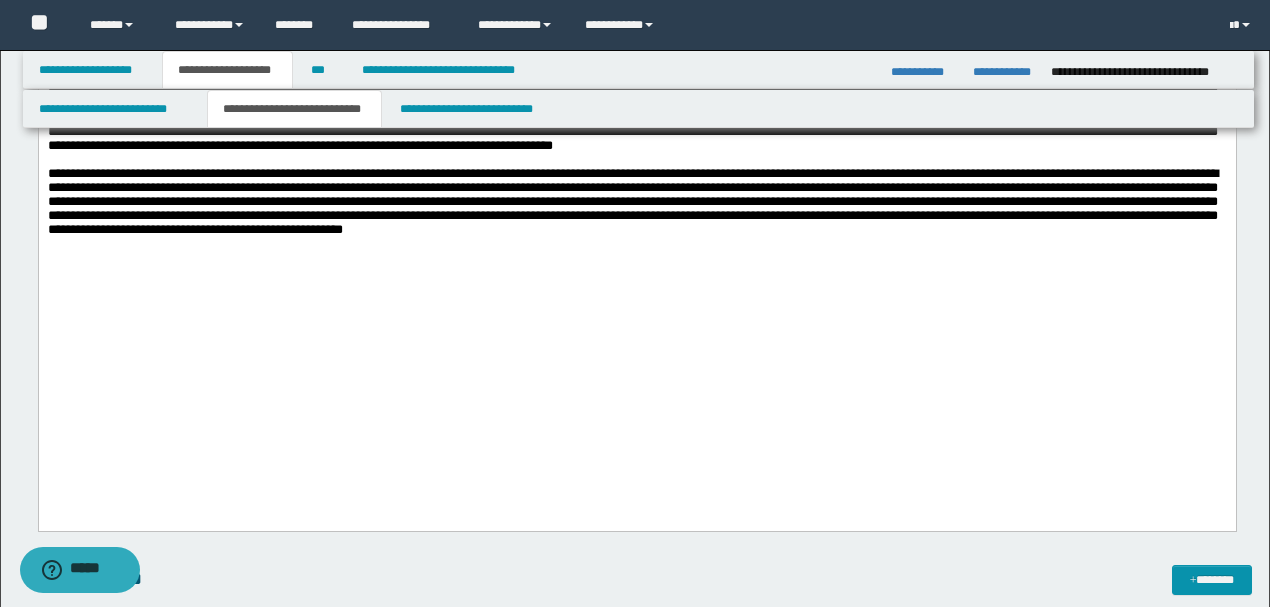 drag, startPoint x: 1276, startPoint y: 507, endPoint x: 1192, endPoint y: 164, distance: 353.13596 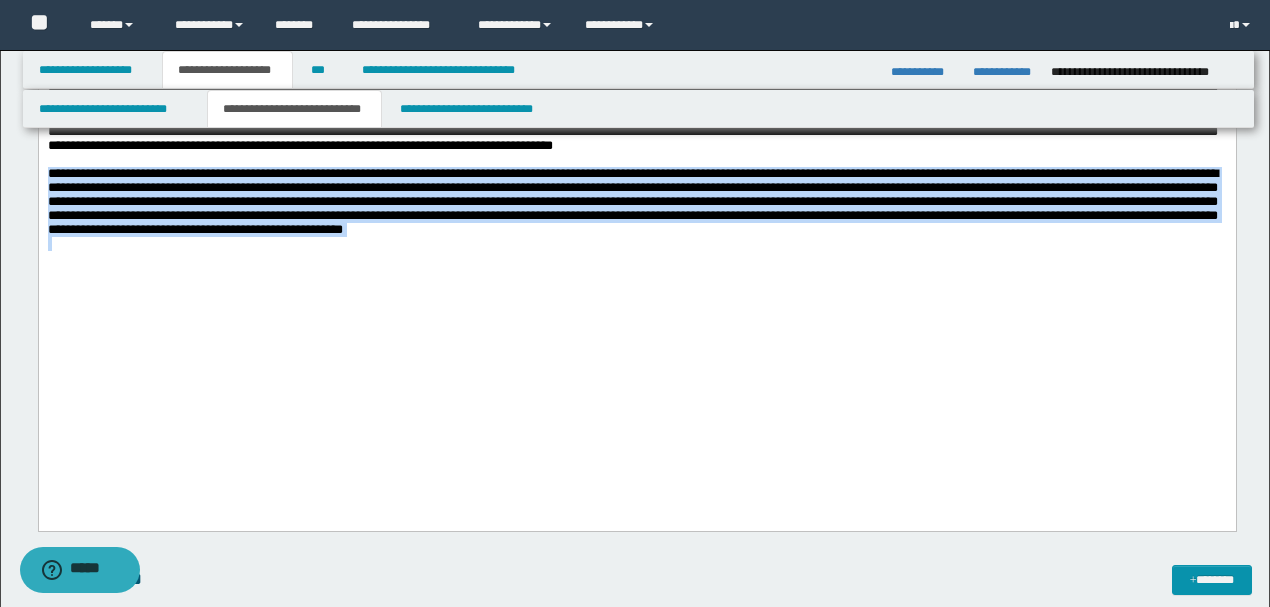 drag, startPoint x: 943, startPoint y: 268, endPoint x: 0, endPoint y: 181, distance: 947.00476 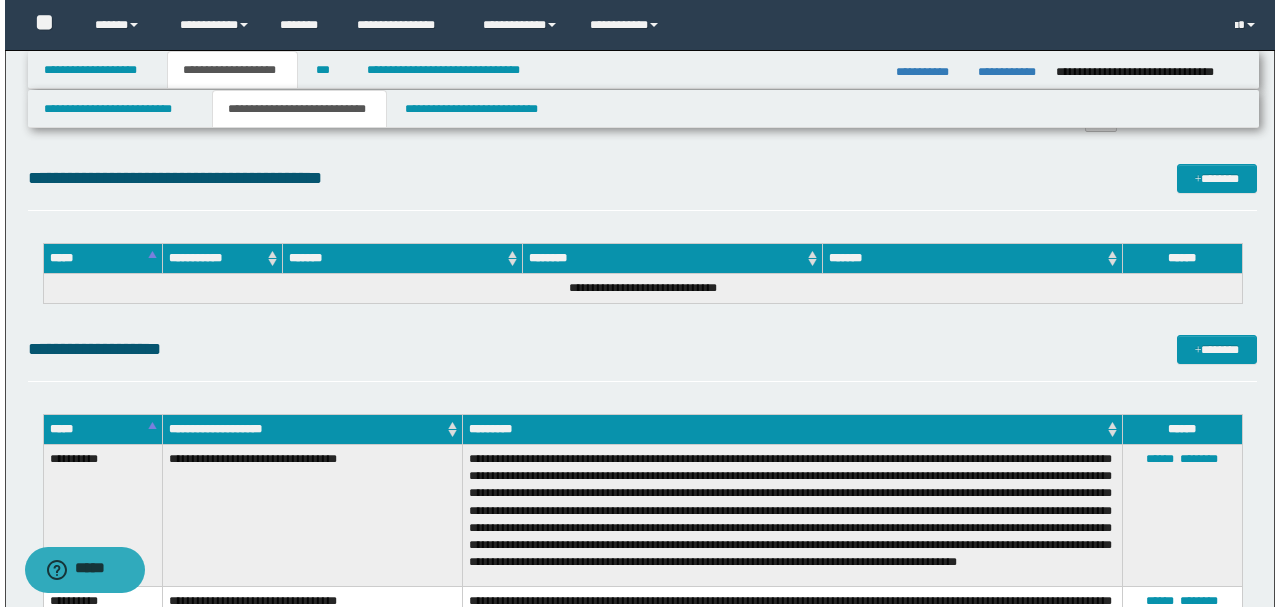 scroll, scrollTop: 8319, scrollLeft: 0, axis: vertical 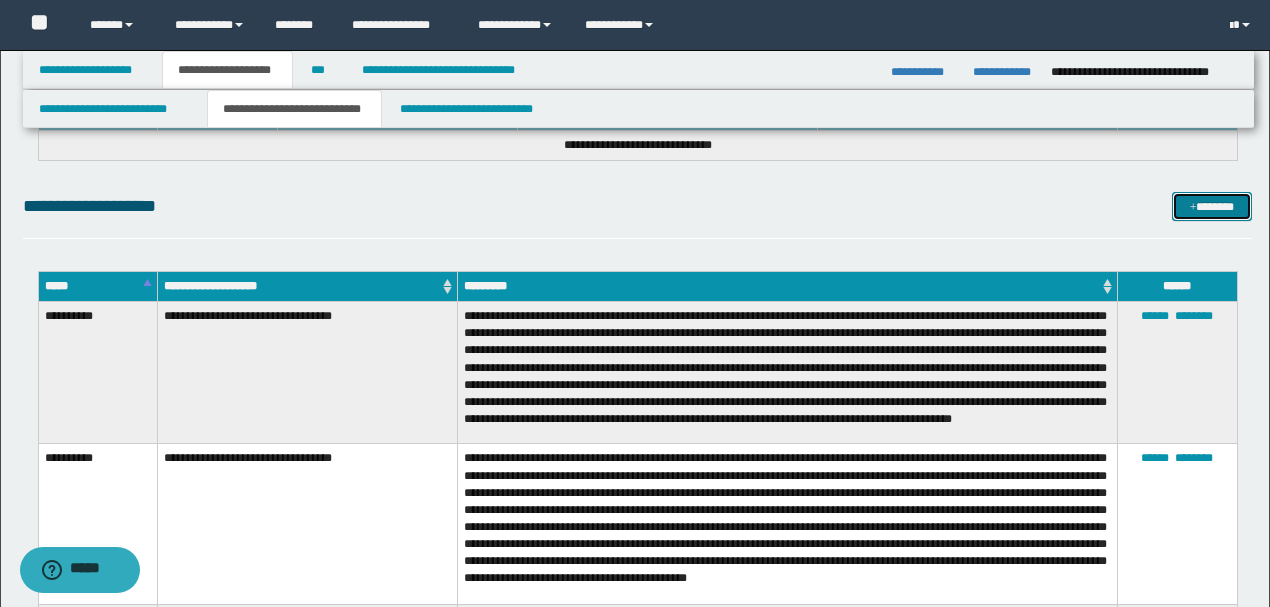 click at bounding box center [1193, 208] 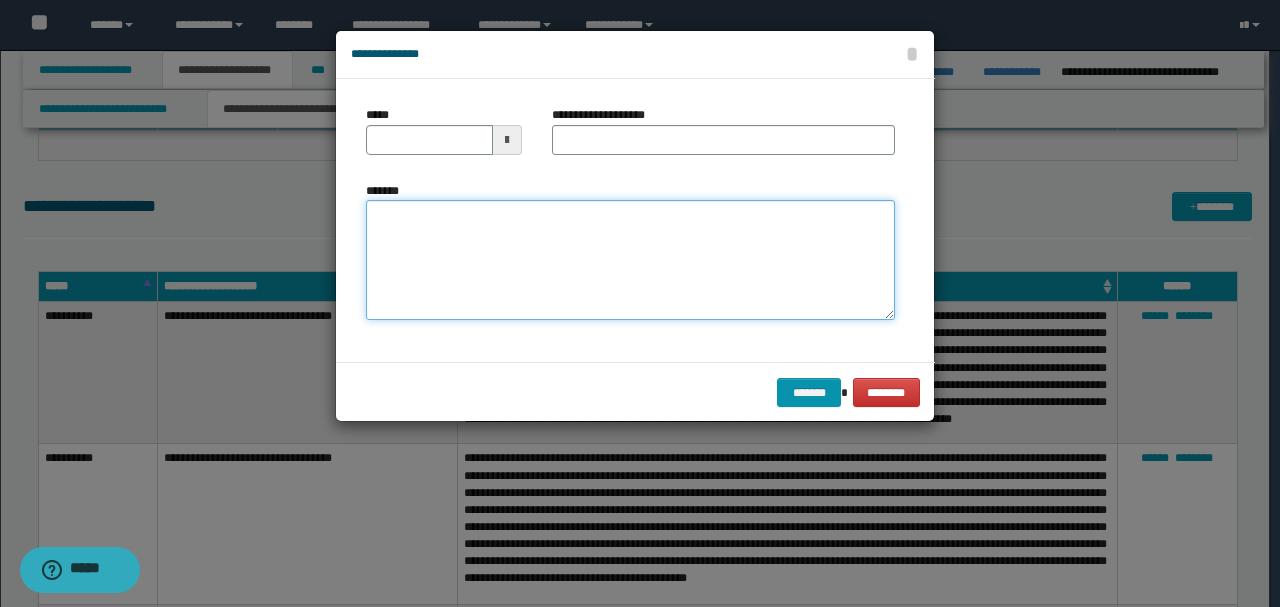 drag, startPoint x: 534, startPoint y: 250, endPoint x: 532, endPoint y: 240, distance: 10.198039 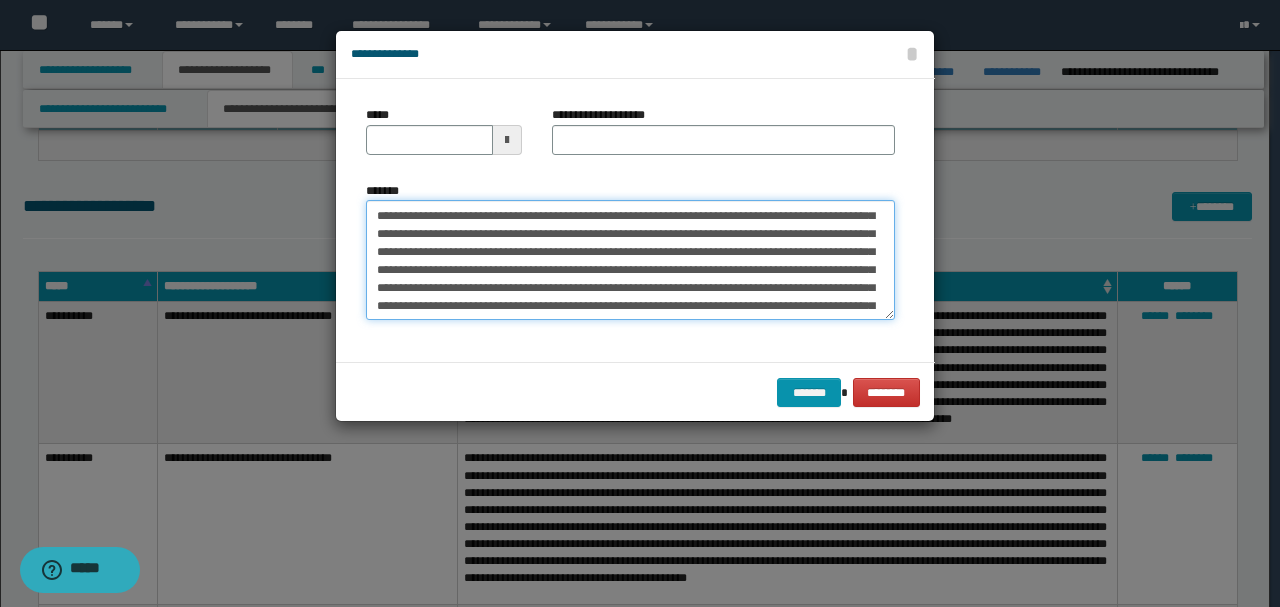 scroll, scrollTop: 0, scrollLeft: 0, axis: both 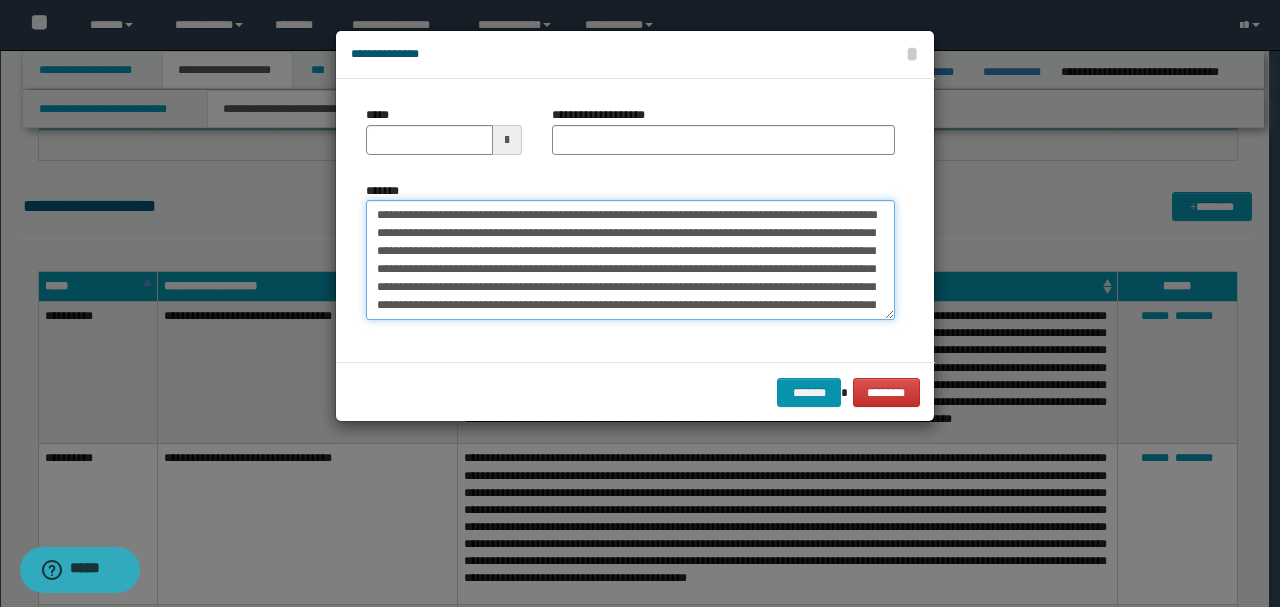 drag, startPoint x: 445, startPoint y: 209, endPoint x: 296, endPoint y: 192, distance: 149.96666 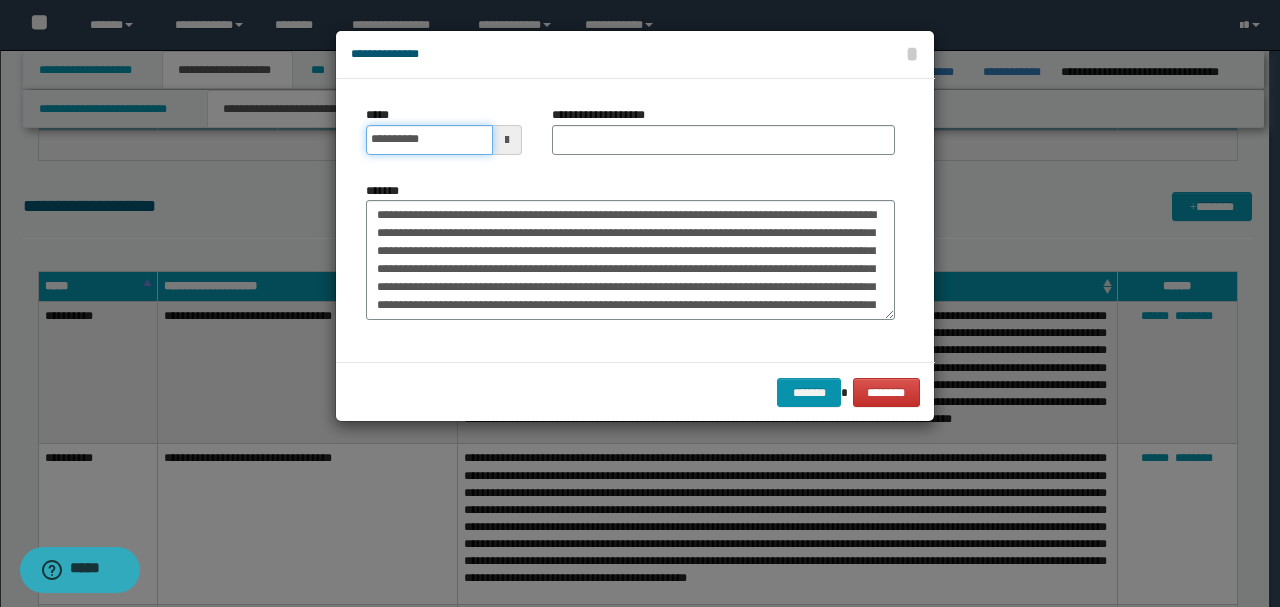 click on "**********" at bounding box center (429, 140) 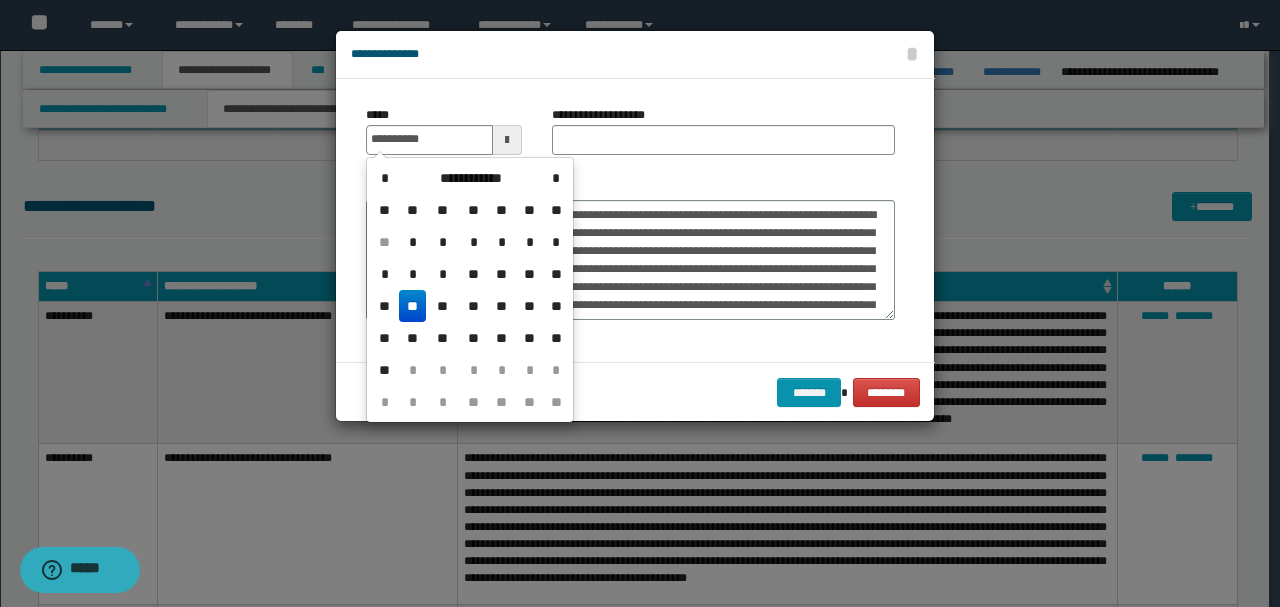 type on "**********" 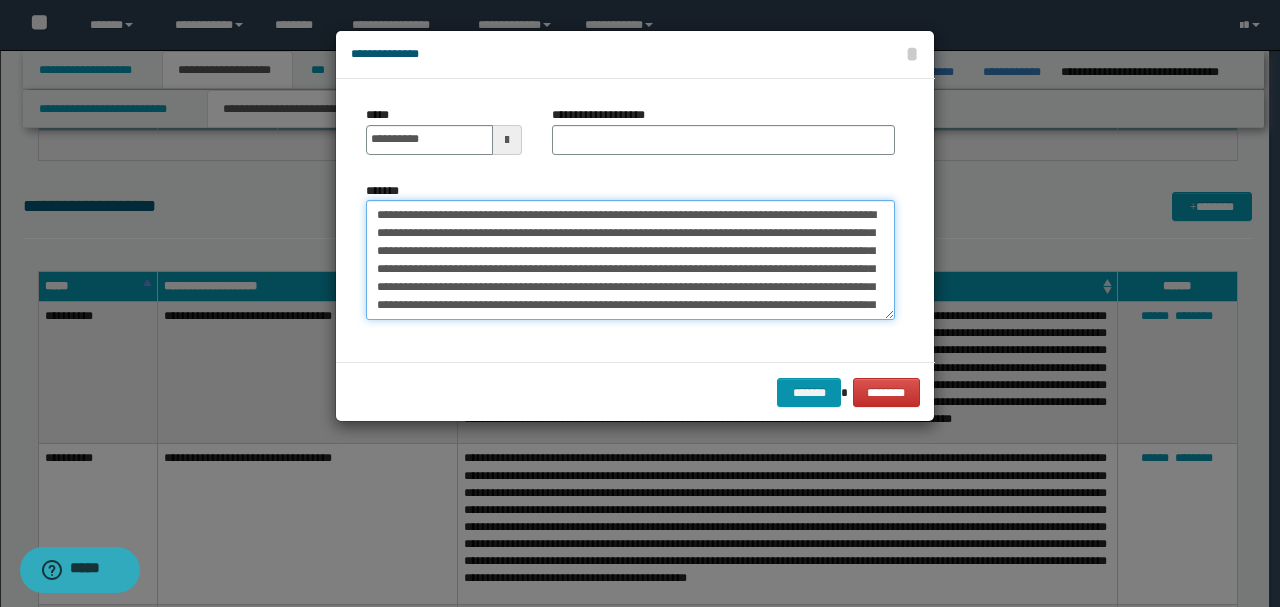 drag, startPoint x: 702, startPoint y: 212, endPoint x: 260, endPoint y: 194, distance: 442.36636 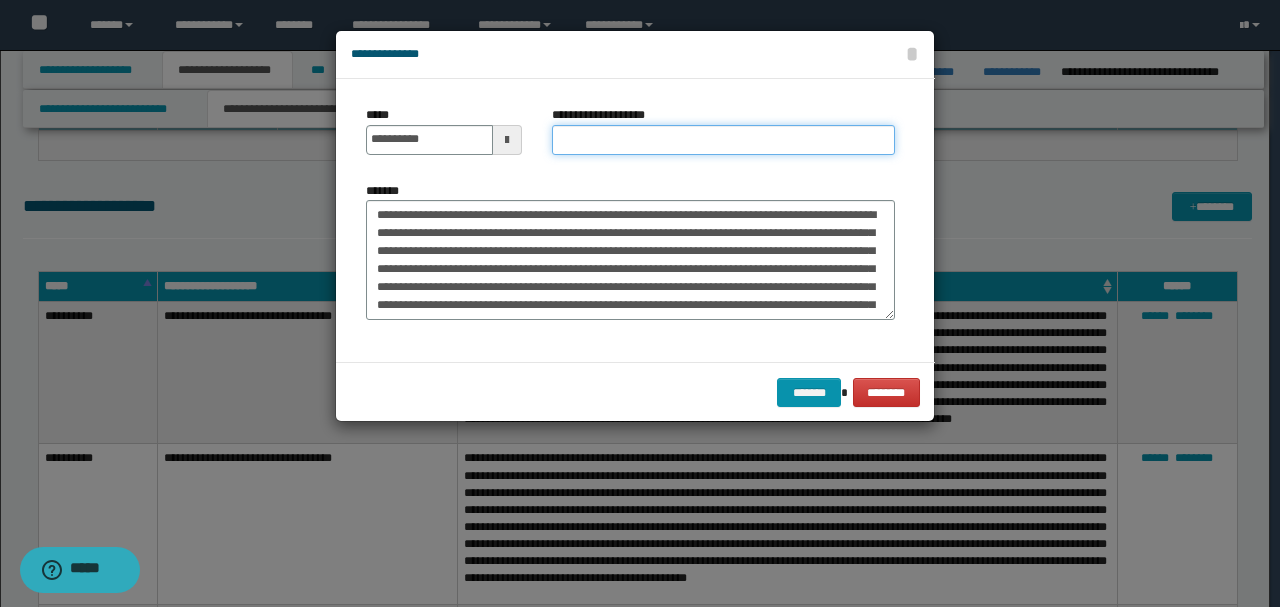 click on "**********" at bounding box center (723, 140) 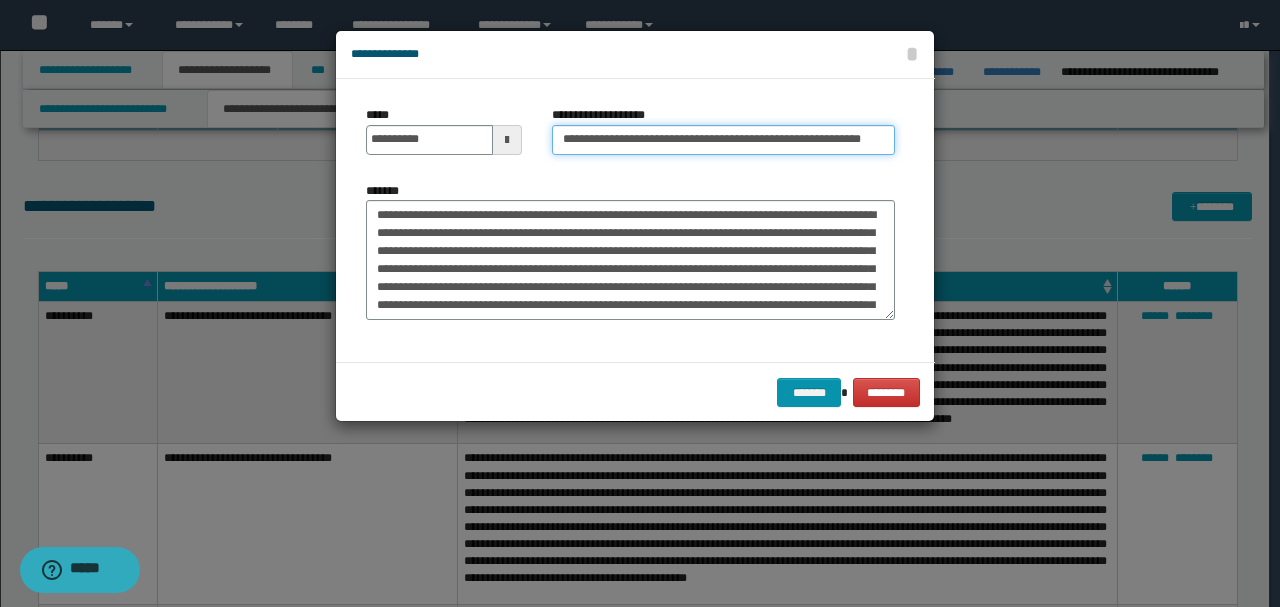 scroll, scrollTop: 0, scrollLeft: 4, axis: horizontal 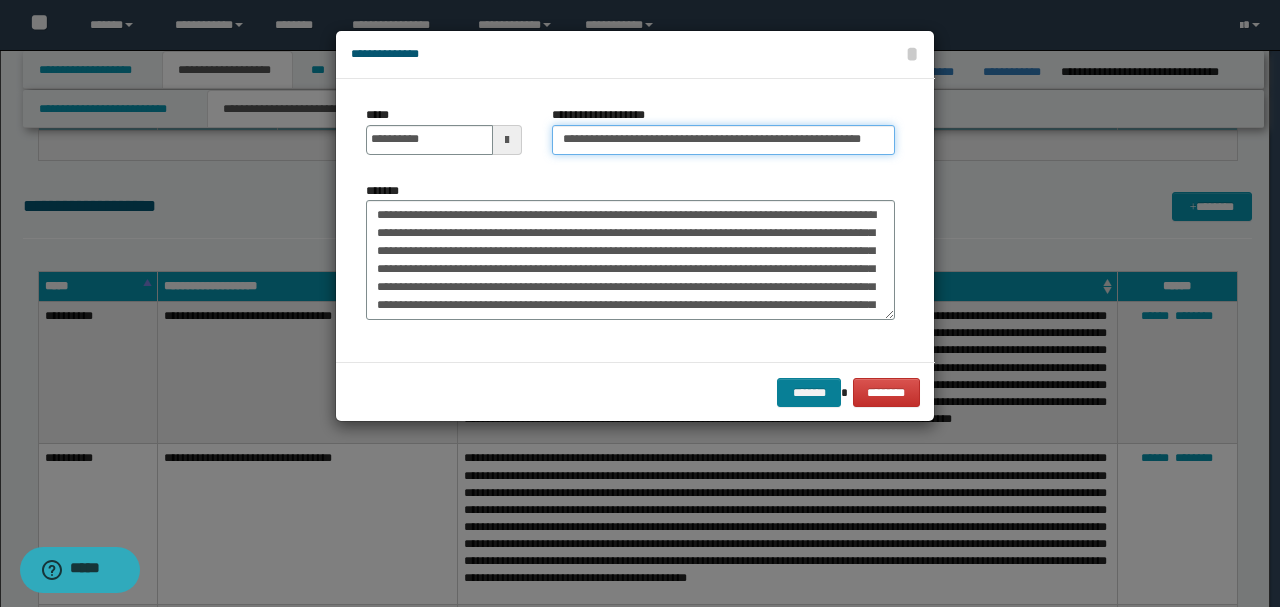 type on "**********" 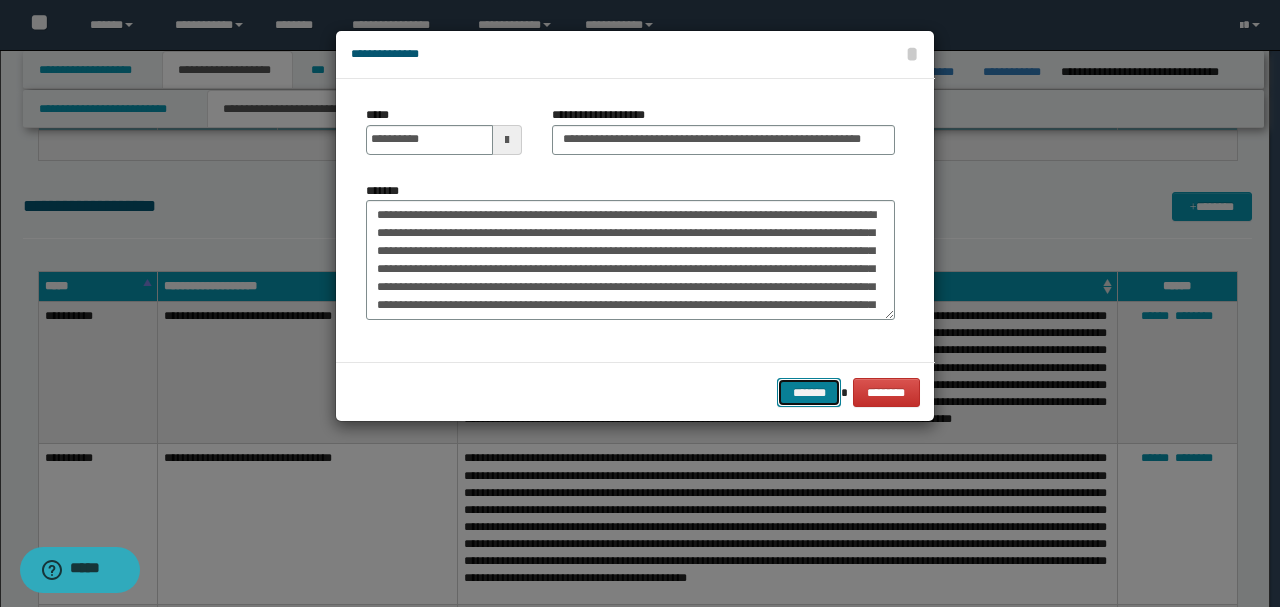 click on "*******" at bounding box center [809, 392] 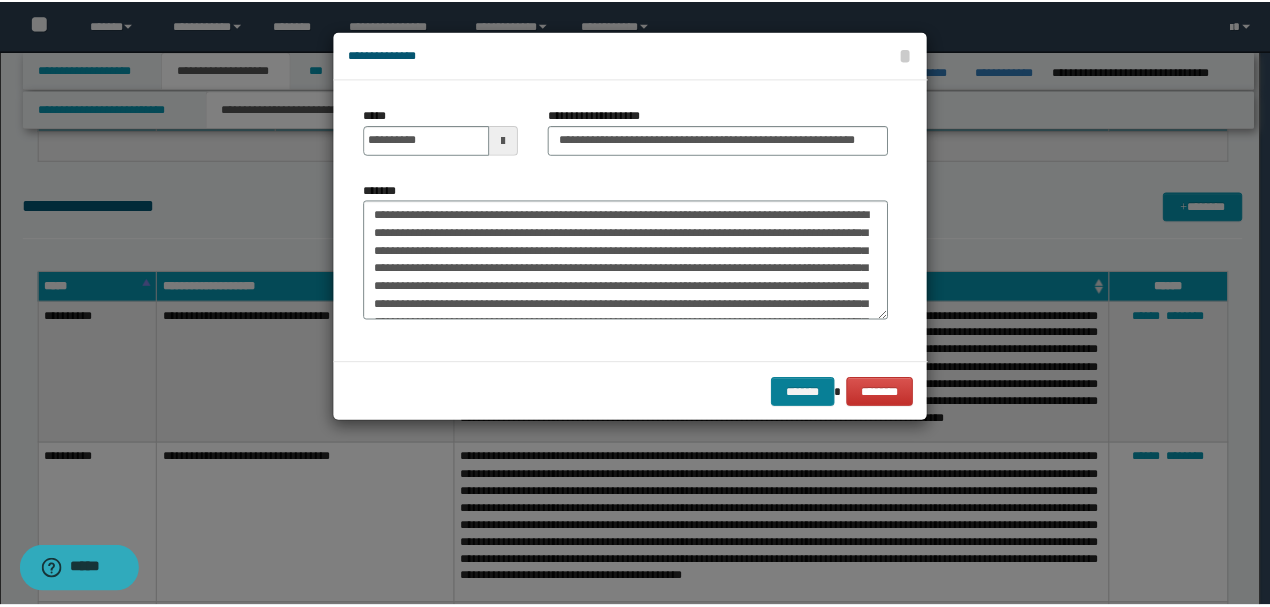 scroll, scrollTop: 0, scrollLeft: 0, axis: both 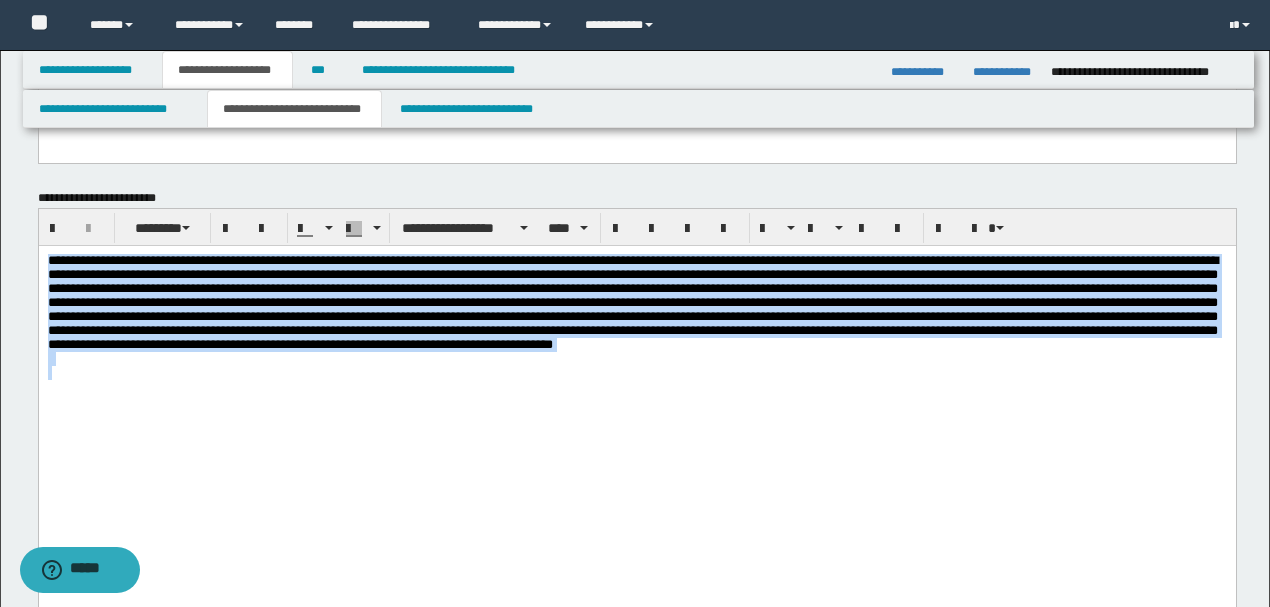 drag, startPoint x: 1146, startPoint y: 382, endPoint x: 38, endPoint y: 493, distance: 1113.5461 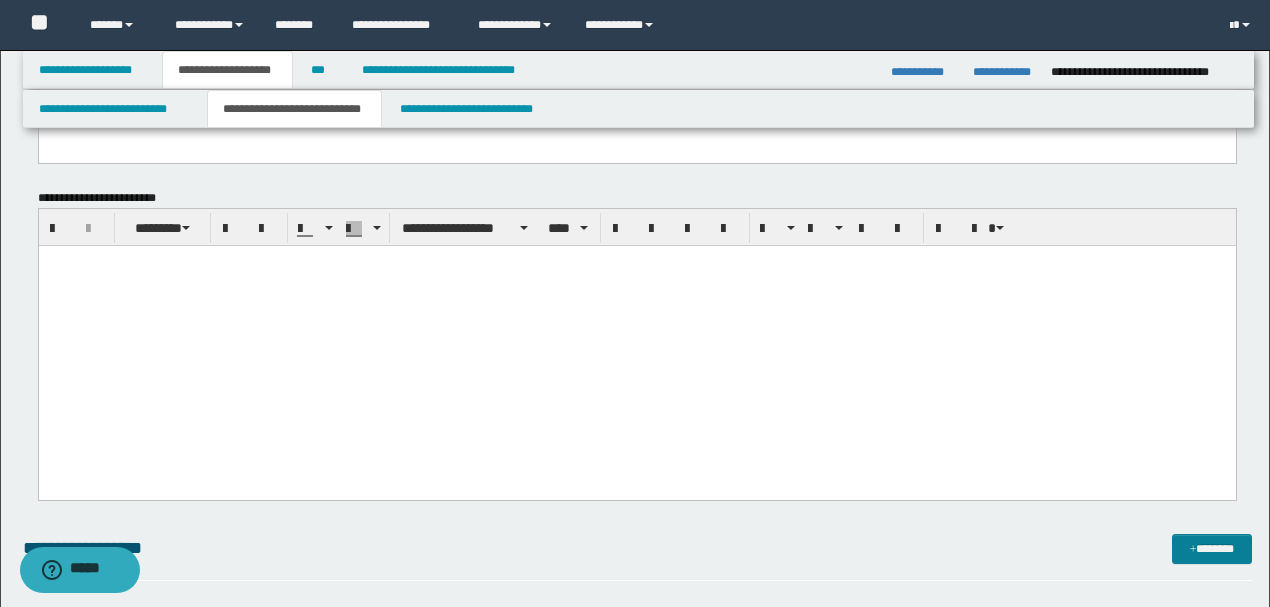 click on "*******" at bounding box center (1211, 548) 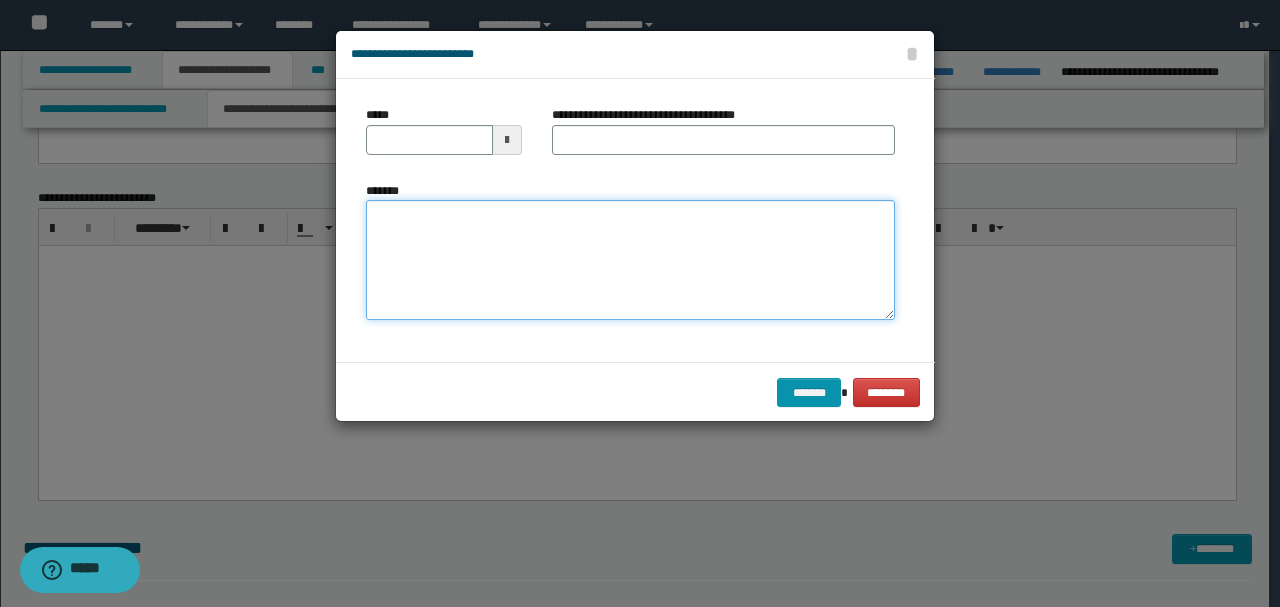 paste on "**********" 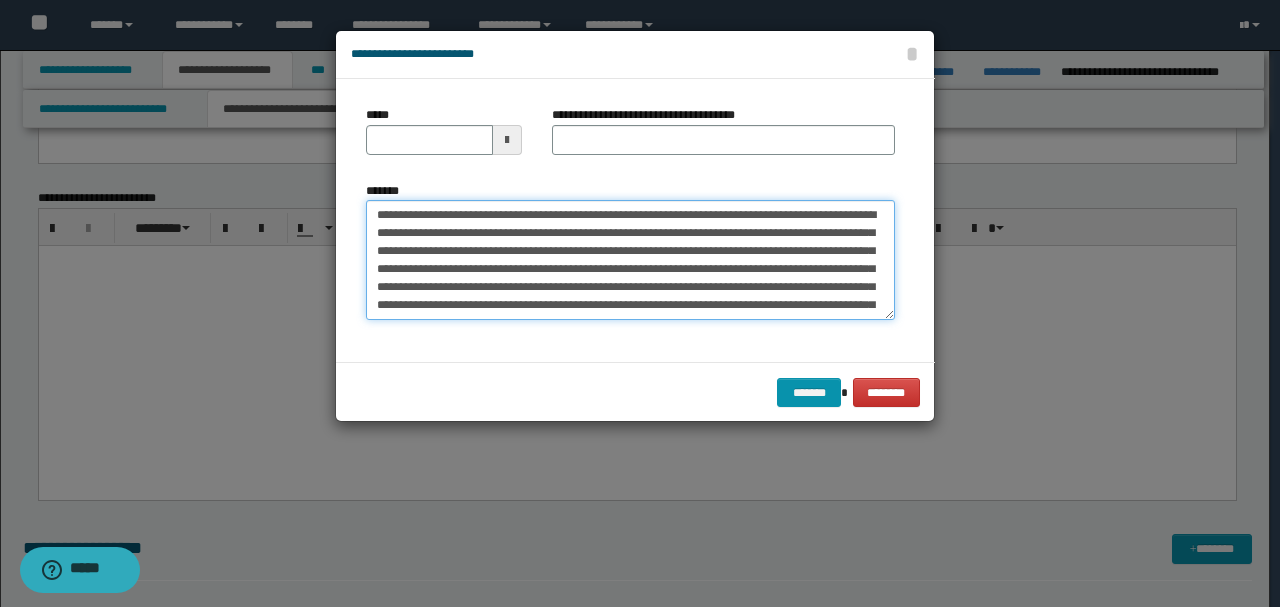 click on "*******" at bounding box center (630, 259) 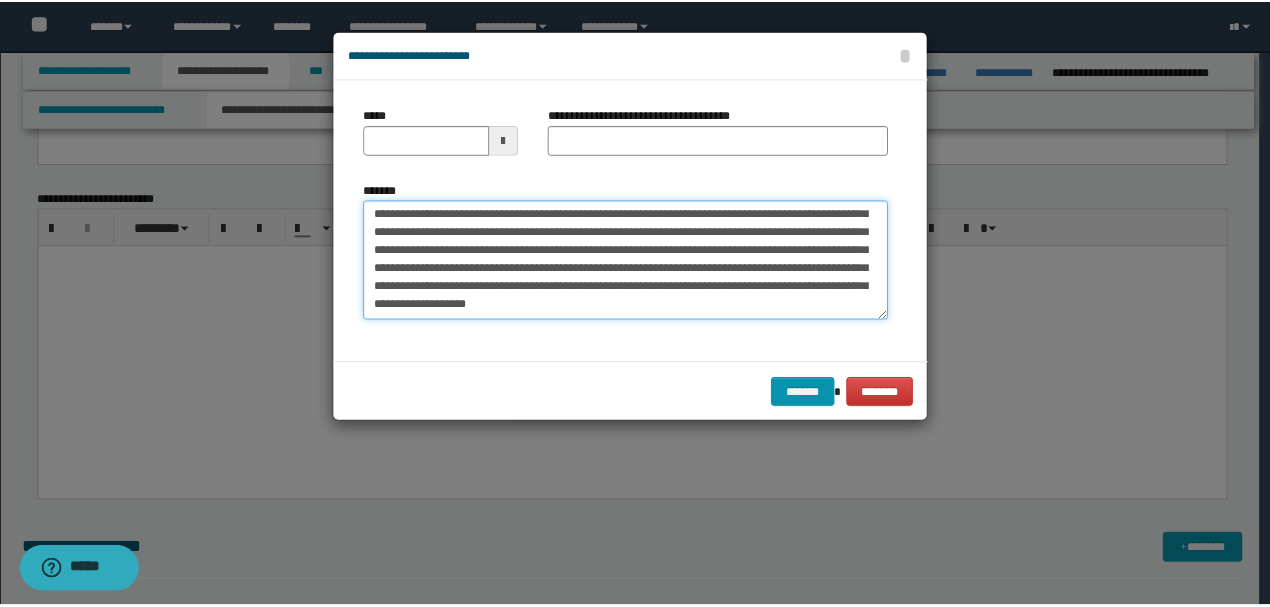 scroll, scrollTop: 0, scrollLeft: 0, axis: both 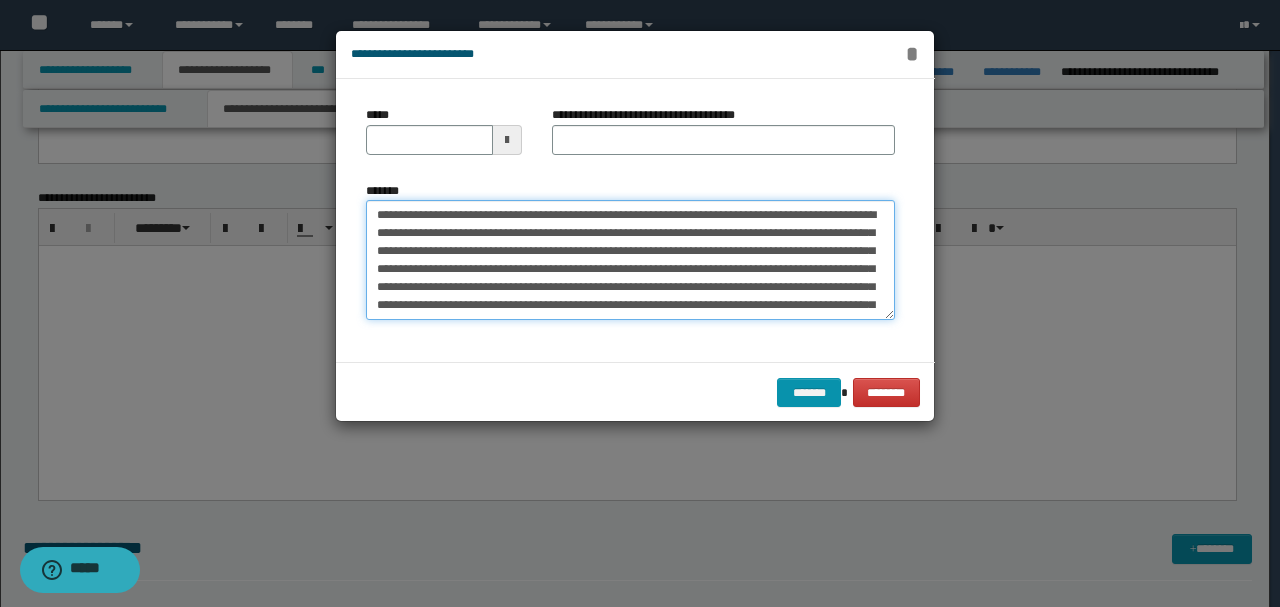 type on "**********" 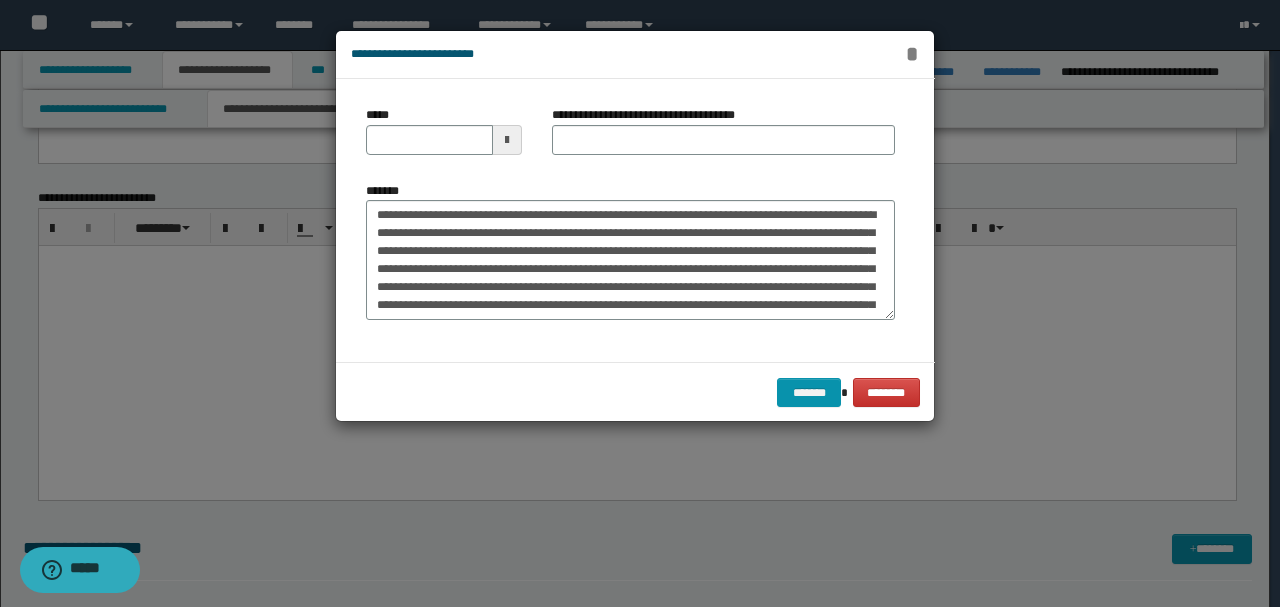 click on "*" at bounding box center [912, 54] 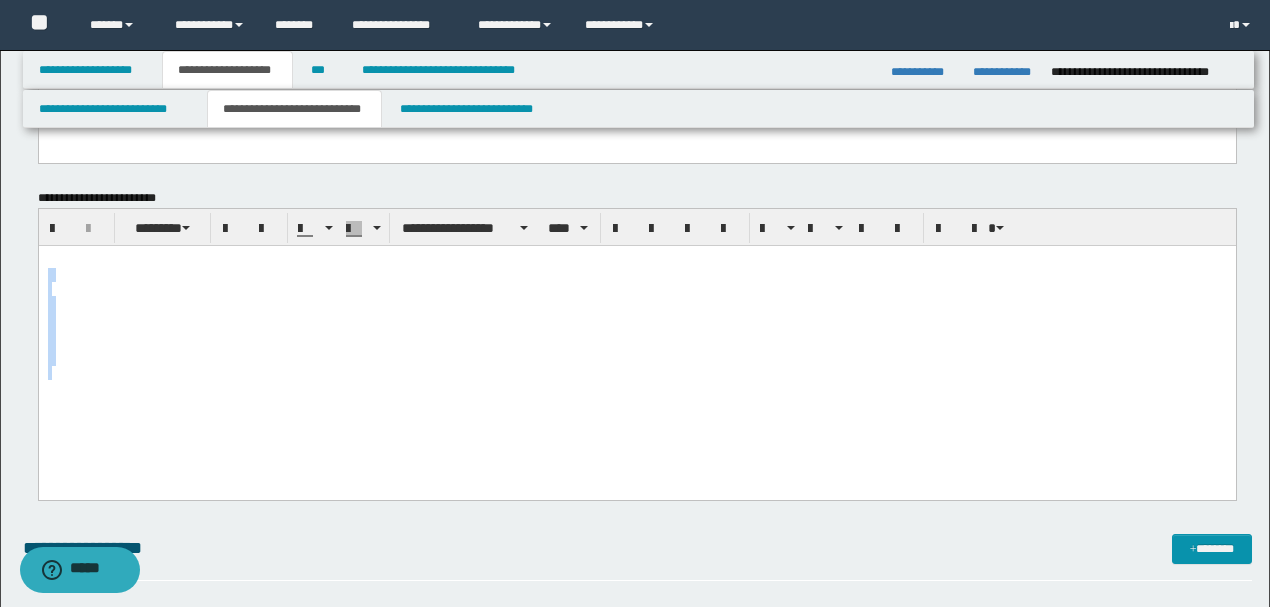 drag, startPoint x: 1054, startPoint y: 309, endPoint x: 1141, endPoint y: 486, distance: 197.22575 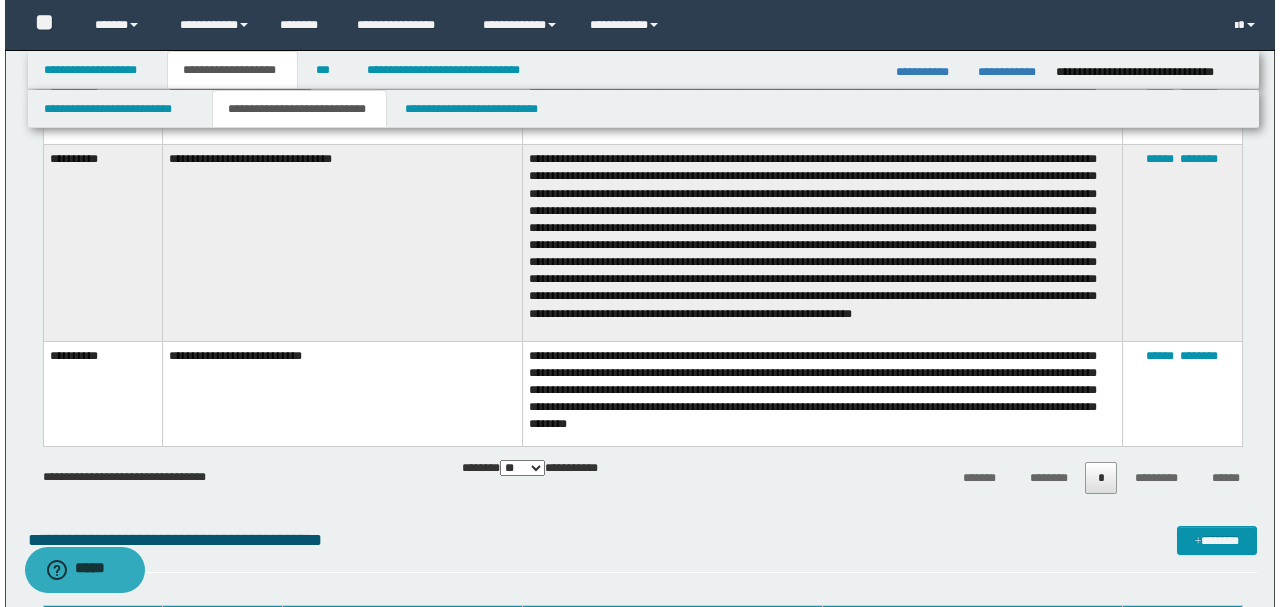 scroll, scrollTop: 7953, scrollLeft: 0, axis: vertical 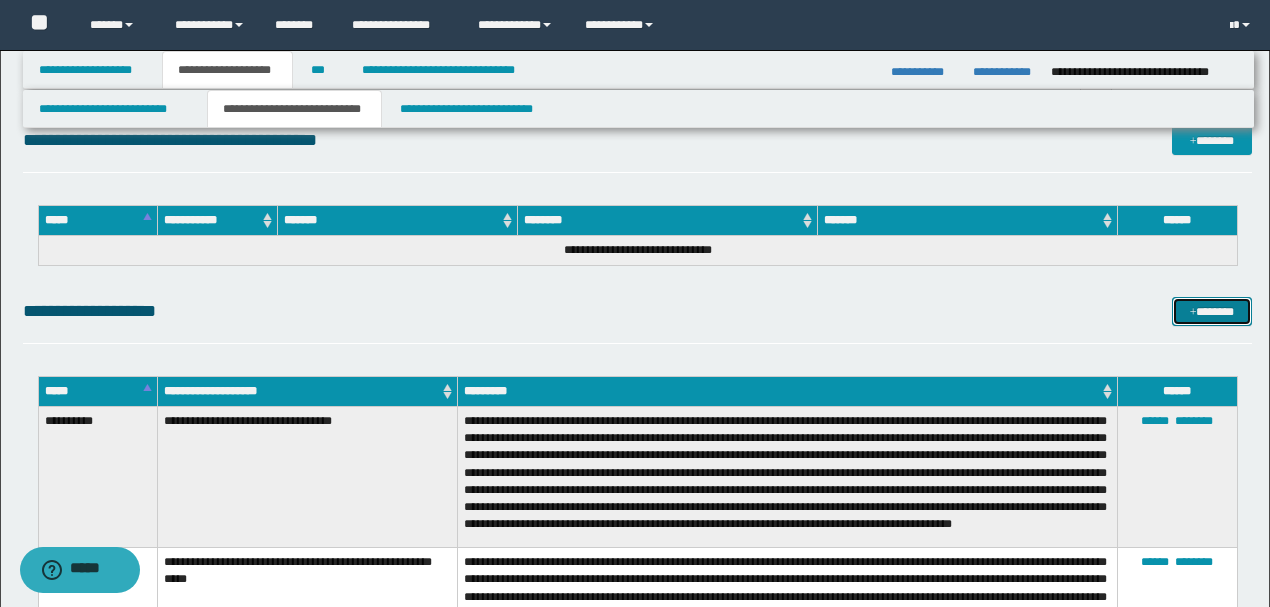 click on "*******" at bounding box center [1211, 311] 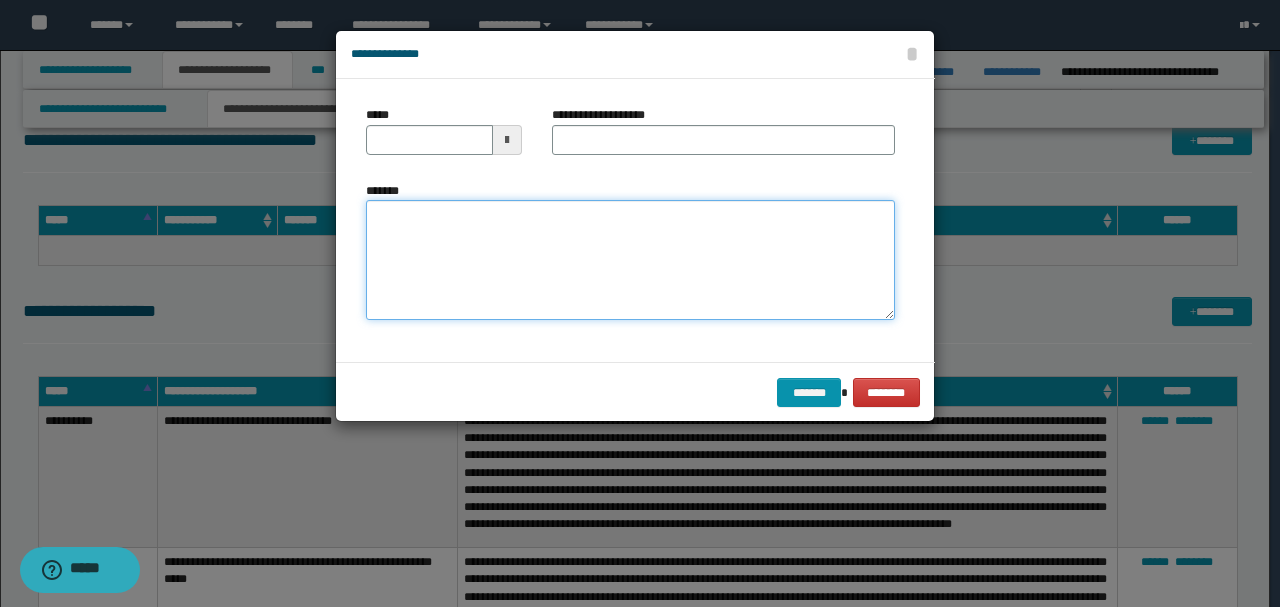 paste on "**********" 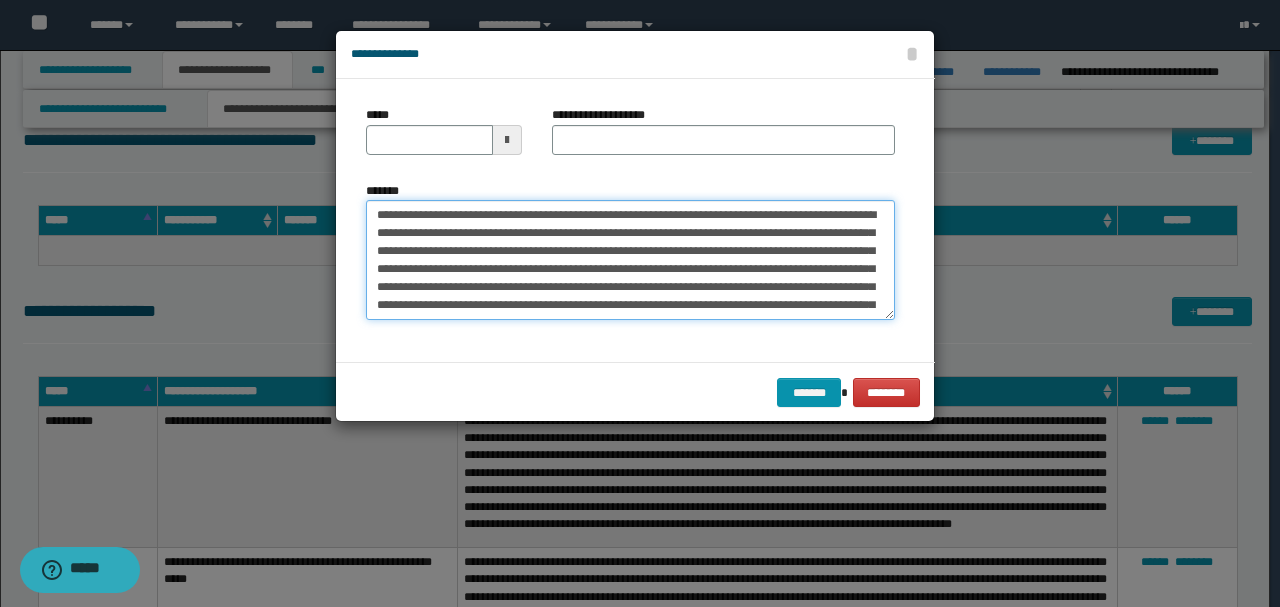 click on "*******" at bounding box center (630, 259) 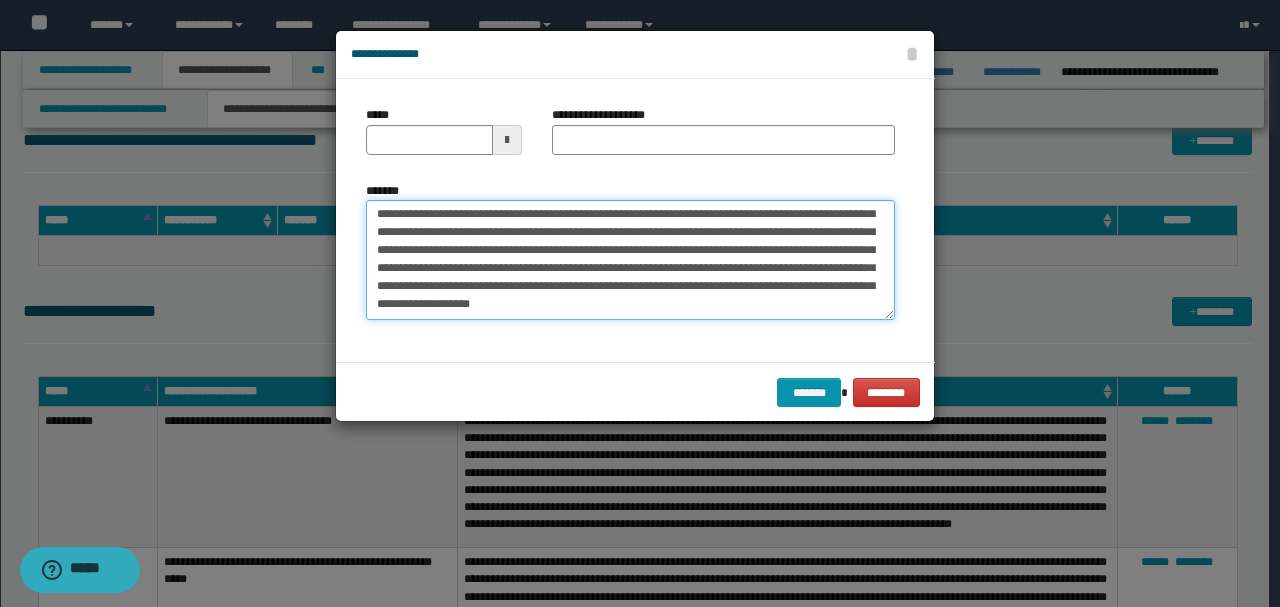 scroll, scrollTop: 0, scrollLeft: 0, axis: both 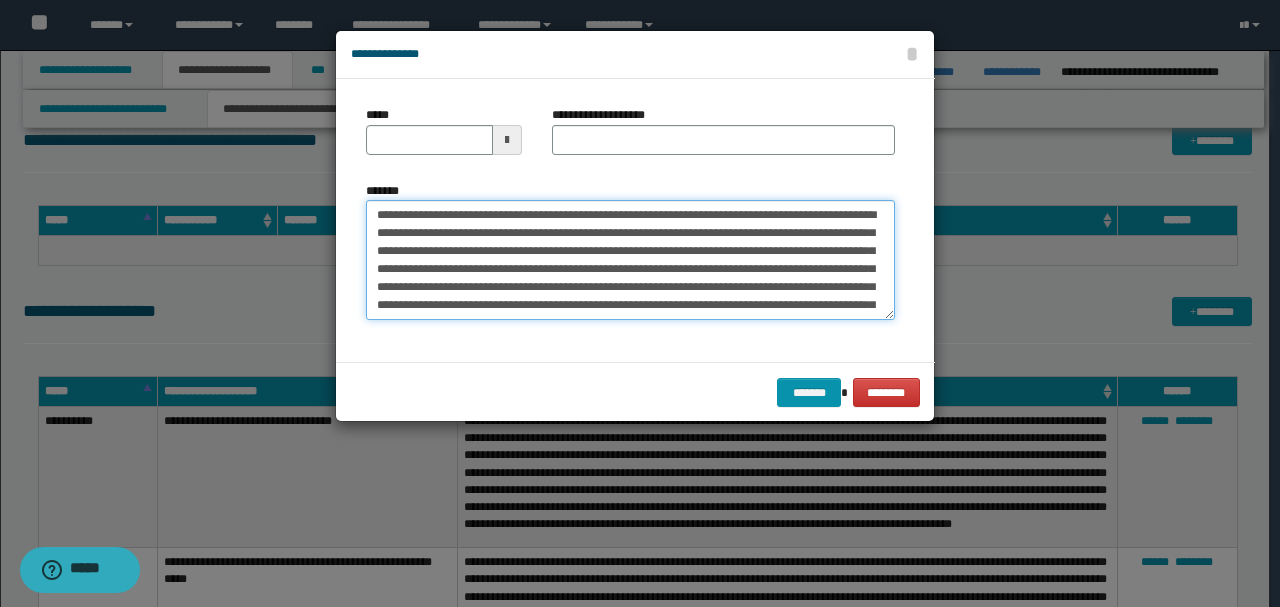 drag, startPoint x: 446, startPoint y: 212, endPoint x: 296, endPoint y: 186, distance: 152.23666 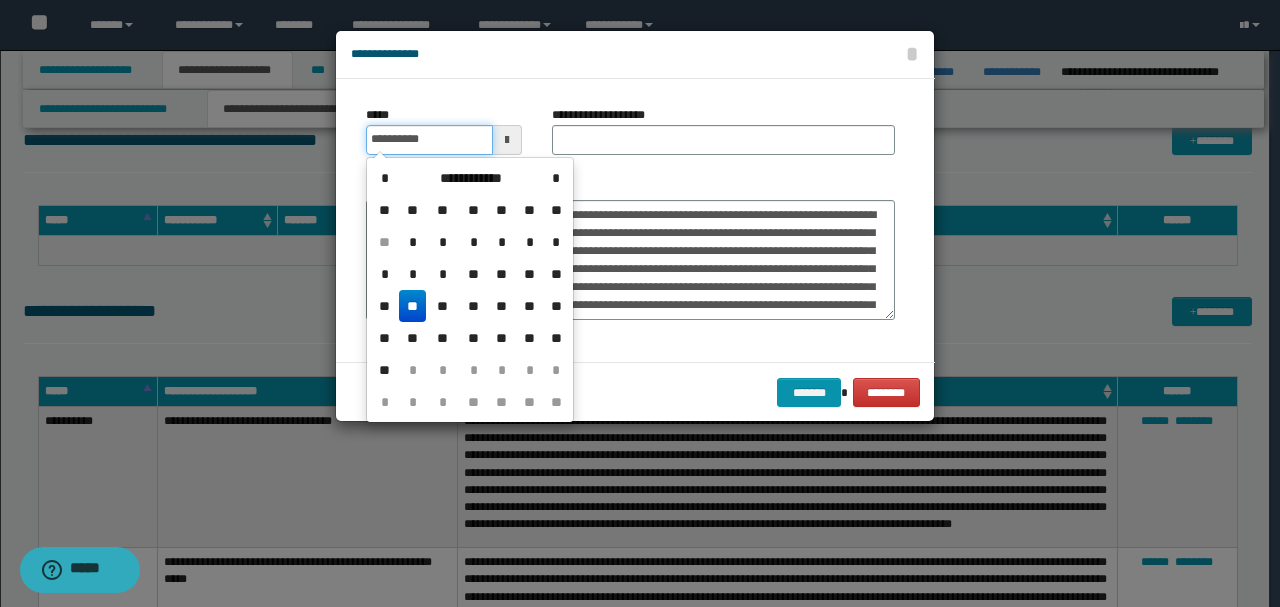 click on "**********" at bounding box center (429, 140) 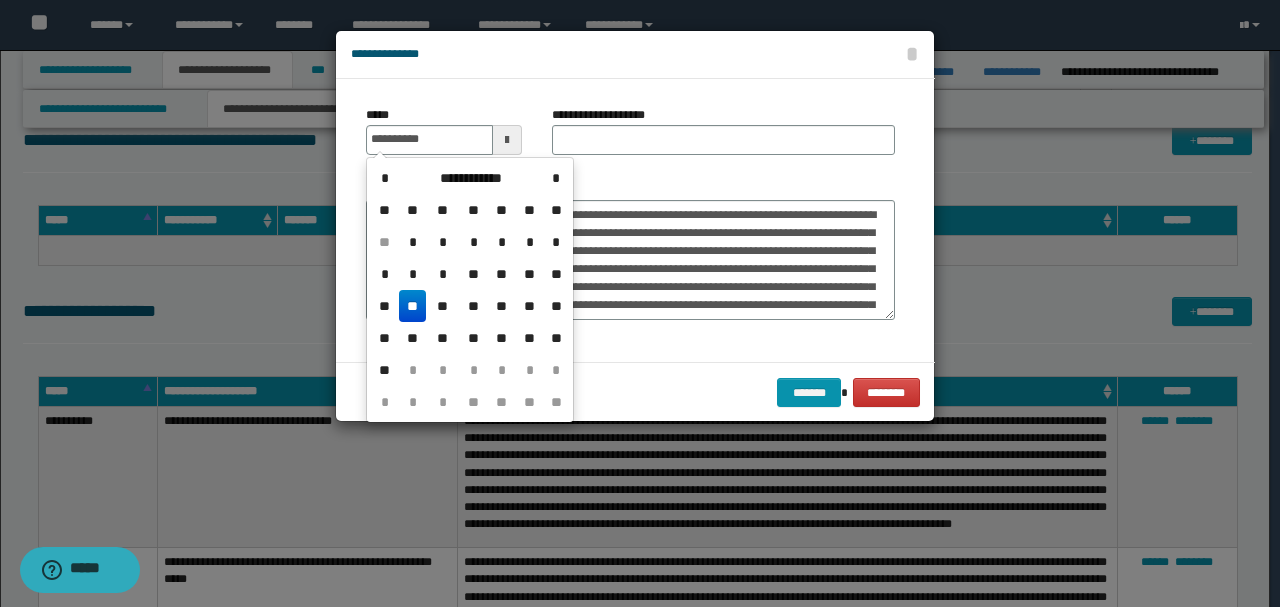 type on "**********" 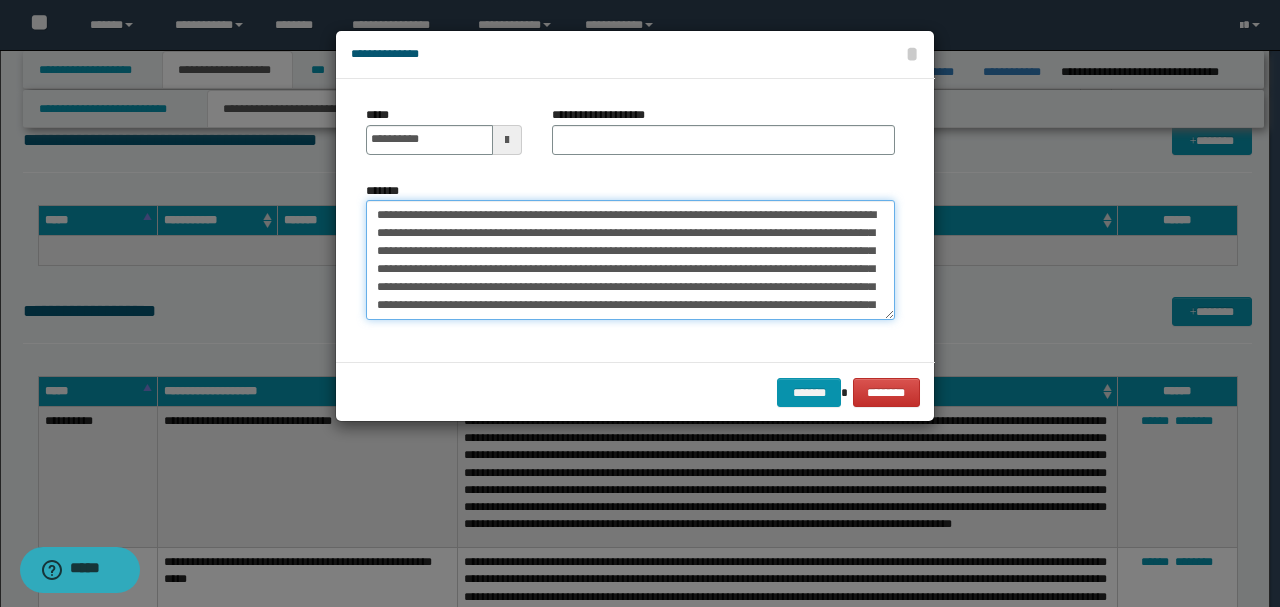 drag, startPoint x: 731, startPoint y: 207, endPoint x: 242, endPoint y: 203, distance: 489.01636 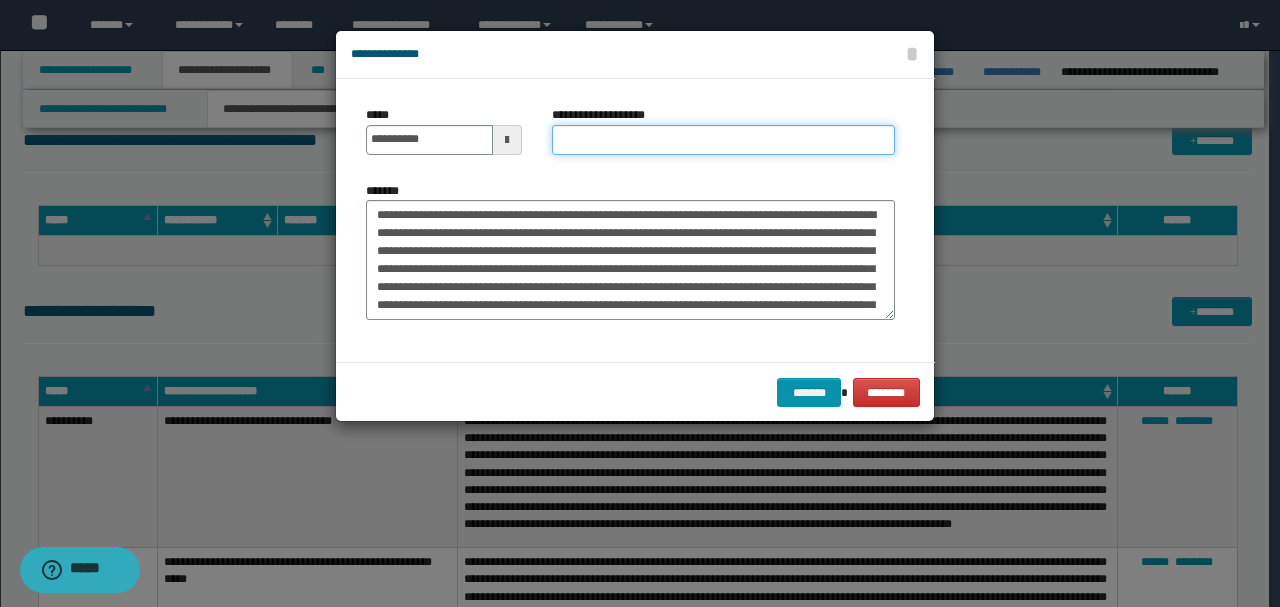 paste on "**********" 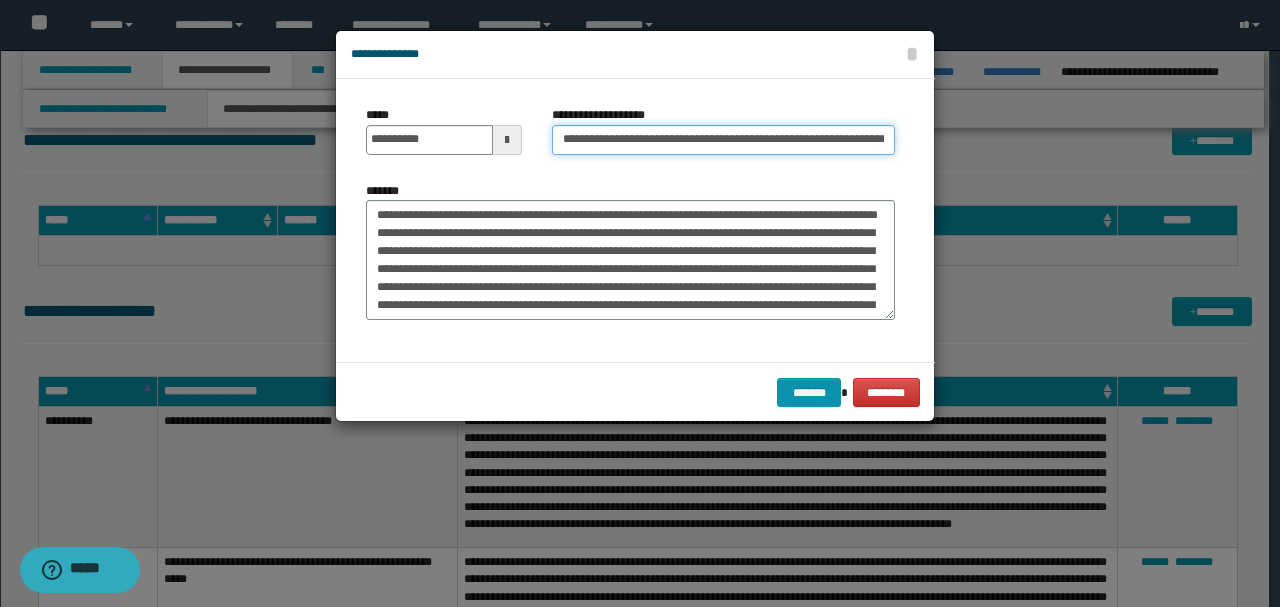 scroll, scrollTop: 0, scrollLeft: 34, axis: horizontal 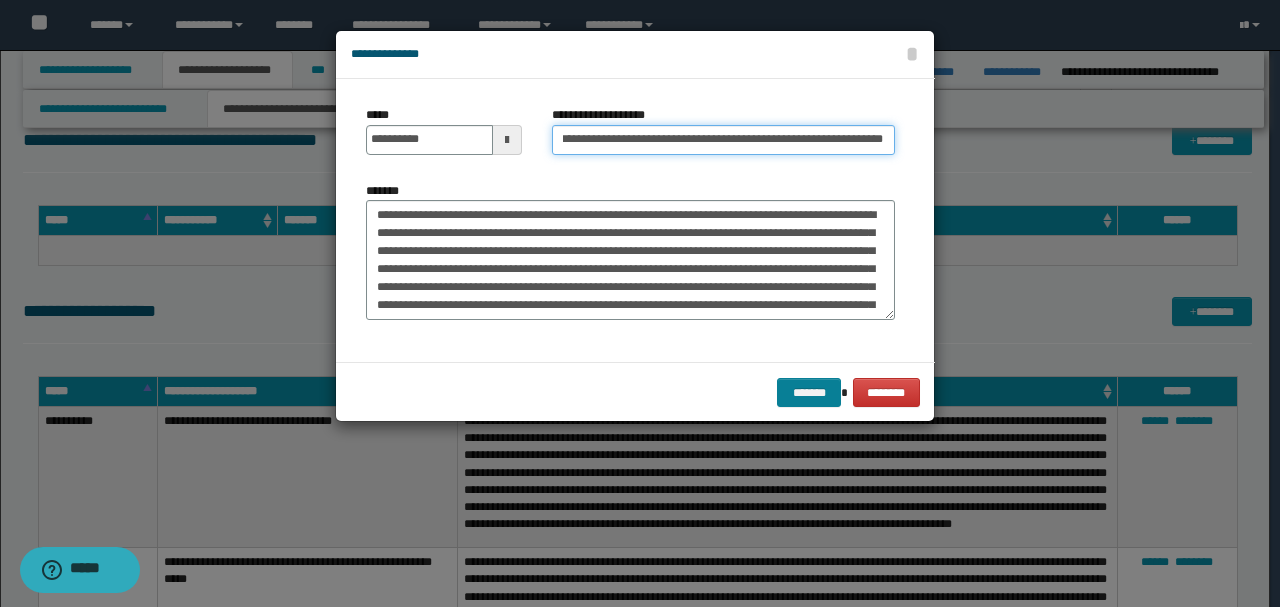 type on "**********" 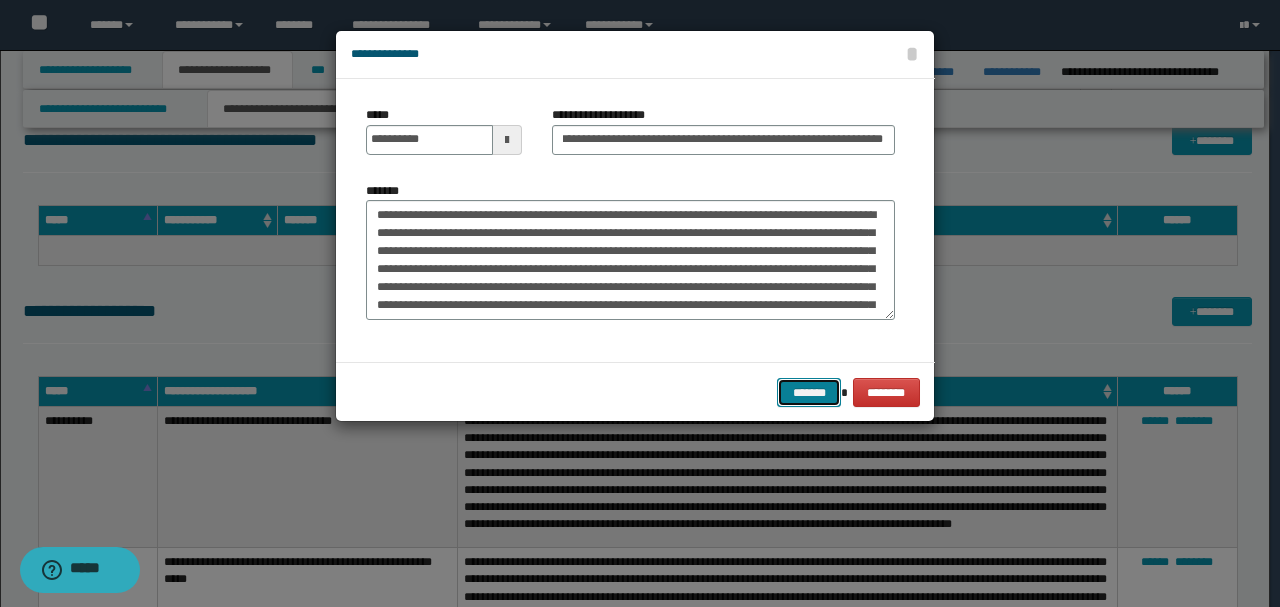 click on "*******" at bounding box center [809, 392] 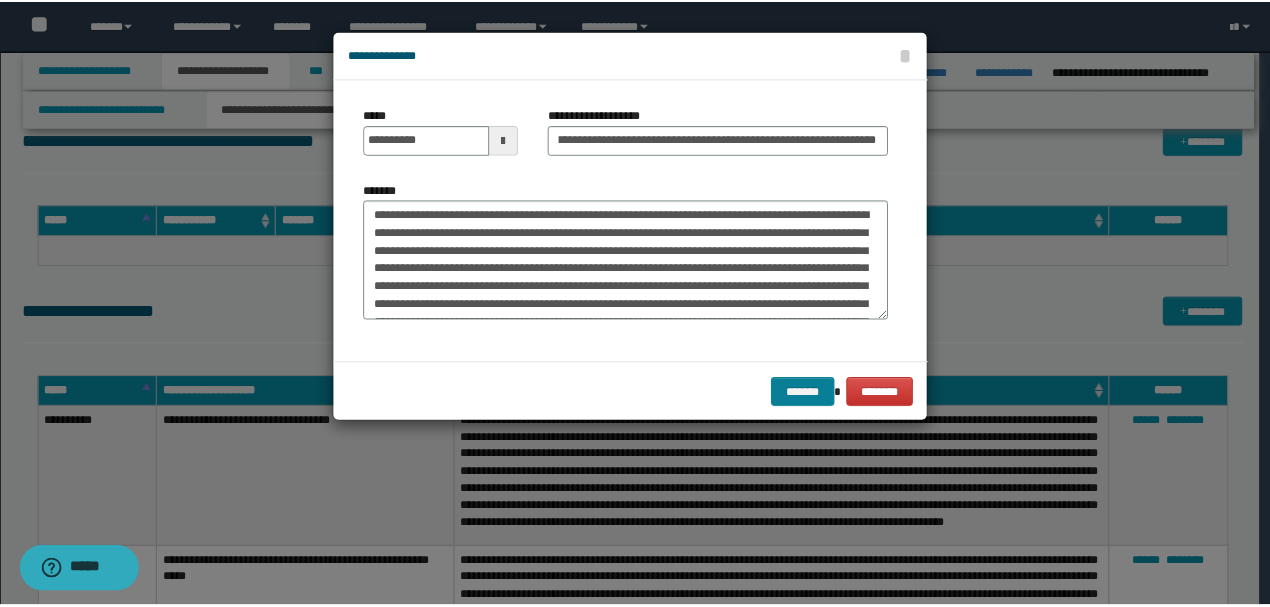 scroll, scrollTop: 0, scrollLeft: 0, axis: both 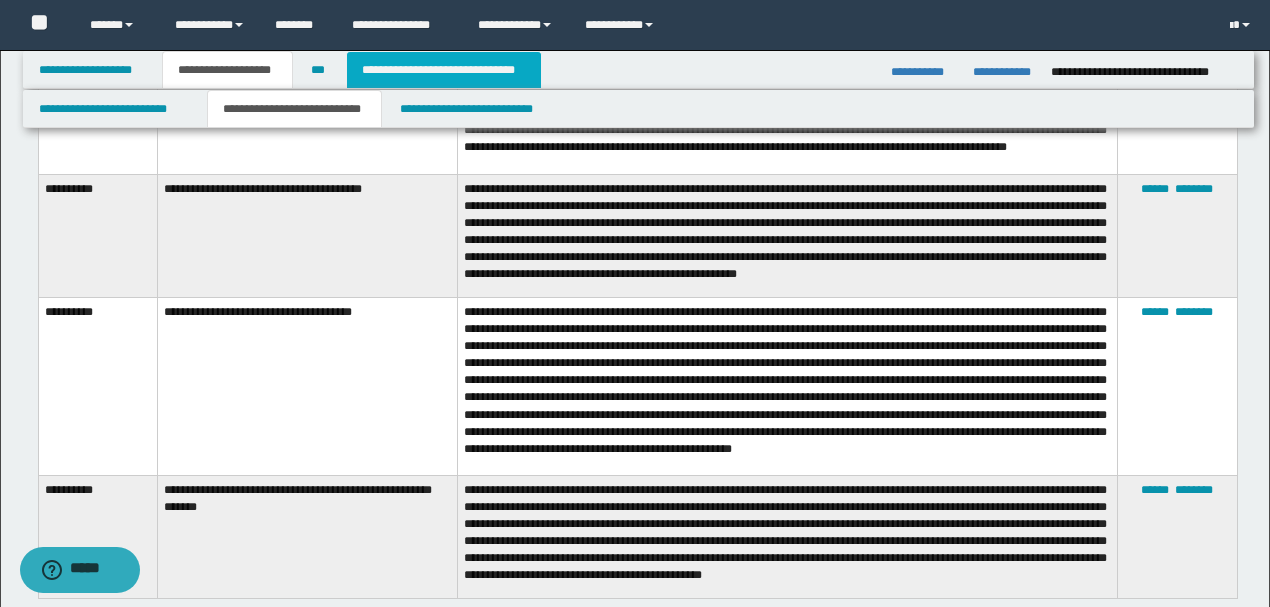 click on "**********" at bounding box center [444, 70] 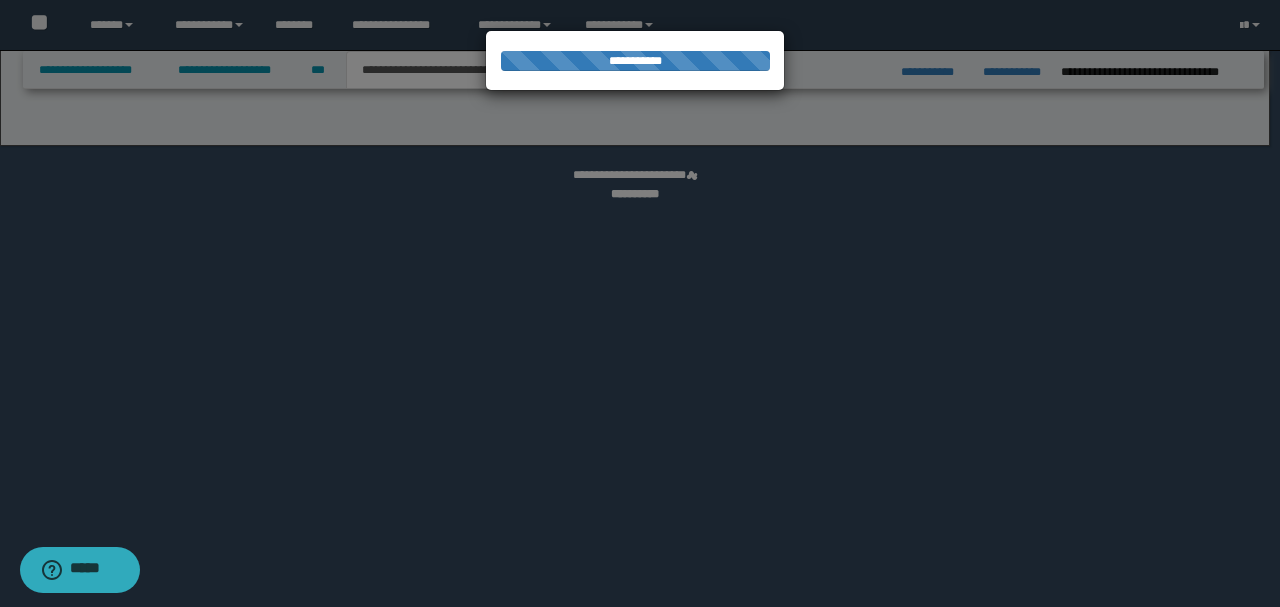 select on "*" 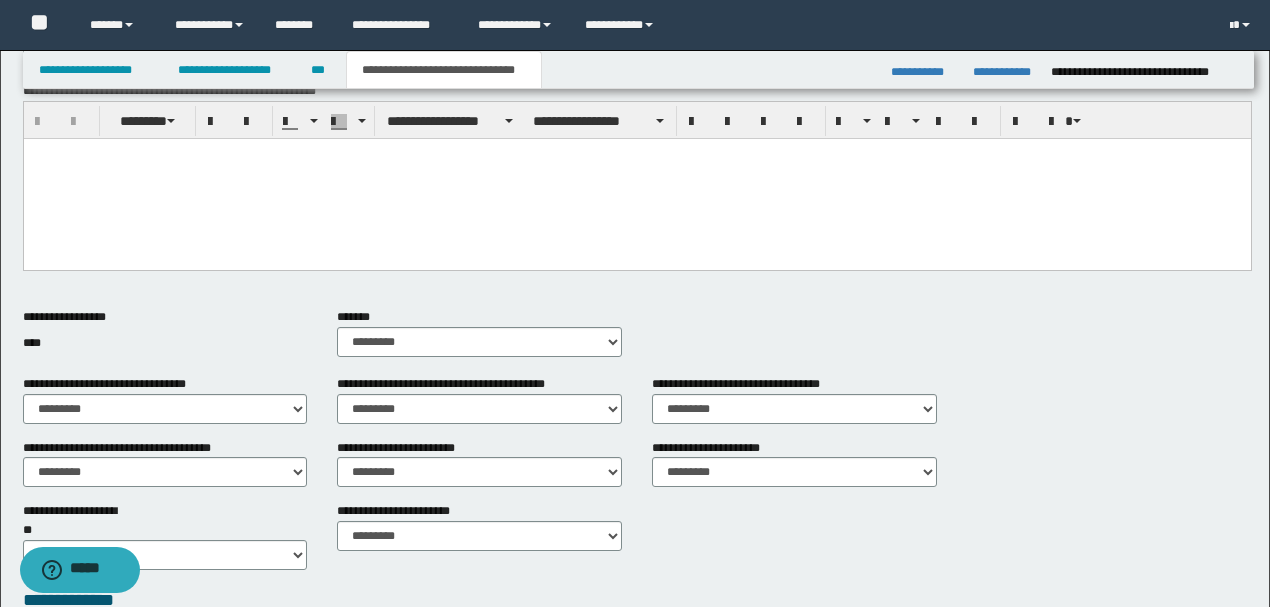 scroll, scrollTop: 866, scrollLeft: 0, axis: vertical 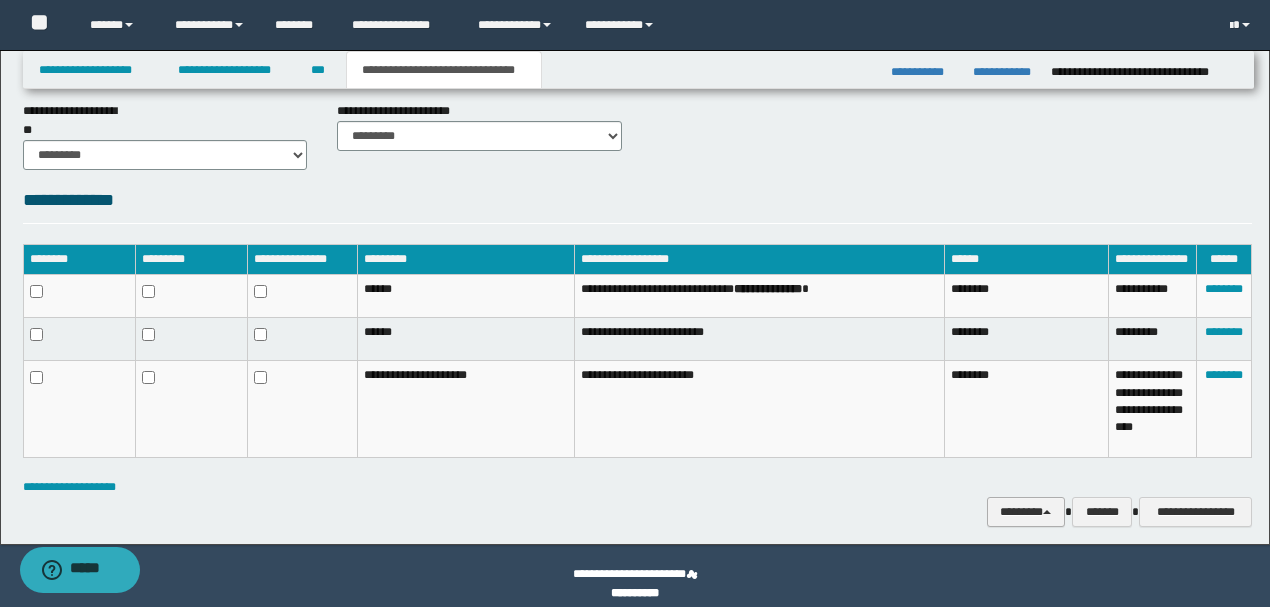click on "********" at bounding box center (1026, 511) 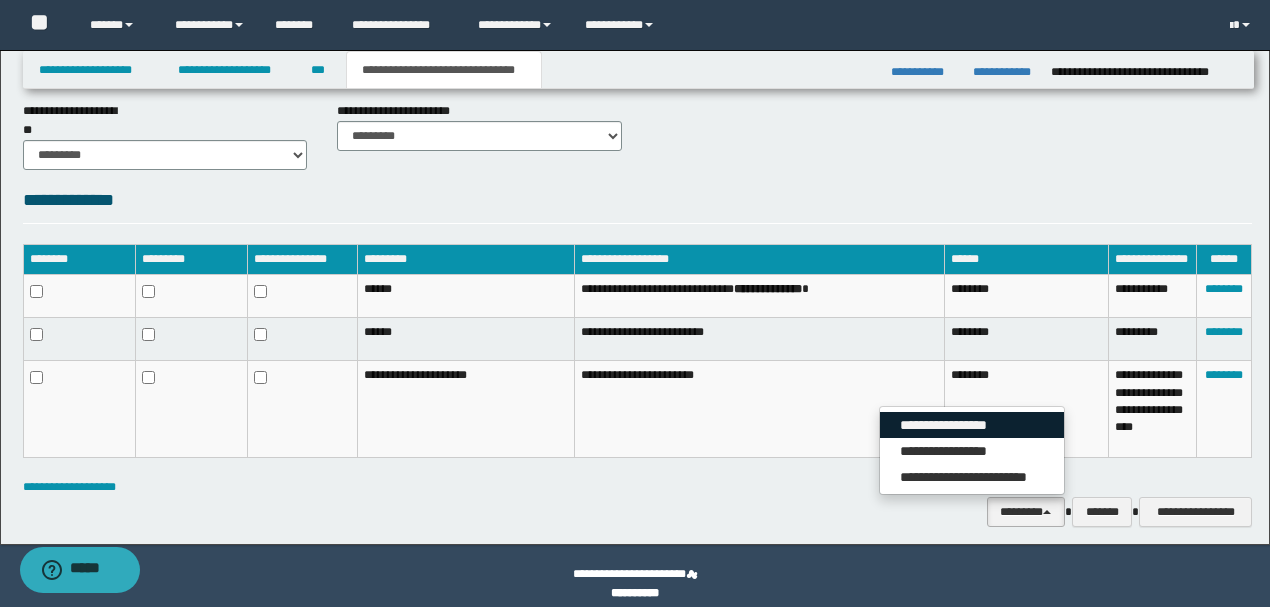 click on "**********" at bounding box center (972, 425) 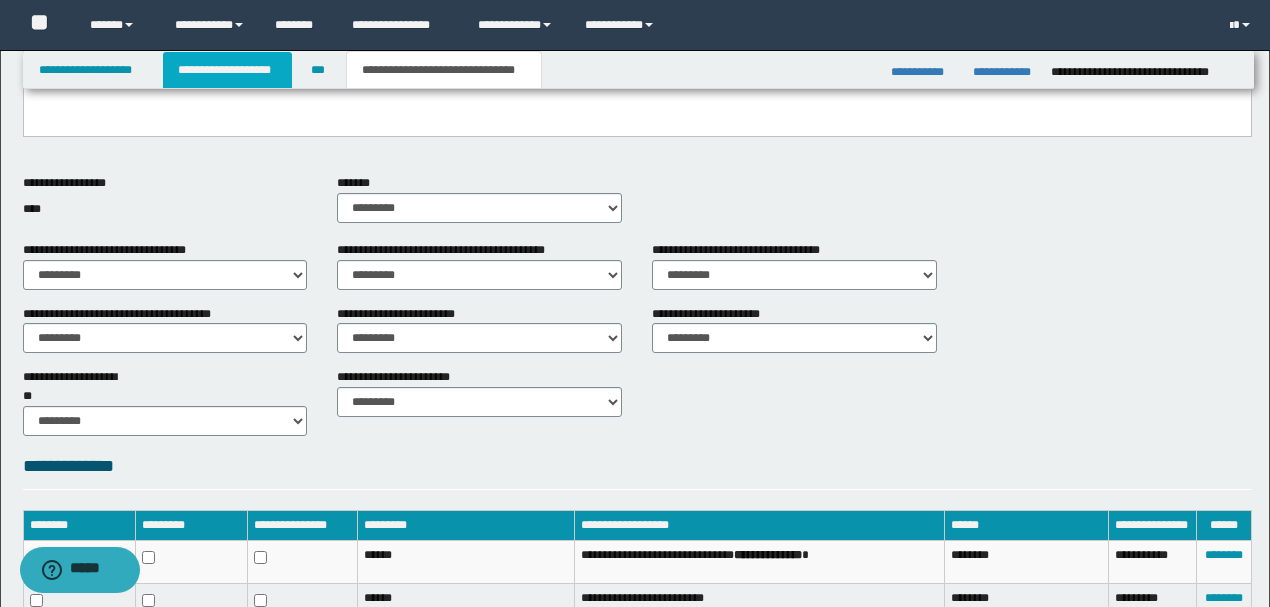 click on "**********" at bounding box center (227, 70) 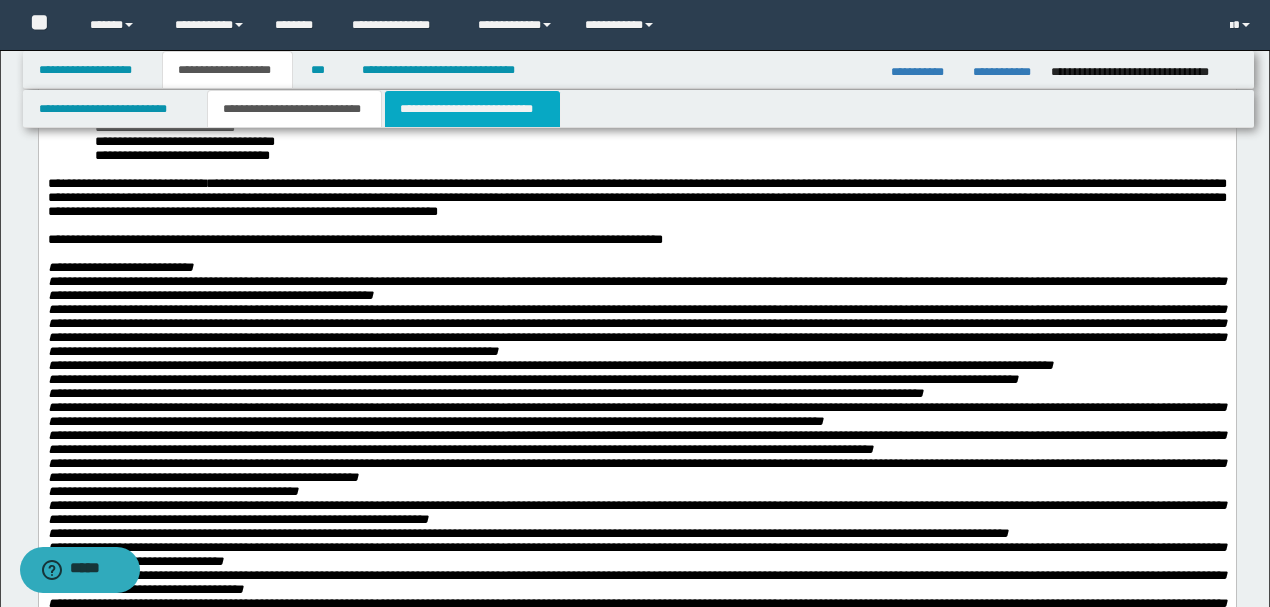click on "**********" at bounding box center (472, 109) 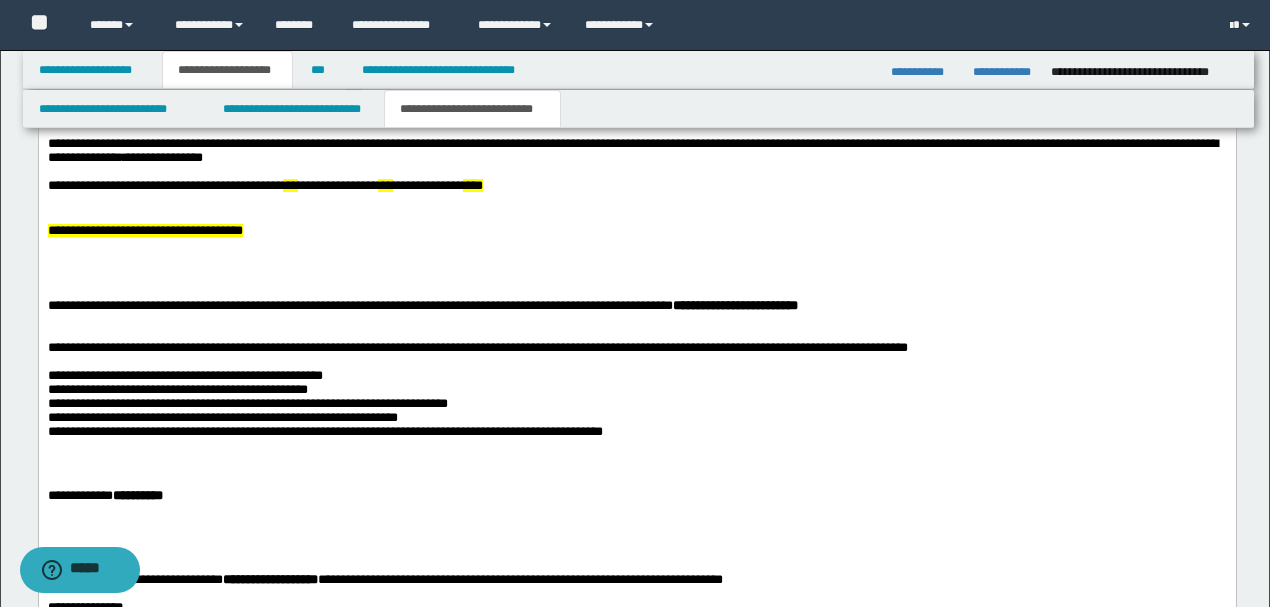 scroll, scrollTop: 1230, scrollLeft: 0, axis: vertical 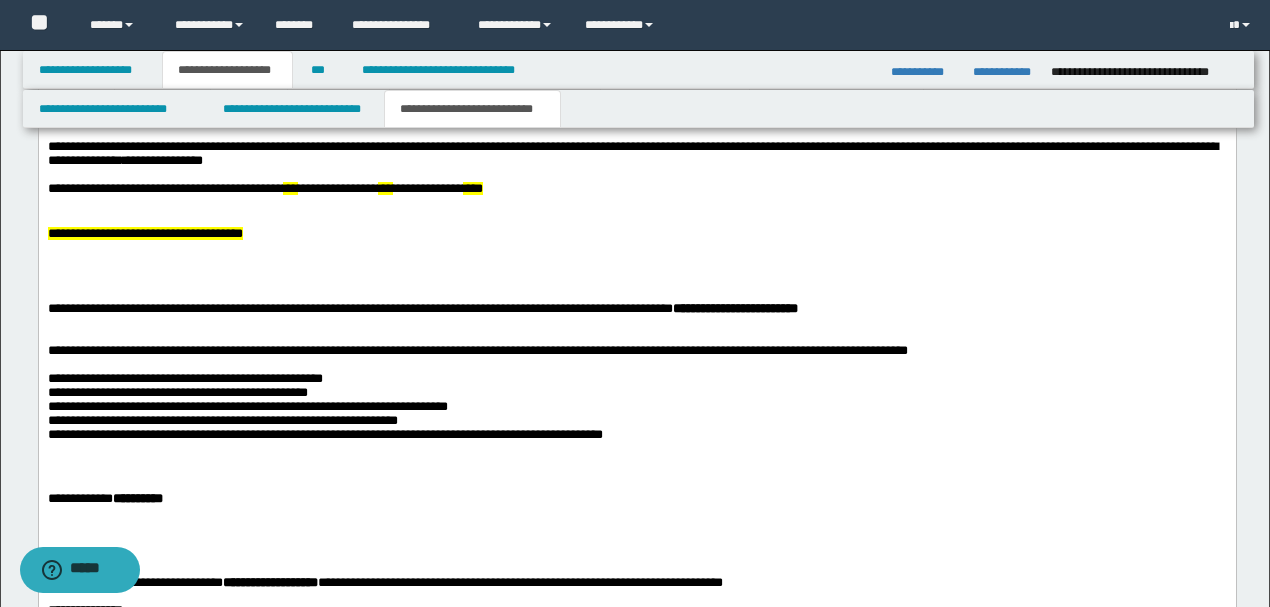 click on "**********" at bounding box center (636, 233) 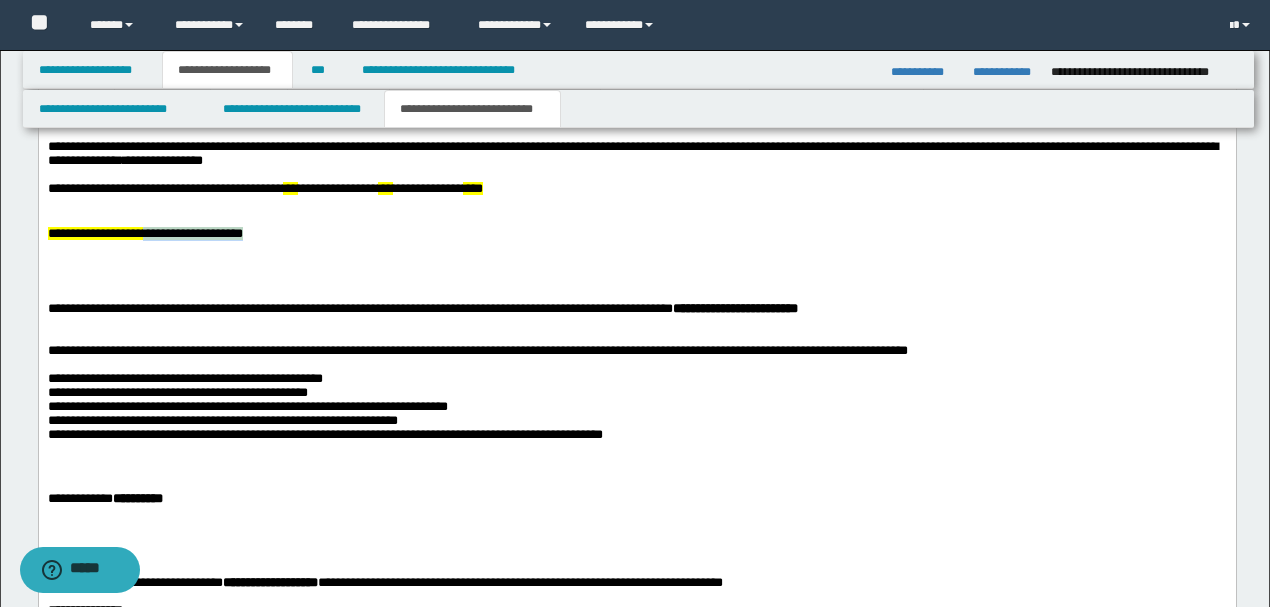 drag, startPoint x: 276, startPoint y: 239, endPoint x: 158, endPoint y: 234, distance: 118.10589 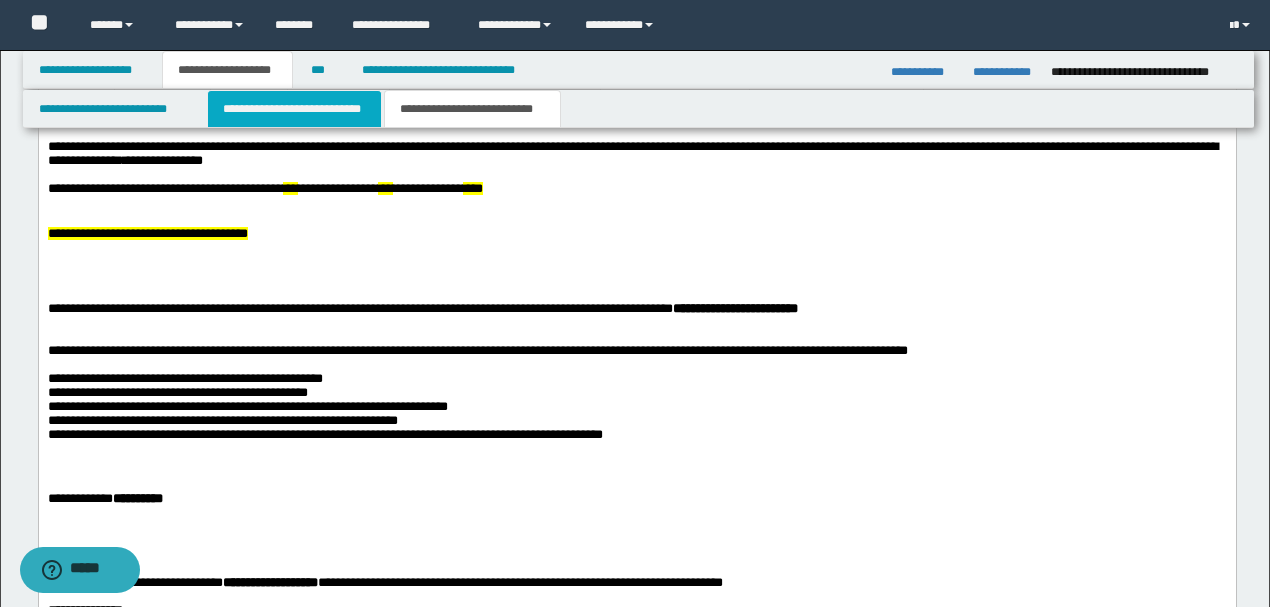 click on "**********" at bounding box center [294, 109] 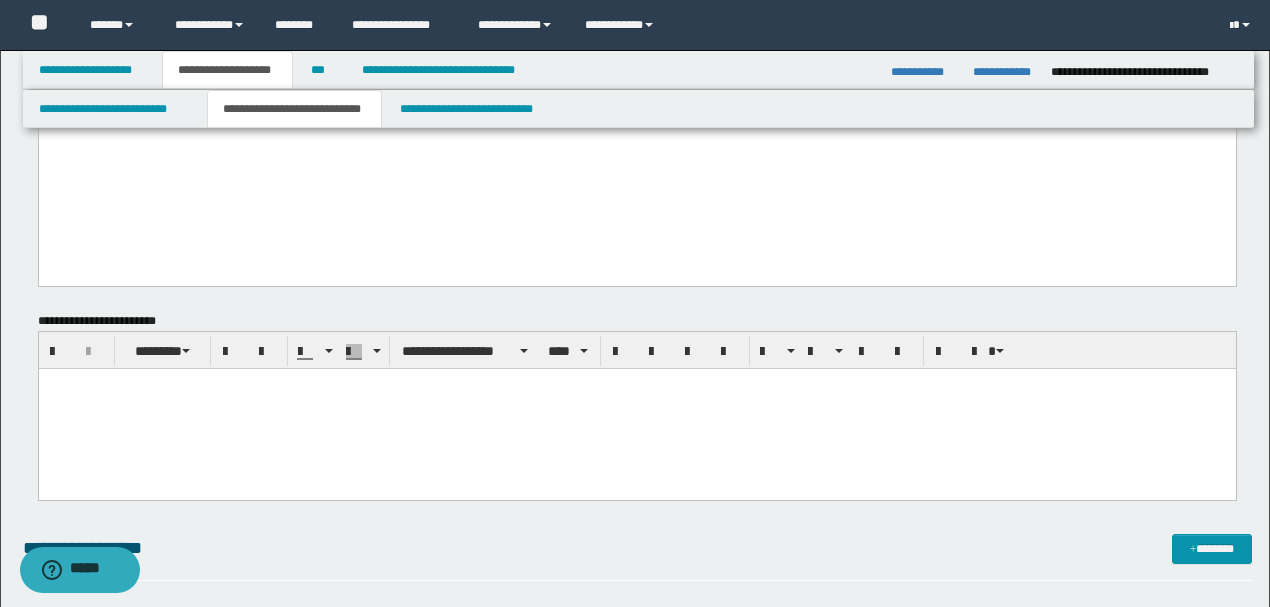 scroll, scrollTop: 2297, scrollLeft: 0, axis: vertical 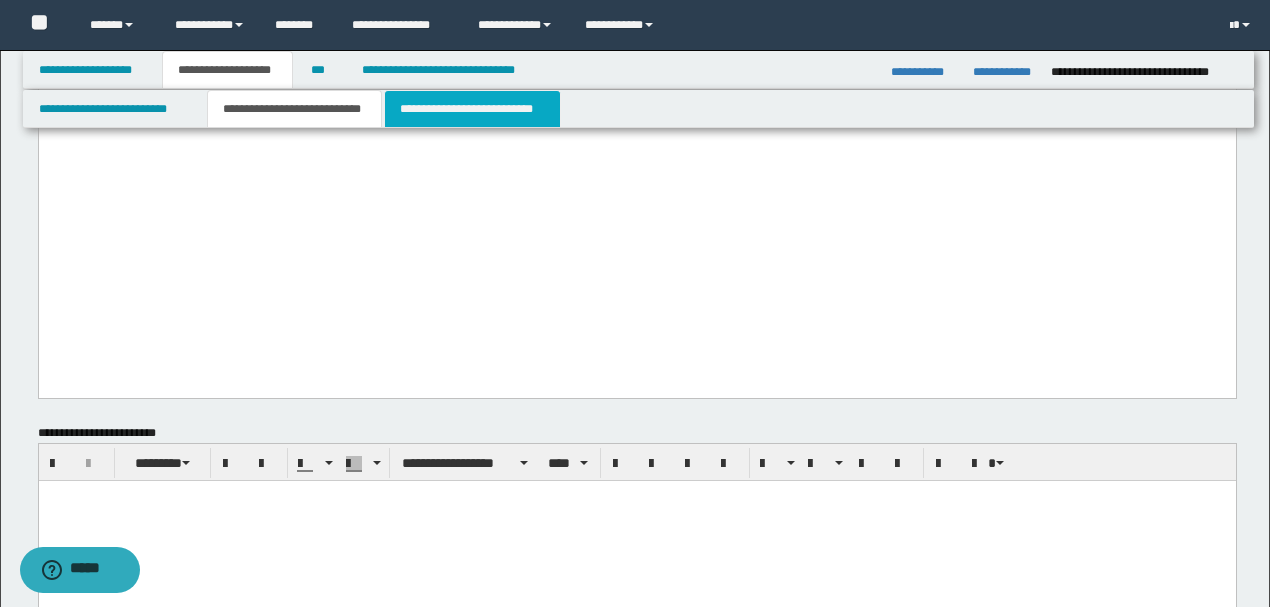 click on "**********" at bounding box center [472, 109] 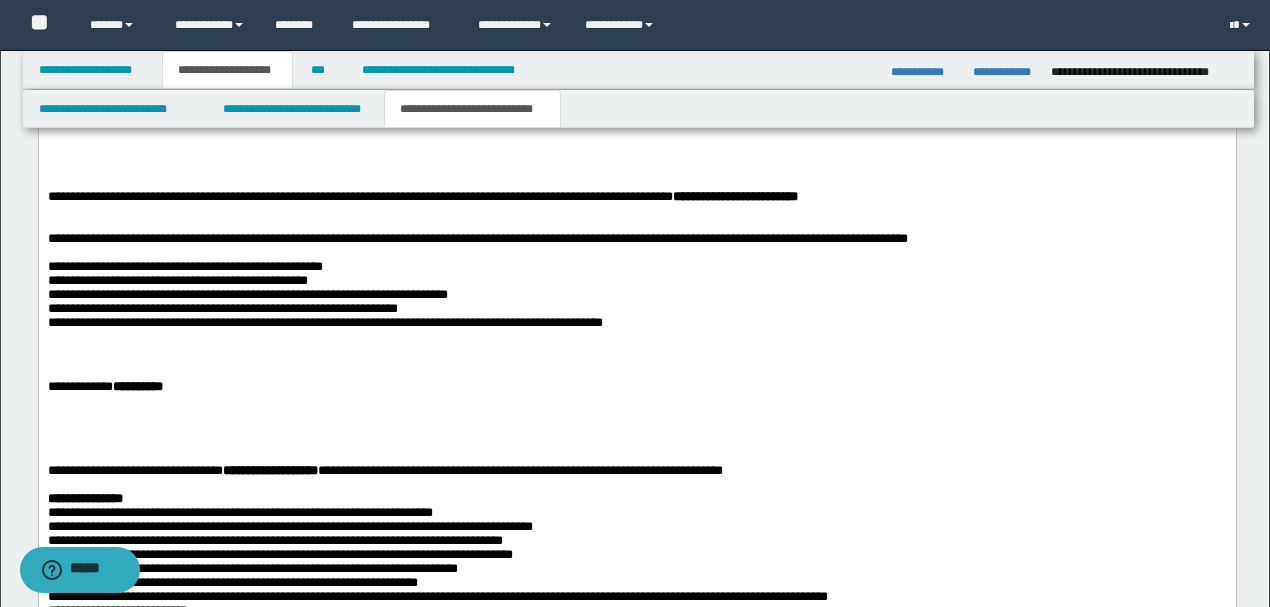 scroll, scrollTop: 1142, scrollLeft: 0, axis: vertical 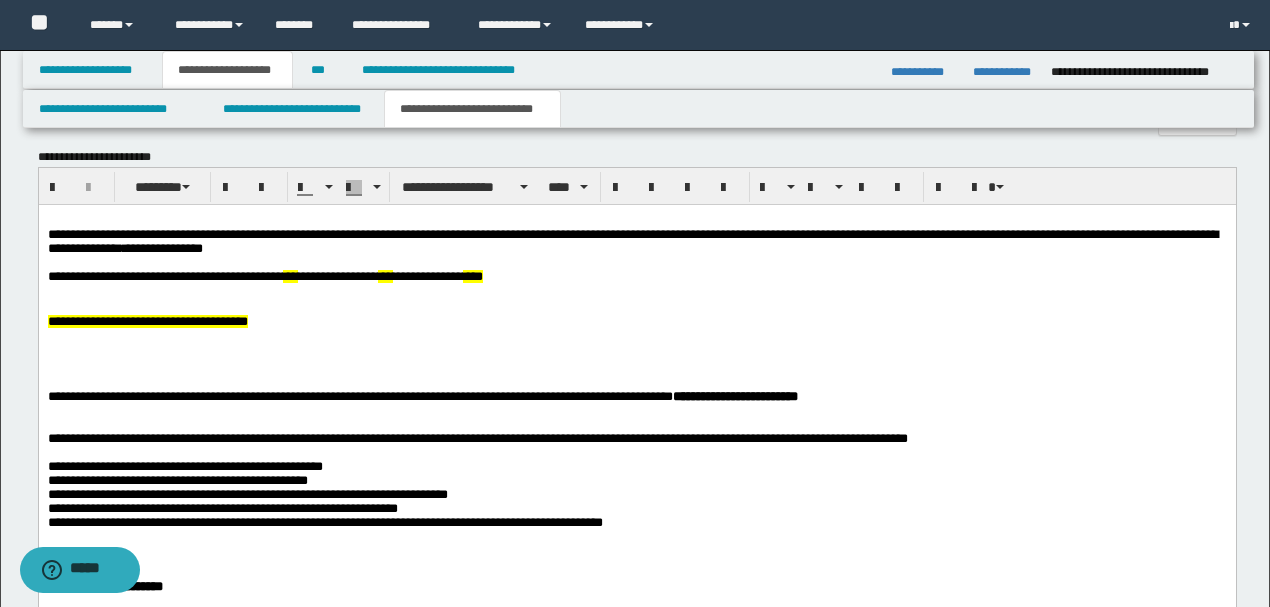 click on "**********" at bounding box center (636, 321) 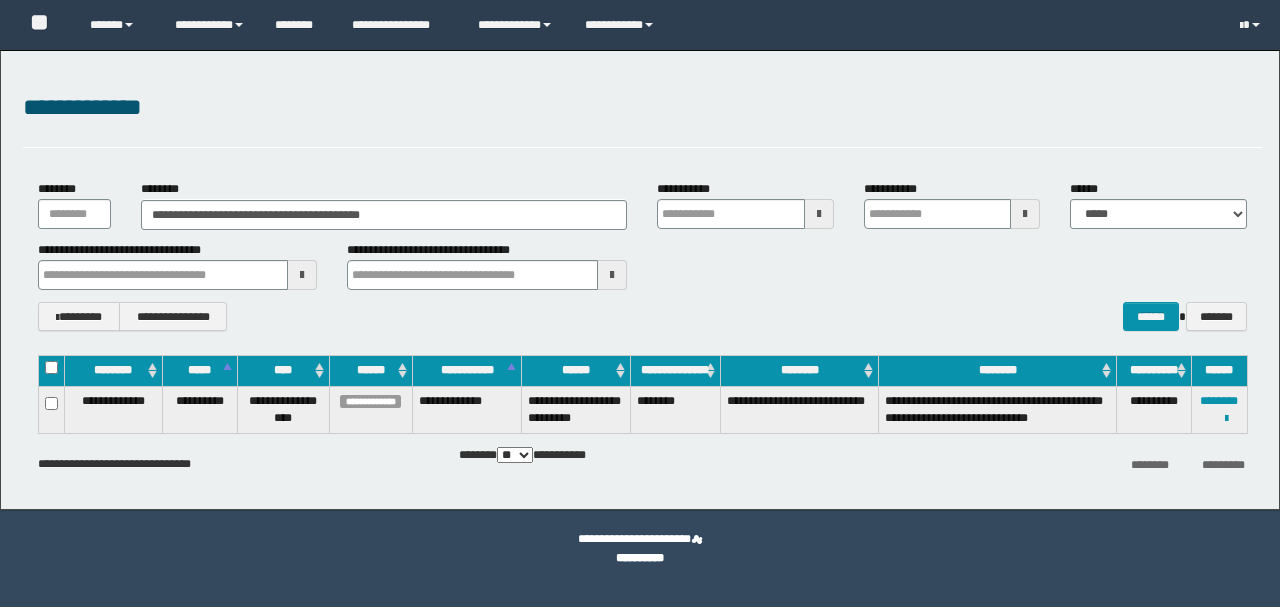 scroll, scrollTop: 0, scrollLeft: 0, axis: both 